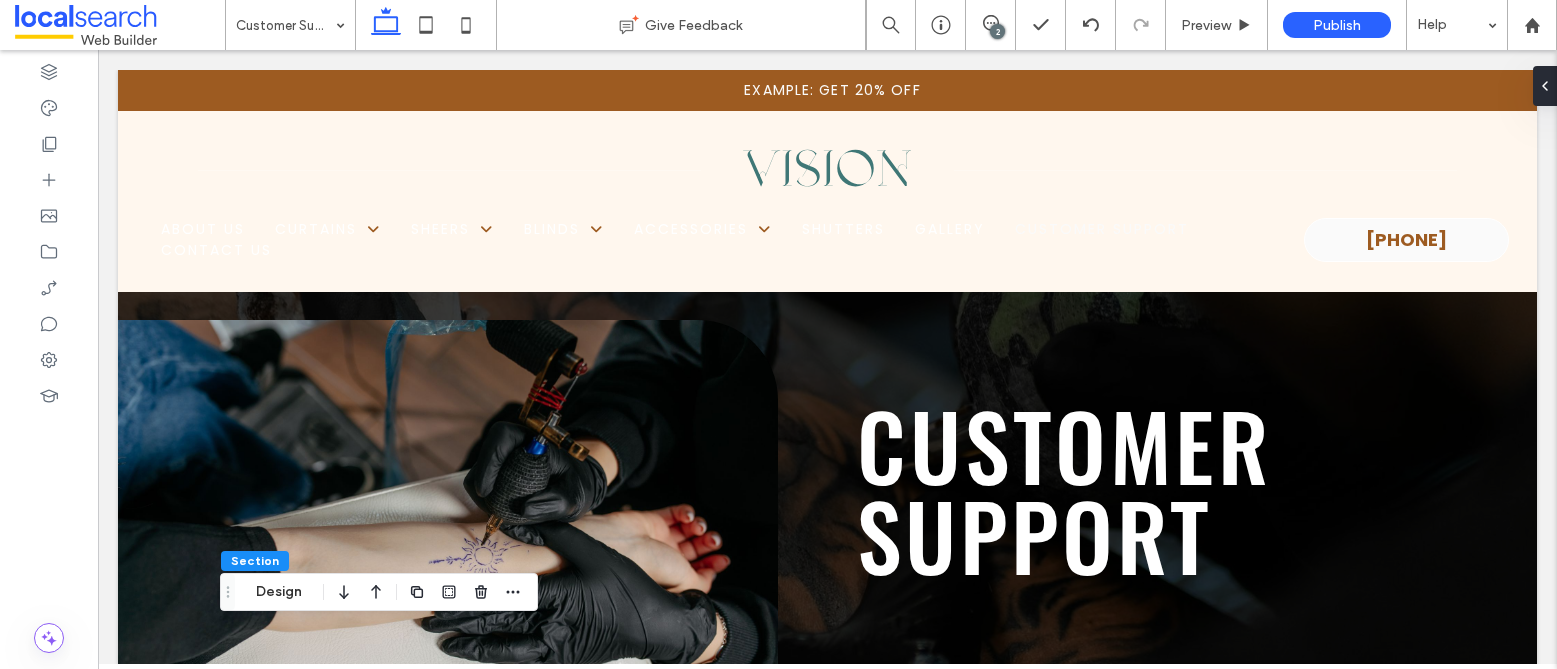 scroll, scrollTop: 1448, scrollLeft: 0, axis: vertical 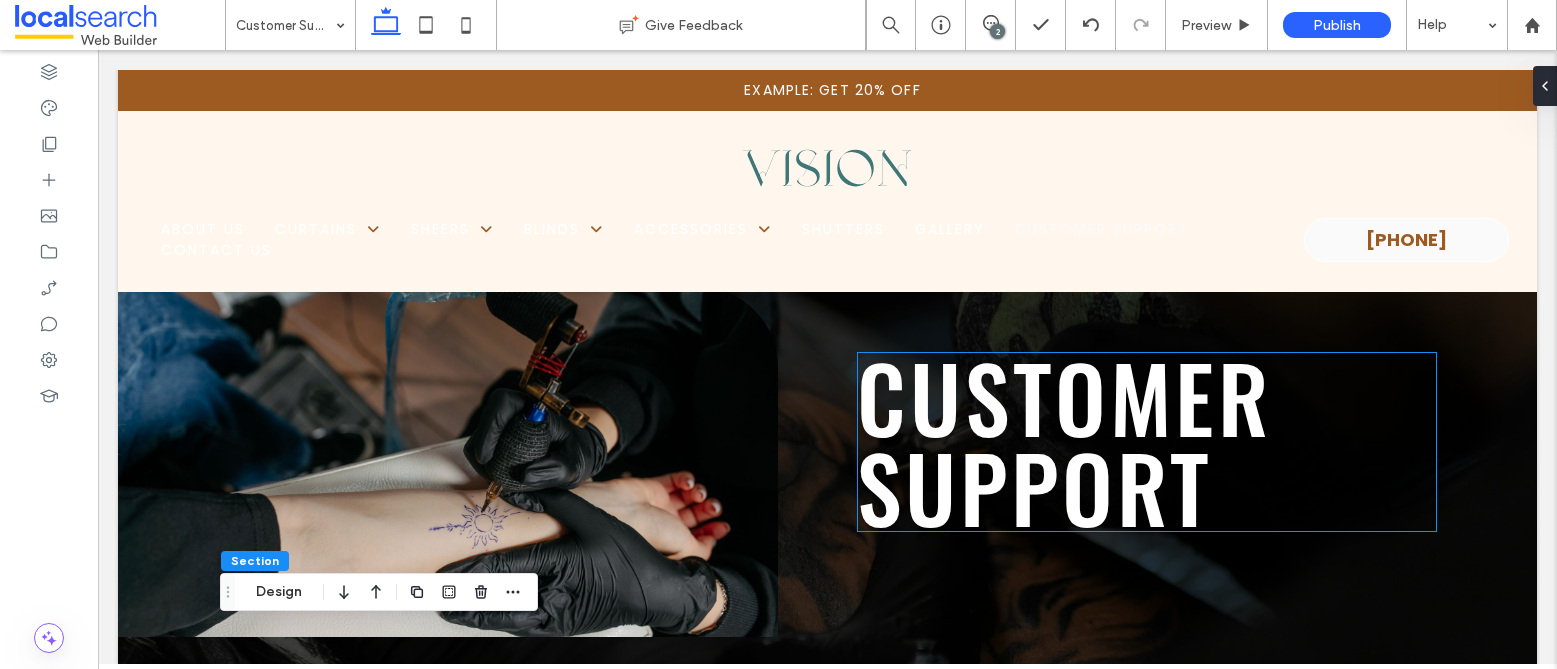 click on "Customer Support" at bounding box center [1064, 441] 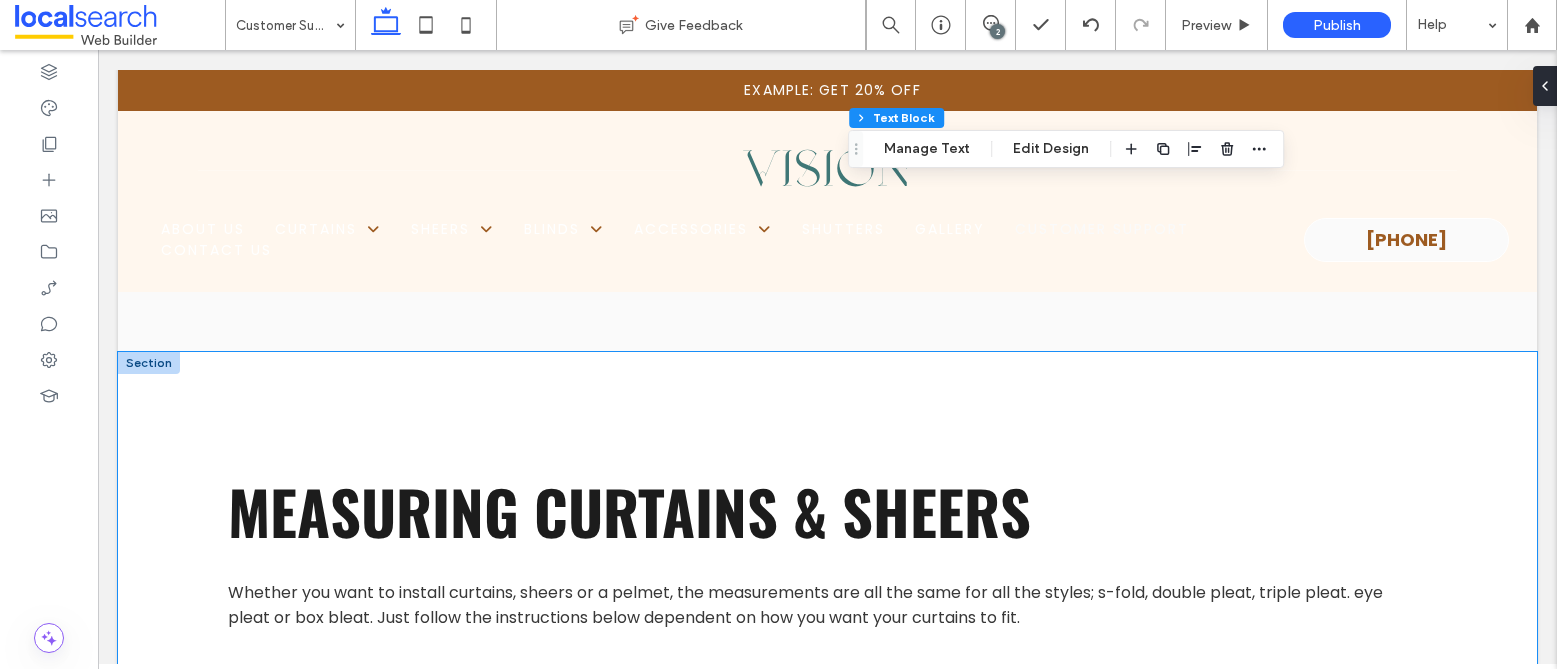 scroll, scrollTop: 1520, scrollLeft: 0, axis: vertical 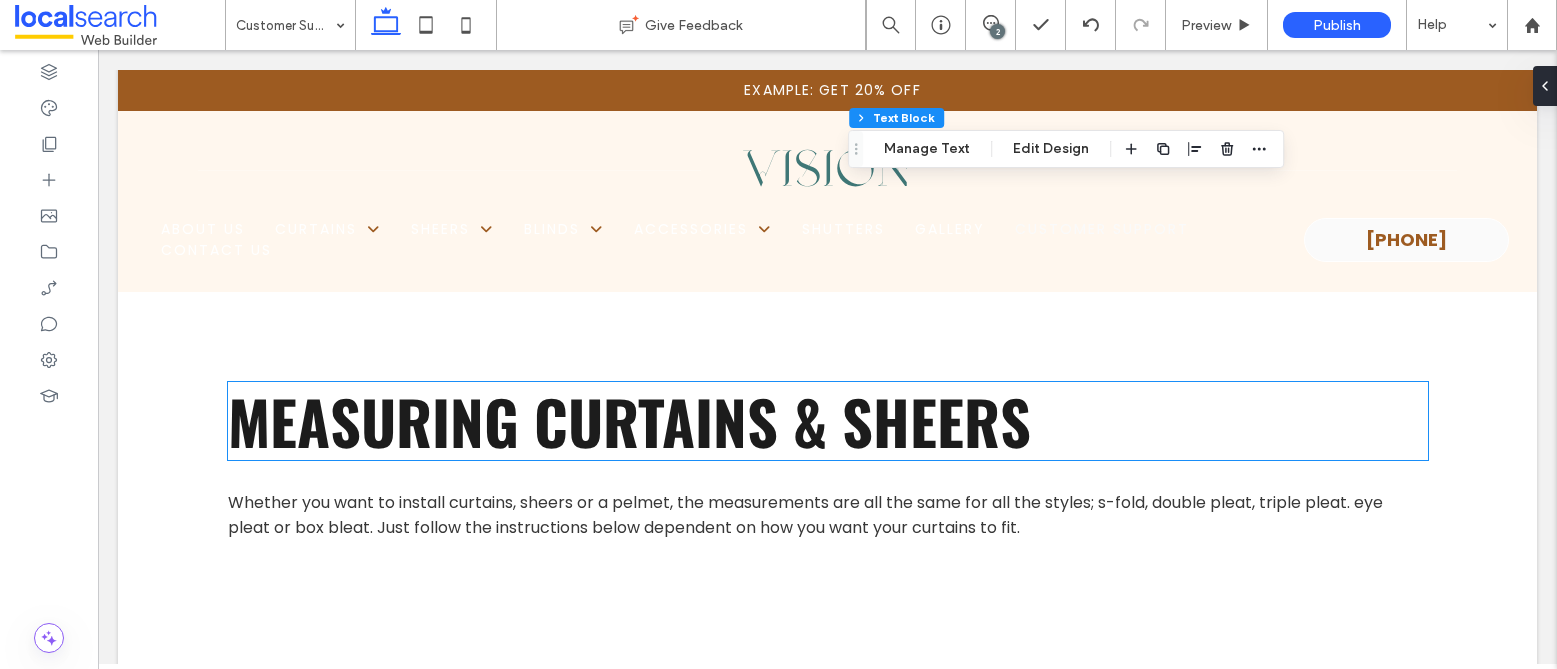 click on "Measuring Curtains & Sheers" at bounding box center (629, 420) 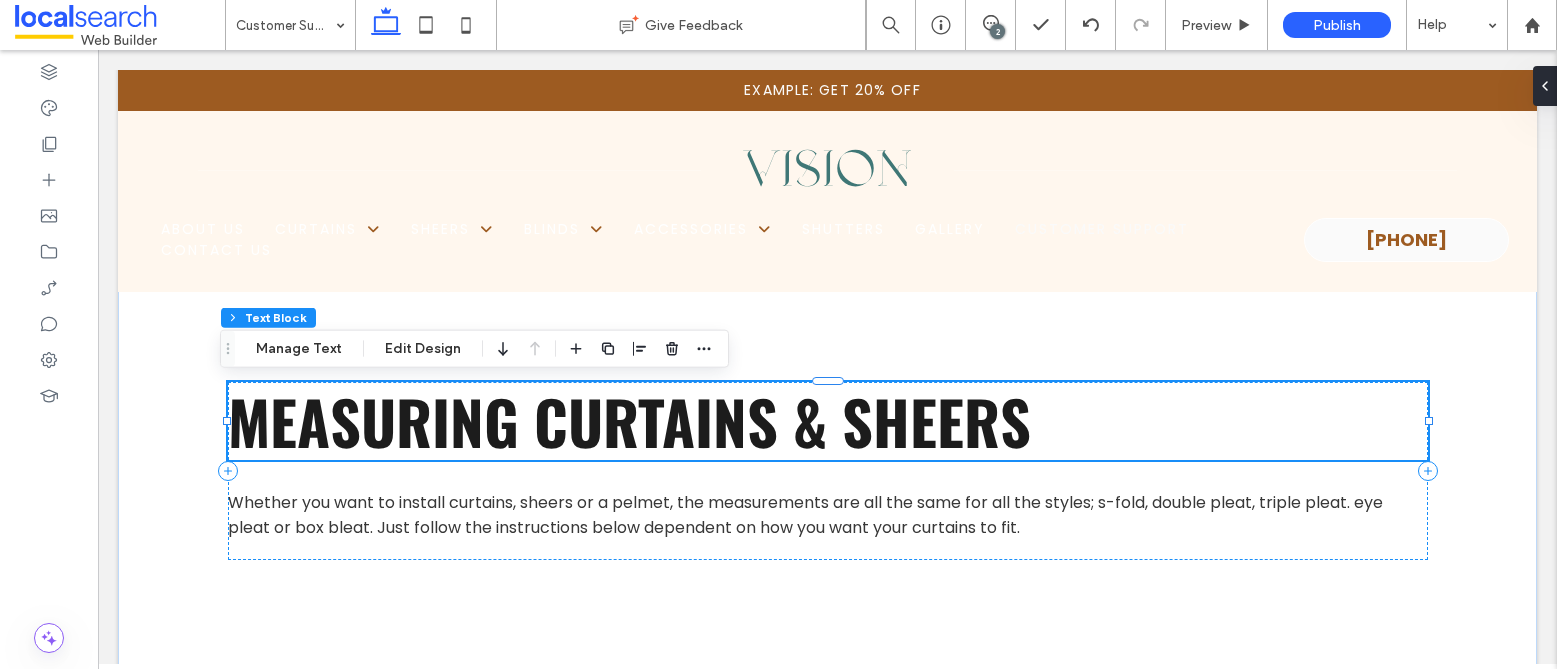 click on "Measuring Curtains & Sheers" at bounding box center (629, 420) 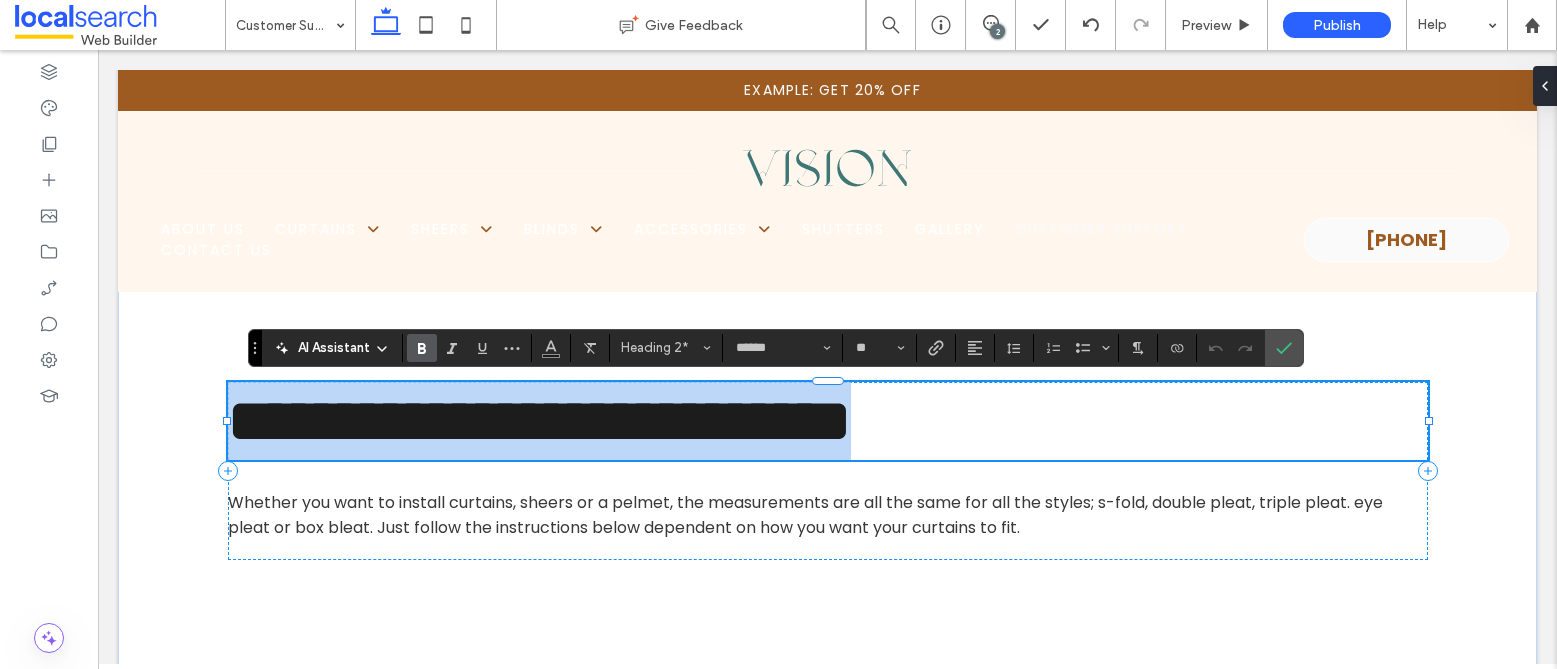 drag, startPoint x: 259, startPoint y: 429, endPoint x: 1010, endPoint y: 423, distance: 751.024 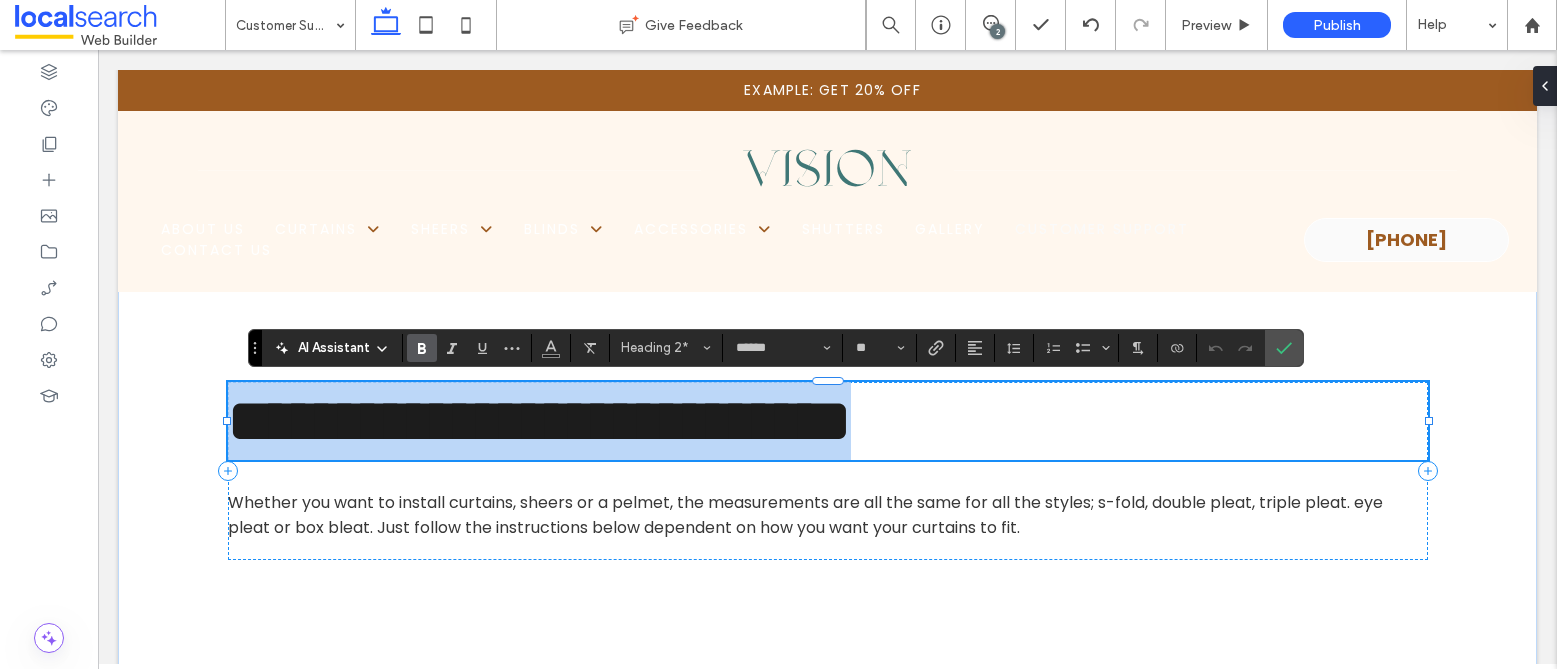 click on "**********" at bounding box center [539, 421] 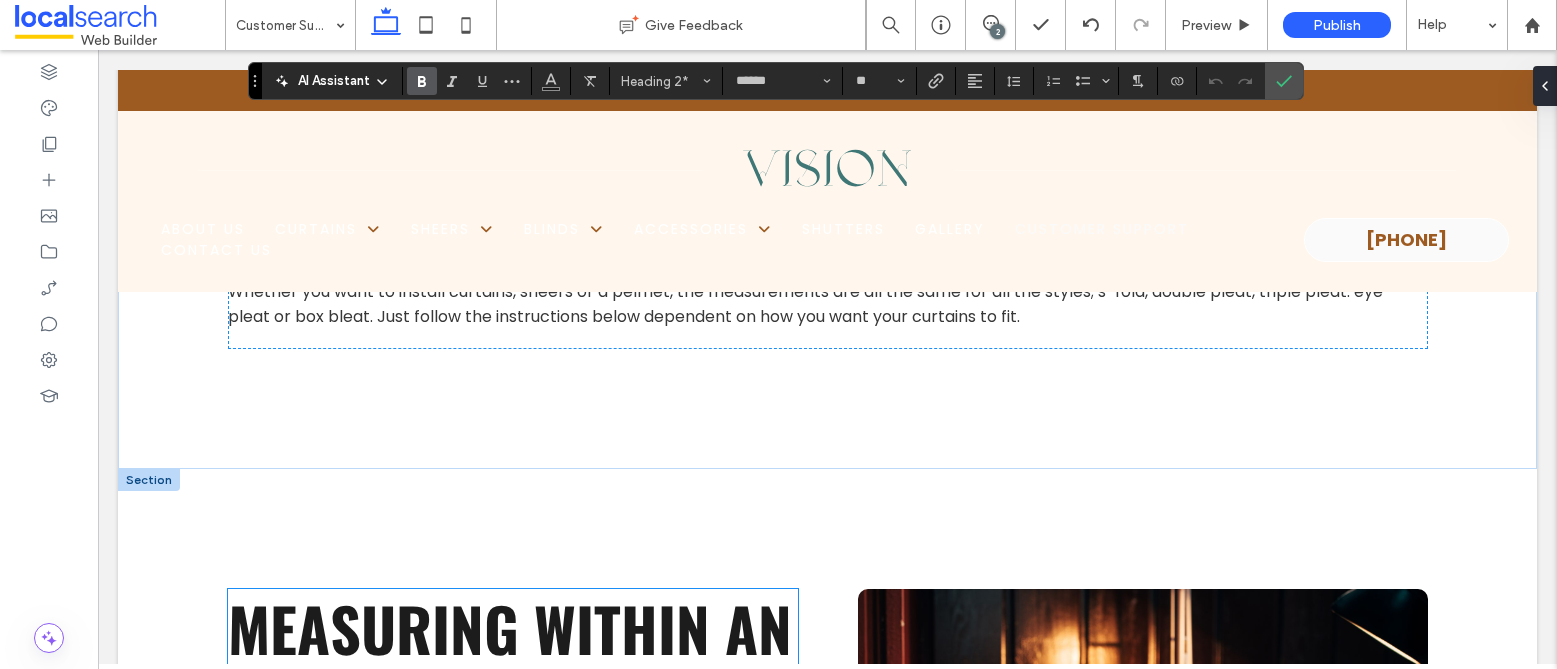 scroll, scrollTop: 1890, scrollLeft: 0, axis: vertical 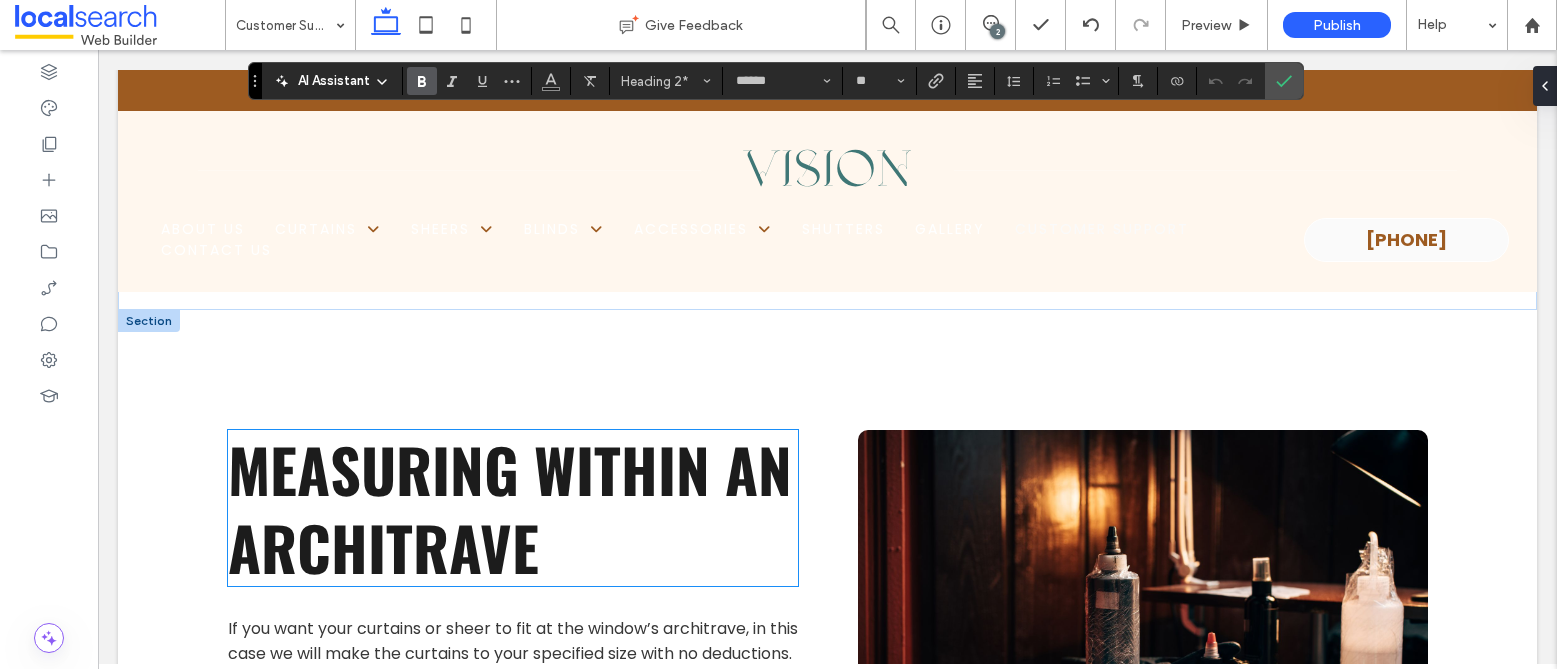 click on "Measuring within an Architrave" at bounding box center (510, 507) 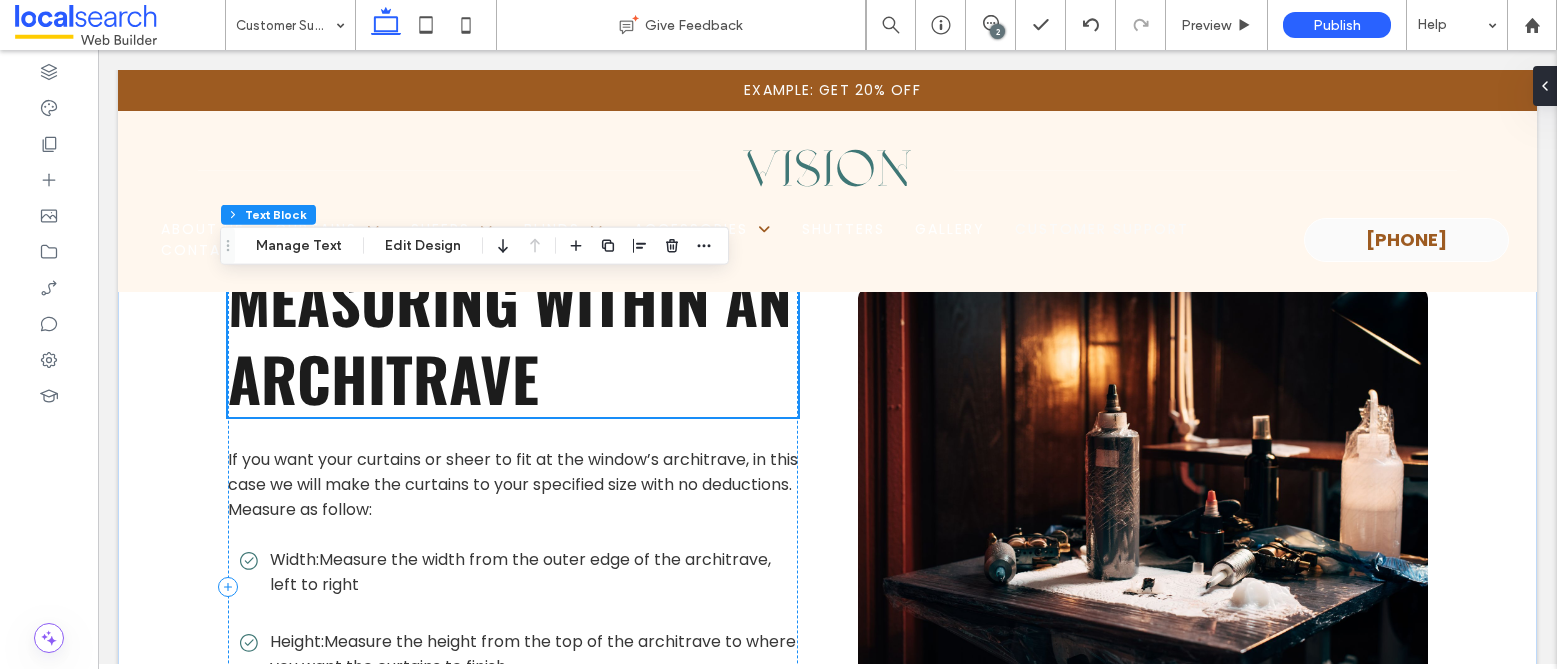 scroll, scrollTop: 2022, scrollLeft: 0, axis: vertical 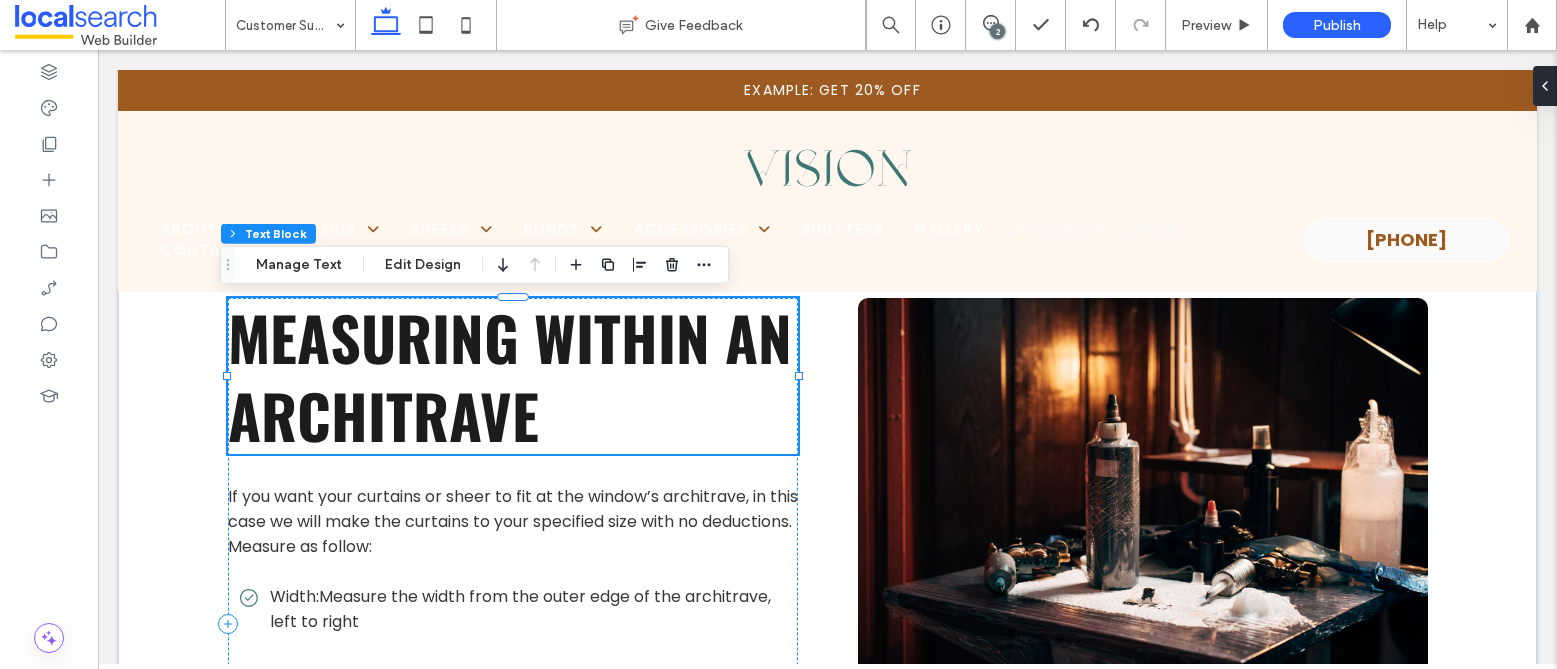 click on "Measuring within an Architrave" at bounding box center [510, 375] 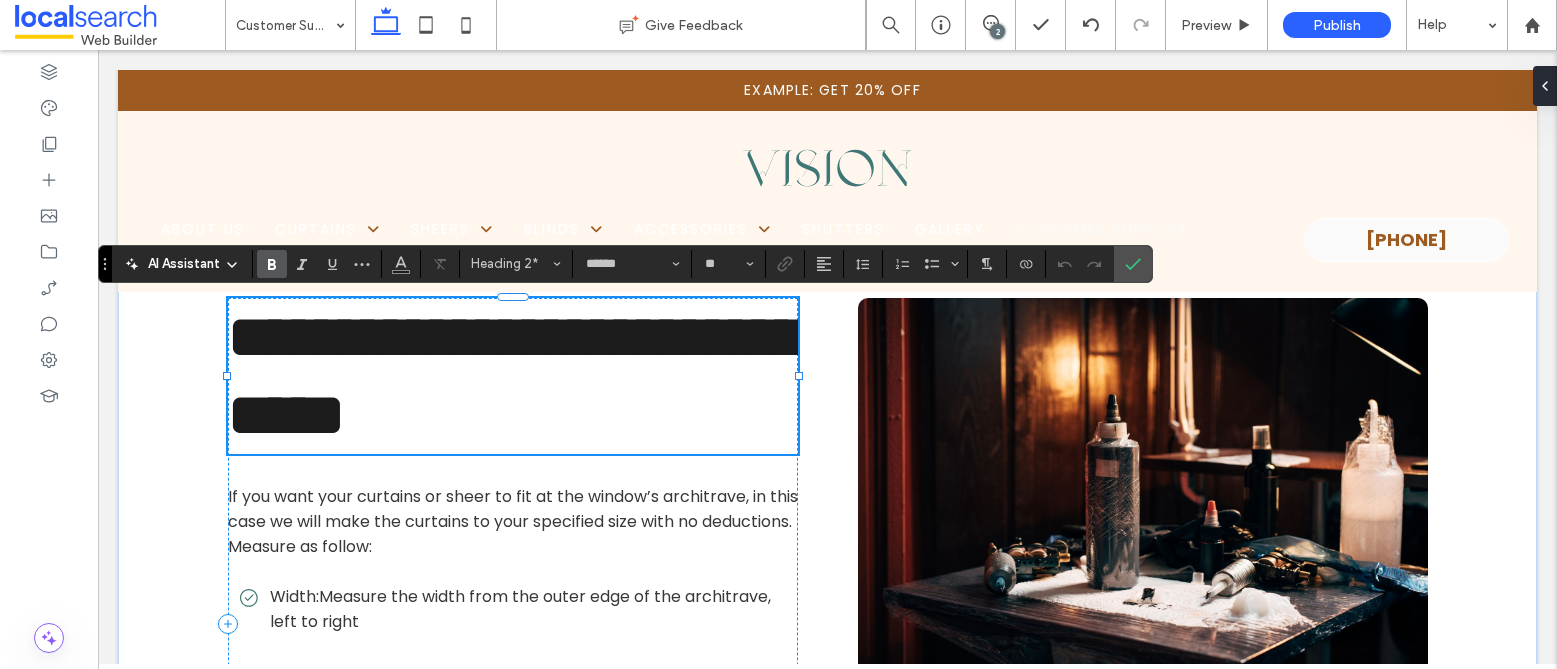 scroll, scrollTop: 5, scrollLeft: 0, axis: vertical 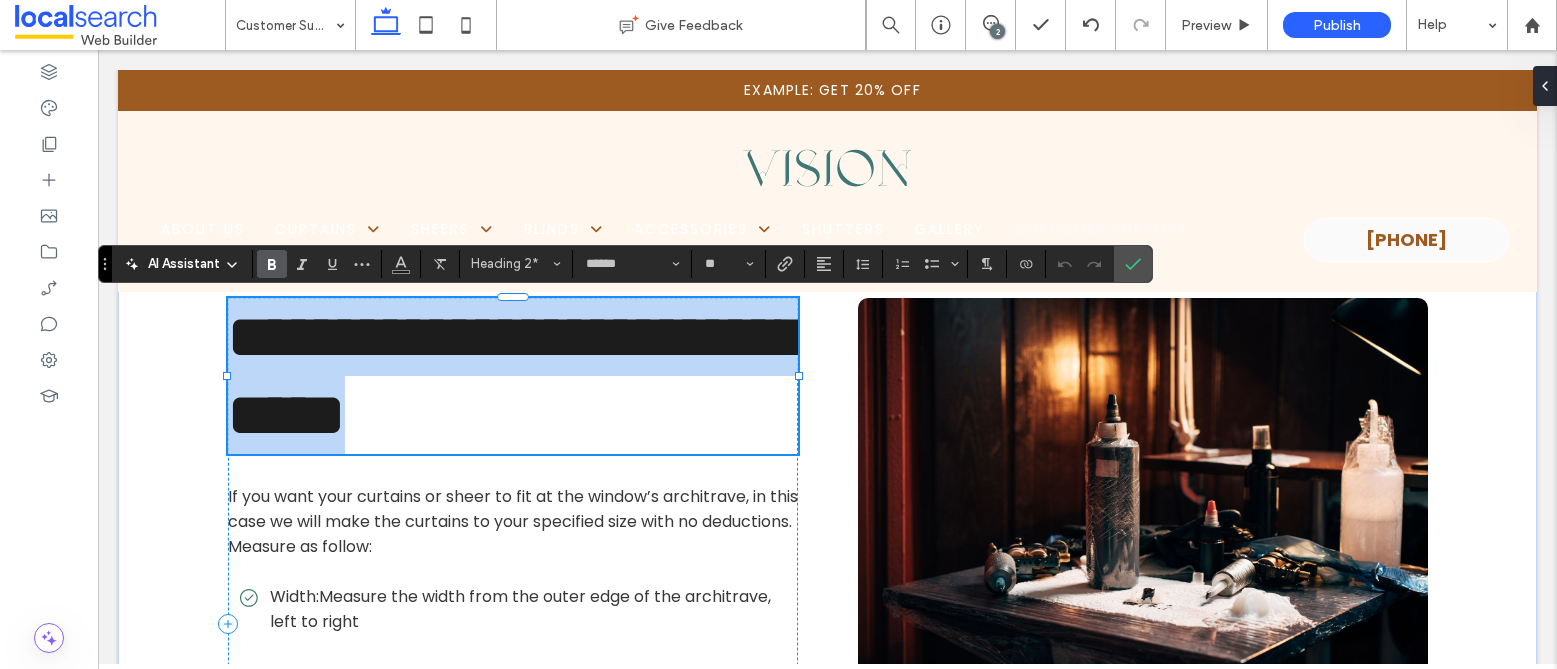 drag, startPoint x: 226, startPoint y: 346, endPoint x: 523, endPoint y: 405, distance: 302.80356 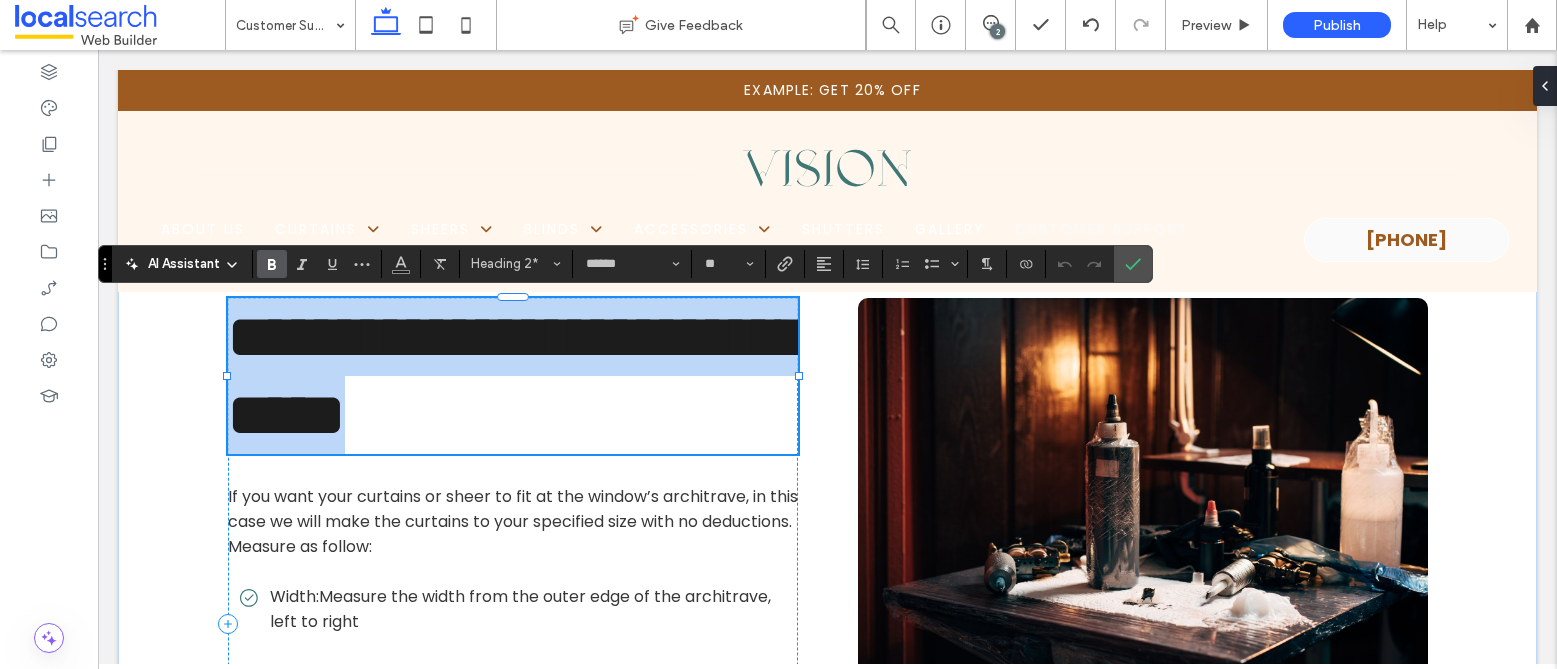 click on "**********" at bounding box center (516, 376) 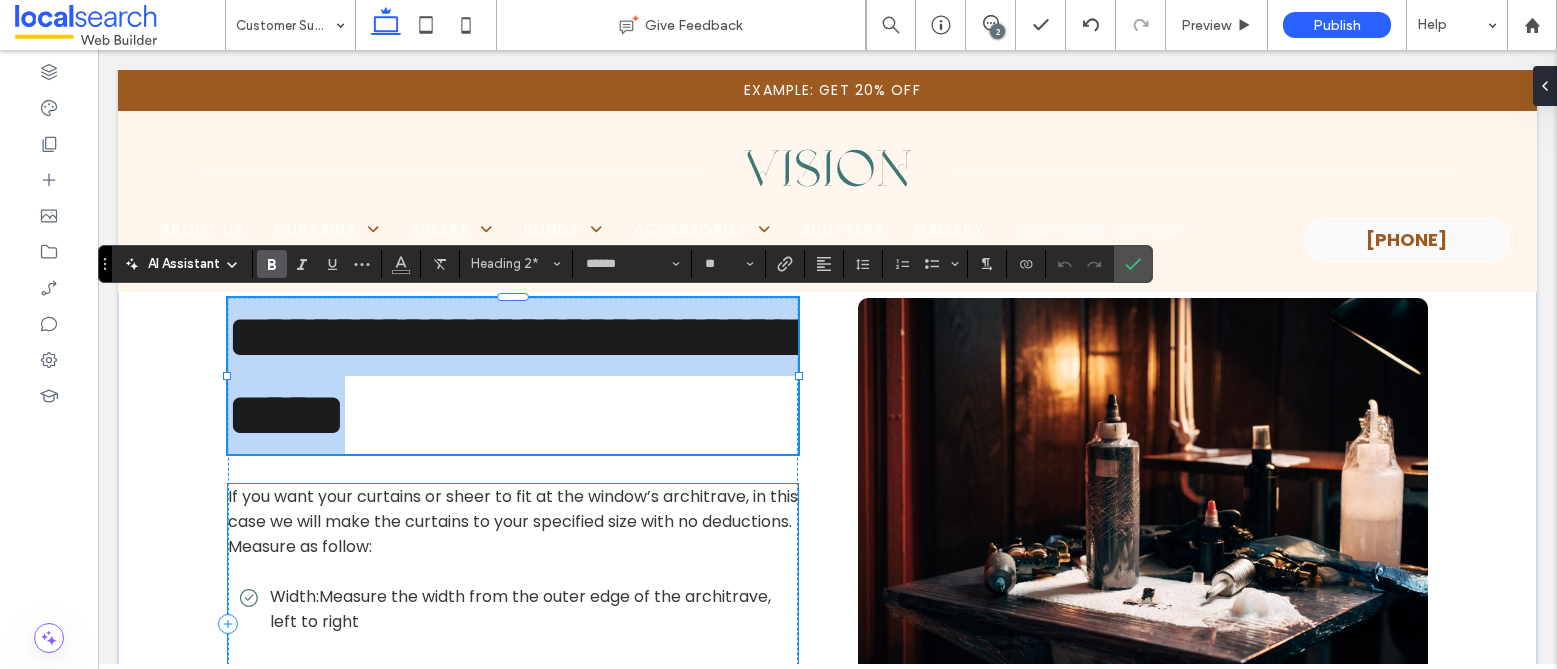 click on "If you want your curtains or sheer to fit at the window’s architrave, in this case we will make the curtains to your specified size with no deductions. Measure as follow:" at bounding box center [513, 521] 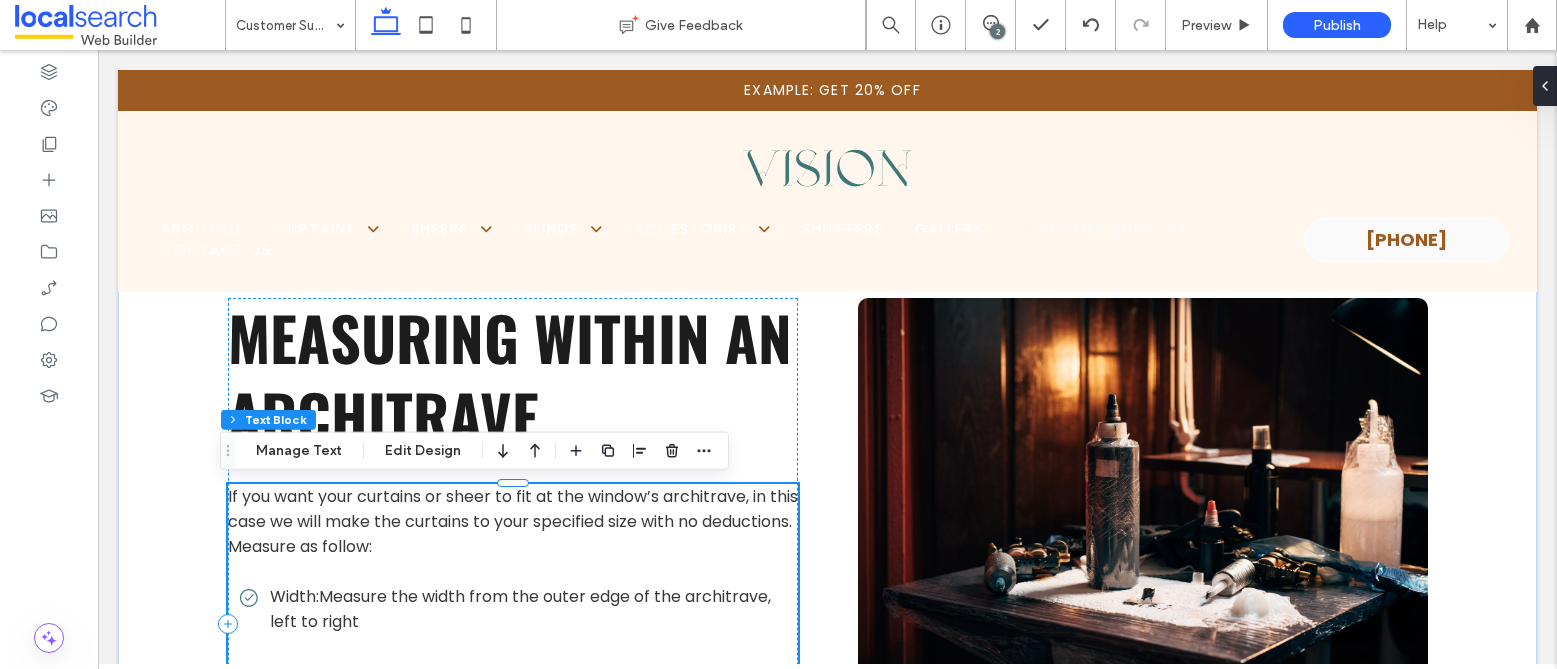 click on "If you want your curtains or sheer to fit at the window’s architrave, in this case we will make the curtains to your specified size with no deductions. Measure as follow:" at bounding box center (513, 521) 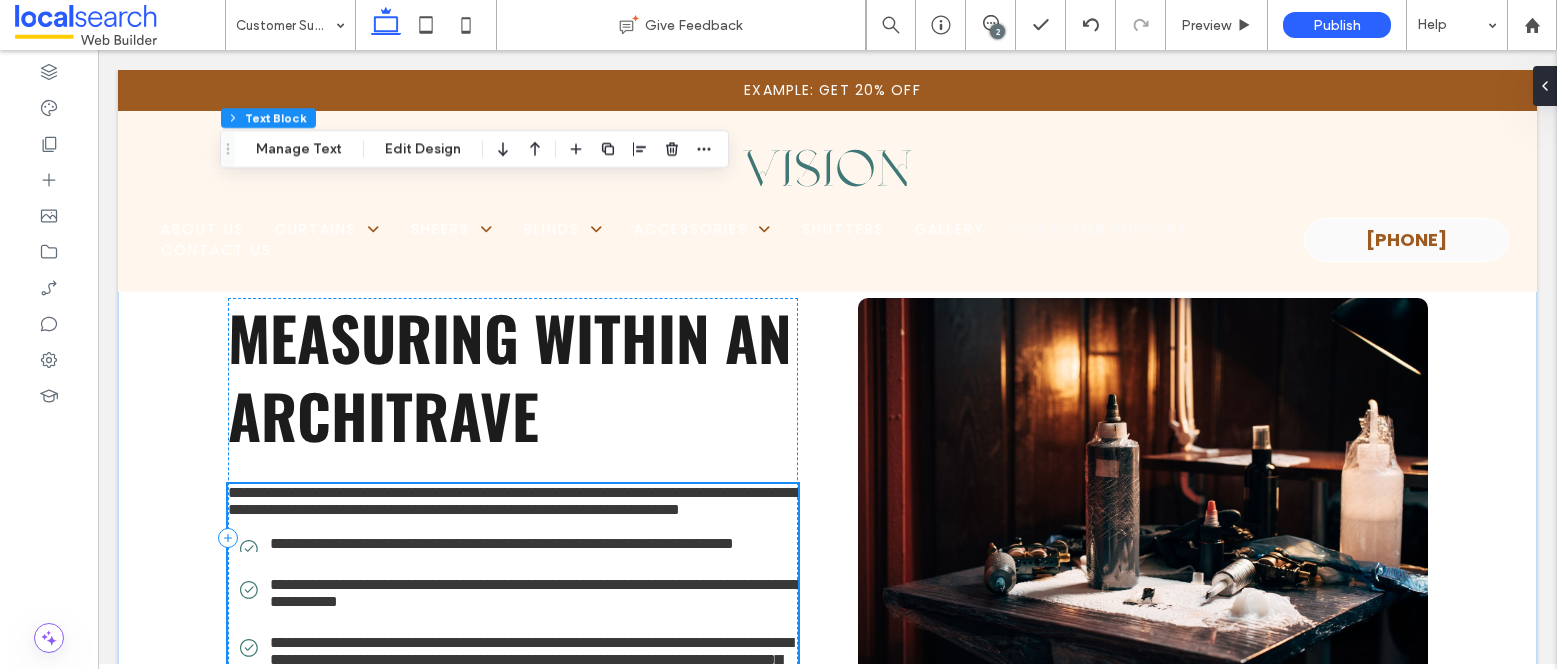 type on "*******" 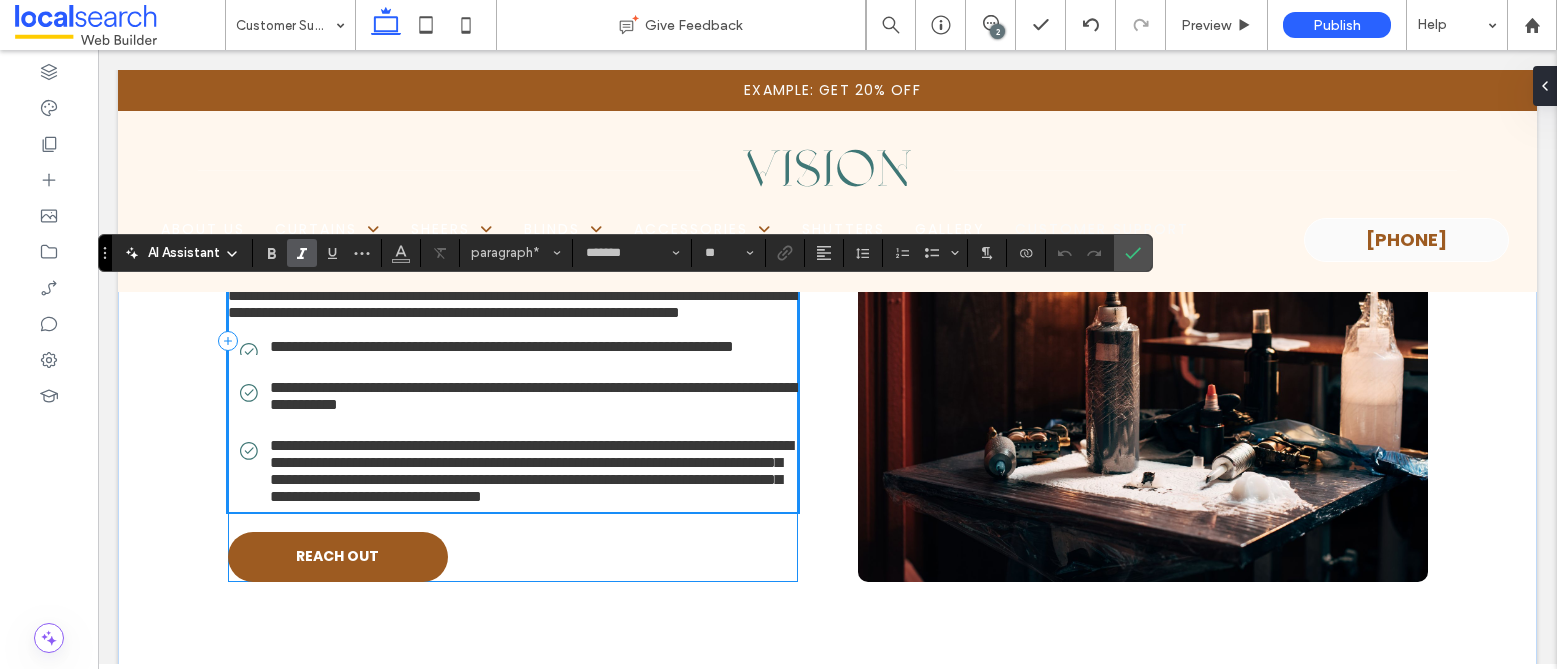 scroll, scrollTop: 2007, scrollLeft: 0, axis: vertical 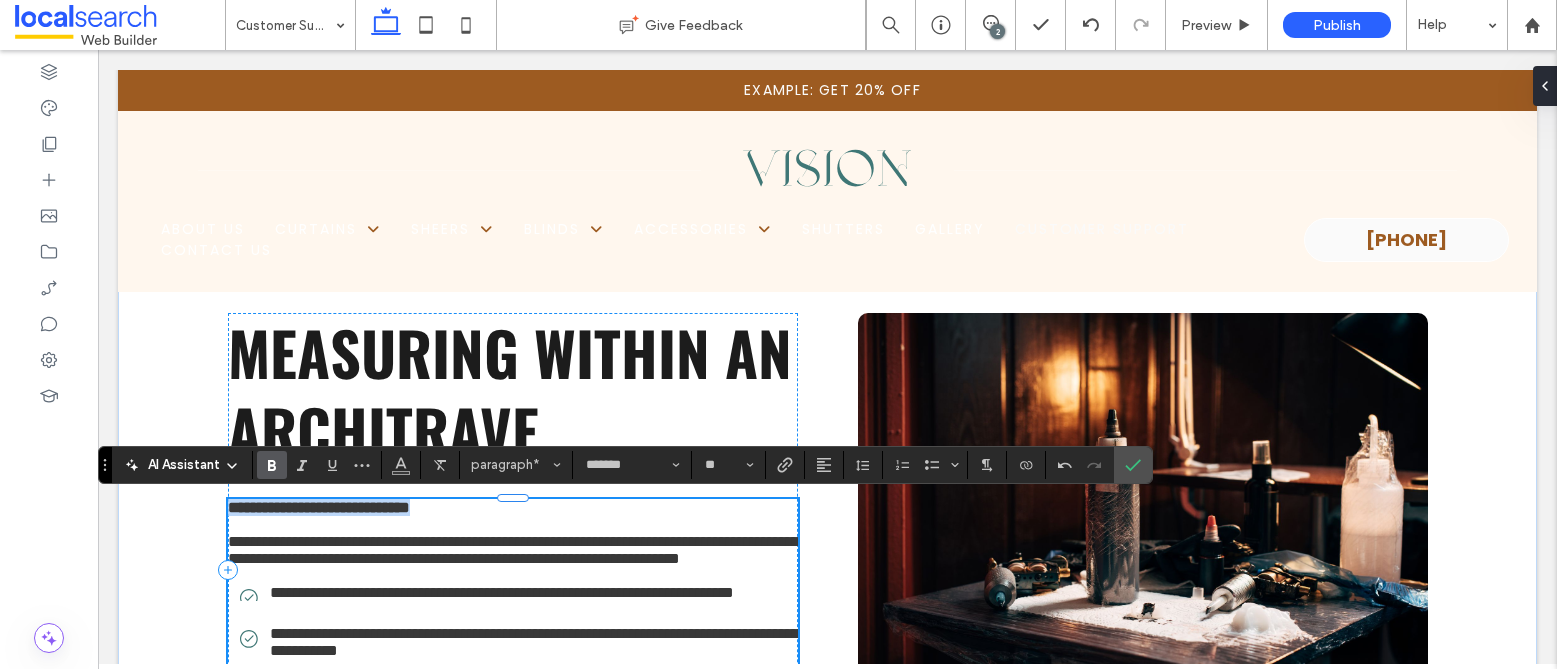 drag, startPoint x: 458, startPoint y: 519, endPoint x: 224, endPoint y: 518, distance: 234.00214 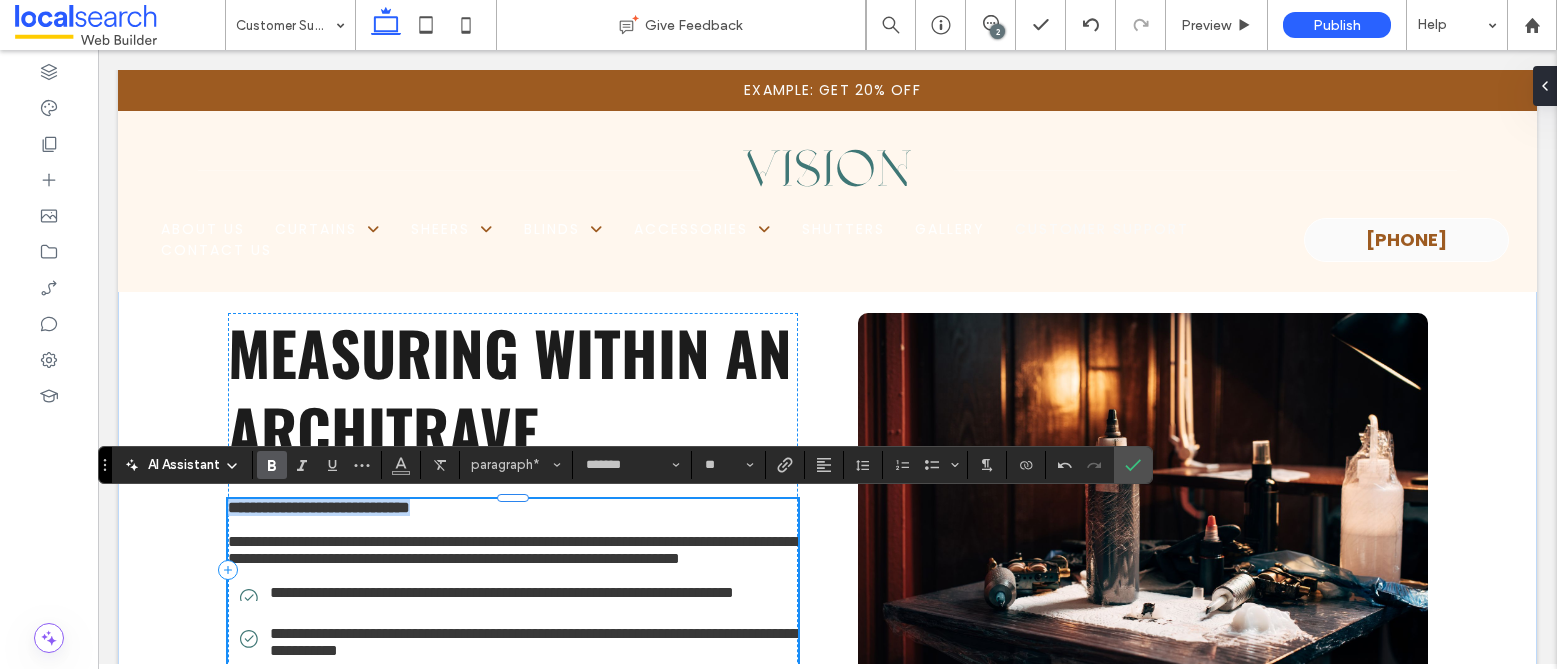 click on "**********" at bounding box center [513, 507] 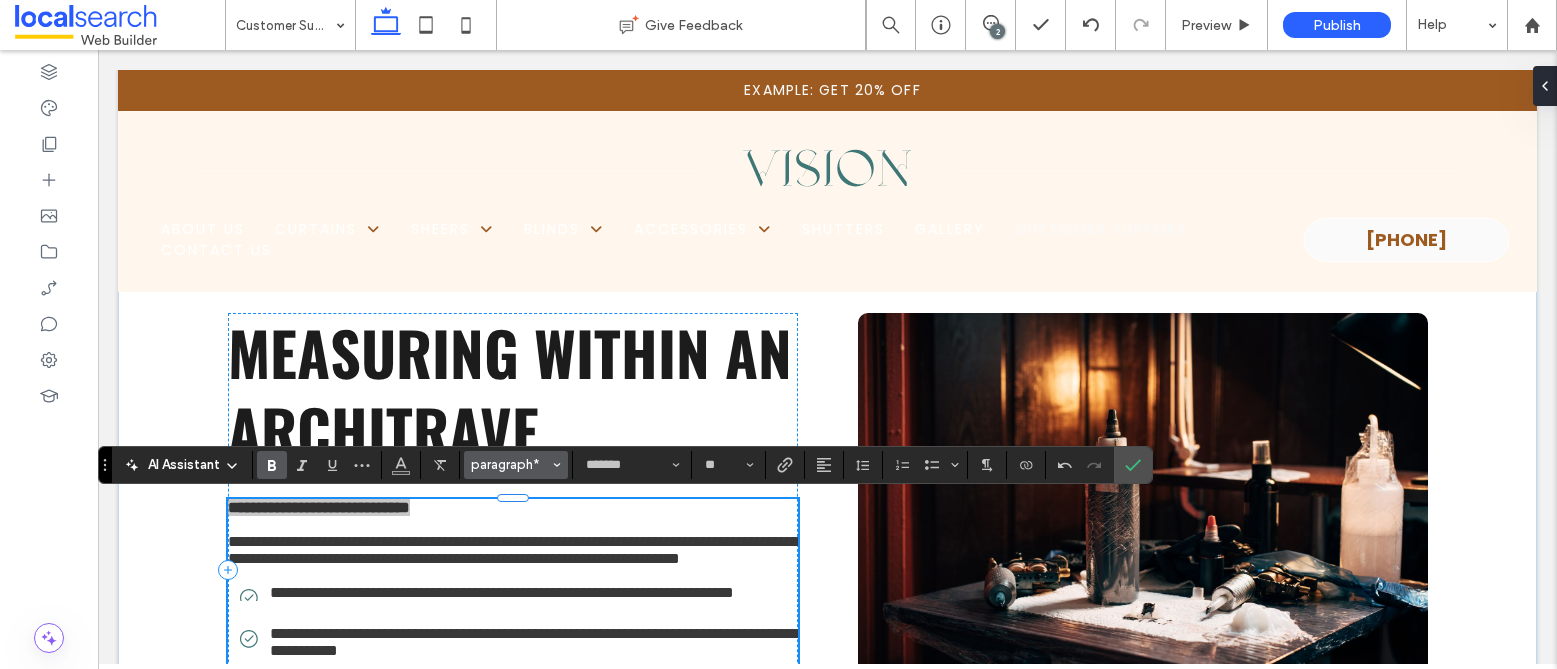 click on "paragraph*" at bounding box center (510, 464) 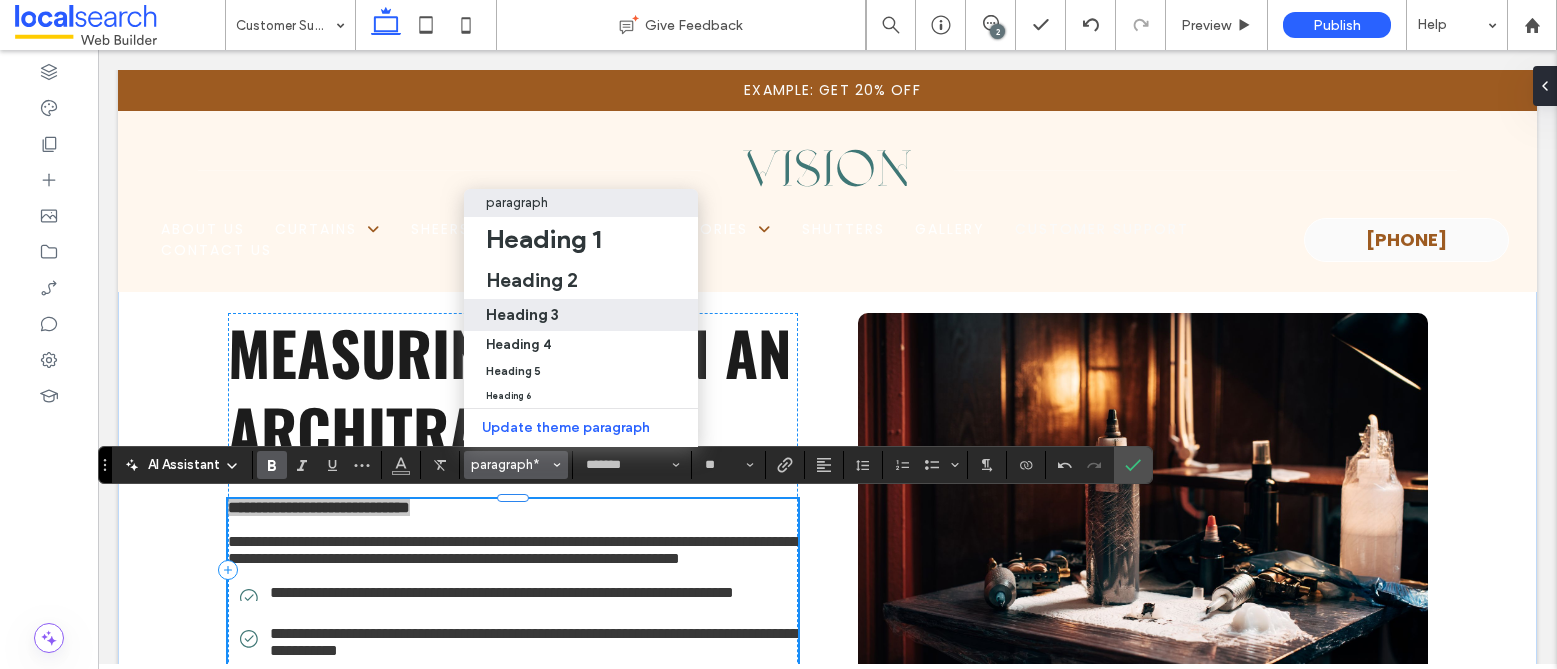 click on "Heading 3" at bounding box center (522, 314) 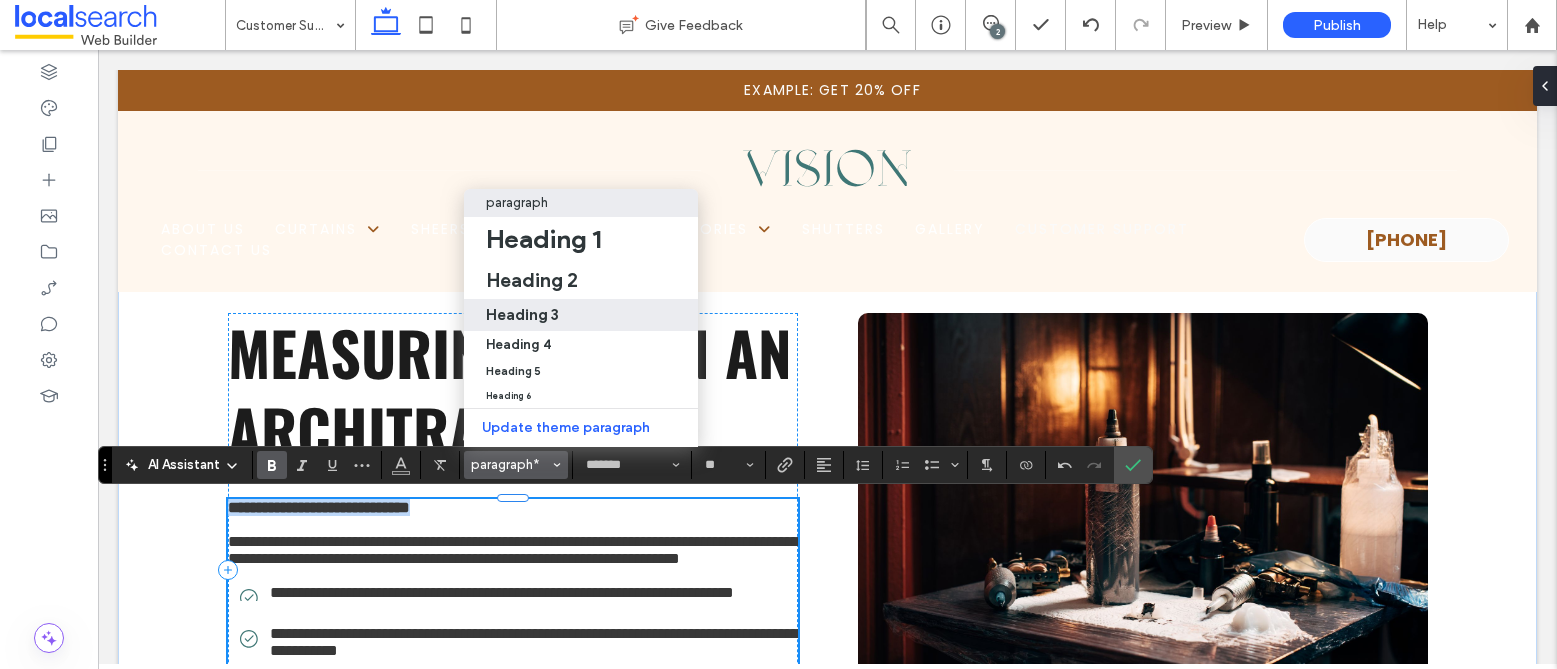 type on "******" 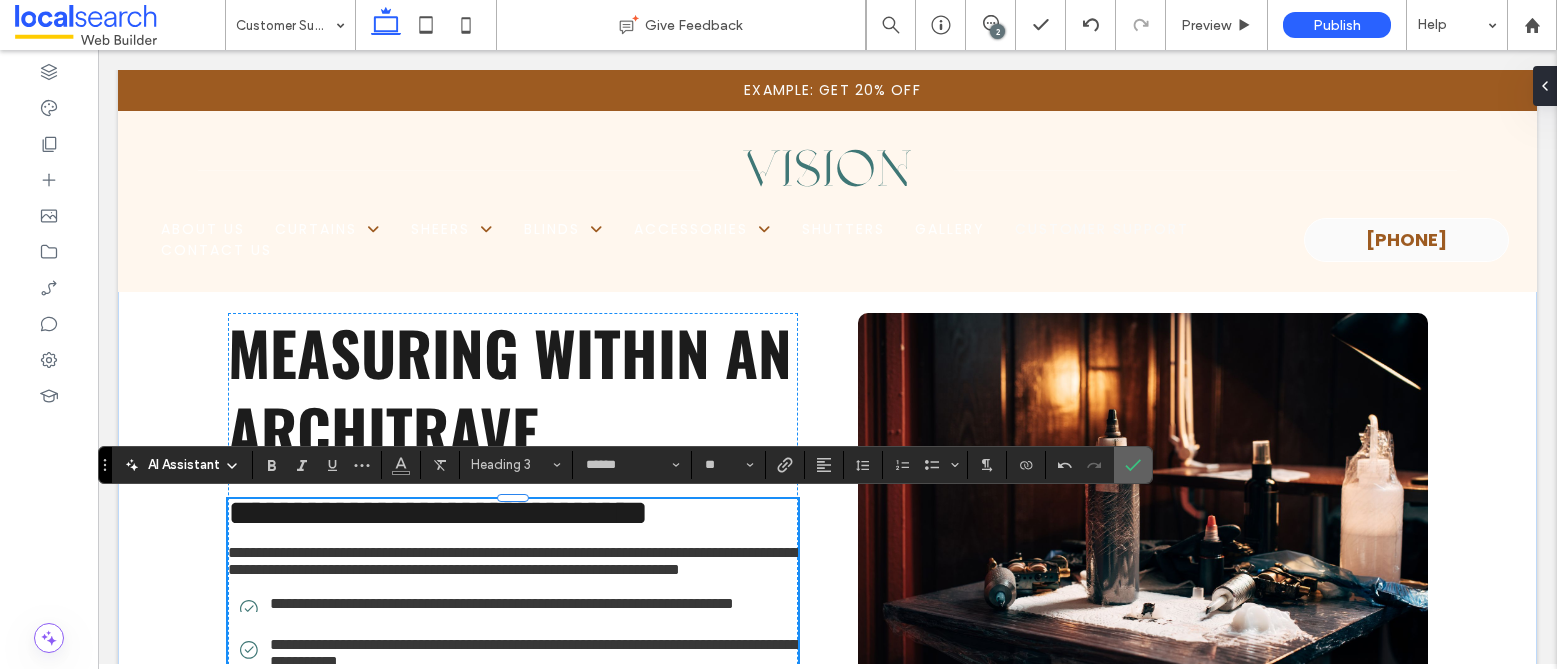 click 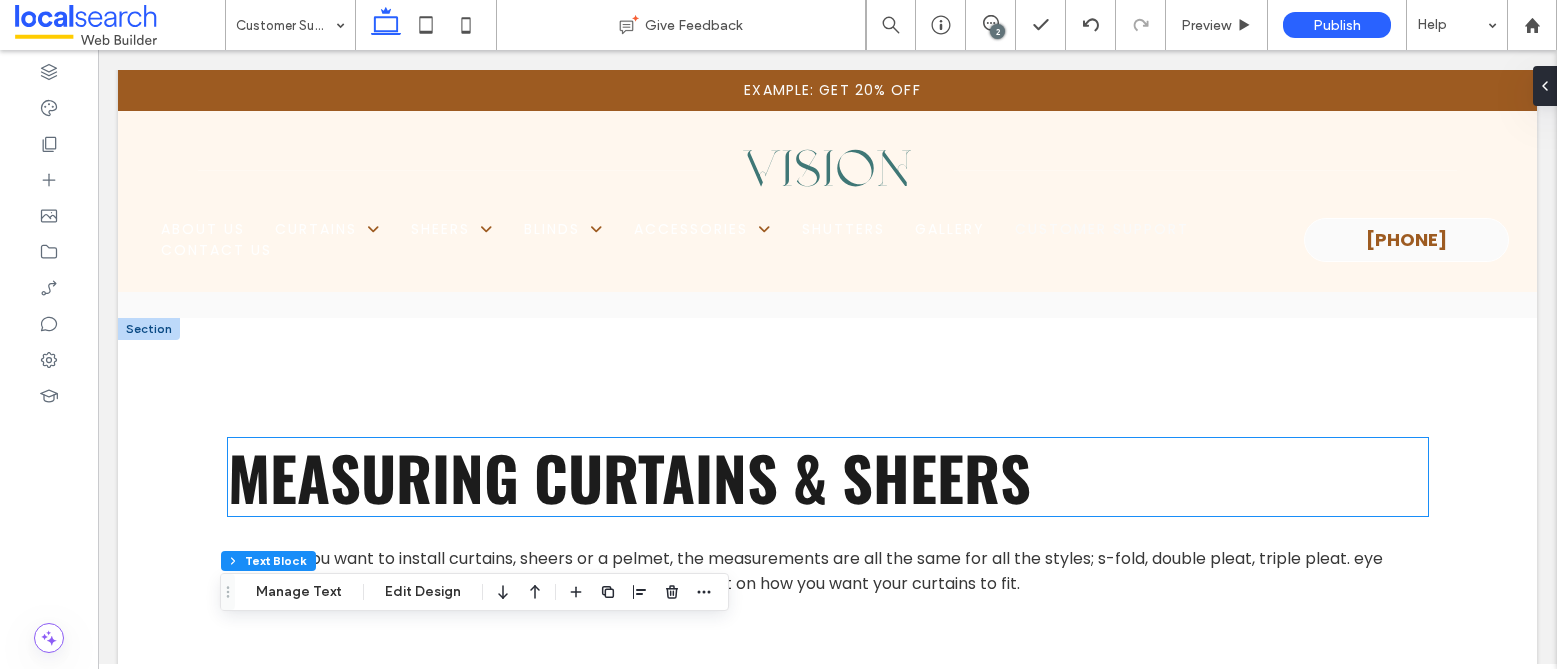 scroll, scrollTop: 1486, scrollLeft: 0, axis: vertical 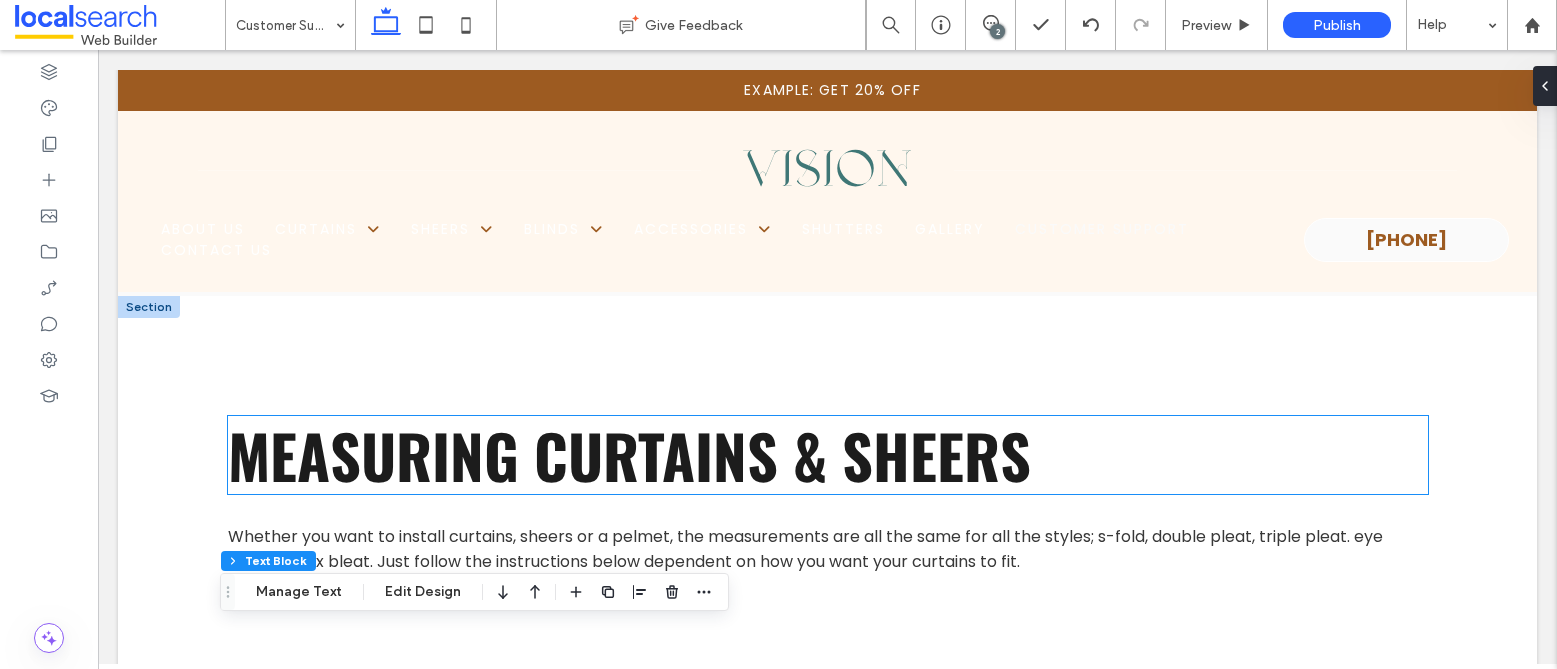 click on "Measuring Curtains & Sheers" at bounding box center [629, 454] 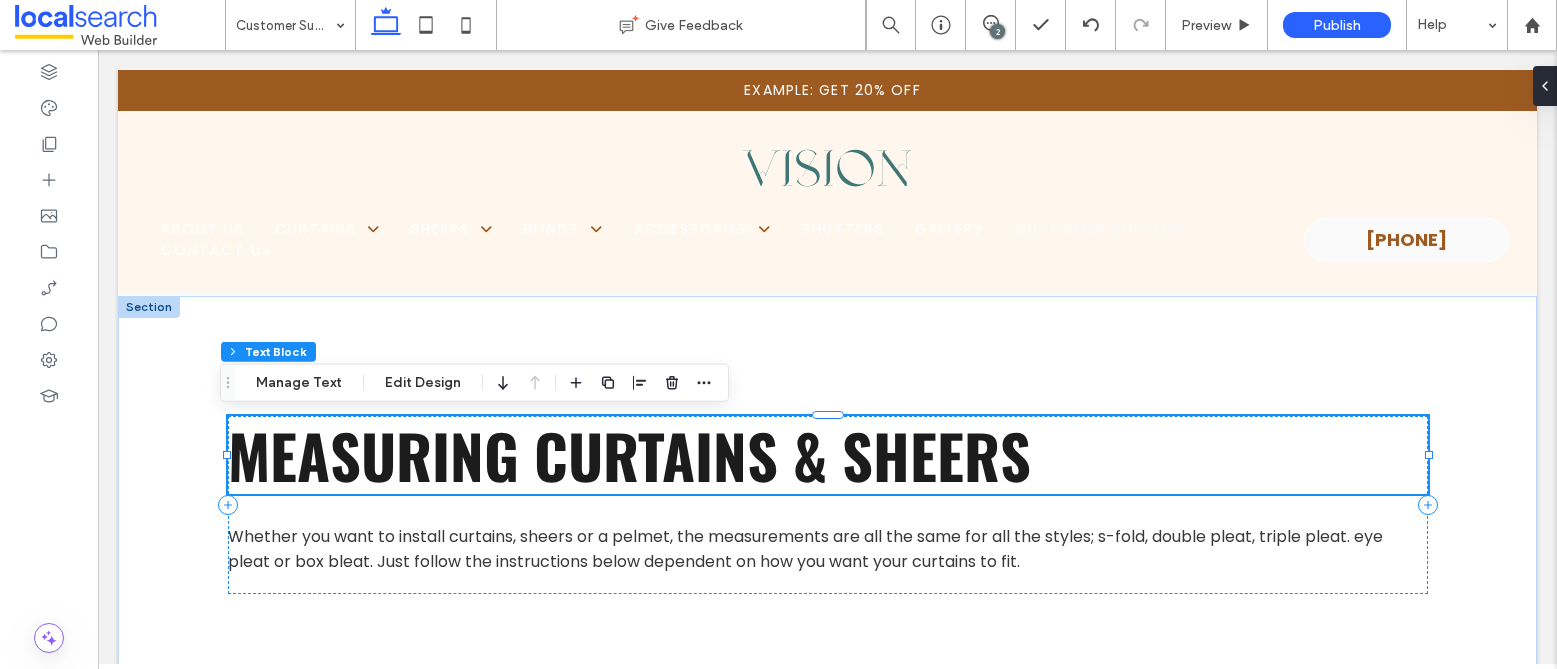 click on "Measuring Curtains & Sheers" at bounding box center (629, 454) 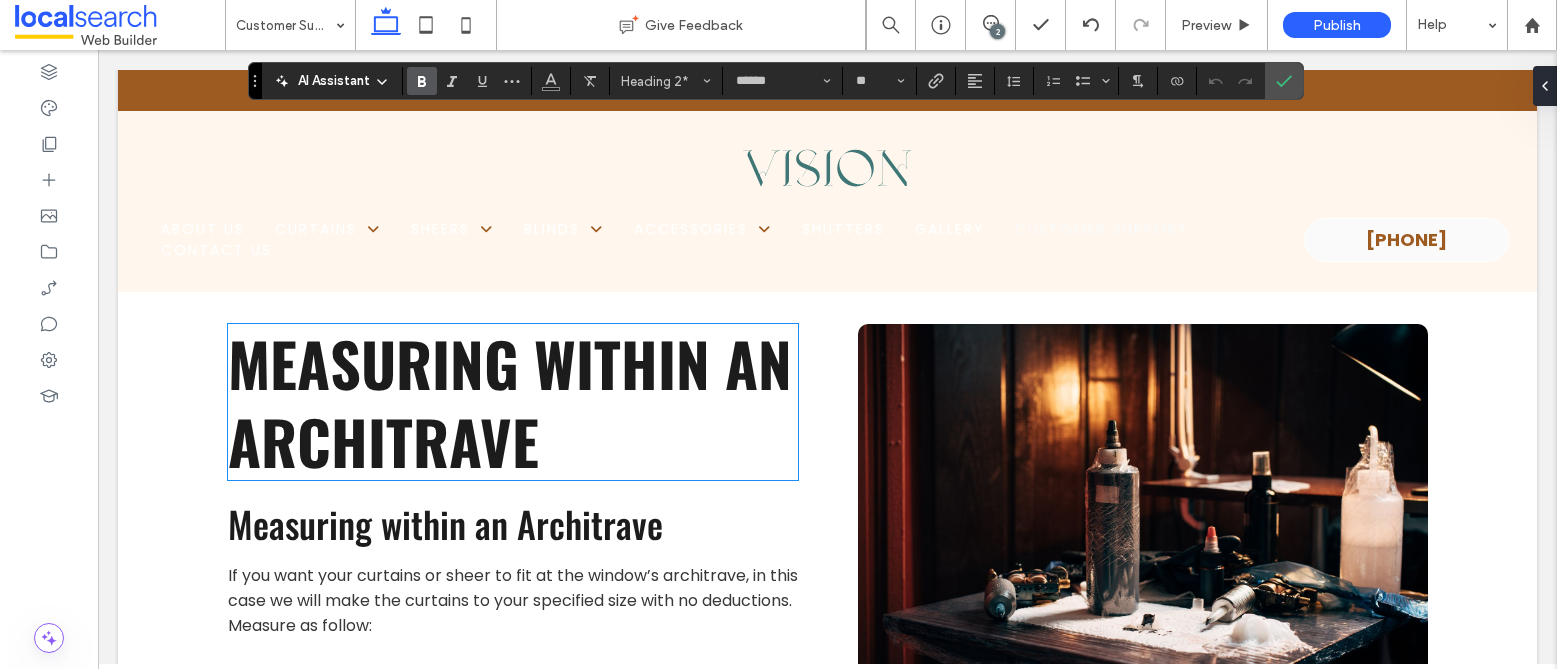 scroll, scrollTop: 1985, scrollLeft: 0, axis: vertical 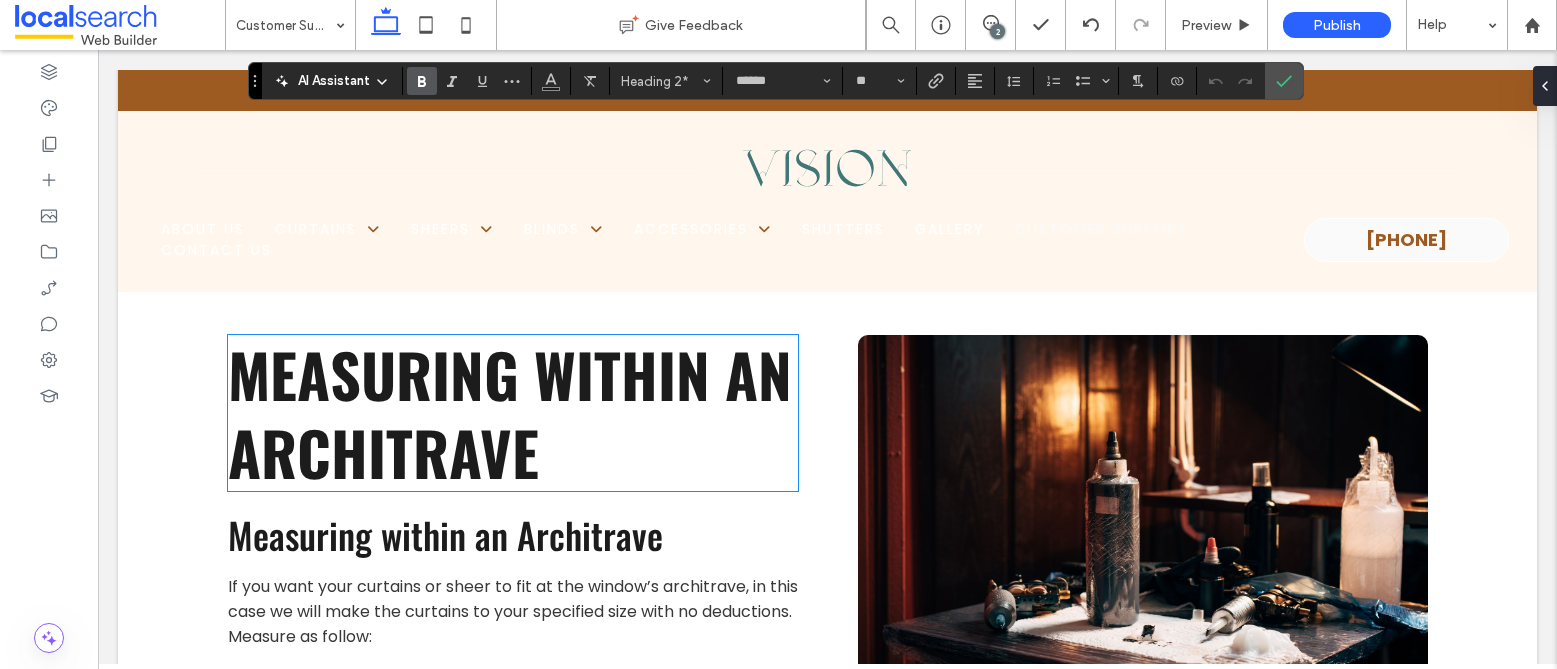 click on "Measuring within an Architrave" at bounding box center [510, 412] 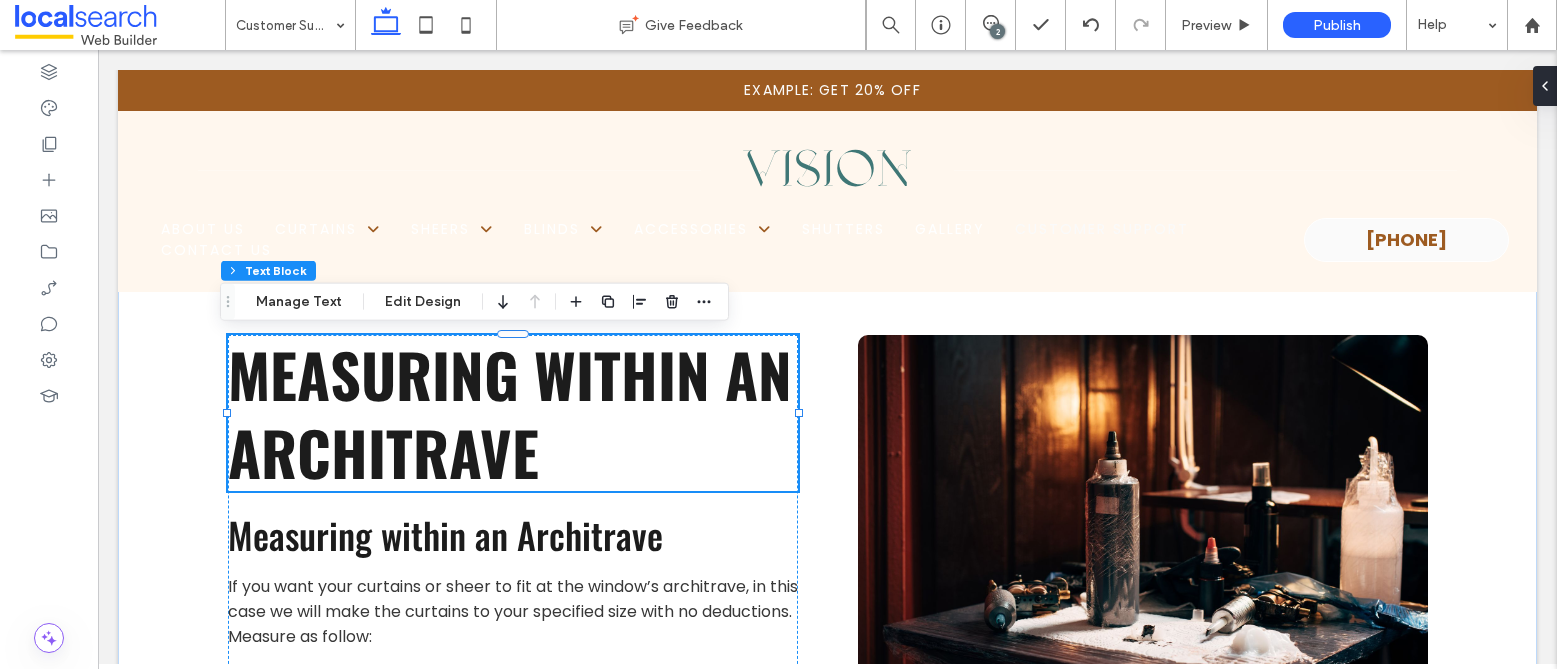 click on "Measuring within an Architrave" at bounding box center (510, 412) 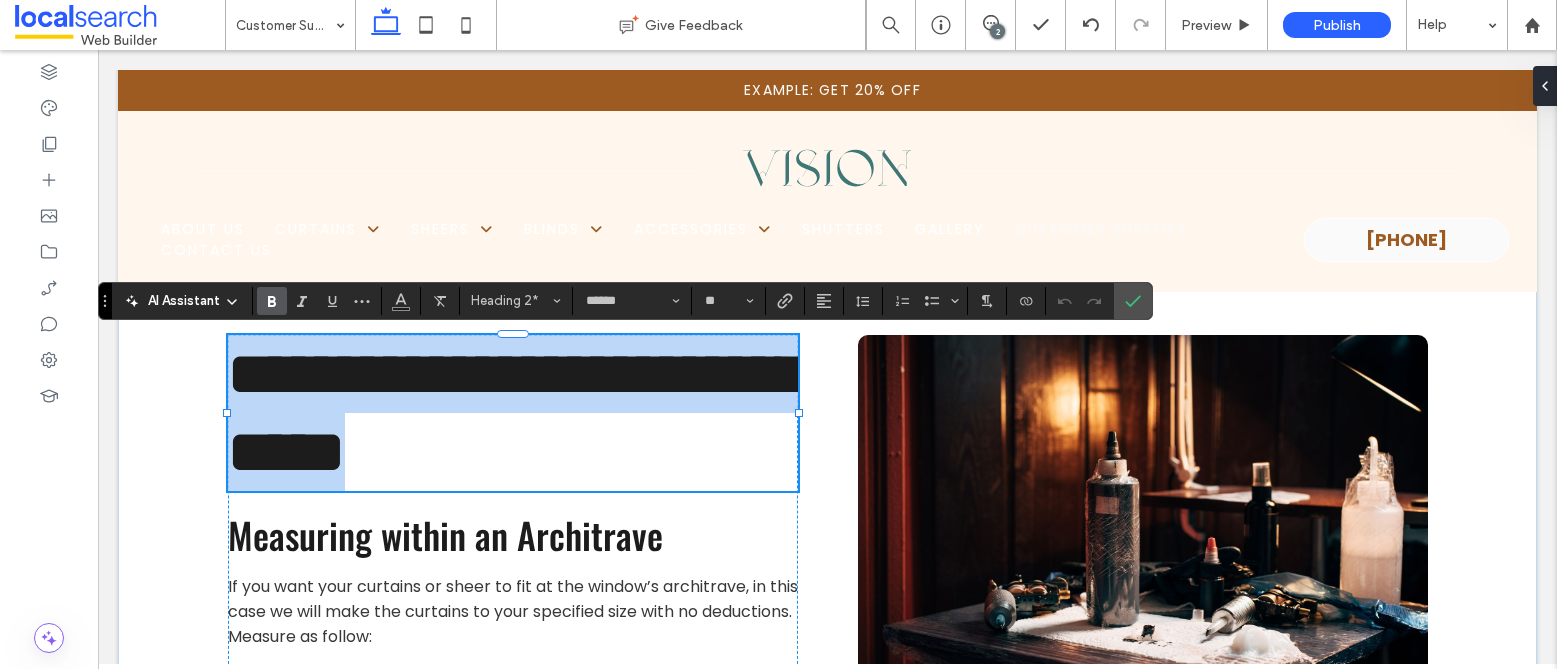 type on "*******" 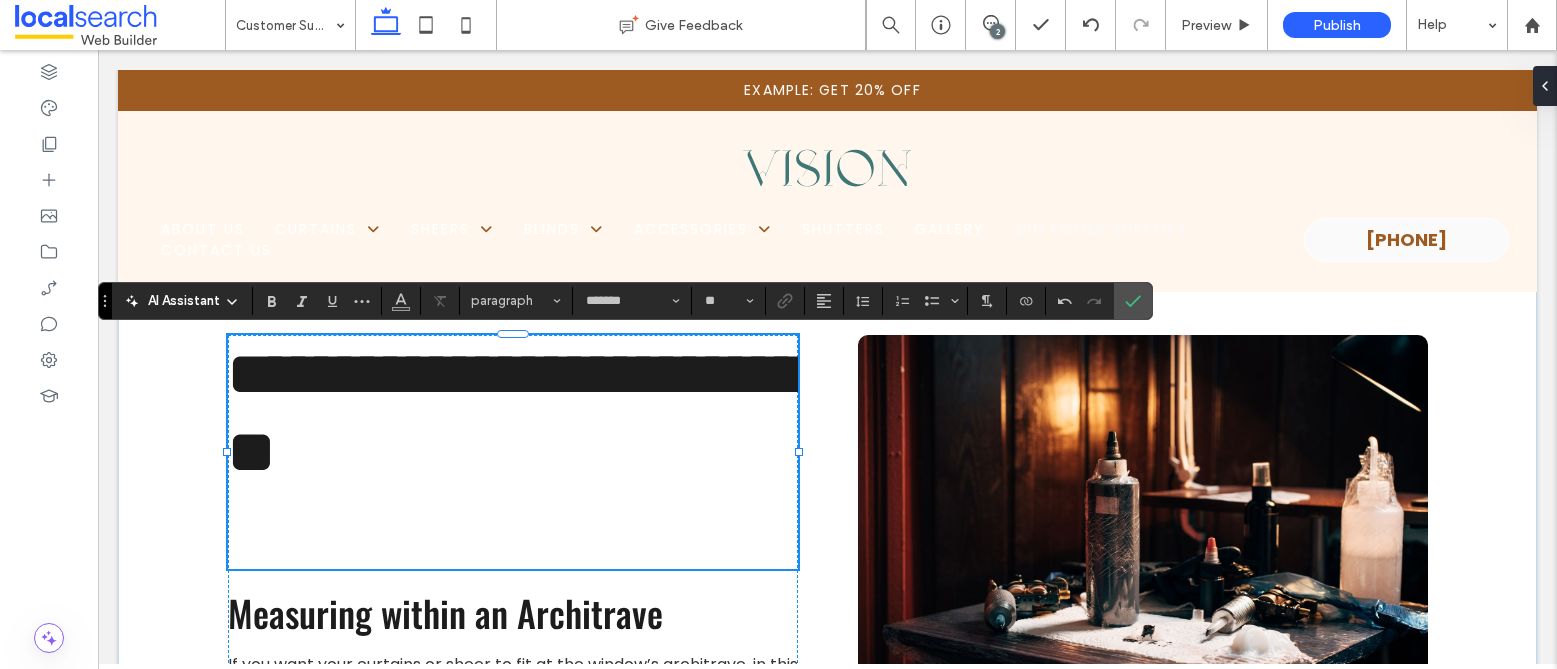 scroll, scrollTop: 0, scrollLeft: 0, axis: both 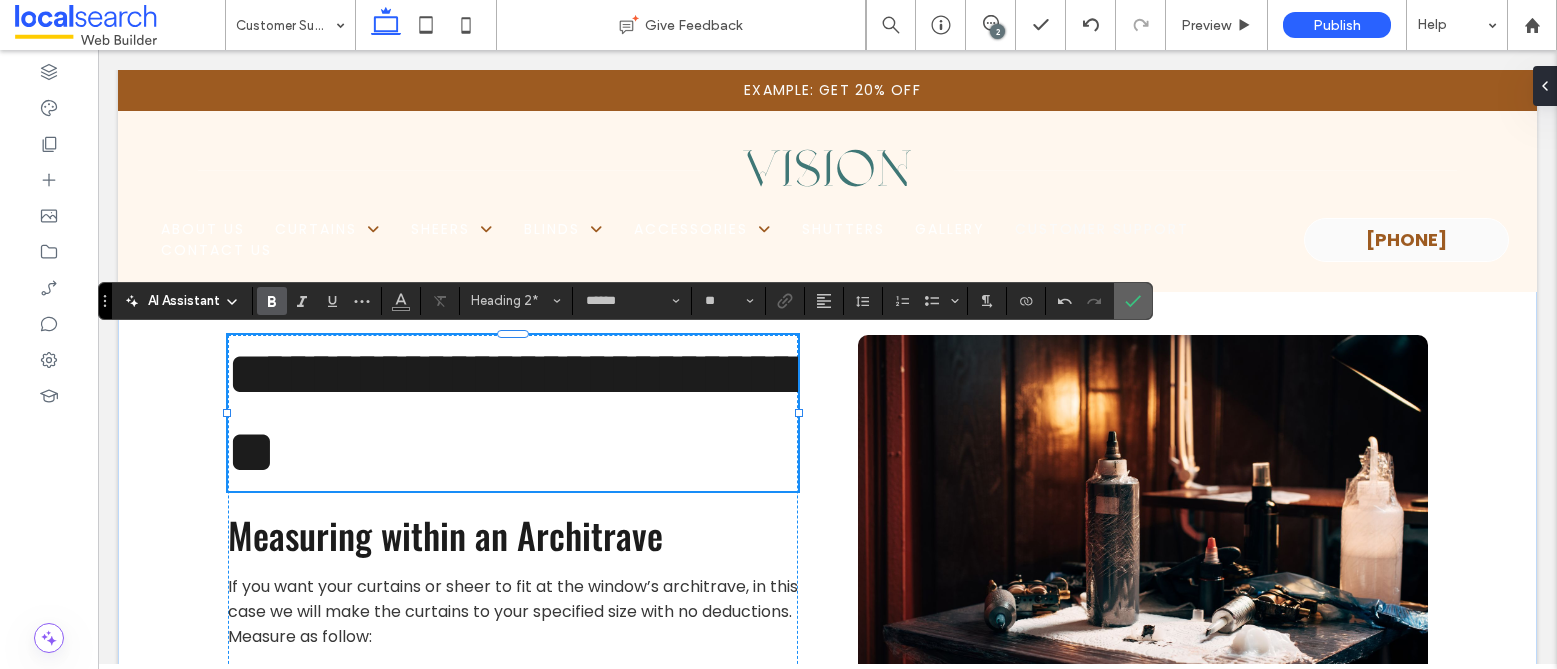 click 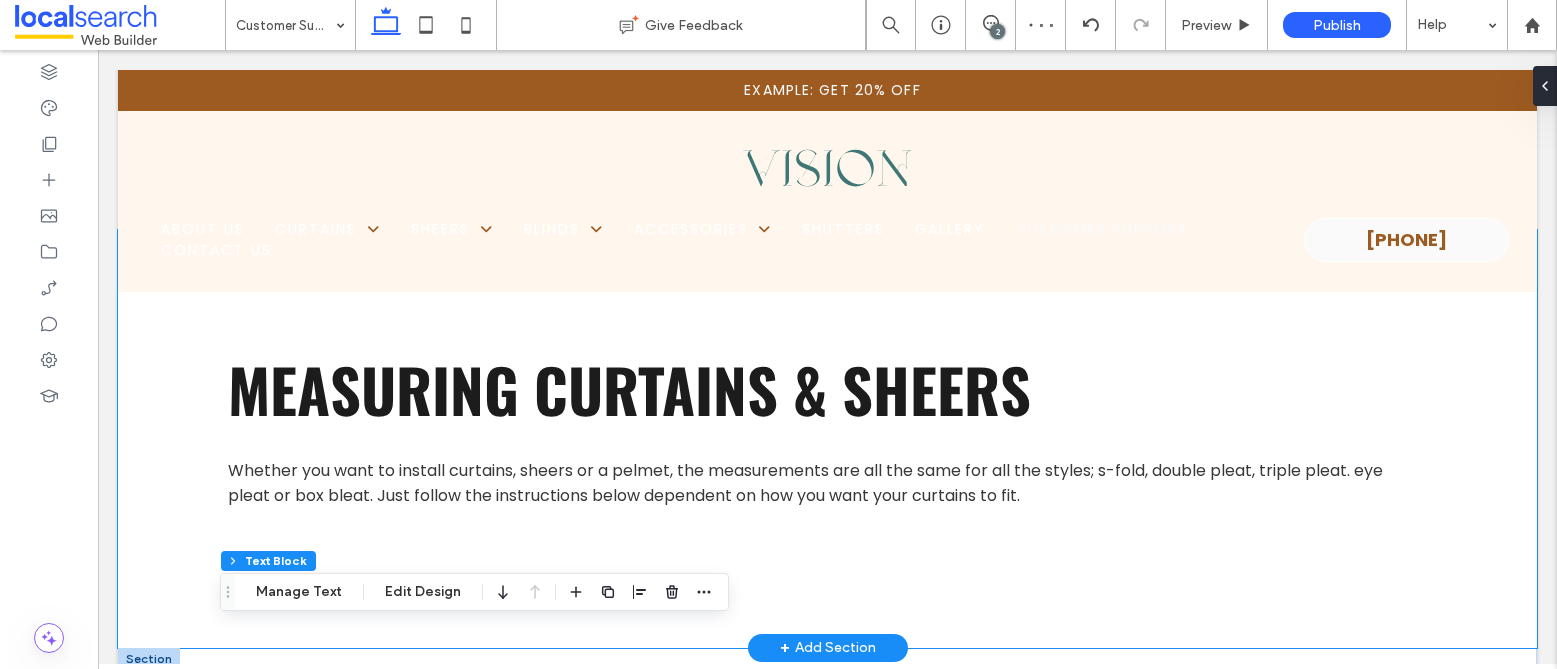 scroll, scrollTop: 1647, scrollLeft: 0, axis: vertical 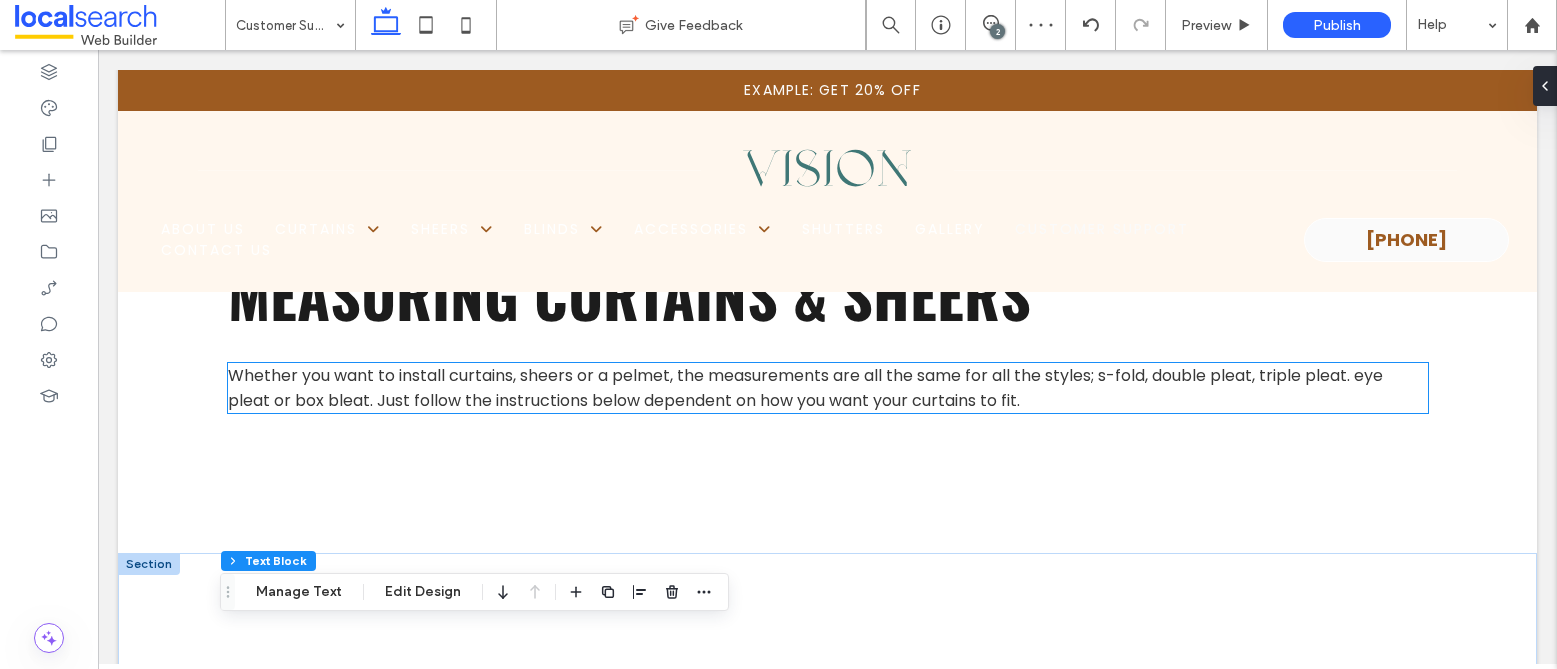 click on "Whether you want to install curtains, sheers or a pelmet, the measurements are all the same for all the styles; s-fold, double pleat, triple pleat. eye pleat or box bleat. Just follow the instructions below dependent on how you want your curtains to fit." at bounding box center (805, 388) 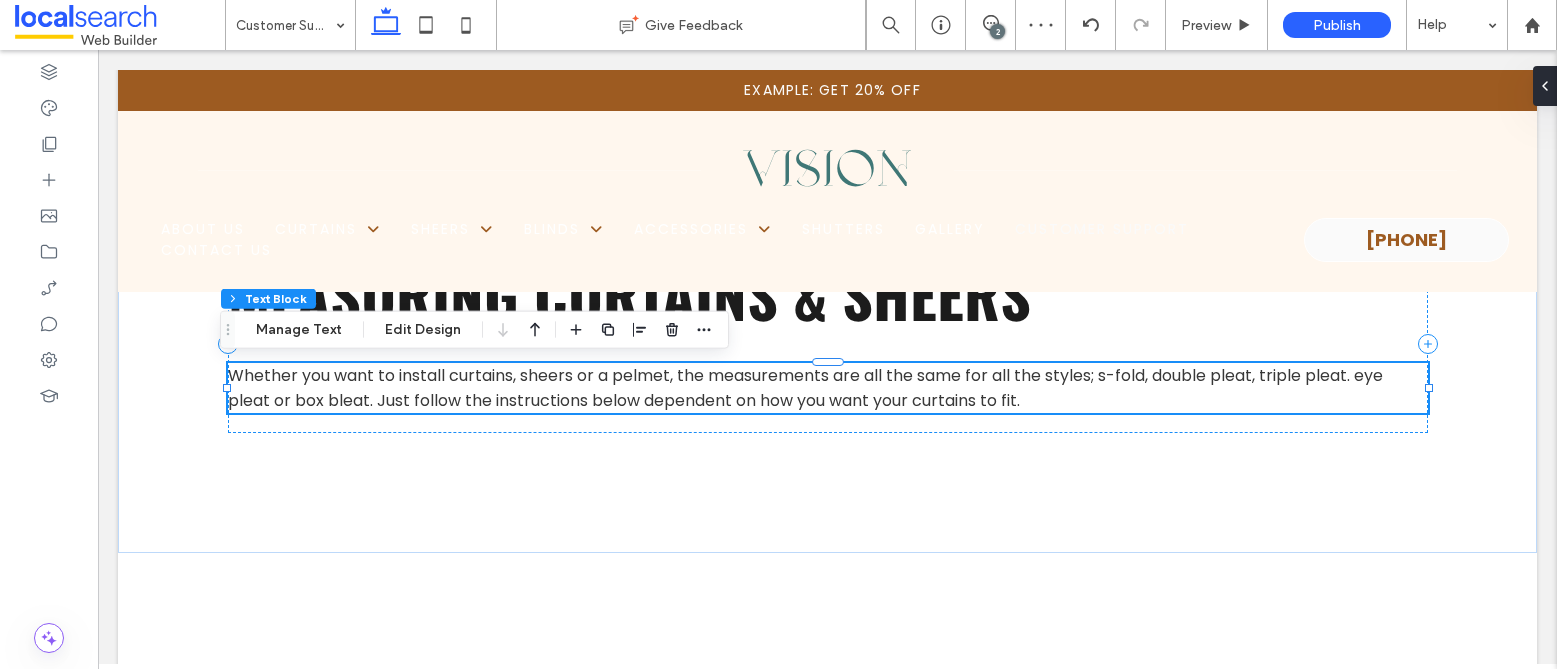 click on "Whether you want to install curtains, sheers or a pelmet, the measurements are all the same for all the styles; s-fold, double pleat, triple pleat. eye pleat or box bleat. Just follow the instructions below dependent on how you want your curtains to fit." at bounding box center (805, 388) 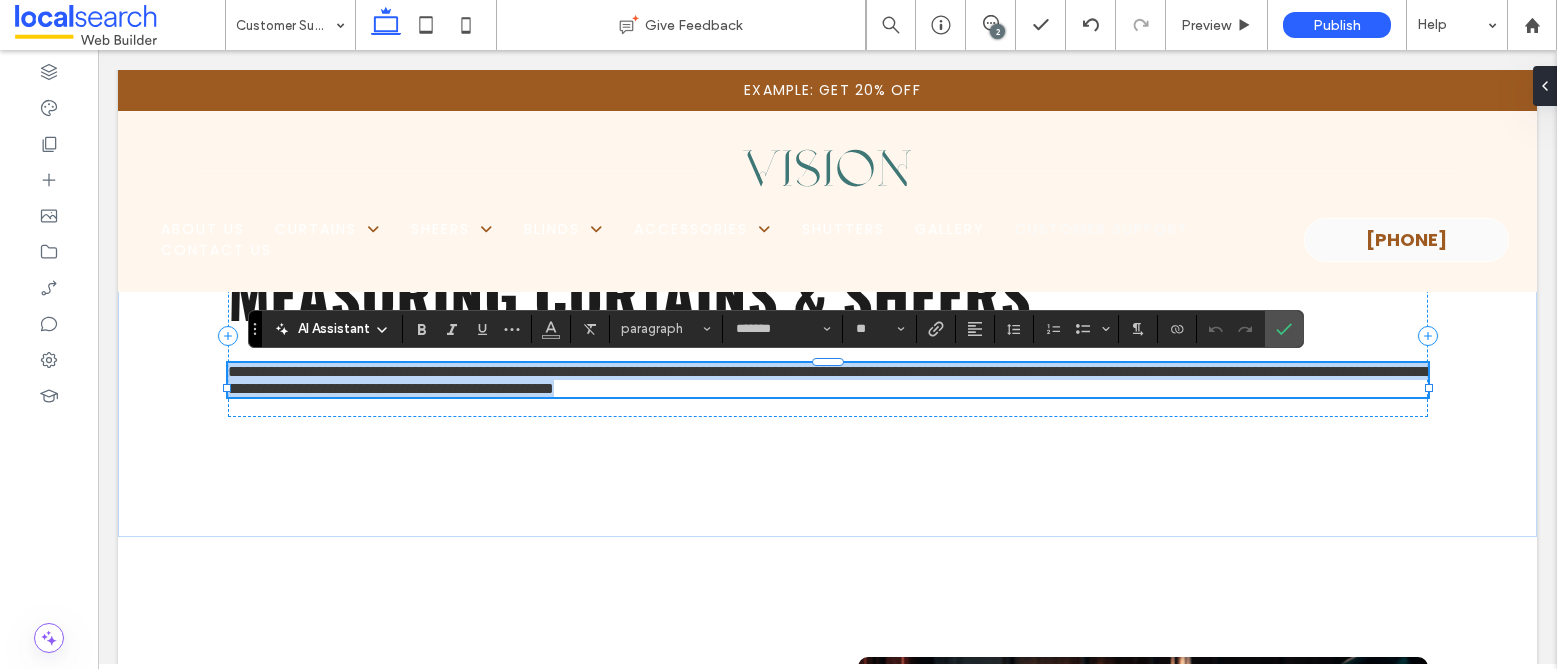 drag, startPoint x: 223, startPoint y: 376, endPoint x: 1032, endPoint y: 403, distance: 809.45044 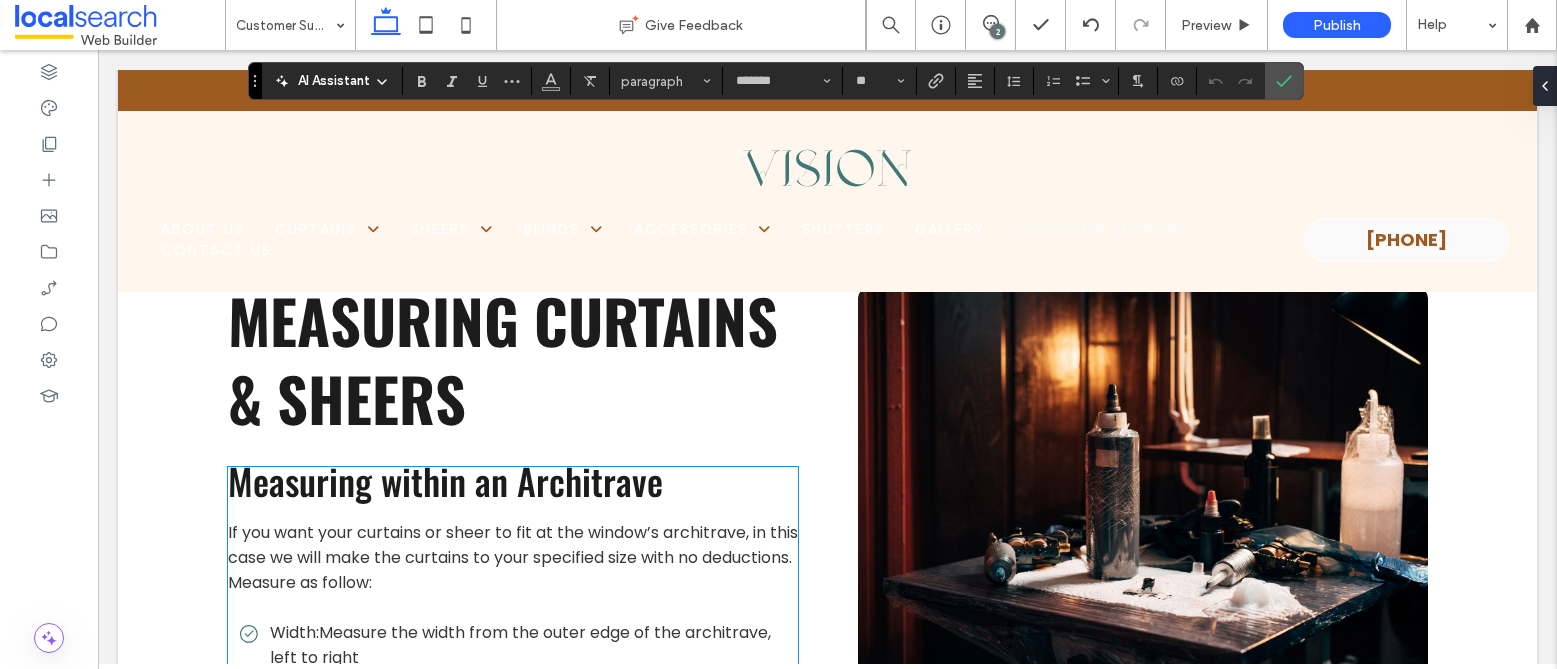 scroll, scrollTop: 2024, scrollLeft: 0, axis: vertical 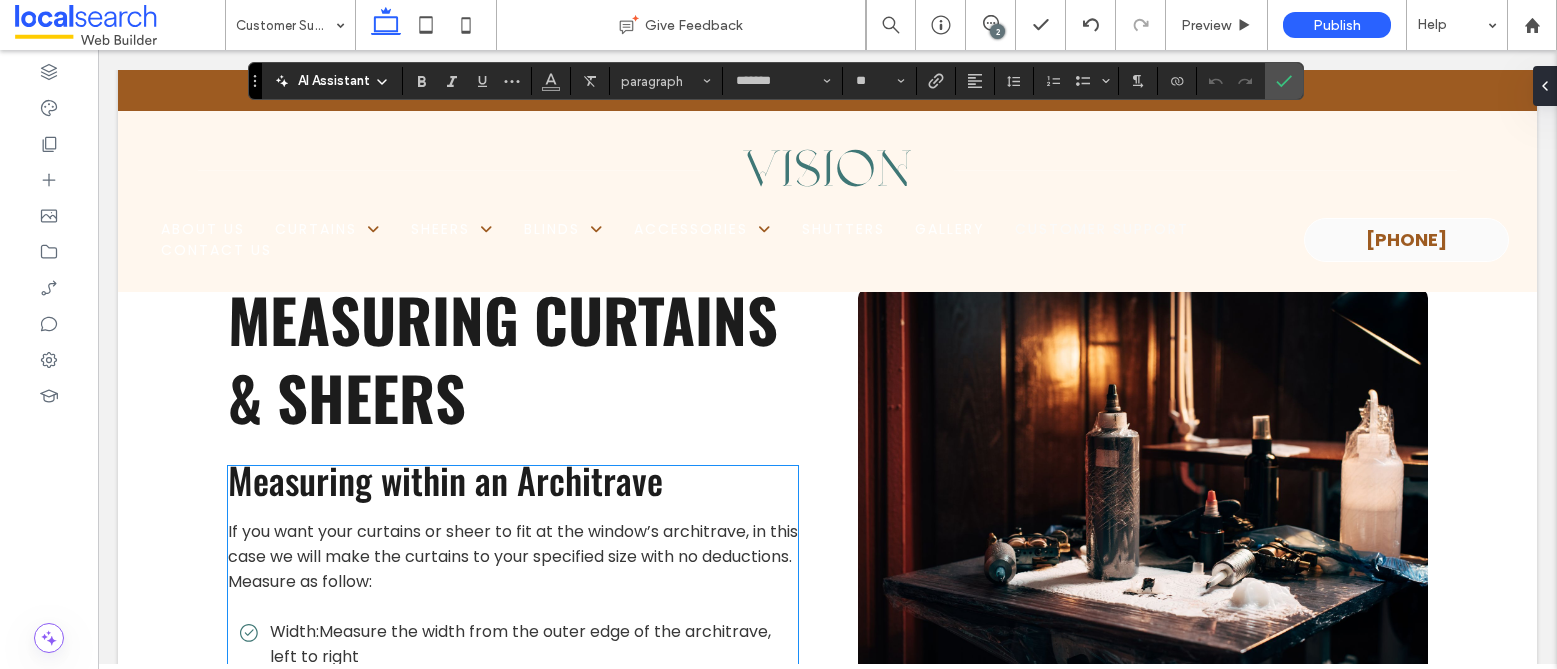click on "Measuring within an Architrave" at bounding box center (445, 479) 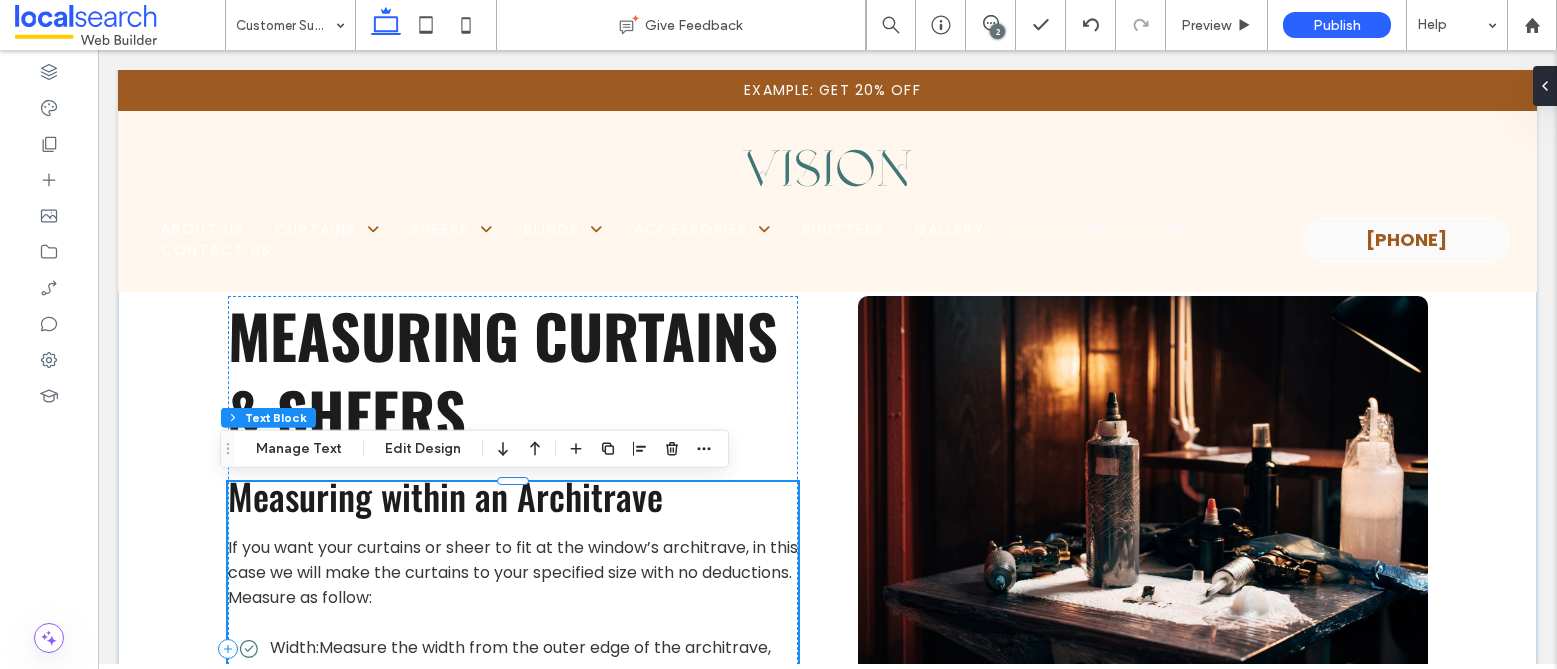 click on "Measuring within an Architrave" at bounding box center [445, 495] 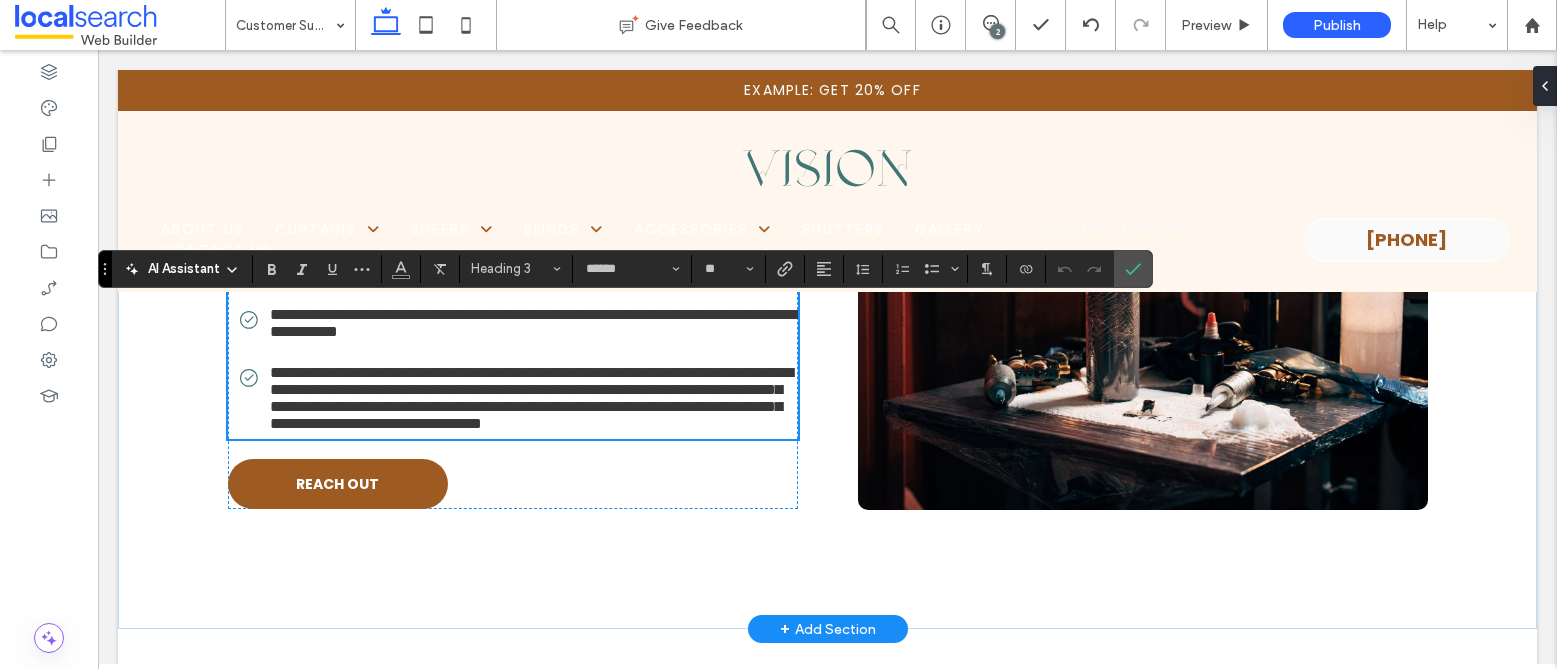 scroll, scrollTop: 2003, scrollLeft: 0, axis: vertical 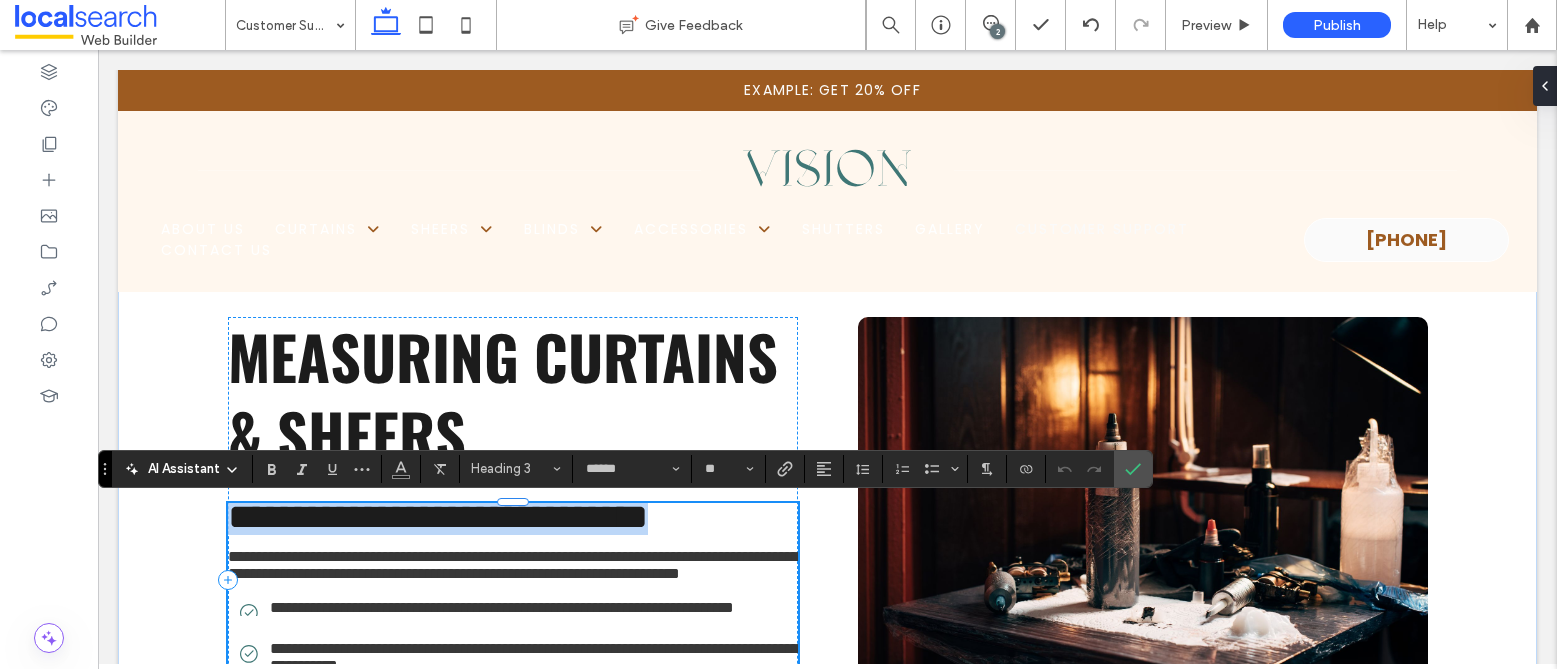 click on "**********" at bounding box center (438, 517) 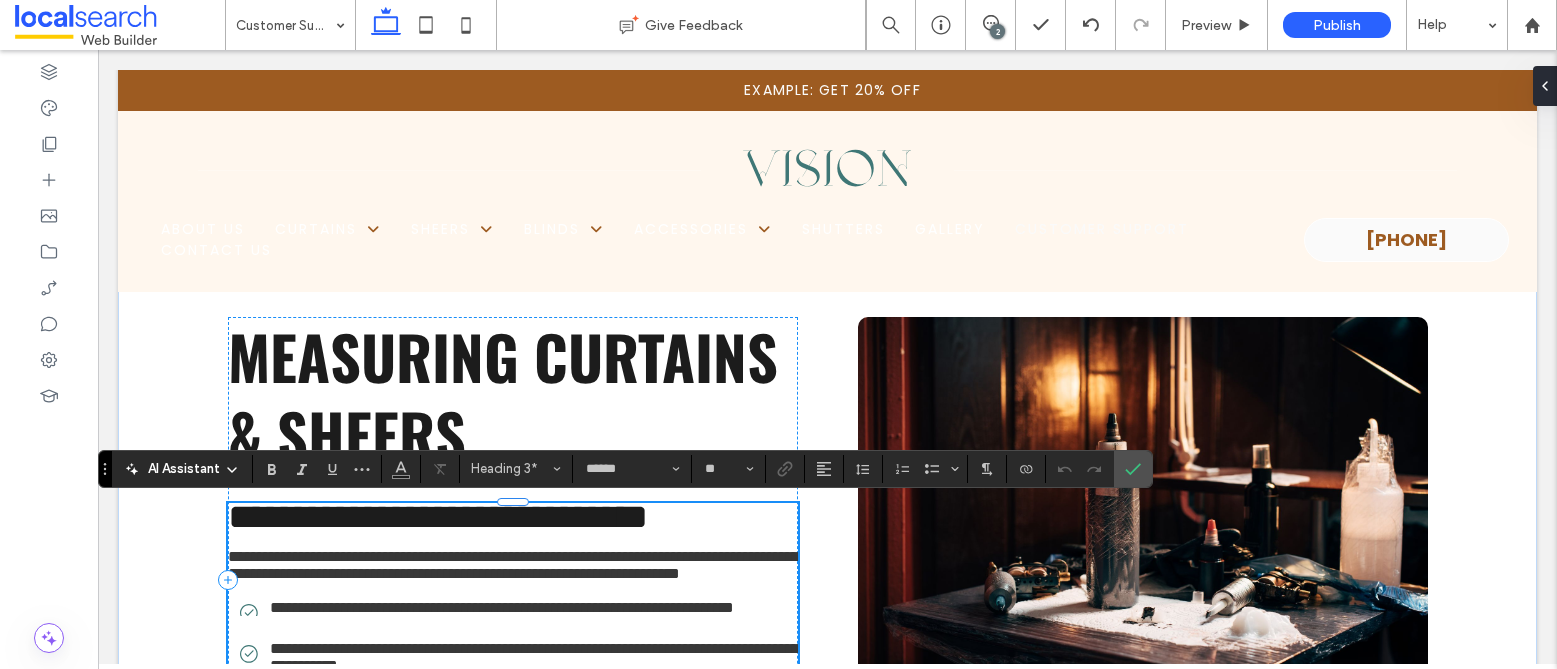 click on "**********" at bounding box center [438, 517] 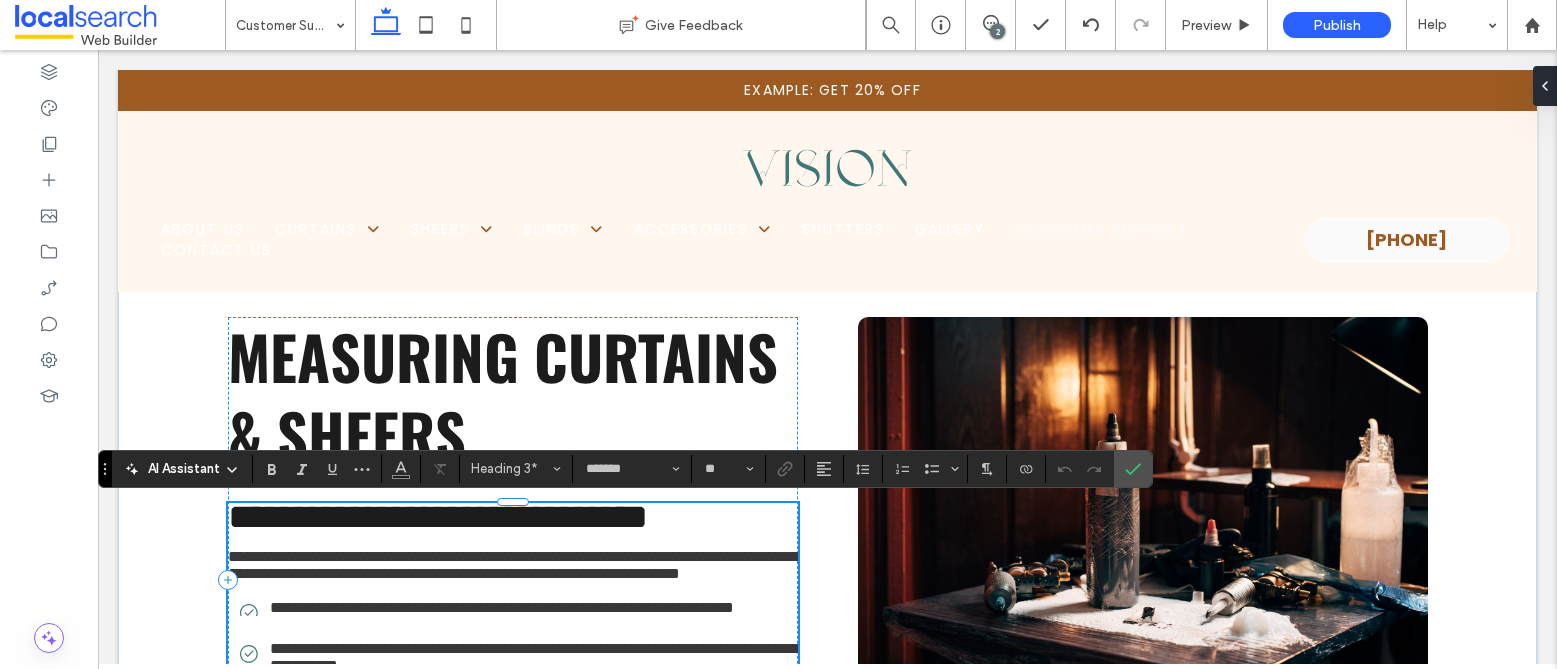 type on "******" 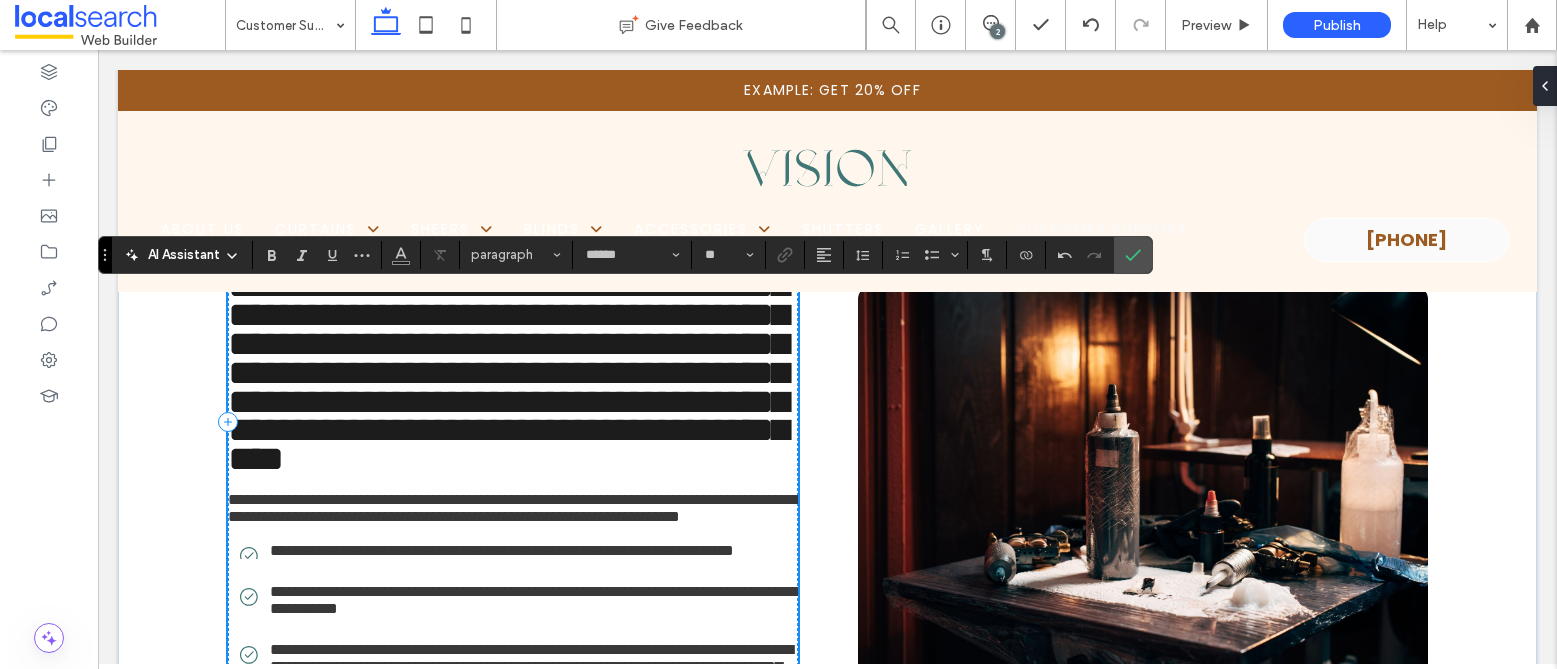 scroll, scrollTop: 2211, scrollLeft: 0, axis: vertical 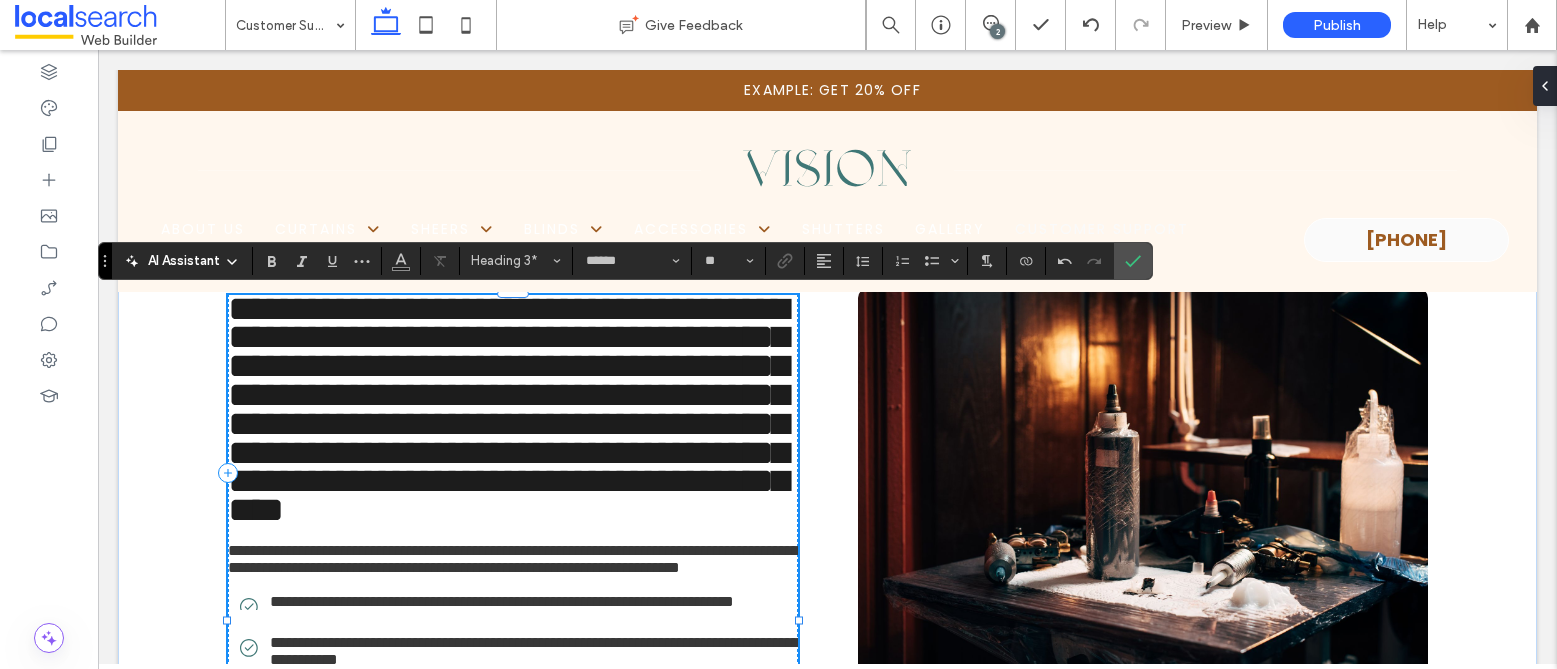 click on "**********" at bounding box center (508, 410) 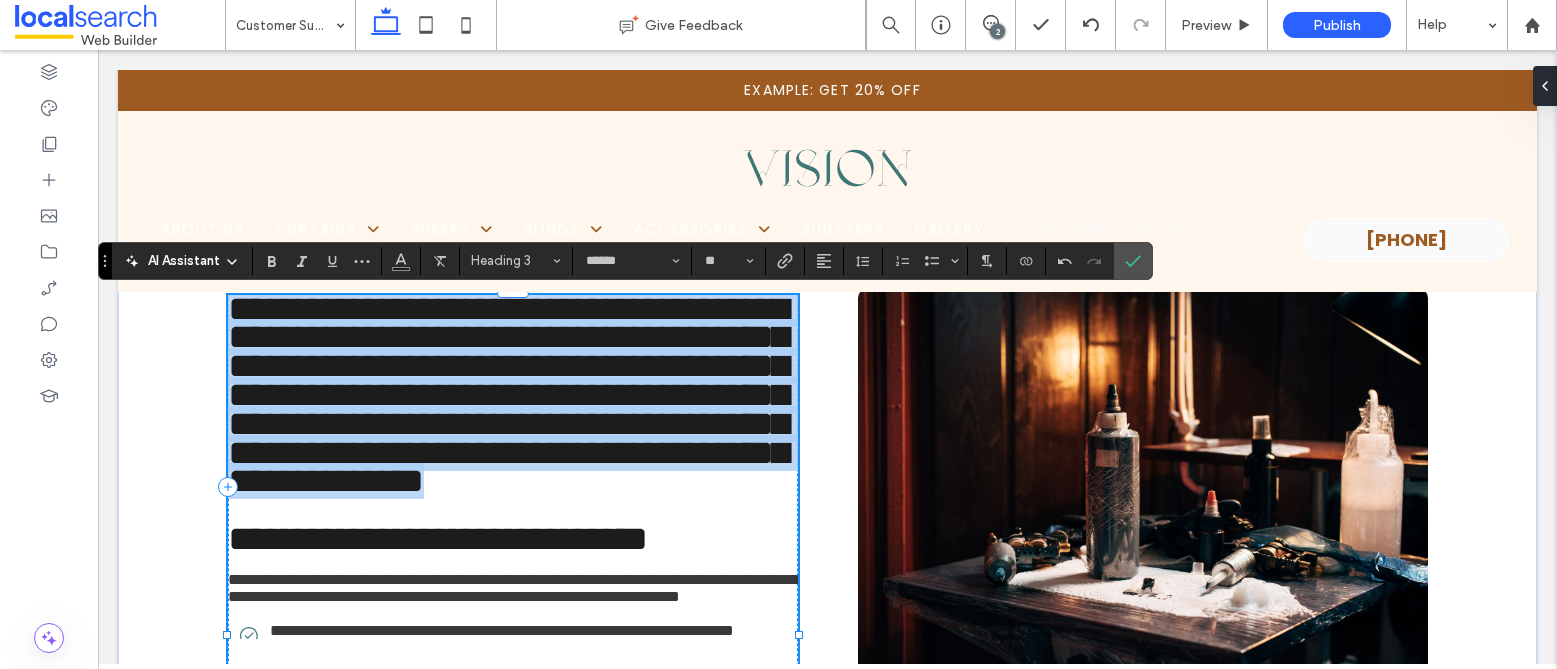 drag, startPoint x: 386, startPoint y: 475, endPoint x: 230, endPoint y: 319, distance: 220.61731 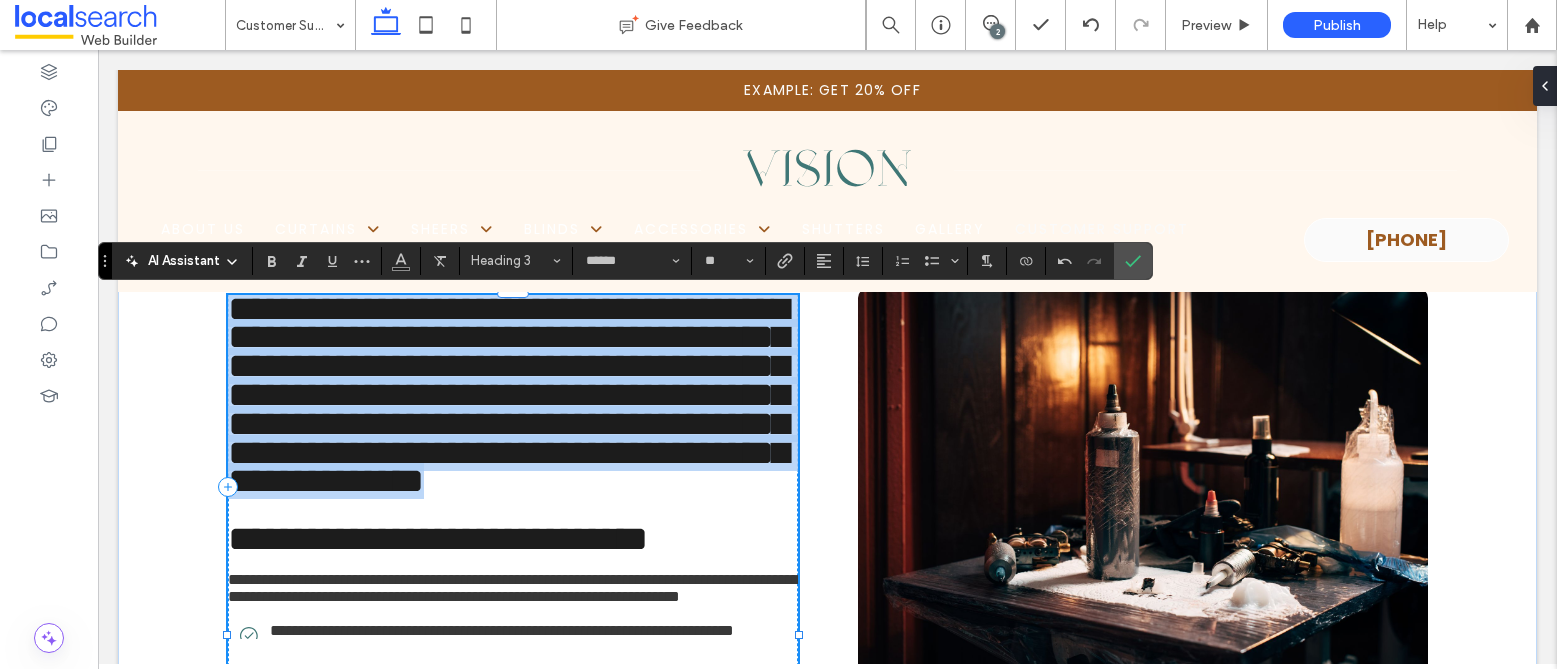 click on "**********" at bounding box center [513, 396] 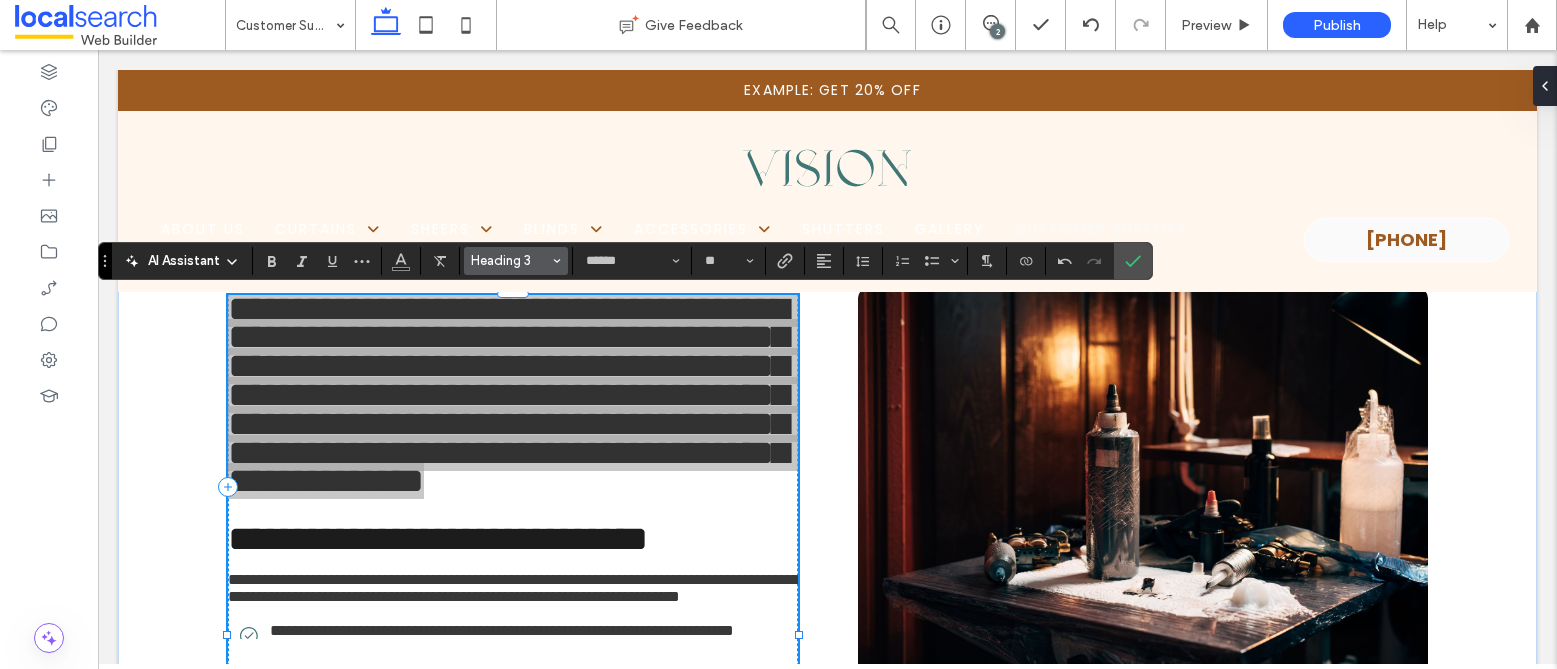 click on "Heading 3" at bounding box center (510, 260) 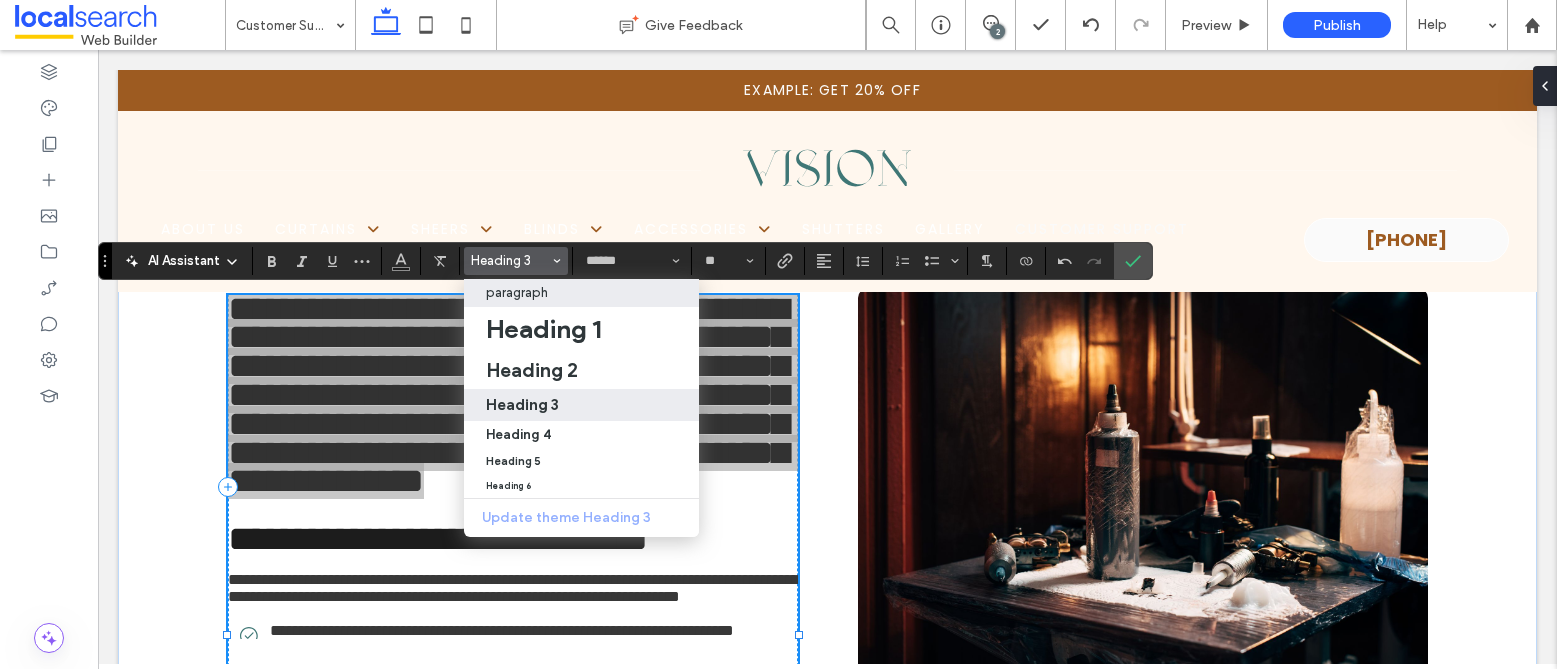 click on "paragraph" at bounding box center [517, 292] 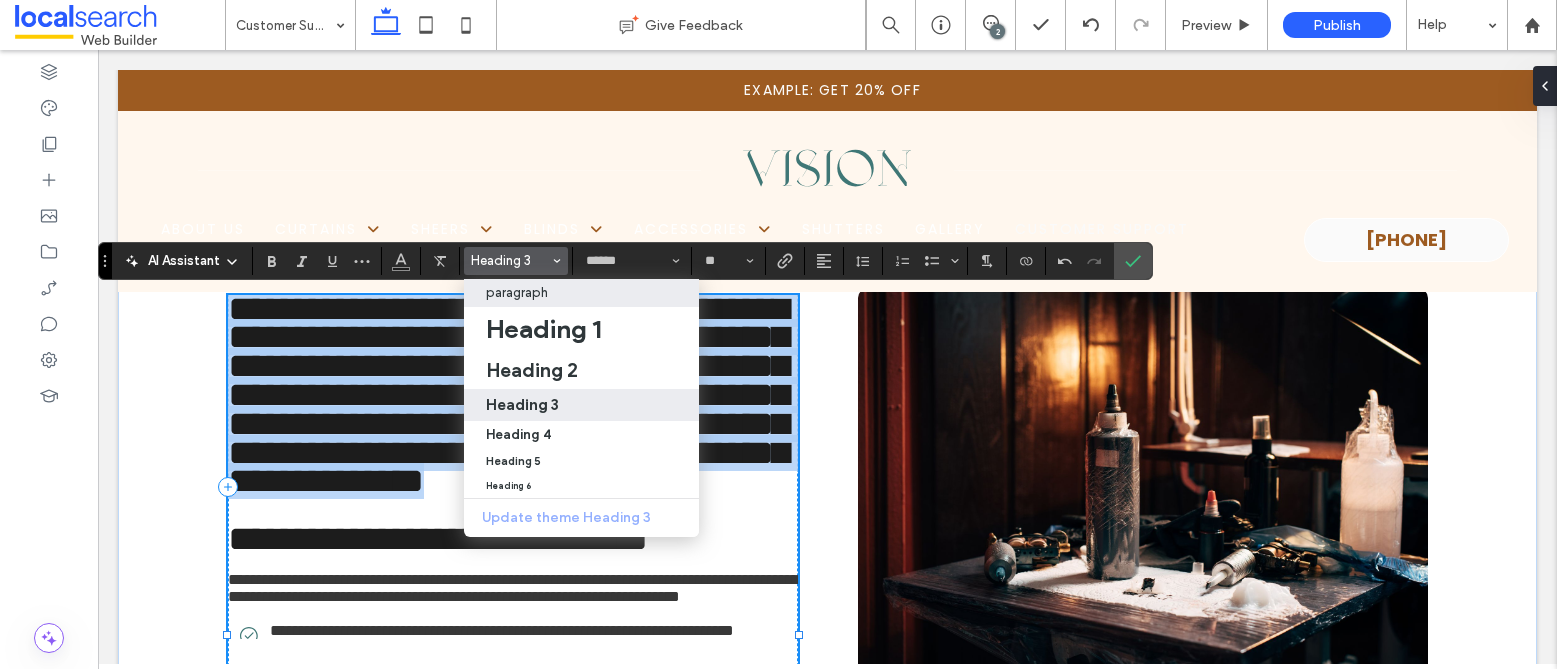 type on "*******" 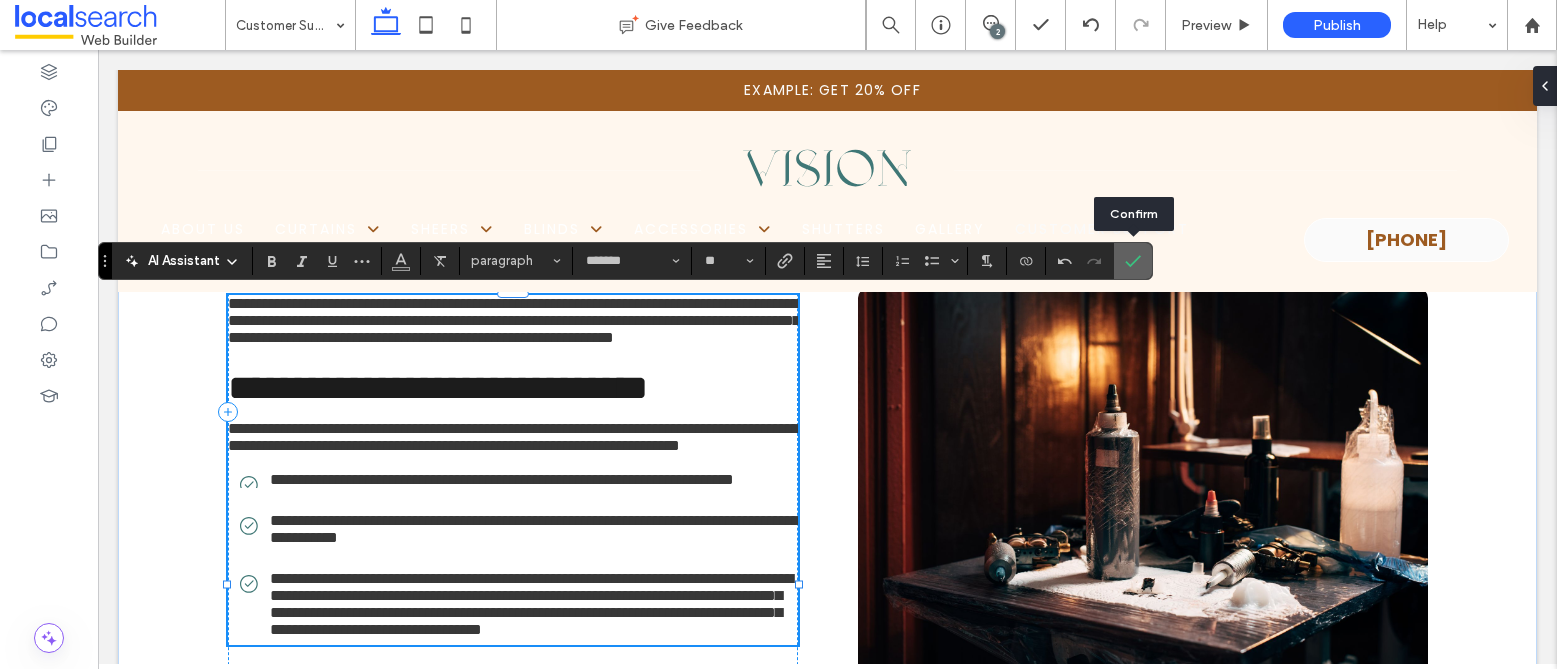 drag, startPoint x: 1140, startPoint y: 265, endPoint x: 1040, endPoint y: 215, distance: 111.8034 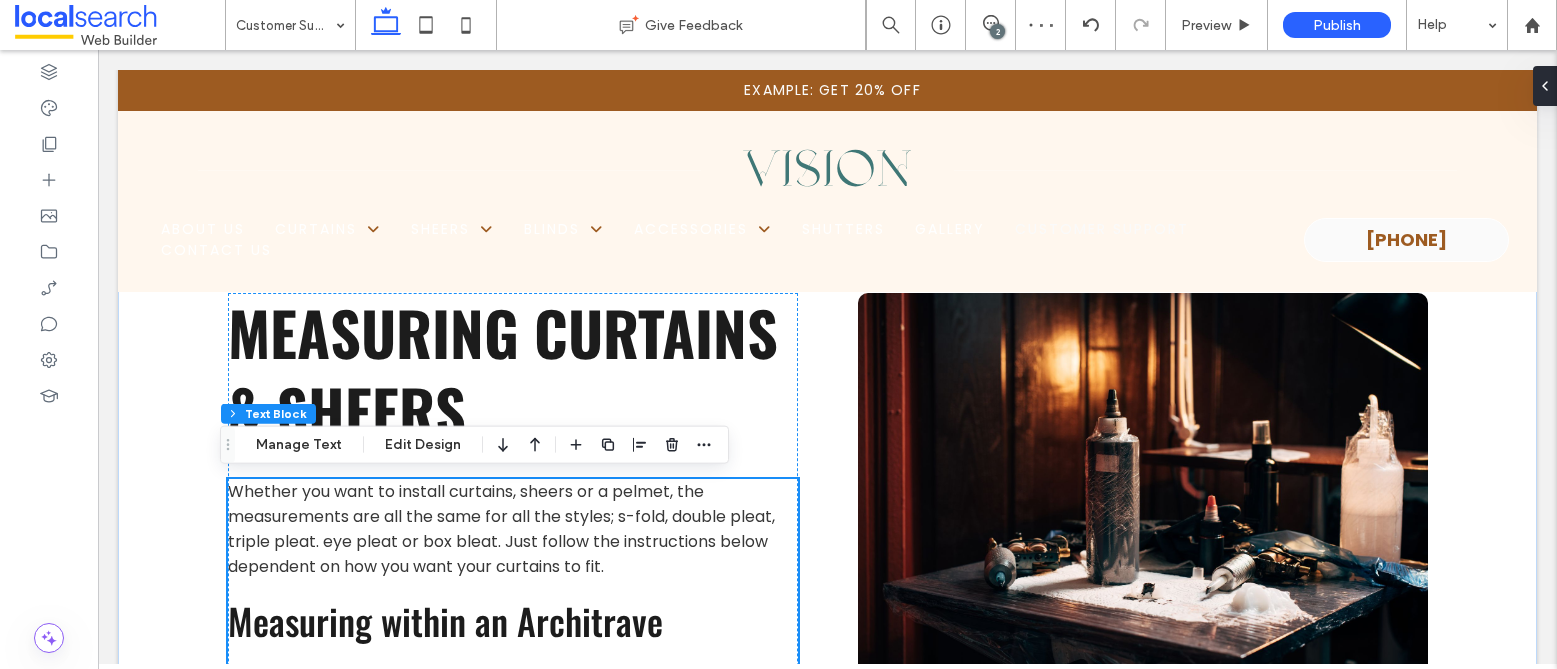 scroll, scrollTop: 2031, scrollLeft: 0, axis: vertical 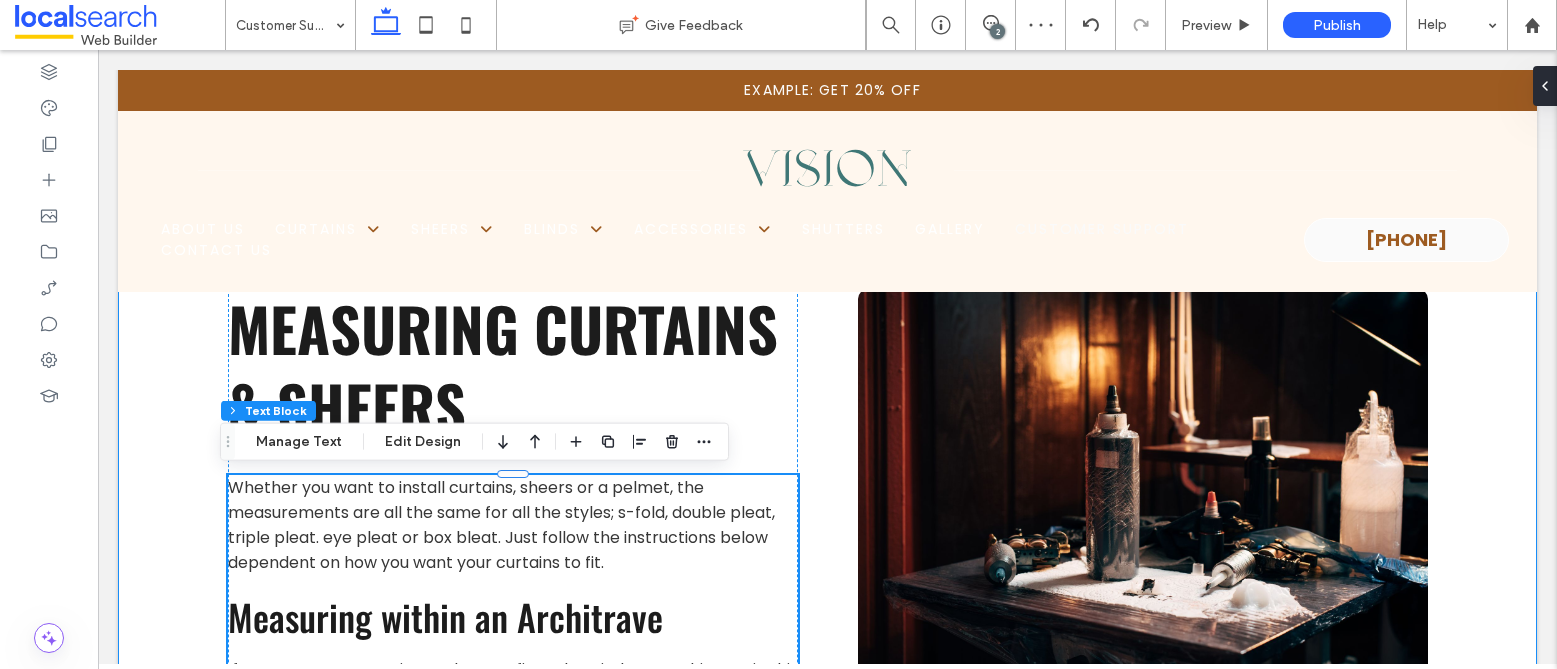 click on "Measuring Curtains & Sheers
Whether you want to install curtains, sheers or a pelmet, the measurements are all the same for all the styles; s-fold, double pleat, triple pleat. eye pleat or box bleat. Just follow the instructions below dependent on how you want your curtains to fit. Measuring within an Architrave If you want your curtains or sheer to fit at the window’s architrave, in this case we will make the curtains to your specified size with no deductions. Measure as follow: Width:  Measure the width from the outer edge of the architrave, left to right Height:  Measure the height from the top of the architrave to where you want the curtains to finish. Track:  The track’s length will be the same as your window’s width, and the height will be included with the curtains, no need to deductions, when we do order, we will reduce the track’s height. Unless you use your own track, and then when you measure, need to reduce the track’s height for us ." at bounding box center (828, 706) 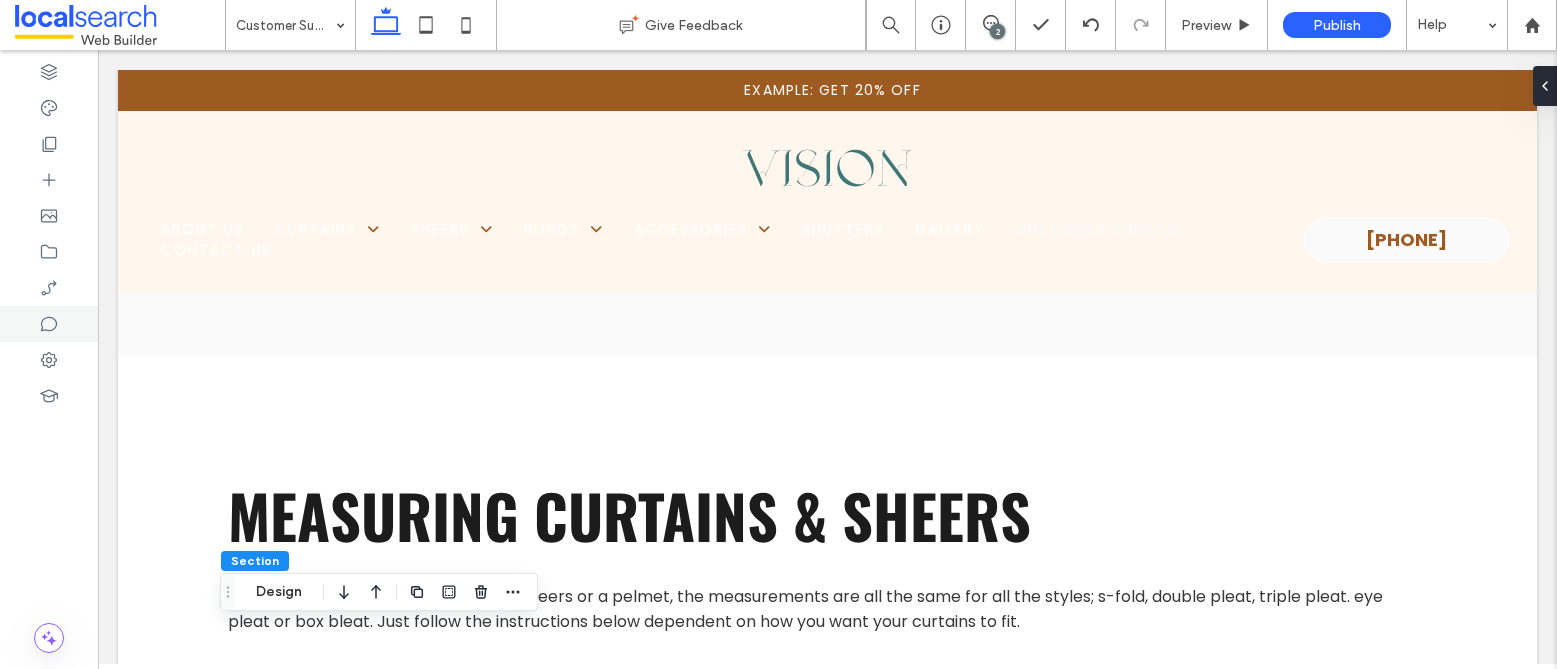 scroll, scrollTop: 1437, scrollLeft: 0, axis: vertical 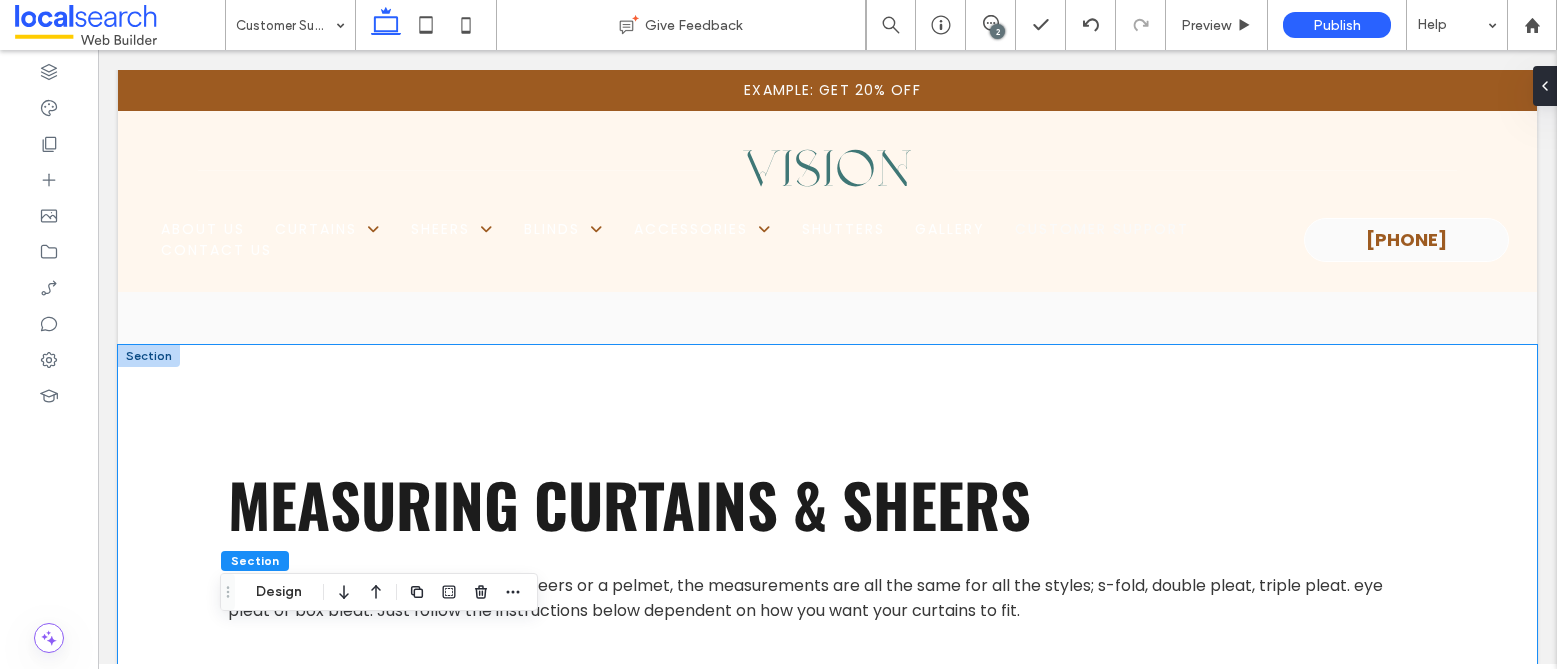 click on "Measuring Curtains & Sheers
Whether you want to install curtains, sheers or a pelmet, the measurements are all the same for all the styles; s-fold, double pleat, triple pleat. eye pleat or box bleat. Just follow the instructions below dependent on how you want your curtains to fit." at bounding box center (828, 554) 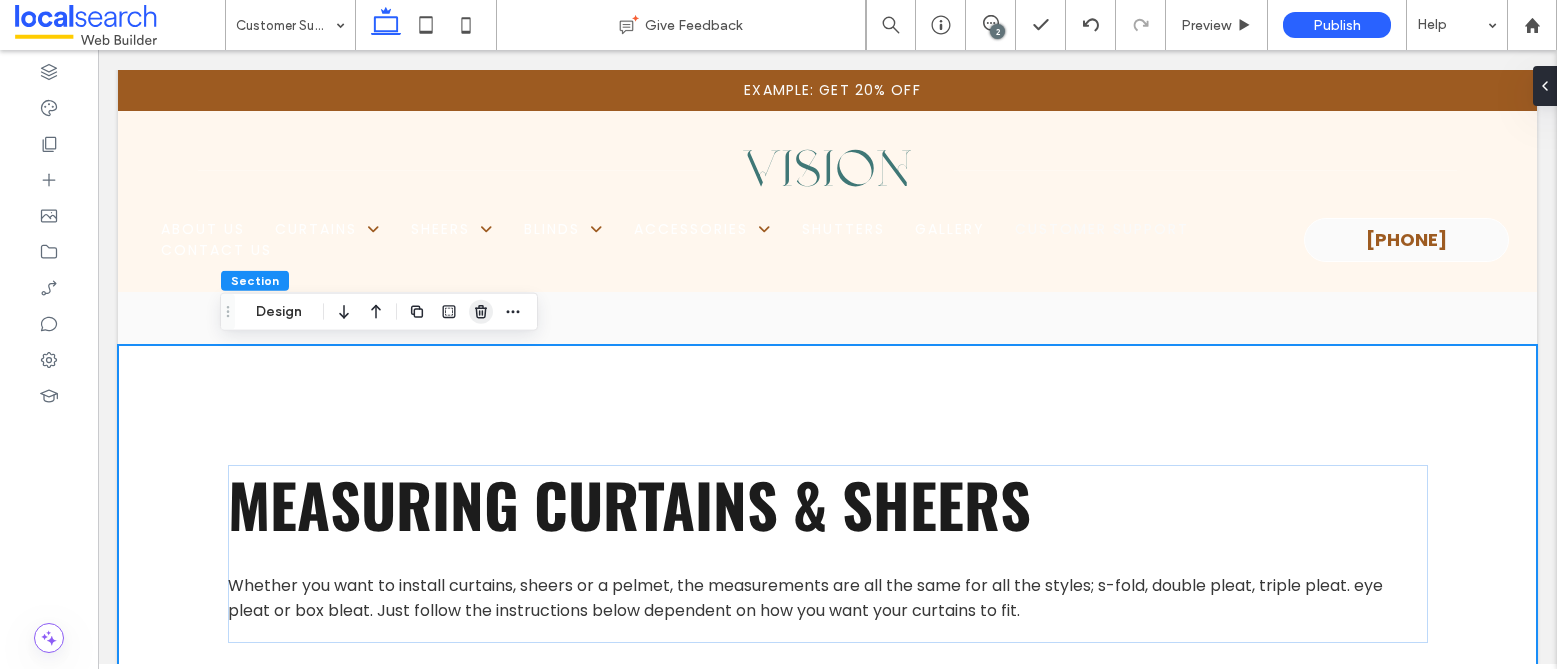 click 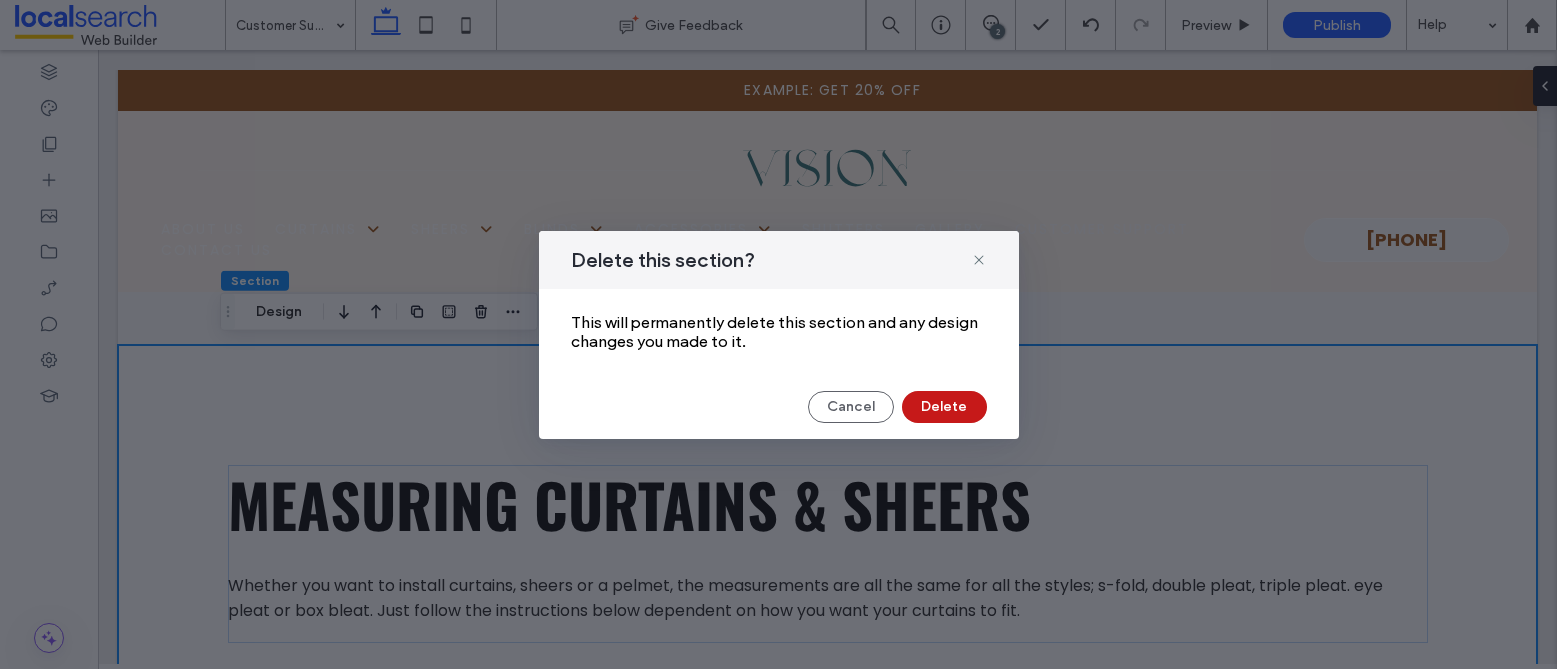 click on "Delete" at bounding box center (944, 407) 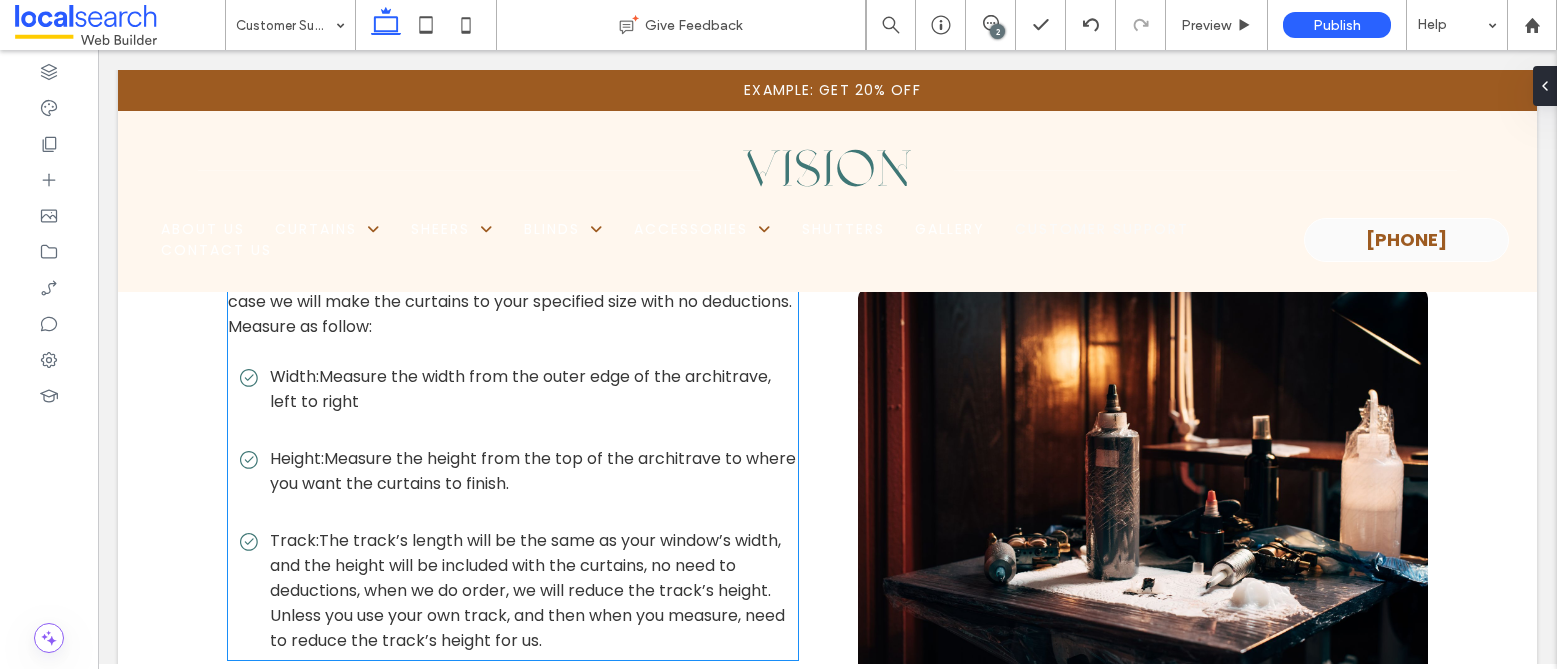 scroll, scrollTop: 2004, scrollLeft: 0, axis: vertical 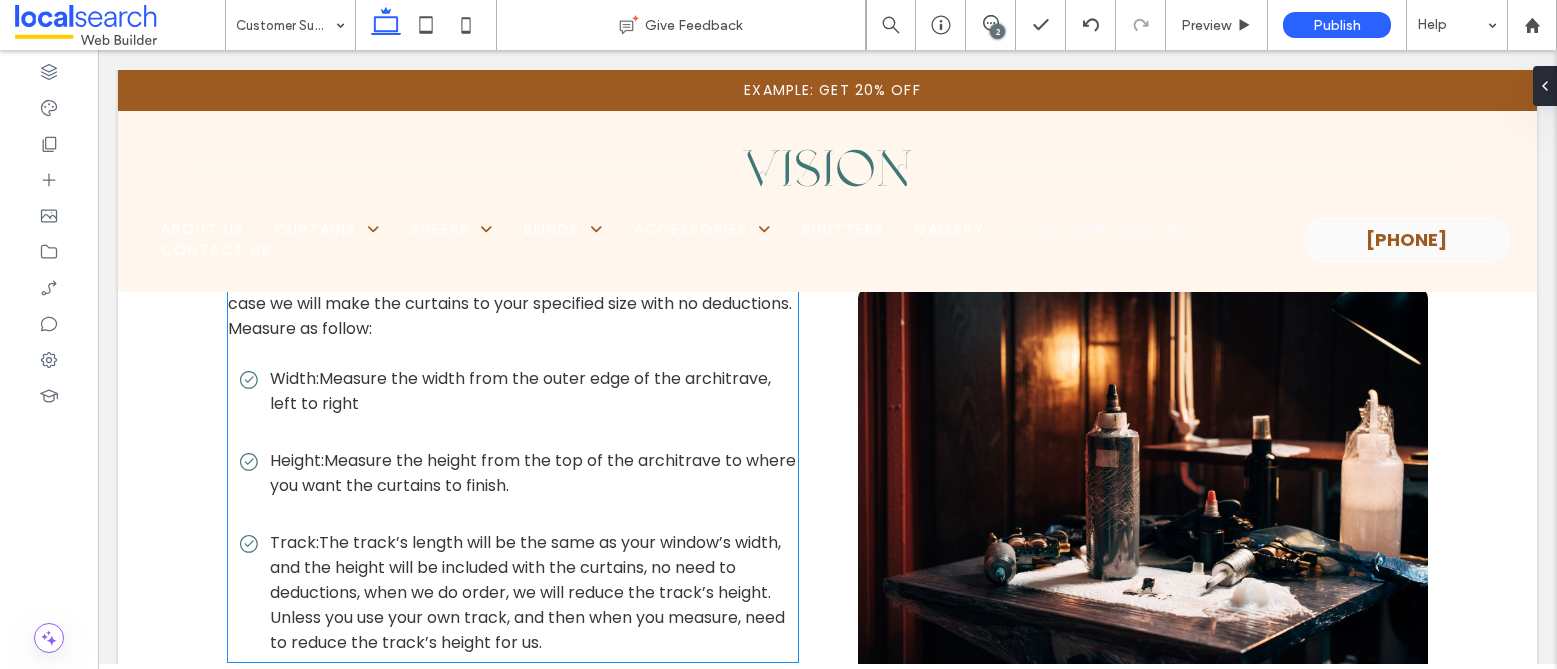click on "Width:  Measure the width from the outer edge of the architrave, left to right" at bounding box center (519, 391) 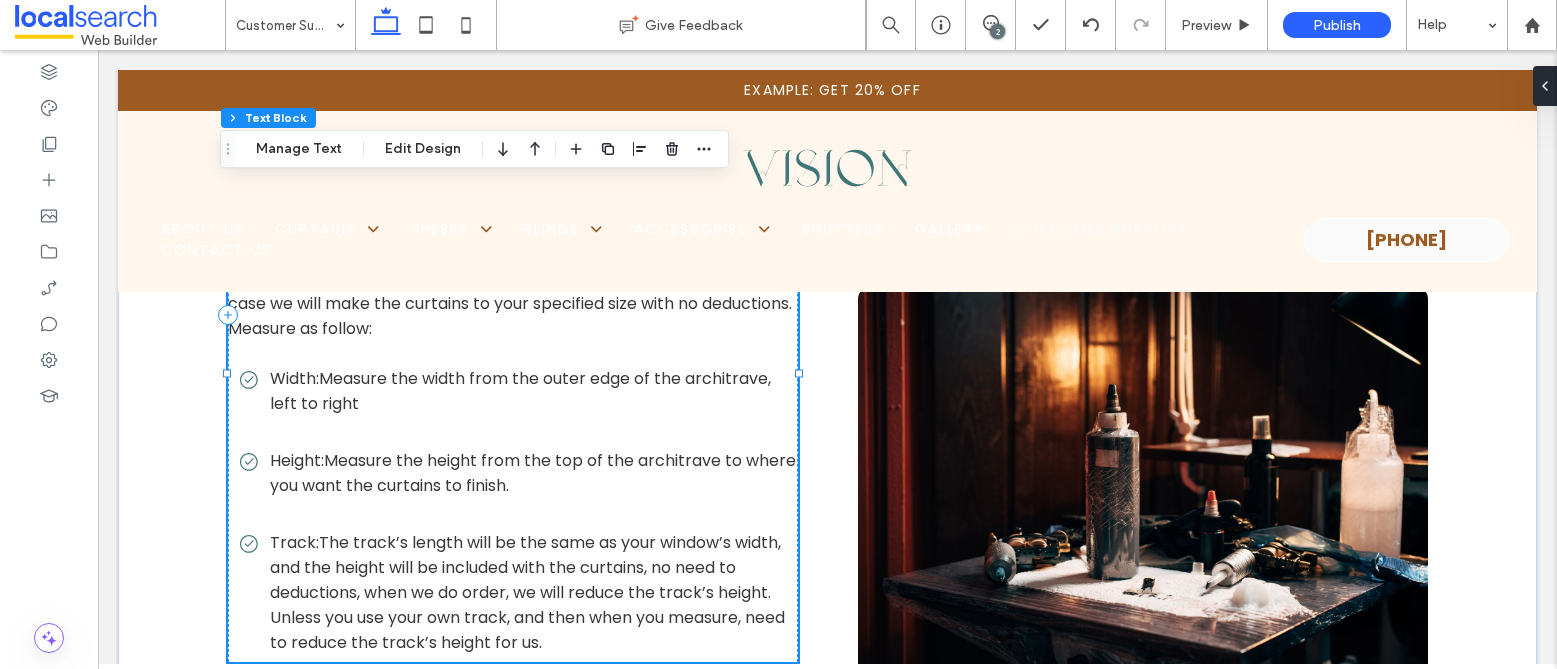 click on "Measure the width from the outer edge of the architrave, left to right" at bounding box center (520, 391) 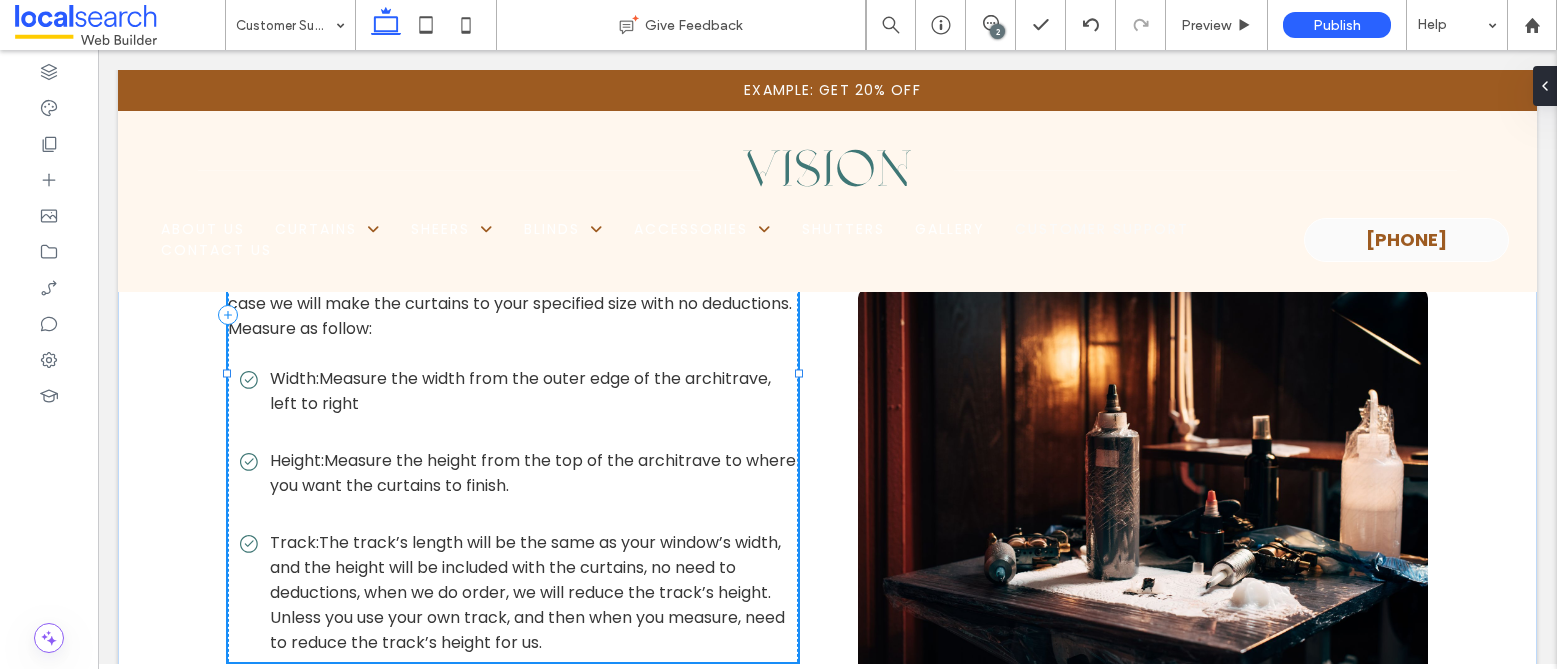 type on "*******" 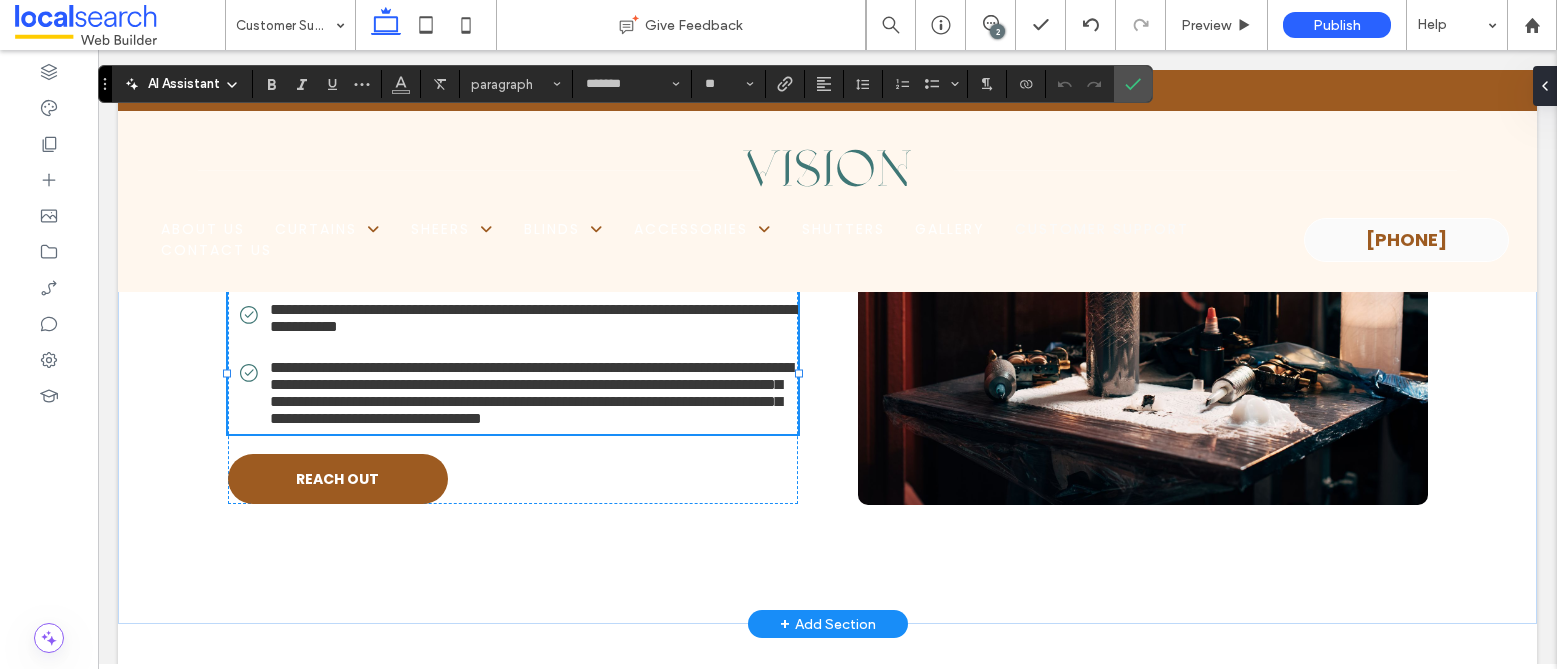 click on "**********" at bounding box center [520, 268] 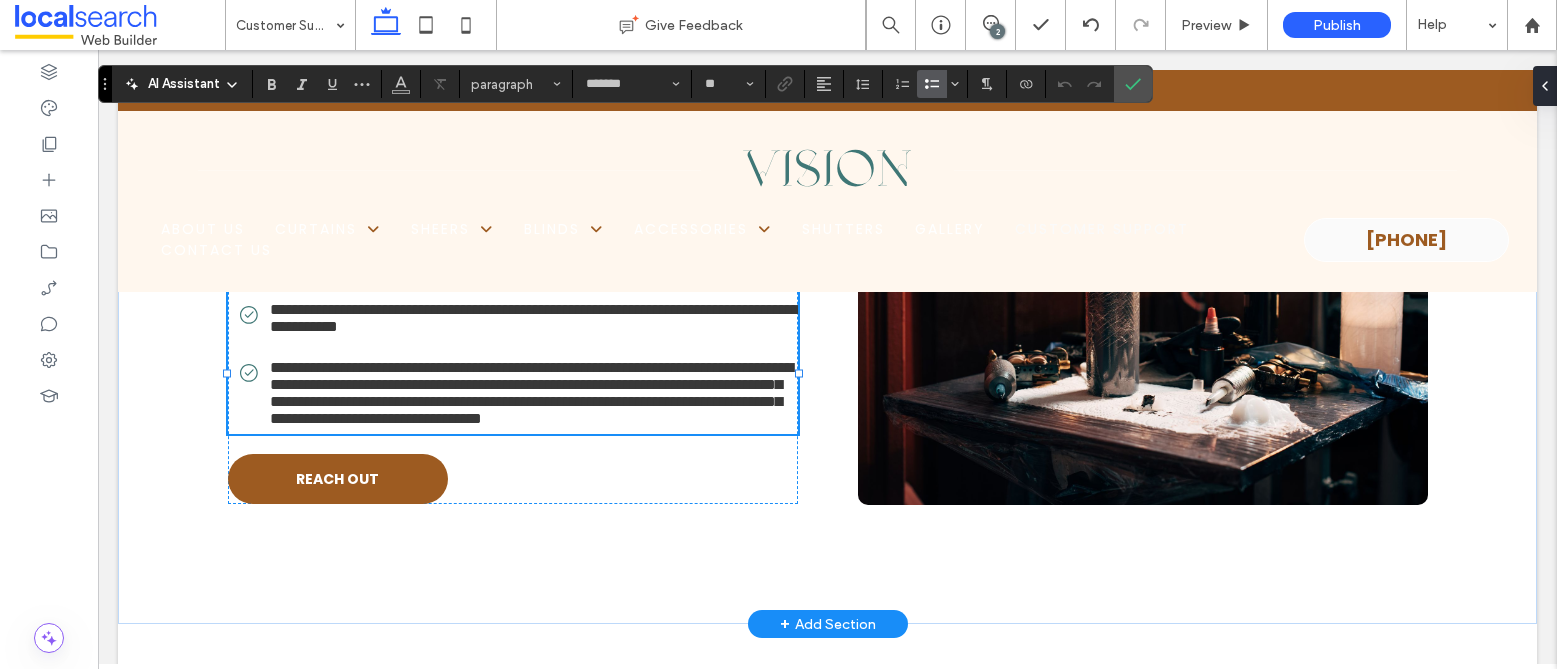 type 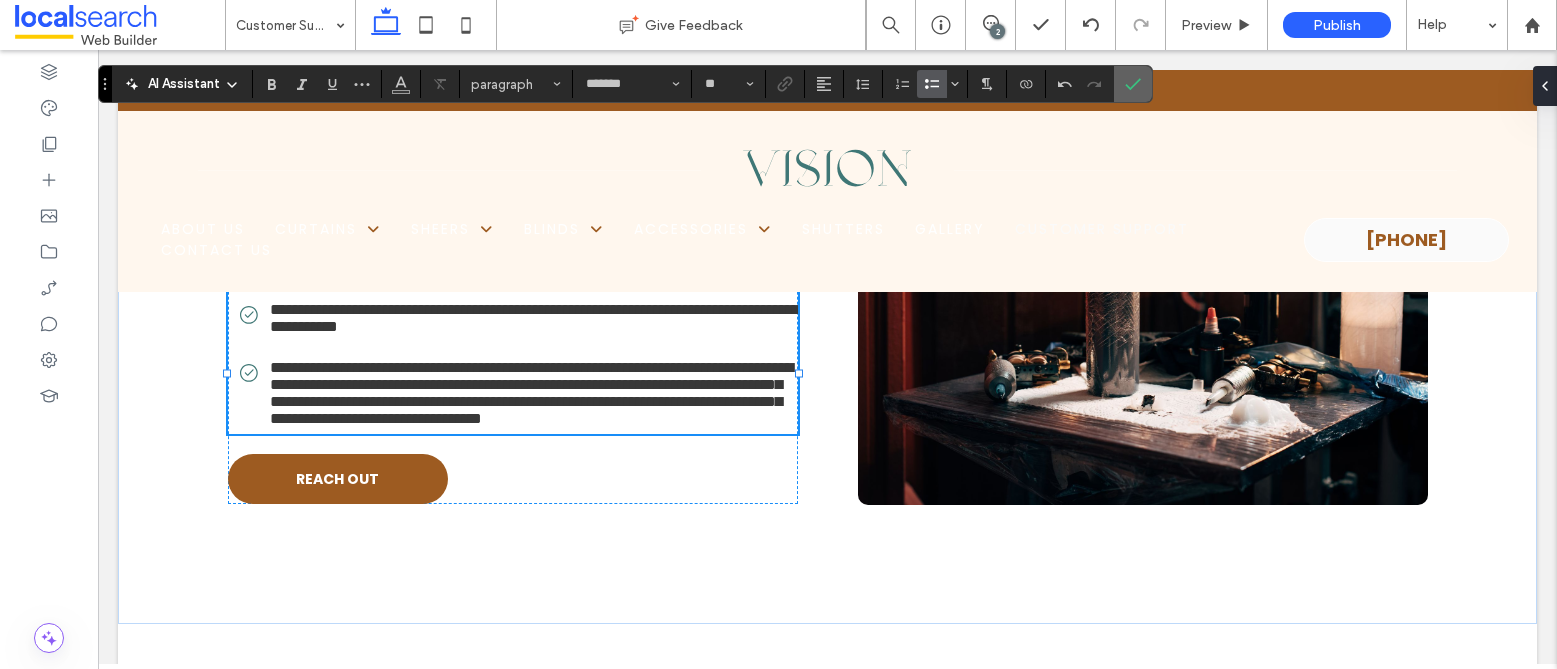 click 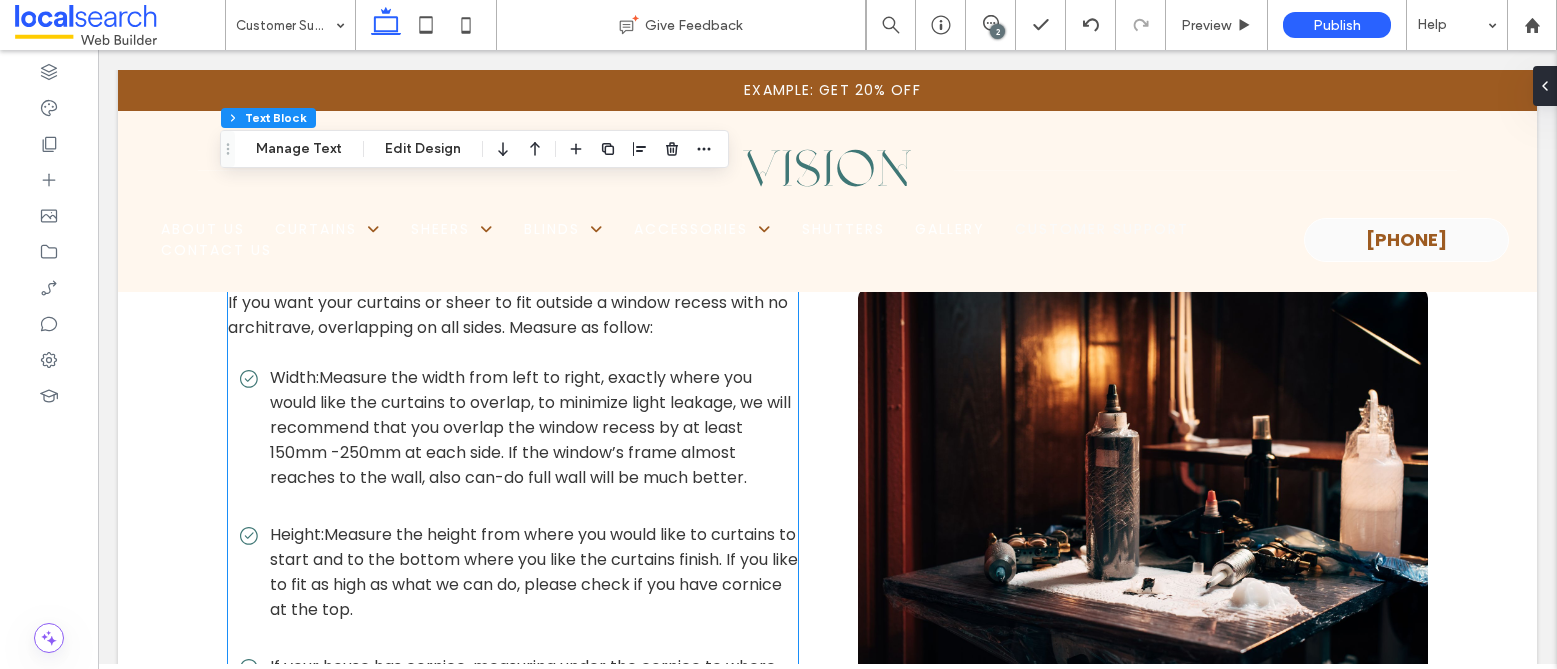scroll, scrollTop: 2862, scrollLeft: 0, axis: vertical 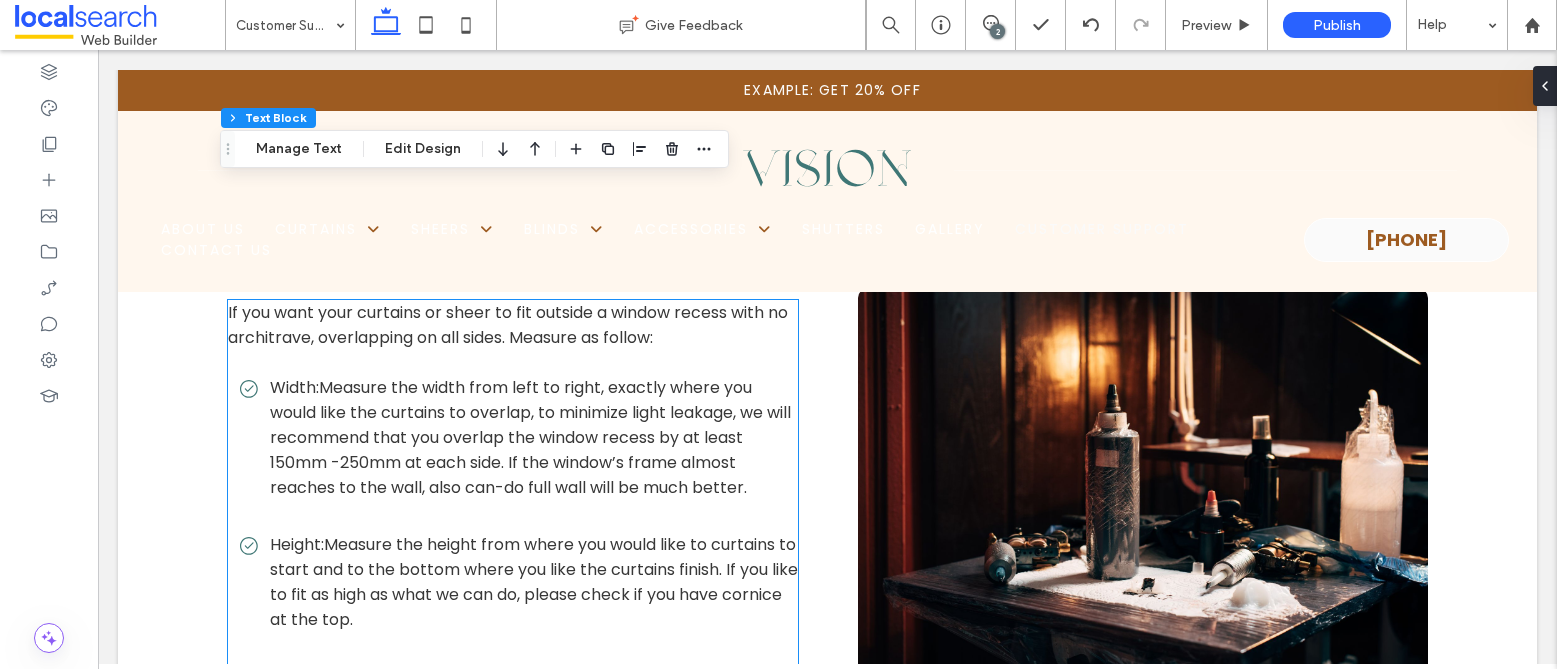 click on "Measure the width from left to right, exactly where you would like the curtains to overlap, to minimize light leakage, we will recommend that you overlap the window recess by at least 150mm -250mm at each side. If the window’s frame almost reaches to the wall, also can-do full wall will be much better." at bounding box center (530, 437) 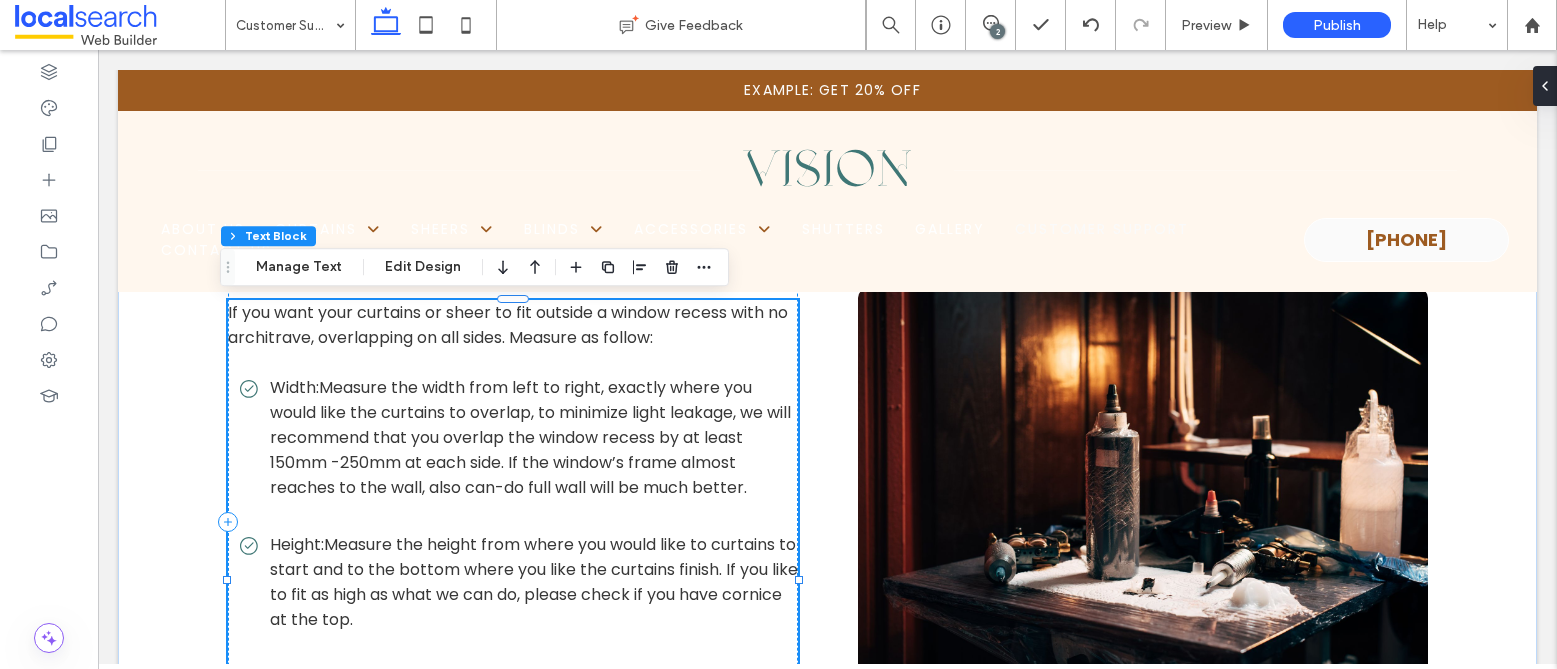 click on "Width:" at bounding box center [294, 387] 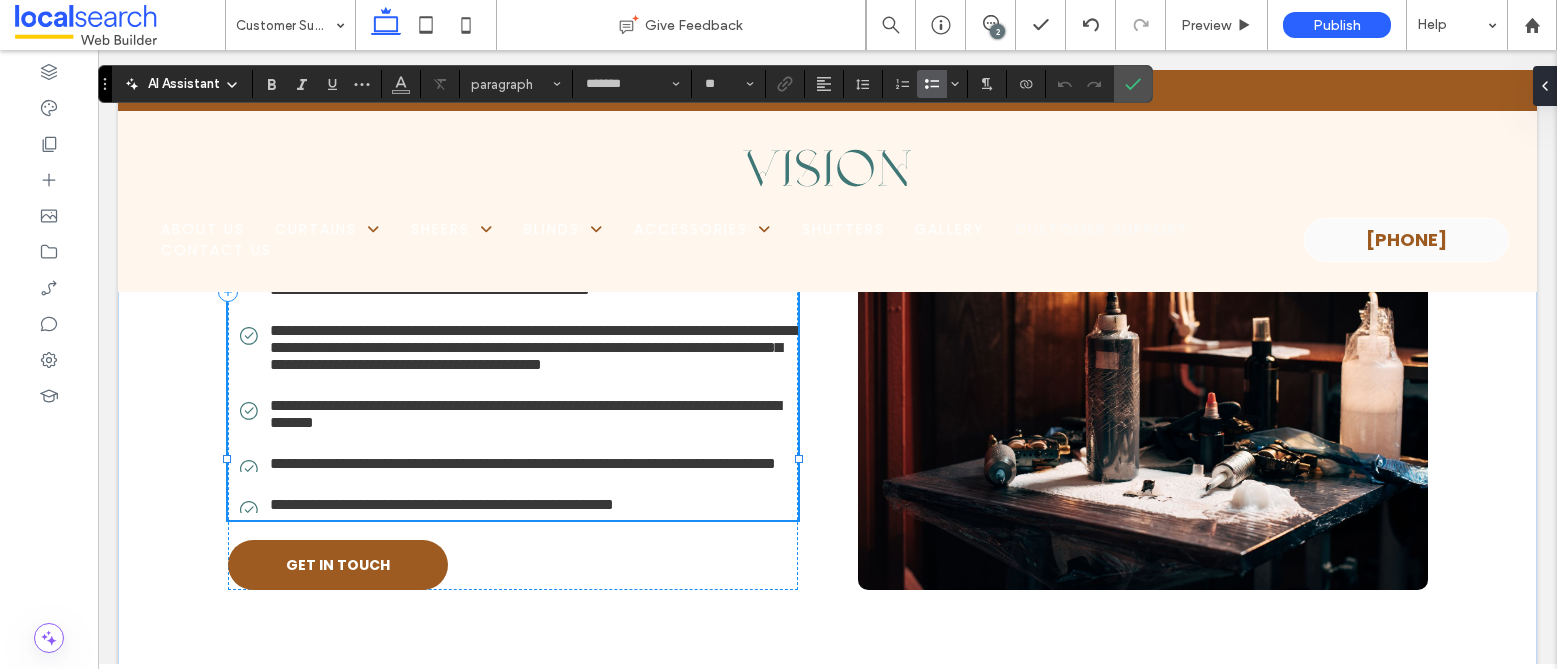 scroll, scrollTop: 2901, scrollLeft: 0, axis: vertical 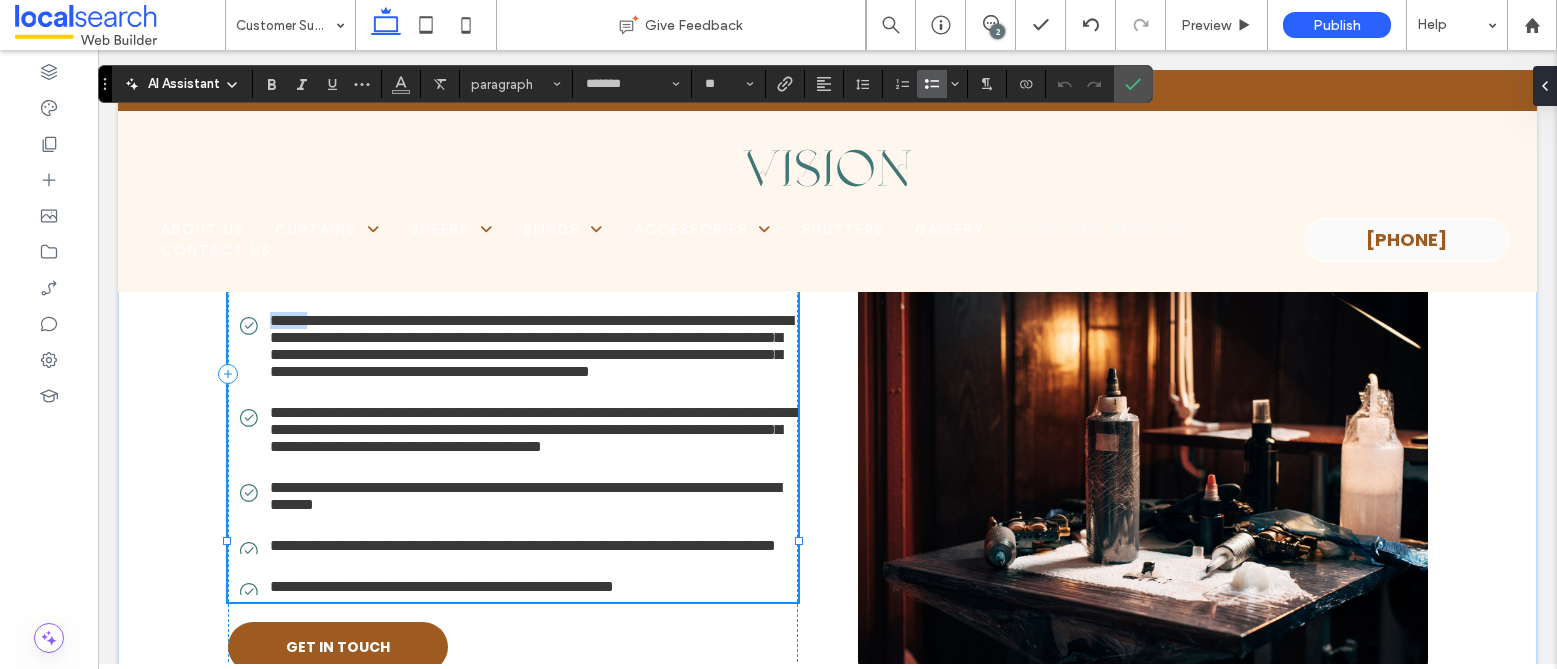 drag, startPoint x: 263, startPoint y: 346, endPoint x: 311, endPoint y: 348, distance: 48.04165 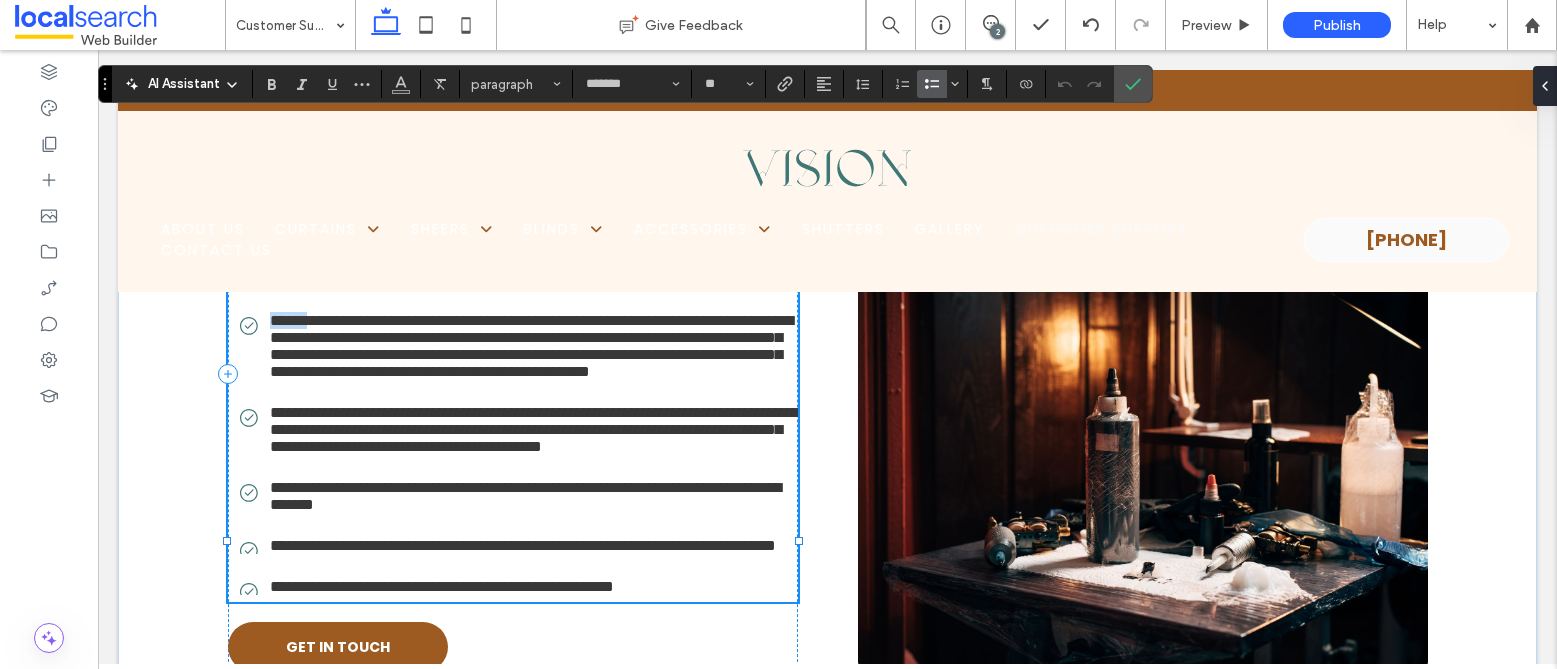 click on "**********" at bounding box center [519, 346] 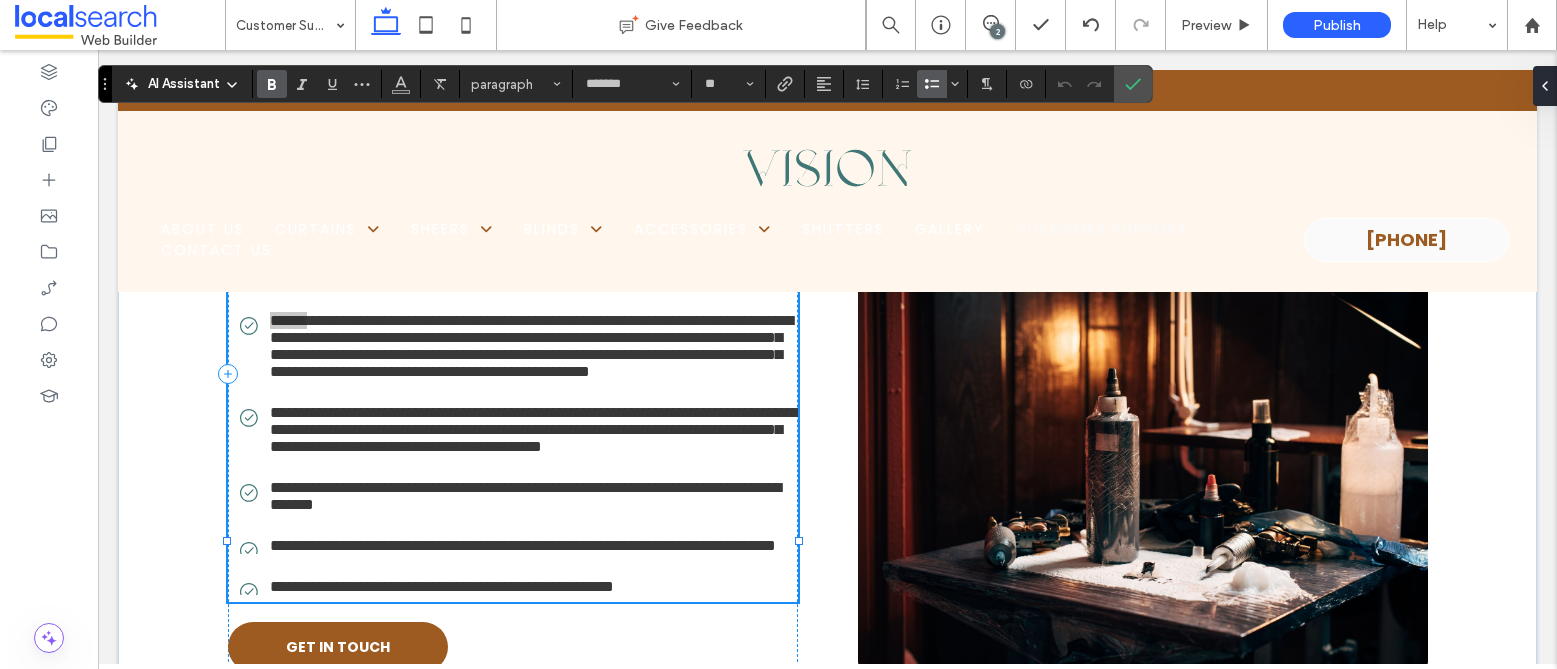 click 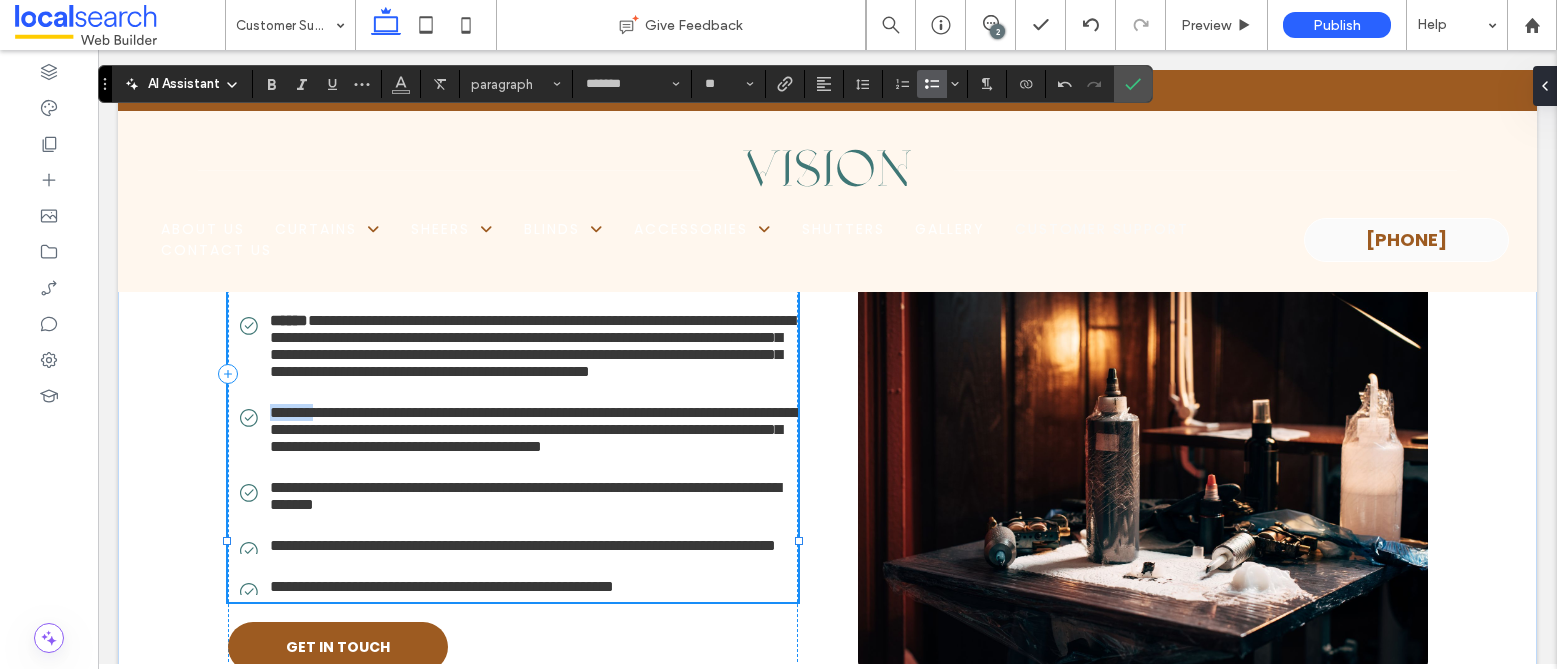 drag, startPoint x: 265, startPoint y: 502, endPoint x: 316, endPoint y: 501, distance: 51.009804 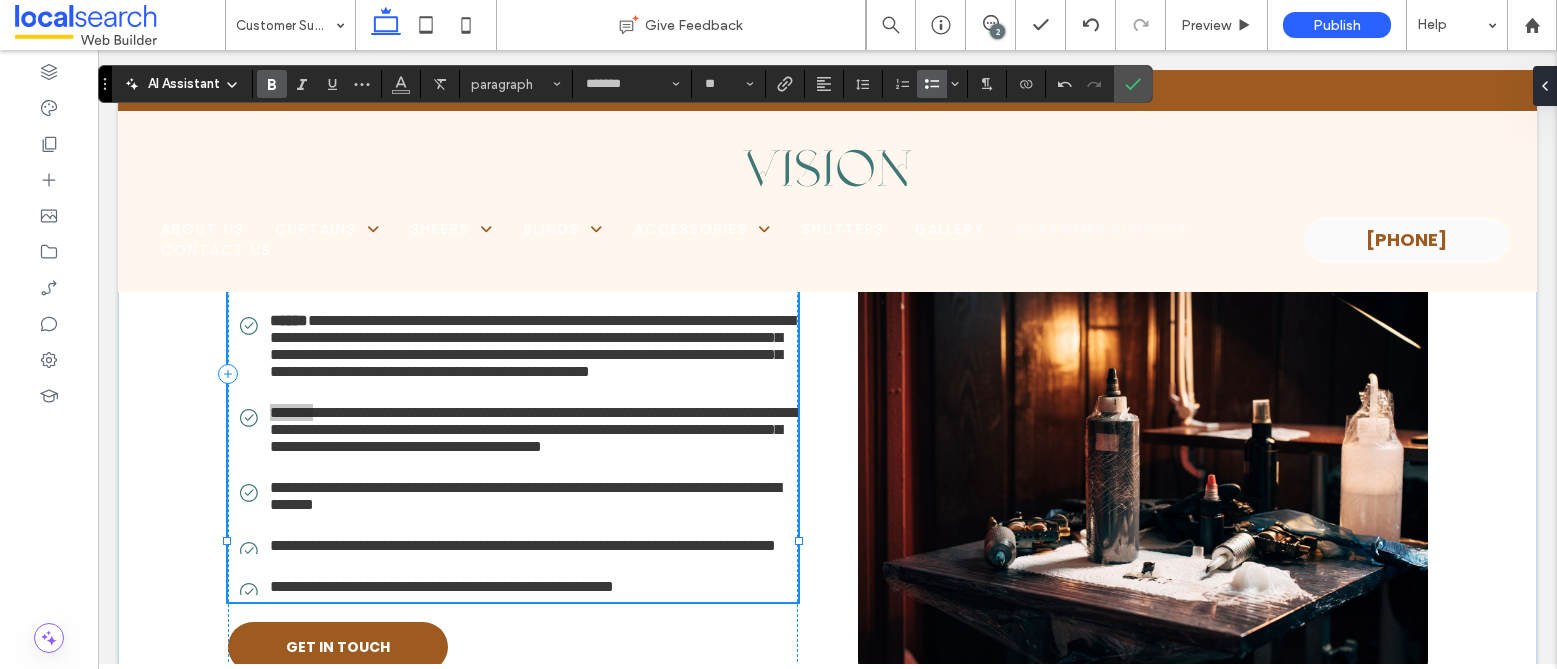 click 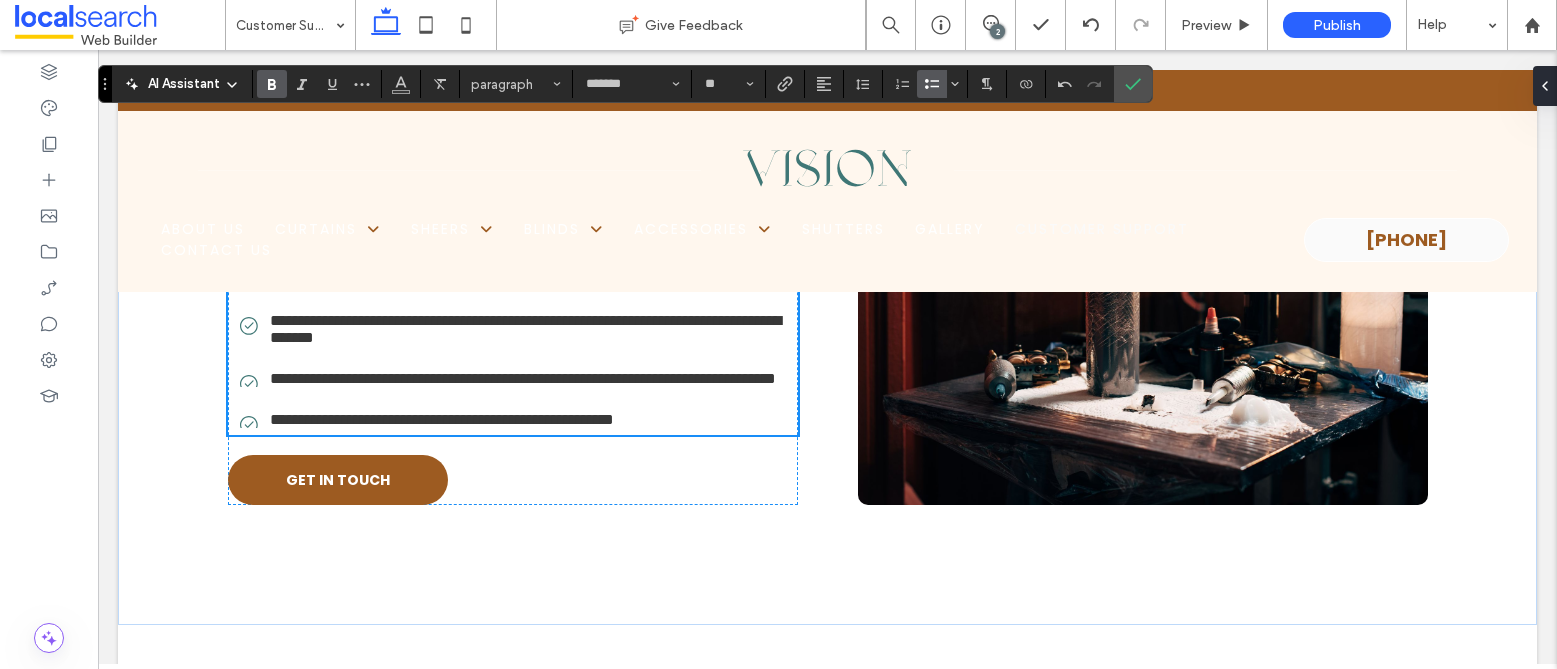 scroll, scrollTop: 3069, scrollLeft: 0, axis: vertical 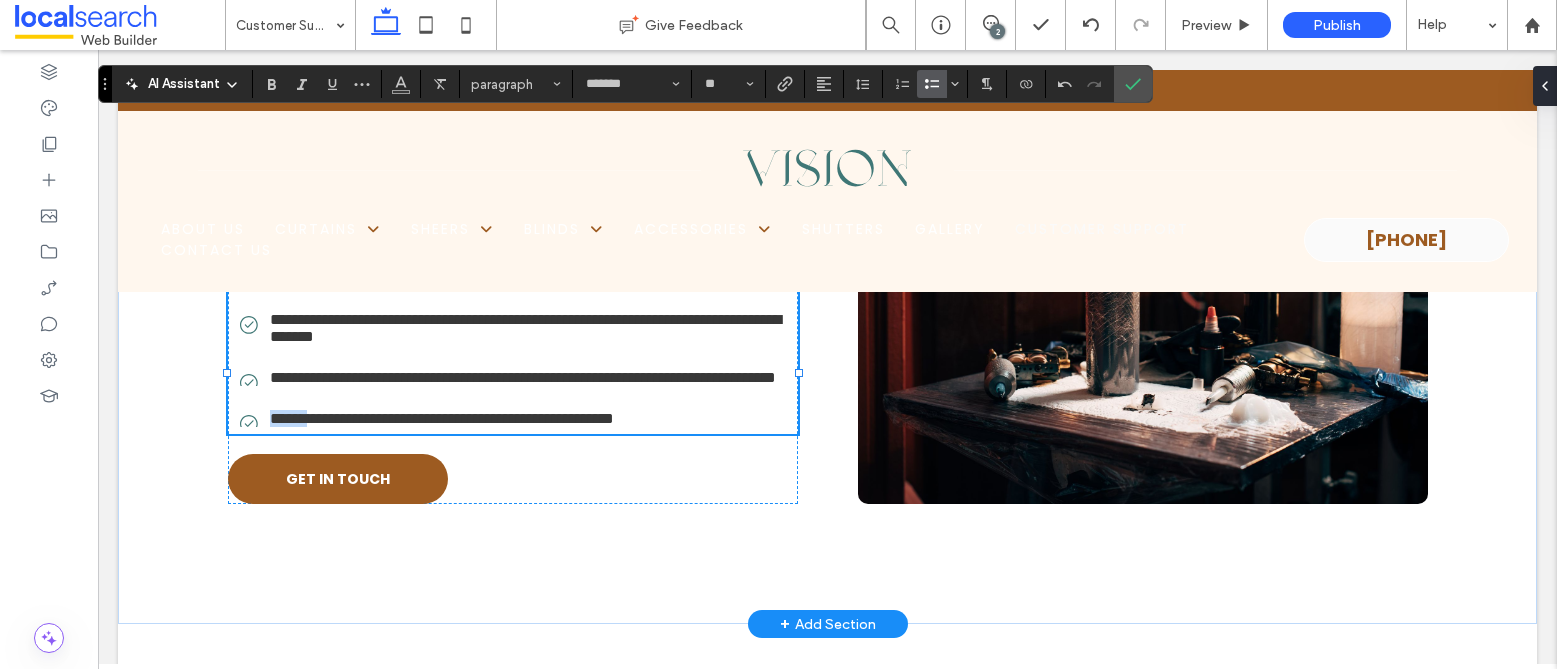 drag, startPoint x: 263, startPoint y: 632, endPoint x: 309, endPoint y: 636, distance: 46.173584 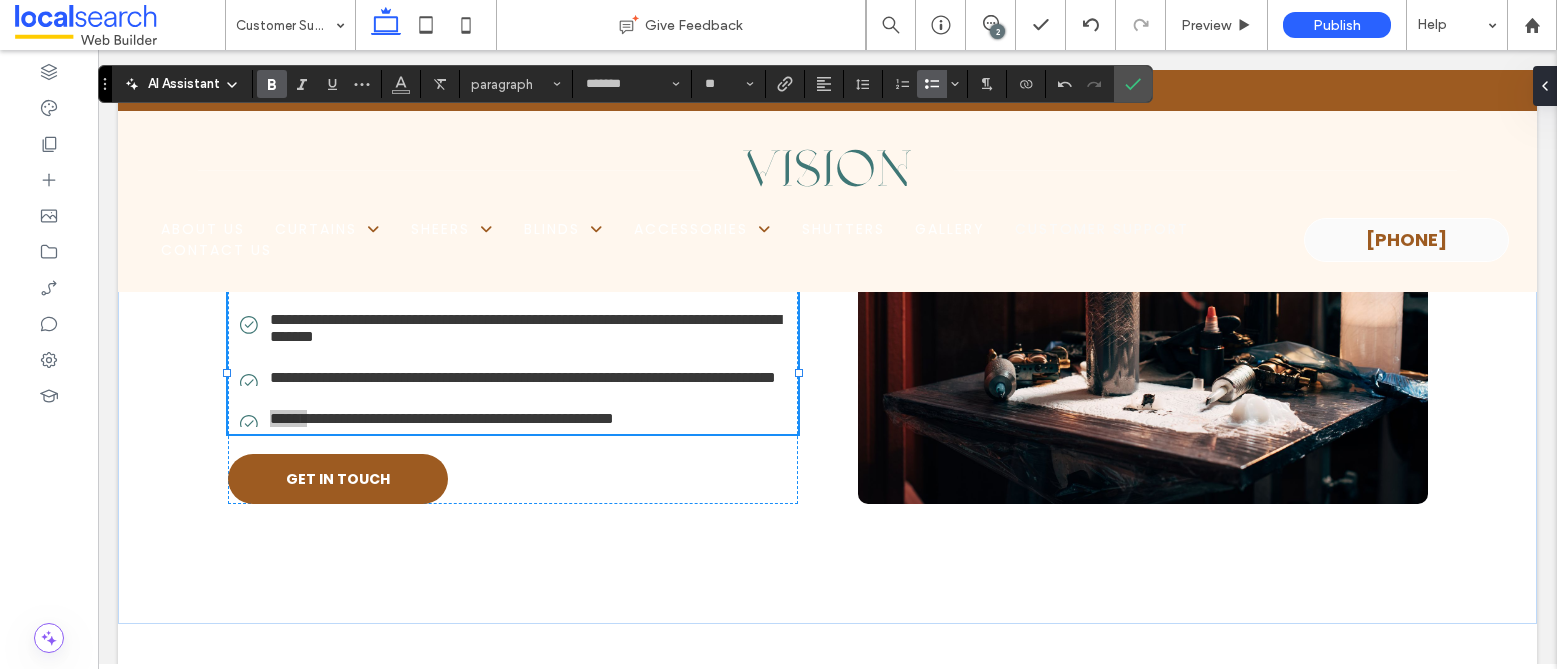 click 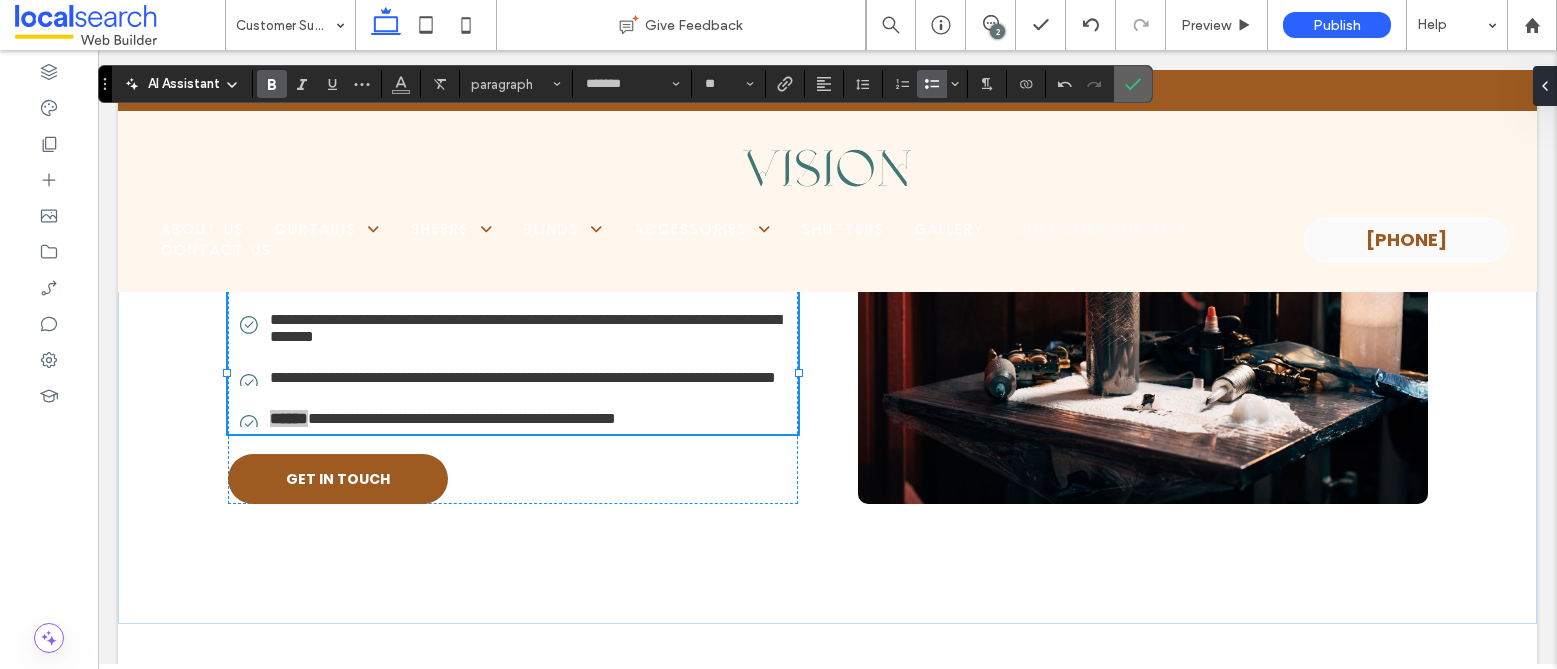 click 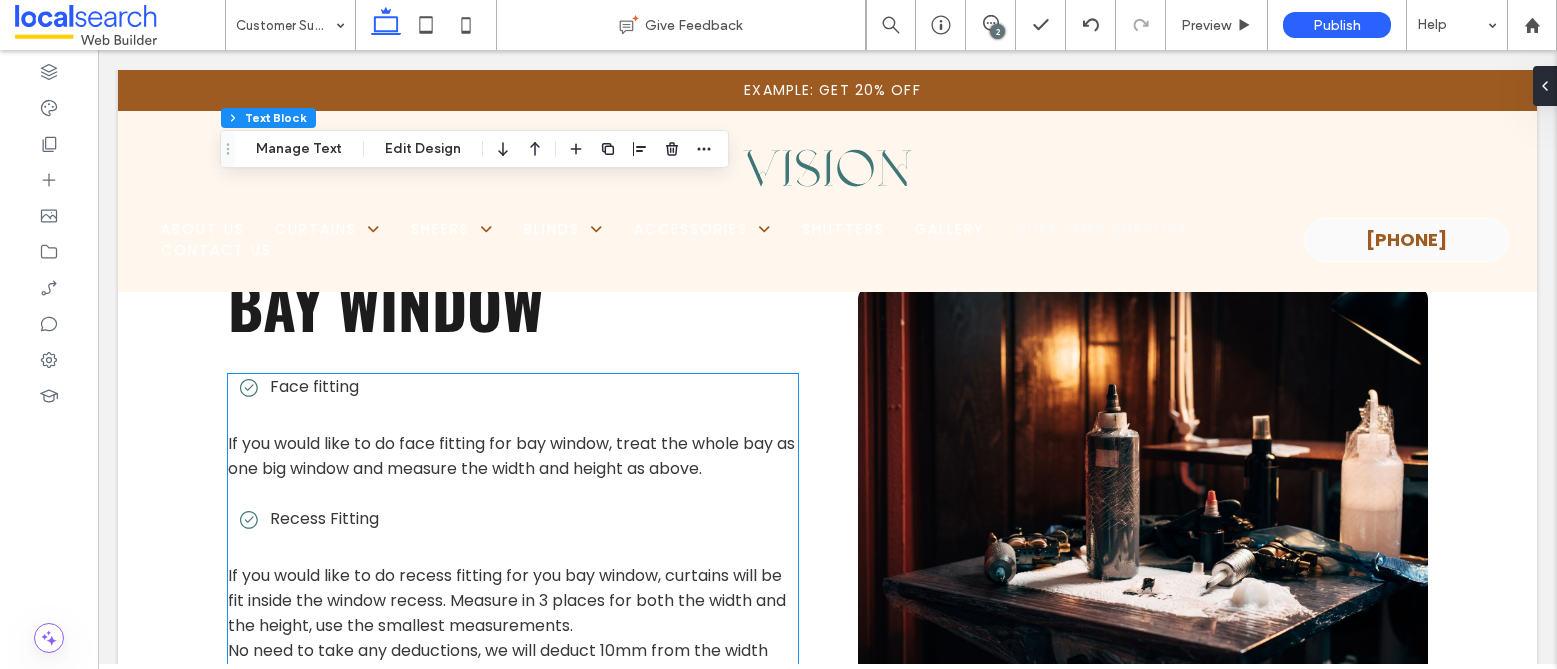 scroll, scrollTop: 3849, scrollLeft: 0, axis: vertical 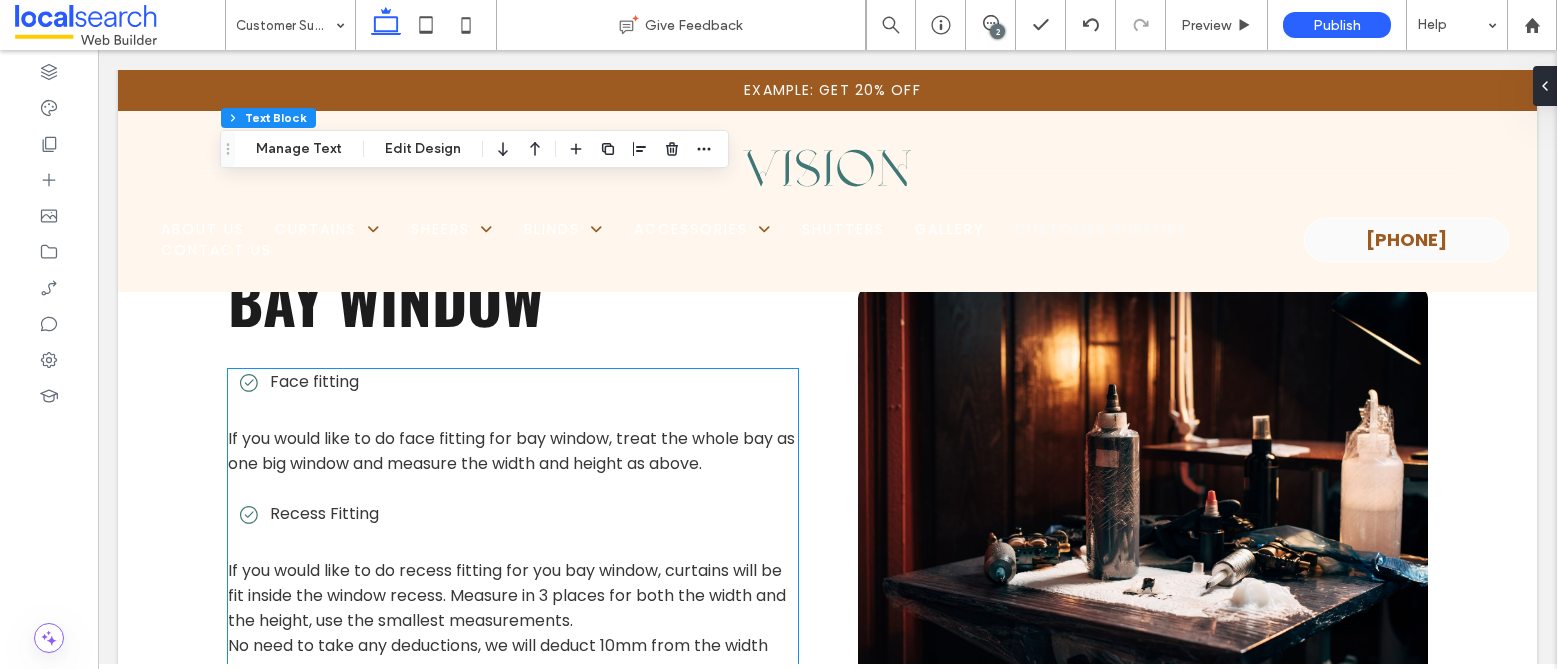 click on "Face fitting If you would like to do face fitting for bay window, treat the whole bay as one big window and measure the width and height as above. Recess Fitting If you would like to do recess fitting for you bay window, curtains will be fit inside the window recess. Measure in 3 places for both the width and the height, use the smallest measurements. No need to take any deductions, we will deduct 10mm from the width and height to ensure a perfect fit." at bounding box center (513, 526) 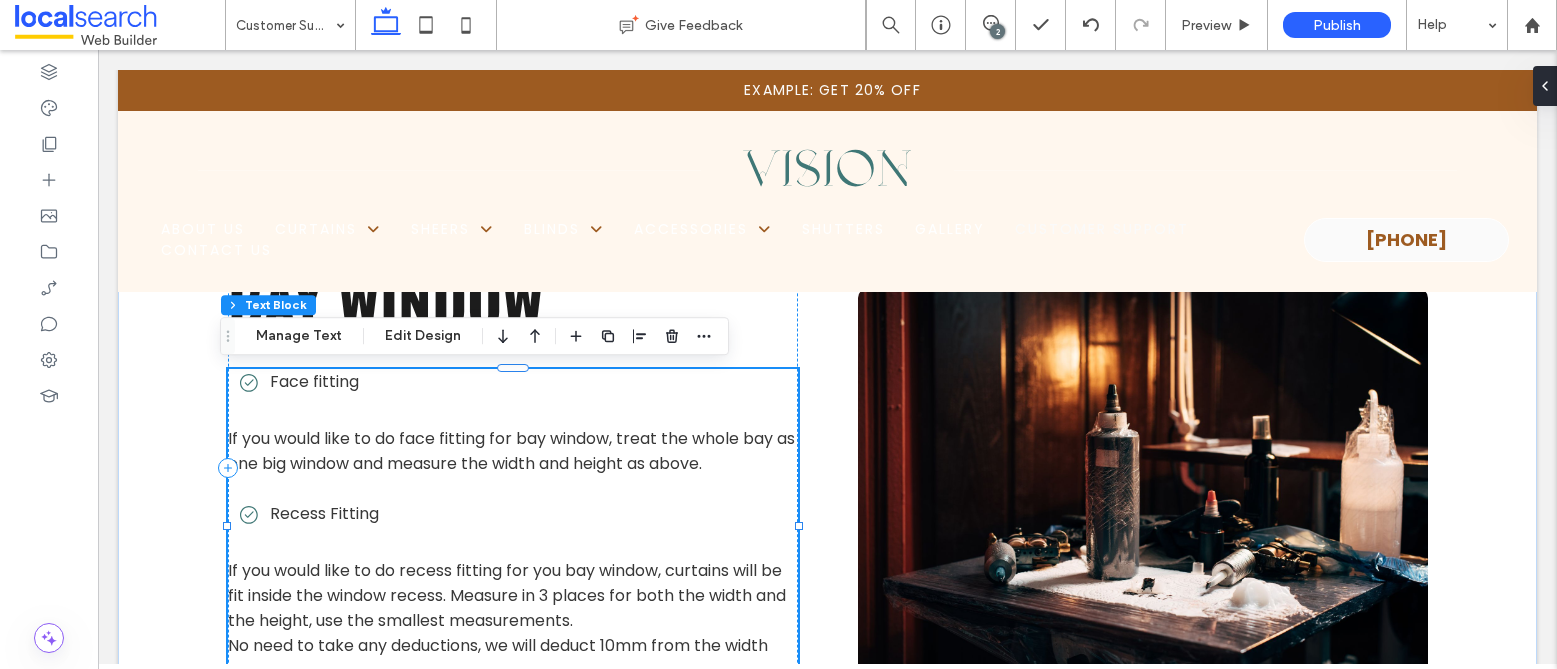 click on "Face fitting" at bounding box center [519, 381] 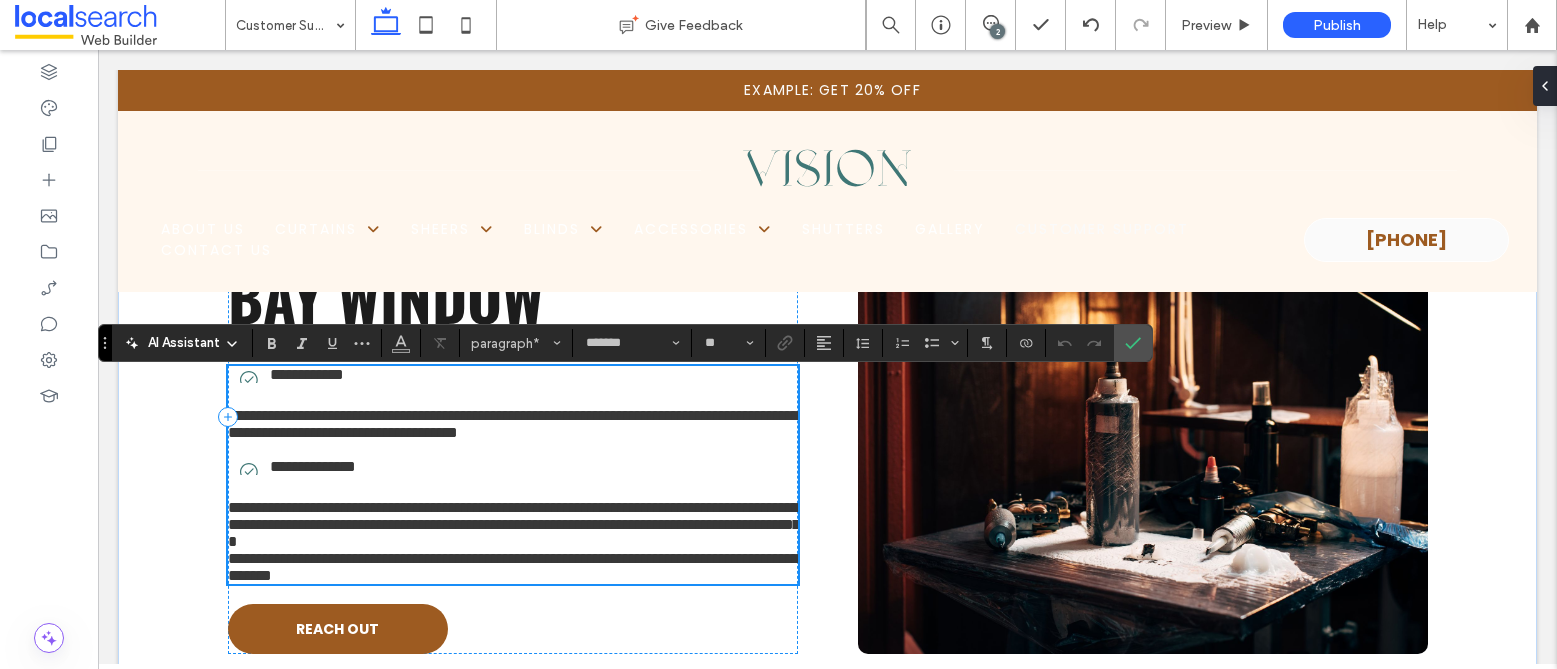 scroll, scrollTop: 3841, scrollLeft: 0, axis: vertical 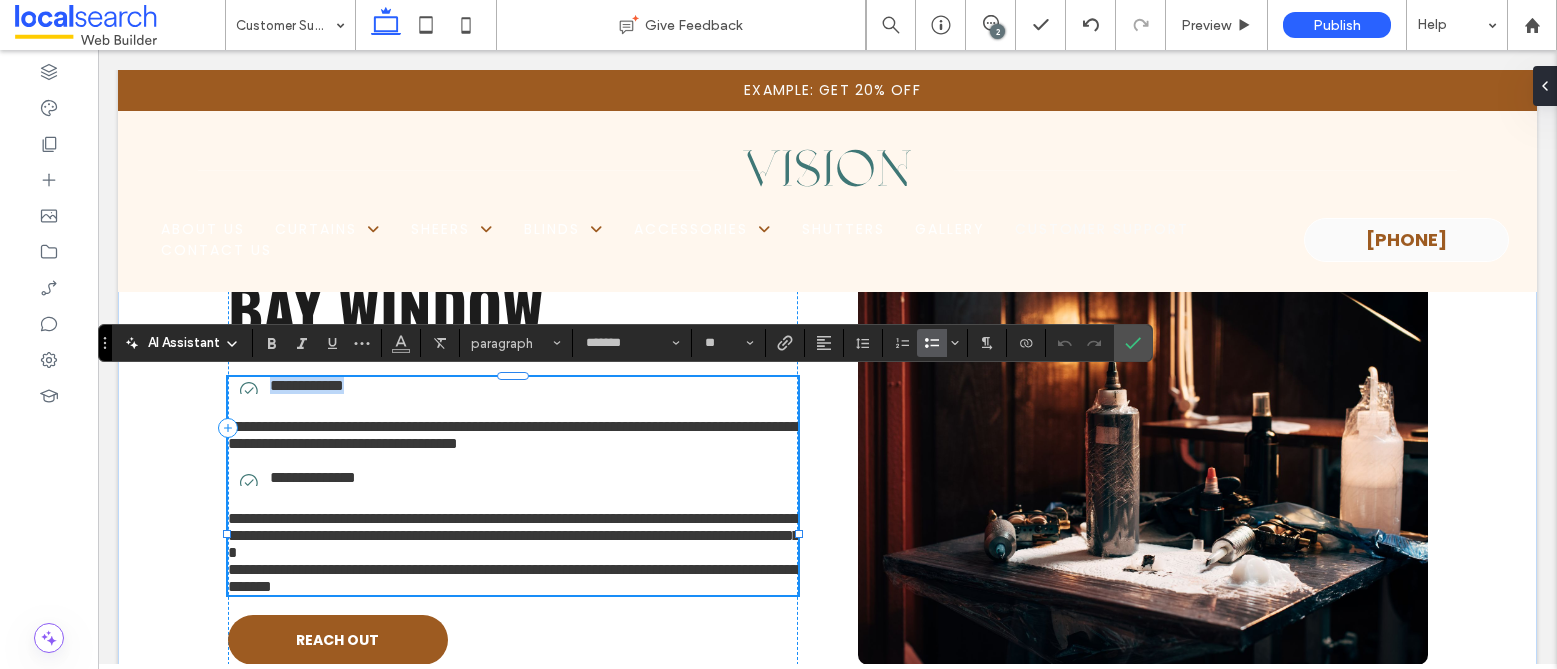 drag, startPoint x: 264, startPoint y: 387, endPoint x: 351, endPoint y: 388, distance: 87.005745 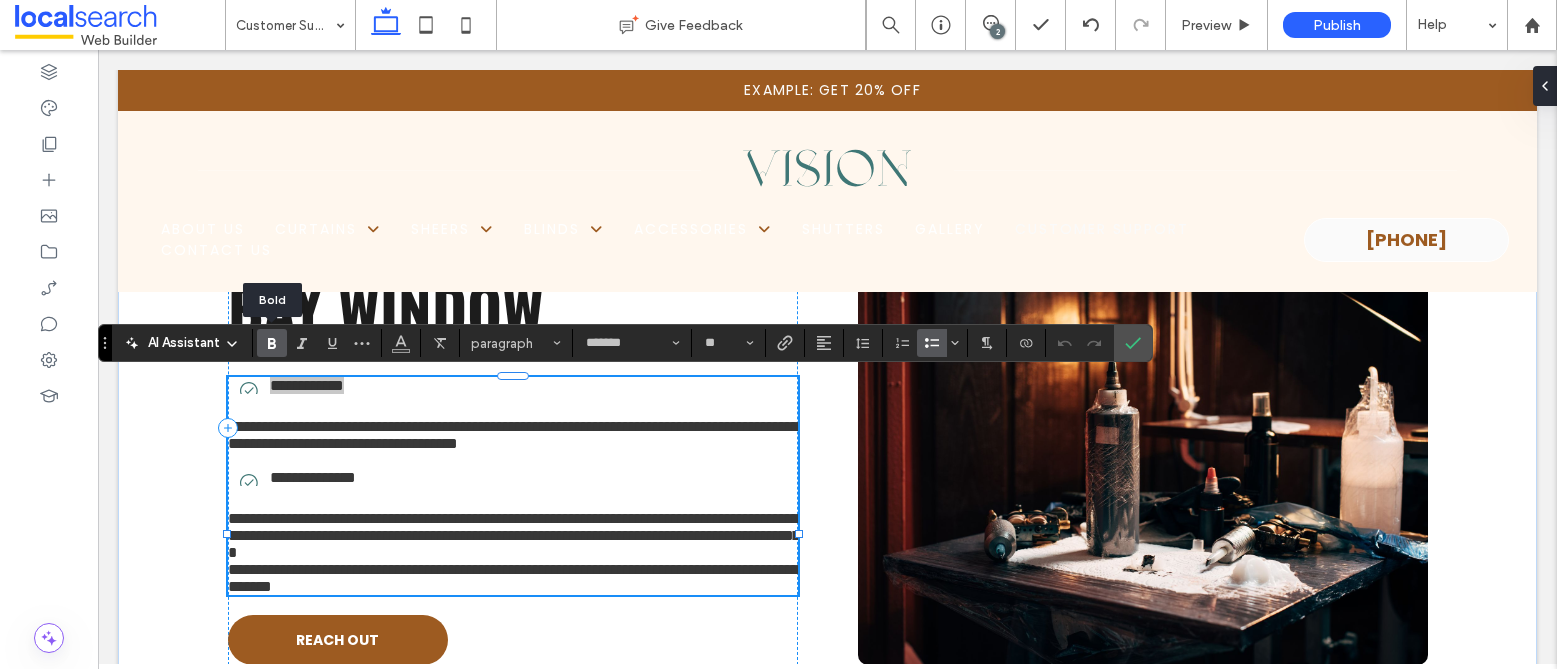 click 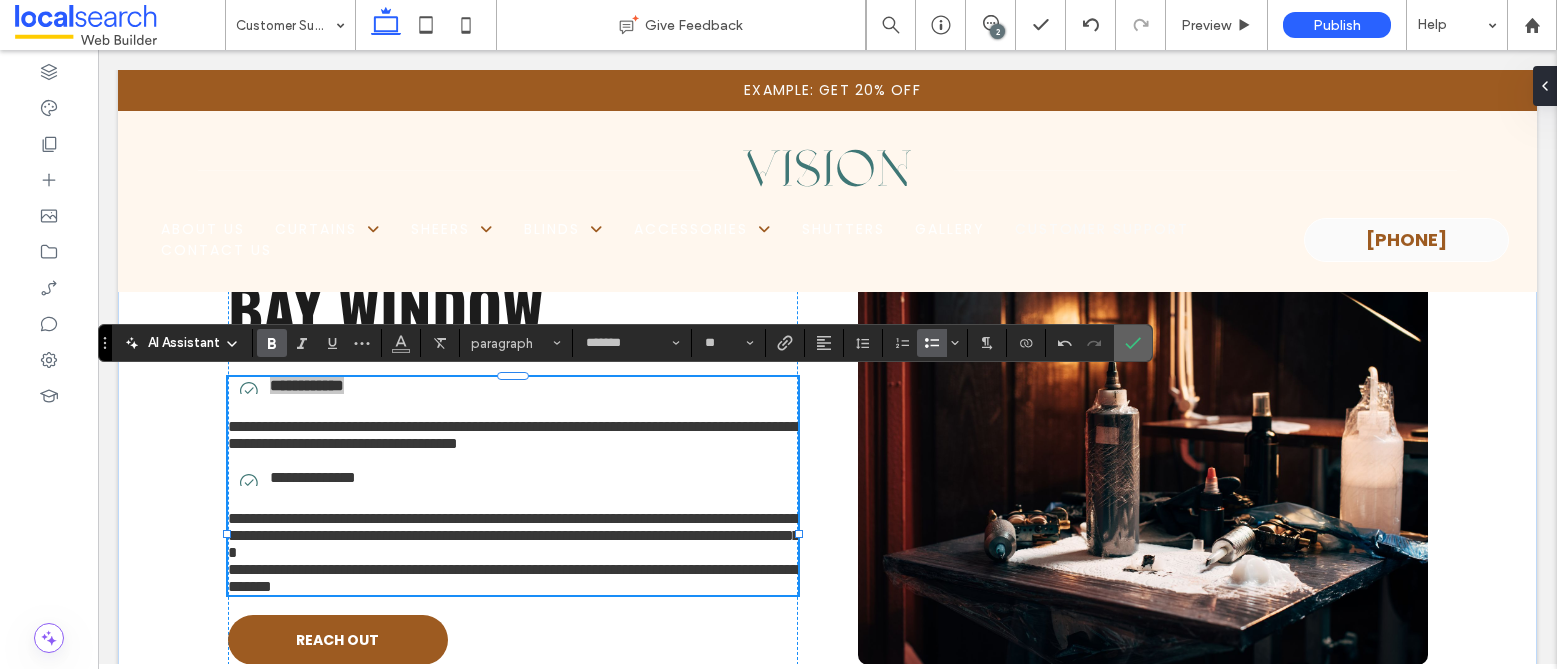click 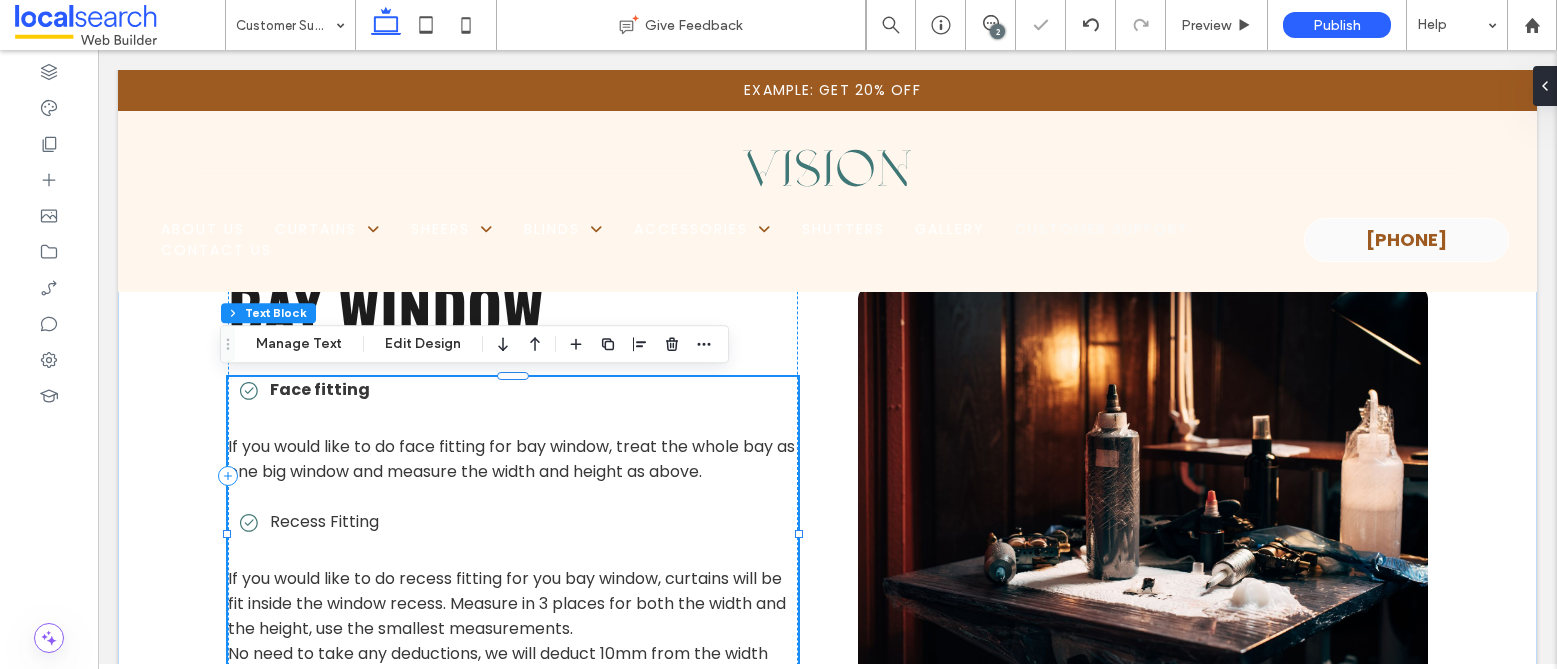 click on "Recess Fitting" at bounding box center (324, 521) 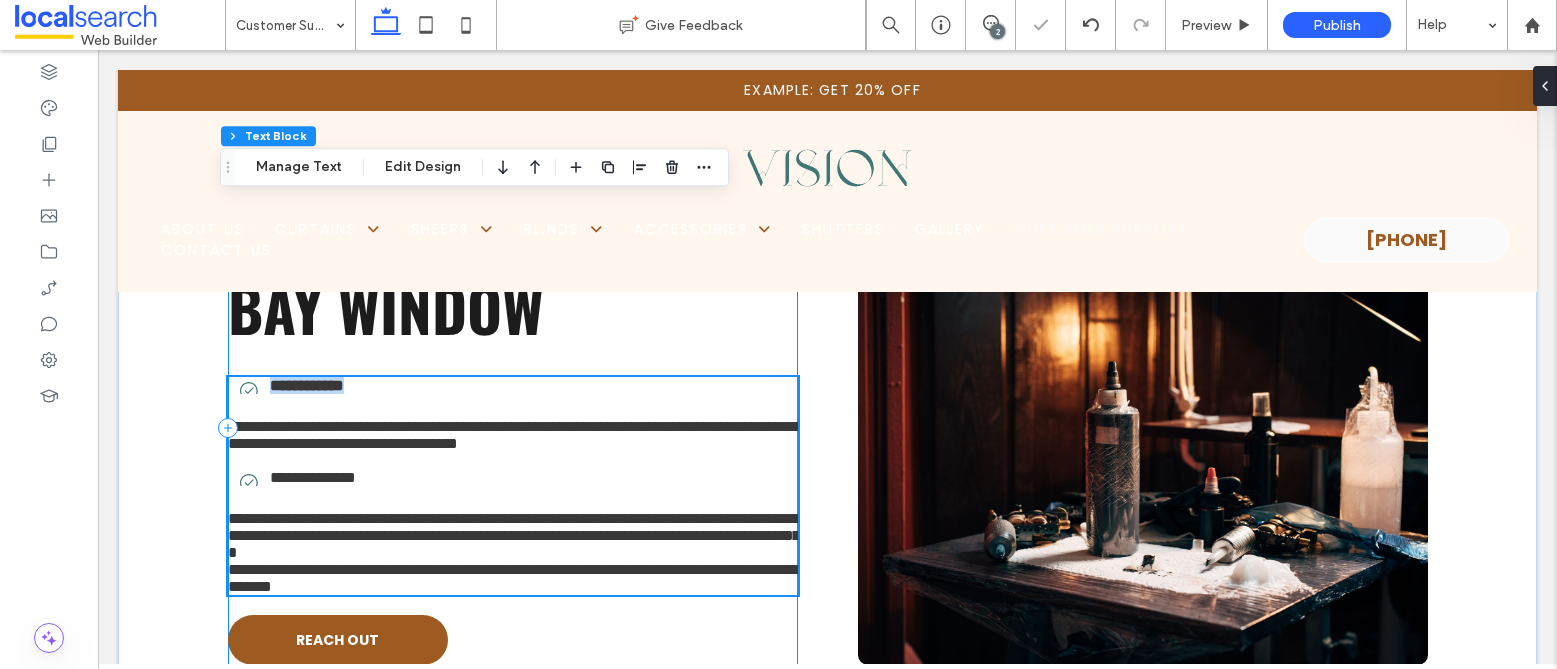 scroll, scrollTop: 4018, scrollLeft: 0, axis: vertical 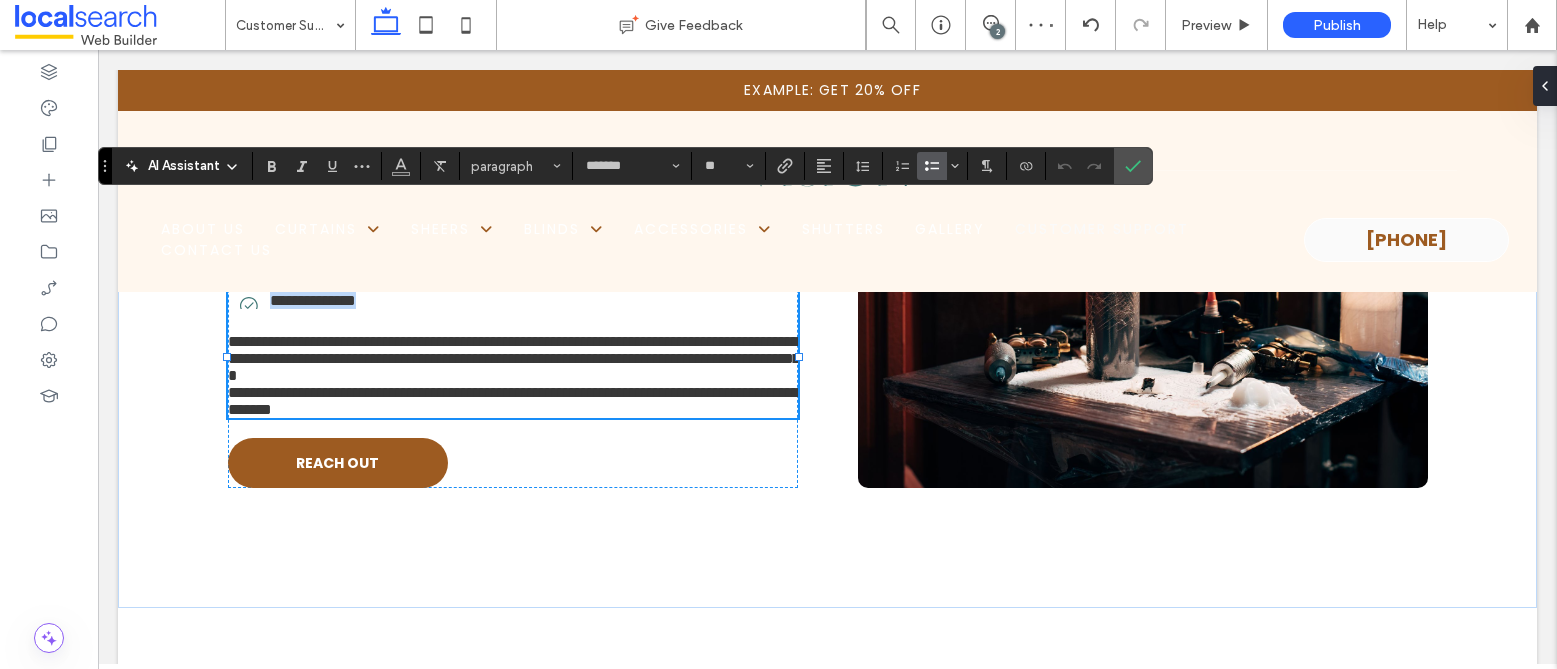 drag, startPoint x: 261, startPoint y: 346, endPoint x: 334, endPoint y: 364, distance: 75.18643 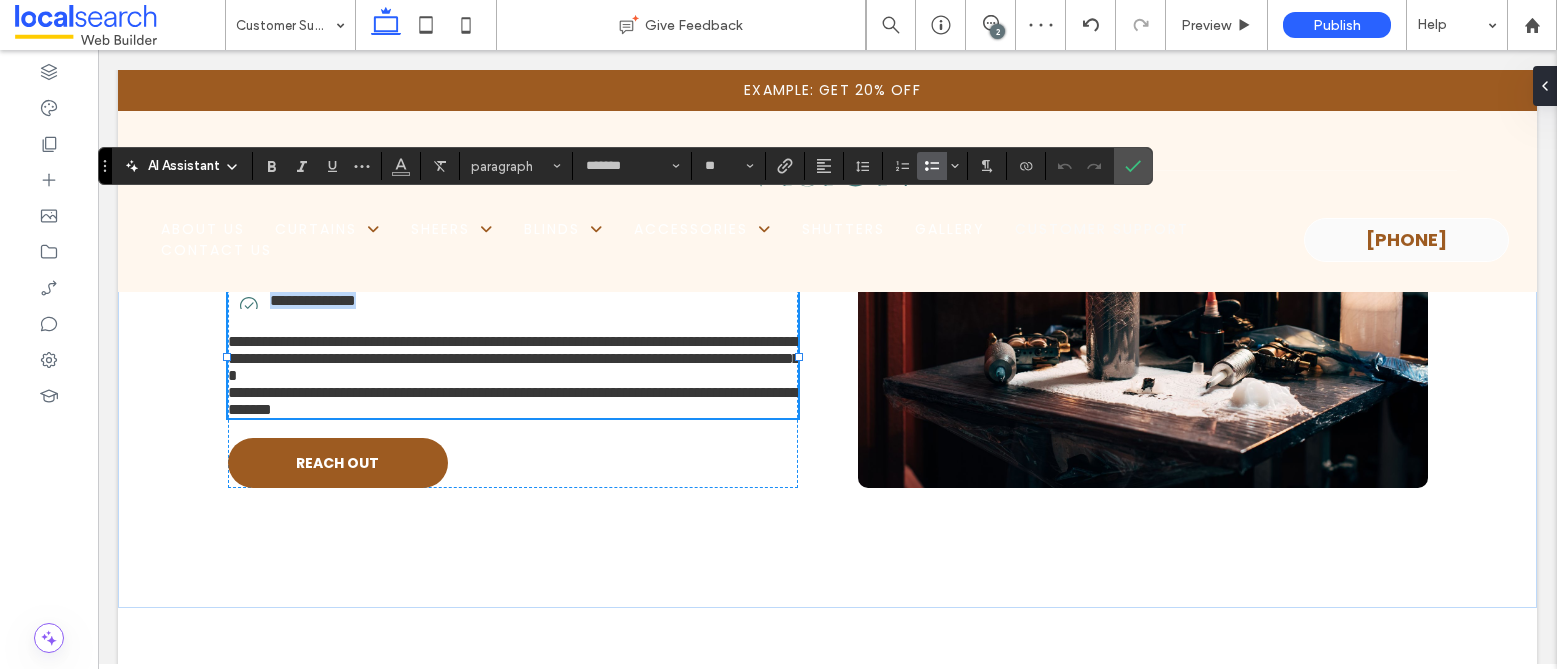 click on "**********" at bounding box center (519, 300) 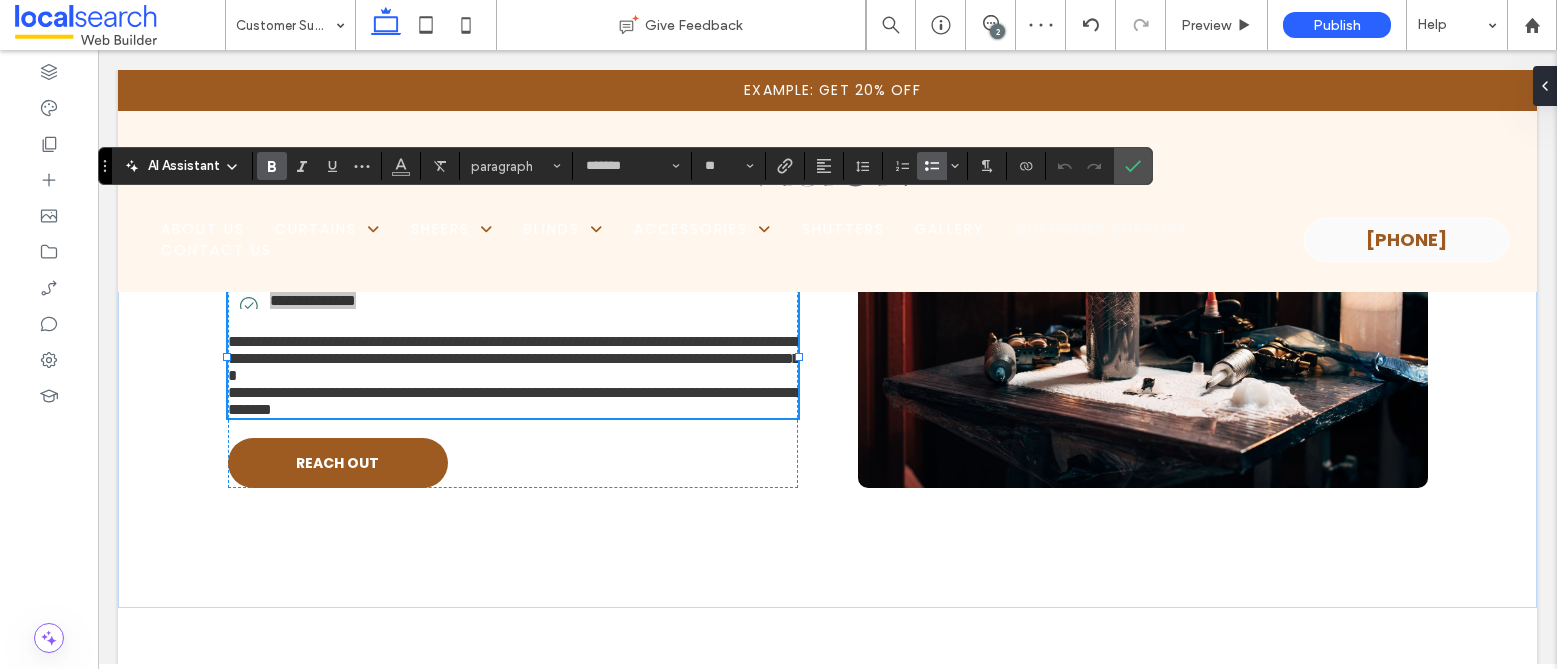 click 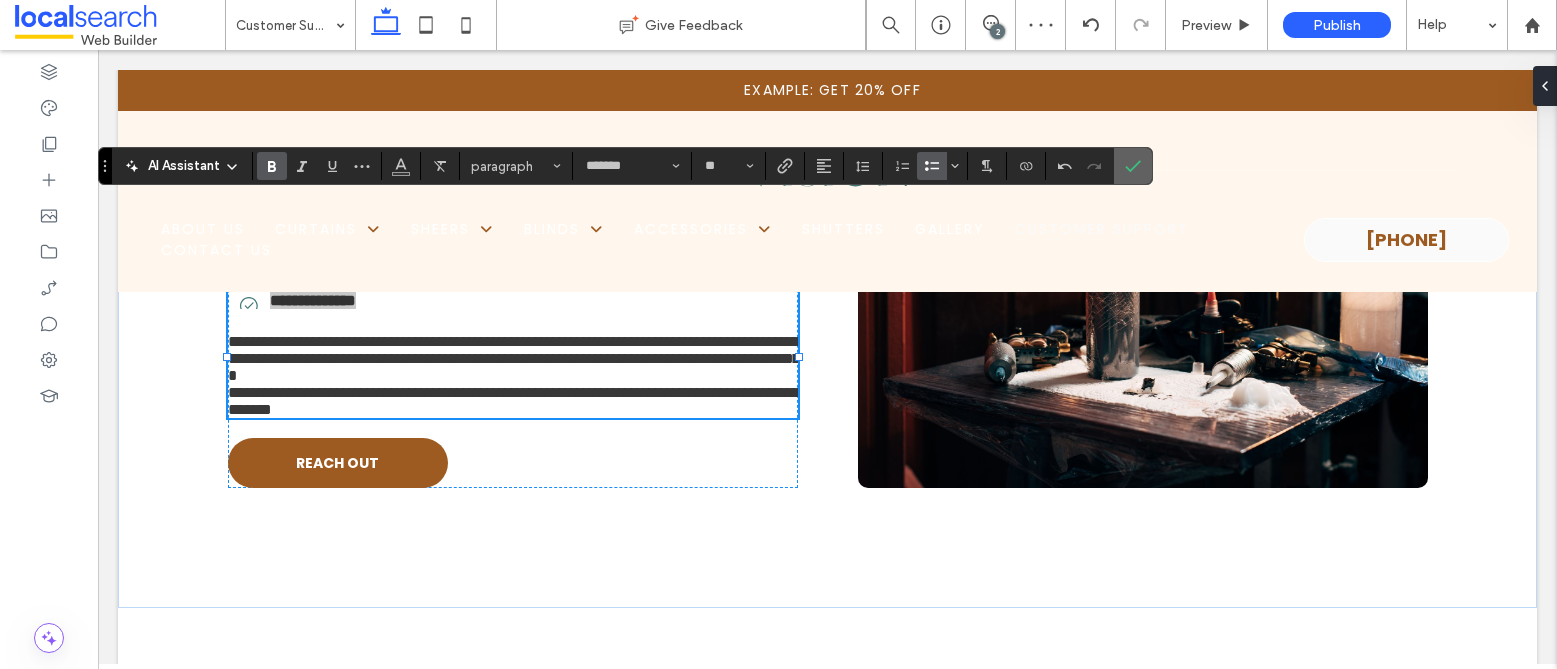 click 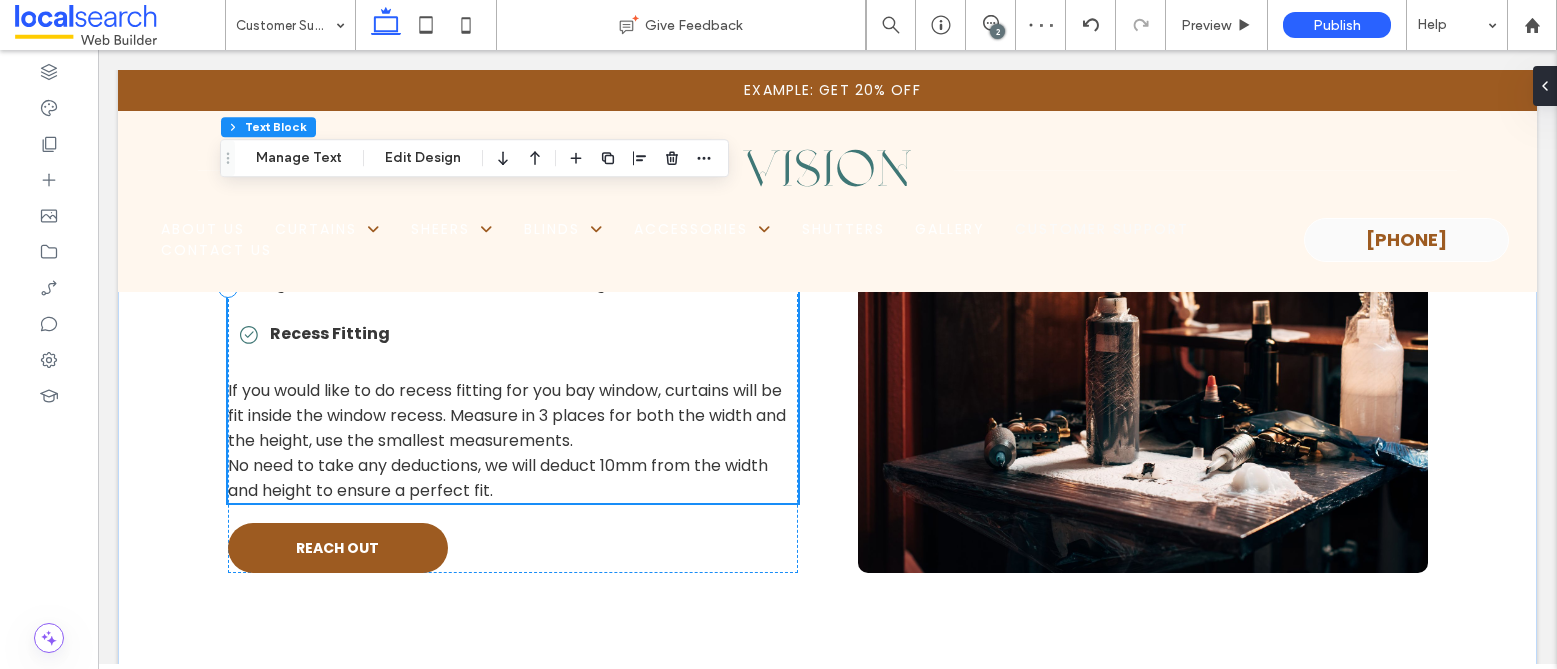 scroll, scrollTop: 4030, scrollLeft: 0, axis: vertical 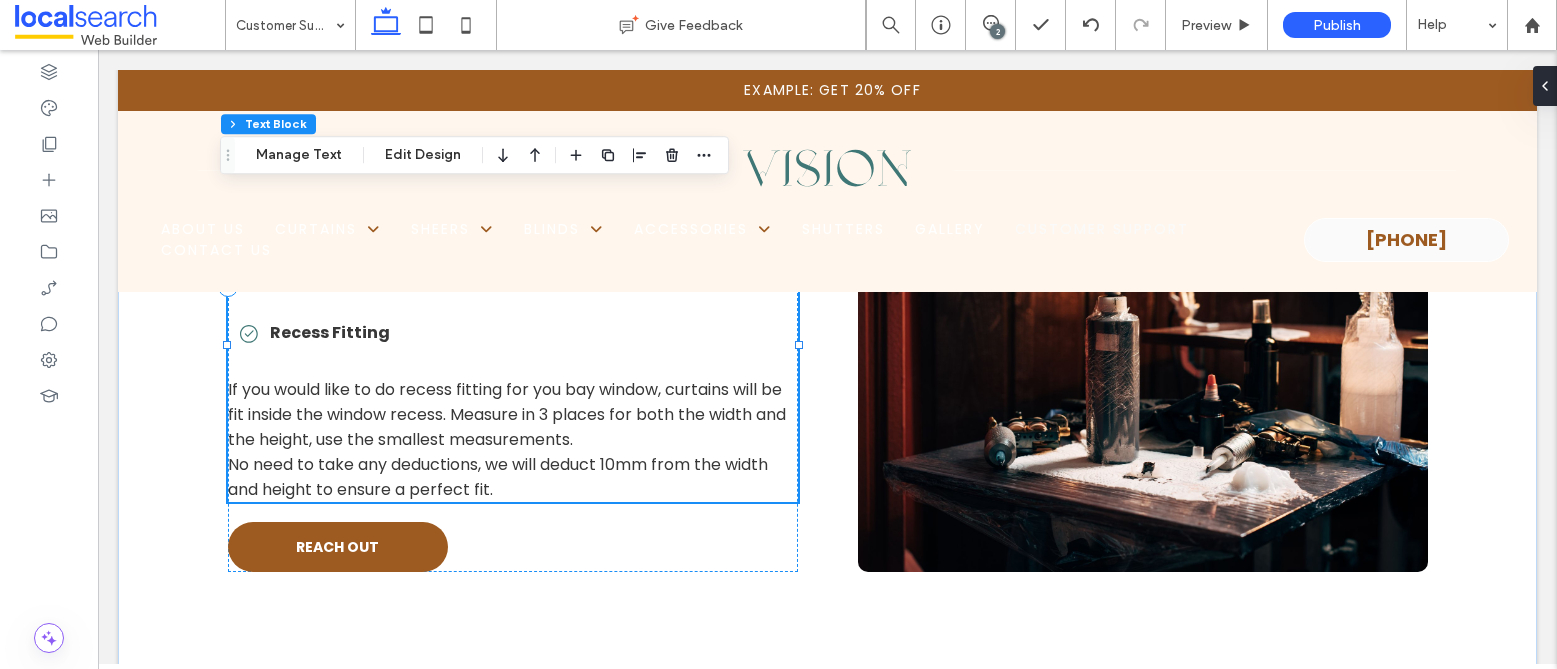 click on "If you would like to do recess fitting for you bay window, curtains will be fit inside the window recess. Measure in 3 places for both the width and the height, use the smallest measurements." at bounding box center [513, 414] 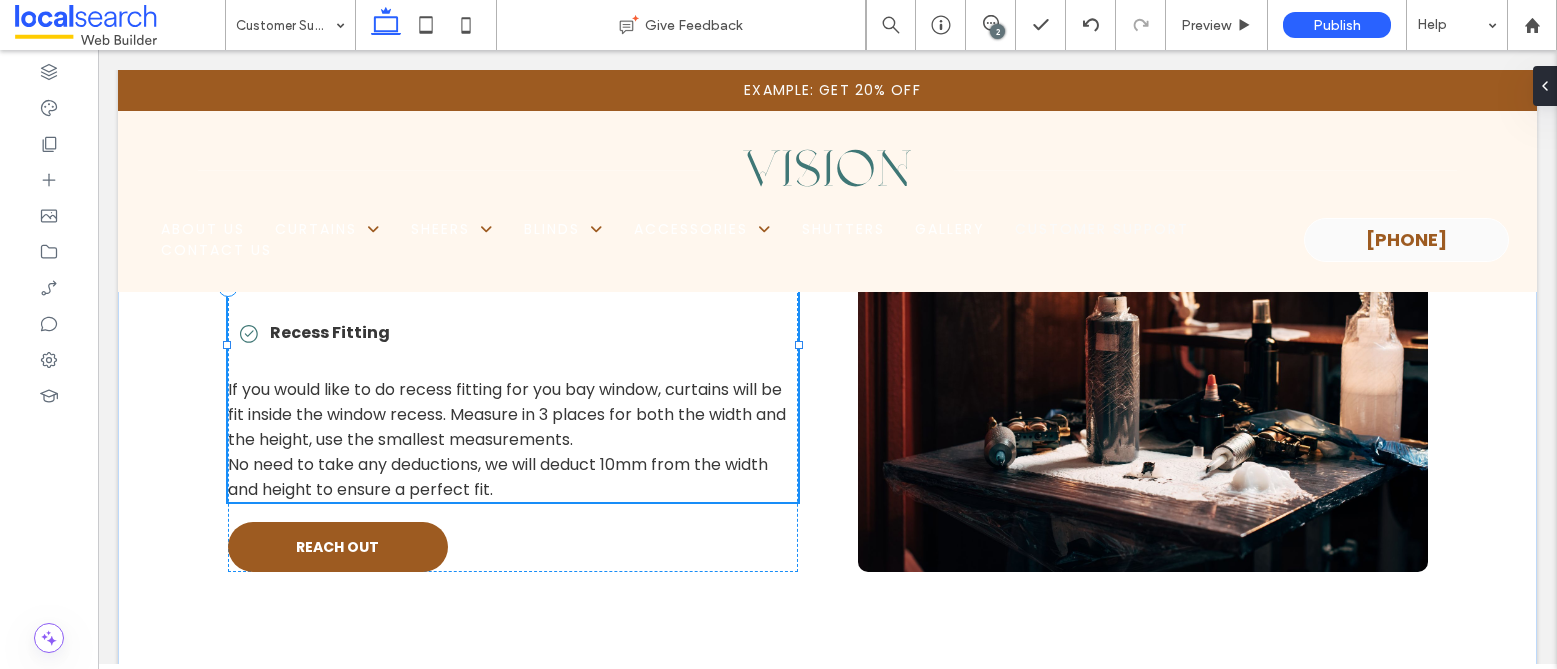 type on "*******" 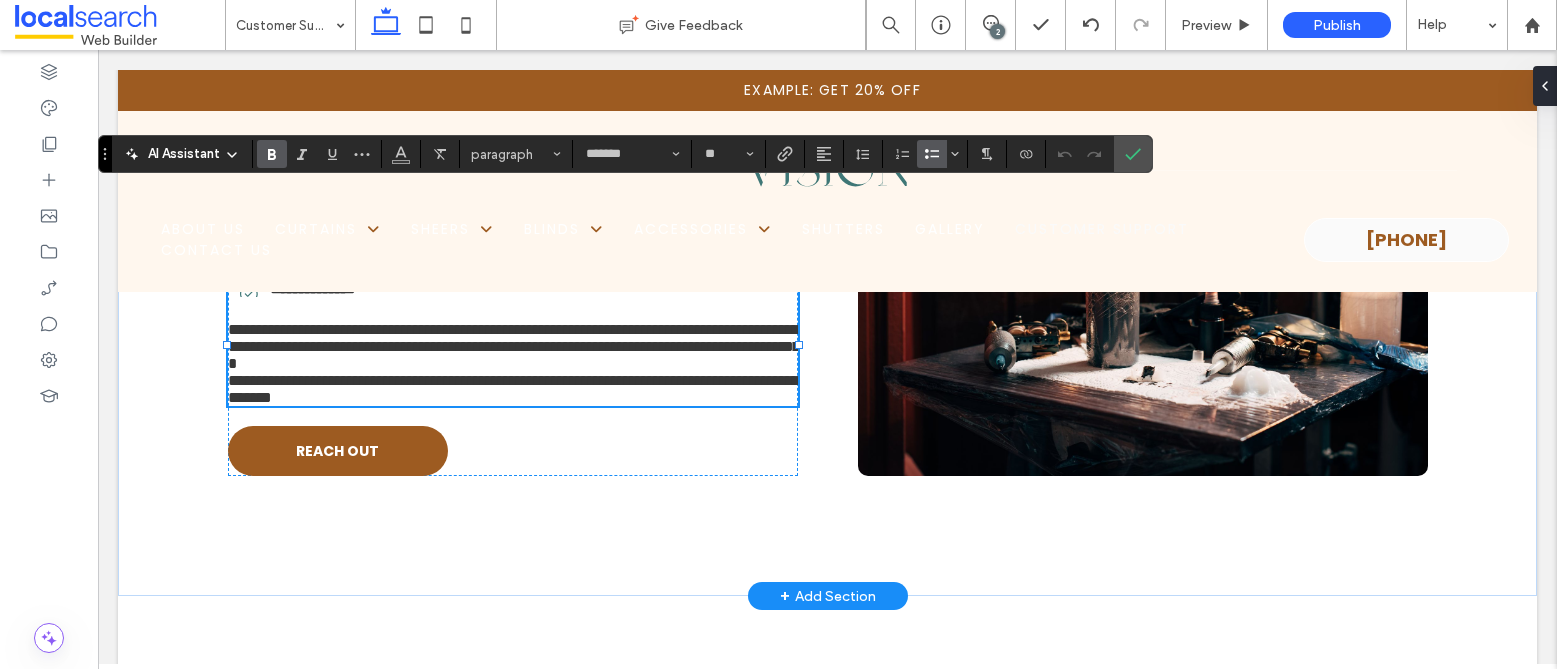 click on "**********" at bounding box center [513, 346] 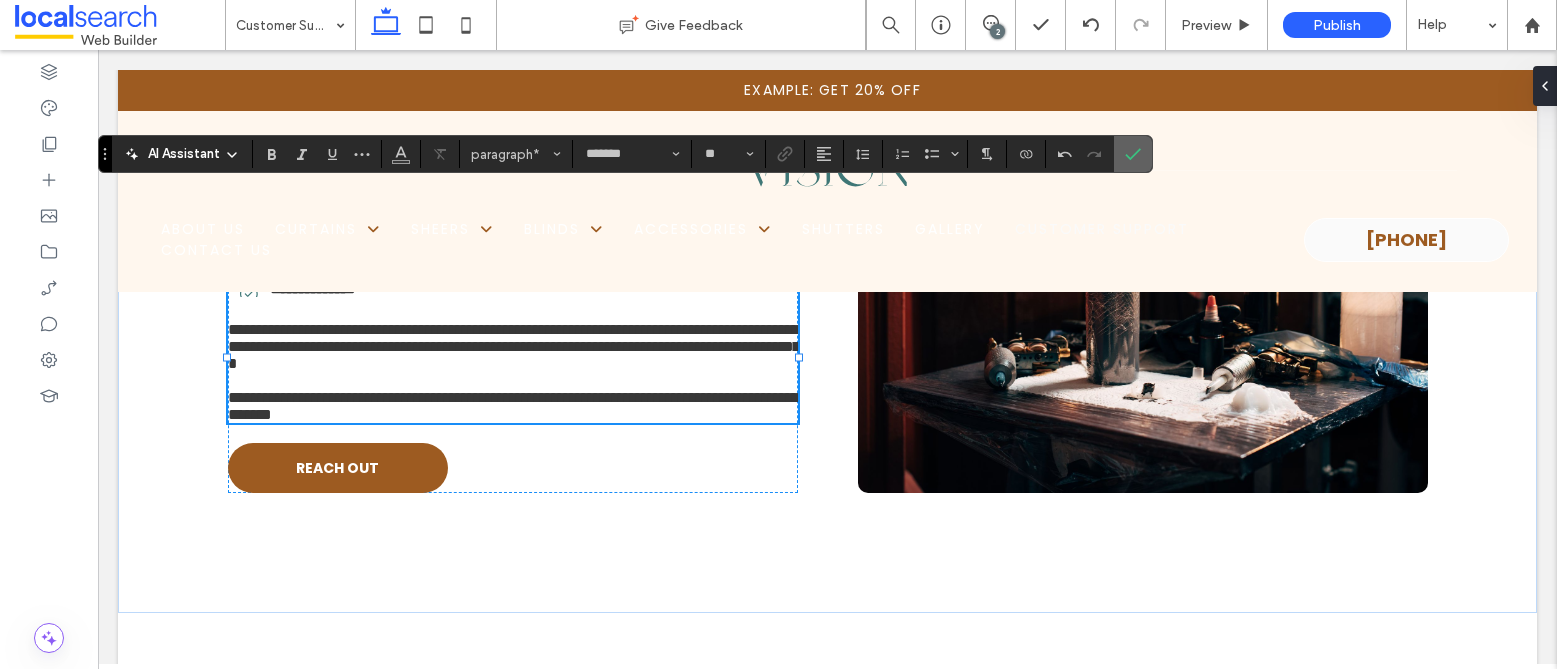 click 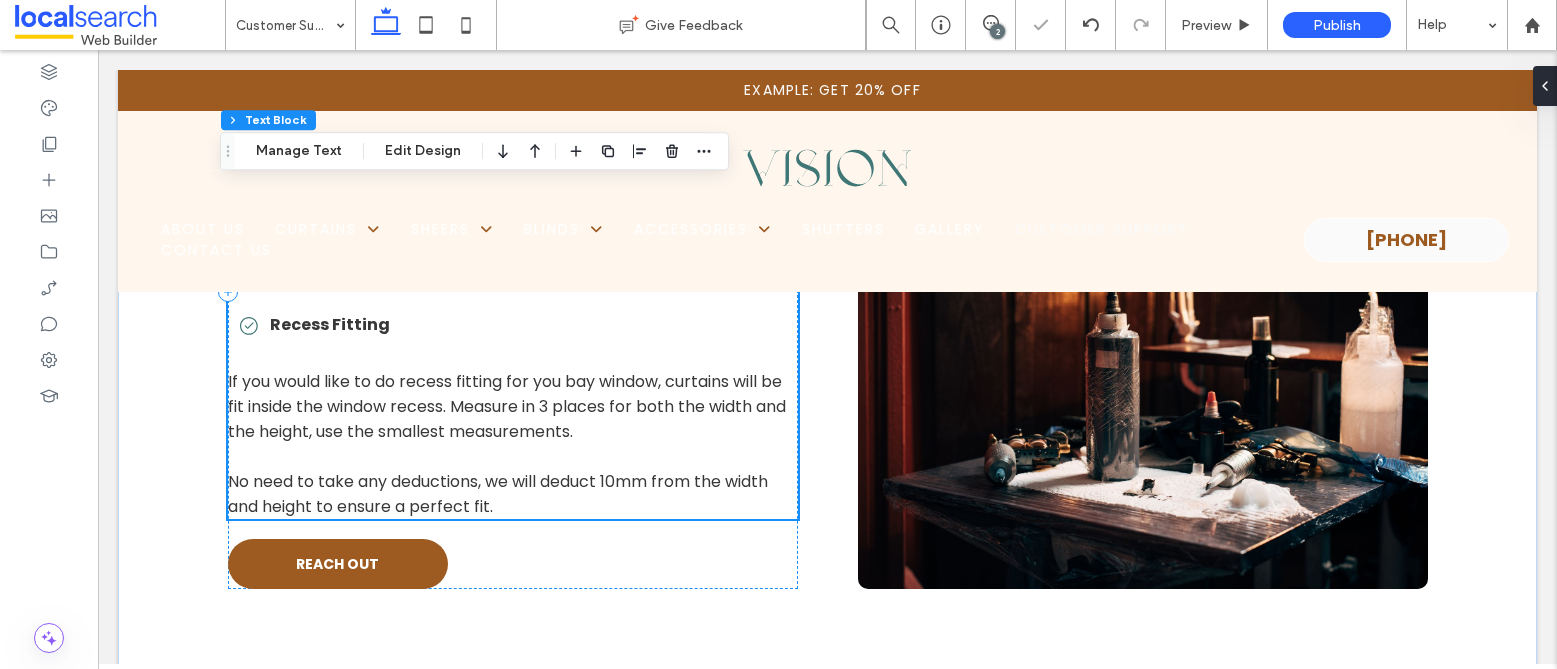 scroll, scrollTop: 4119, scrollLeft: 0, axis: vertical 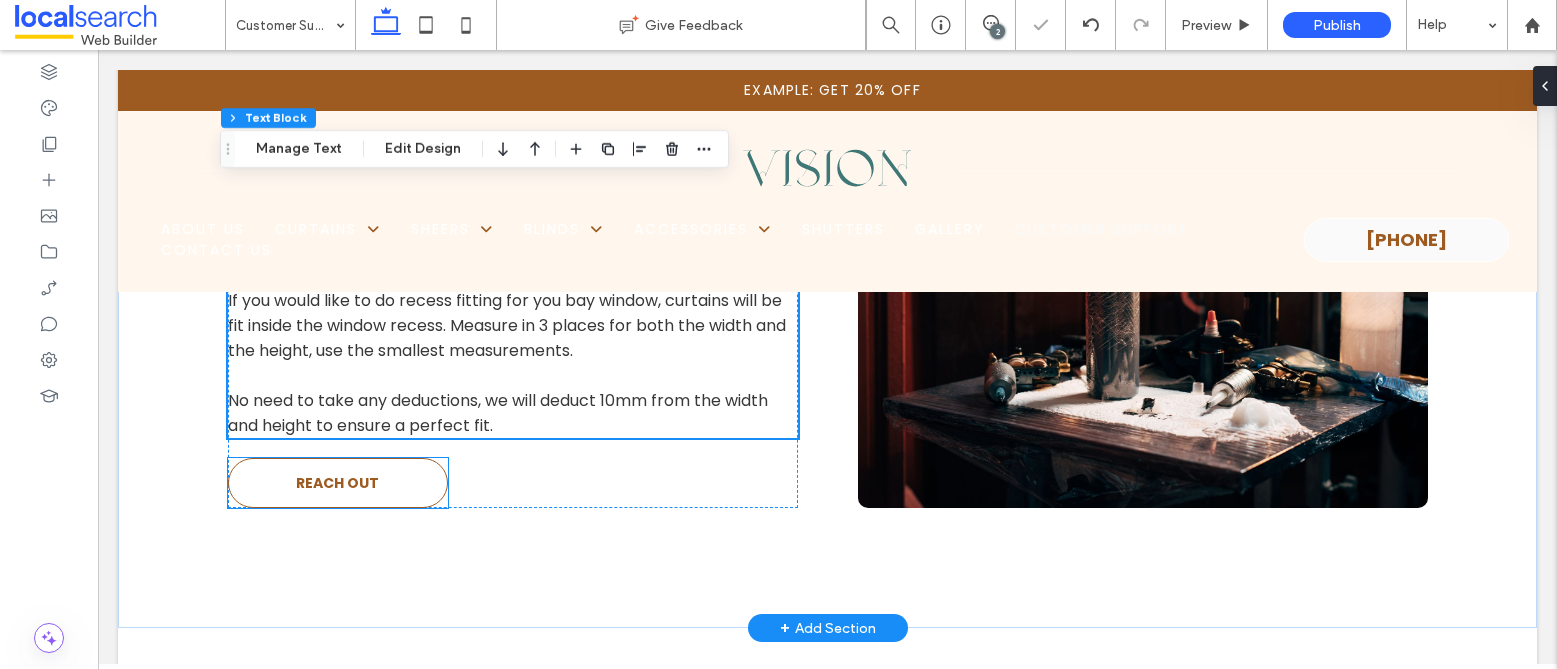 click on "Reach Out" at bounding box center [337, 483] 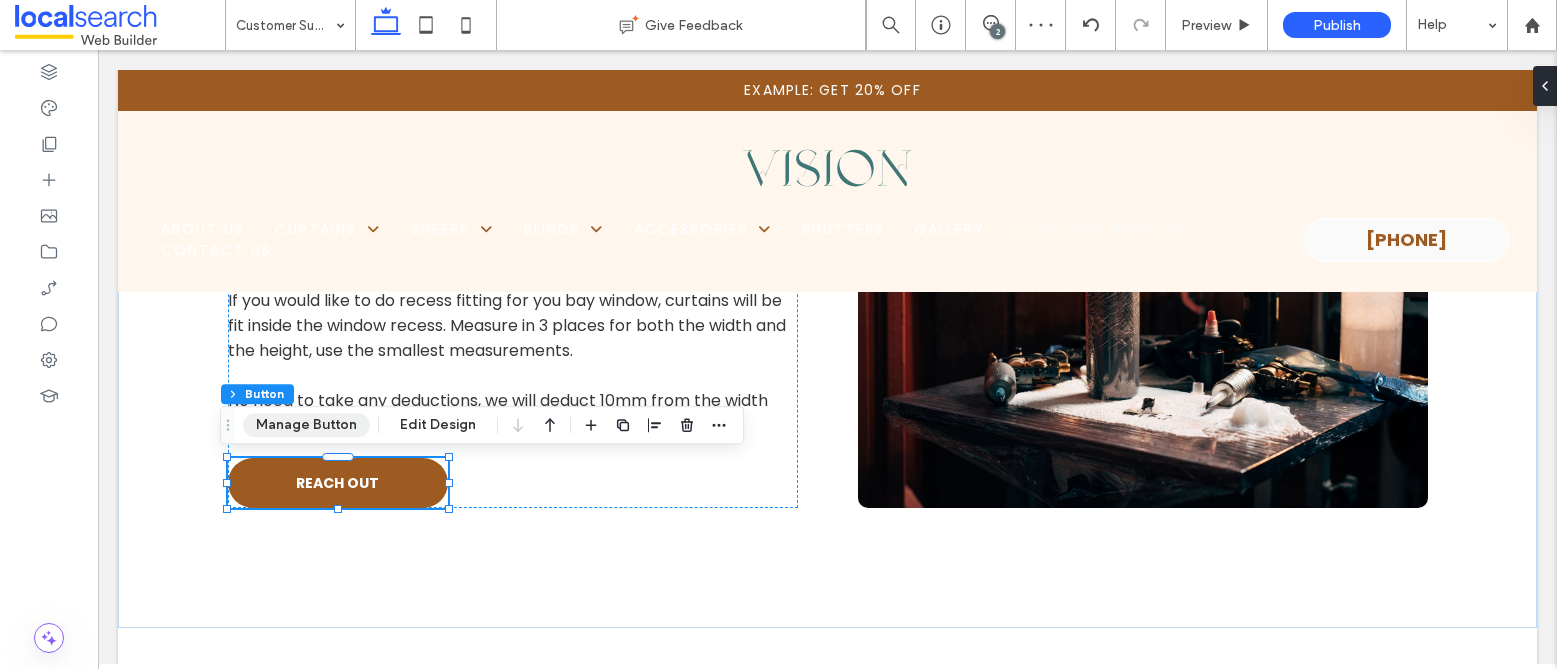 click on "Manage Button" at bounding box center (306, 425) 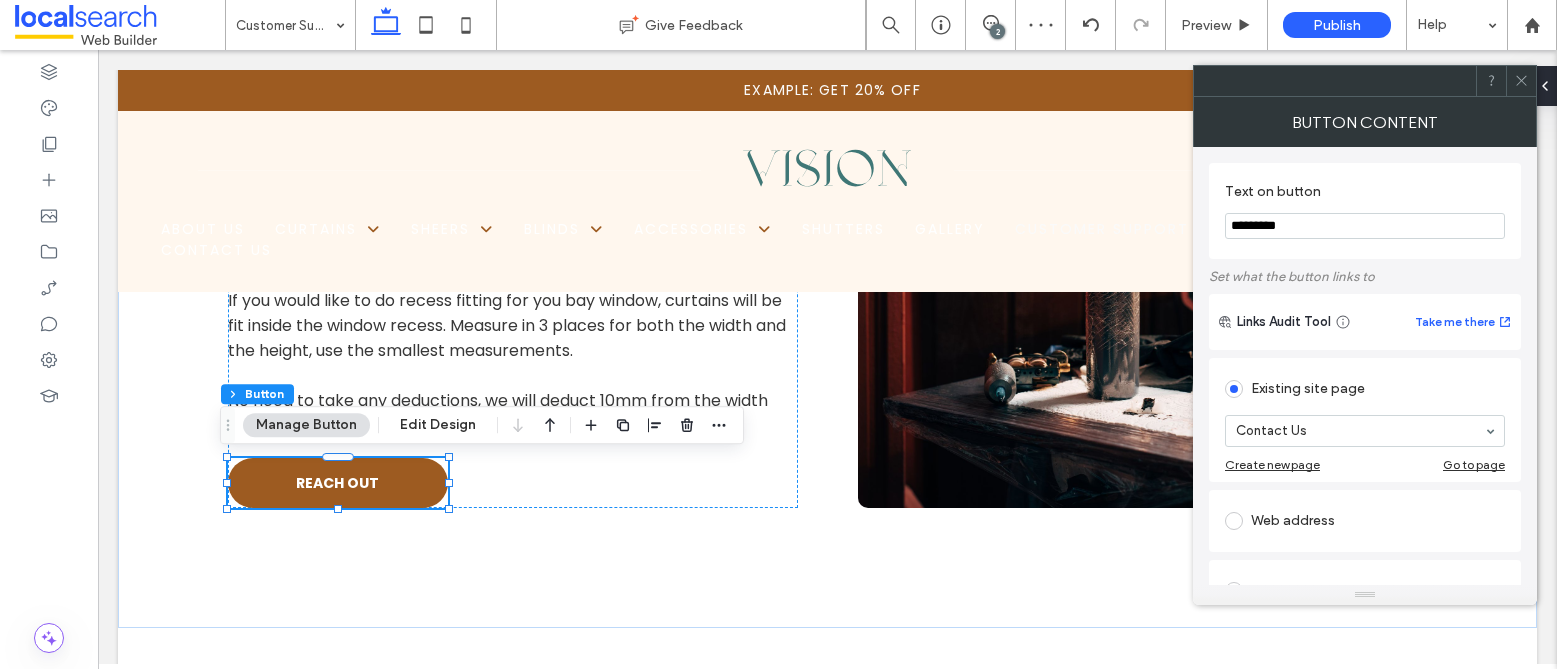drag, startPoint x: 1302, startPoint y: 229, endPoint x: 1209, endPoint y: 228, distance: 93.00538 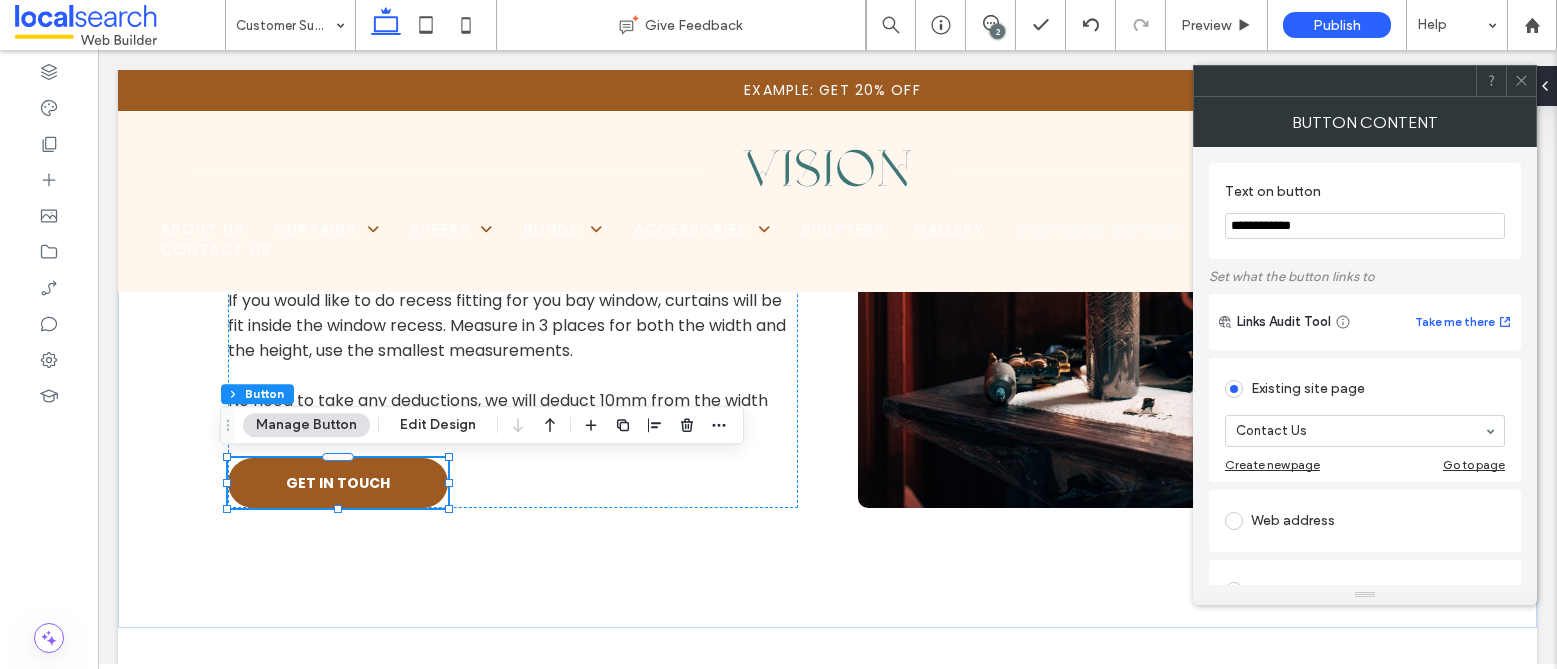 type on "**********" 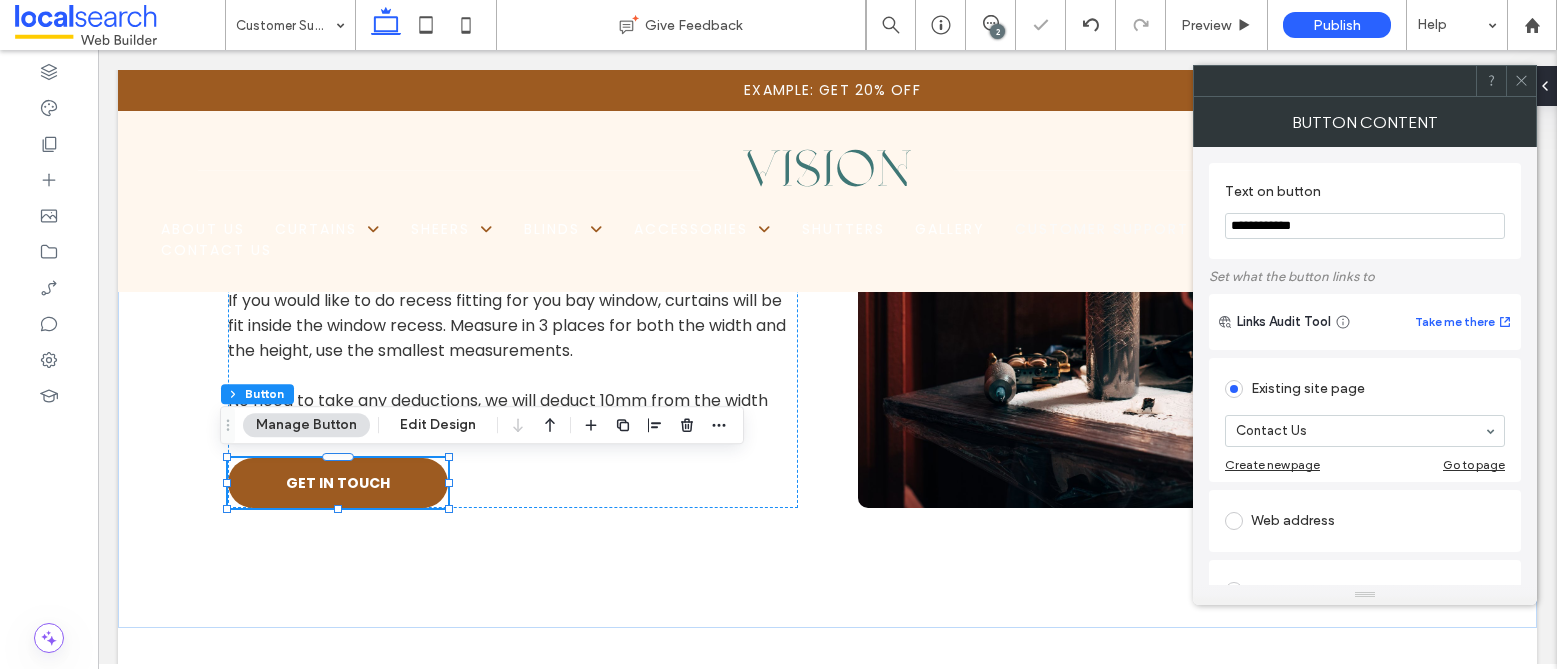 click 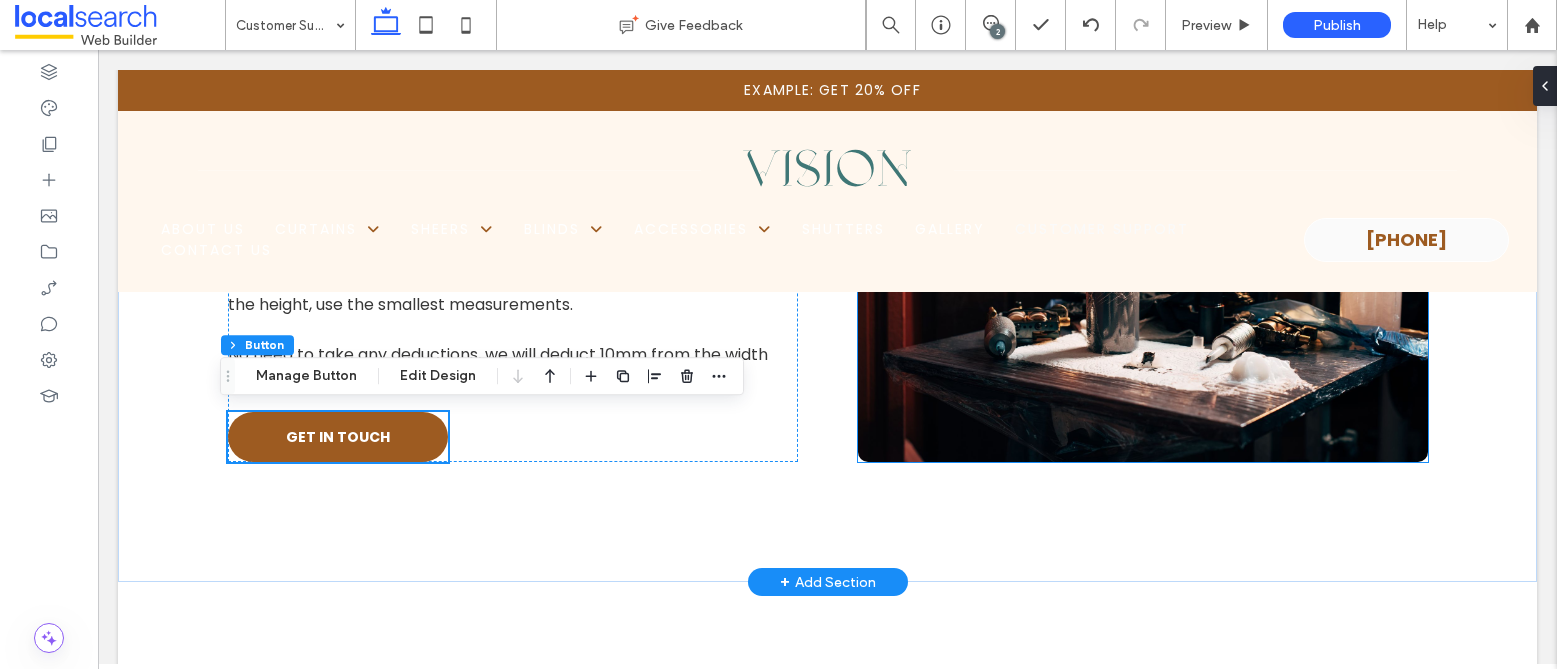 scroll, scrollTop: 4168, scrollLeft: 0, axis: vertical 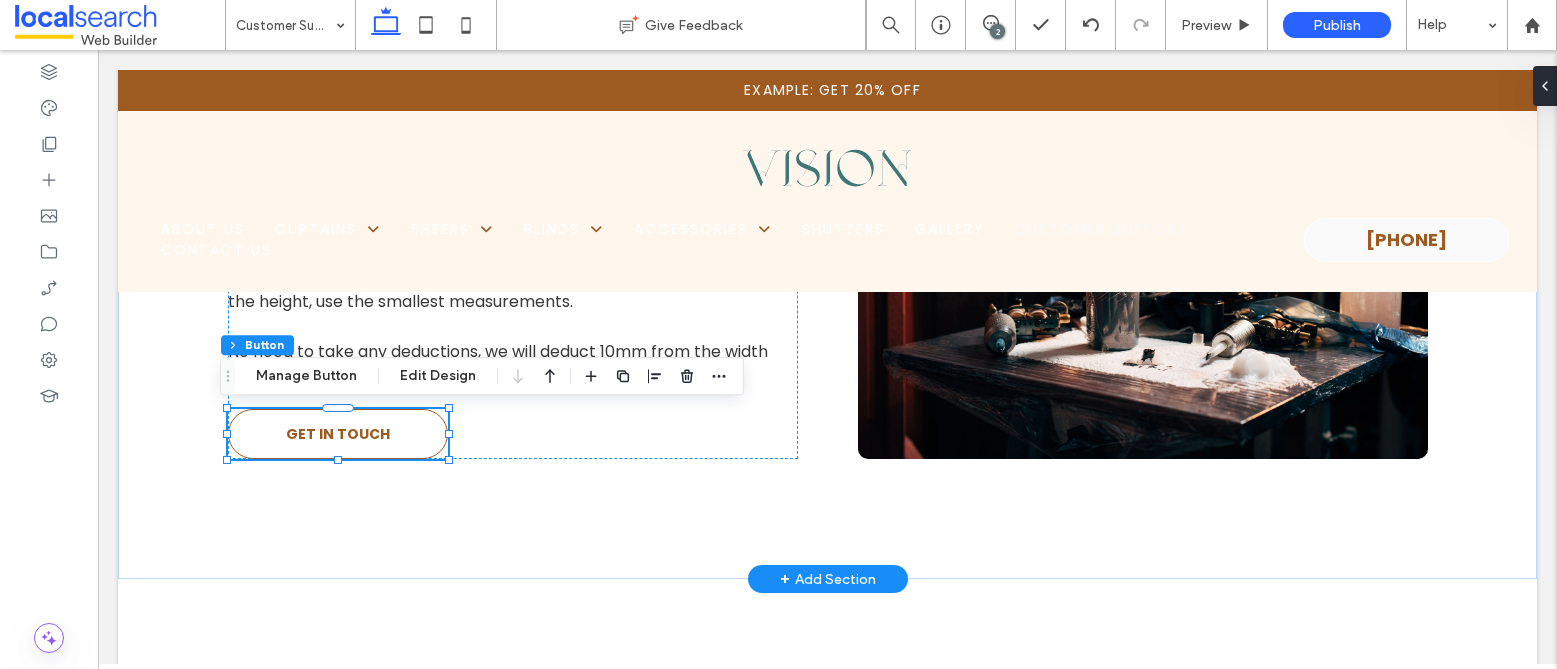 click on "Get in Touch" at bounding box center (338, 434) 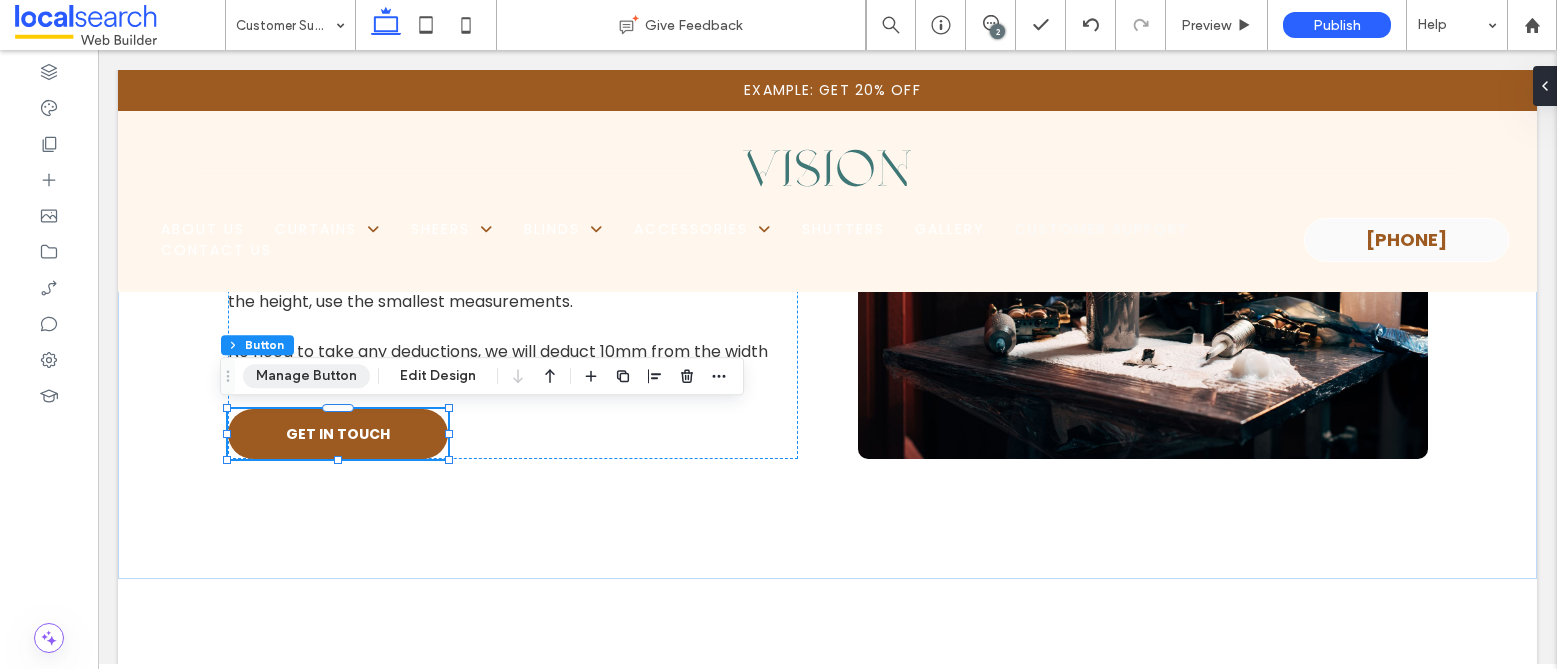 click on "Manage Button" at bounding box center (306, 376) 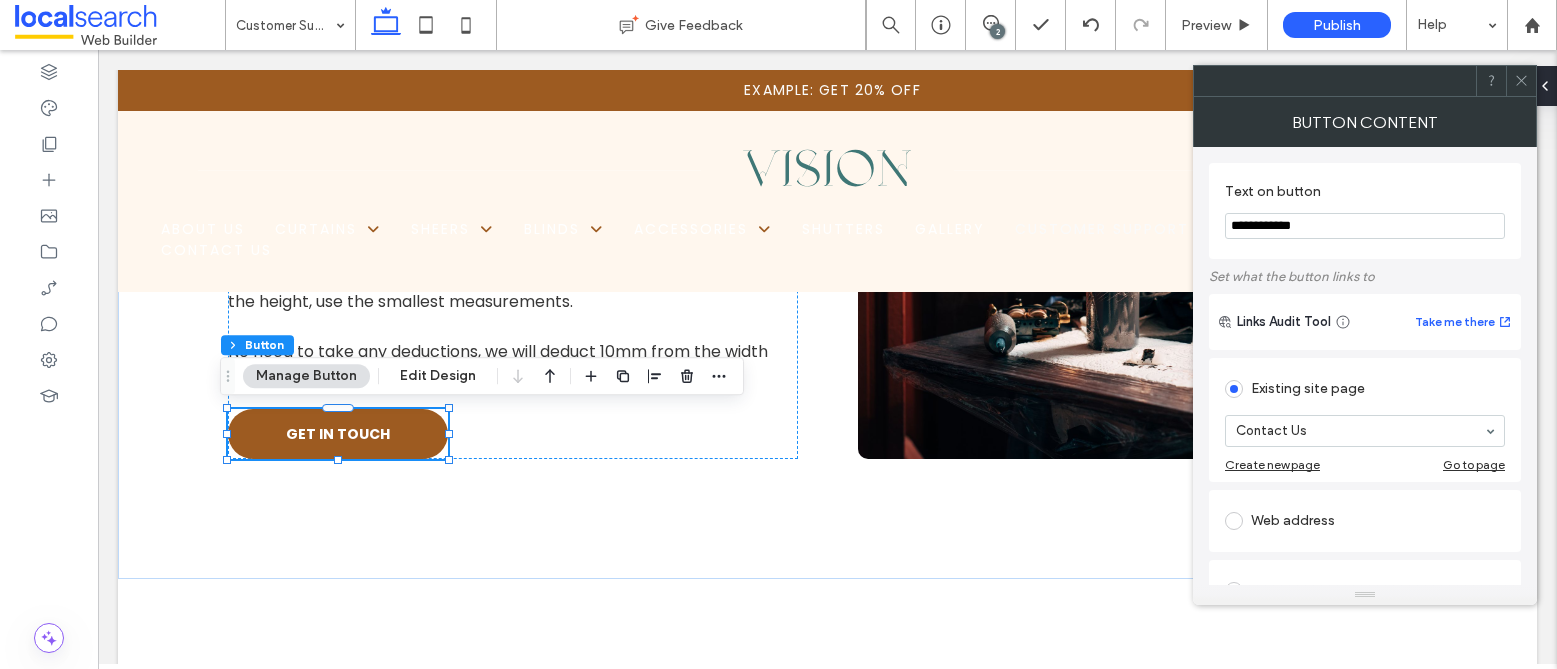 drag, startPoint x: 1336, startPoint y: 235, endPoint x: 1215, endPoint y: 225, distance: 121.41252 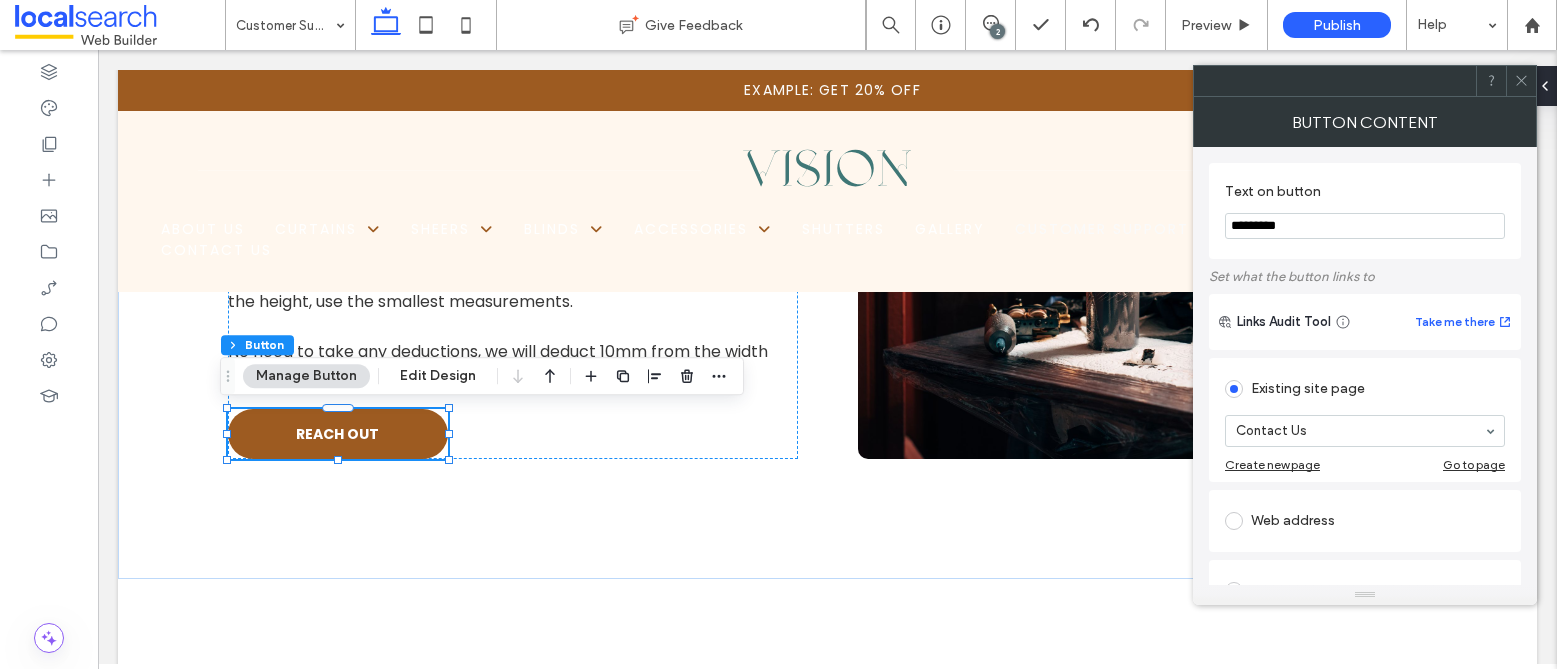type on "*********" 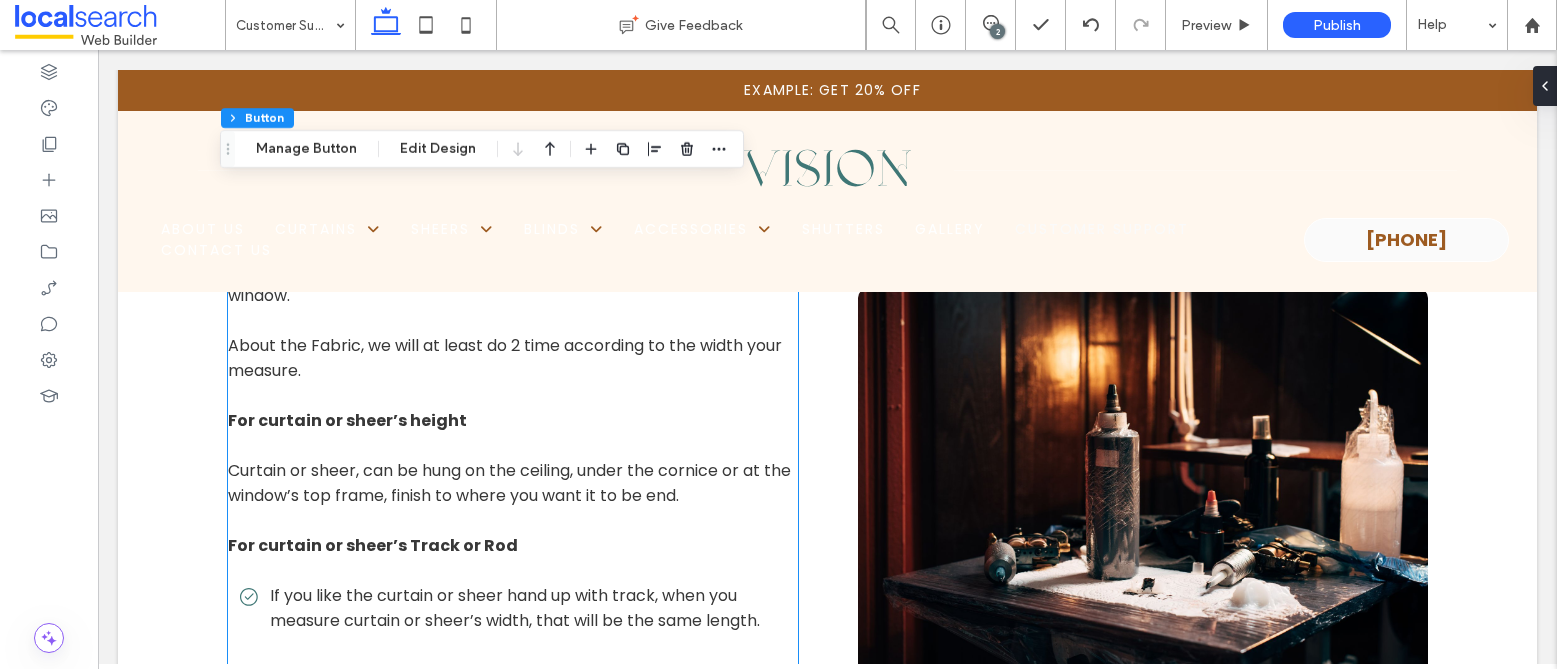 scroll, scrollTop: 4791, scrollLeft: 0, axis: vertical 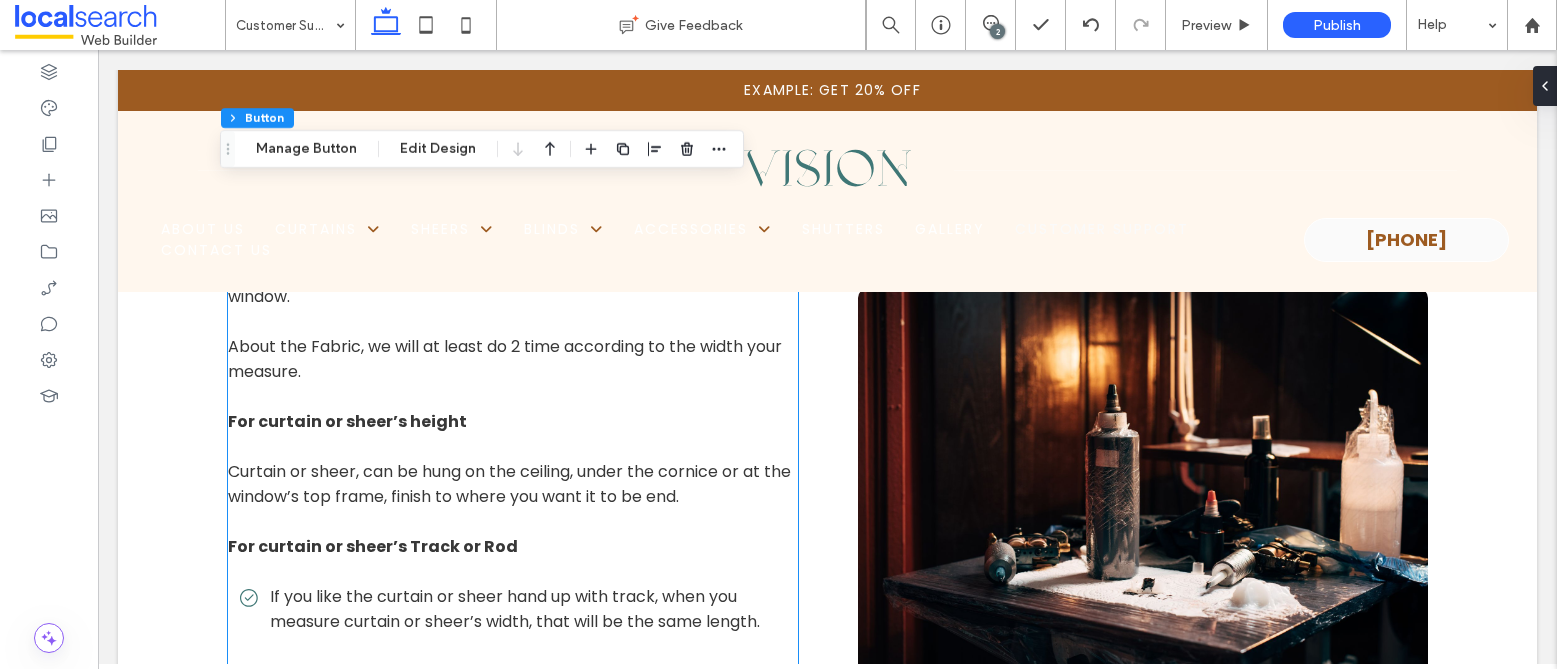 click on "Curtain or sheer, can be hung on the ceiling, under the cornice or at the window’s top frame, finish to where you want it to be end." at bounding box center [509, 484] 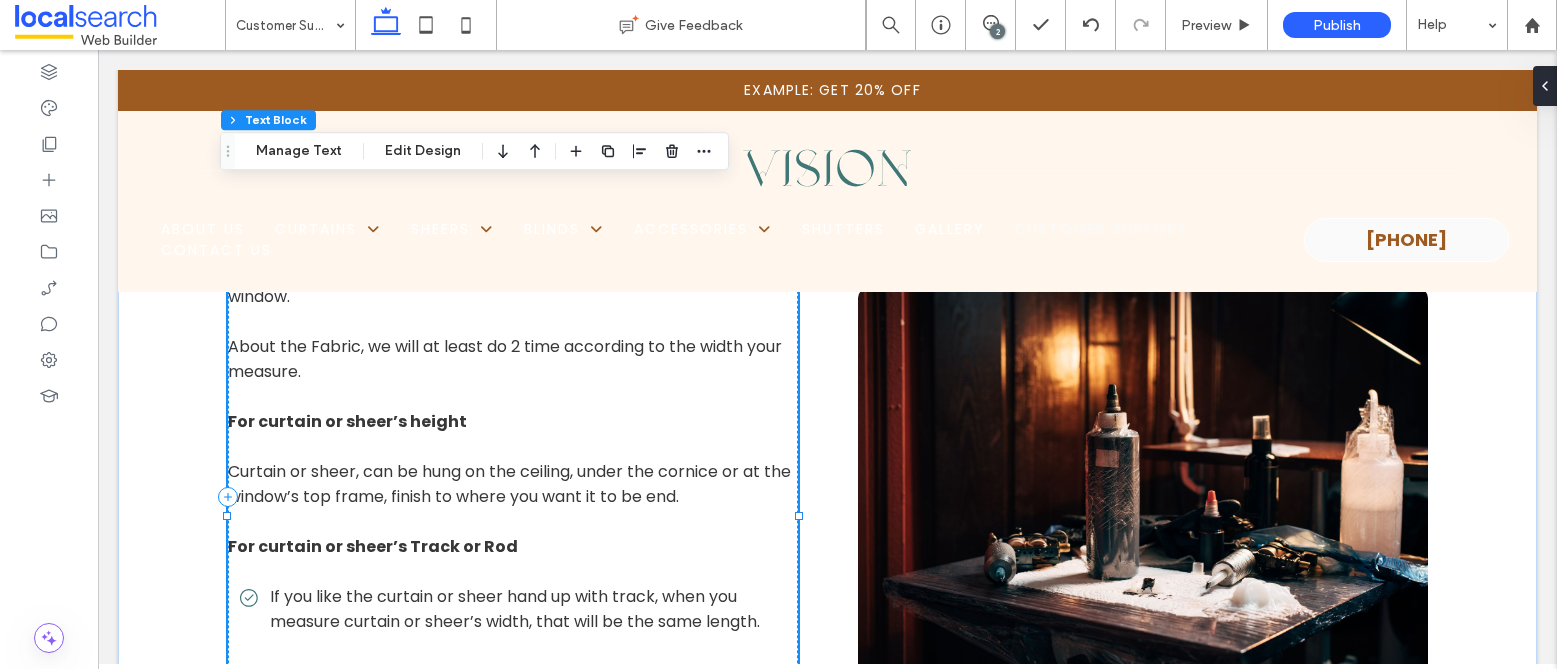click on "Curtain or sheer, can be hung on the ceiling, under the cornice or at the window’s top frame, finish to where you want it to be end." at bounding box center [509, 484] 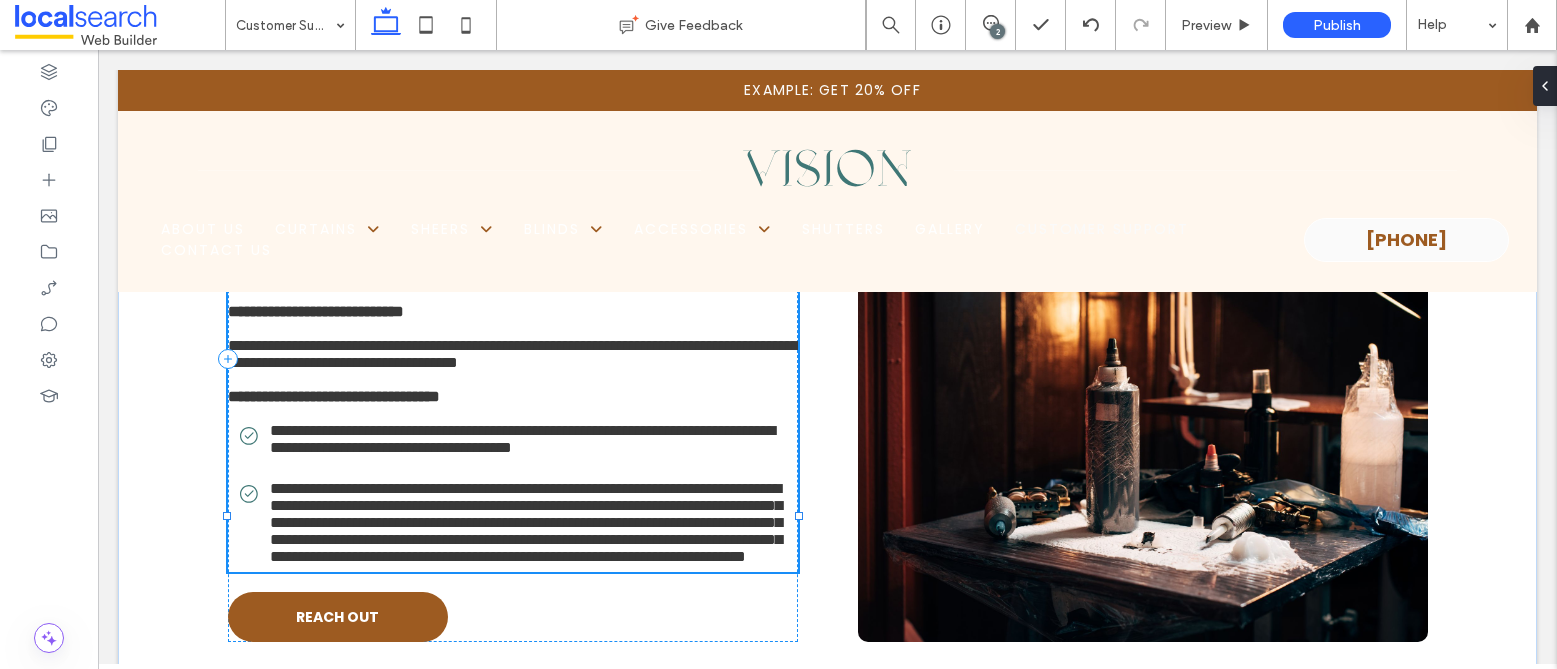 type on "*******" 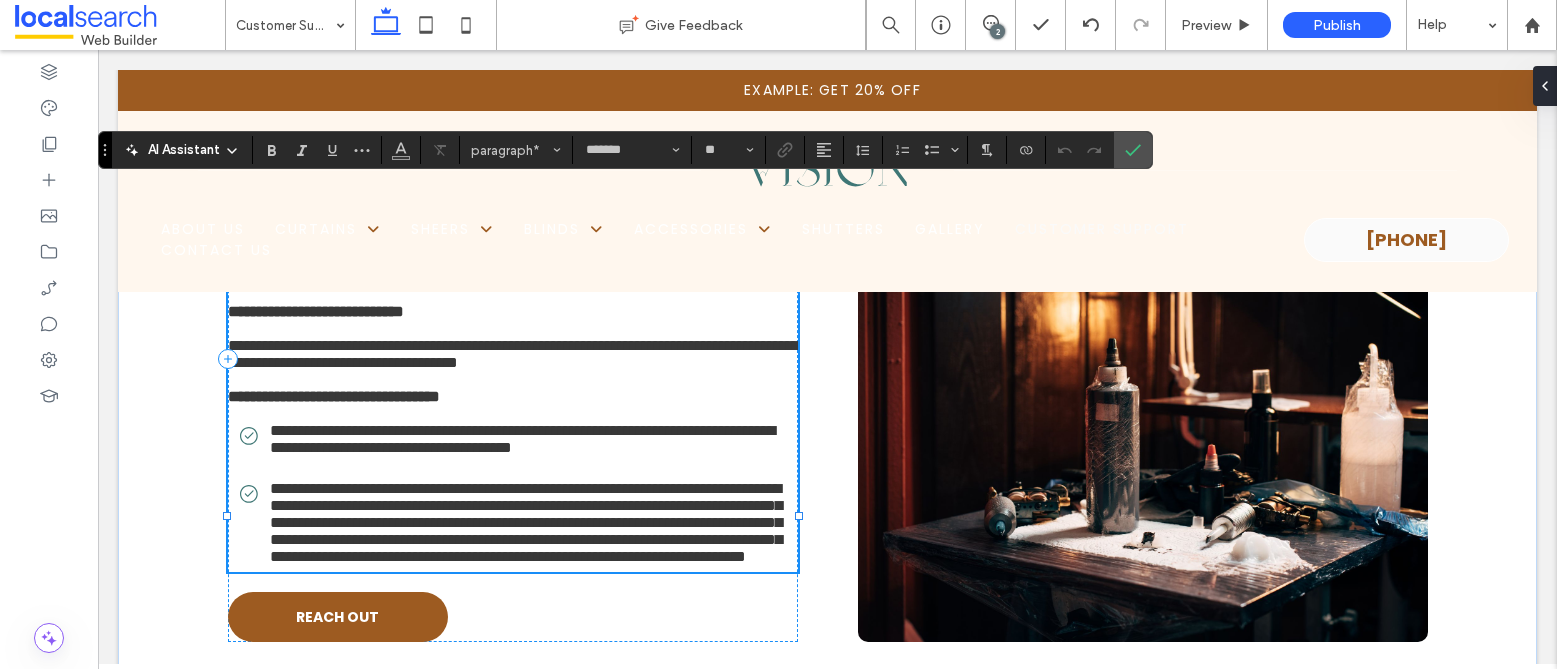 click on "**********" at bounding box center [513, 354] 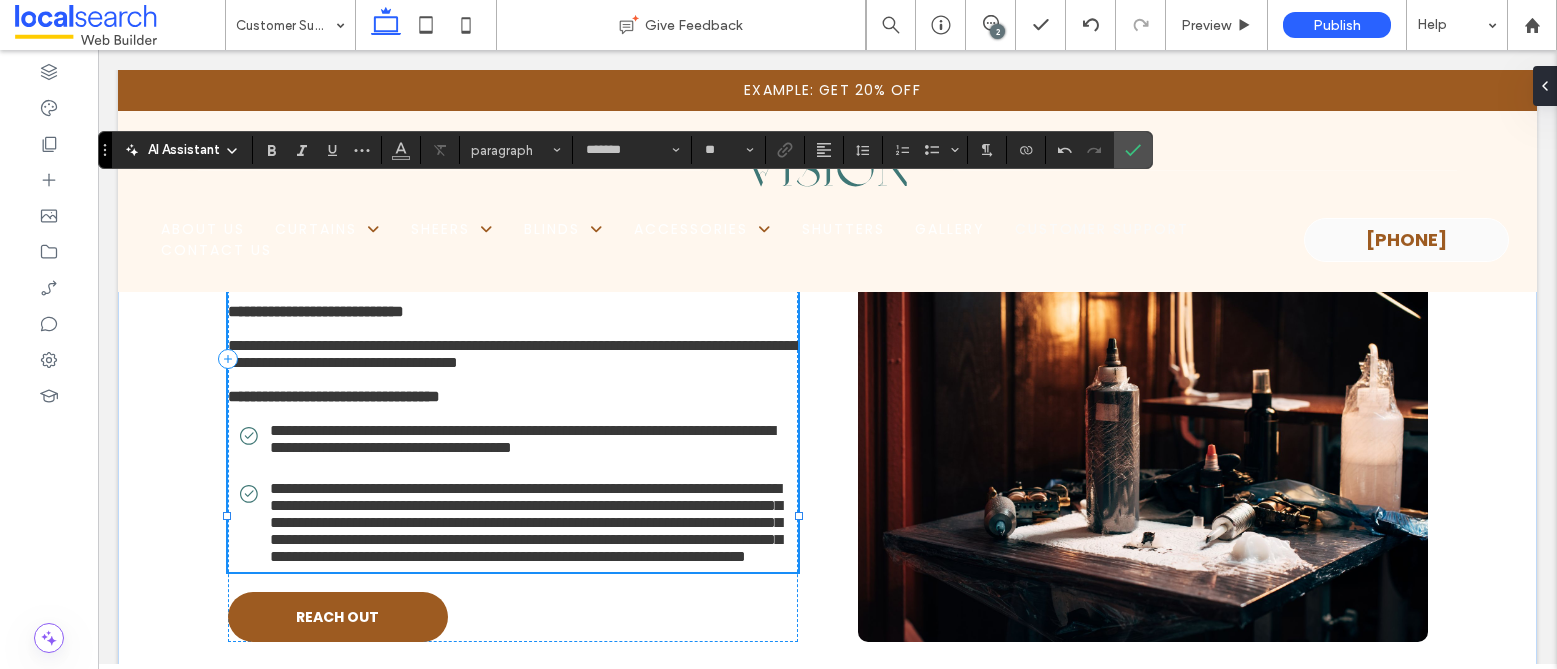 click on "**********" at bounding box center (513, 354) 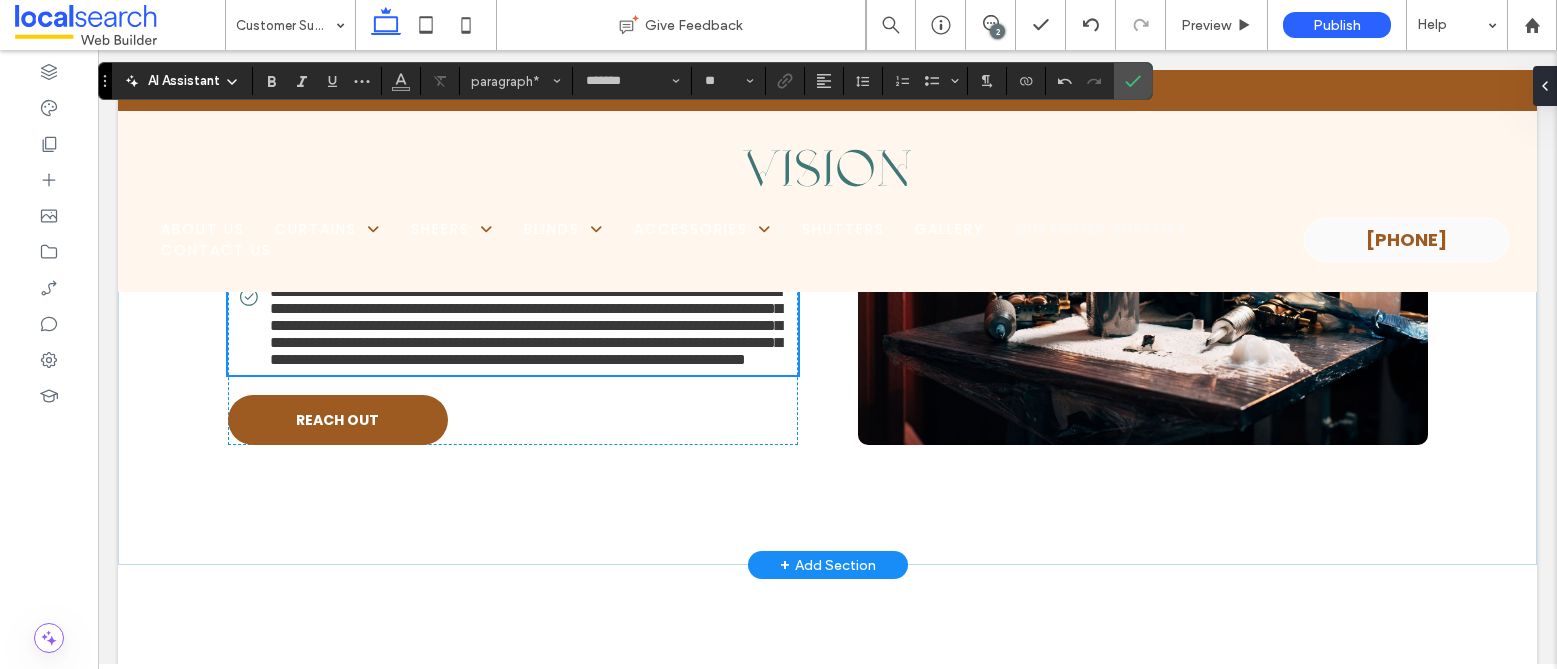 scroll, scrollTop: 4956, scrollLeft: 0, axis: vertical 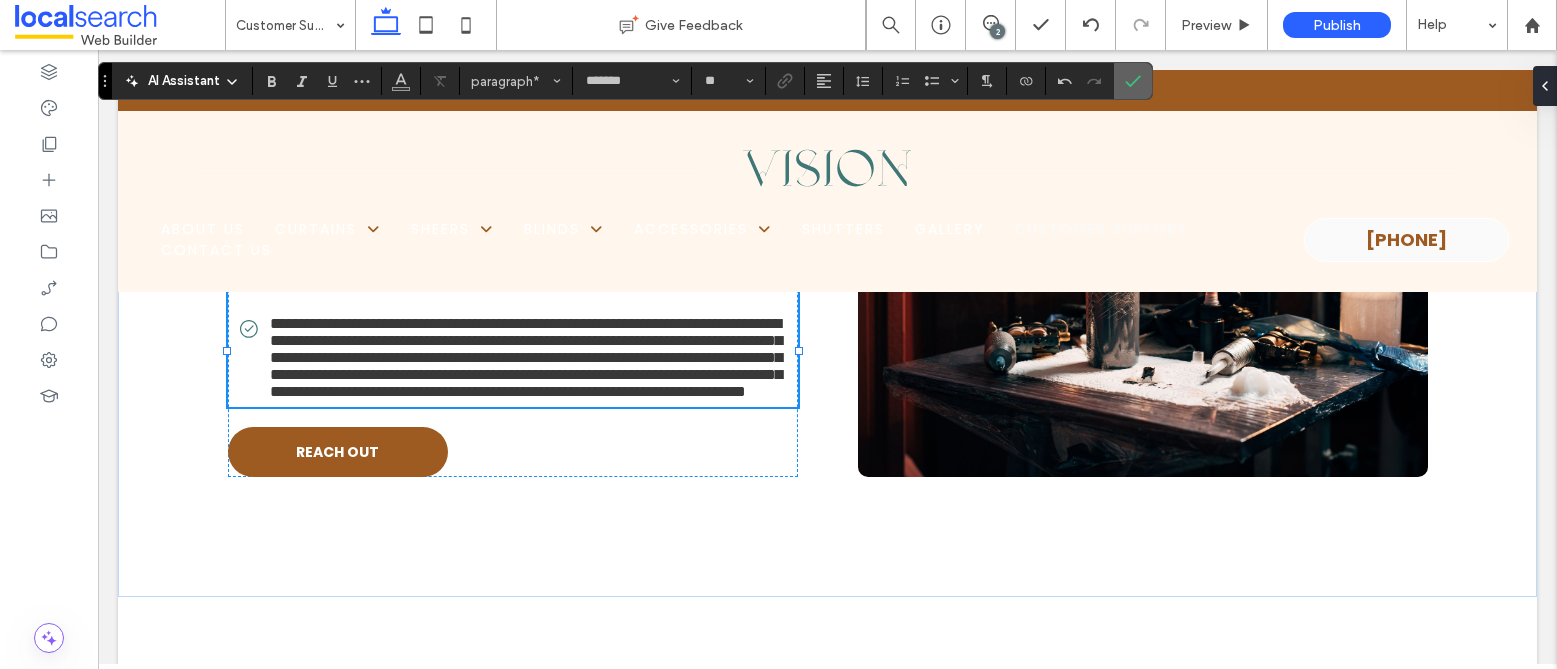 click 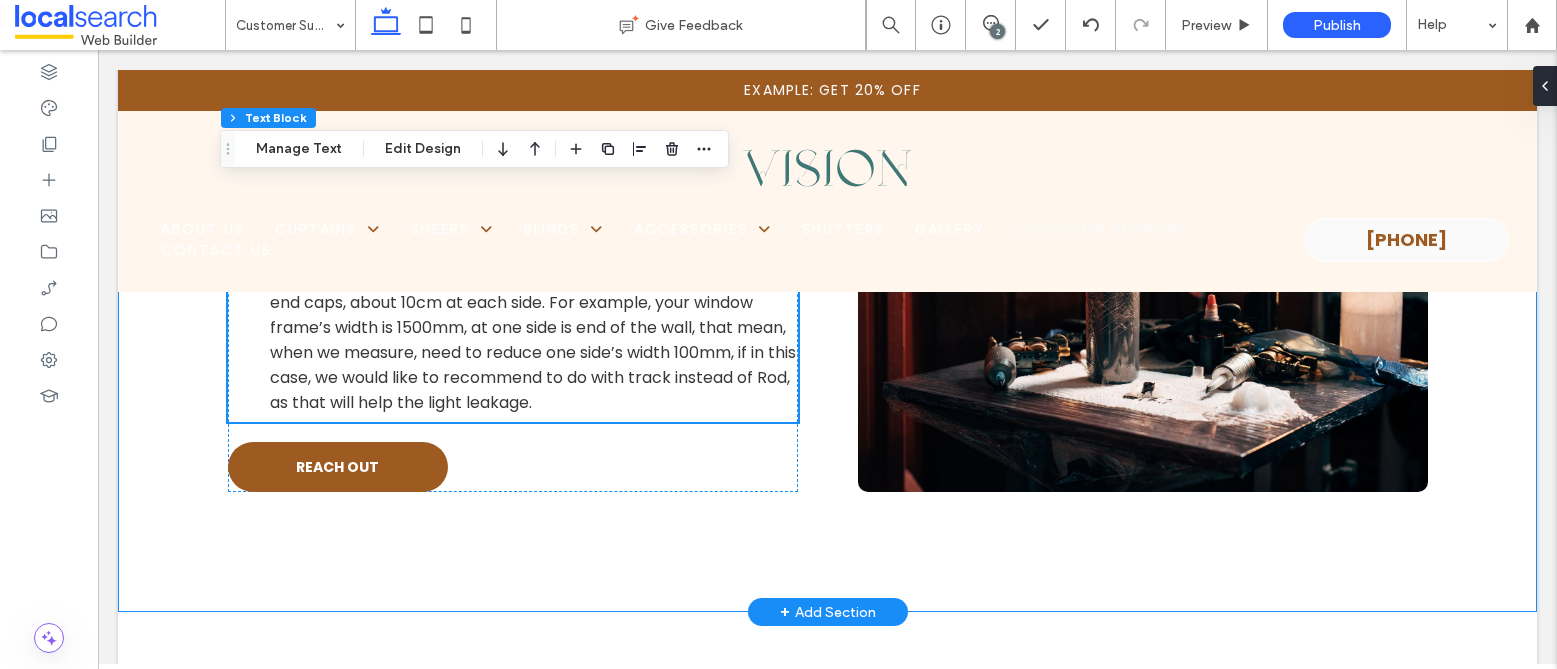 scroll, scrollTop: 5221, scrollLeft: 0, axis: vertical 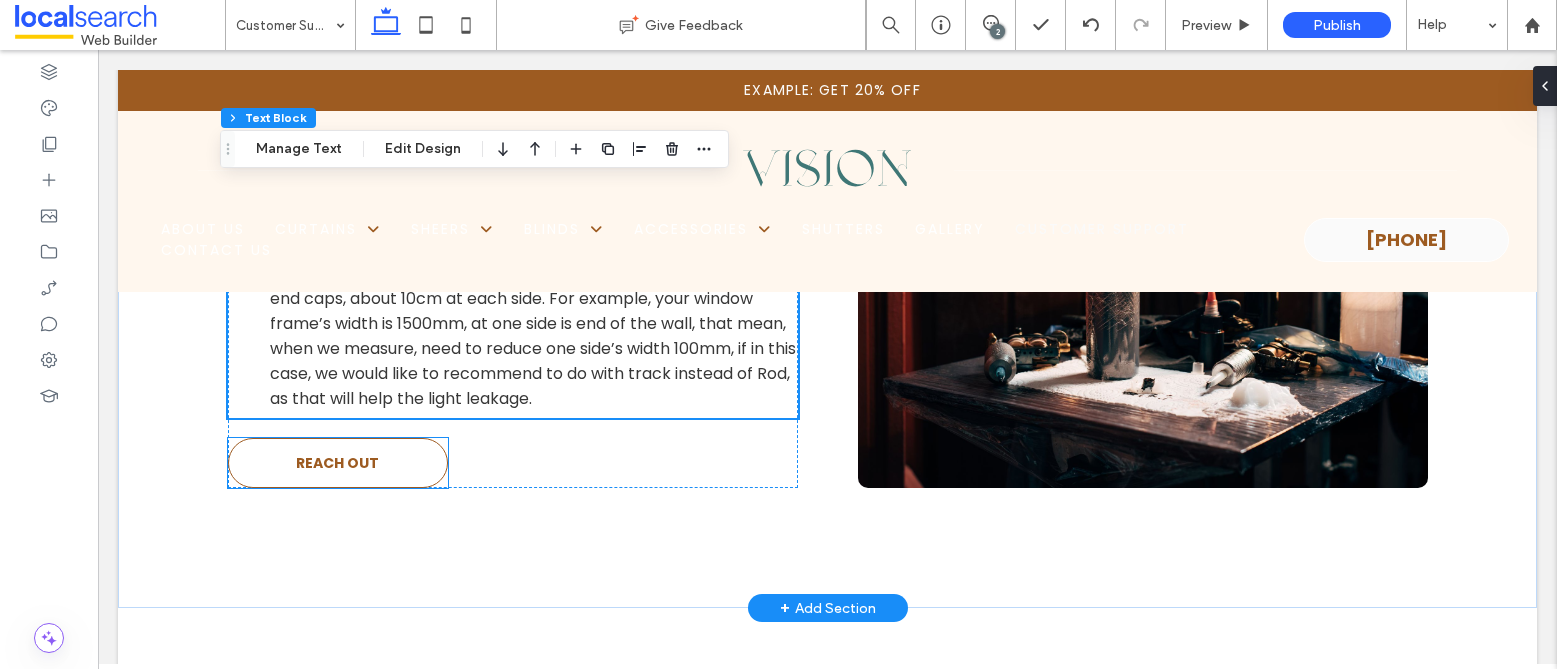 click on "Reach Out" at bounding box center [337, 463] 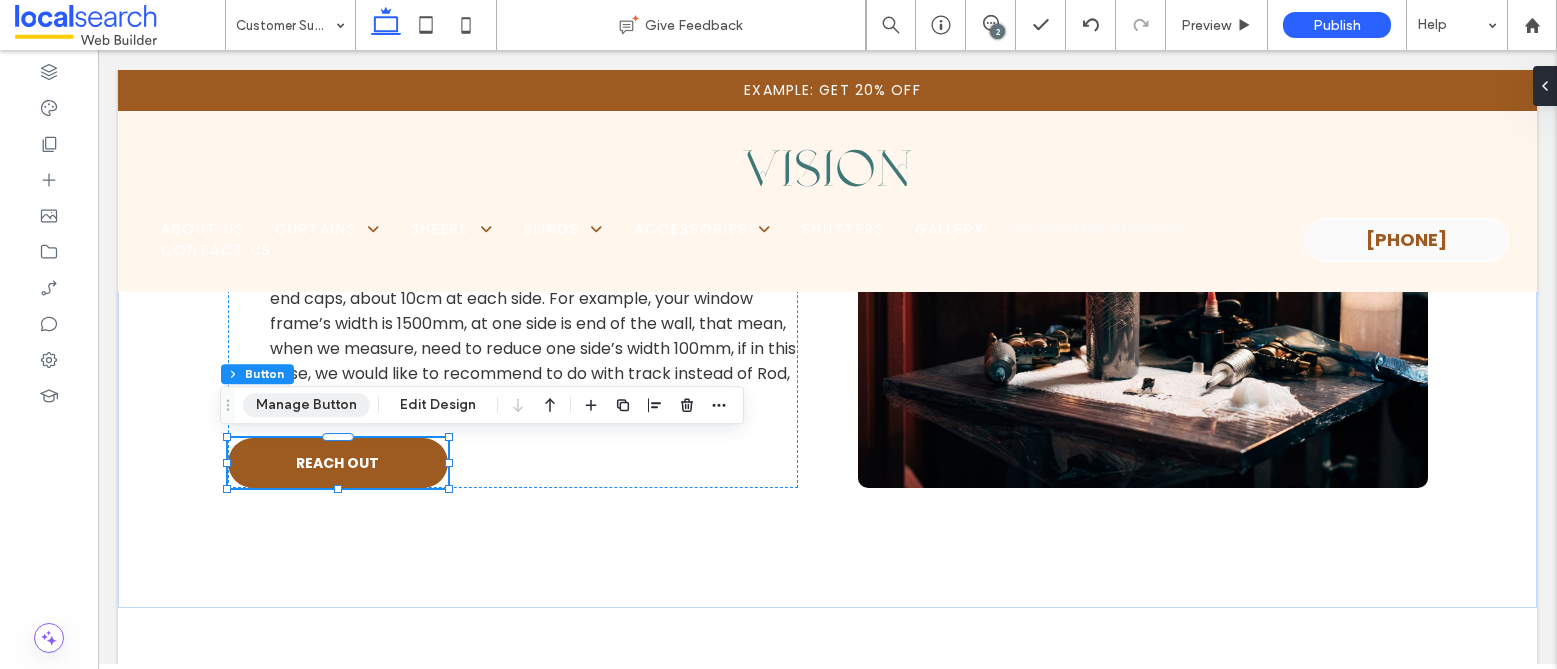 click on "Manage Button" at bounding box center (306, 405) 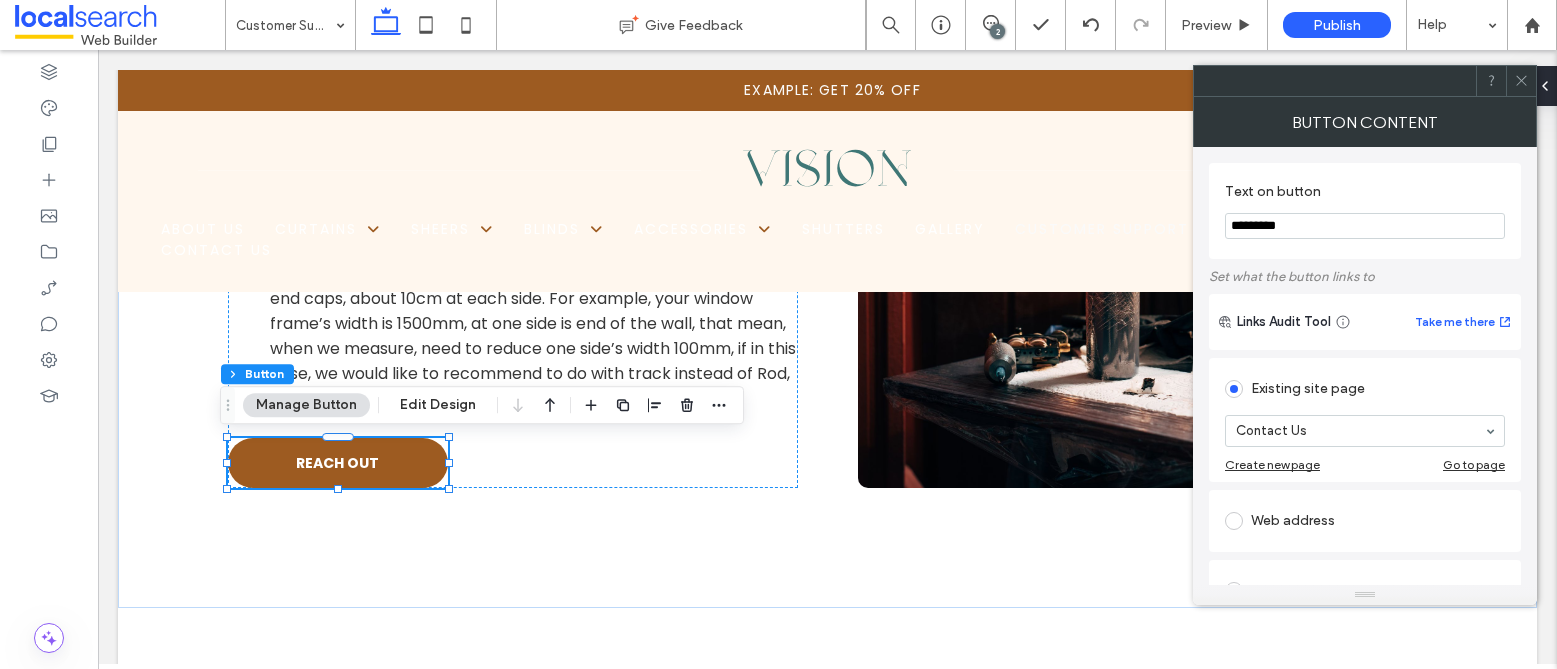 drag, startPoint x: 1301, startPoint y: 225, endPoint x: 1209, endPoint y: 227, distance: 92.021736 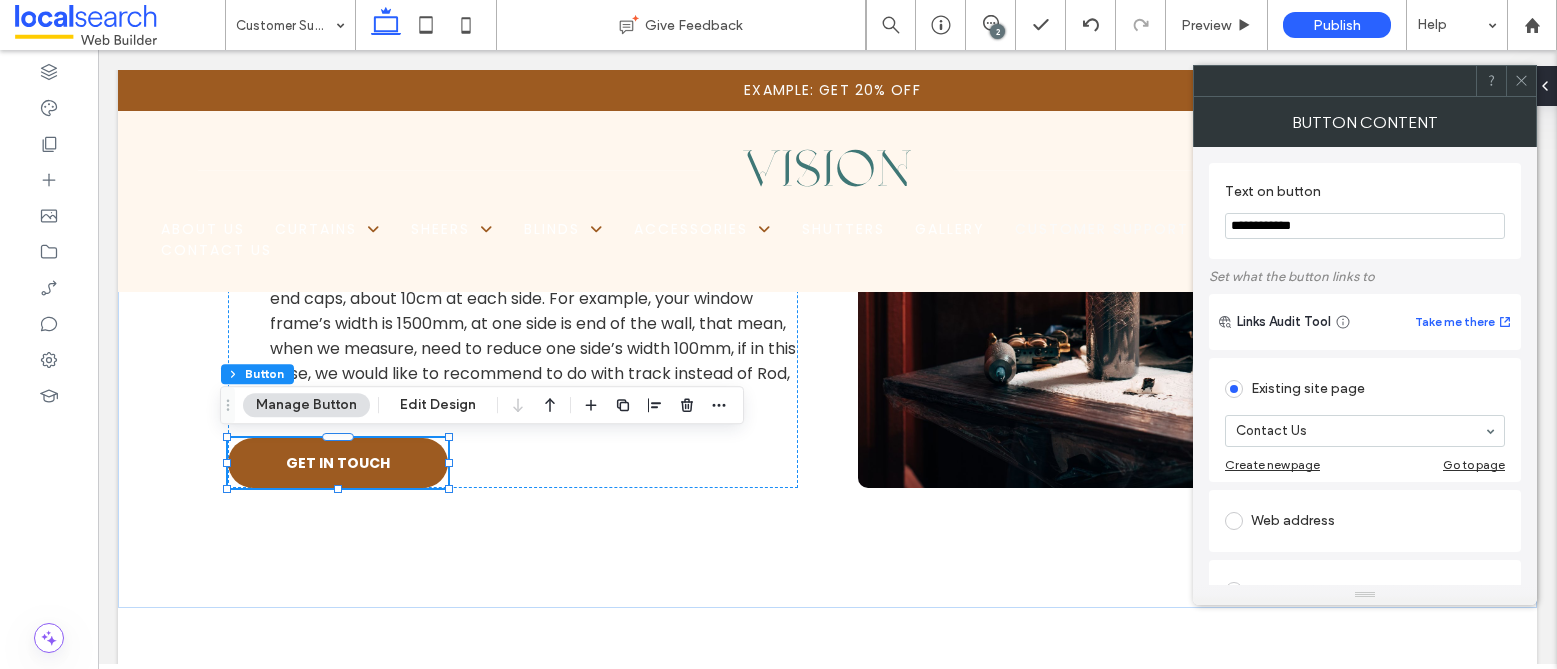 type on "**********" 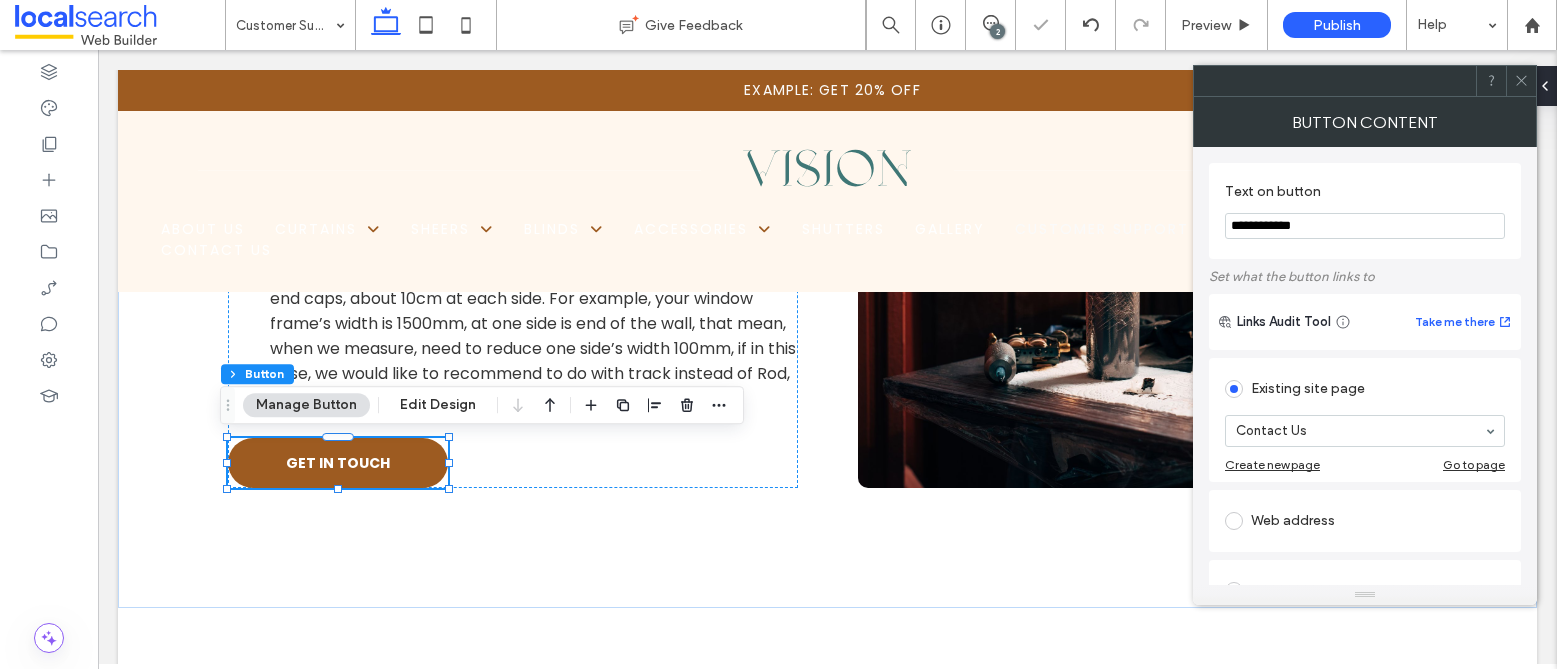 drag, startPoint x: 1523, startPoint y: 75, endPoint x: 1416, endPoint y: 200, distance: 164.5418 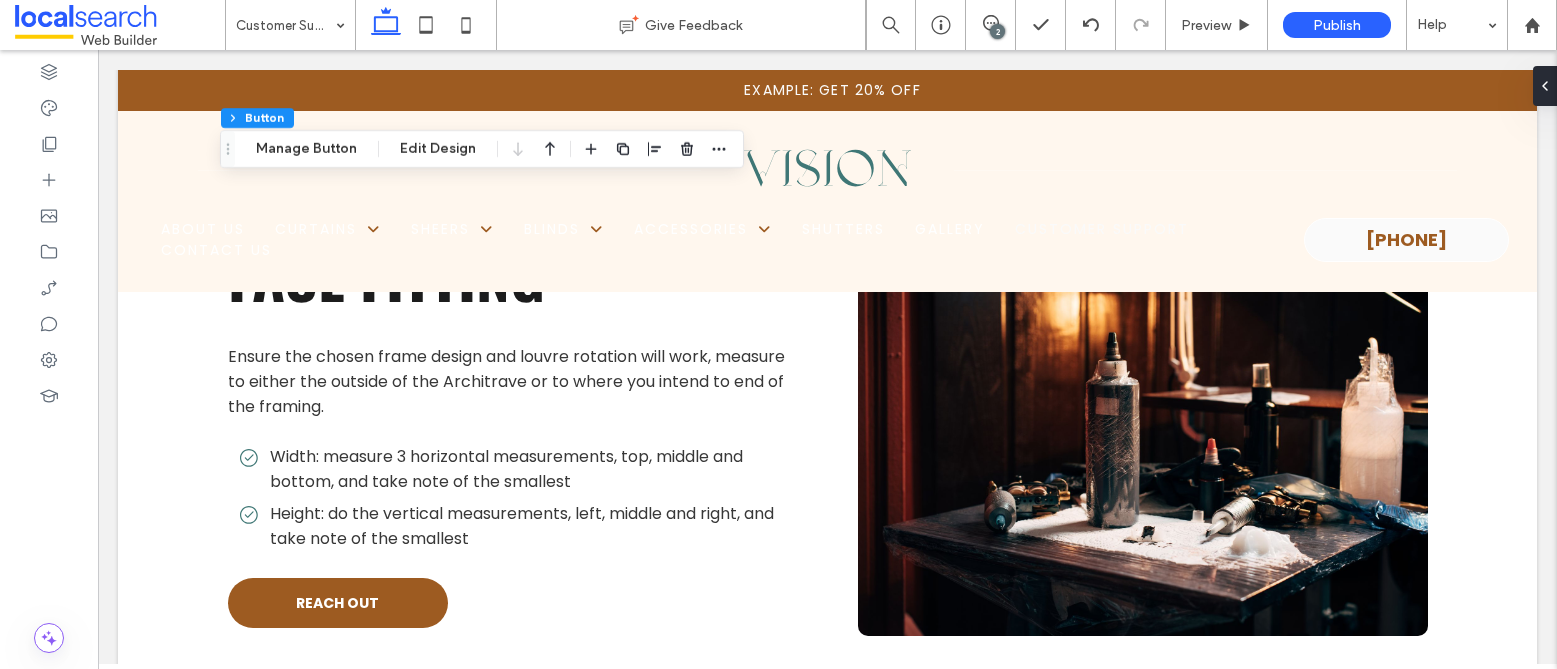 scroll, scrollTop: 6494, scrollLeft: 0, axis: vertical 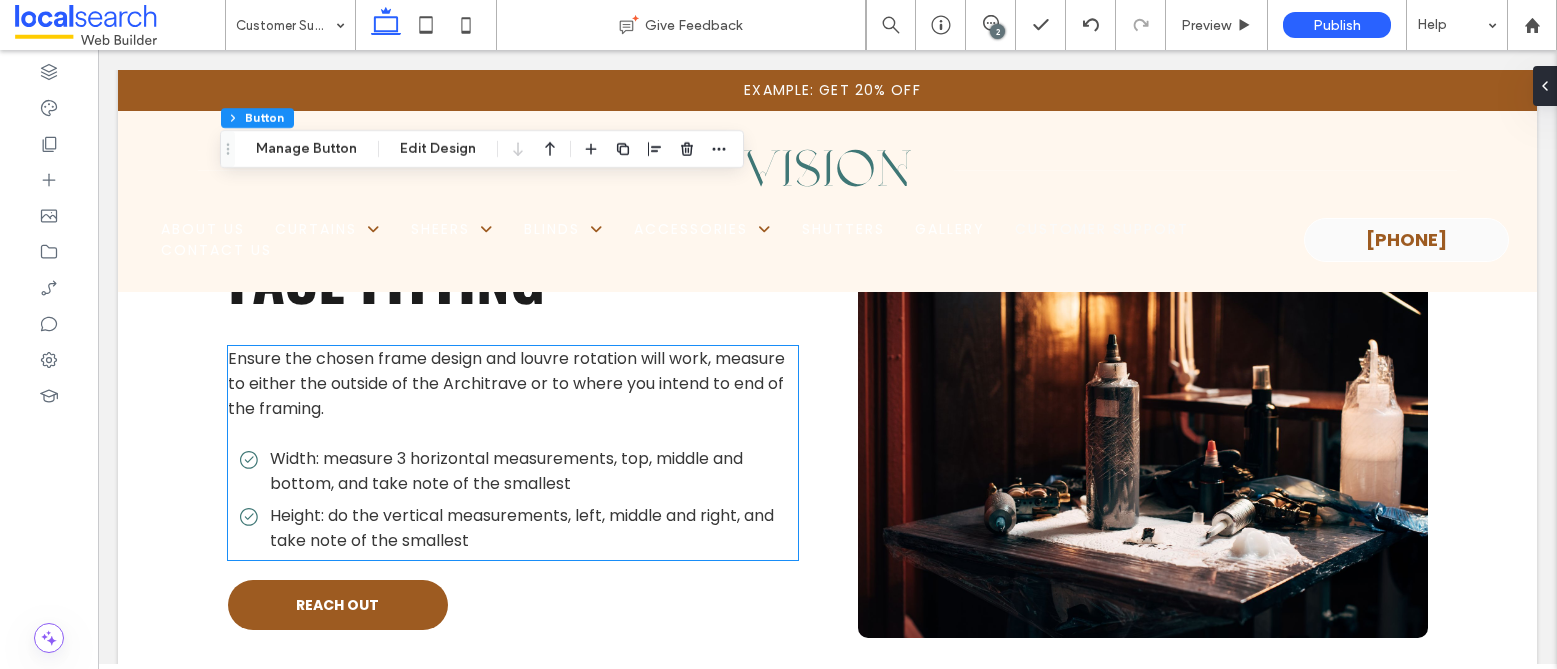 click on "Width: measure 3 horizontal measurements, top, middle and bottom, and take note of the smallest" at bounding box center (506, 471) 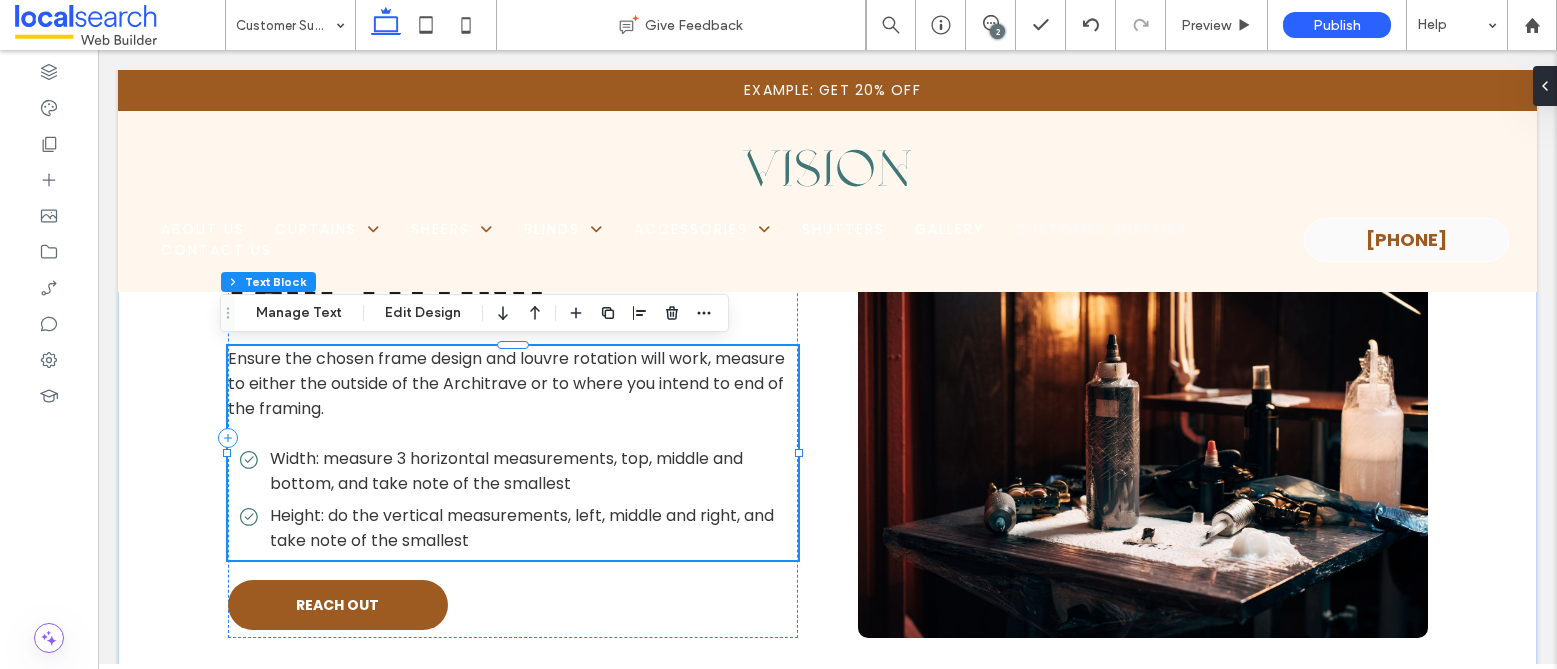 click on "Width: measure 3 horizontal measurements, top, middle and bottom, and take note of the smallest" at bounding box center [506, 471] 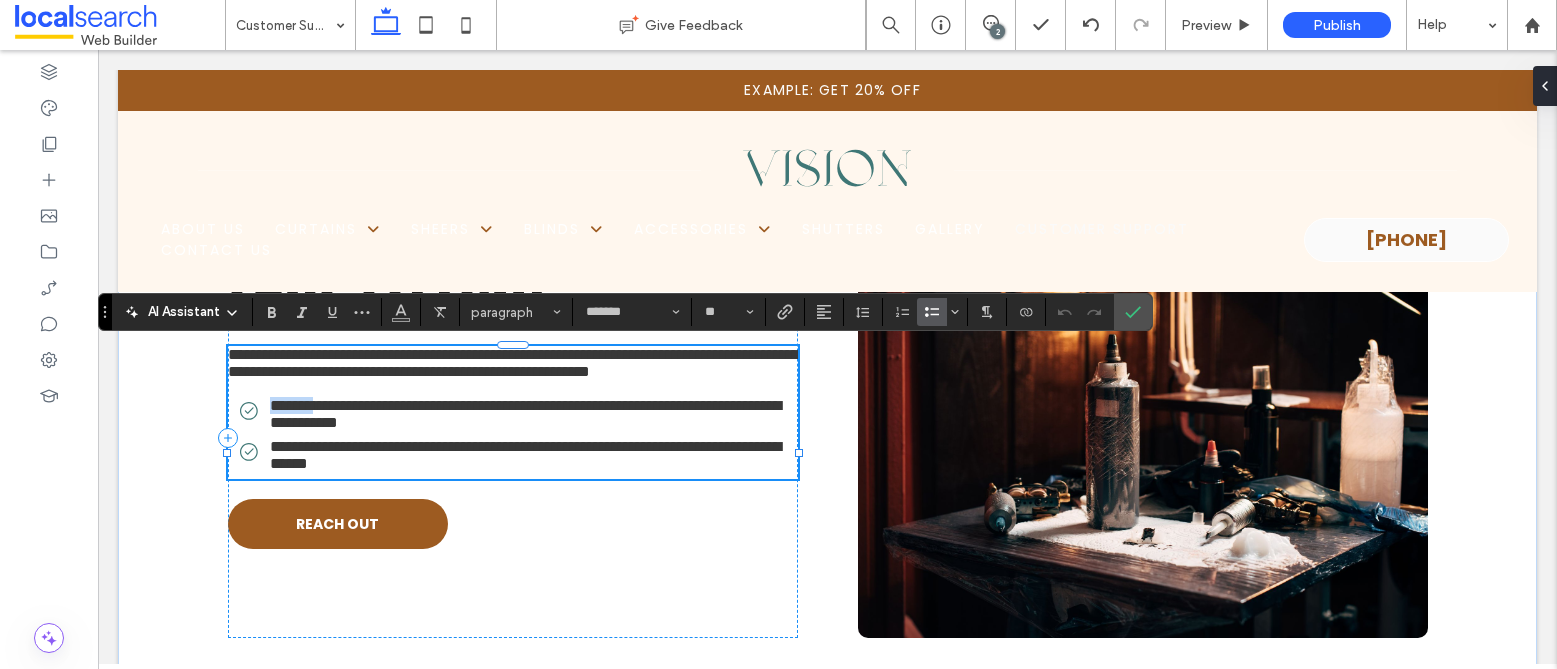 drag, startPoint x: 280, startPoint y: 458, endPoint x: 314, endPoint y: 458, distance: 34 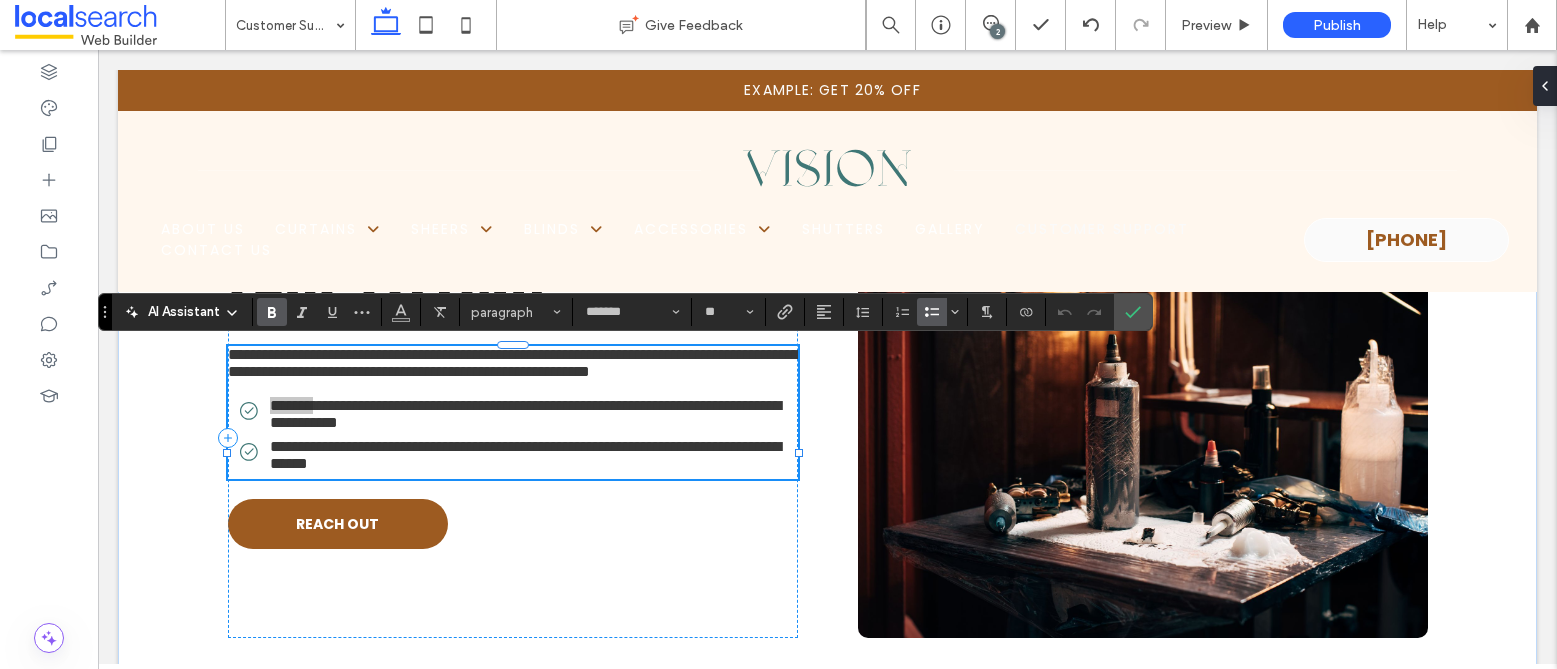 click 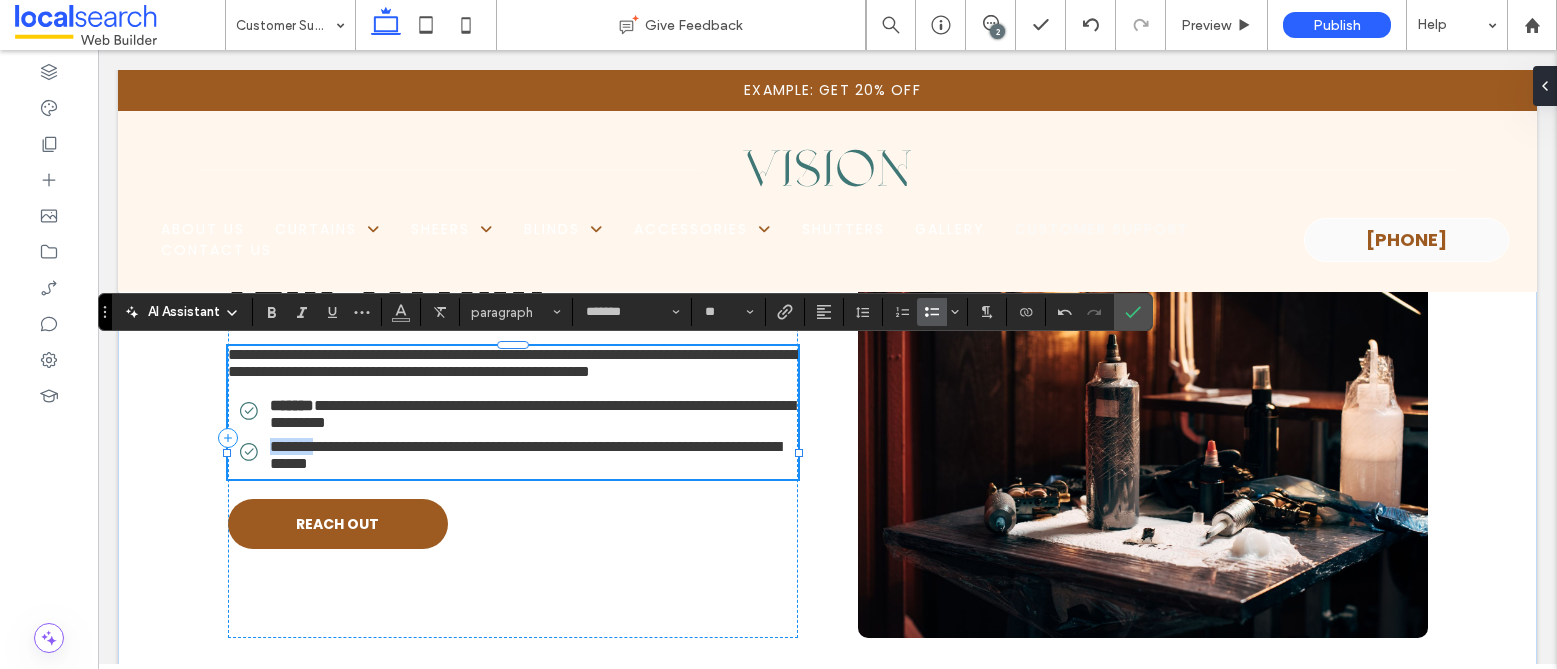 drag, startPoint x: 282, startPoint y: 517, endPoint x: 316, endPoint y: 517, distance: 34 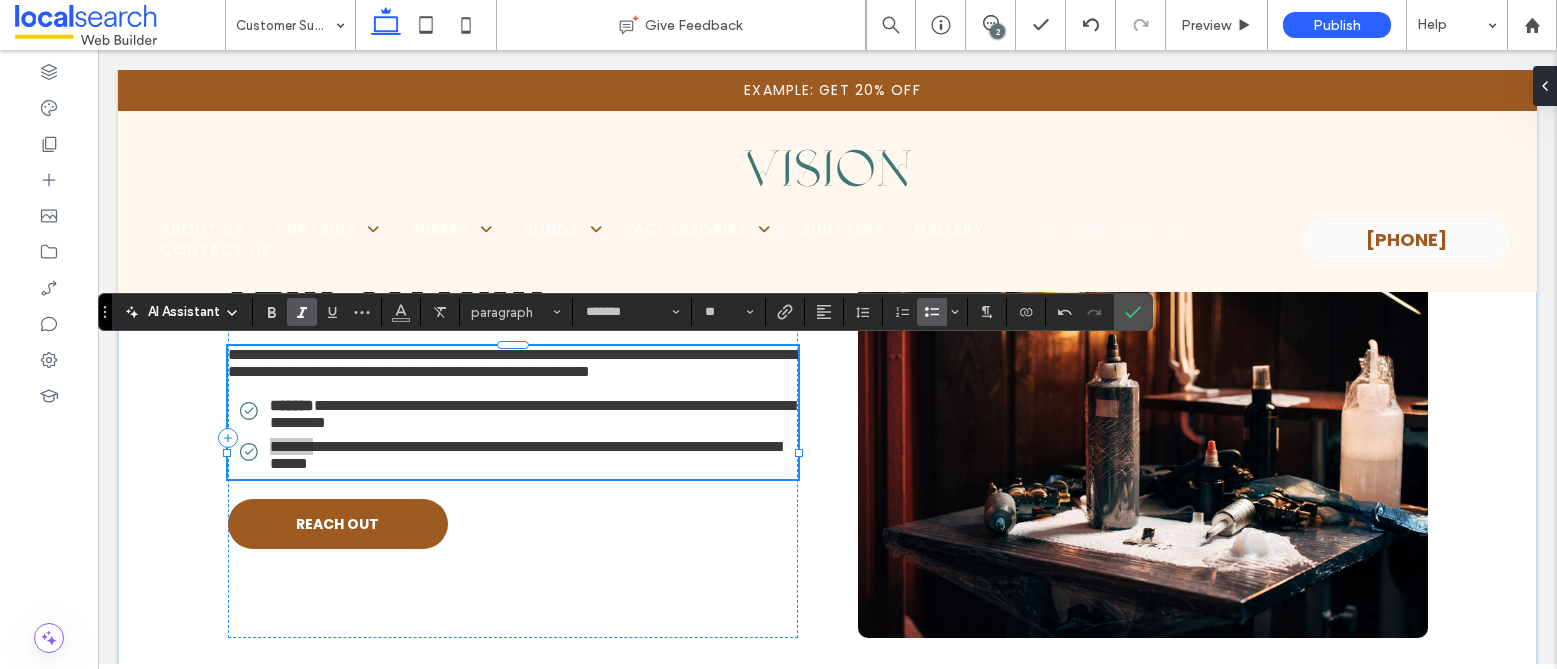 drag, startPoint x: 271, startPoint y: 308, endPoint x: 292, endPoint y: 322, distance: 25.23886 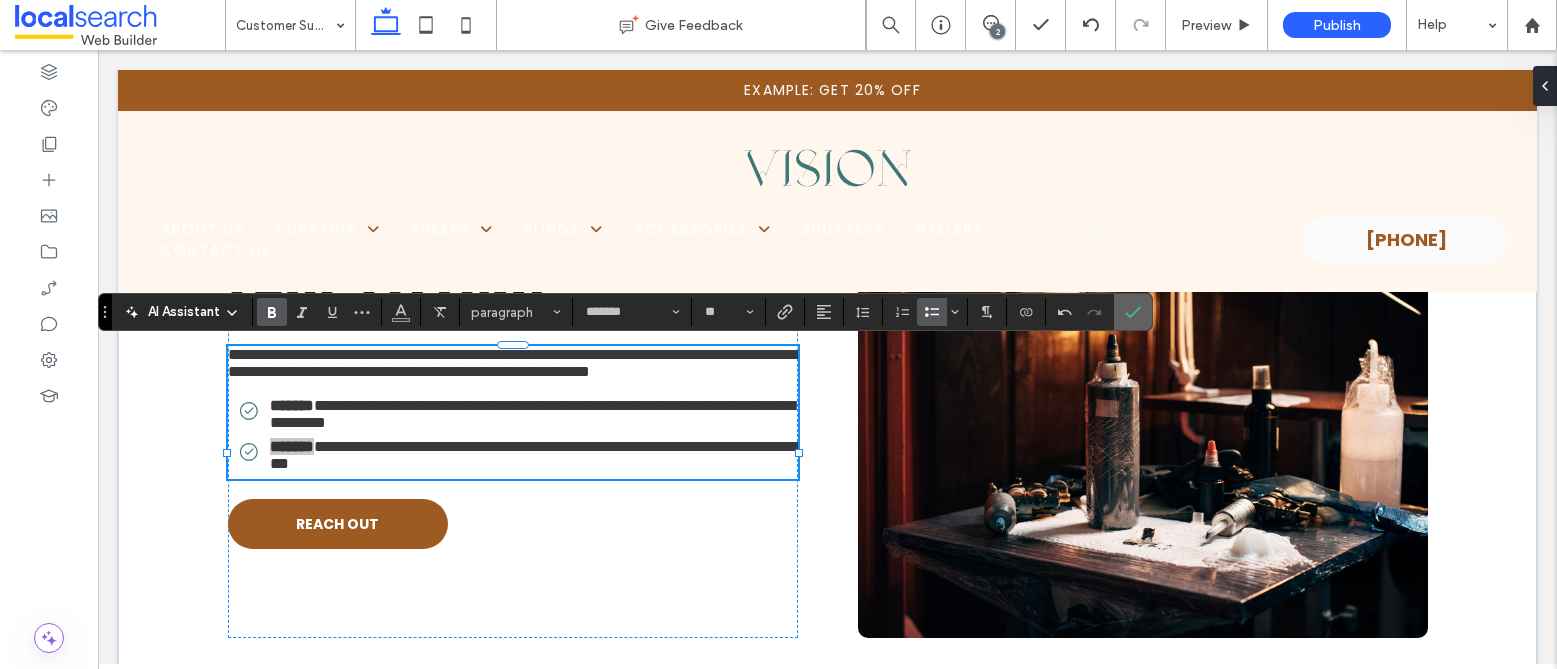 click 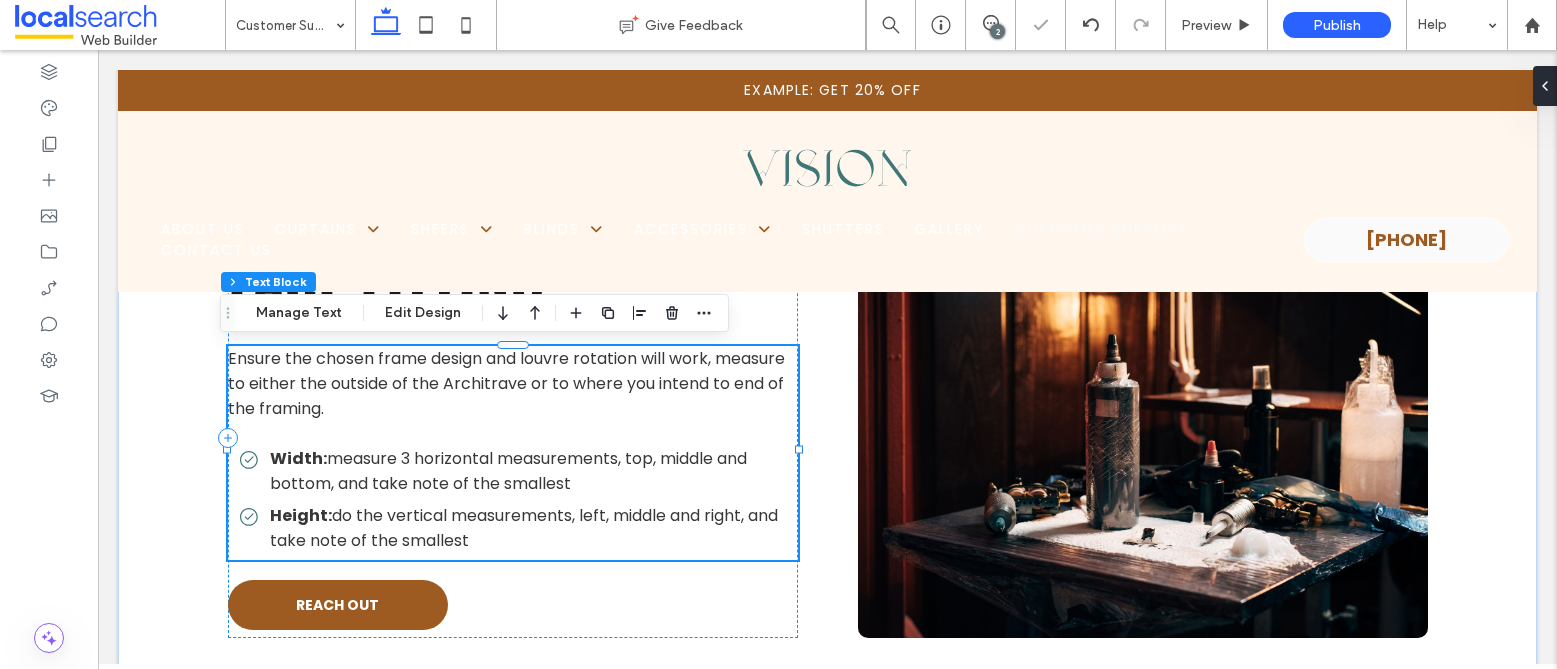 click on "measure 3 horizontal measurements, top, middle and bottom, and take note of the smallest" at bounding box center [508, 471] 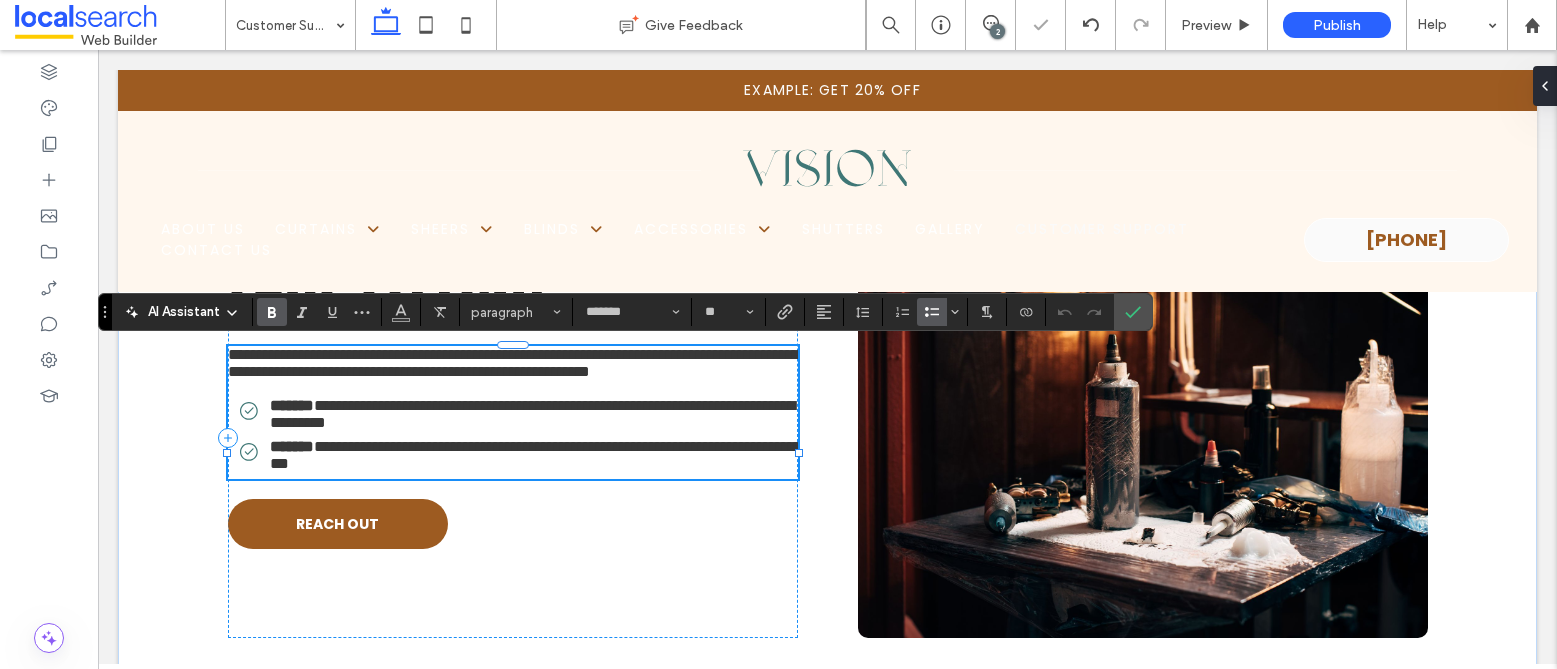 click on "**********" at bounding box center [519, 414] 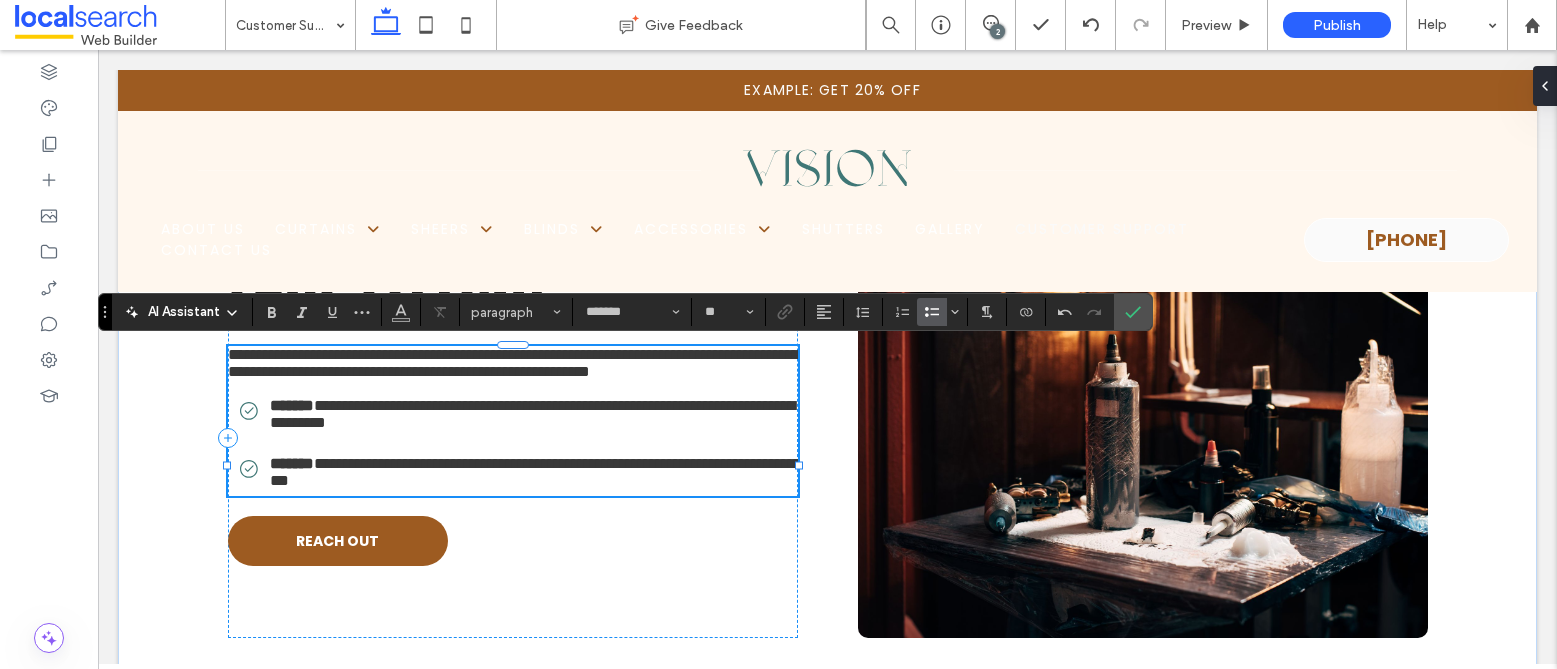 click on "**********" at bounding box center (519, 414) 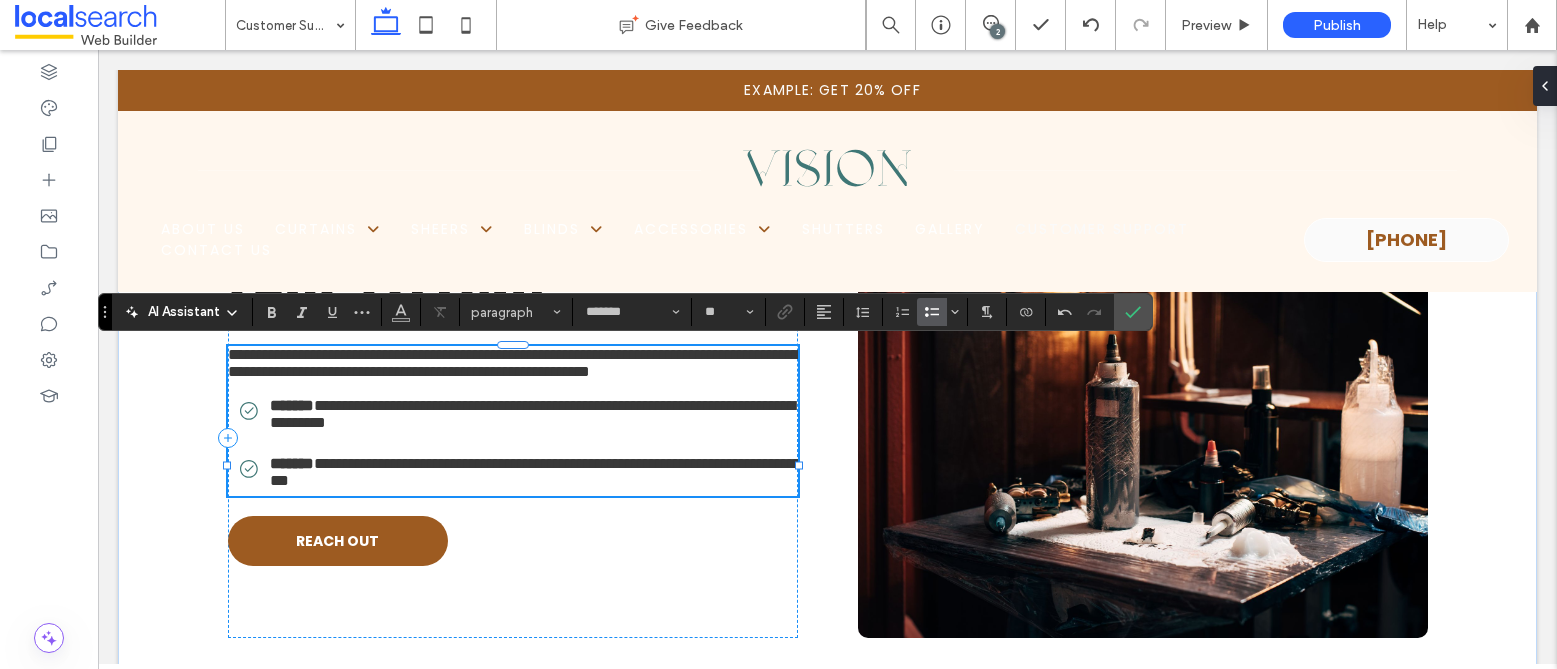 type 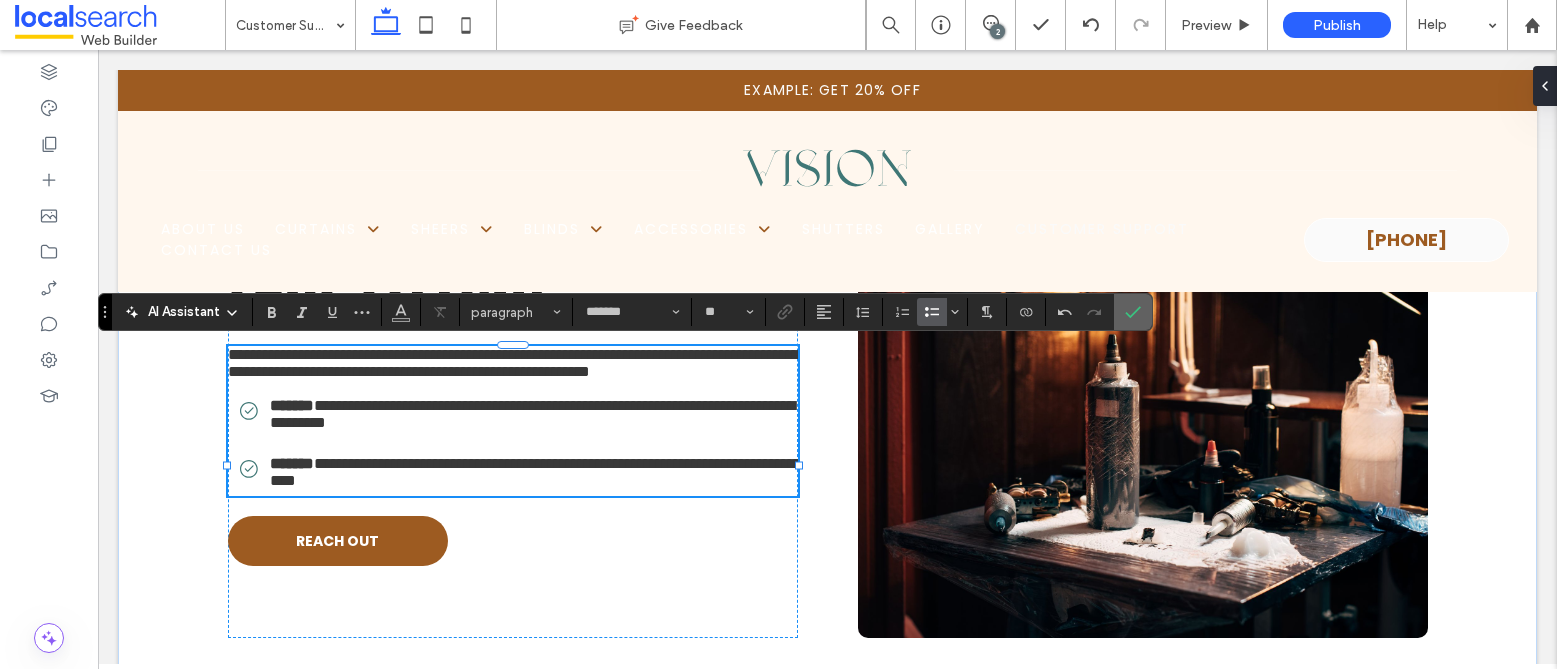 click 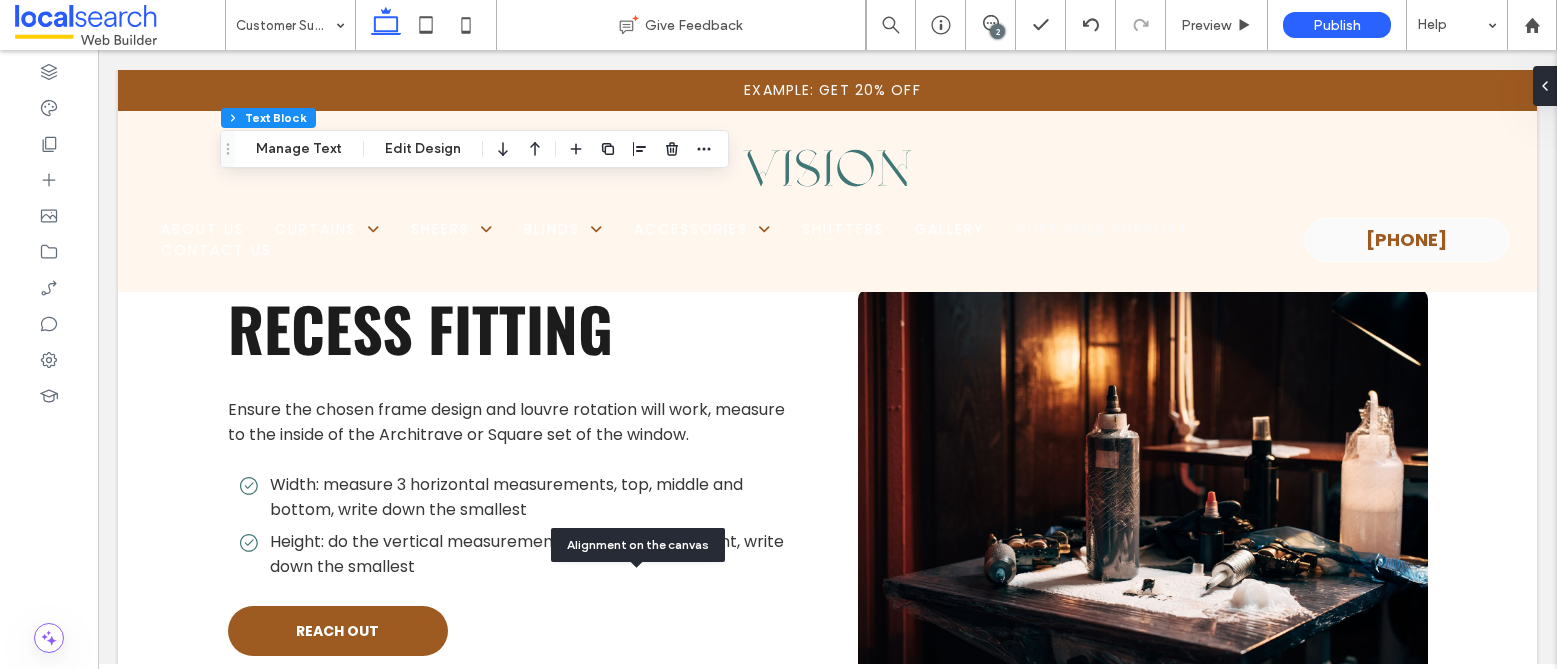 scroll, scrollTop: 7141, scrollLeft: 0, axis: vertical 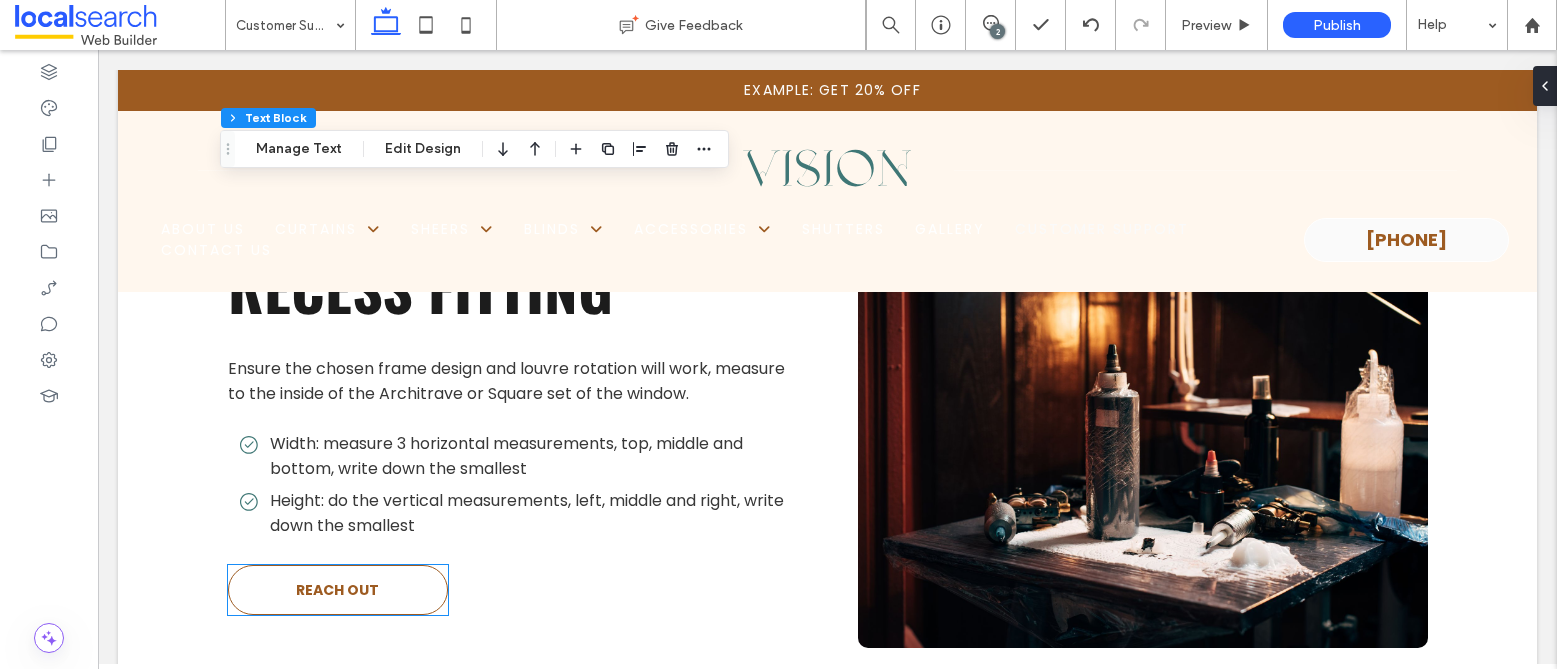 click on "Reach Out" at bounding box center (337, 590) 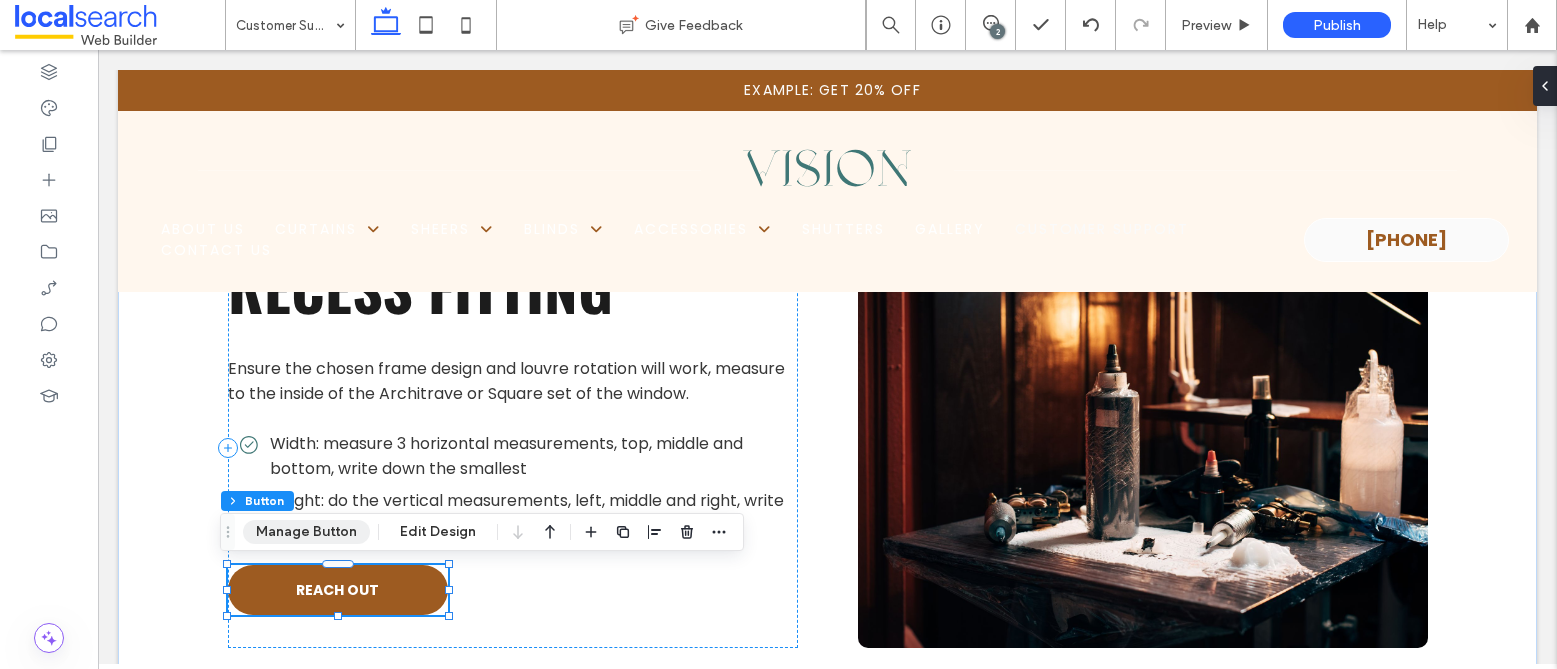 click on "Manage Button" at bounding box center (306, 532) 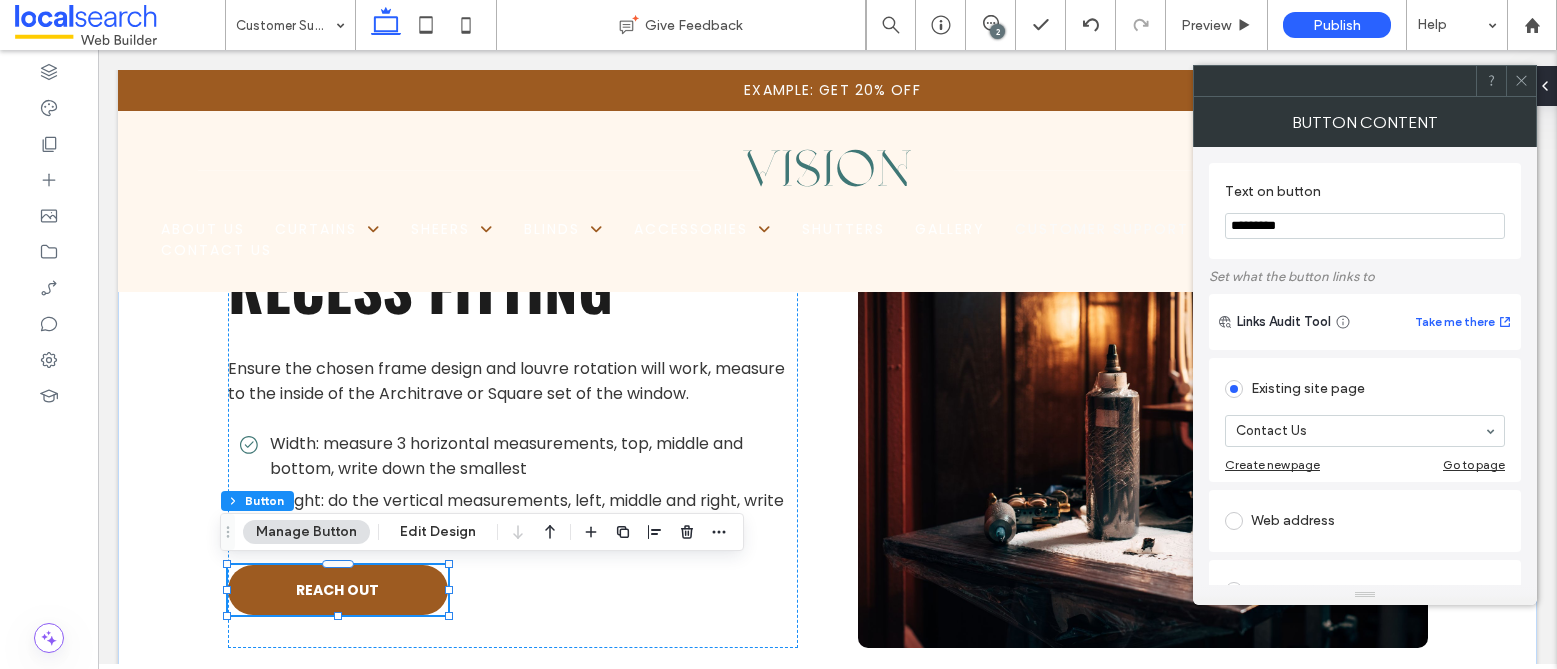 drag, startPoint x: 1307, startPoint y: 228, endPoint x: 1217, endPoint y: 215, distance: 90.934044 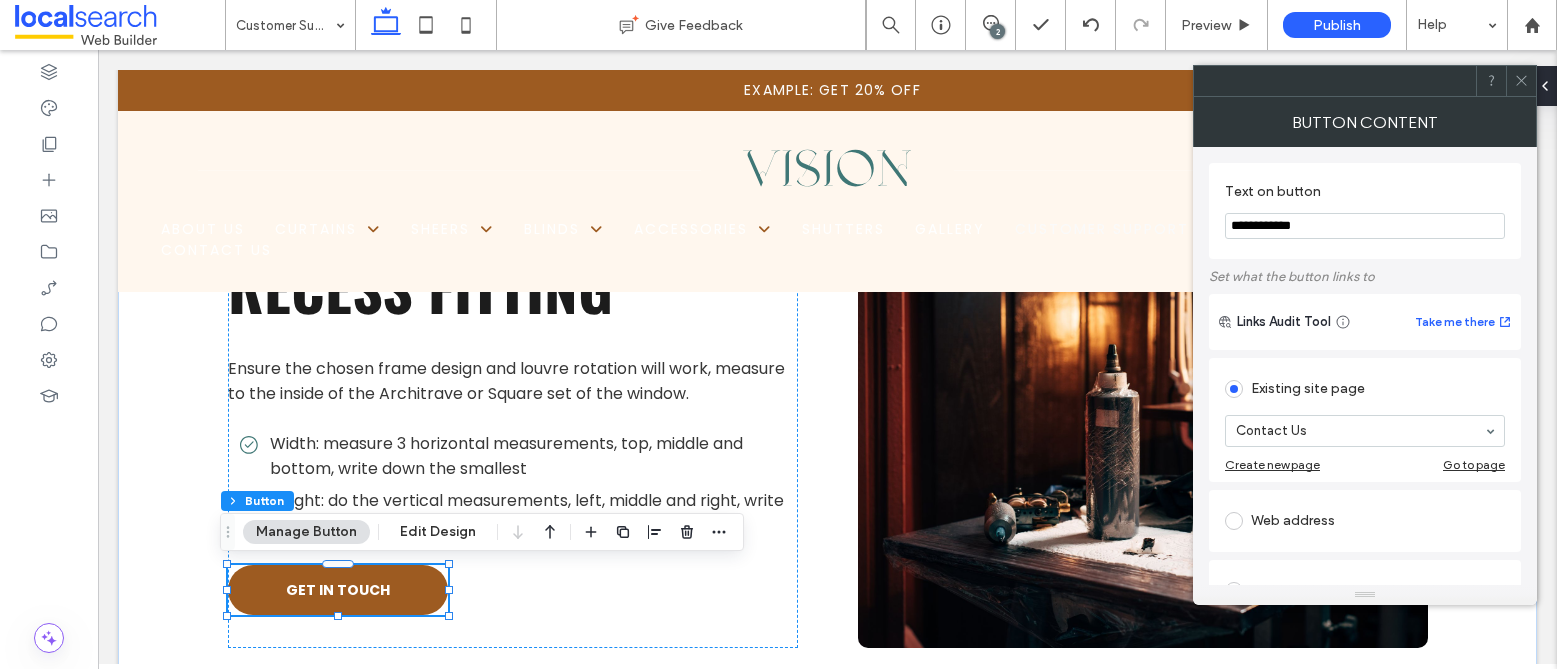 type on "**********" 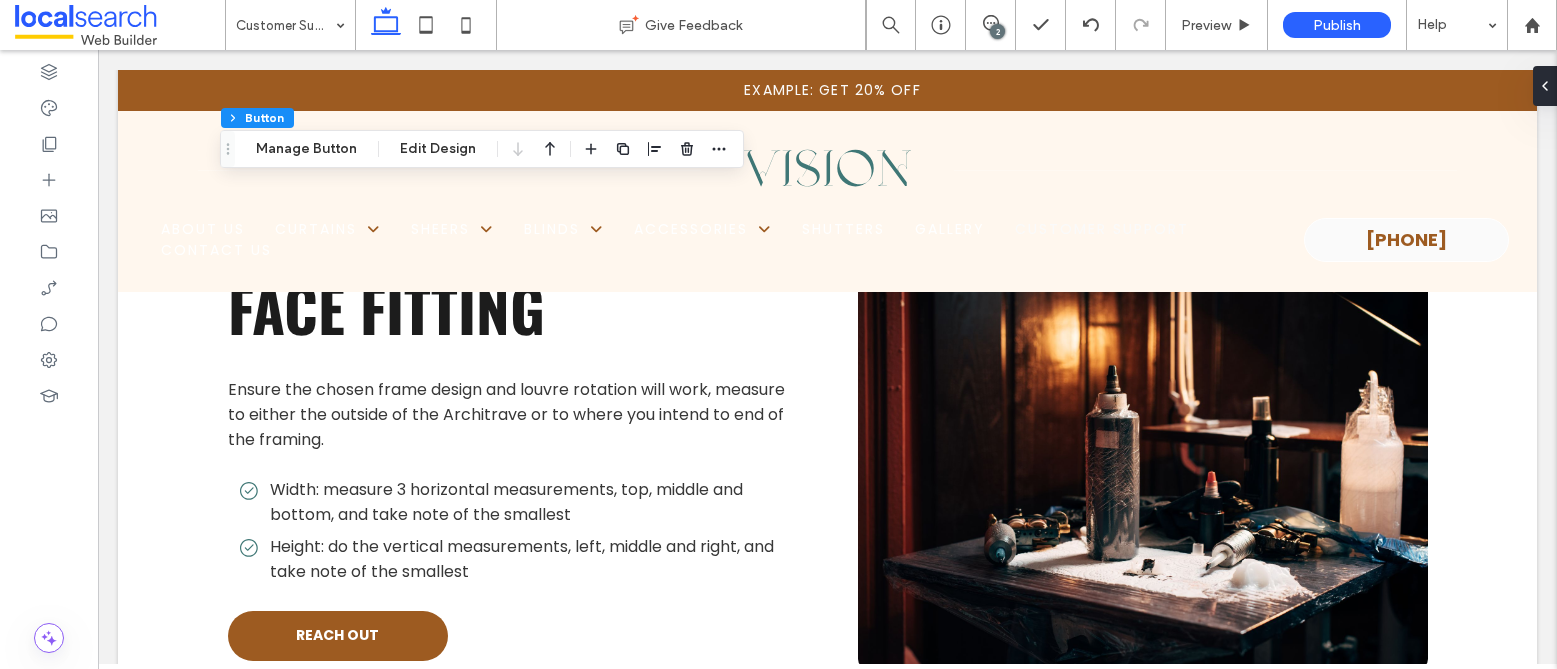 scroll, scrollTop: 9051, scrollLeft: 0, axis: vertical 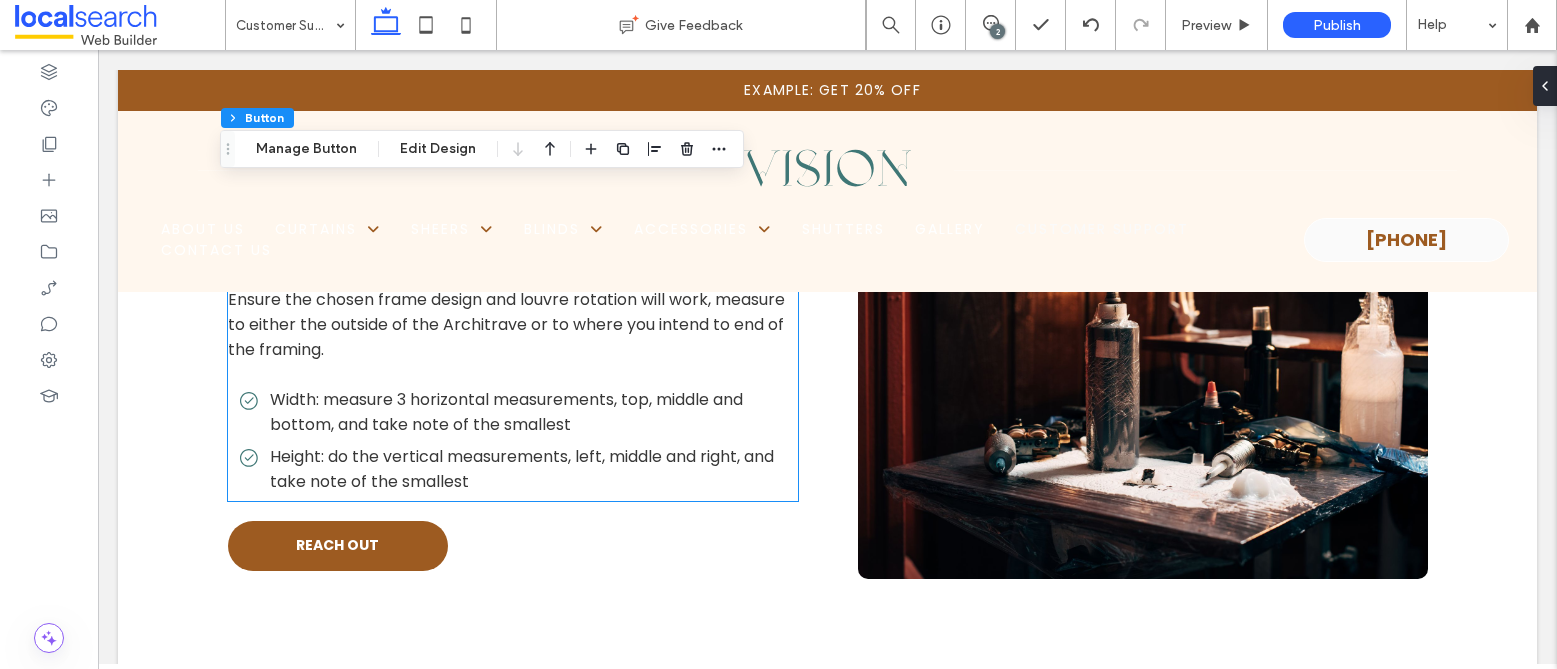 click on "Width: measure 3 horizontal measurements, top, middle and bottom, and take note of the smallest" at bounding box center (506, 412) 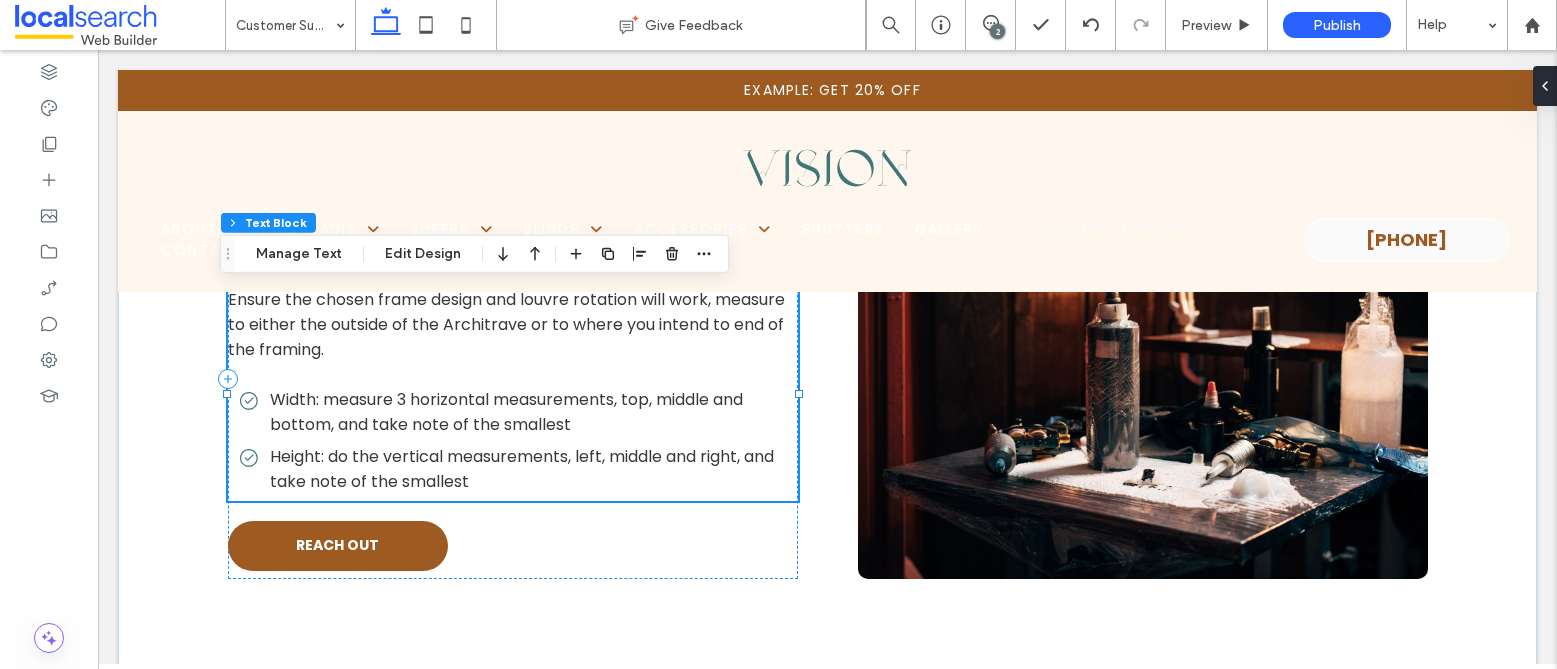 click on "Width: measure 3 horizontal measurements, top, middle and bottom, and take note of the smallest" at bounding box center (506, 412) 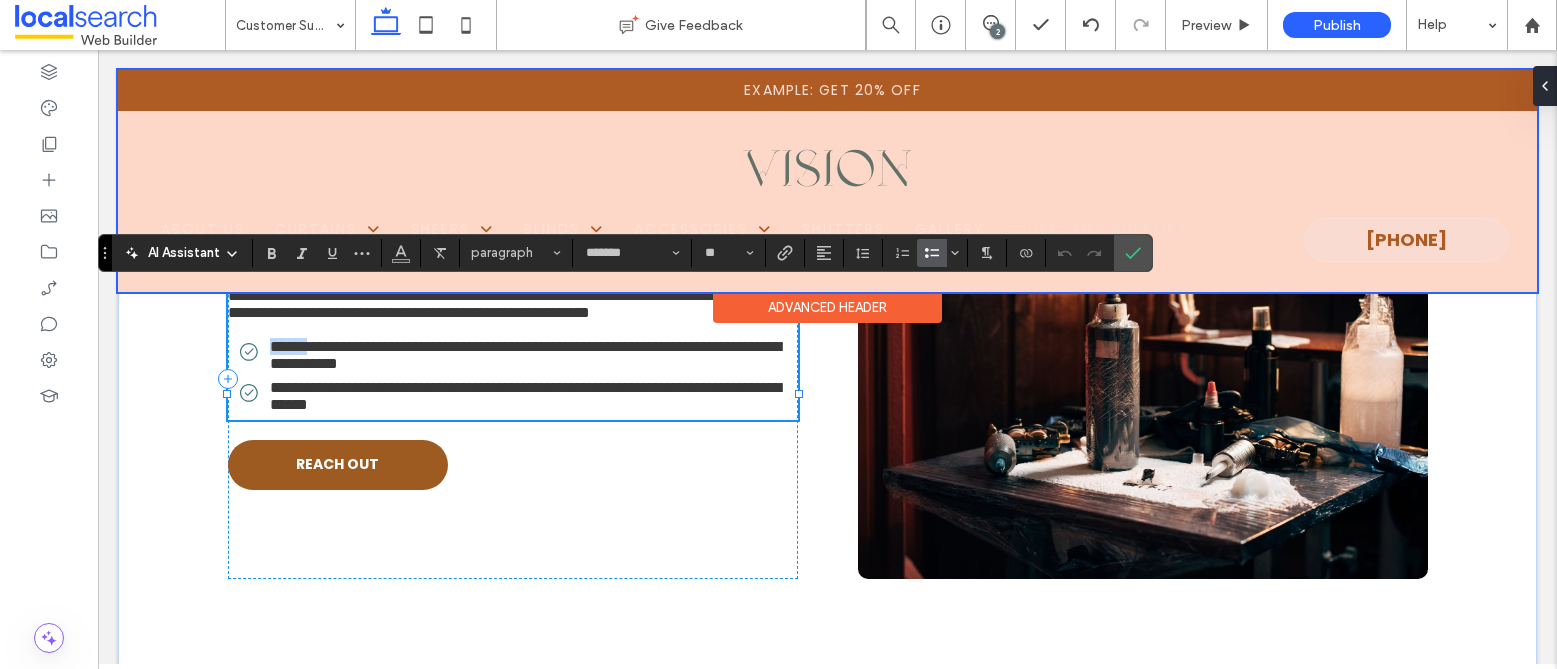 drag, startPoint x: 264, startPoint y: 398, endPoint x: 356, endPoint y: 290, distance: 141.87318 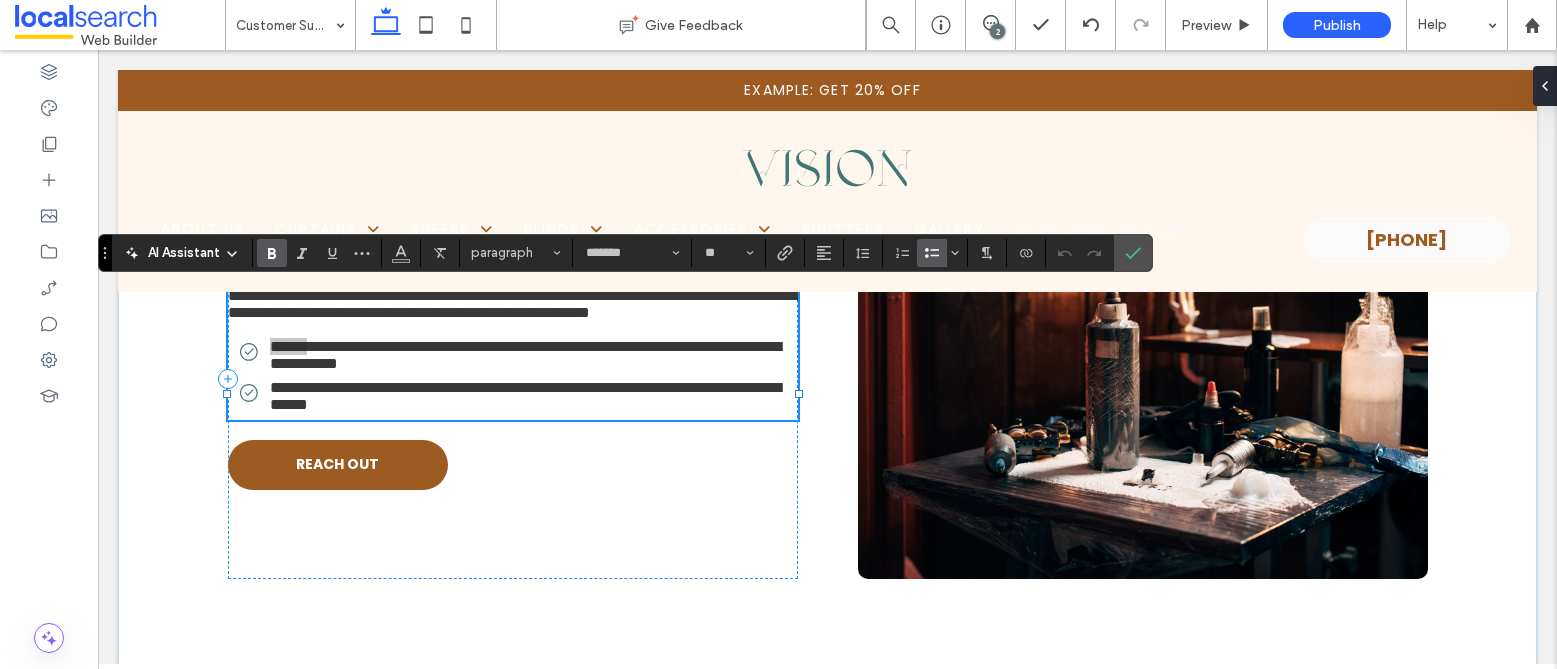click 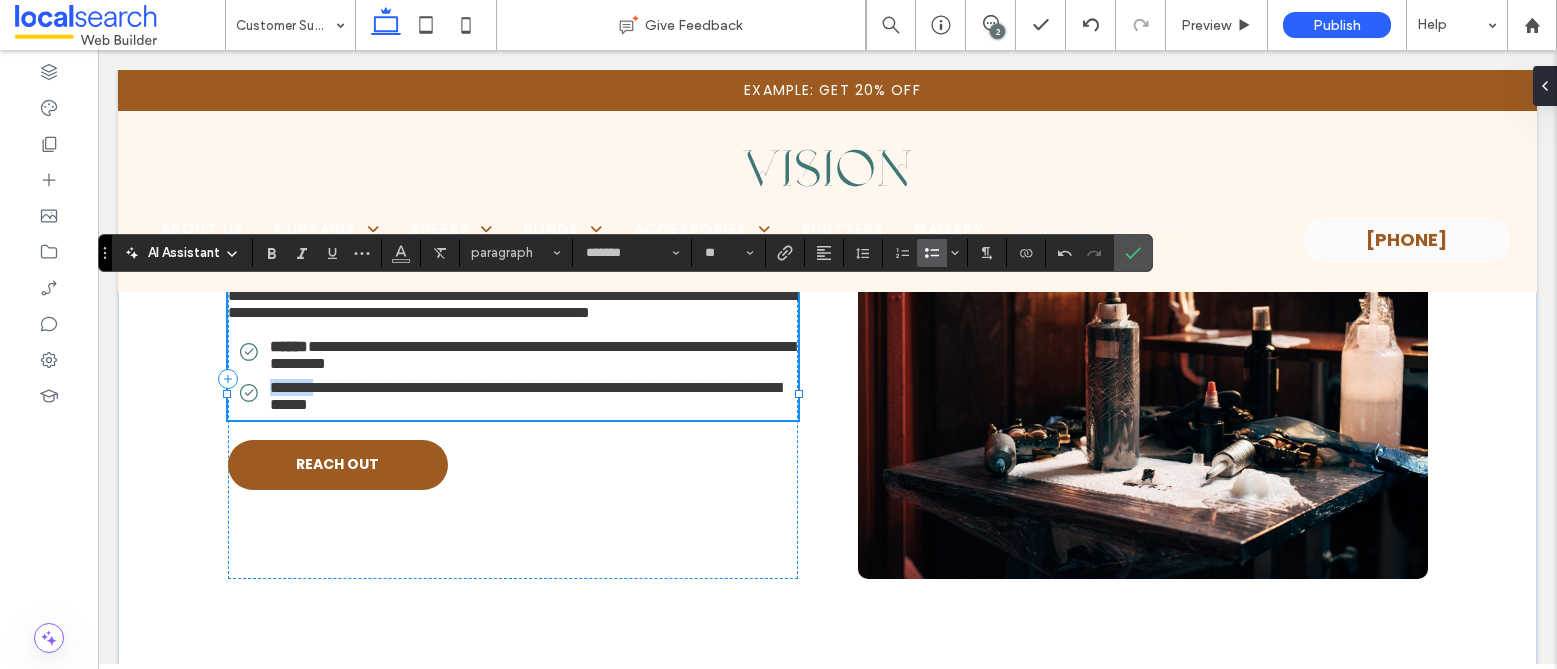 drag, startPoint x: 261, startPoint y: 453, endPoint x: 310, endPoint y: 428, distance: 55.00909 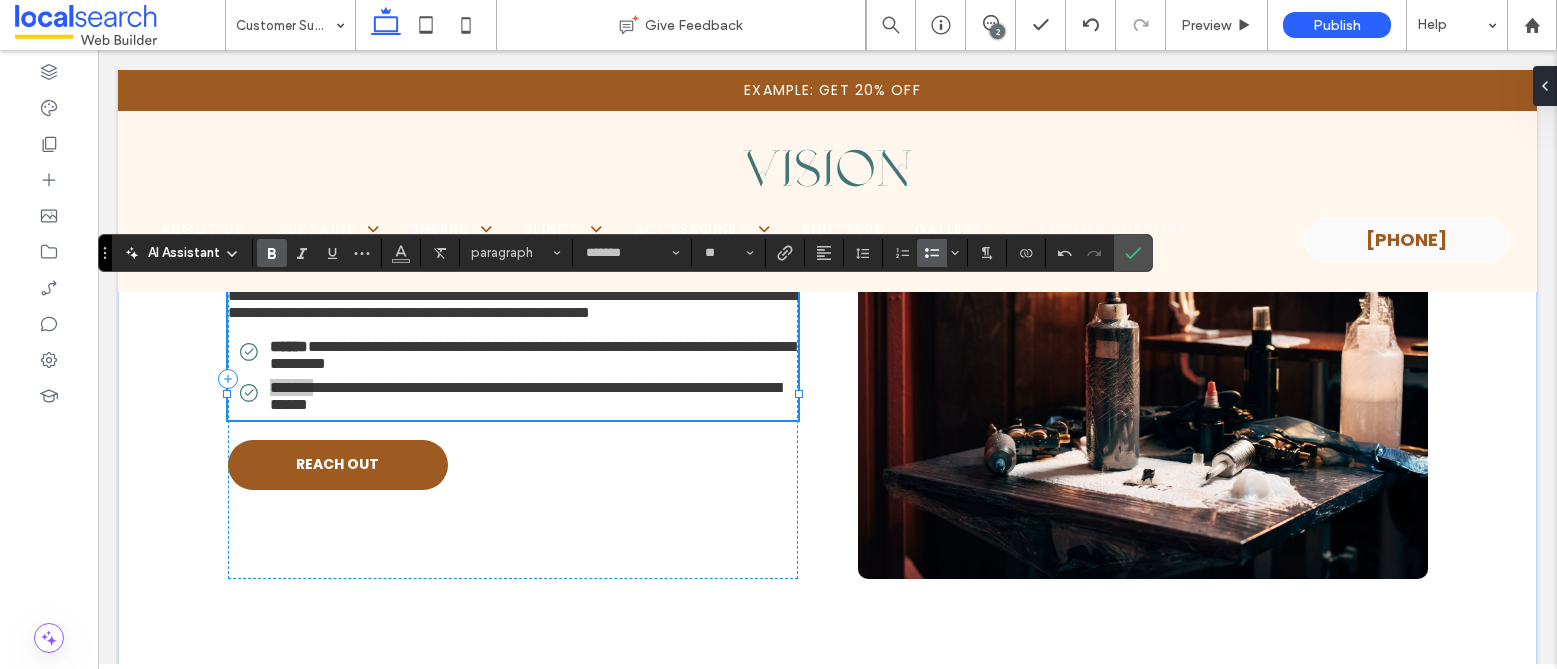 click 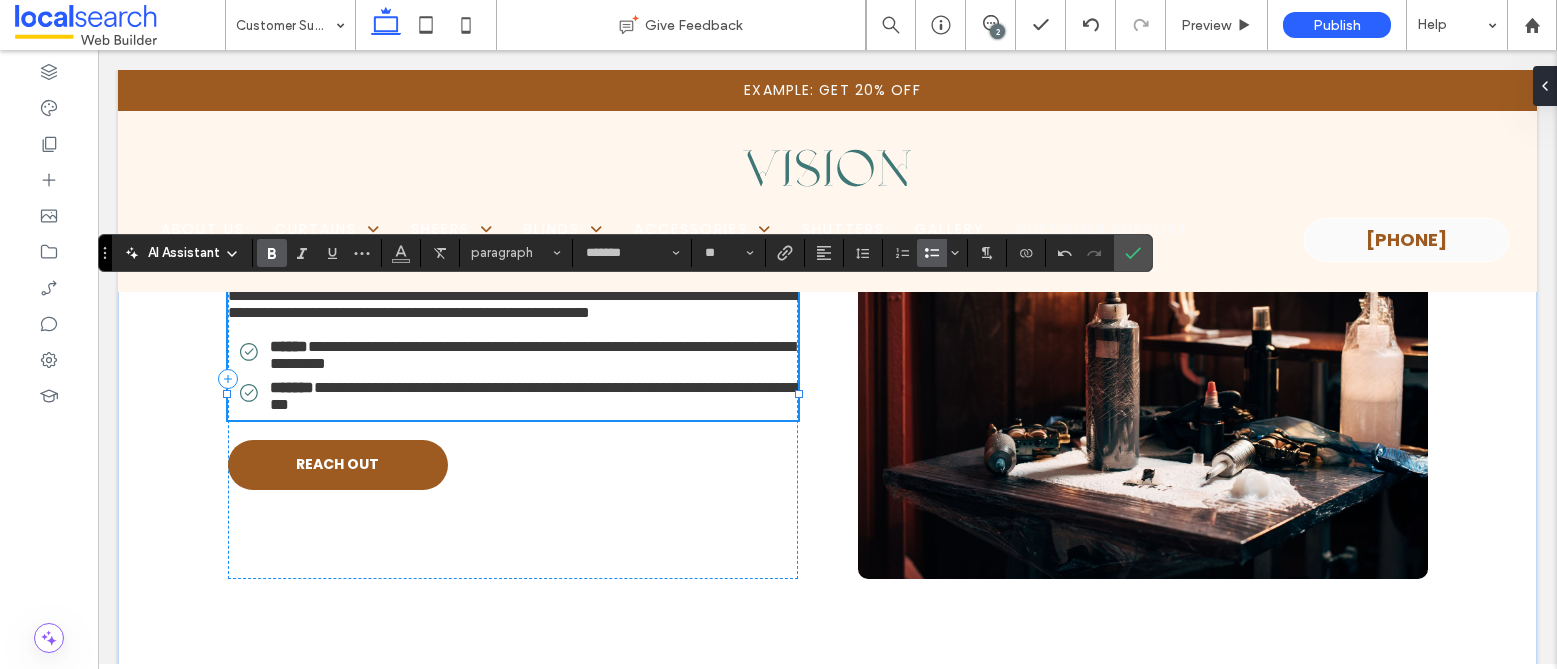 click on "**********" at bounding box center [519, 396] 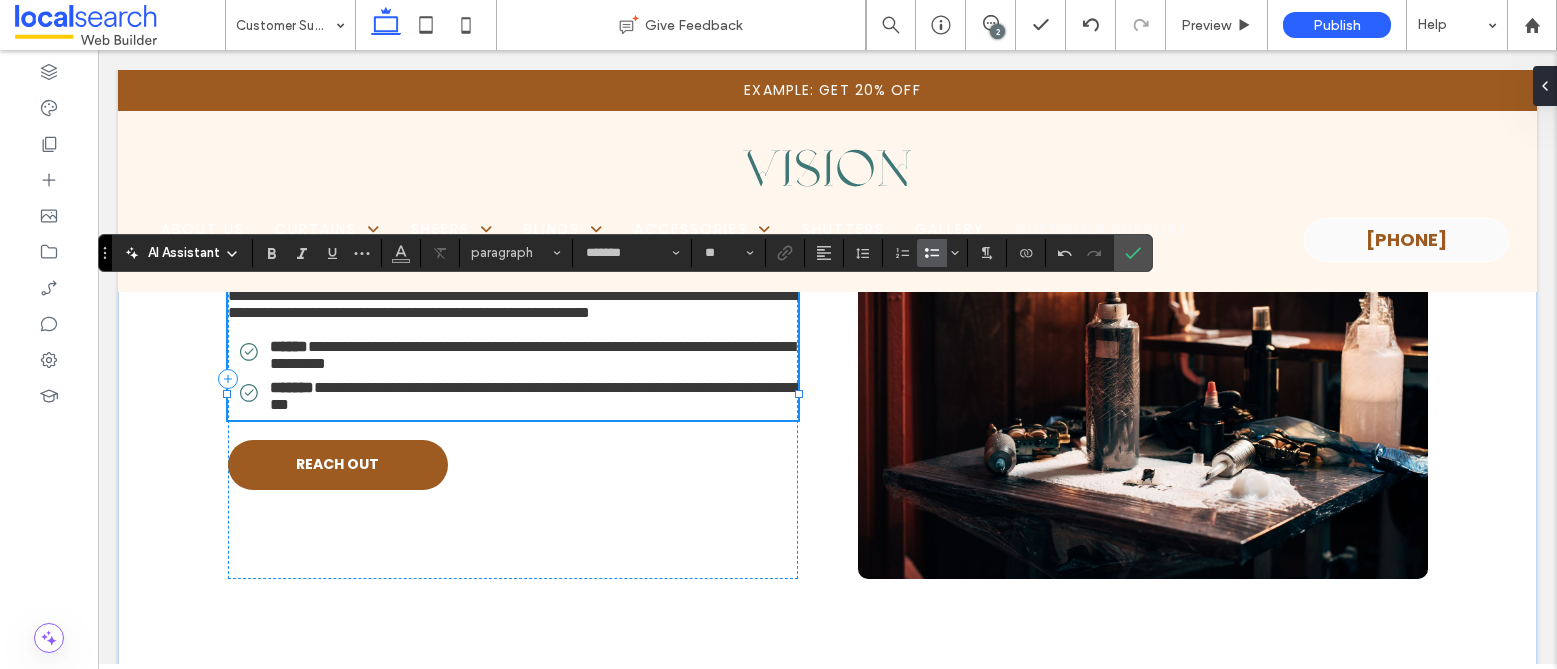 click on "**********" at bounding box center (532, 355) 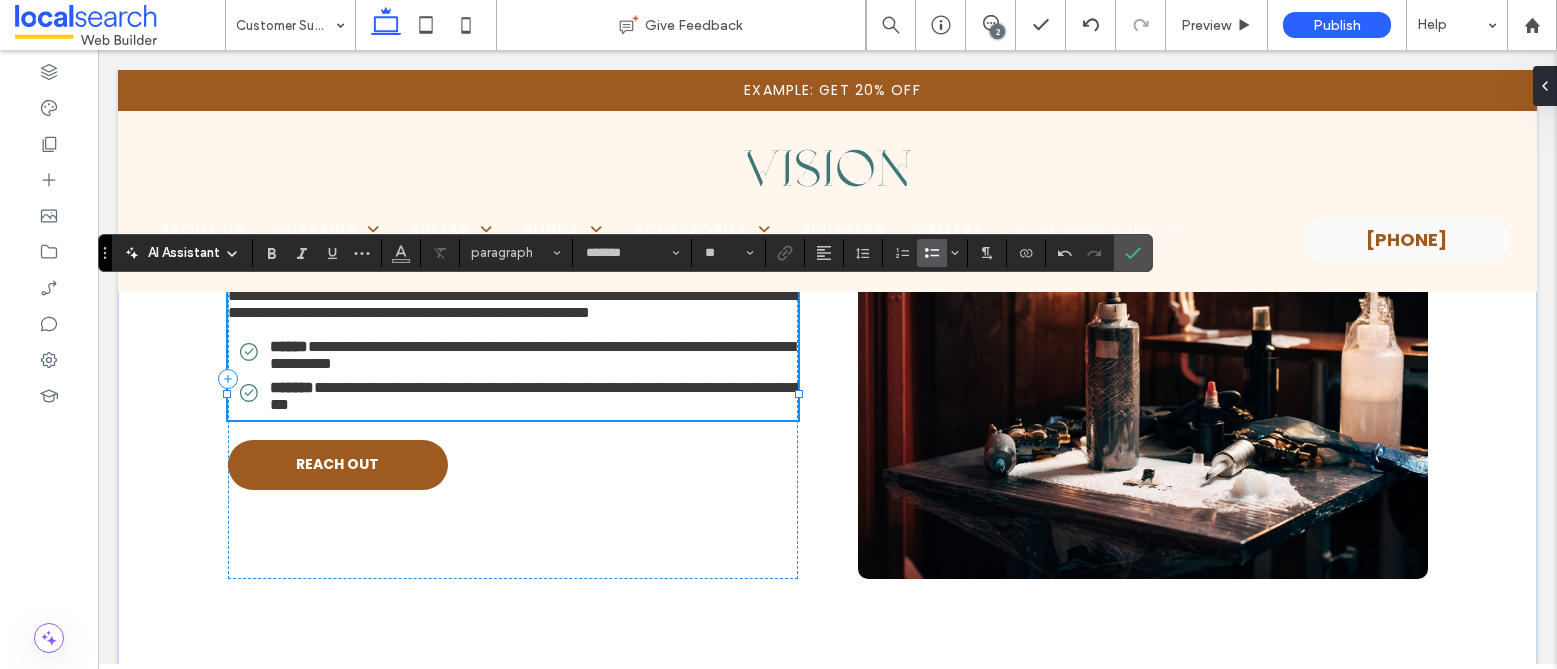 click on "**********" at bounding box center [519, 396] 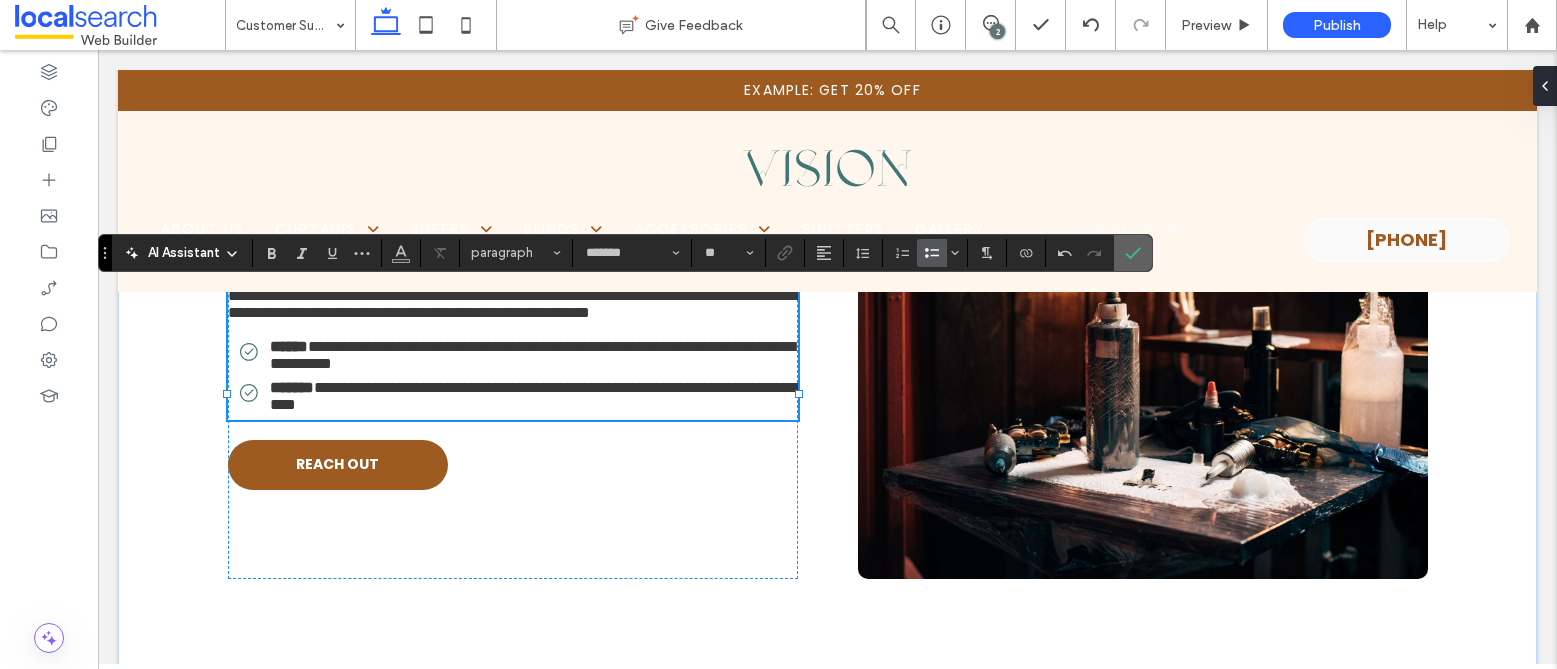 click 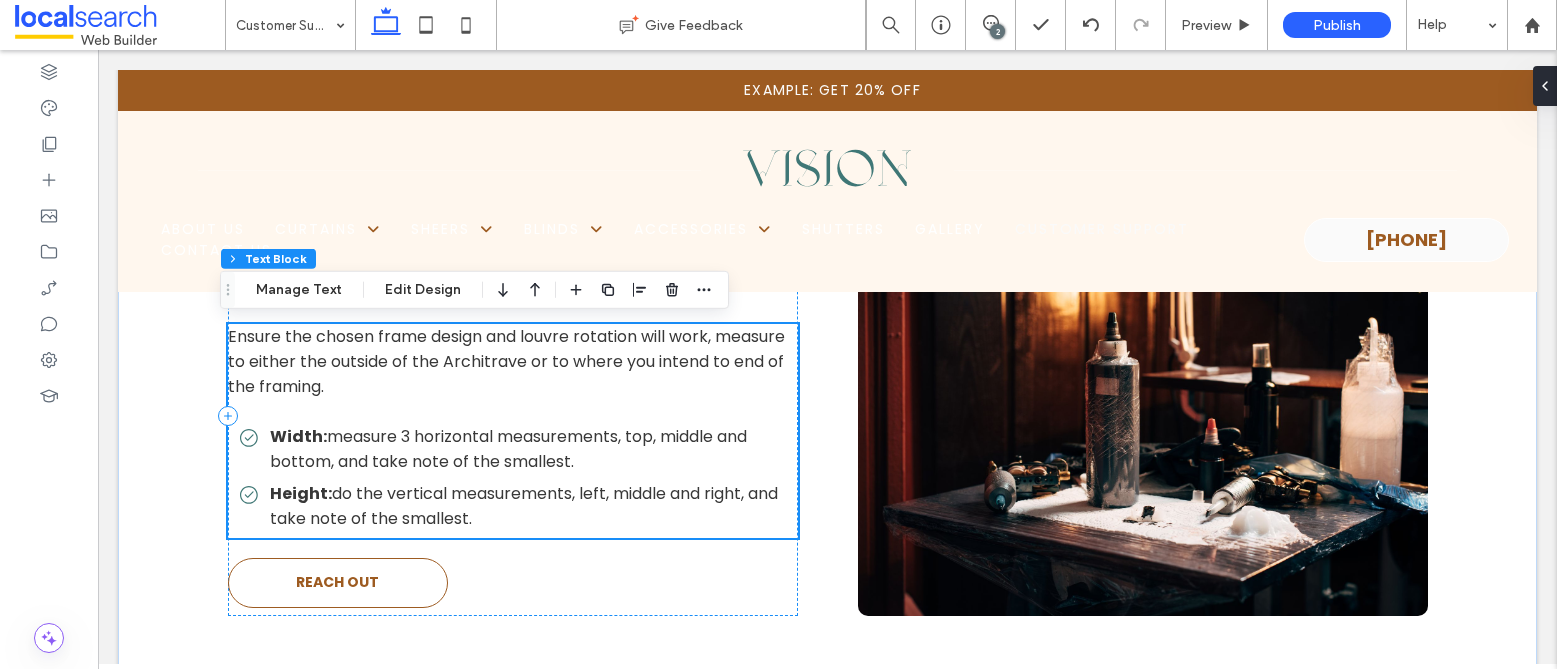 scroll, scrollTop: 9018, scrollLeft: 0, axis: vertical 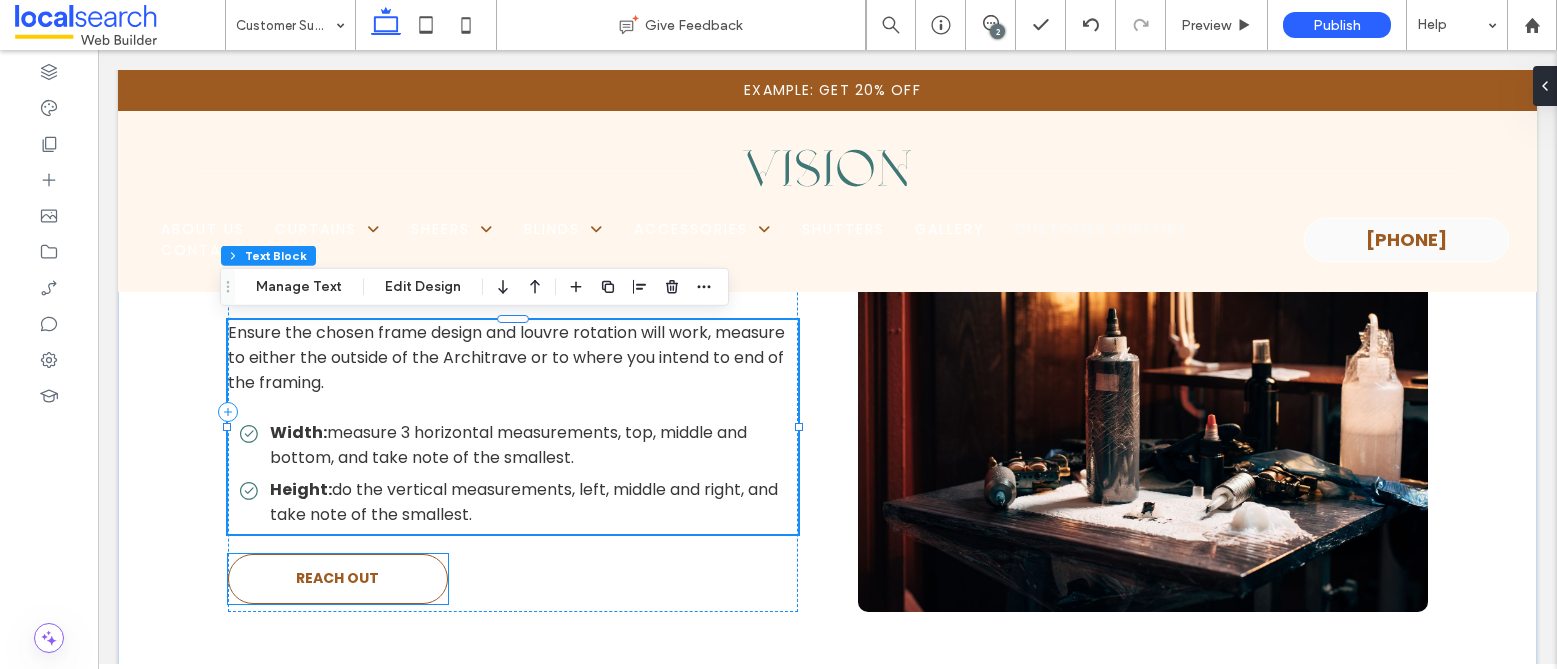 click on "Reach Out" at bounding box center (337, 578) 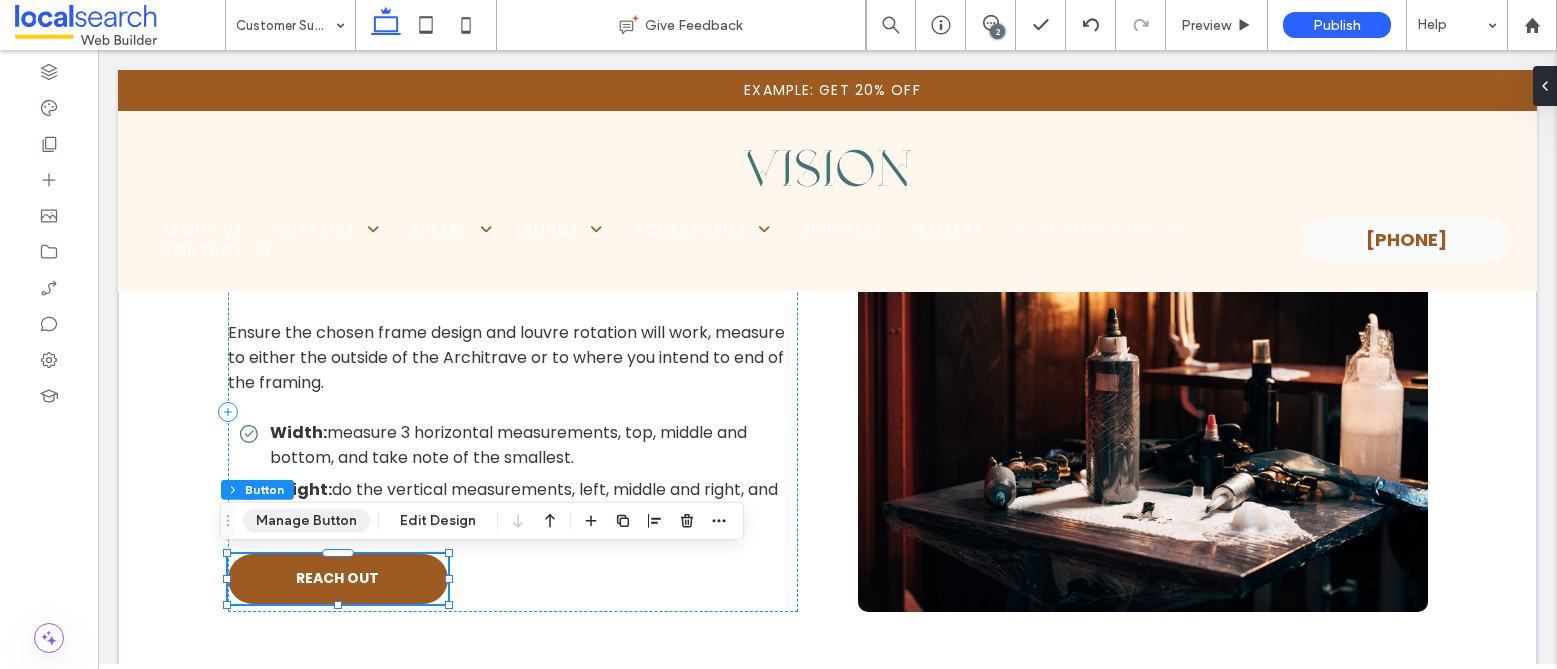 click on "Manage Button" at bounding box center [306, 521] 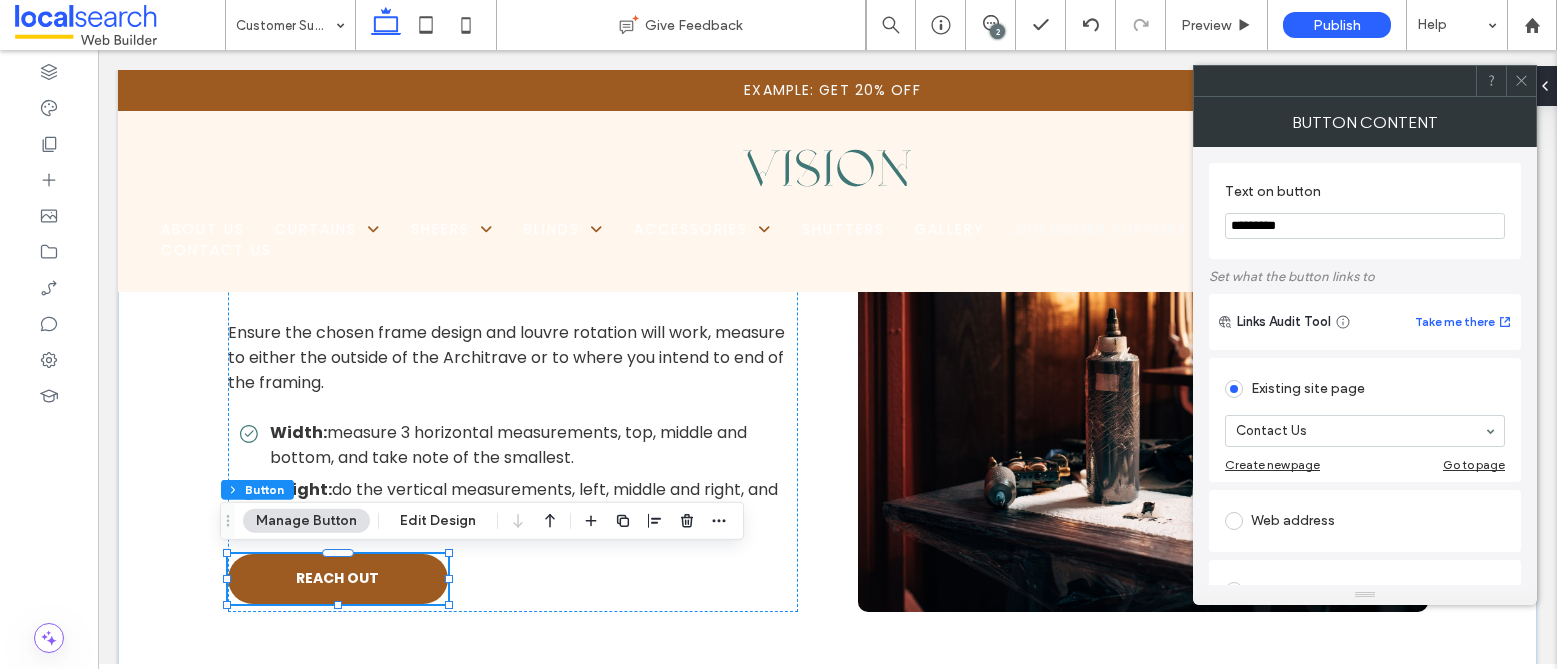 drag, startPoint x: 1297, startPoint y: 227, endPoint x: 1228, endPoint y: 227, distance: 69 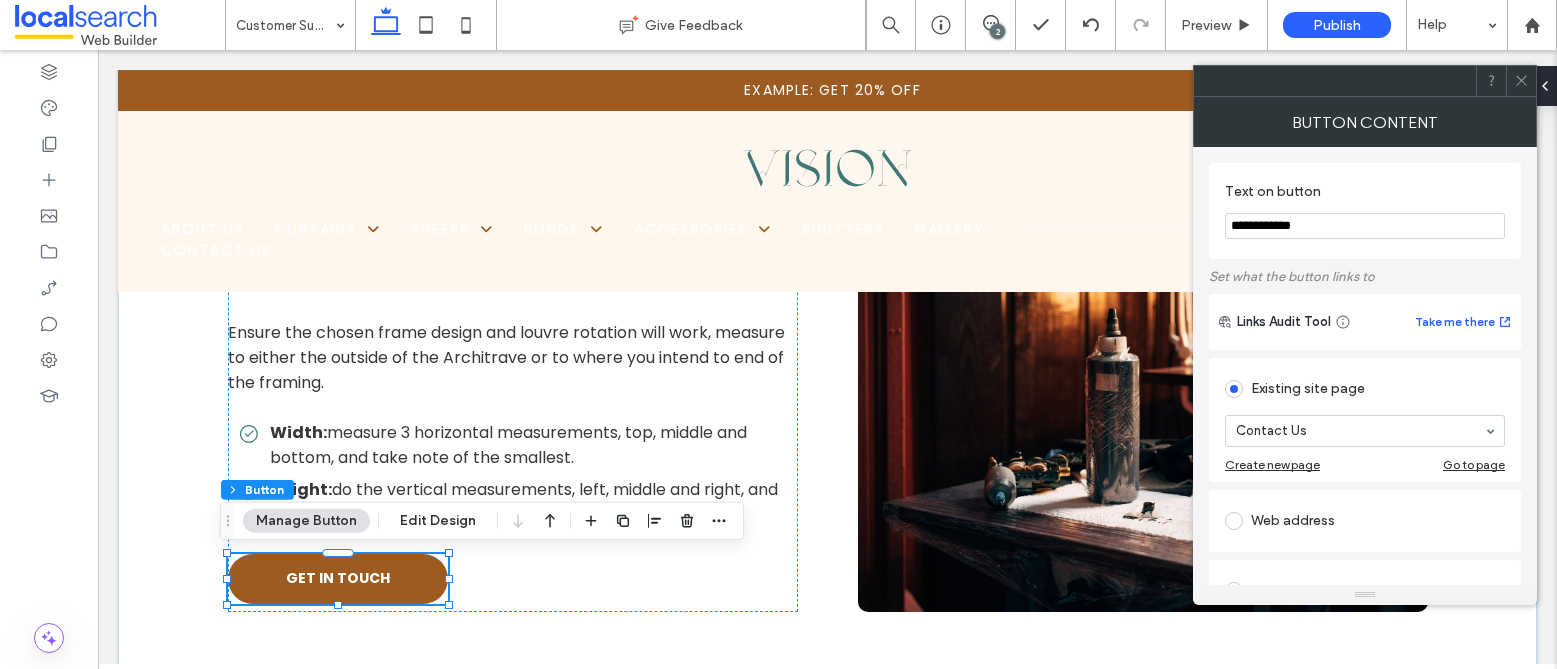 type on "**********" 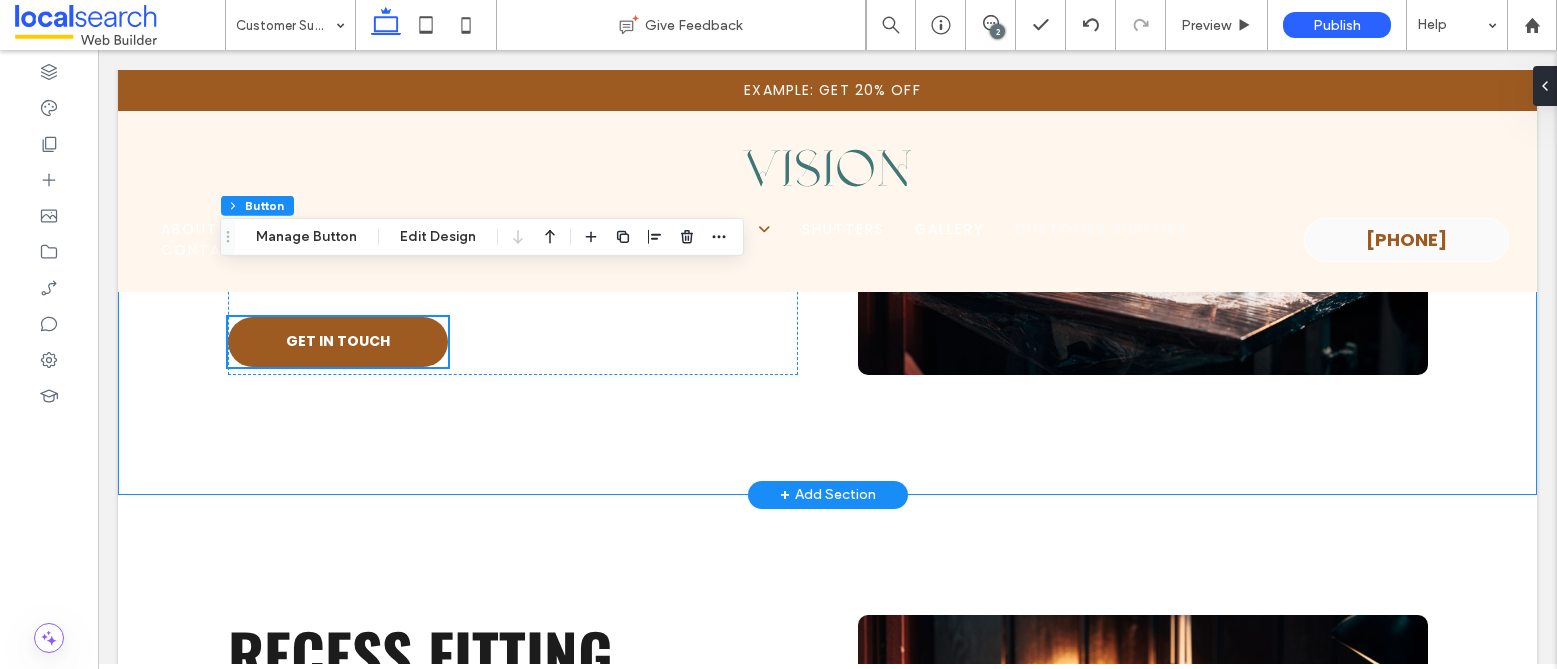scroll, scrollTop: 9055, scrollLeft: 0, axis: vertical 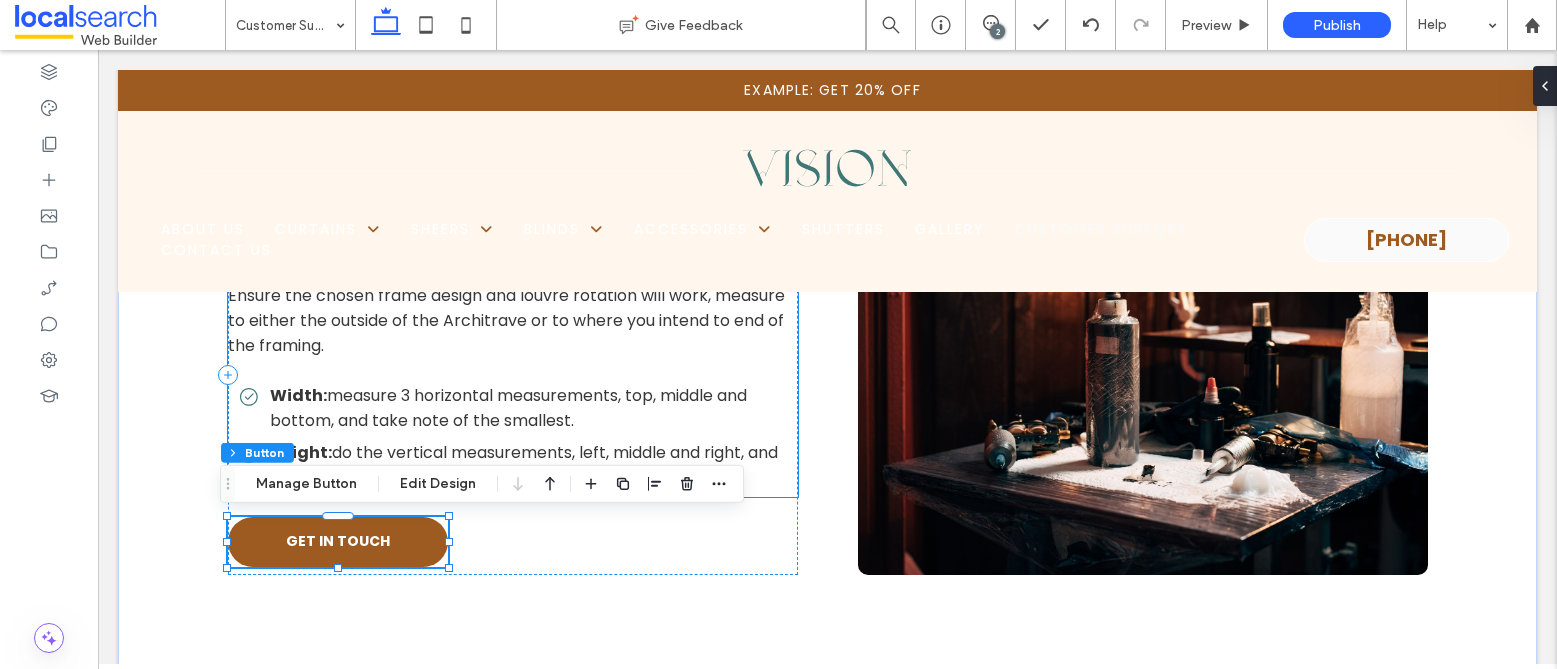 click on "measure 3 horizontal measurements, top, middle and bottom, and take note of the smallest." at bounding box center (508, 408) 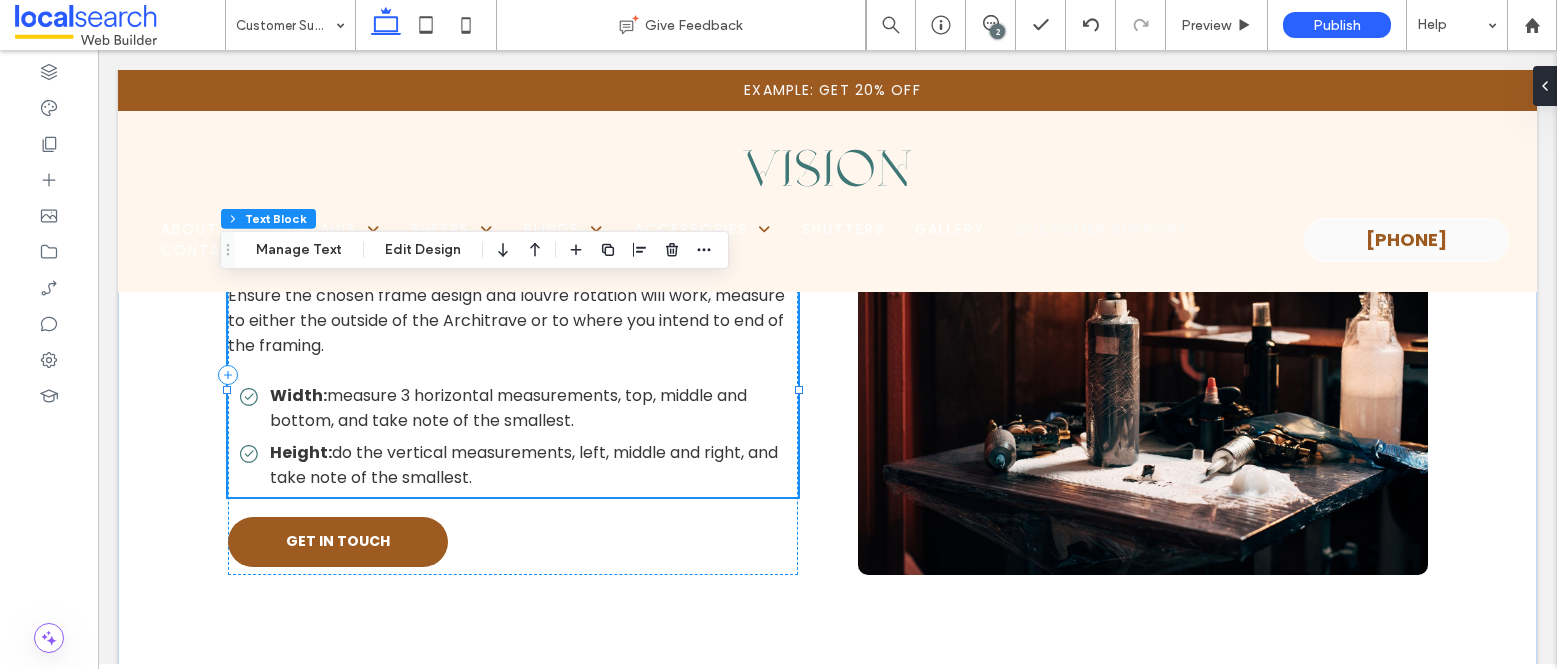 click on "Width:  measure 3 horizontal measurements, top, middle and bottom, and take note of the smallest." at bounding box center (519, 408) 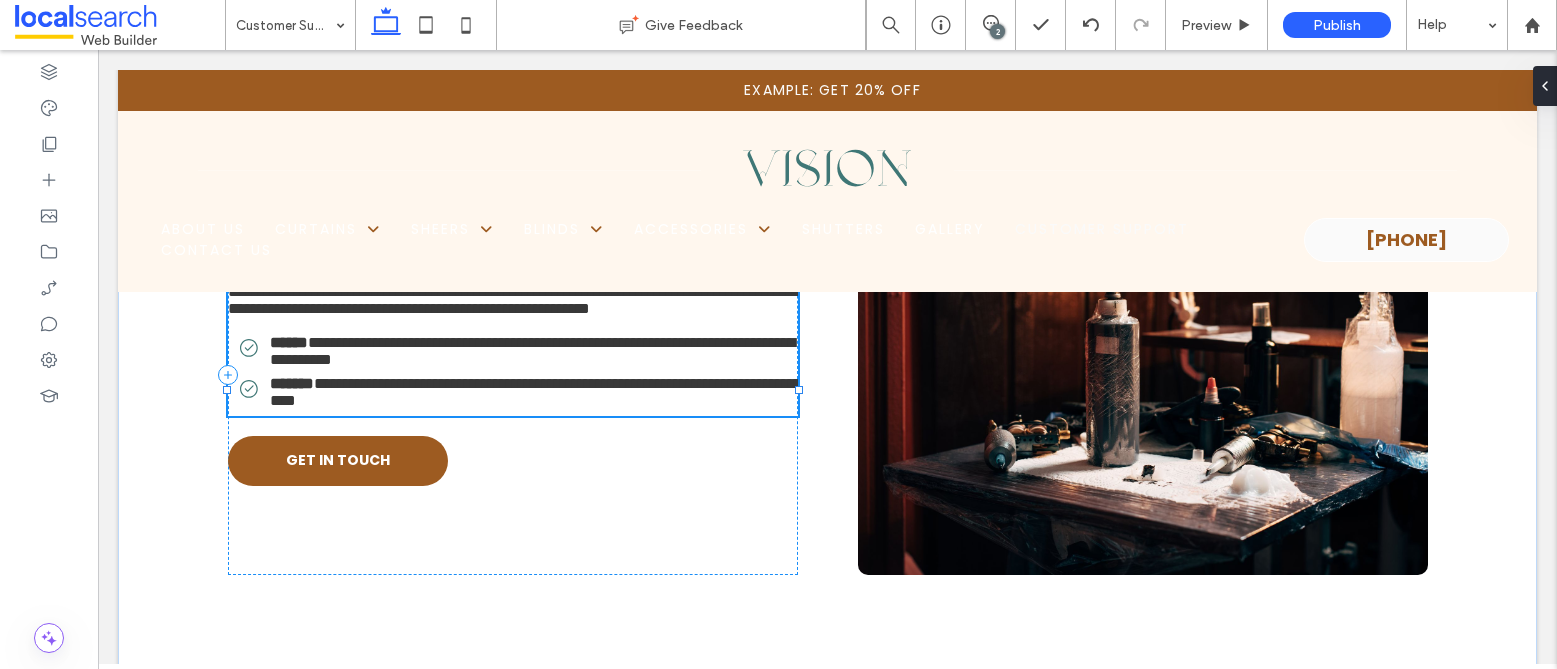 type on "*******" 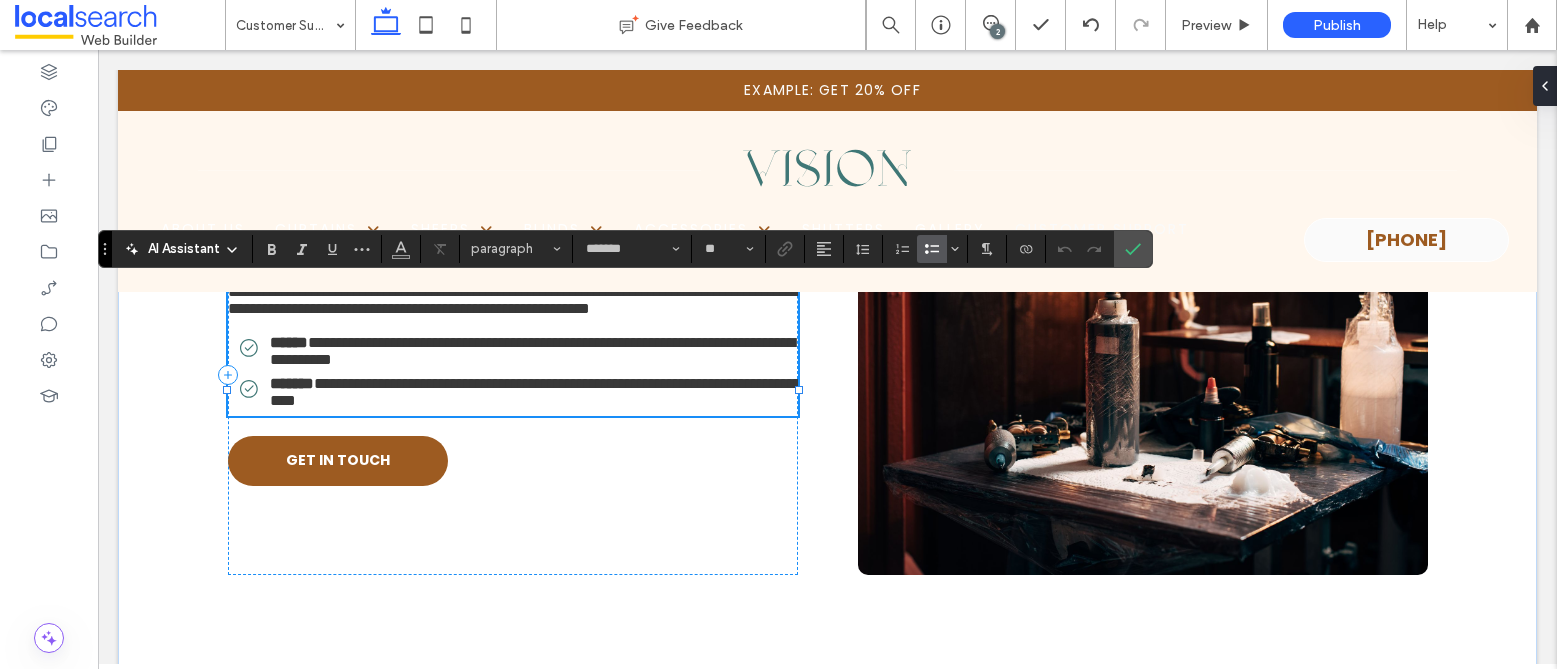 click on "**********" at bounding box center [519, 351] 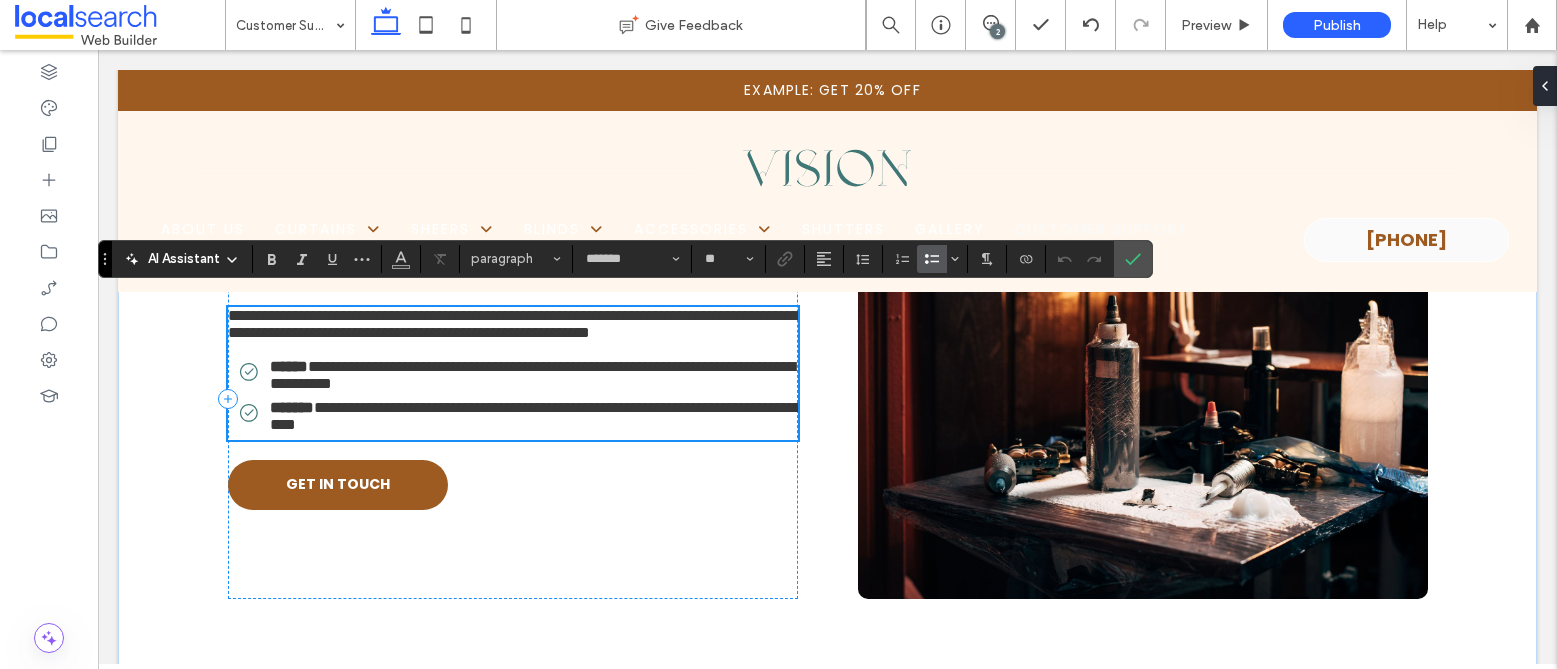 scroll, scrollTop: 9029, scrollLeft: 0, axis: vertical 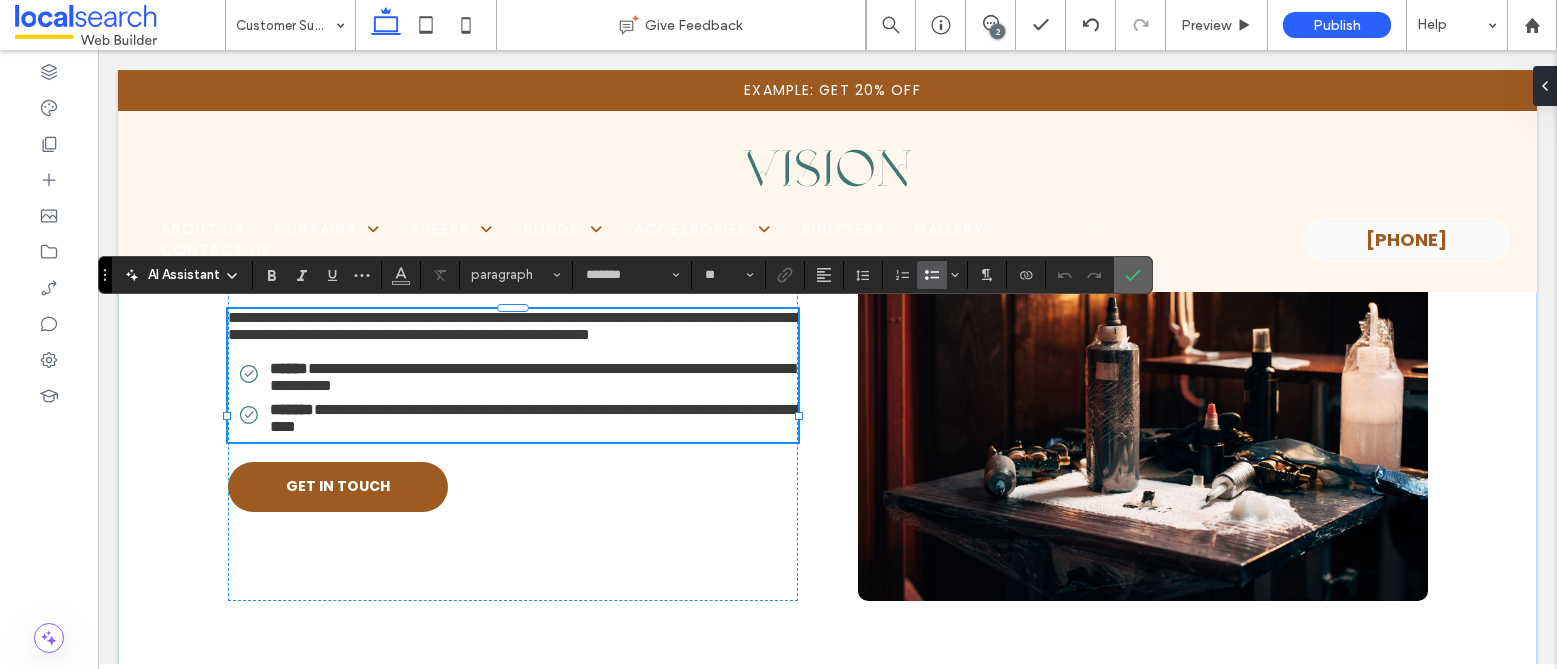click 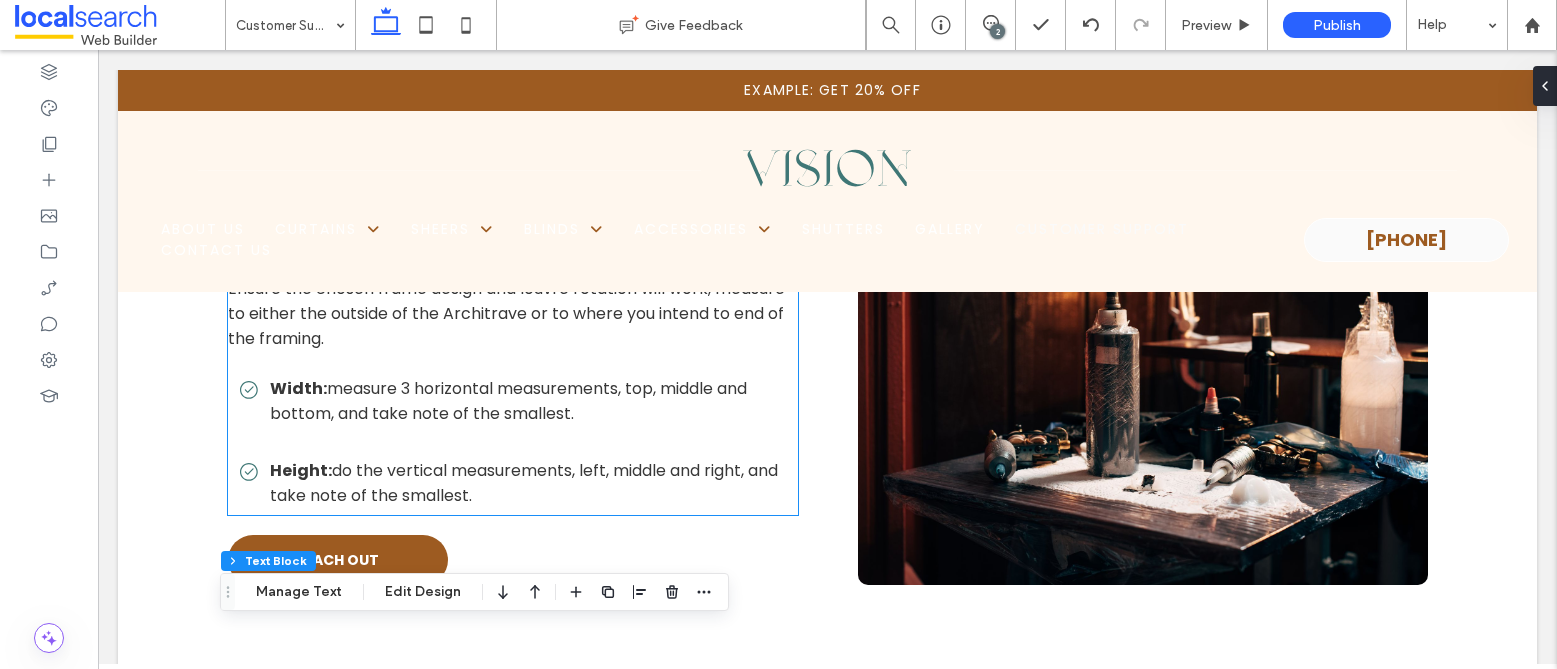 scroll, scrollTop: 6551, scrollLeft: 0, axis: vertical 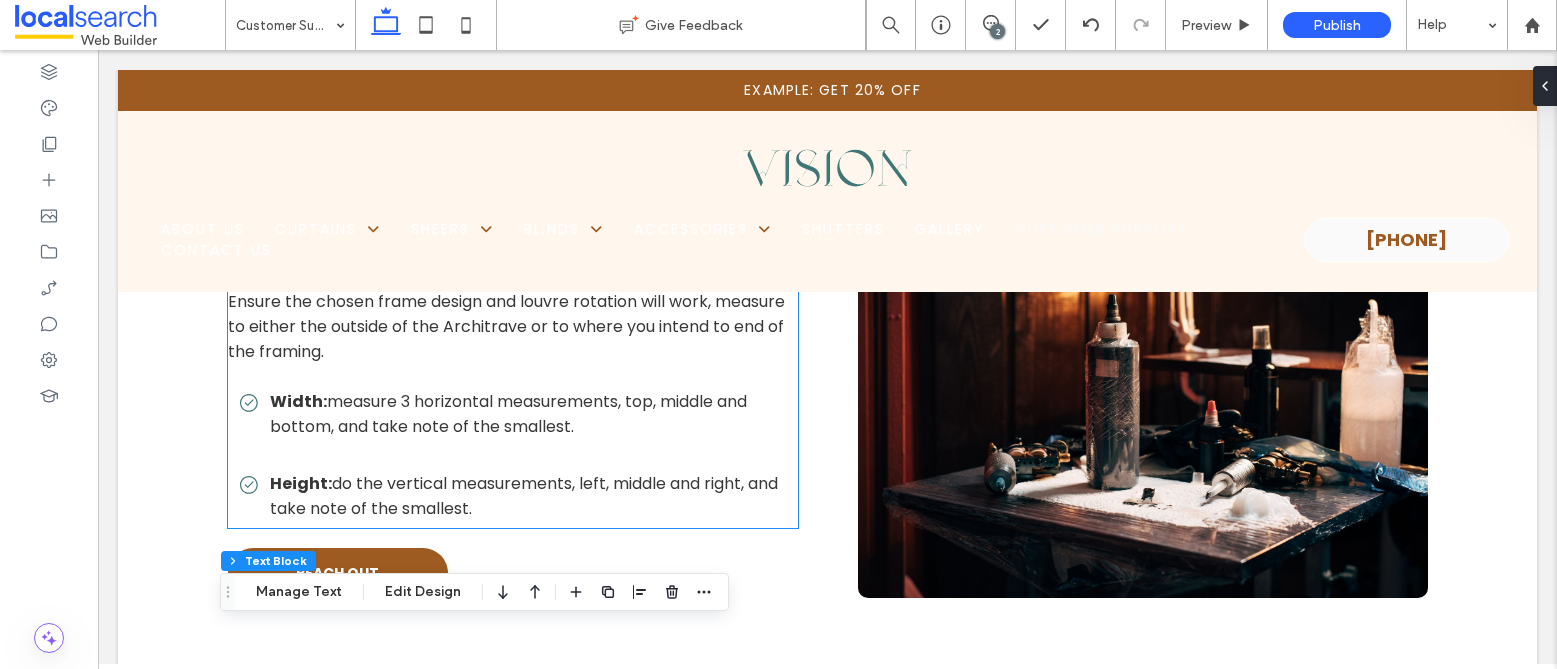 click at bounding box center (513, 458) 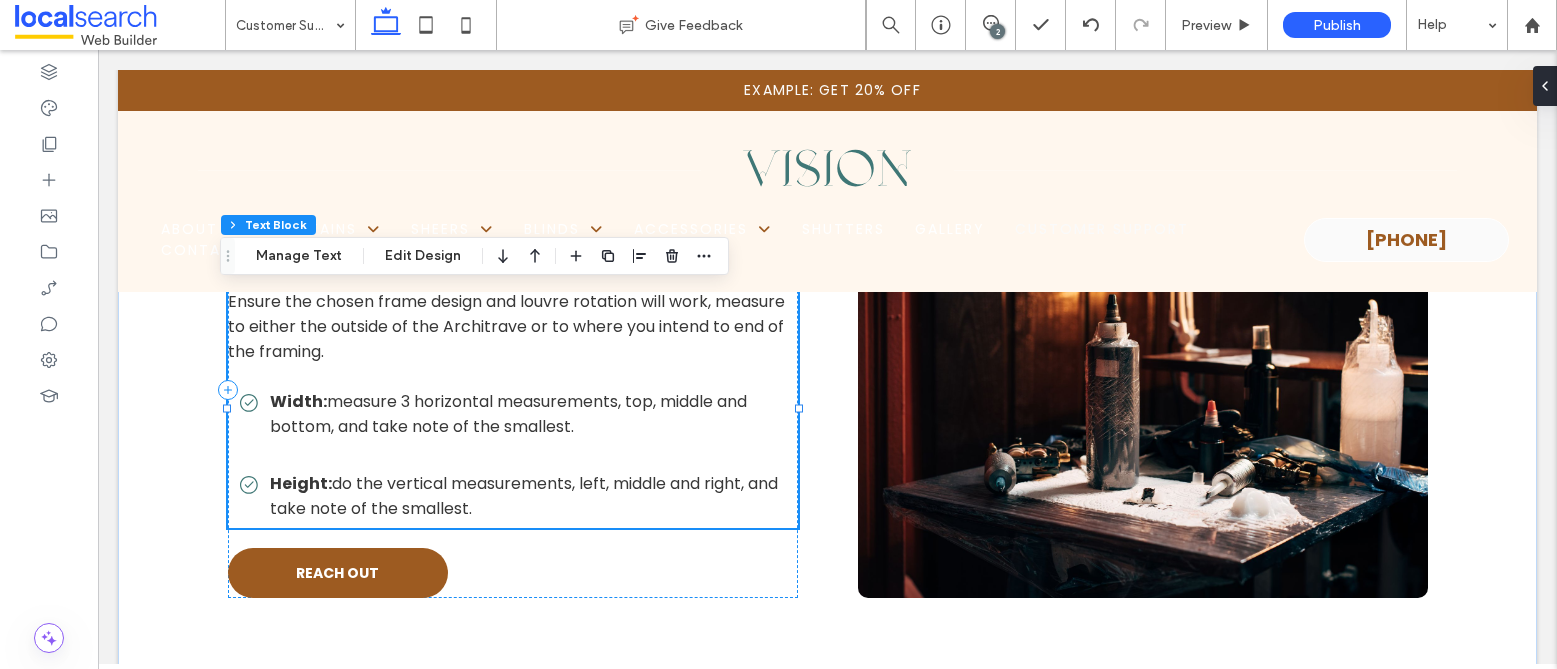click at bounding box center (513, 458) 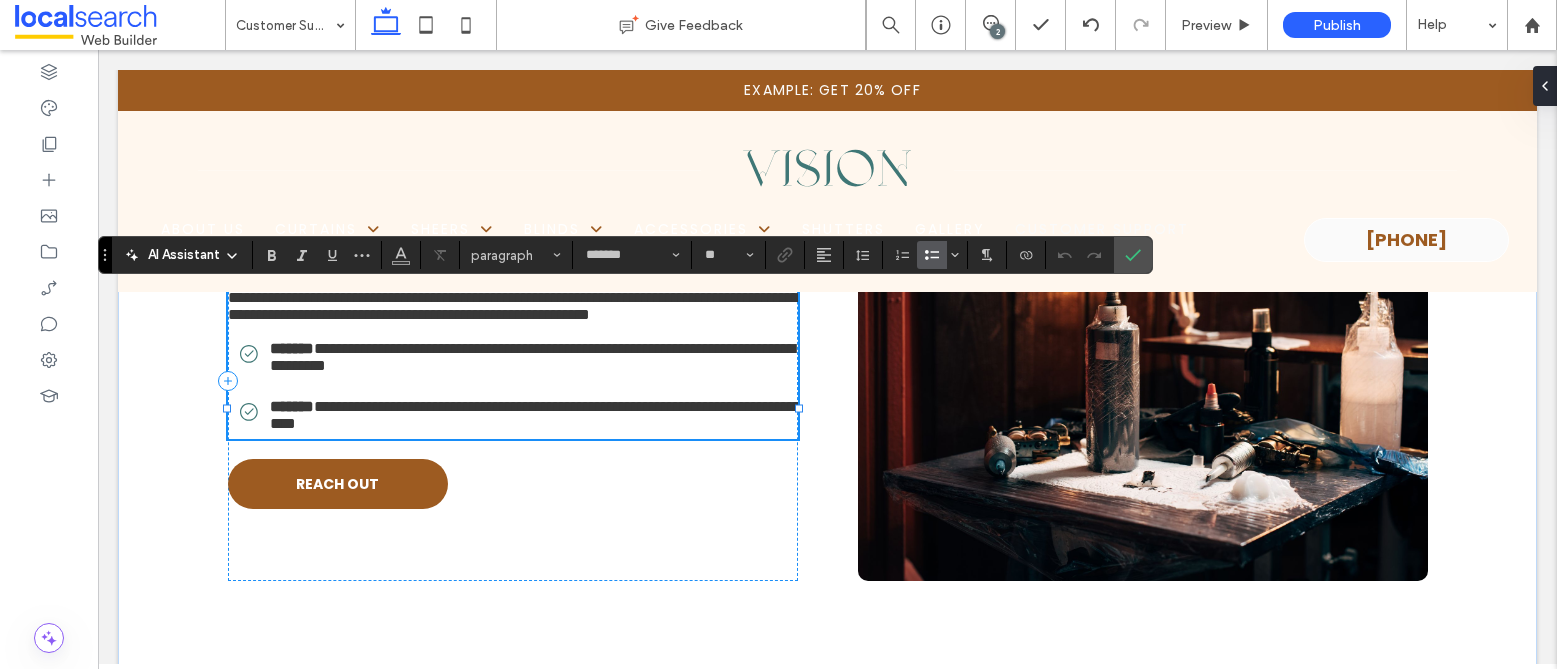 click at bounding box center [513, 389] 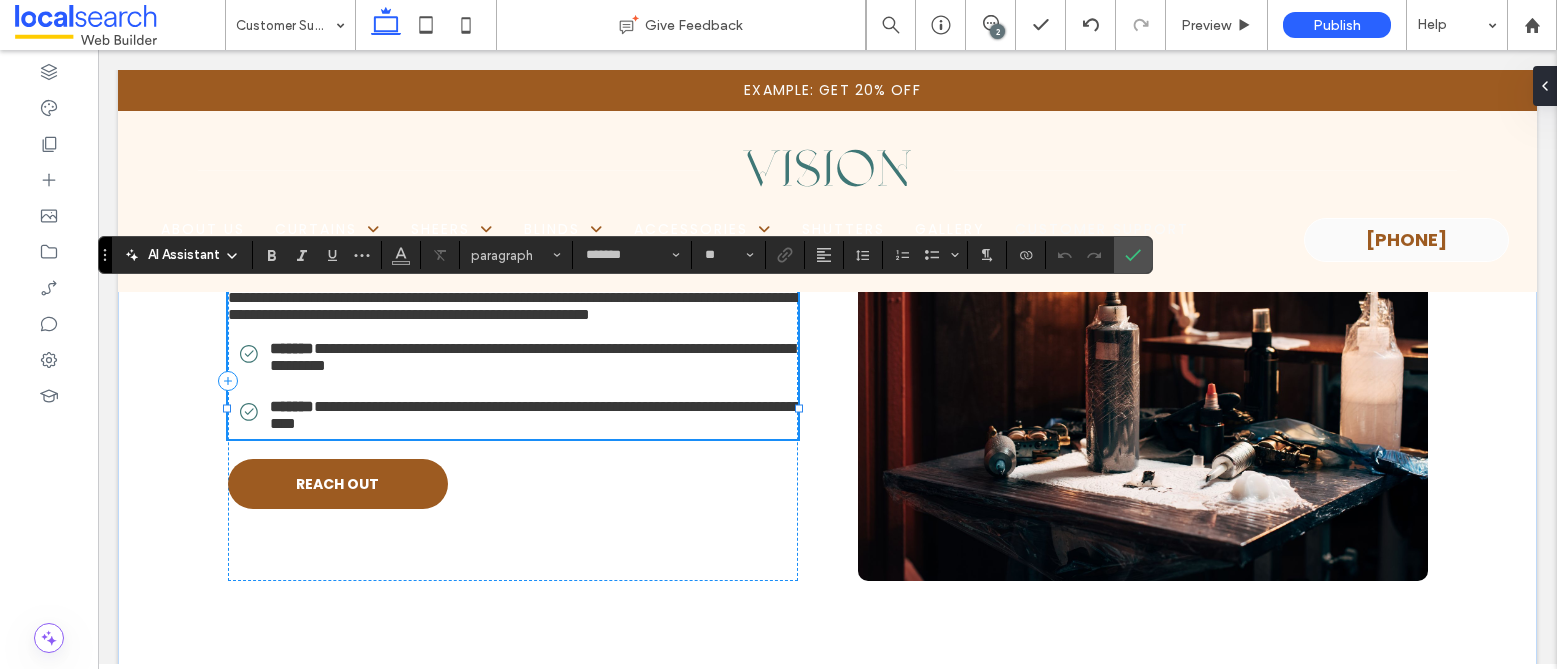 click at bounding box center (513, 389) 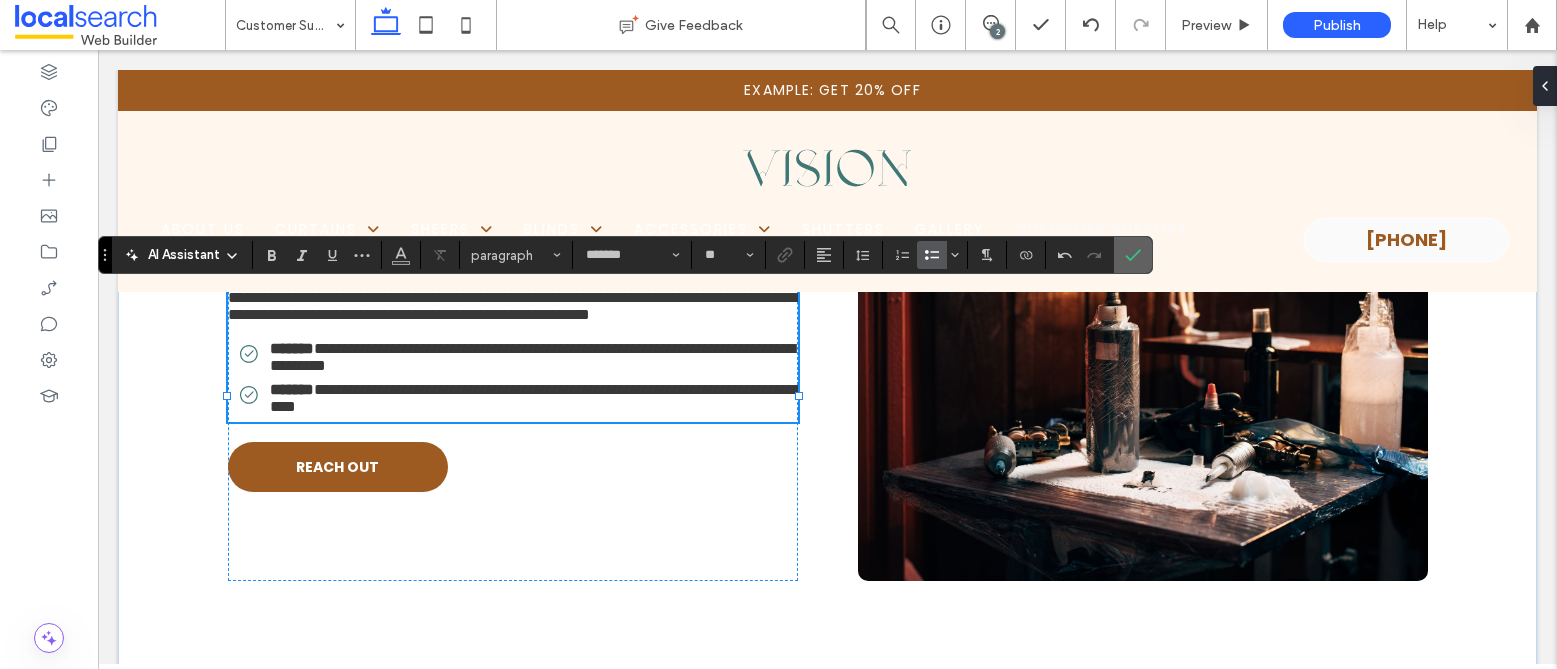 click 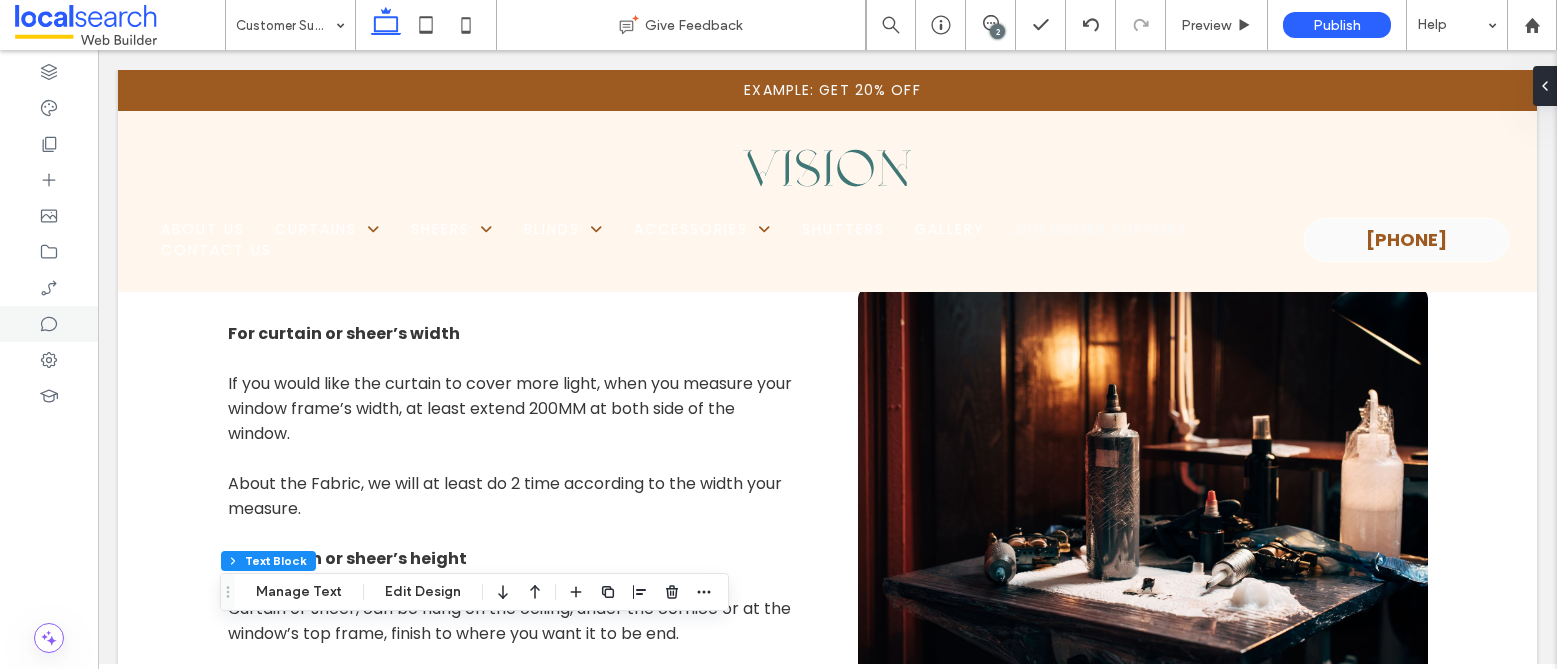 scroll, scrollTop: 4637, scrollLeft: 0, axis: vertical 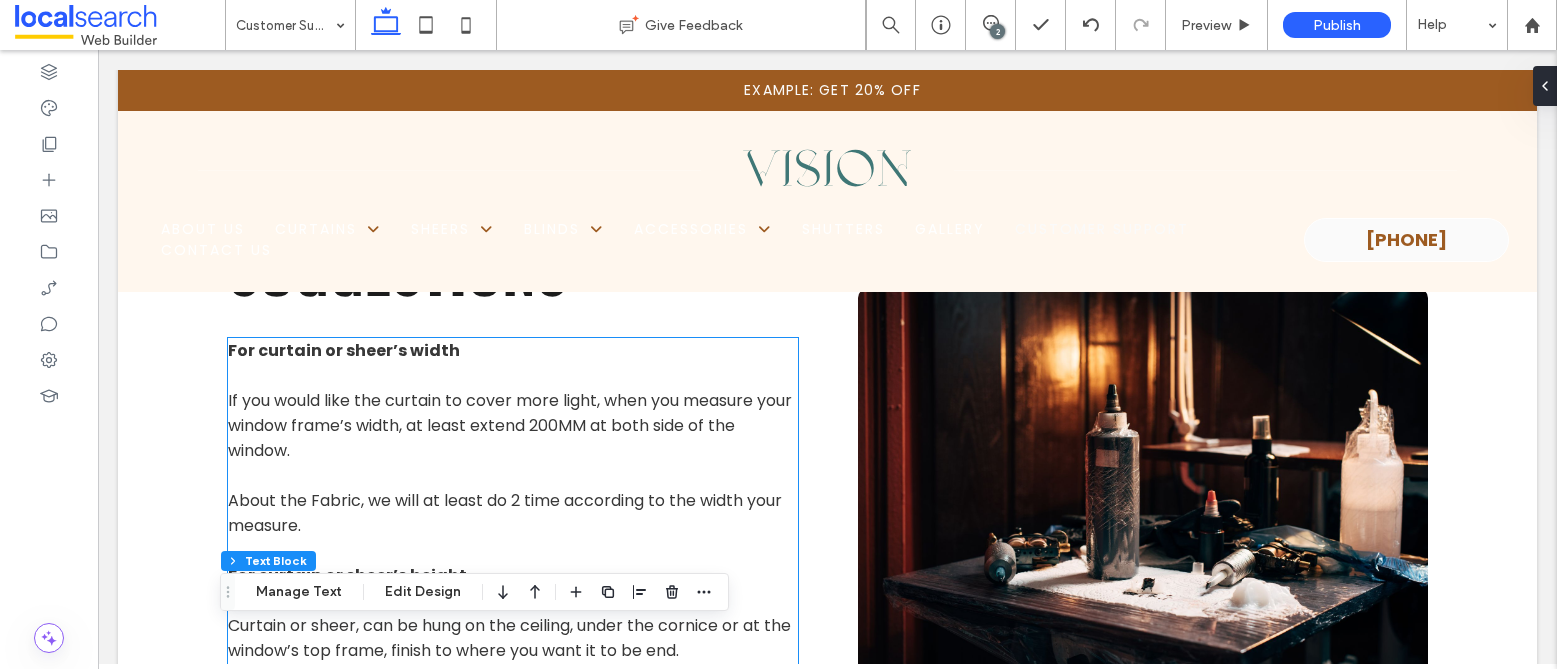 click on "If you would like the curtain to cover more light, when you measure your window frame’s width, at least extend 200MM at both side of the window." at bounding box center (510, 425) 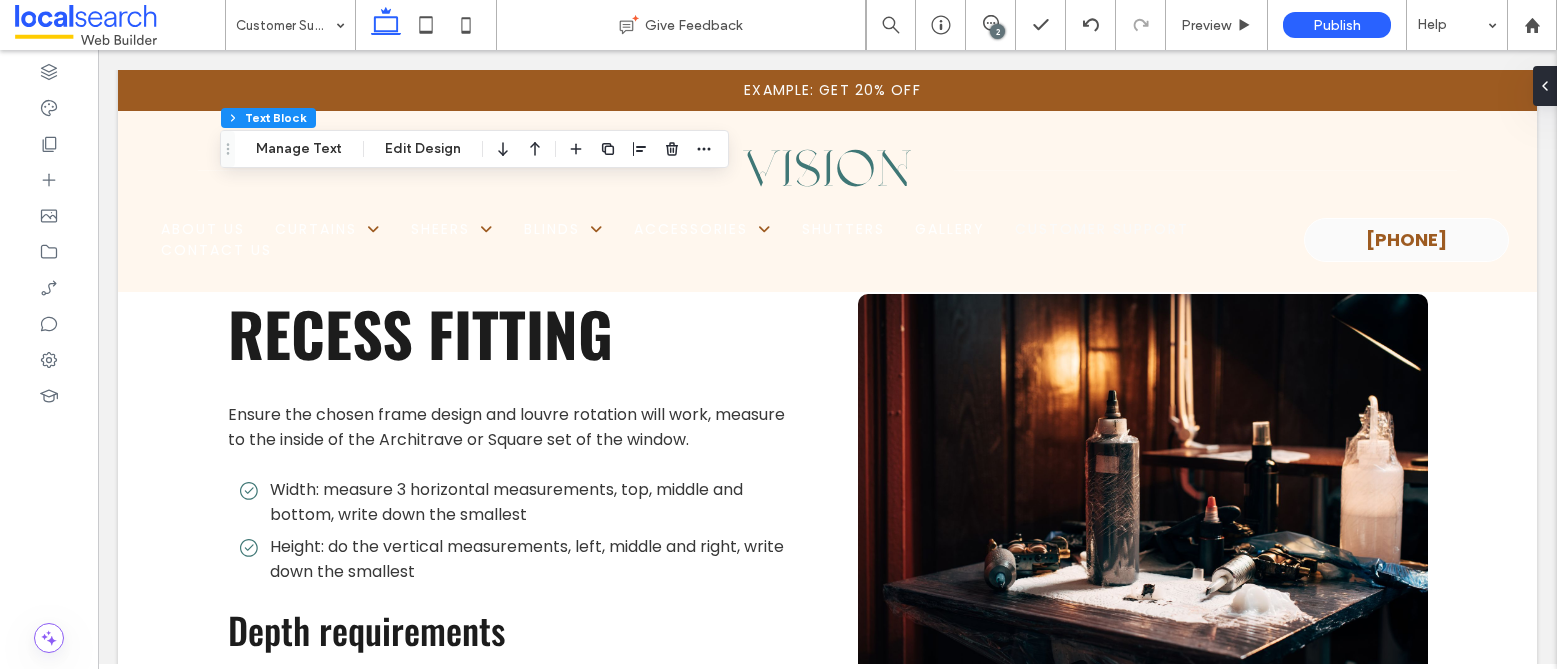 scroll, scrollTop: 9644, scrollLeft: 0, axis: vertical 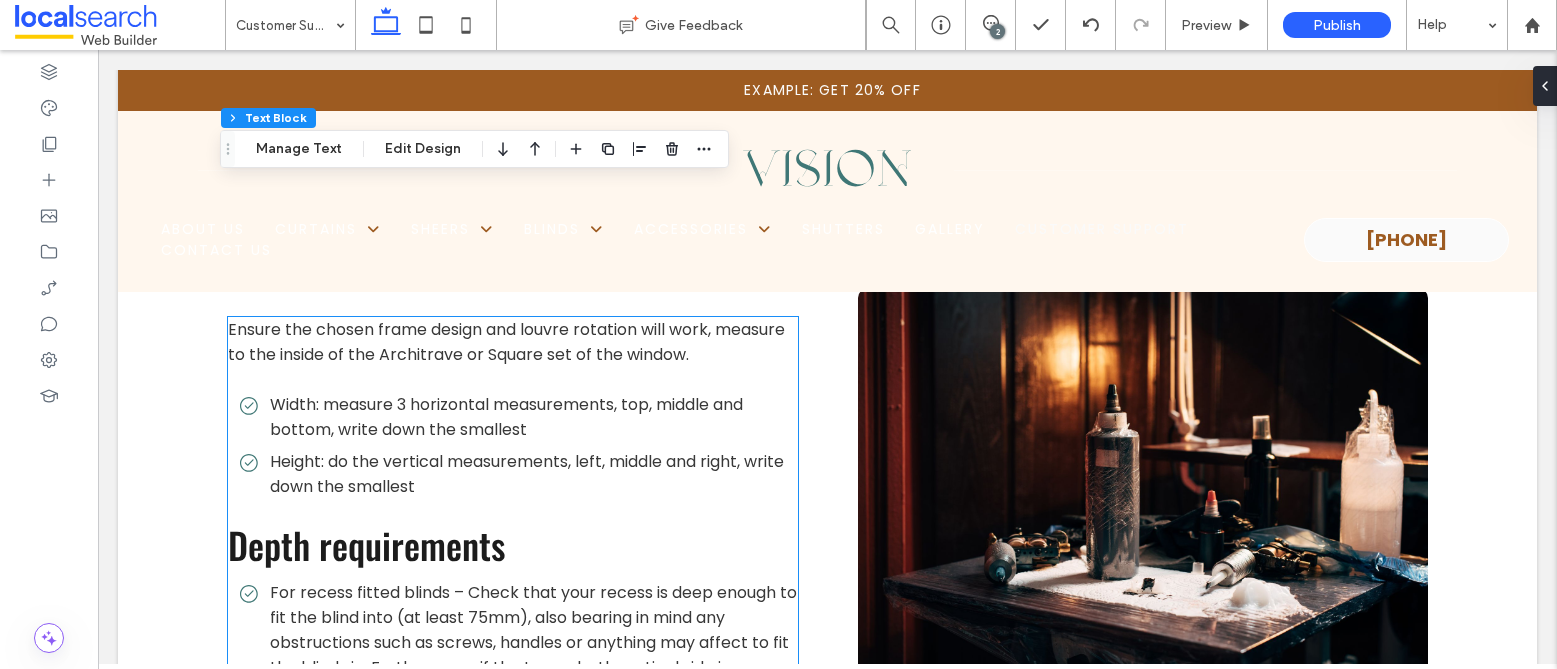 click on "Width: measure 3 horizontal measurements, top, middle and bottom, write down the smallest" at bounding box center [506, 417] 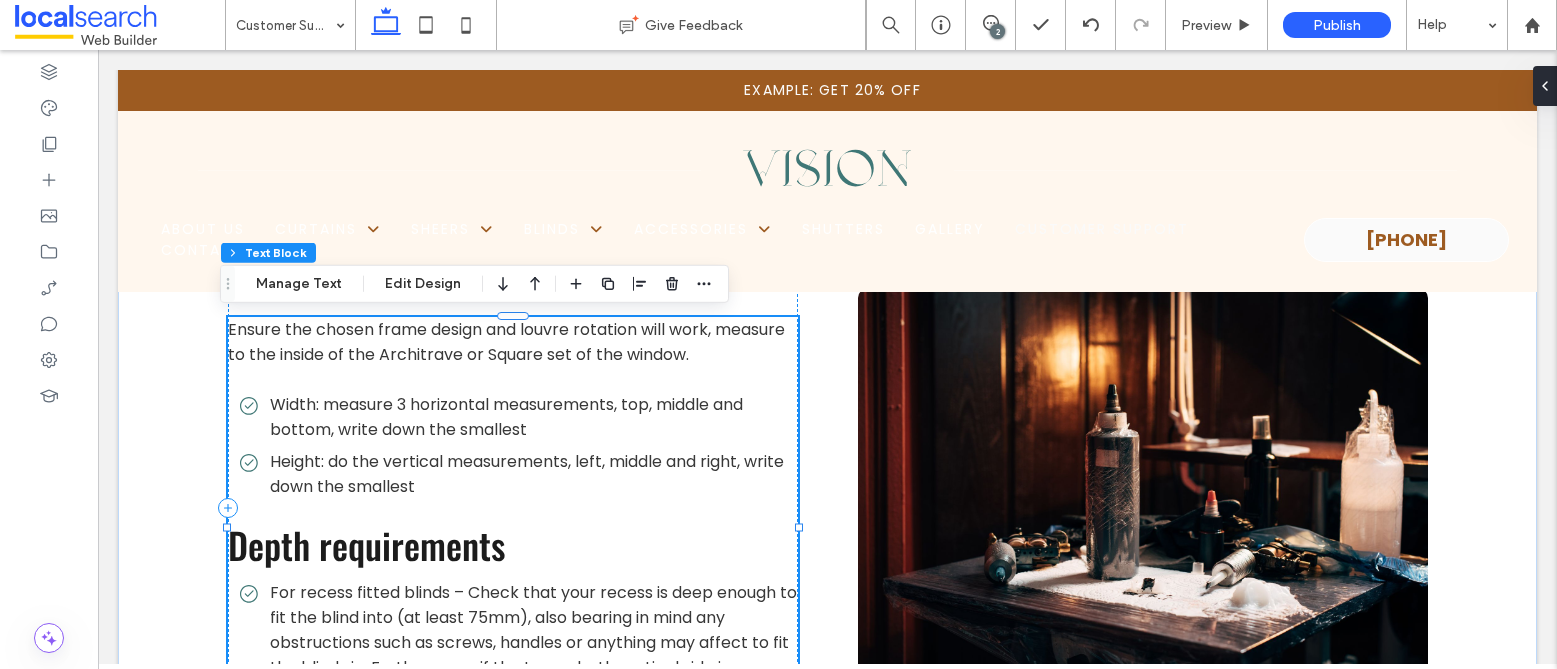 click on "Width: measure 3 horizontal measurements, top, middle and bottom, write down the smallest" at bounding box center (506, 417) 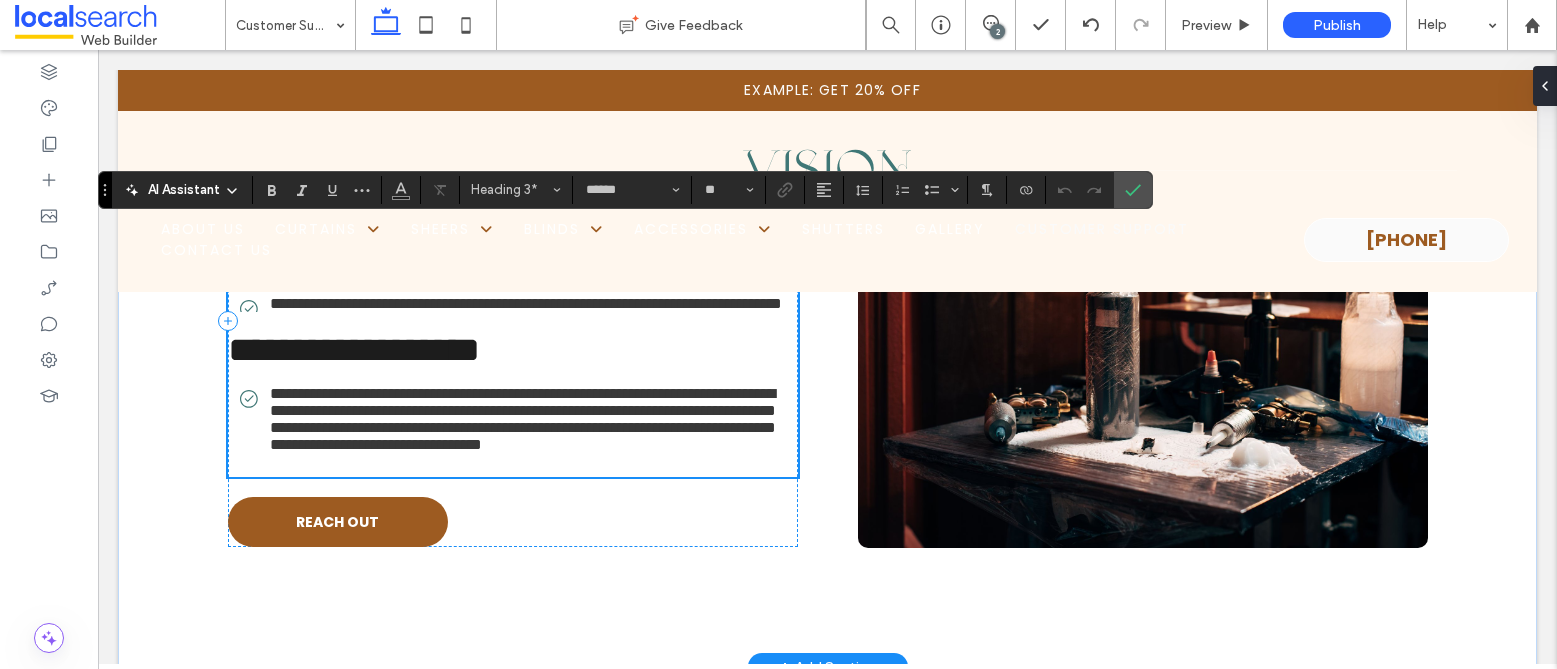 scroll, scrollTop: 9657, scrollLeft: 0, axis: vertical 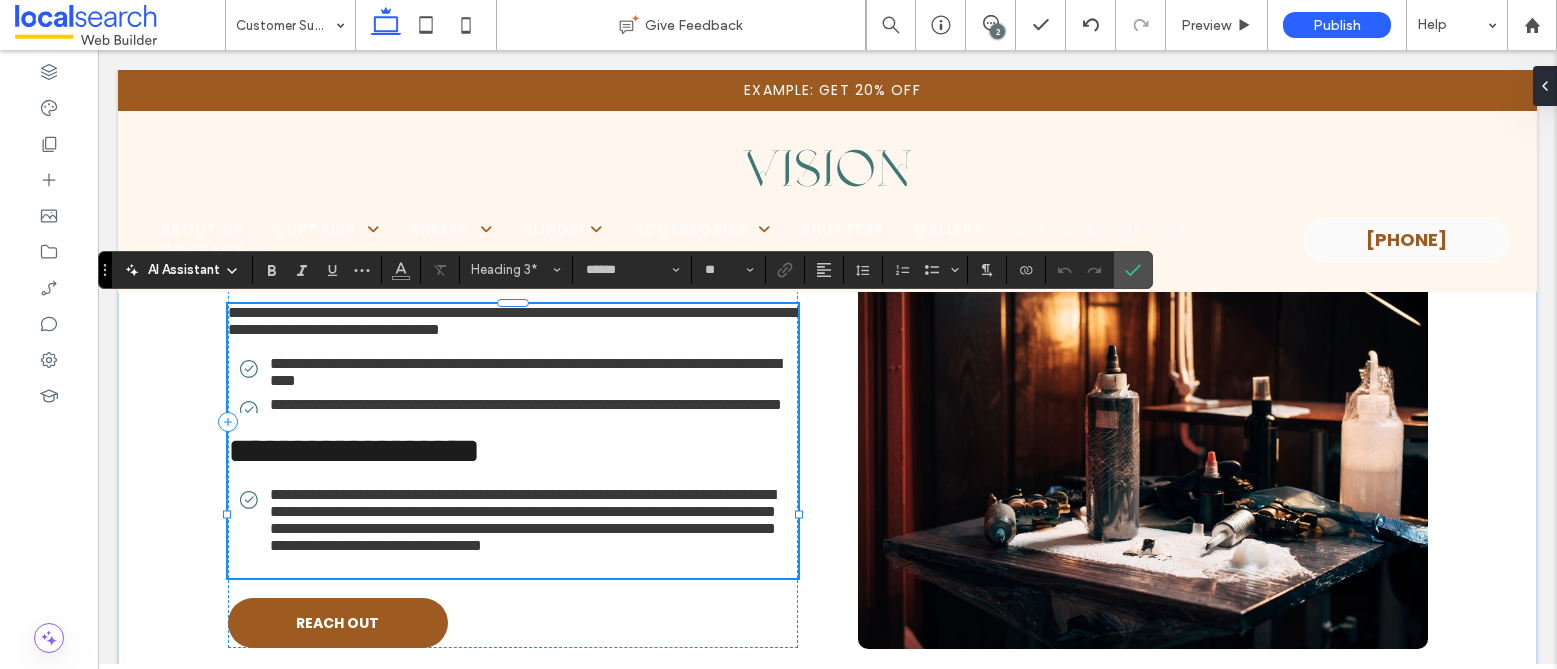 type on "*******" 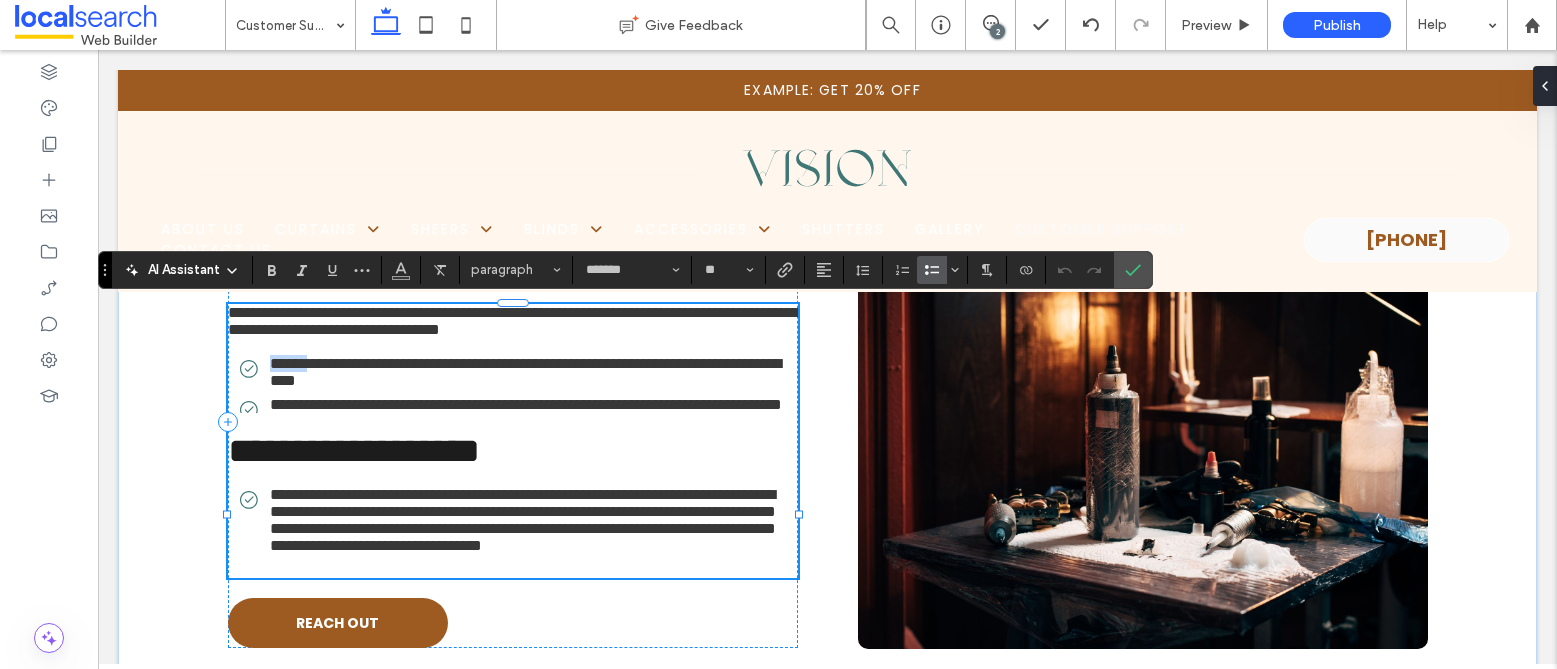 drag, startPoint x: 276, startPoint y: 390, endPoint x: 311, endPoint y: 392, distance: 35.057095 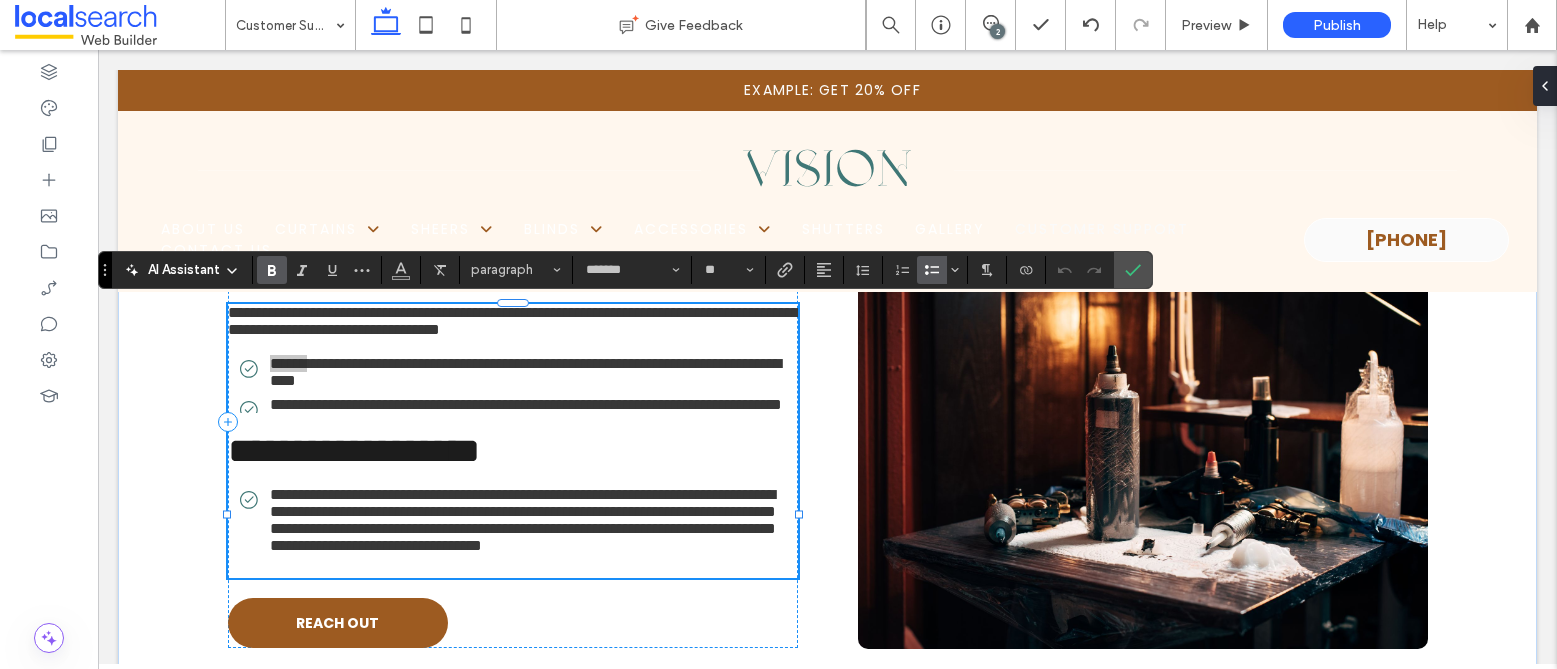 click 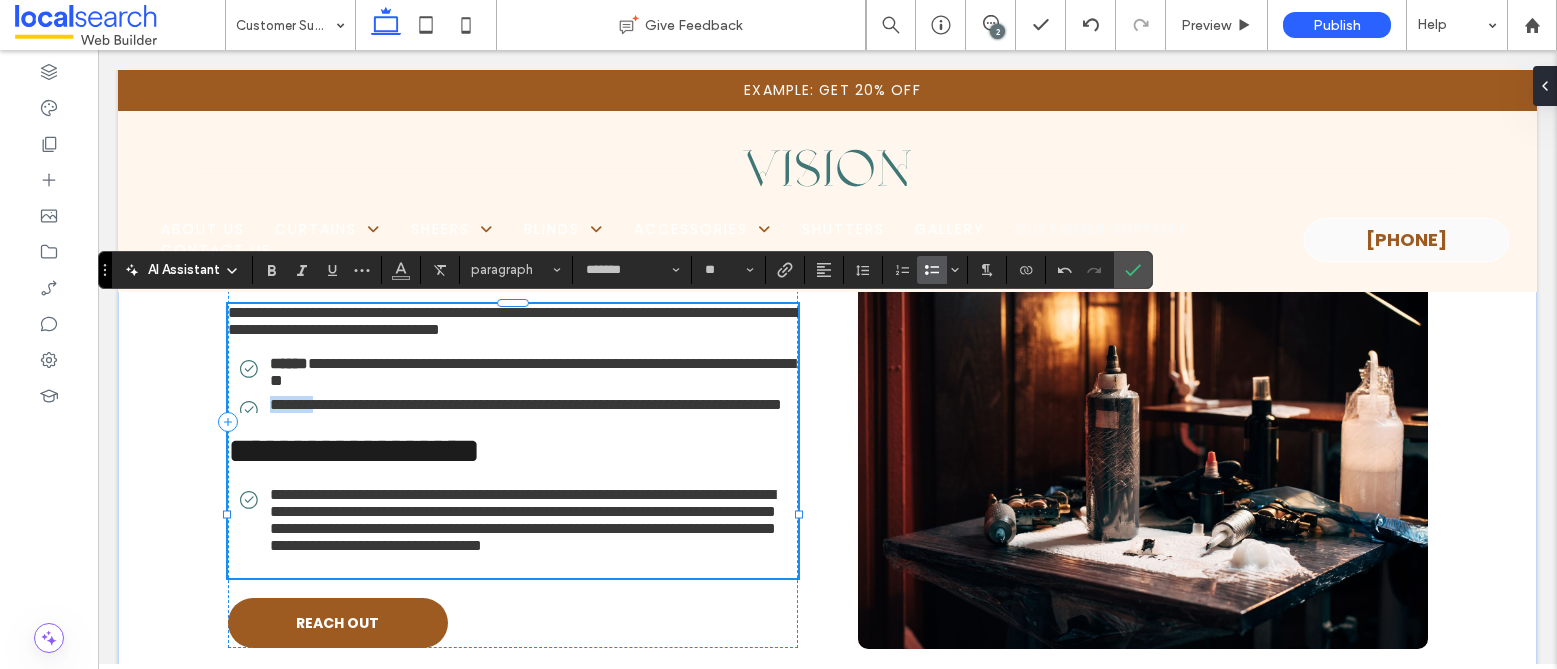 drag, startPoint x: 272, startPoint y: 446, endPoint x: 319, endPoint y: 446, distance: 47 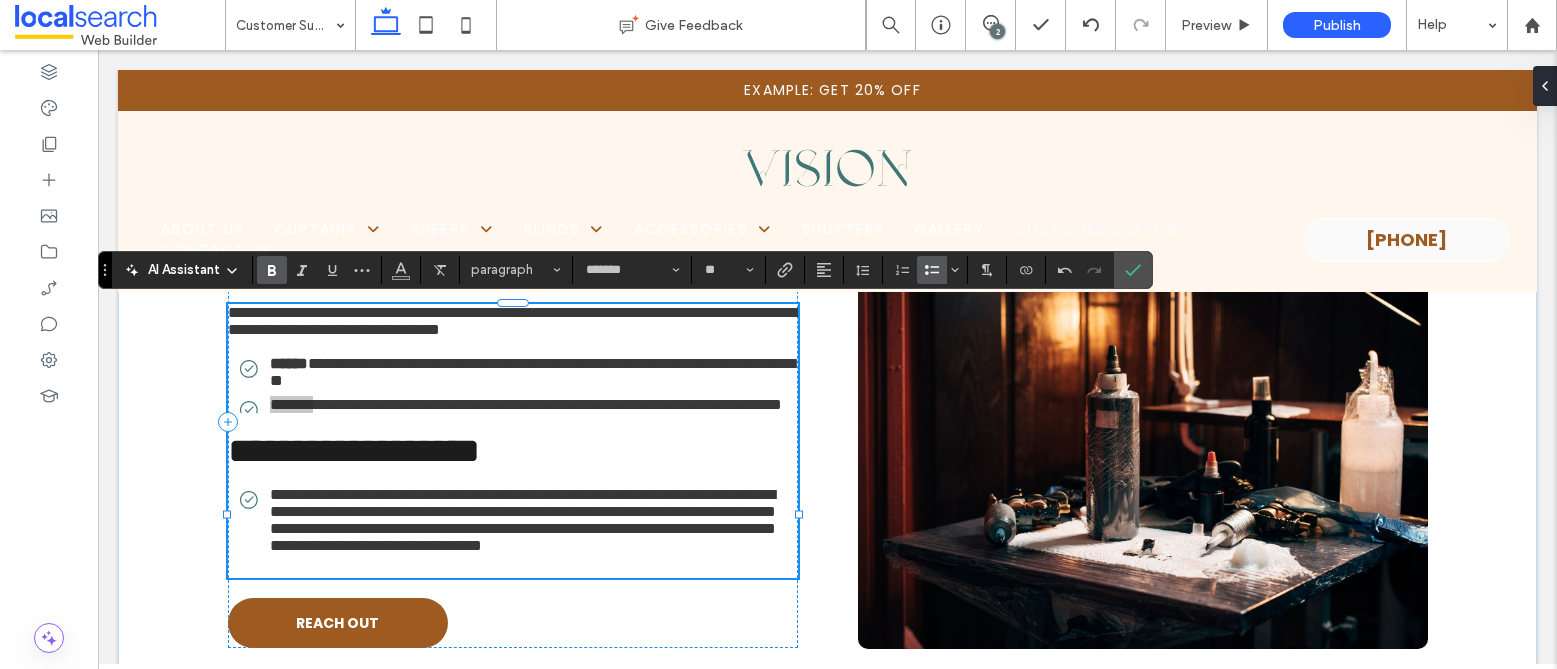 click 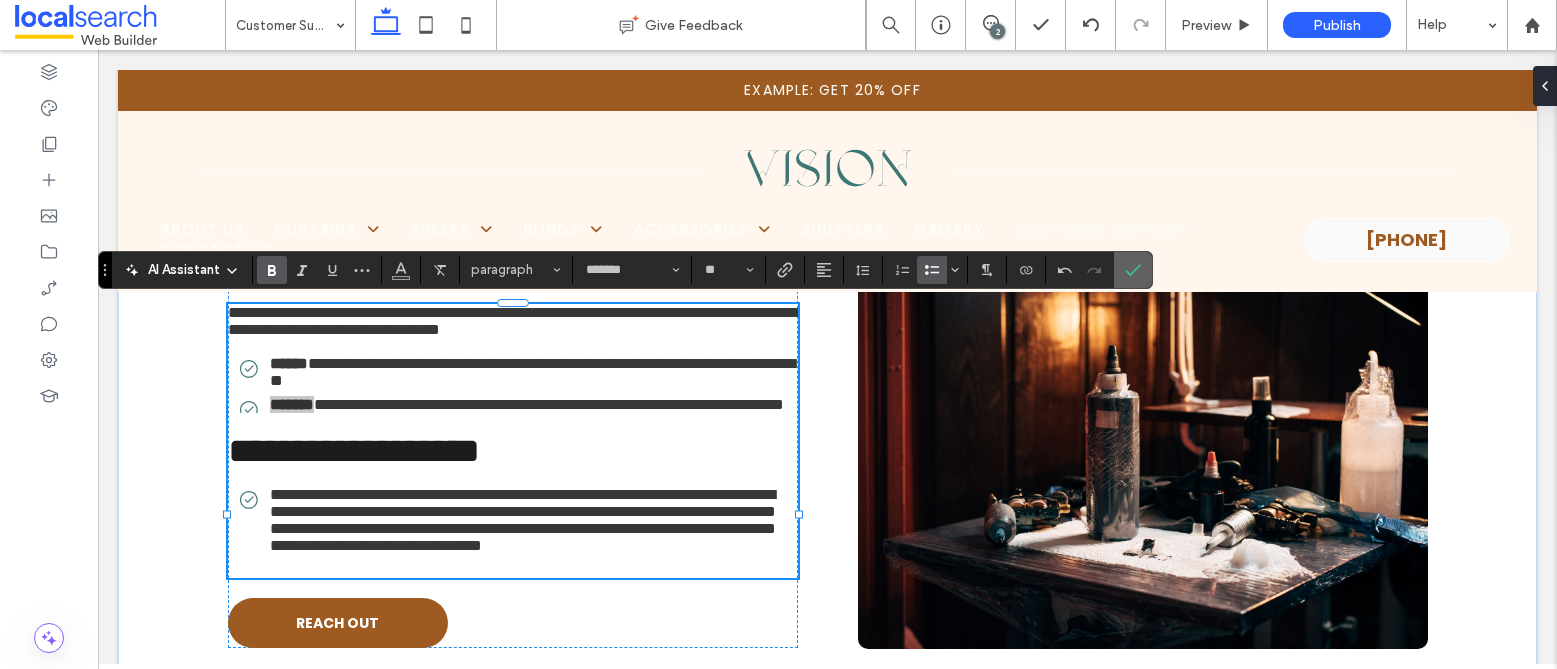 click 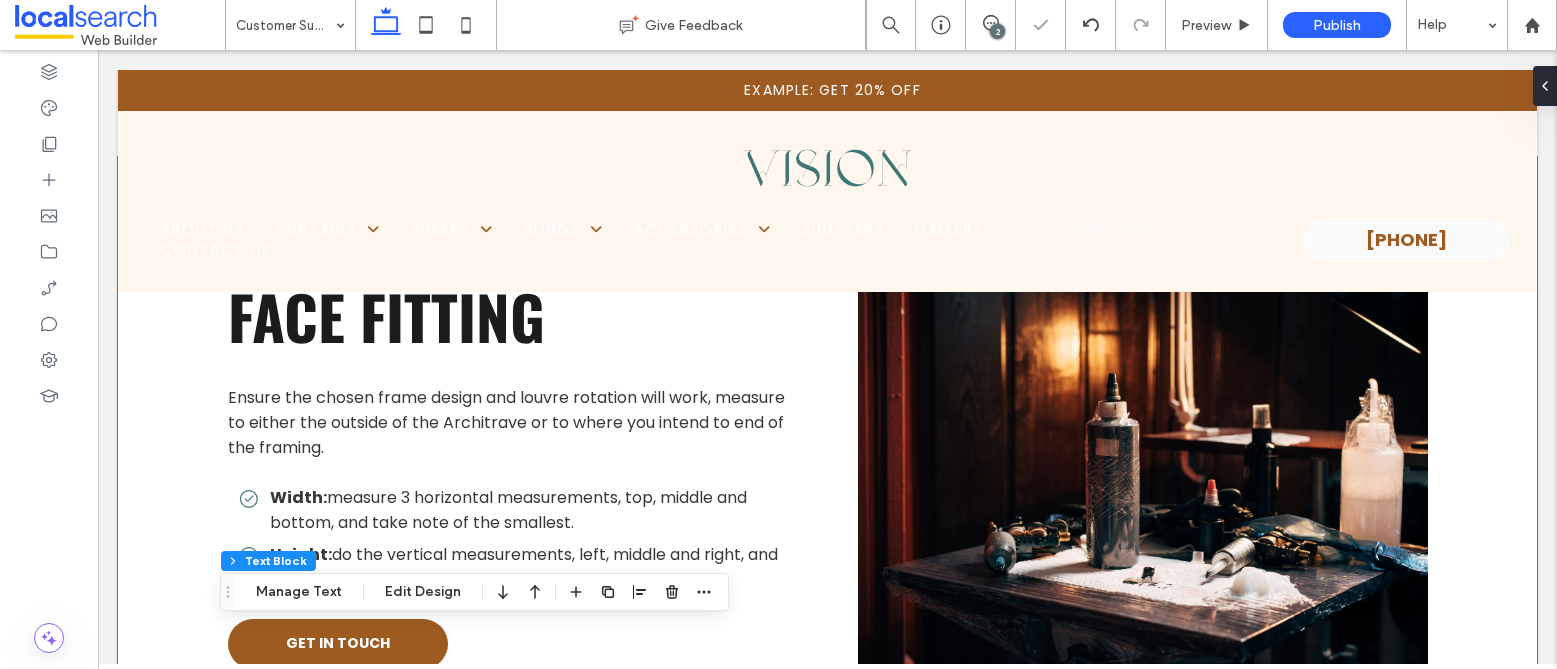 scroll, scrollTop: 8908, scrollLeft: 0, axis: vertical 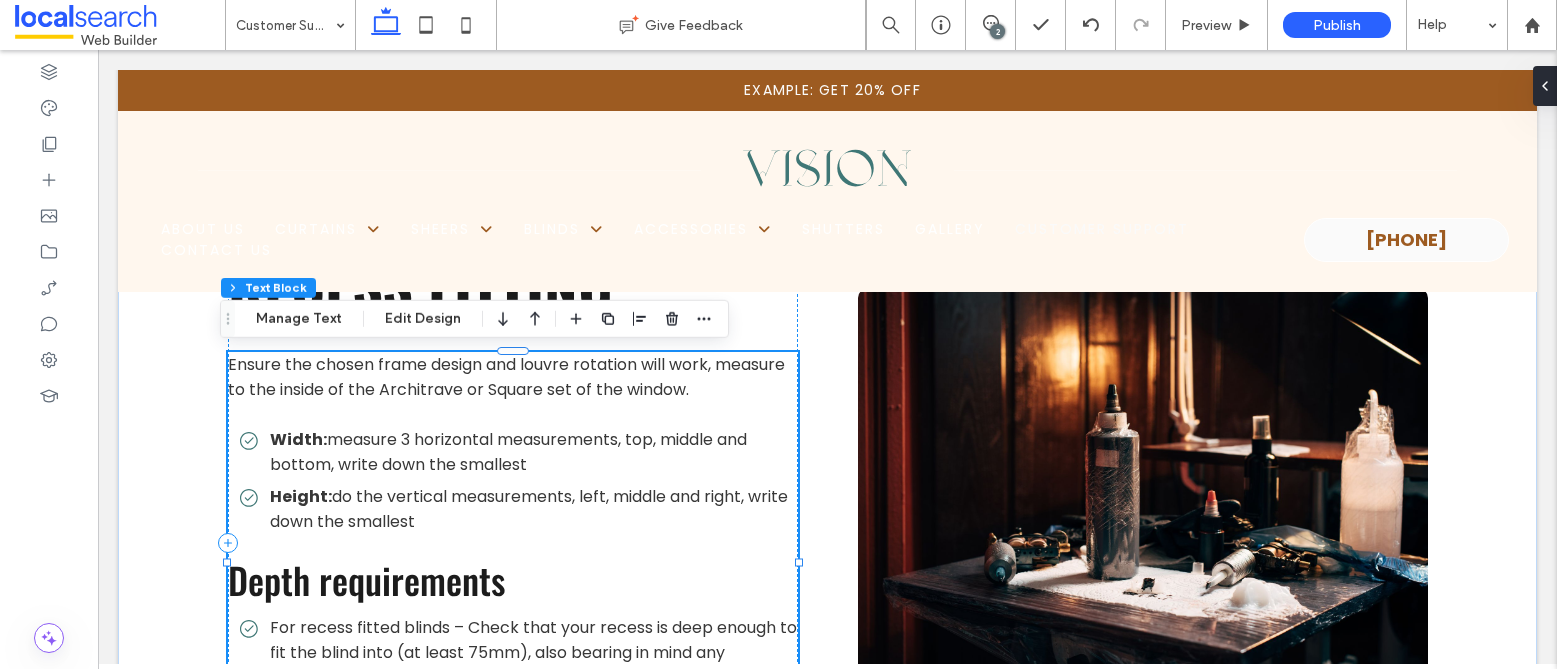 click on "Width:  measure 3 horizontal measurements, top, middle and bottom, write down the smallest" at bounding box center (519, 452) 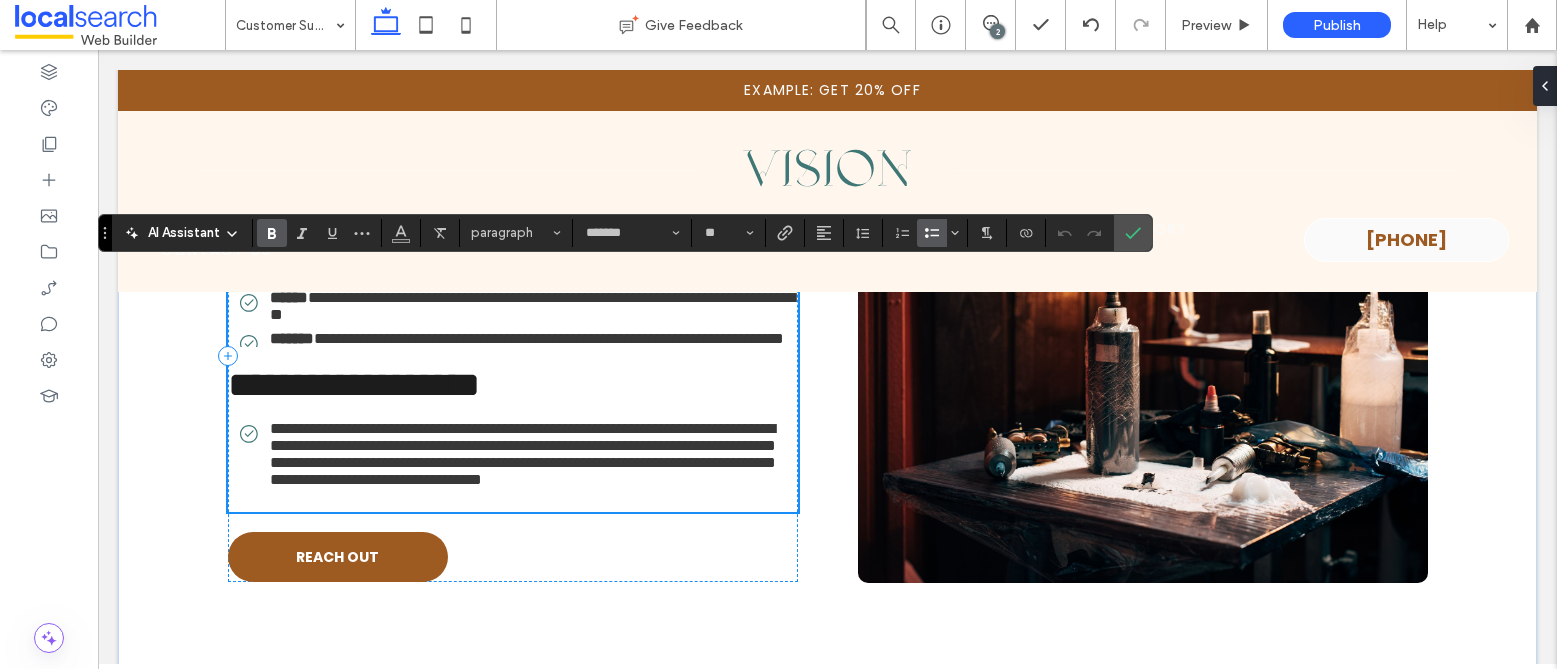 scroll, scrollTop: 9689, scrollLeft: 0, axis: vertical 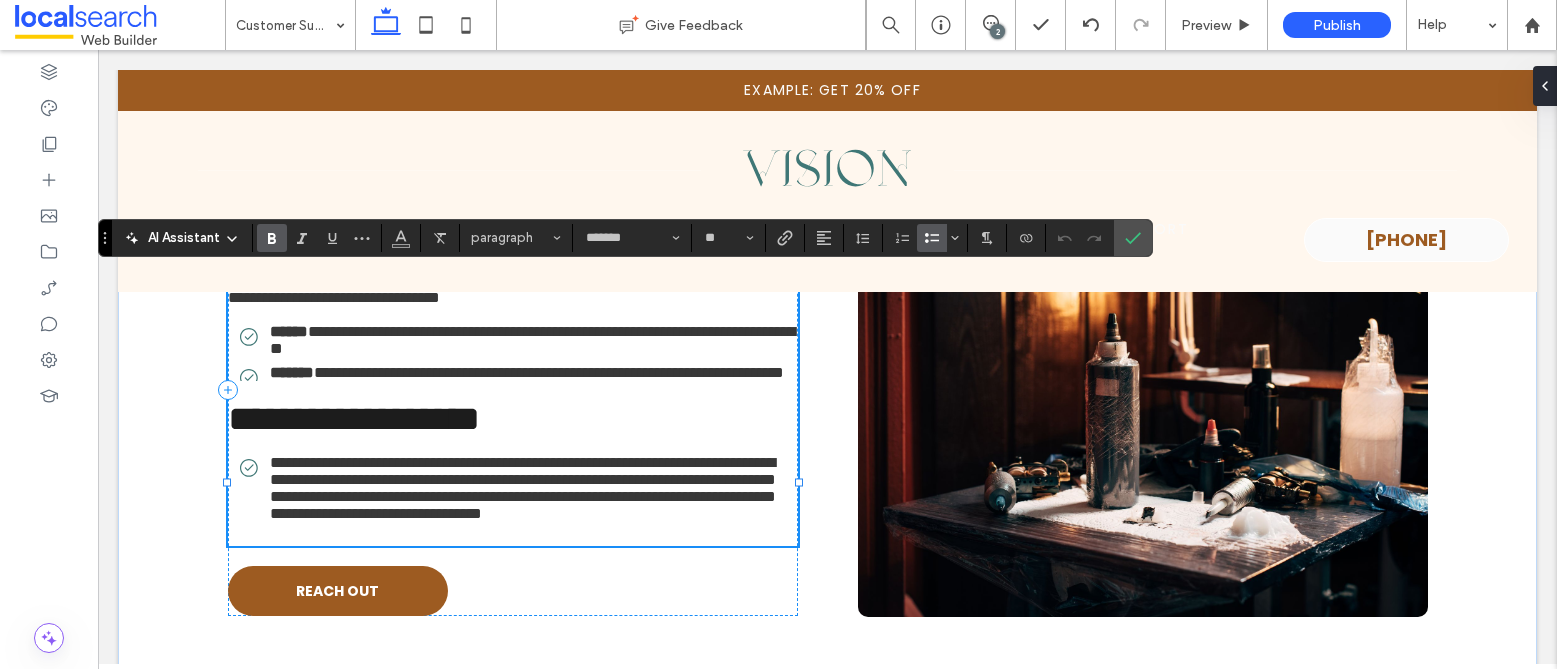 click on "**********" at bounding box center (519, 340) 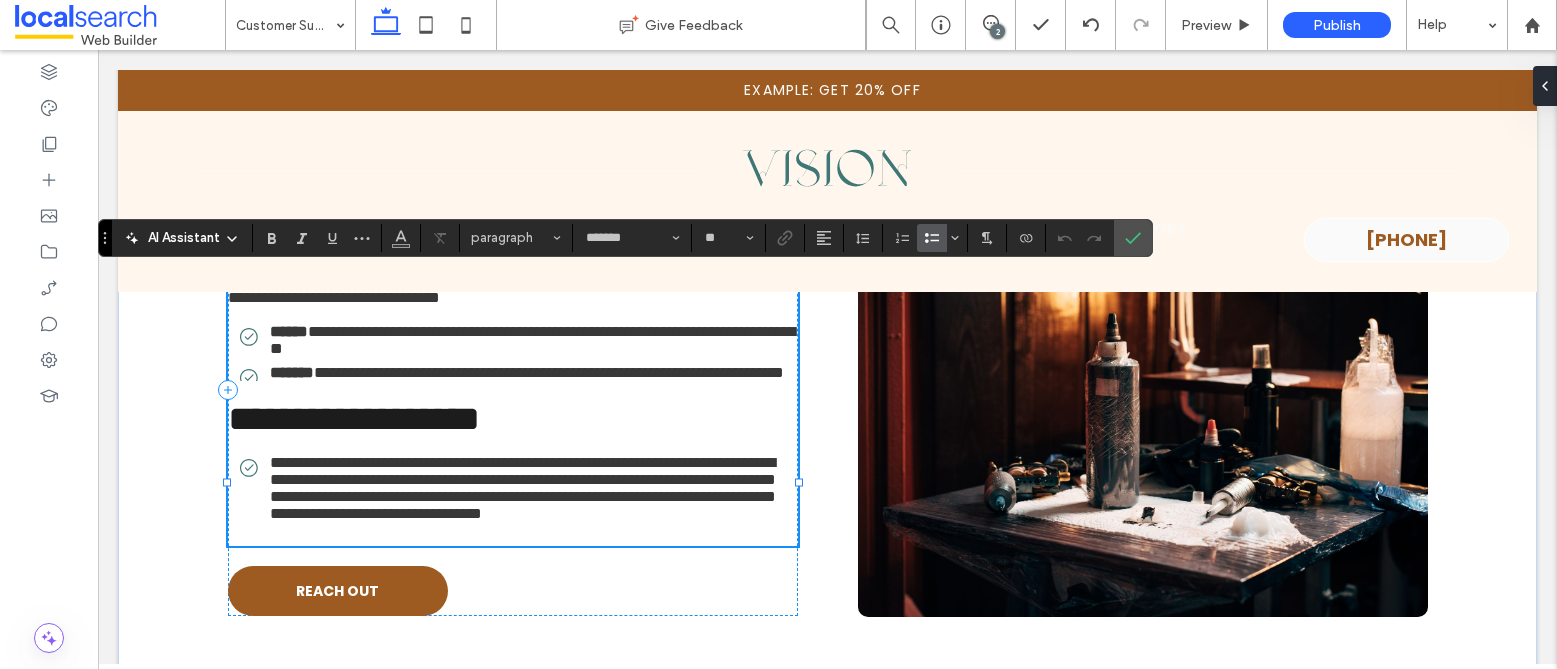 type 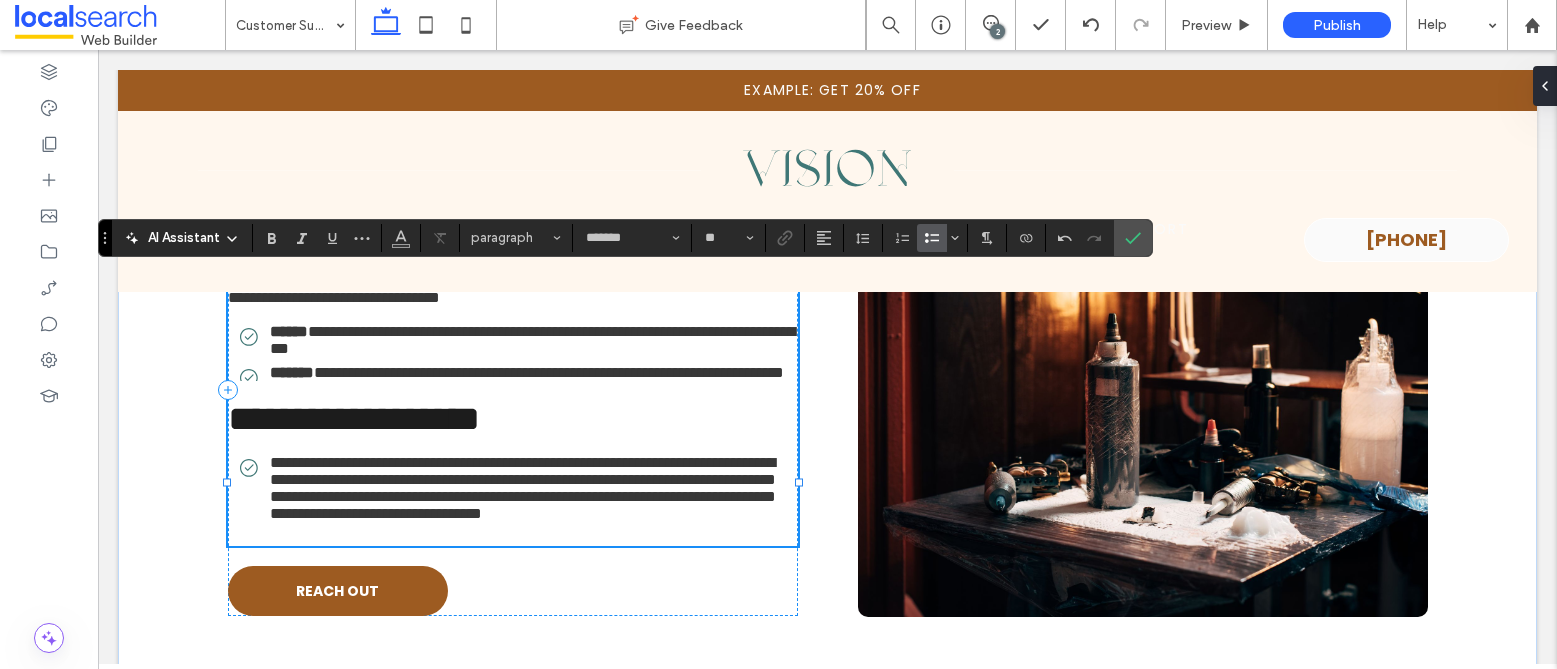 click on "**********" at bounding box center (519, 372) 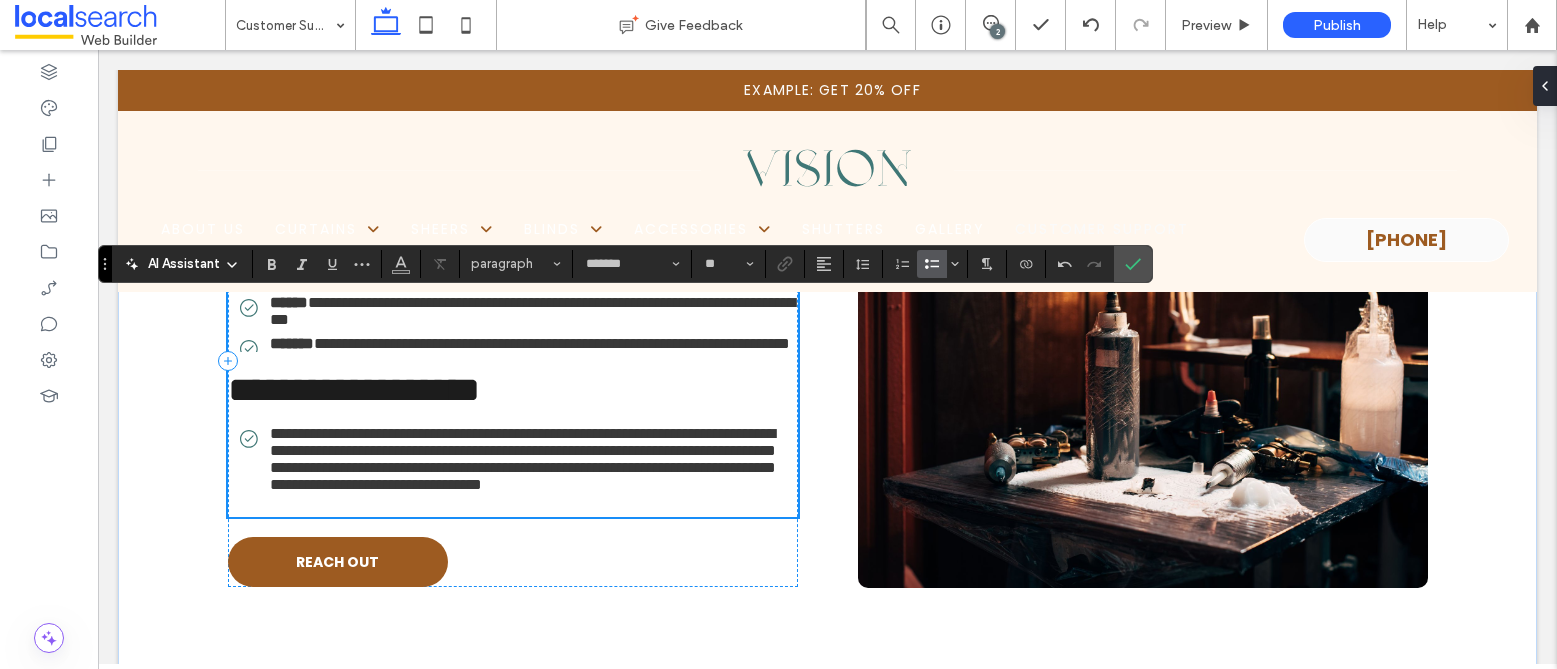 scroll, scrollTop: 9722, scrollLeft: 0, axis: vertical 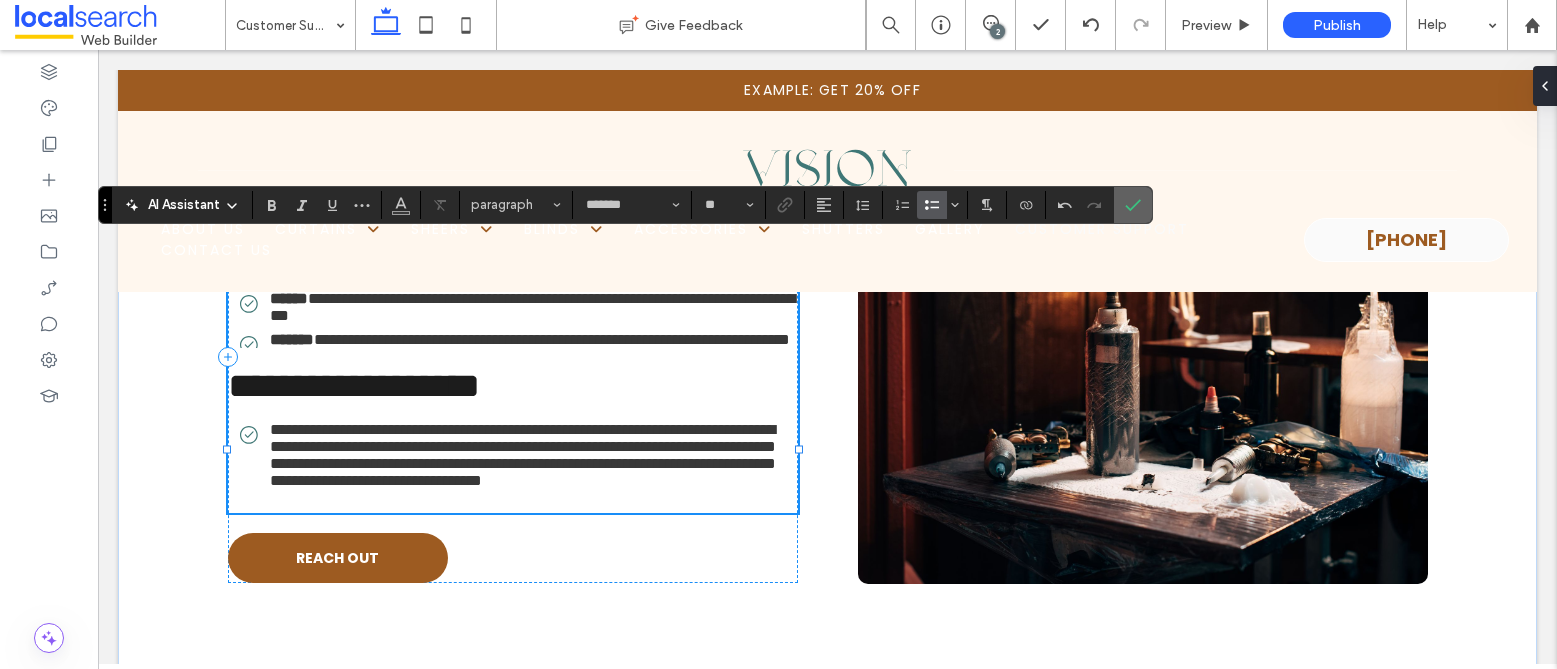 click 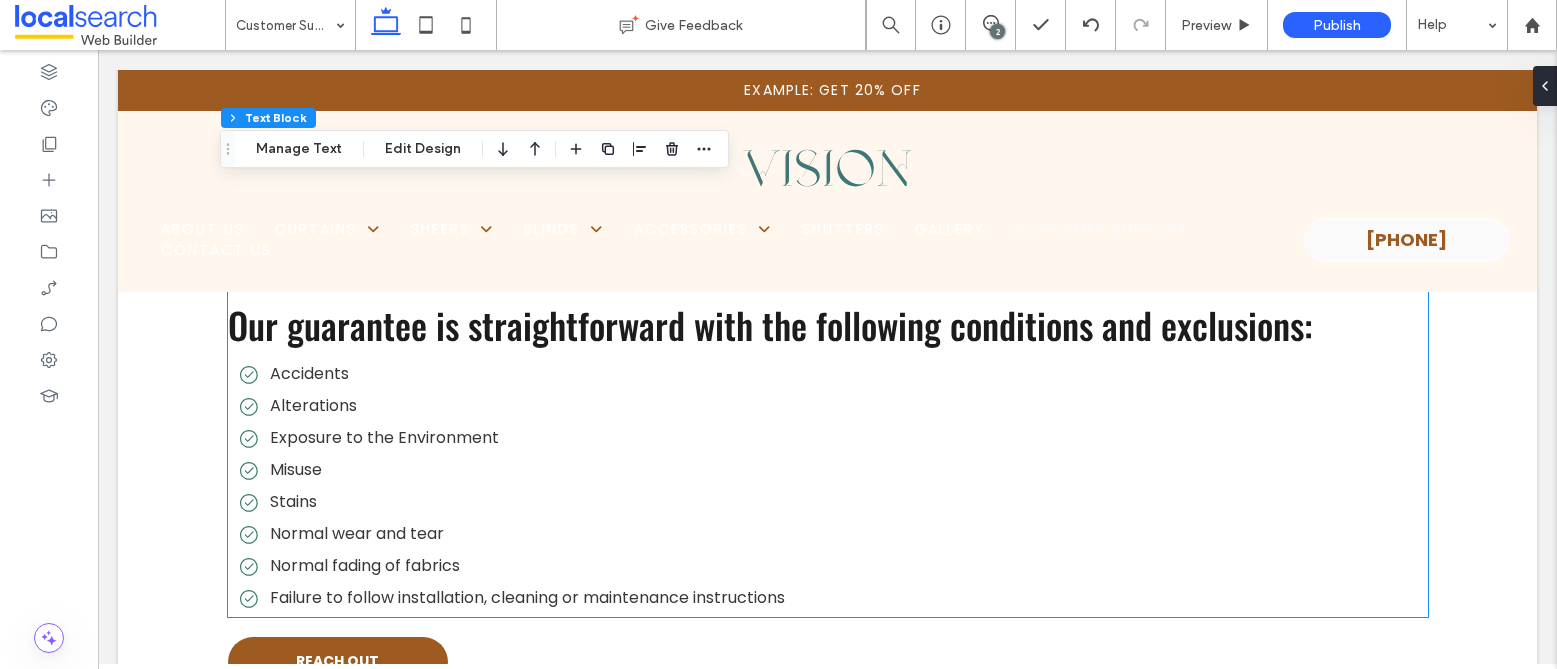 scroll, scrollTop: 11792, scrollLeft: 0, axis: vertical 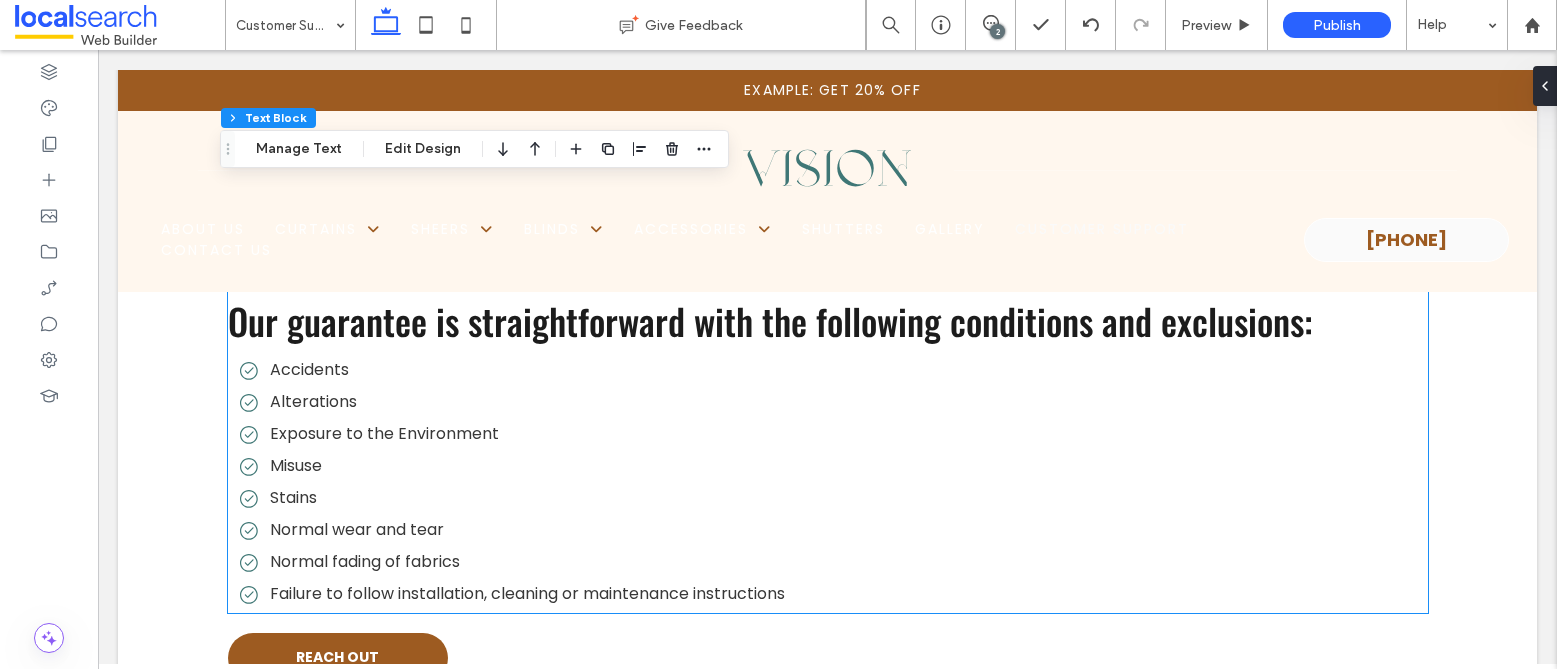 click on "Normal wear and tear" at bounding box center (357, 529) 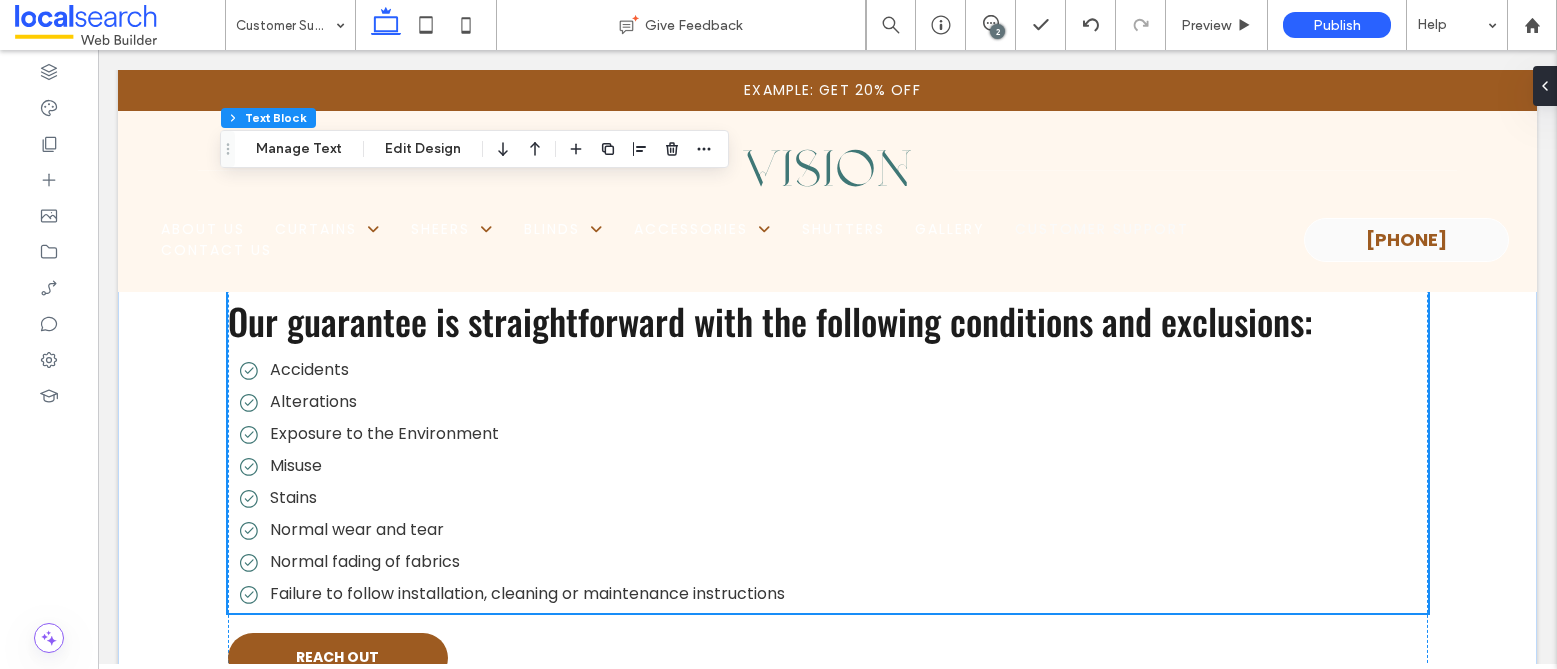 click on "Normal wear and tear" at bounding box center [357, 529] 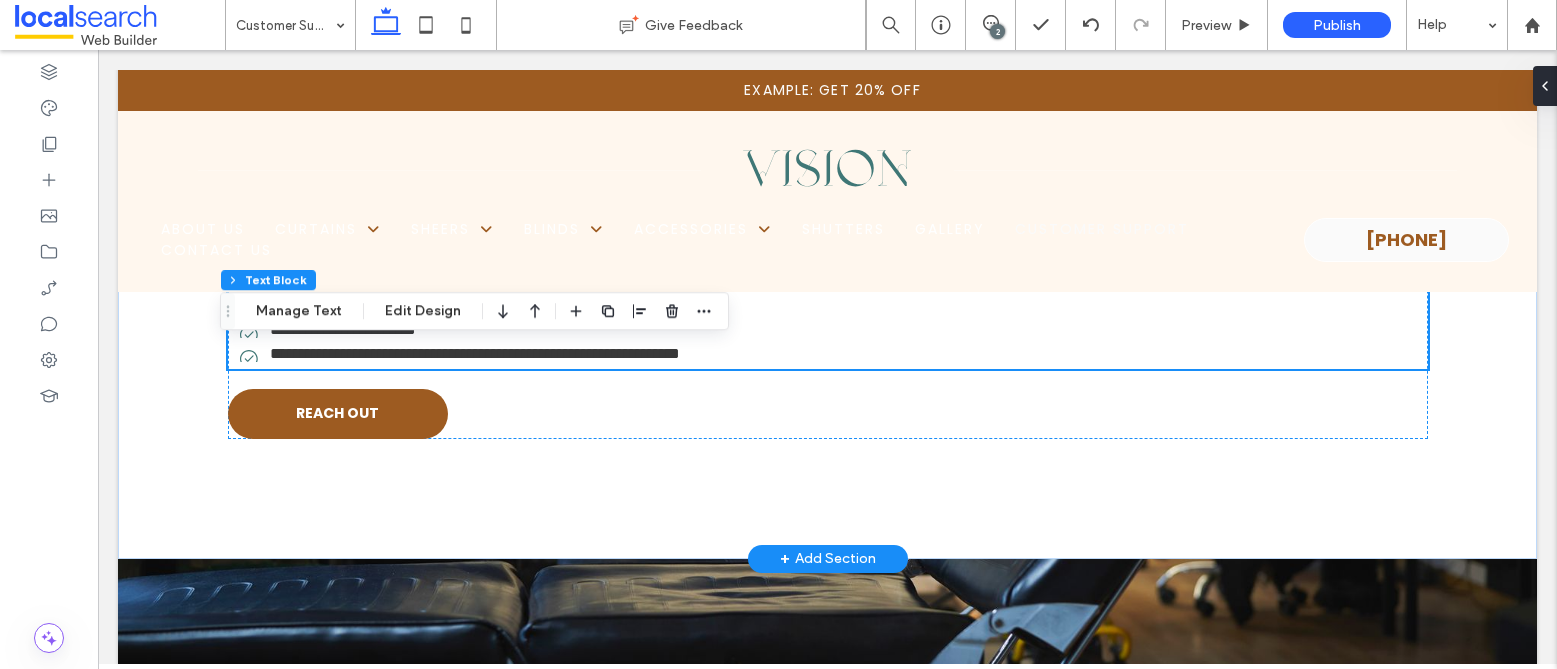 type on "*******" 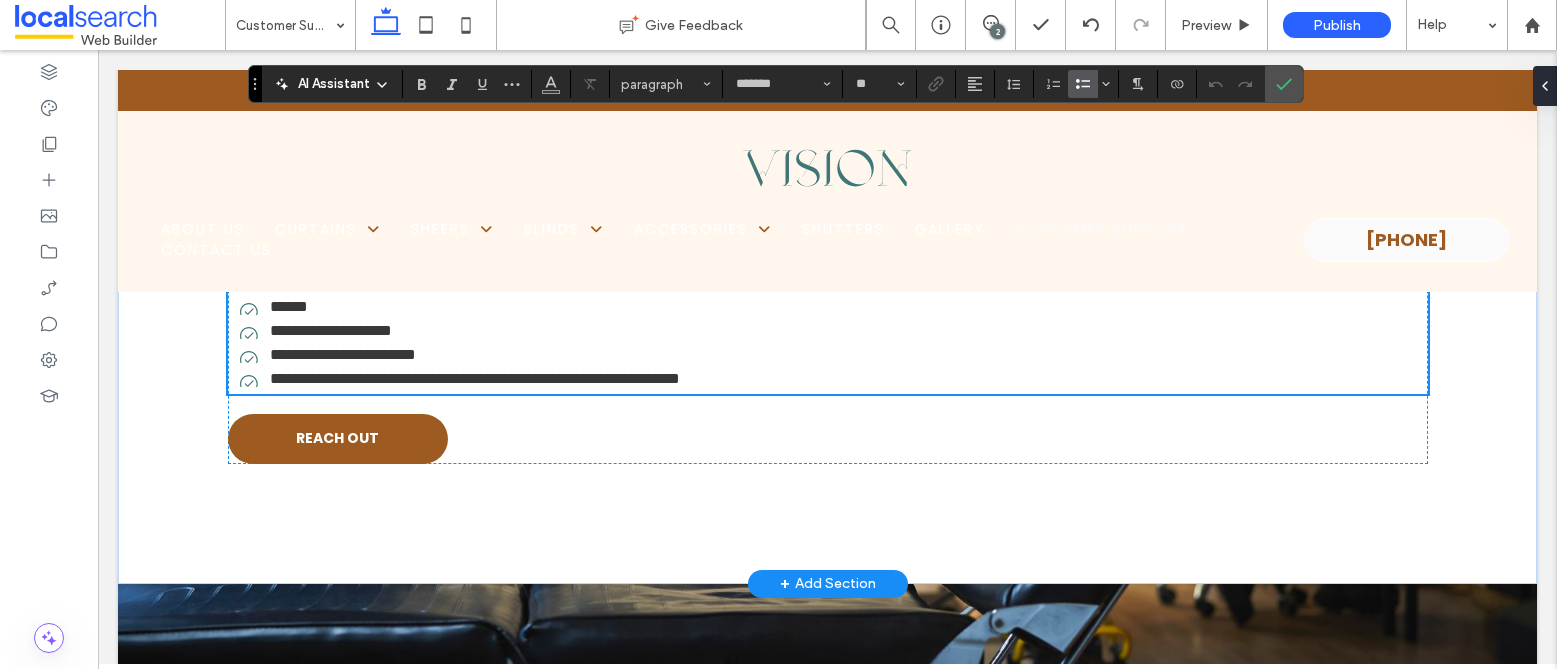 scroll, scrollTop: 11785, scrollLeft: 0, axis: vertical 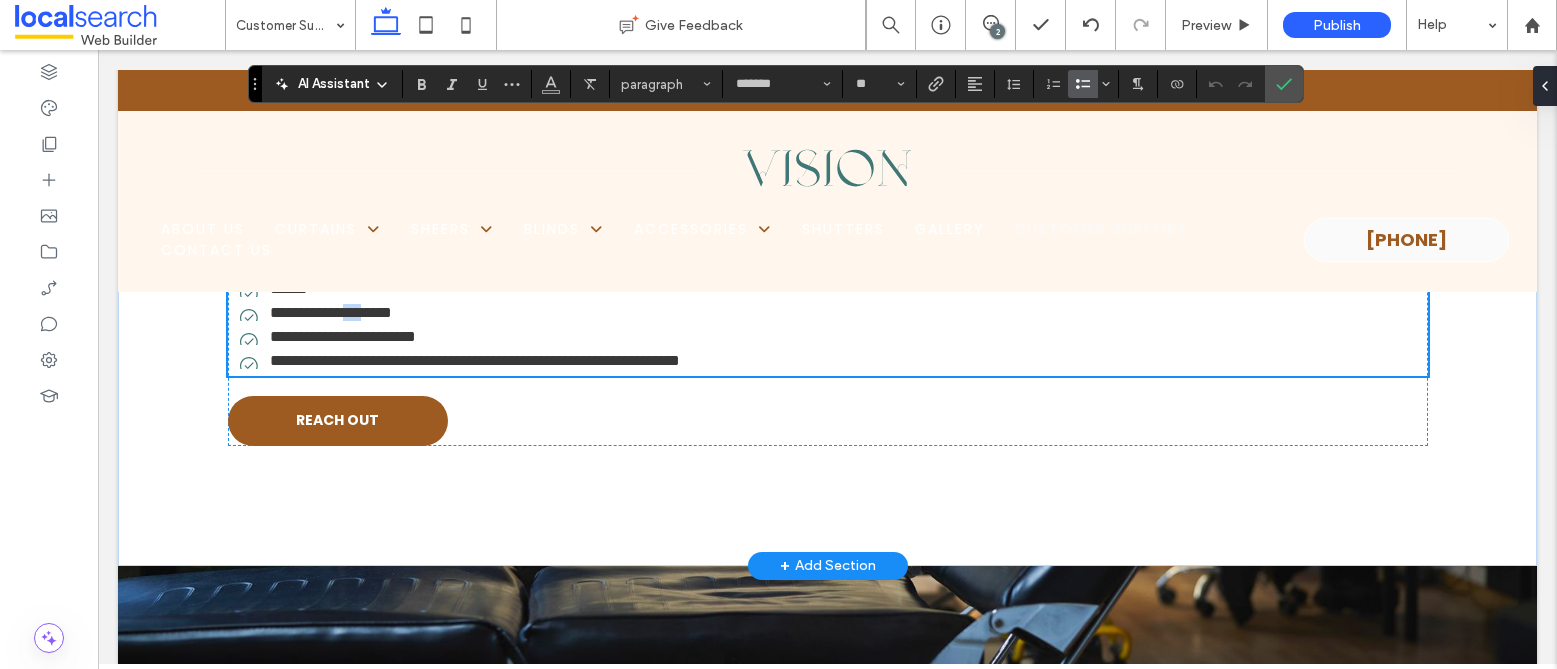 drag, startPoint x: 379, startPoint y: 539, endPoint x: 399, endPoint y: 540, distance: 20.024984 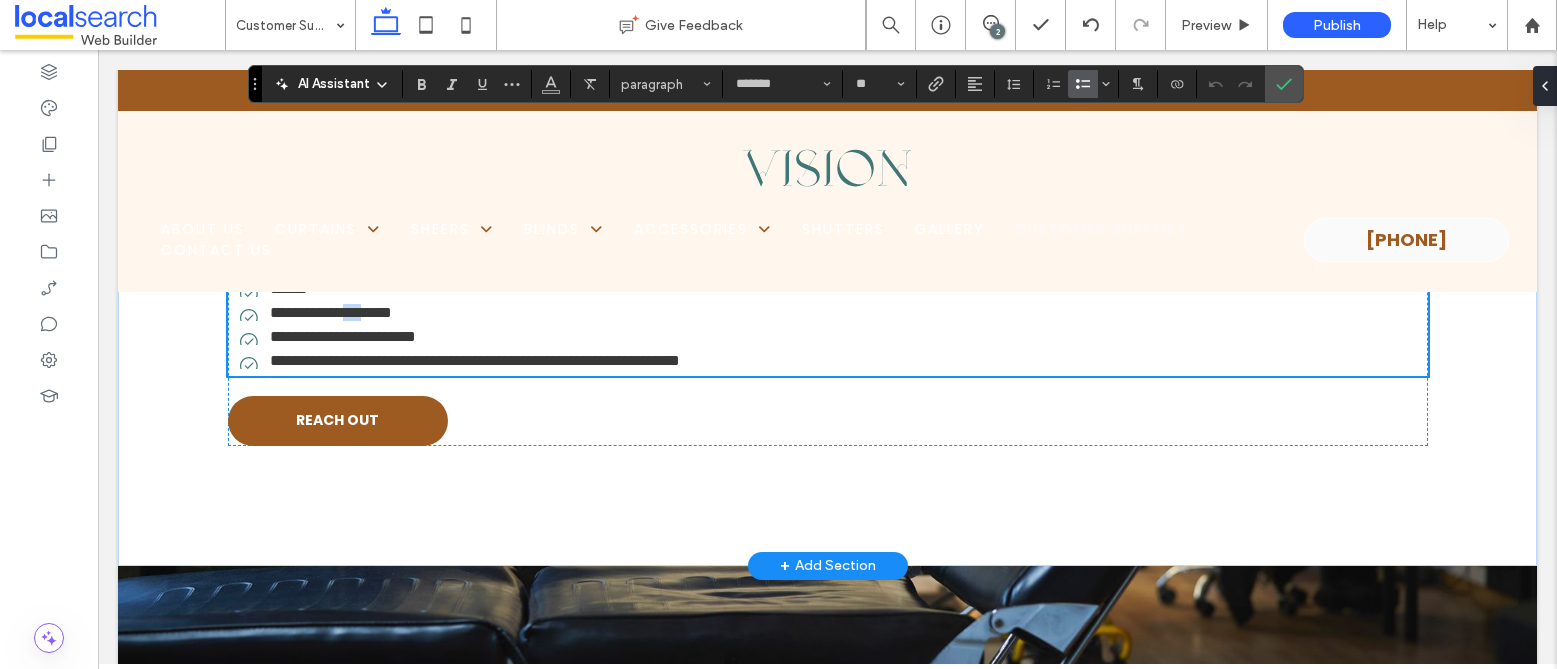 click on "**********" at bounding box center [331, 312] 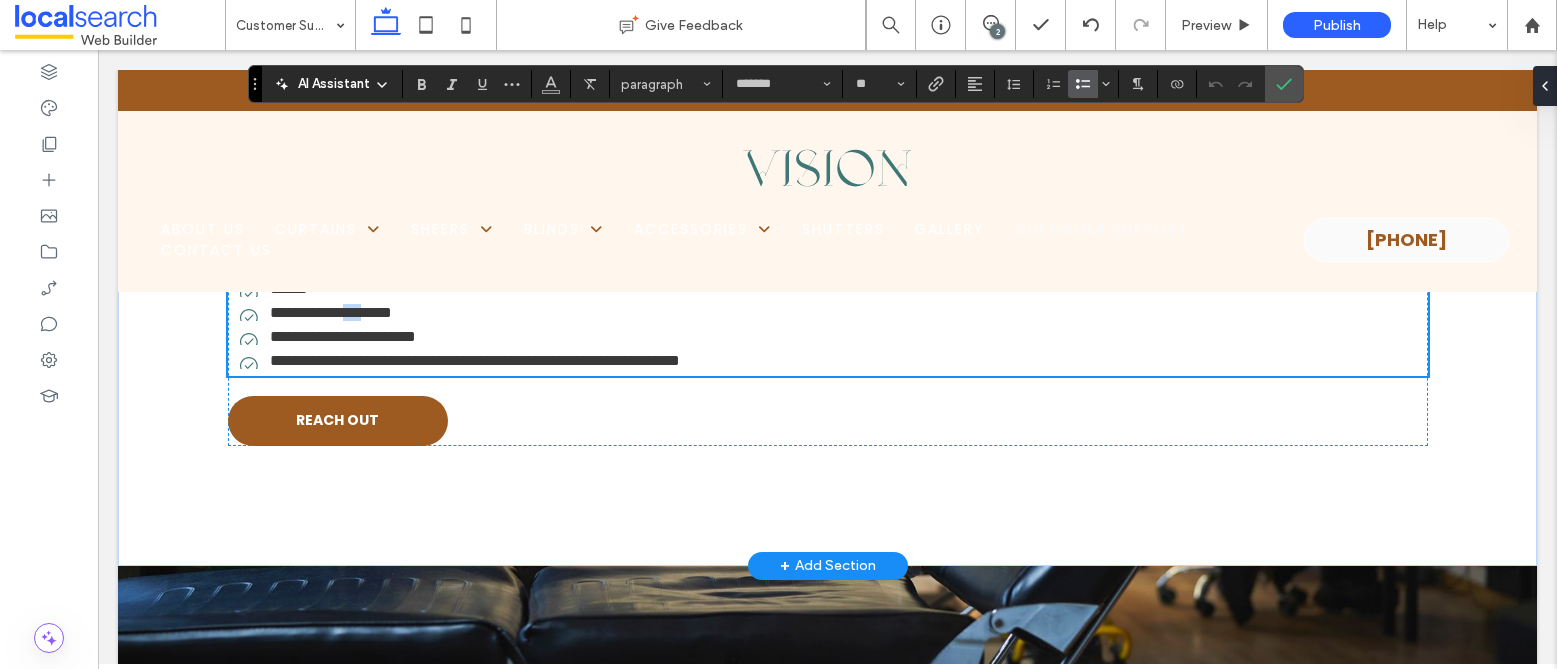 type 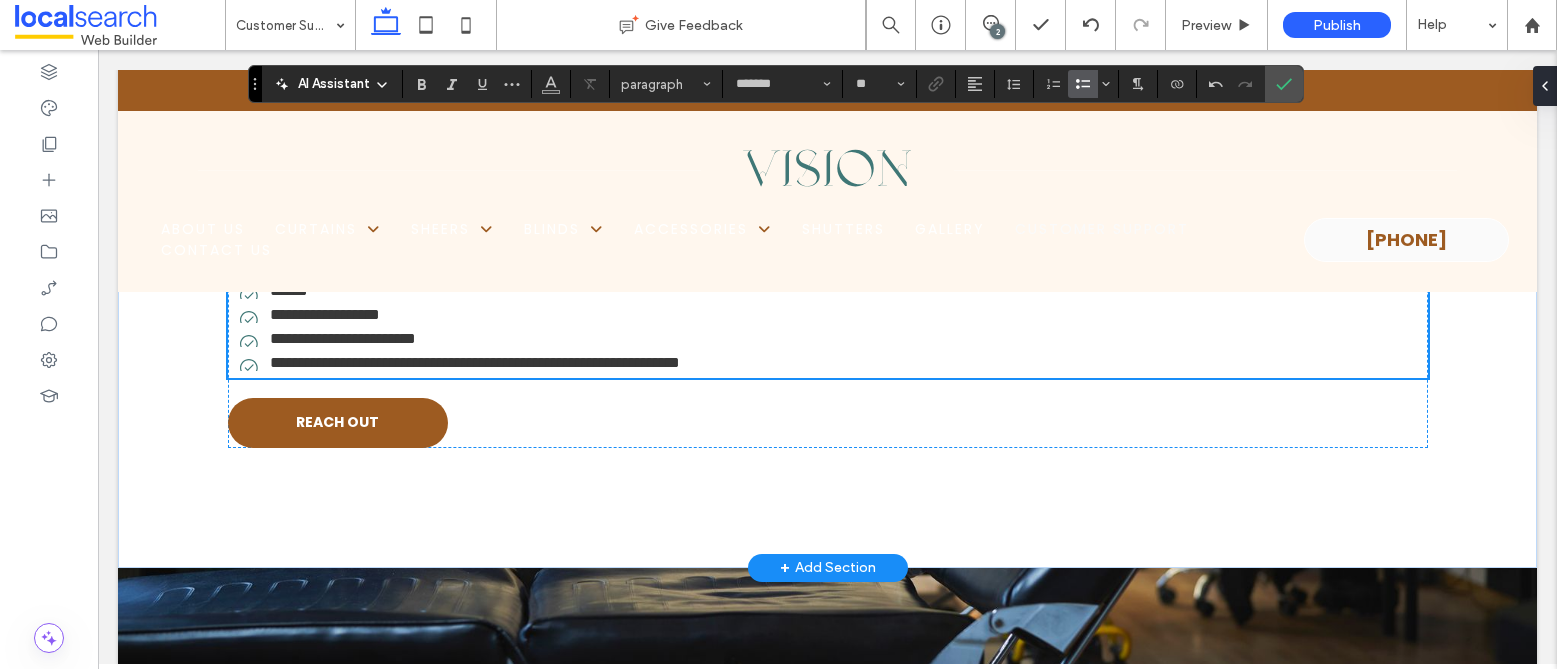 scroll, scrollTop: 11781, scrollLeft: 0, axis: vertical 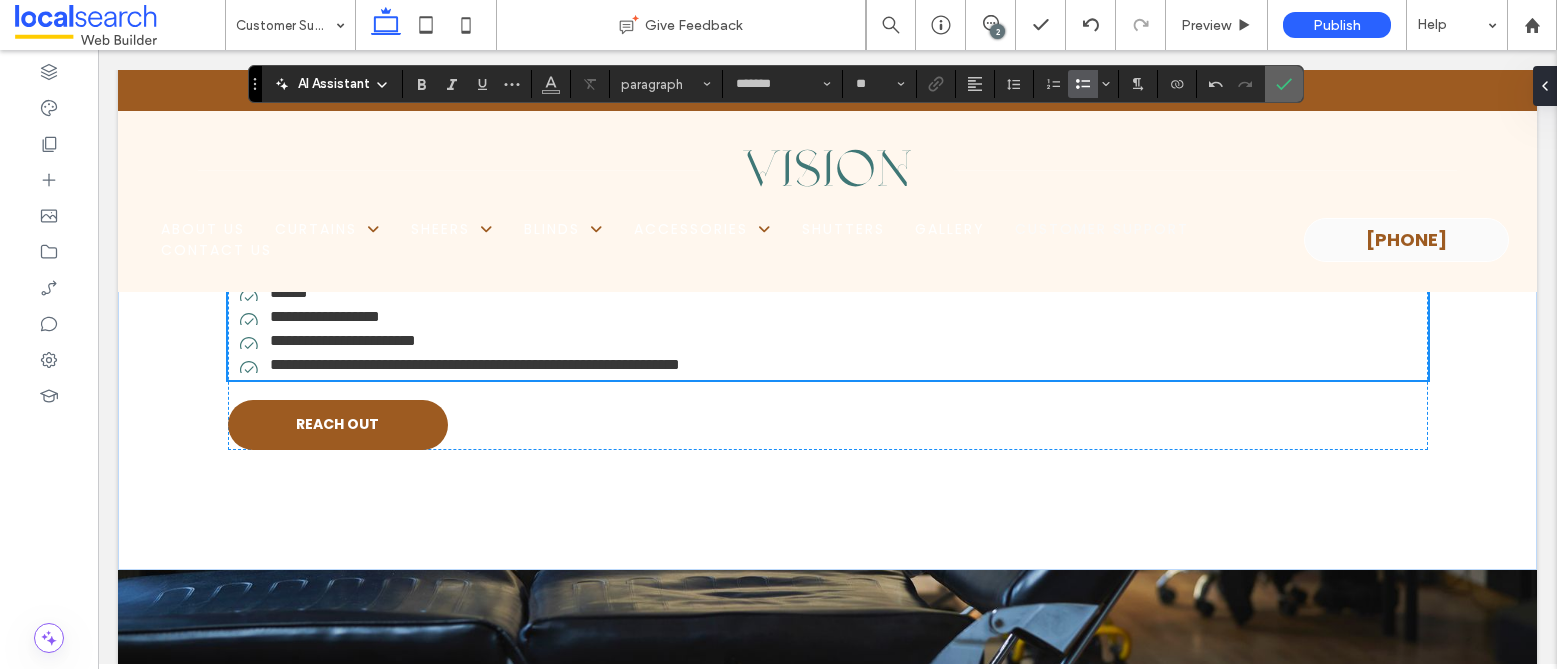 click 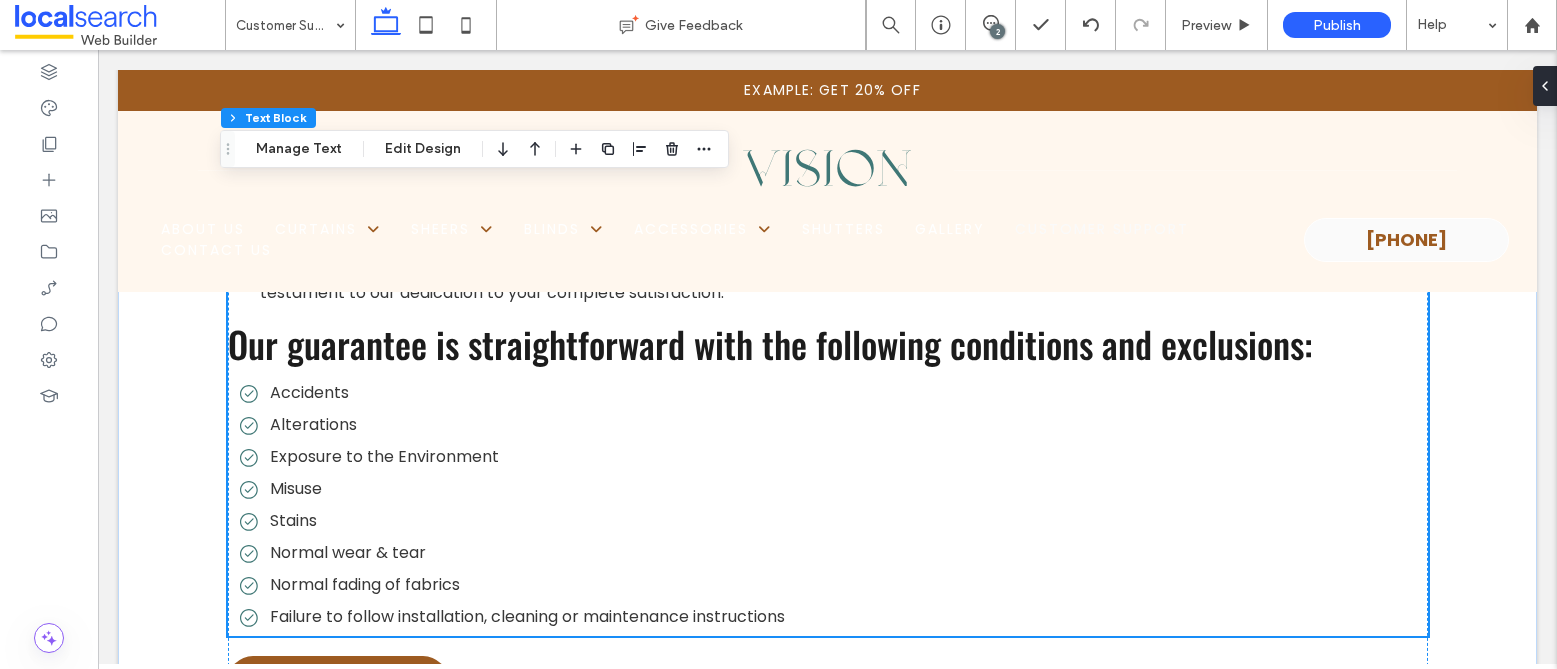 scroll, scrollTop: 11770, scrollLeft: 0, axis: vertical 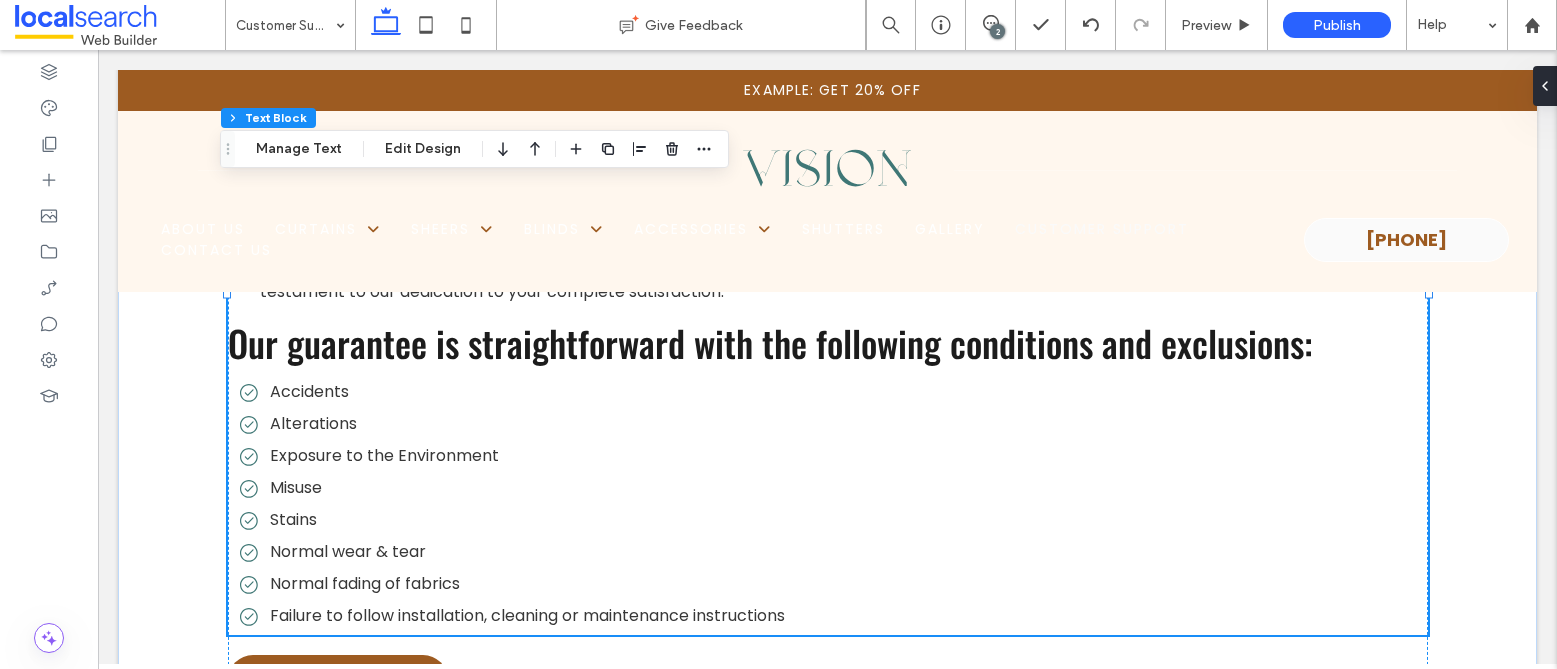 click on "Normal wear & tear" at bounding box center (348, 551) 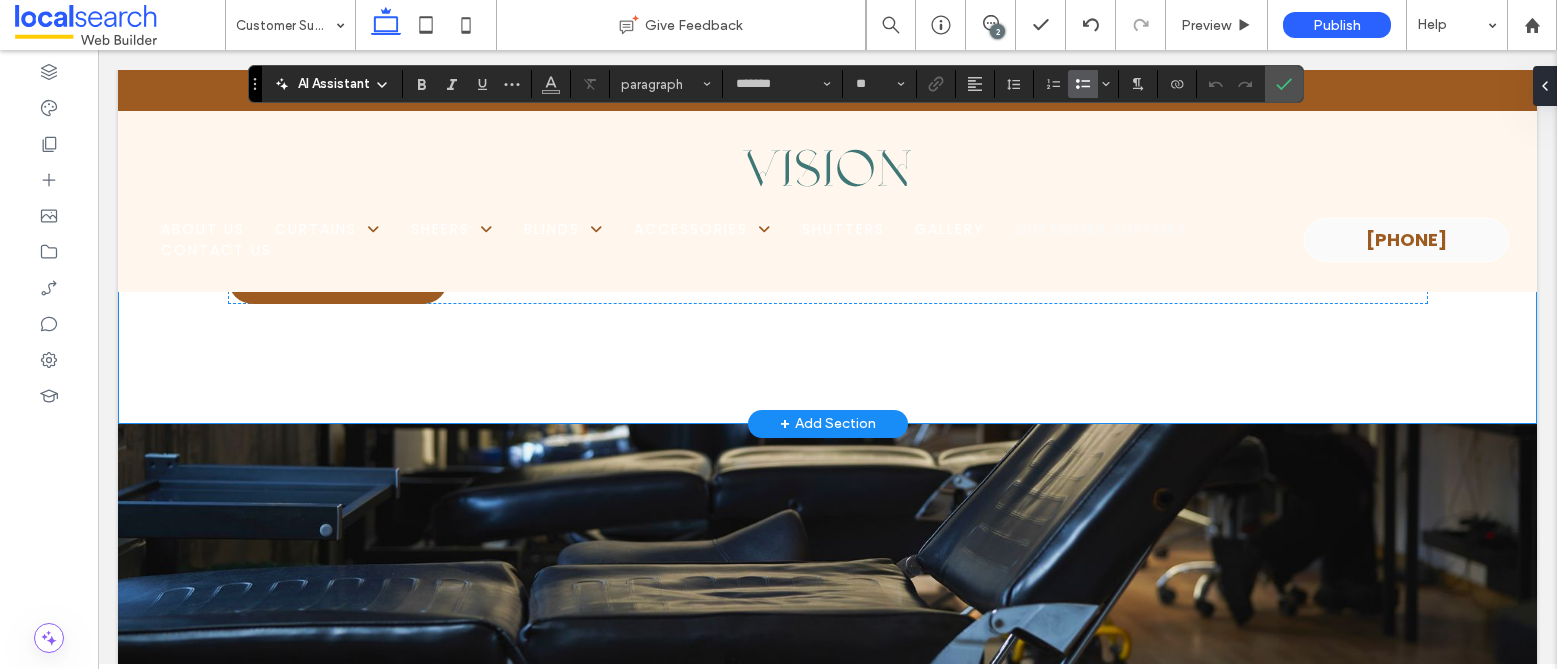 scroll, scrollTop: 11923, scrollLeft: 0, axis: vertical 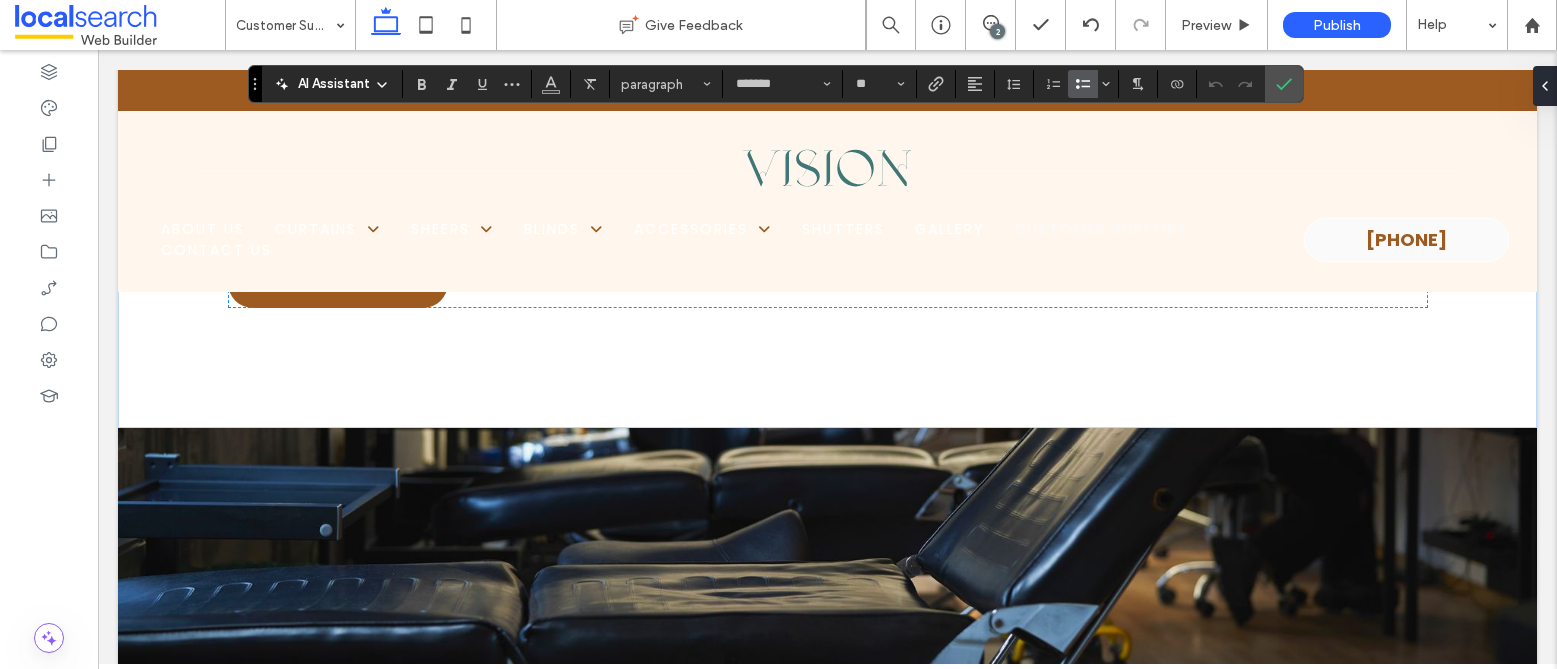 click on "**********" at bounding box center [325, 174] 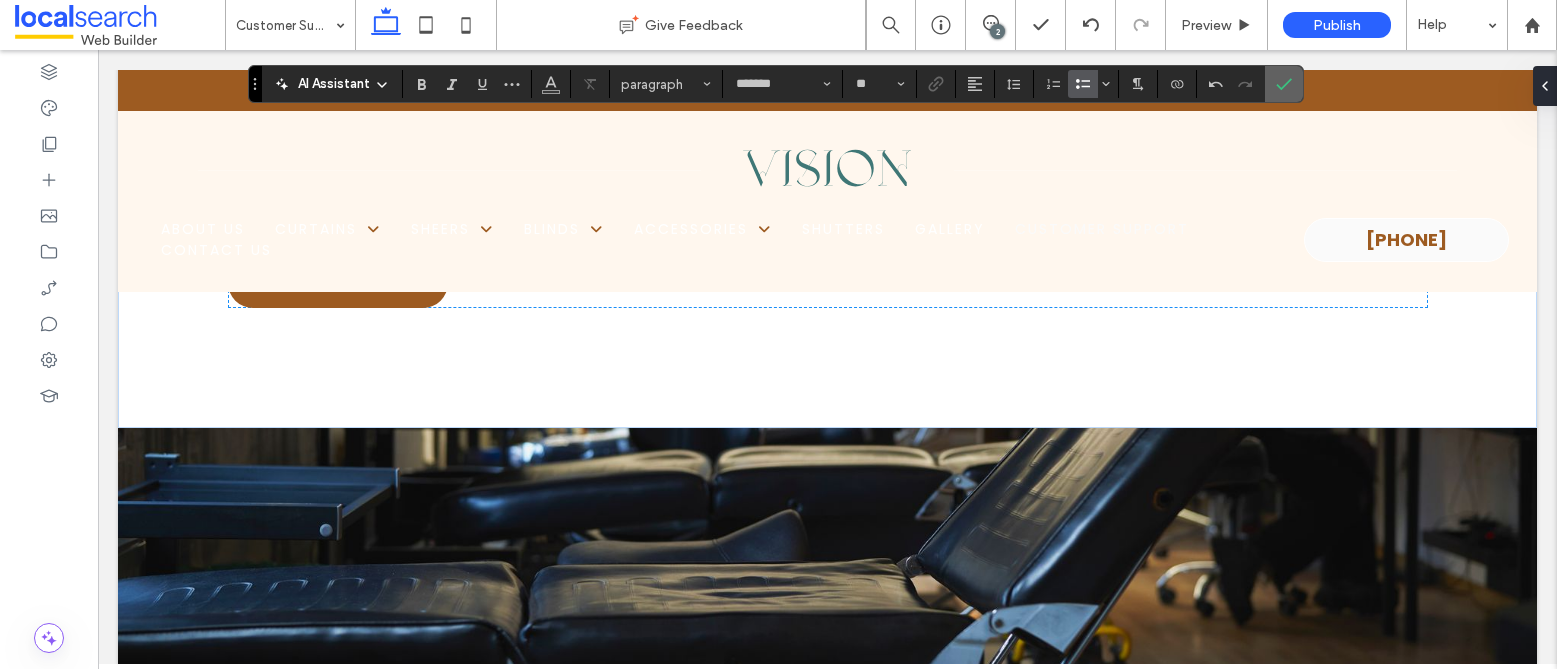 click 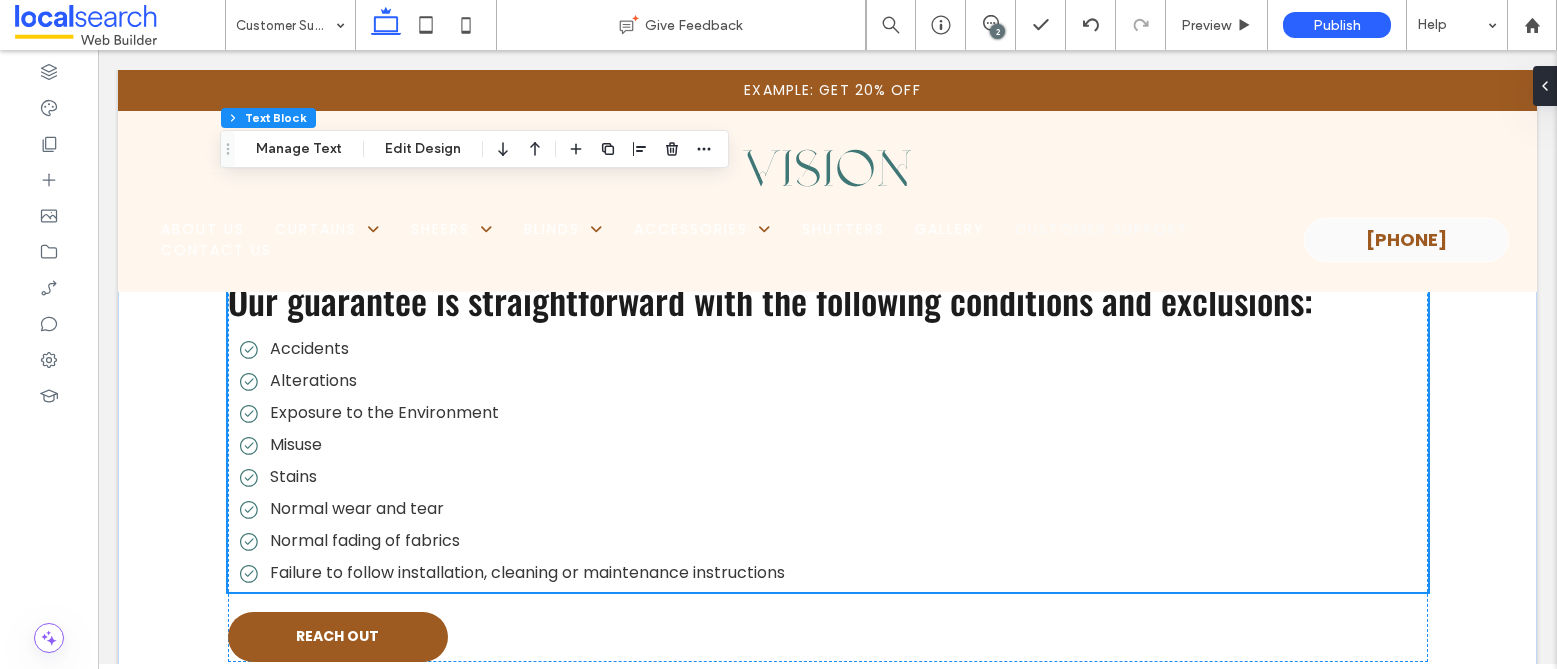 scroll, scrollTop: 11812, scrollLeft: 0, axis: vertical 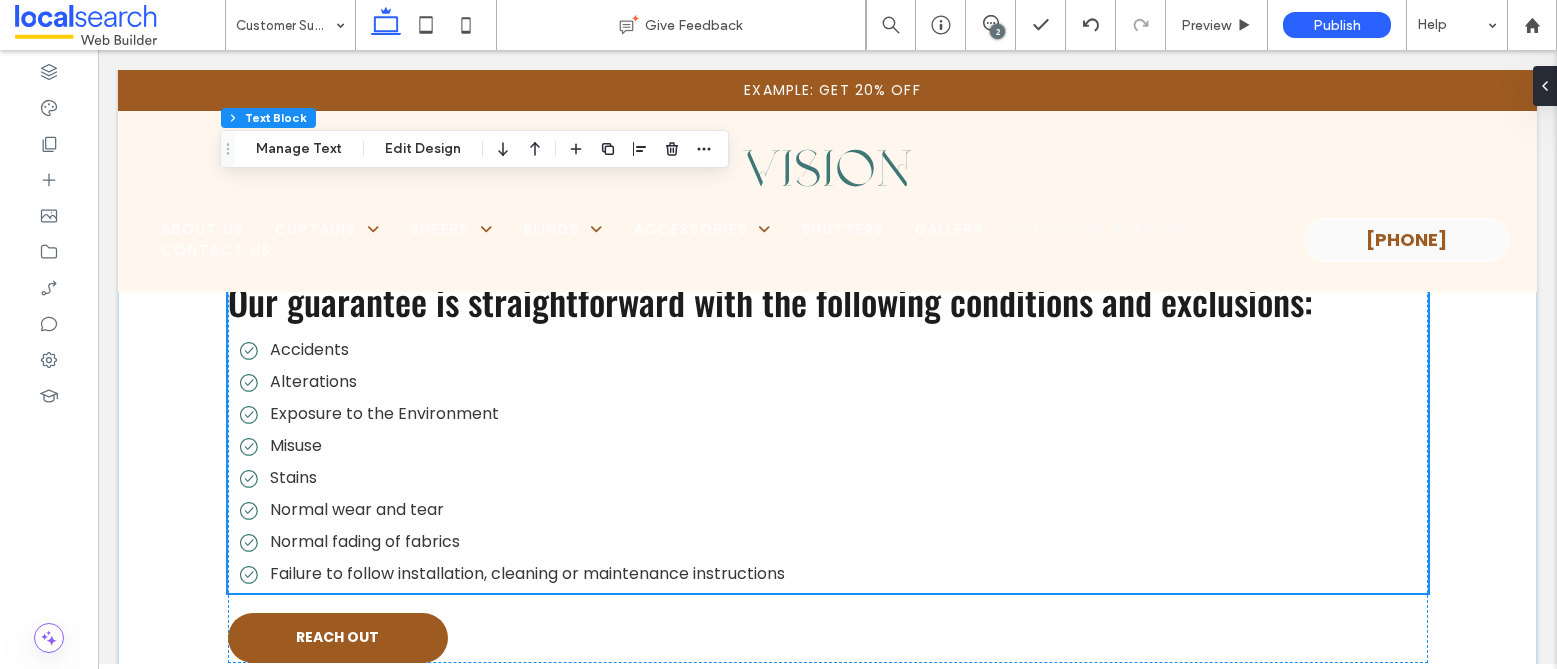 click on "Exposure to the Environment" at bounding box center (384, 413) 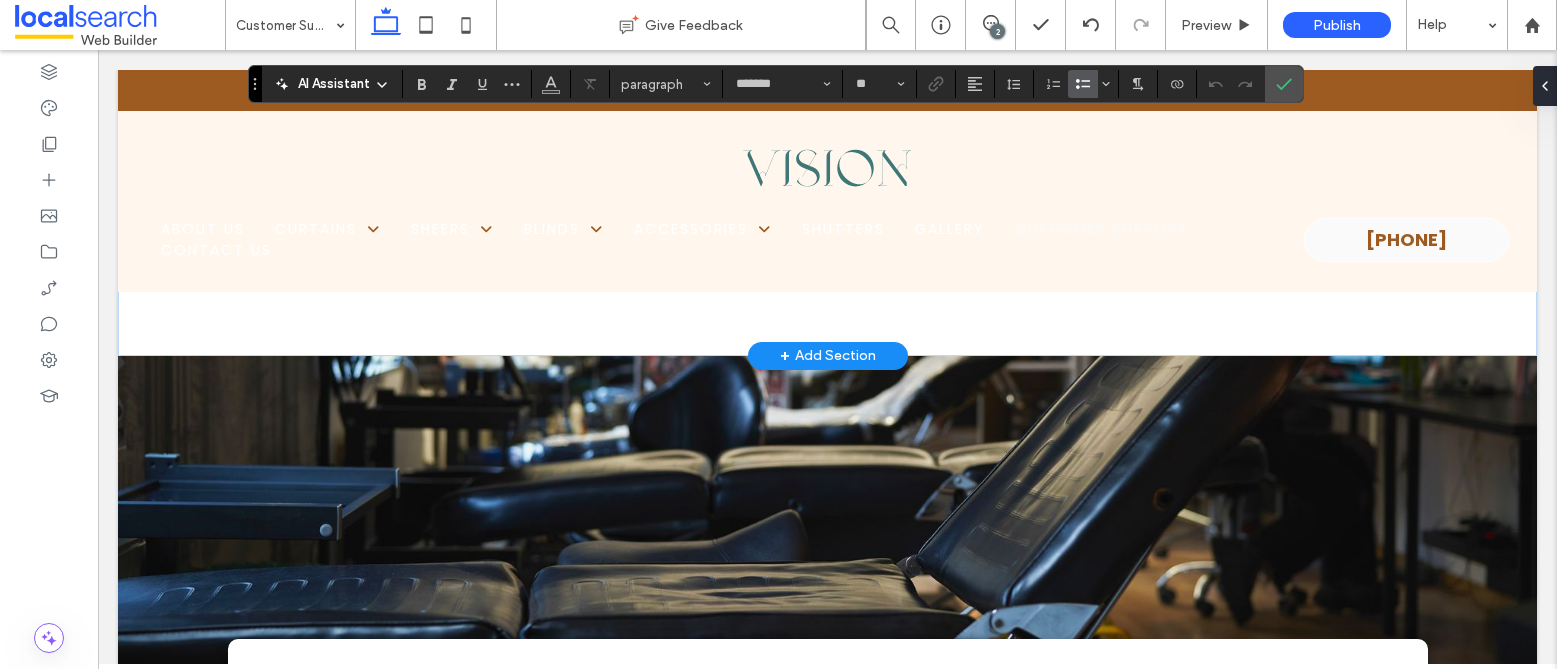 scroll, scrollTop: 11856, scrollLeft: 0, axis: vertical 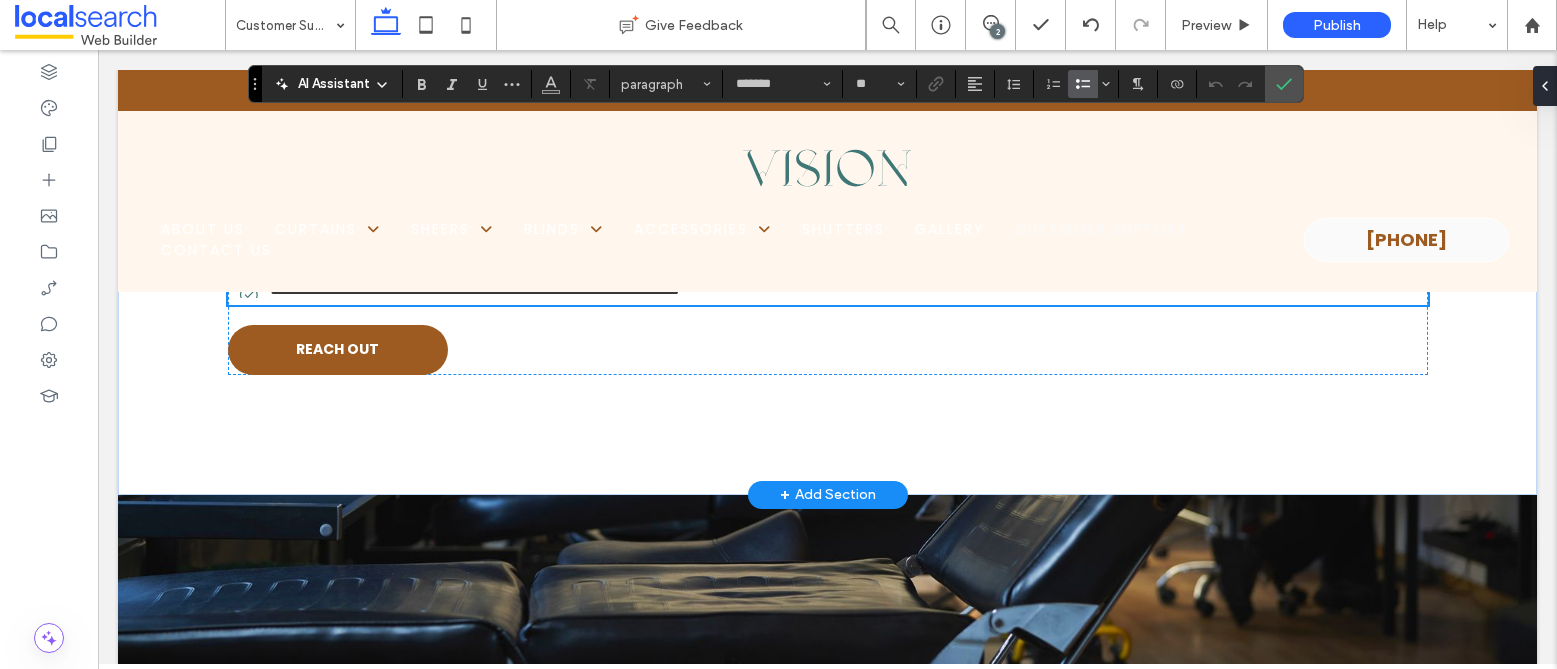 click on "**********" at bounding box center [352, 169] 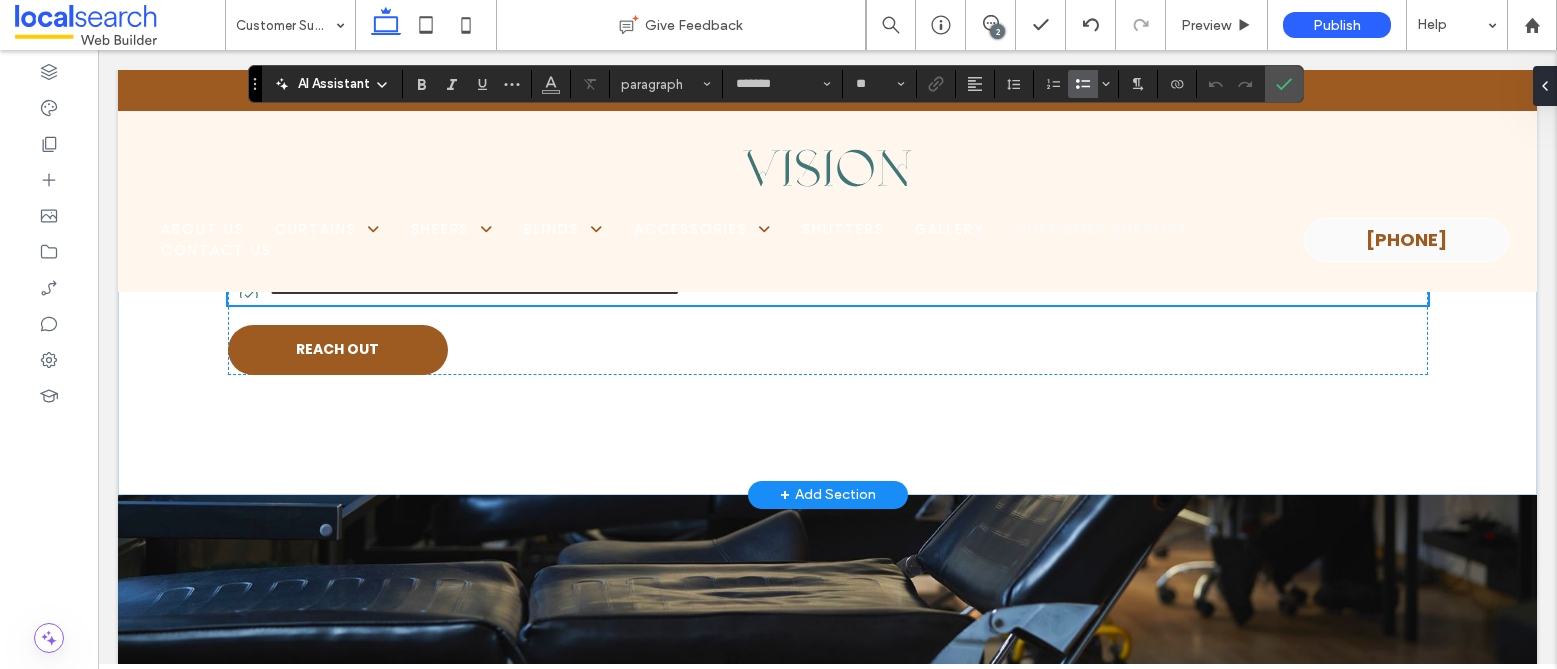 type 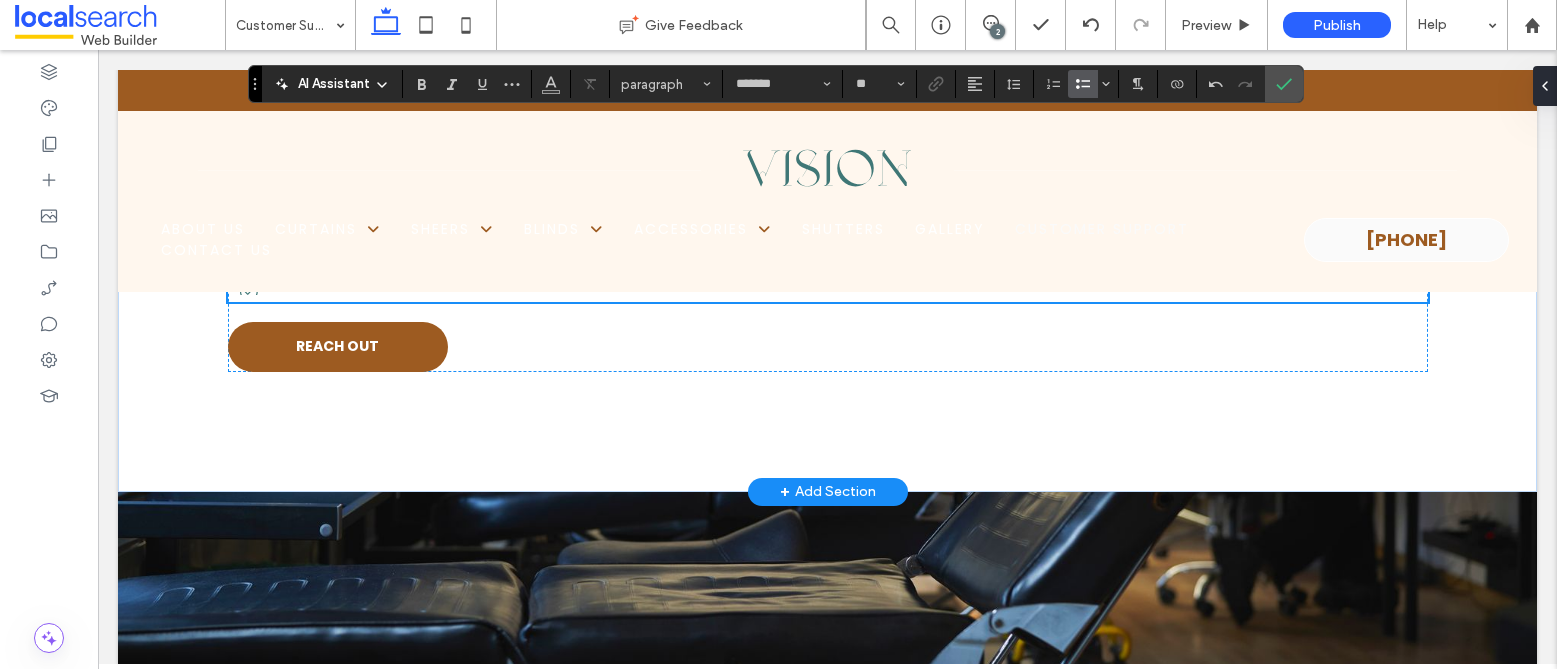 scroll, scrollTop: 11860, scrollLeft: 0, axis: vertical 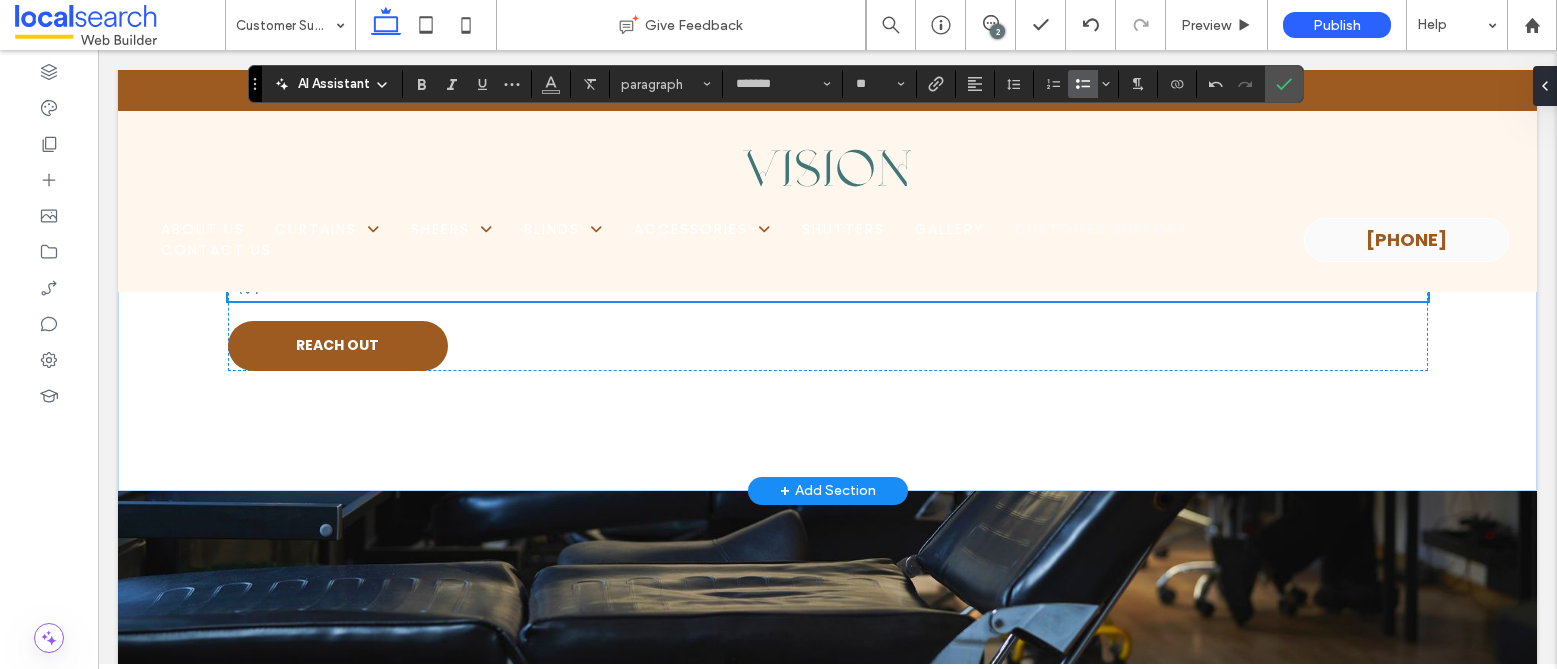 drag, startPoint x: 368, startPoint y: 462, endPoint x: 402, endPoint y: 464, distance: 34.058773 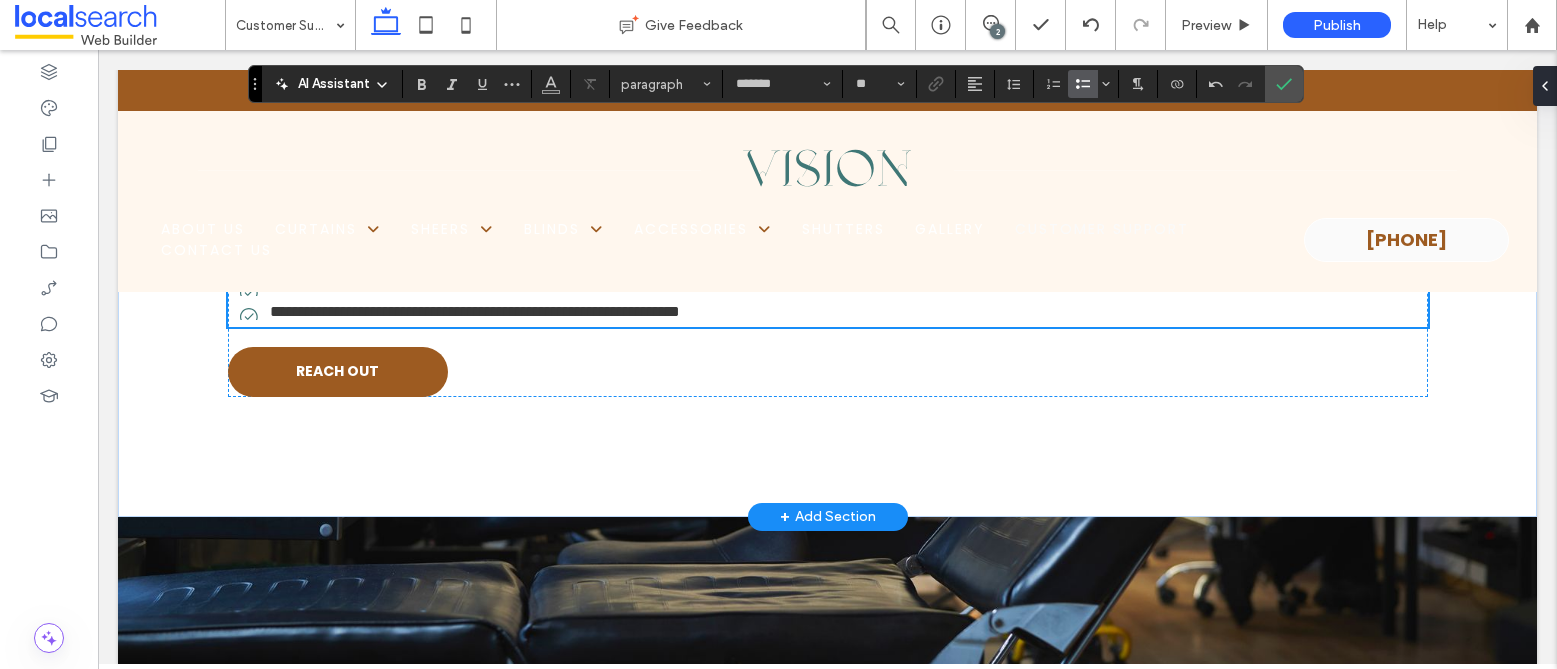 scroll, scrollTop: 11830, scrollLeft: 0, axis: vertical 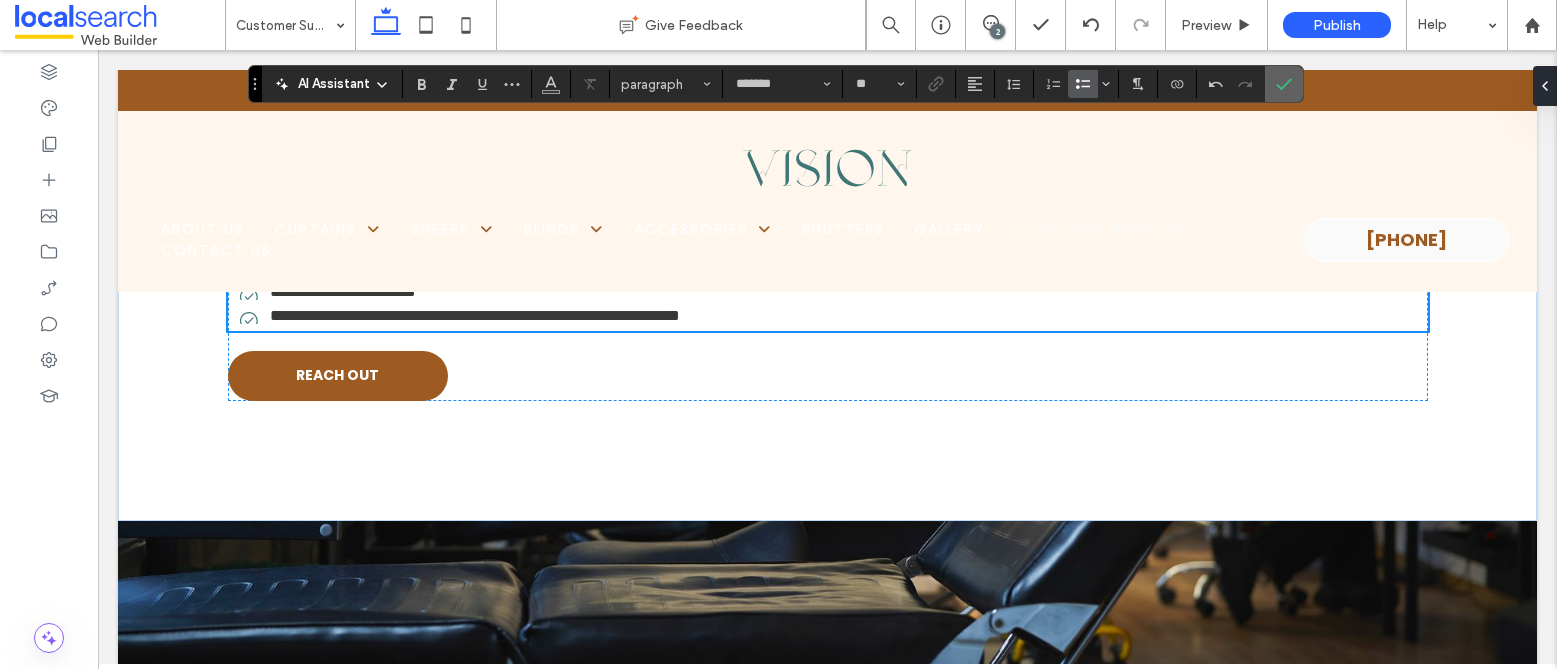 click 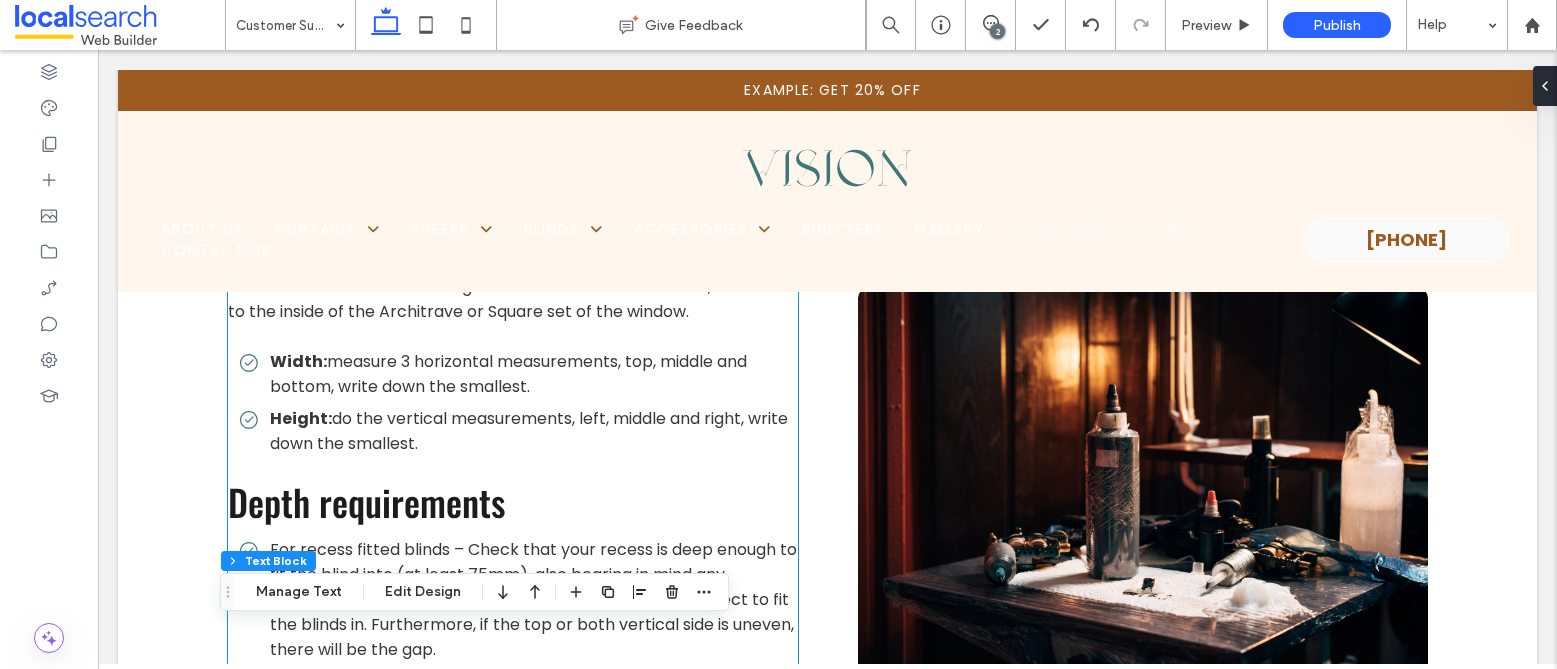 scroll, scrollTop: 9657, scrollLeft: 0, axis: vertical 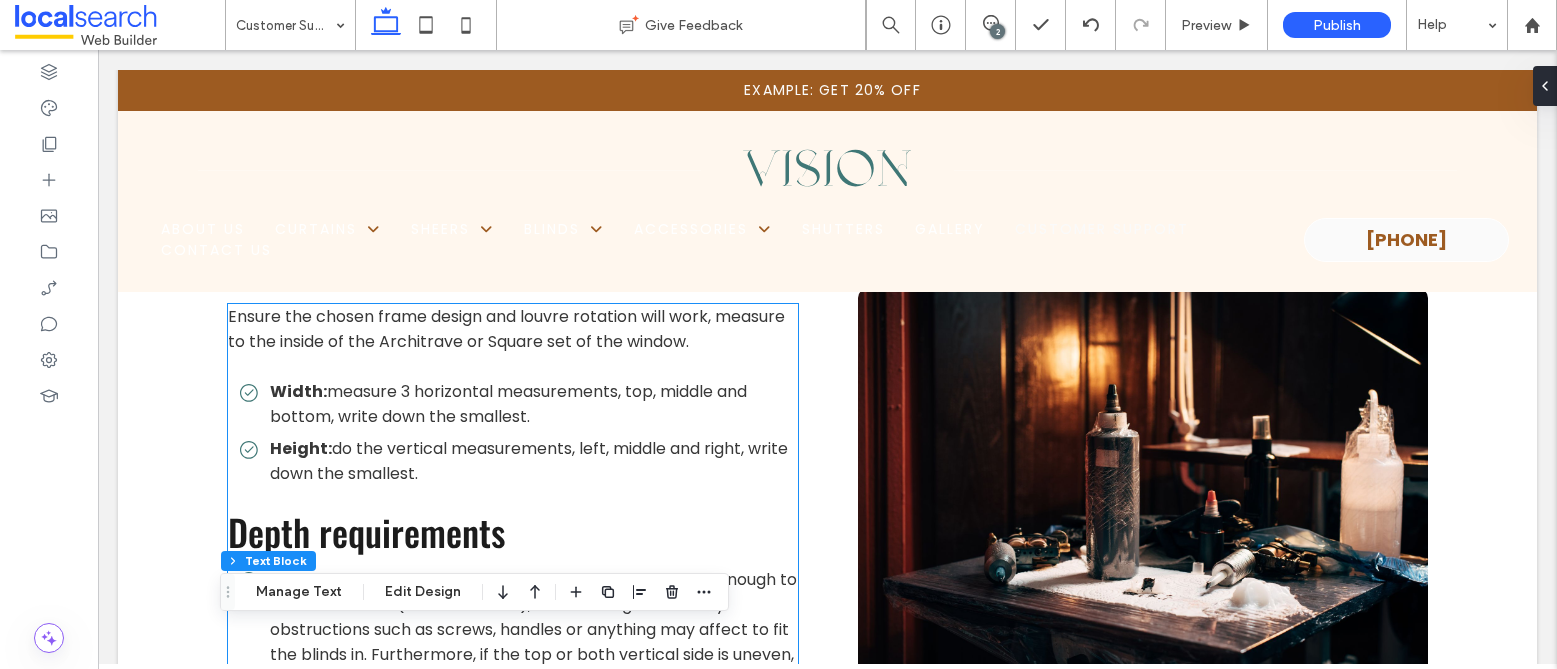 click on "Width:  measure 3 horizontal measurements, top, middle and bottom, write down the smallest." at bounding box center (519, 404) 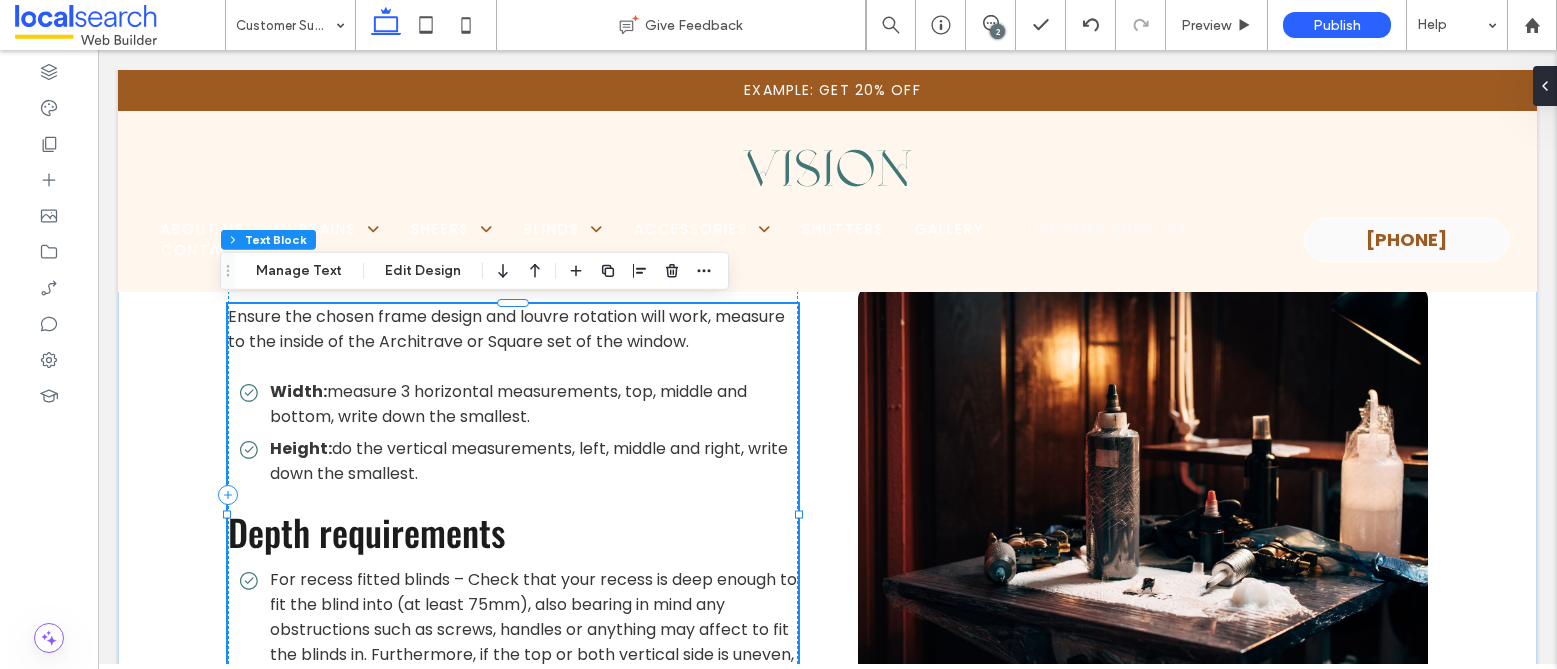 click on "measure 3 horizontal measurements, top, middle and bottom, write down the smallest." at bounding box center (508, 404) 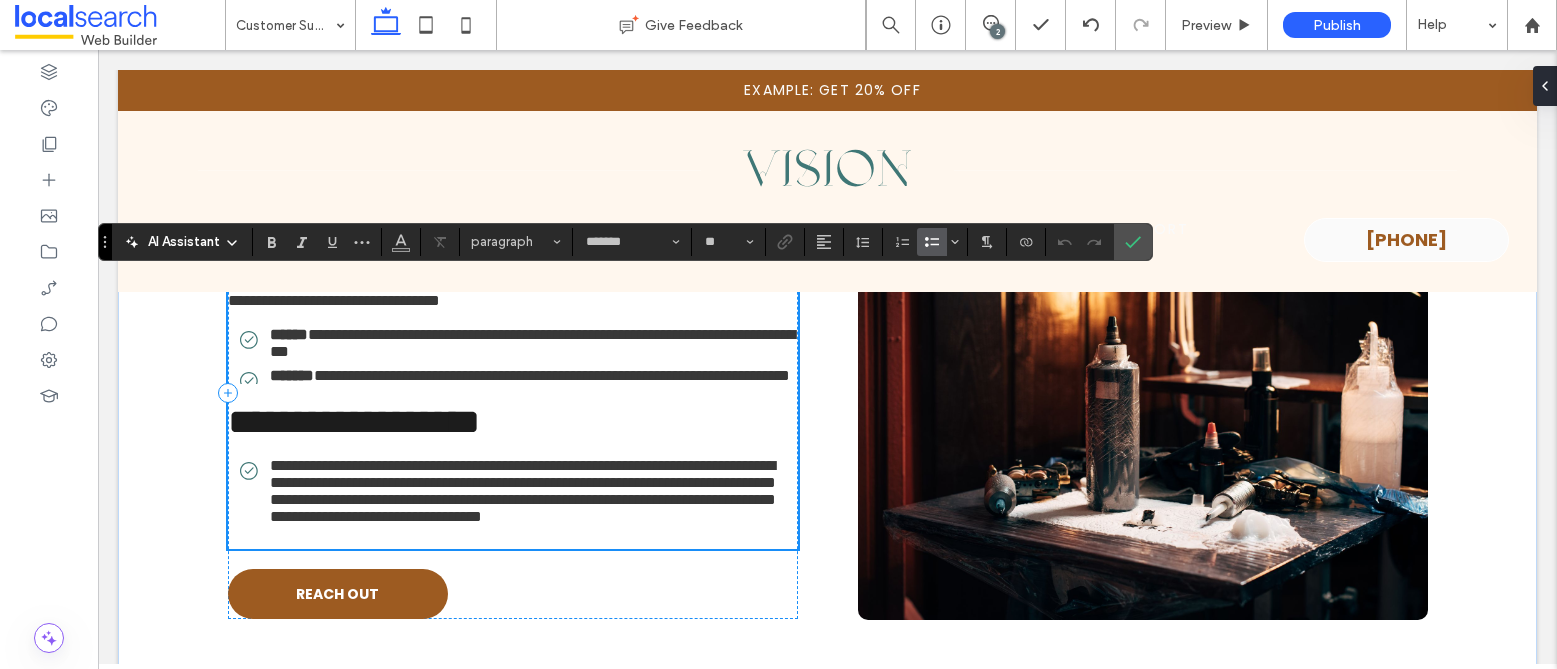 scroll, scrollTop: 9685, scrollLeft: 0, axis: vertical 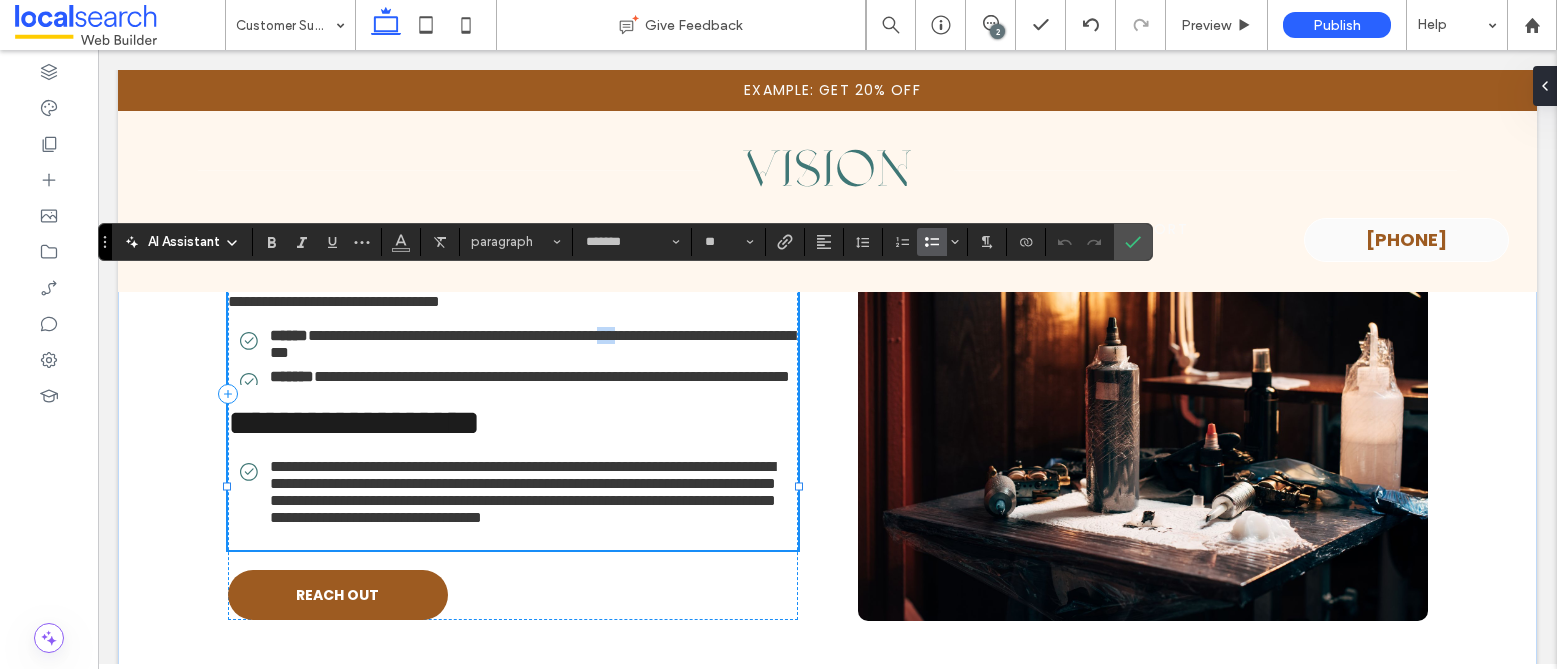 drag, startPoint x: 719, startPoint y: 362, endPoint x: 747, endPoint y: 362, distance: 28 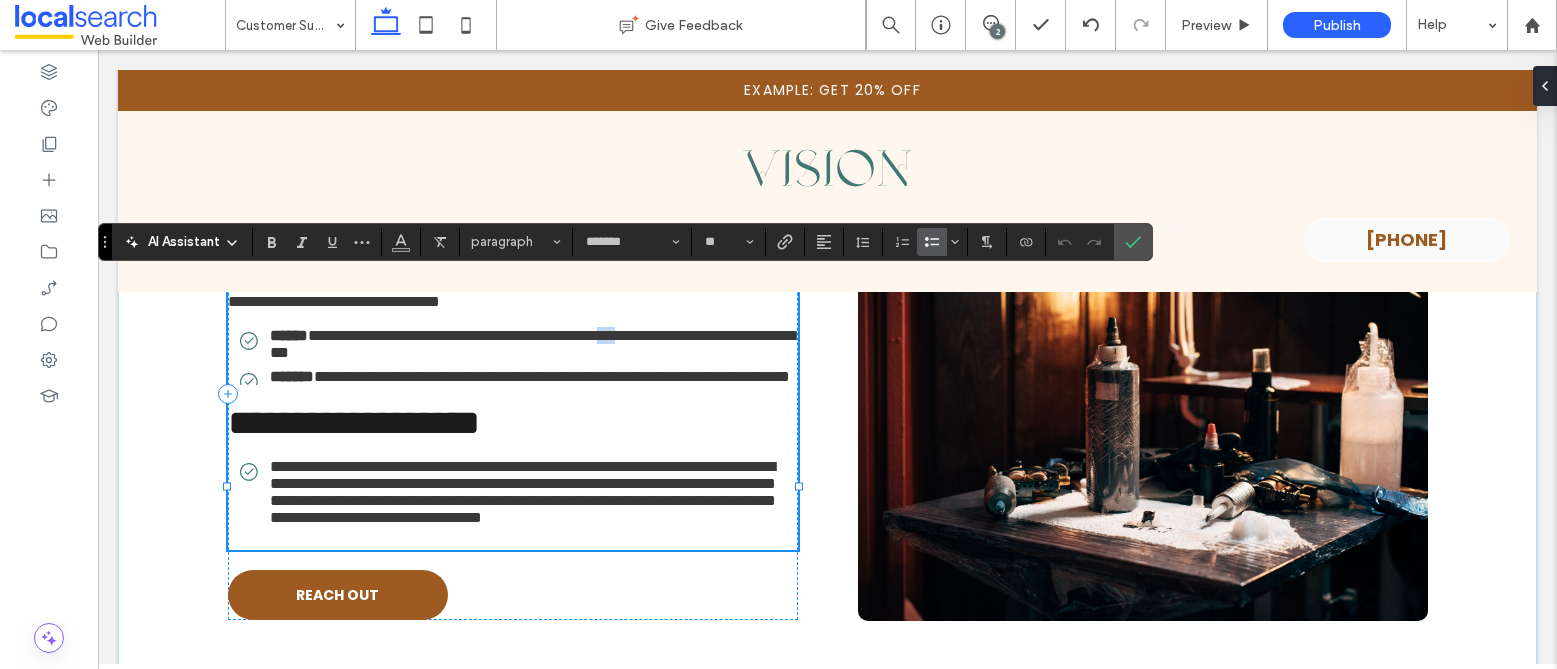 type 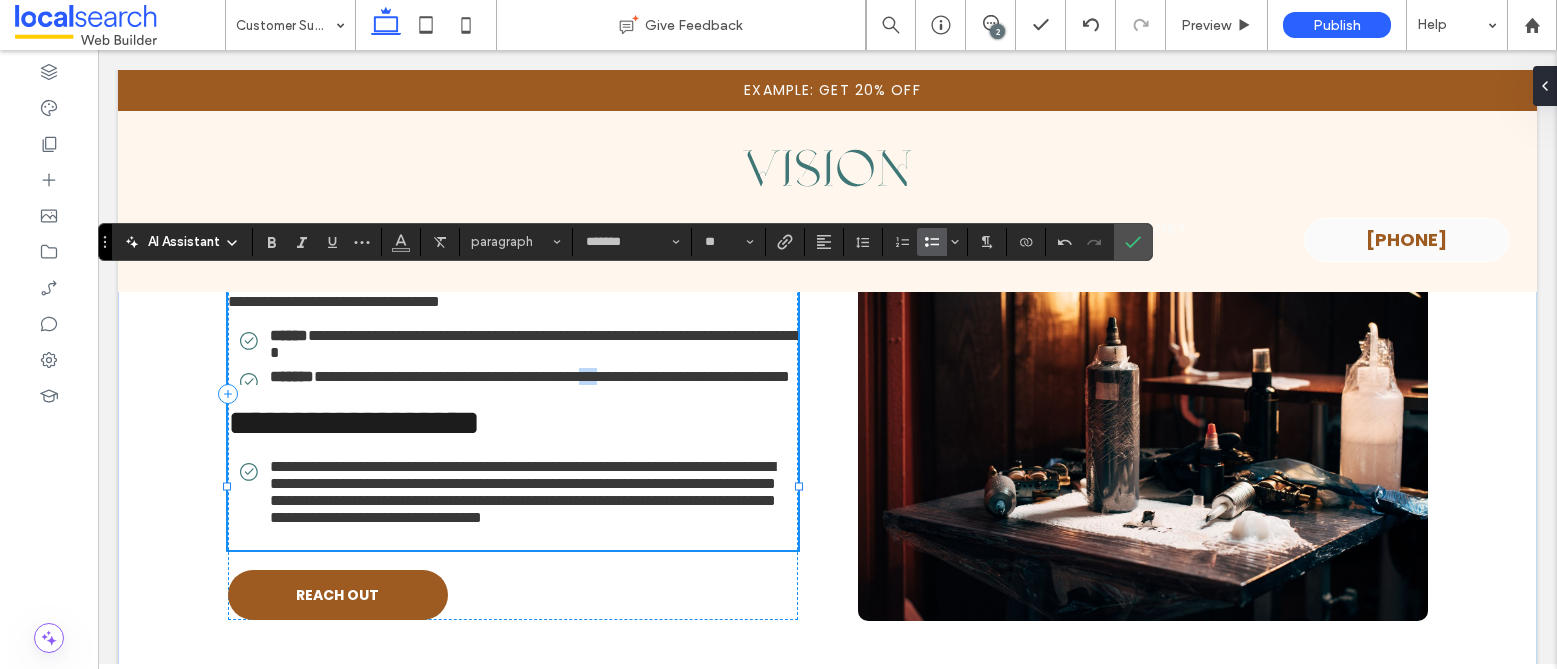 drag, startPoint x: 667, startPoint y: 418, endPoint x: 696, endPoint y: 421, distance: 29.15476 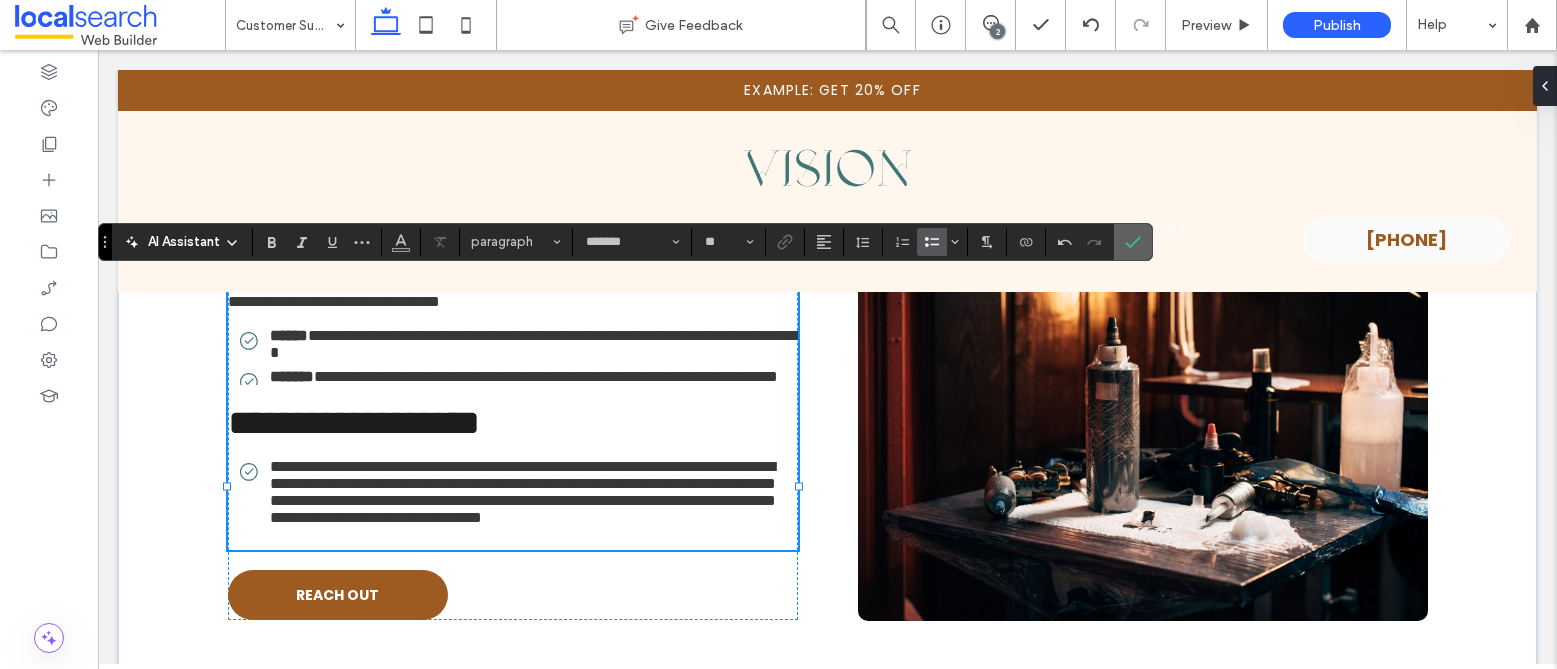 click 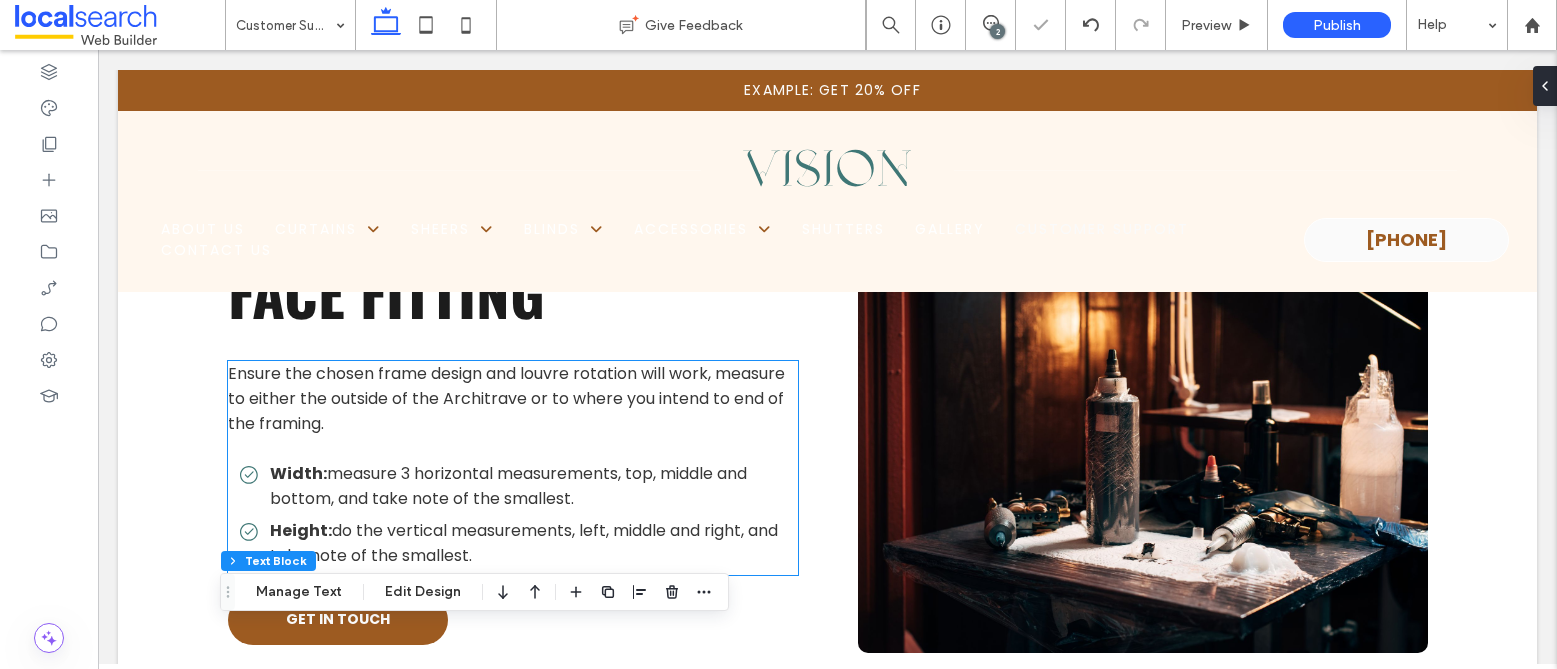 scroll, scrollTop: 8993, scrollLeft: 0, axis: vertical 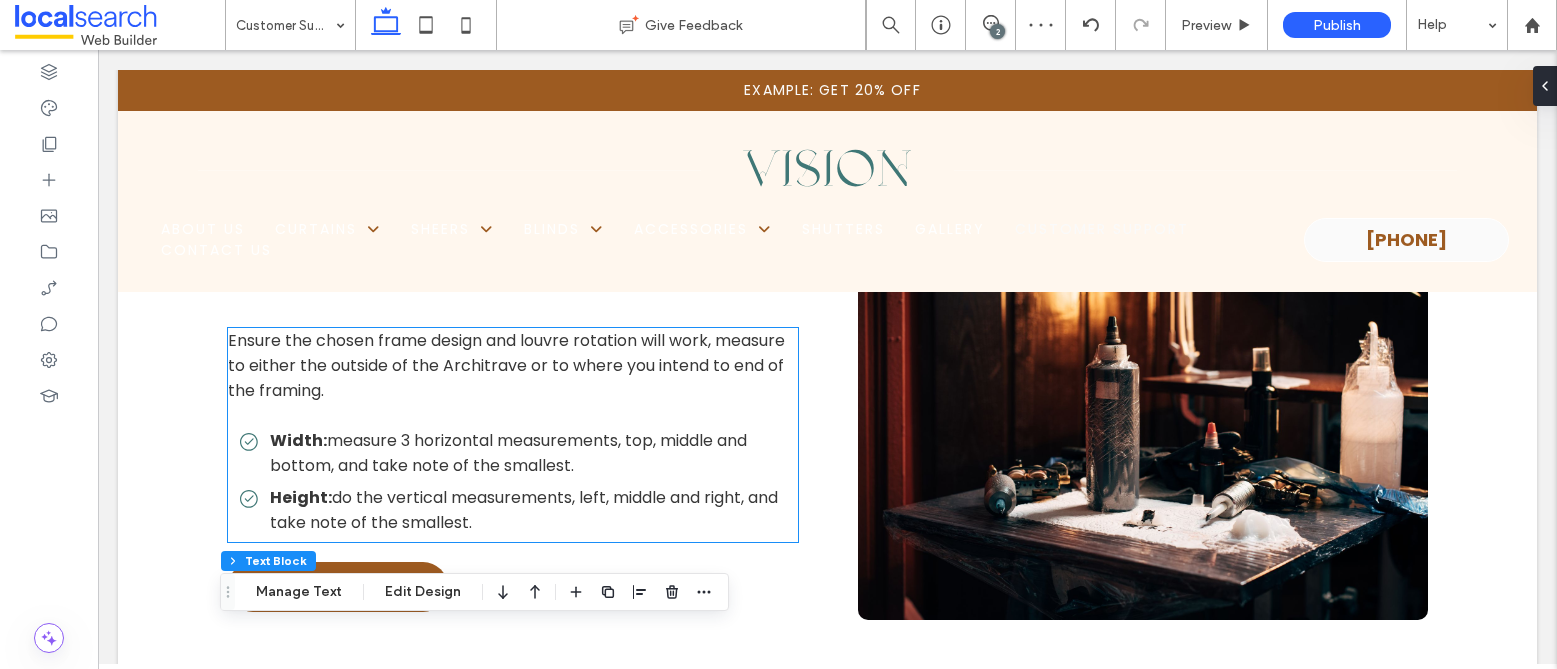 click on "measure 3 horizontal measurements, top, middle and bottom, and take note of the smallest." at bounding box center [508, 453] 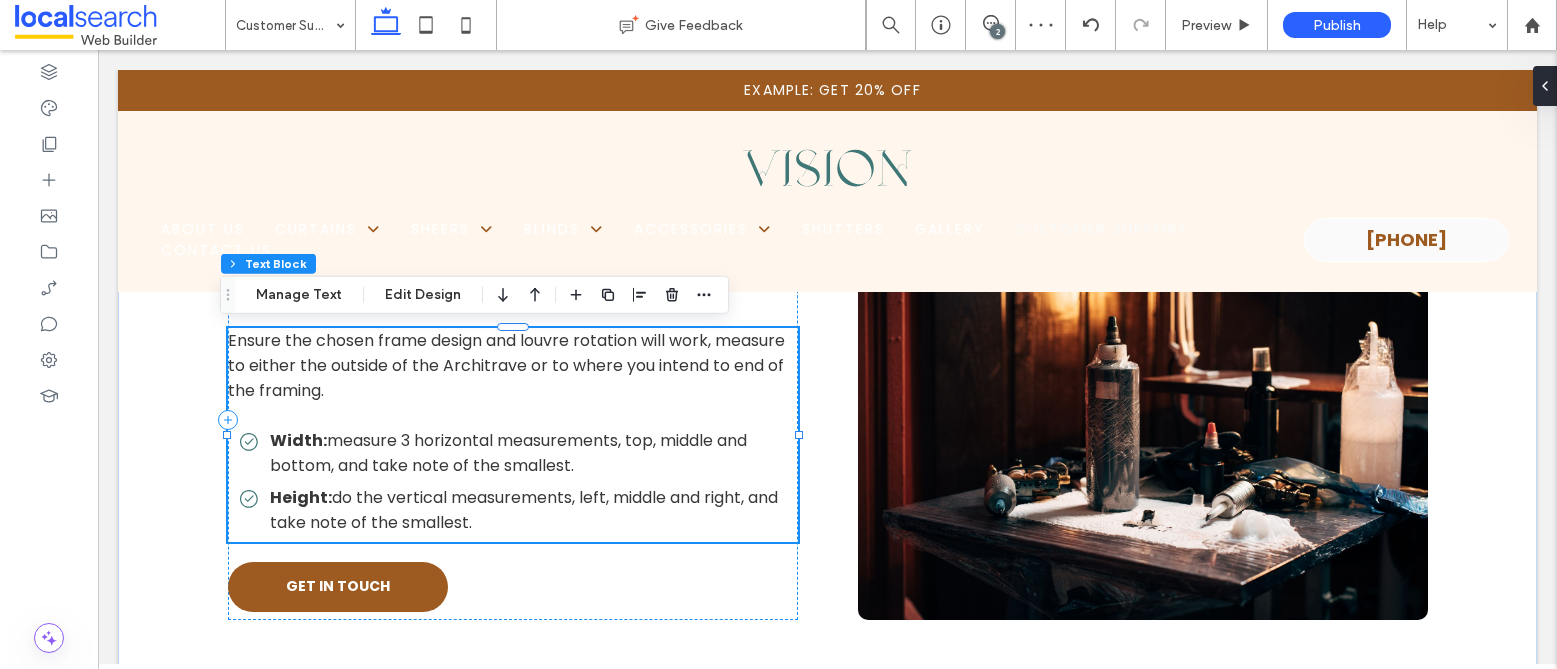 click on "measure 3 horizontal measurements, top, middle and bottom, and take note of the smallest." at bounding box center [508, 453] 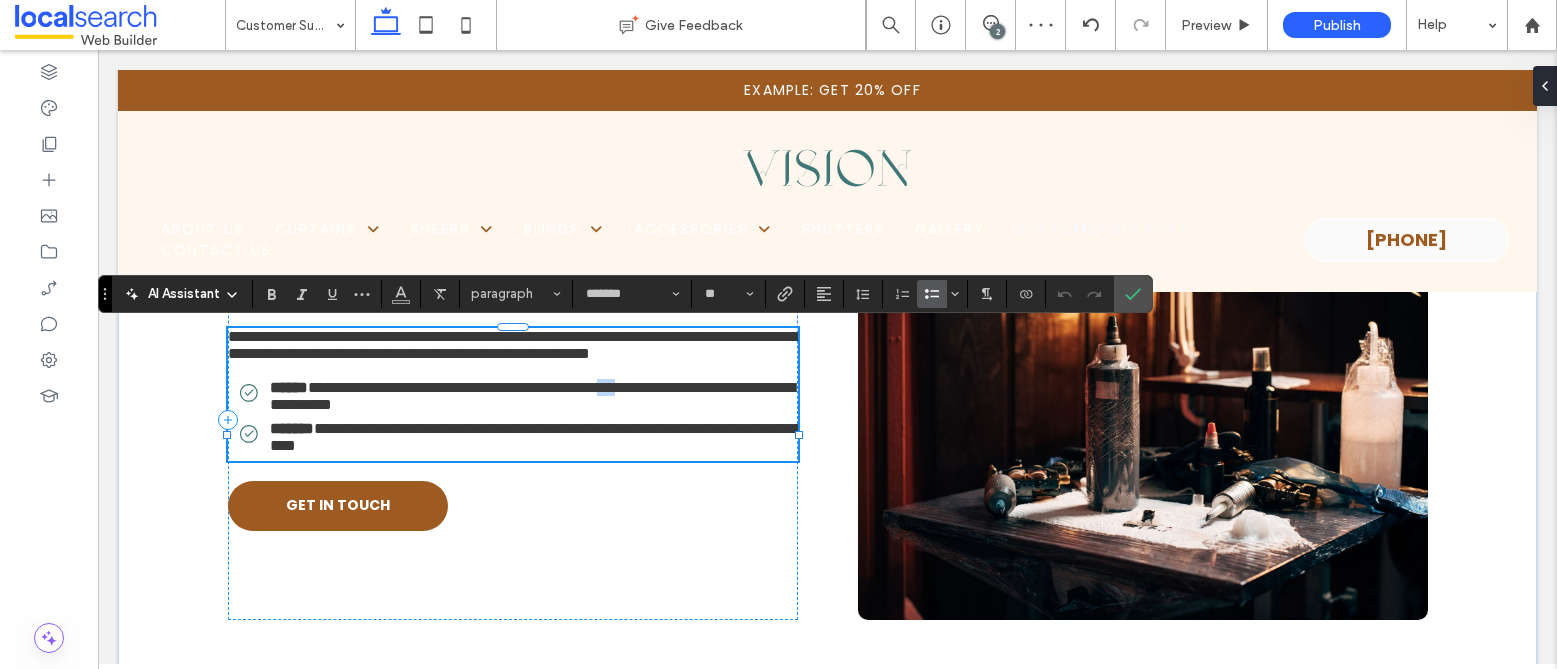 drag, startPoint x: 731, startPoint y: 439, endPoint x: 748, endPoint y: 439, distance: 17 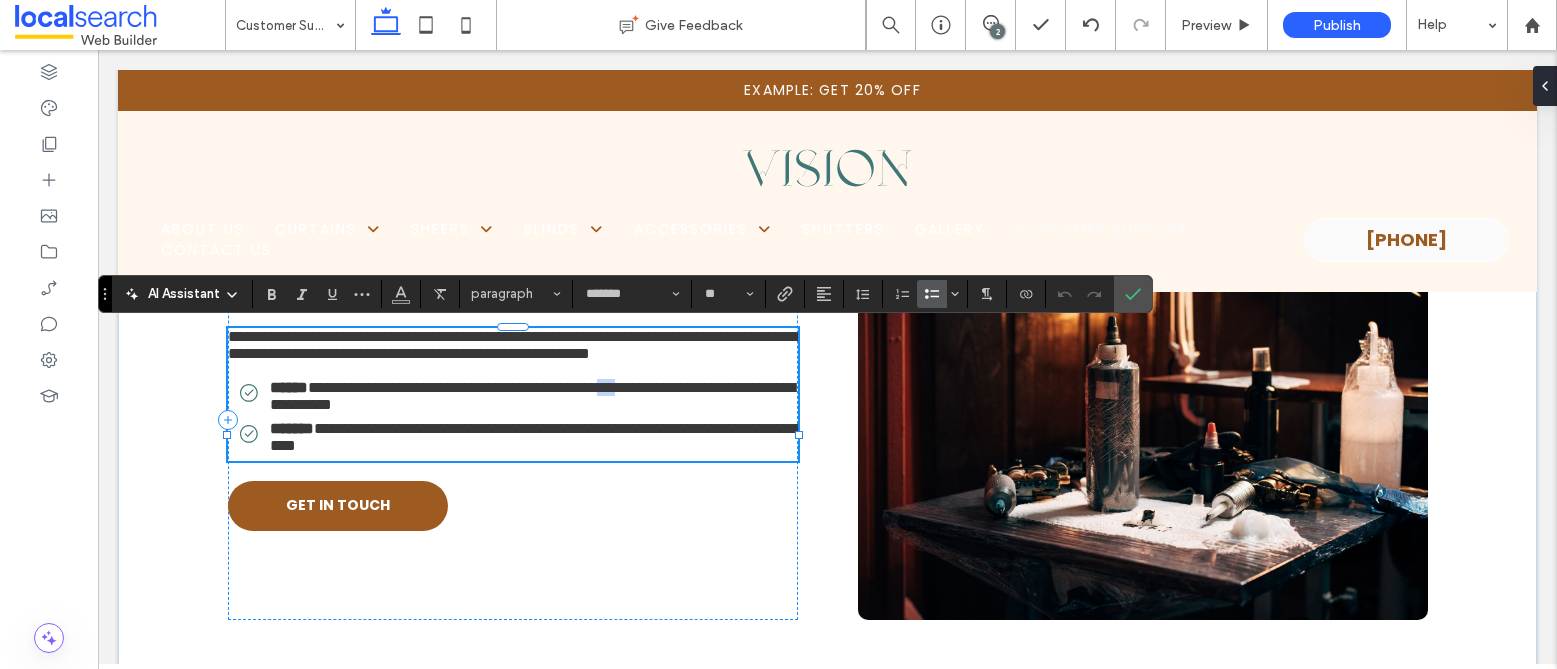 type 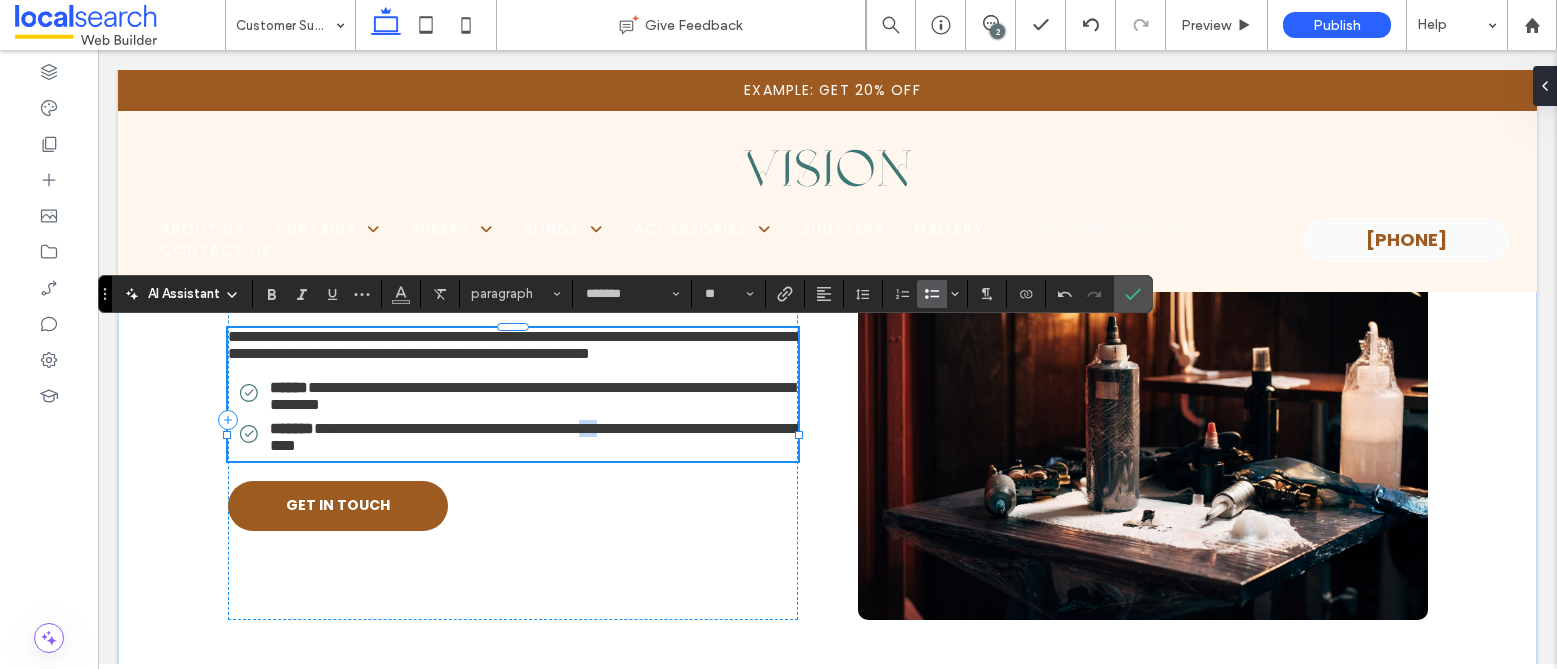 drag, startPoint x: 667, startPoint y: 500, endPoint x: 698, endPoint y: 500, distance: 31 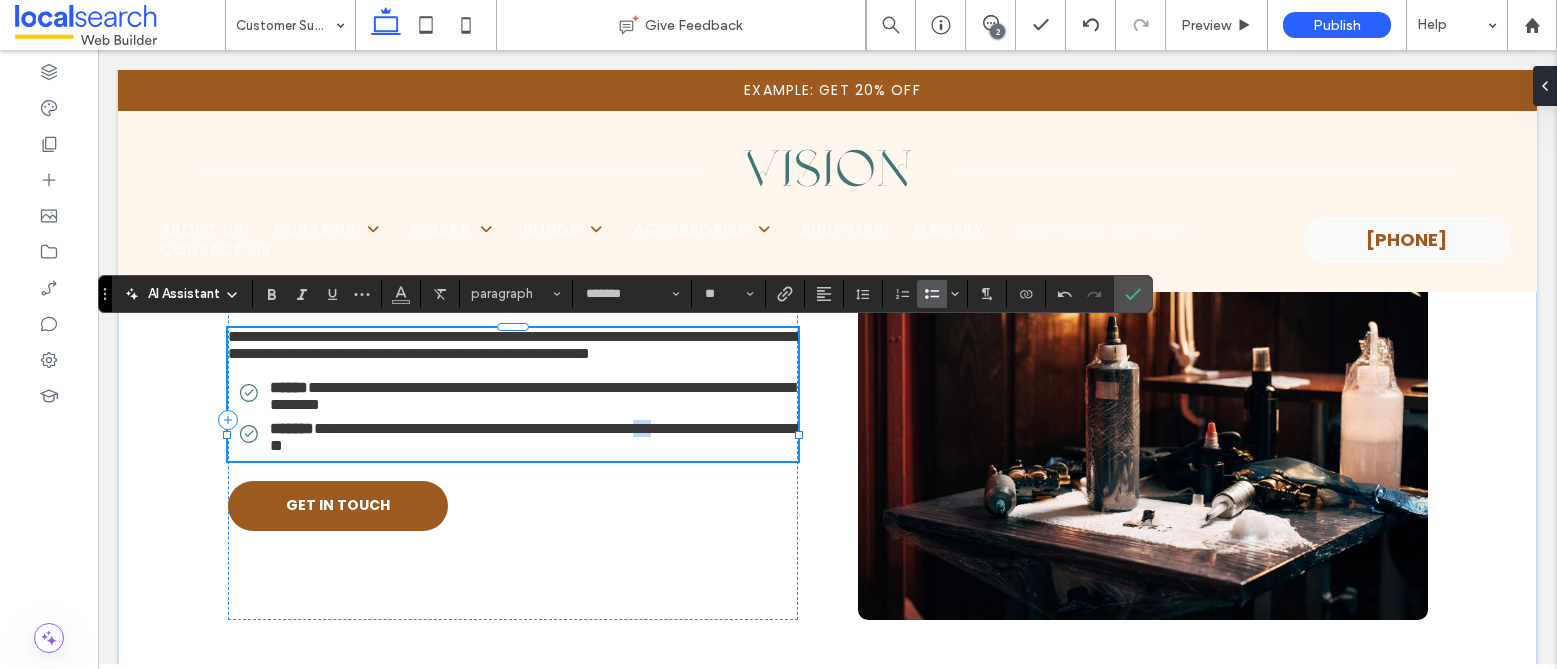 drag, startPoint x: 730, startPoint y: 499, endPoint x: 755, endPoint y: 505, distance: 25.70992 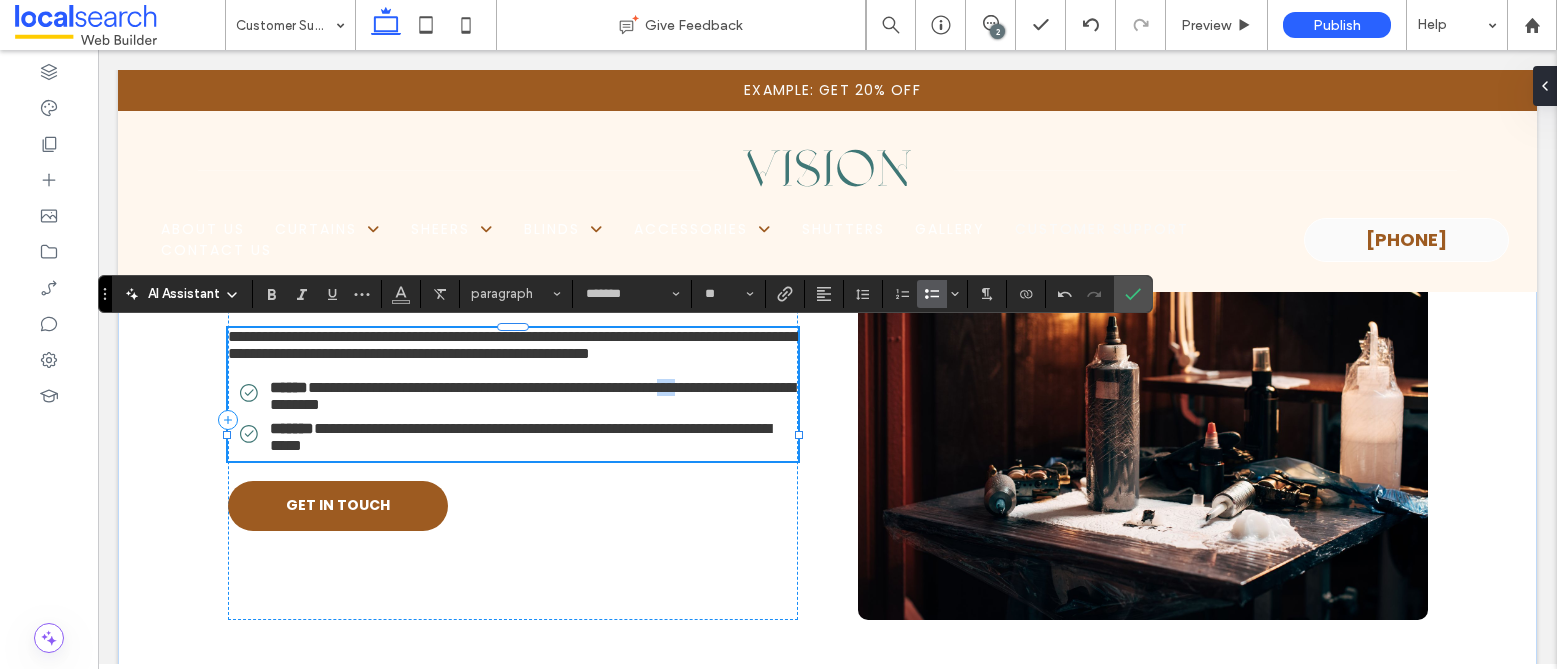drag, startPoint x: 330, startPoint y: 469, endPoint x: 359, endPoint y: 470, distance: 29.017237 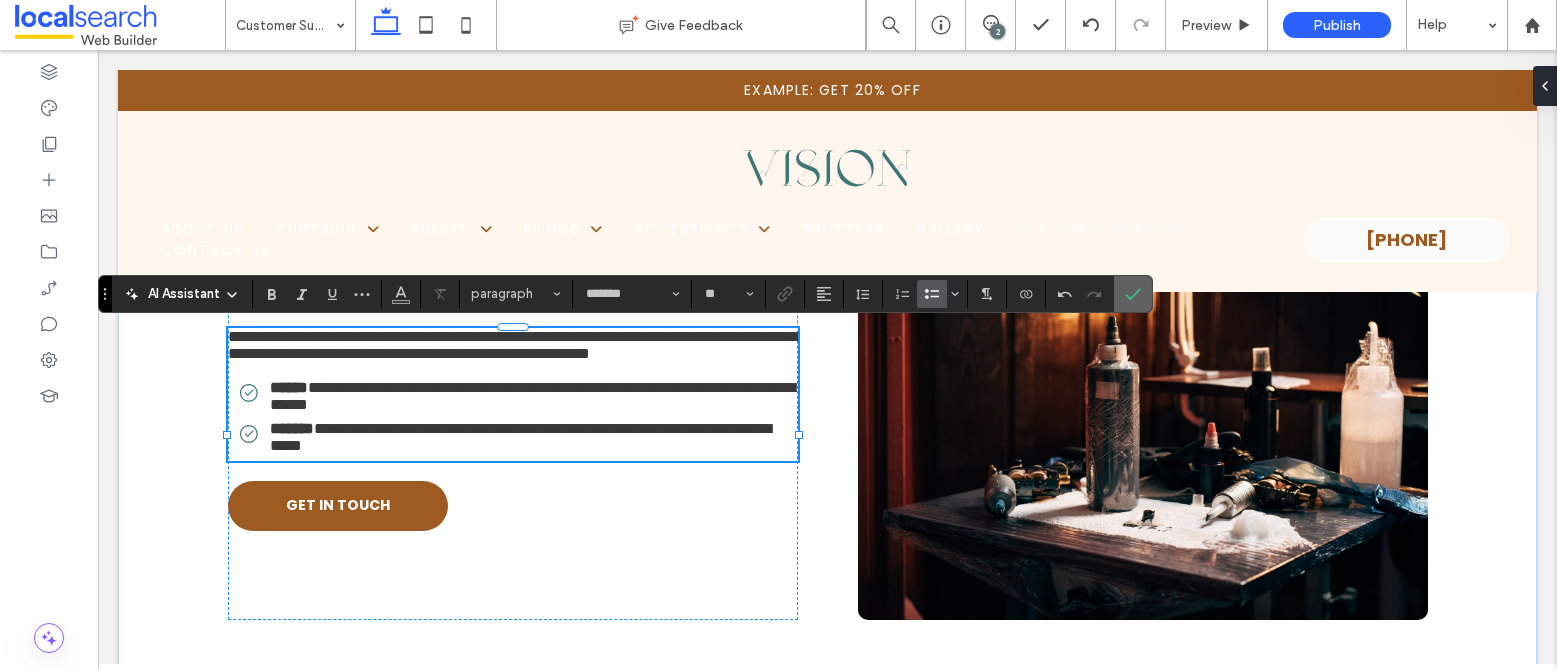 click 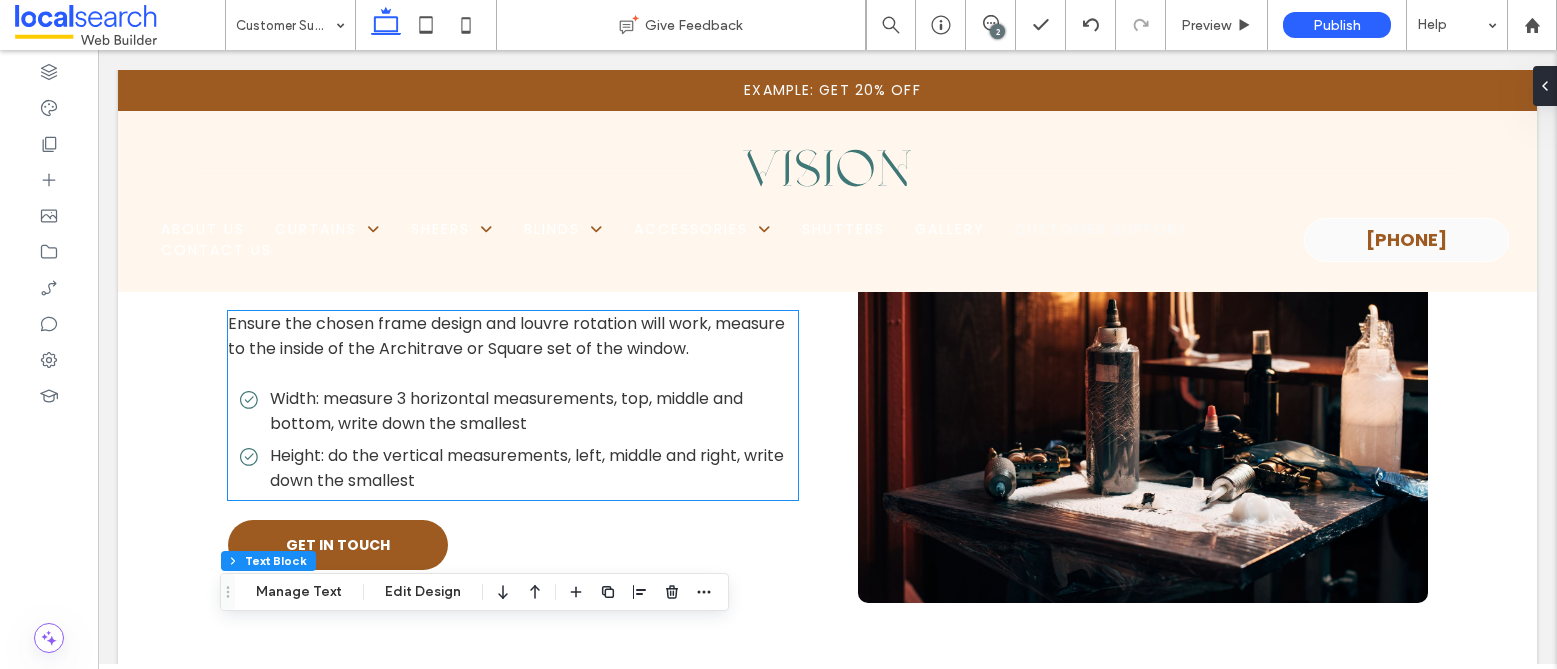 scroll, scrollTop: 7165, scrollLeft: 0, axis: vertical 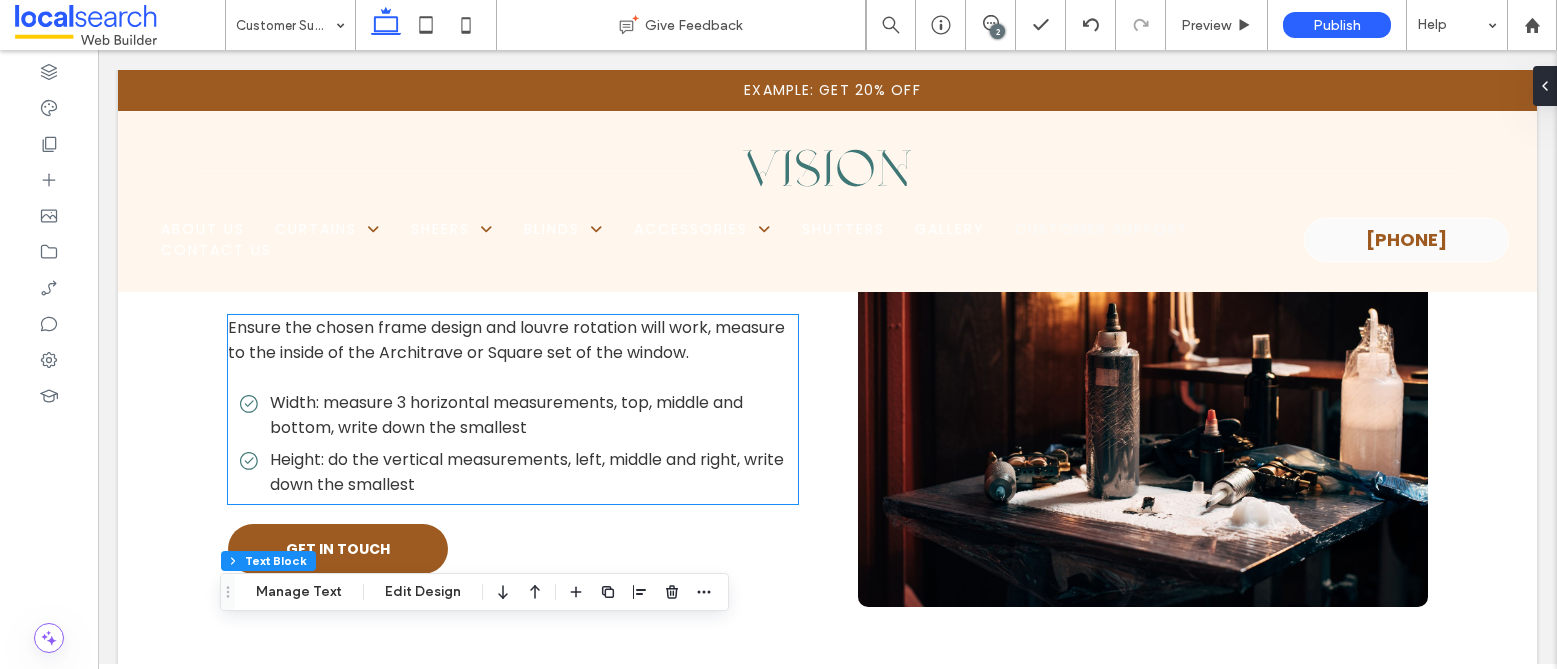 click on "Width: measure 3 horizontal measurements, top, middle and bottom, write down the smallest" at bounding box center (506, 415) 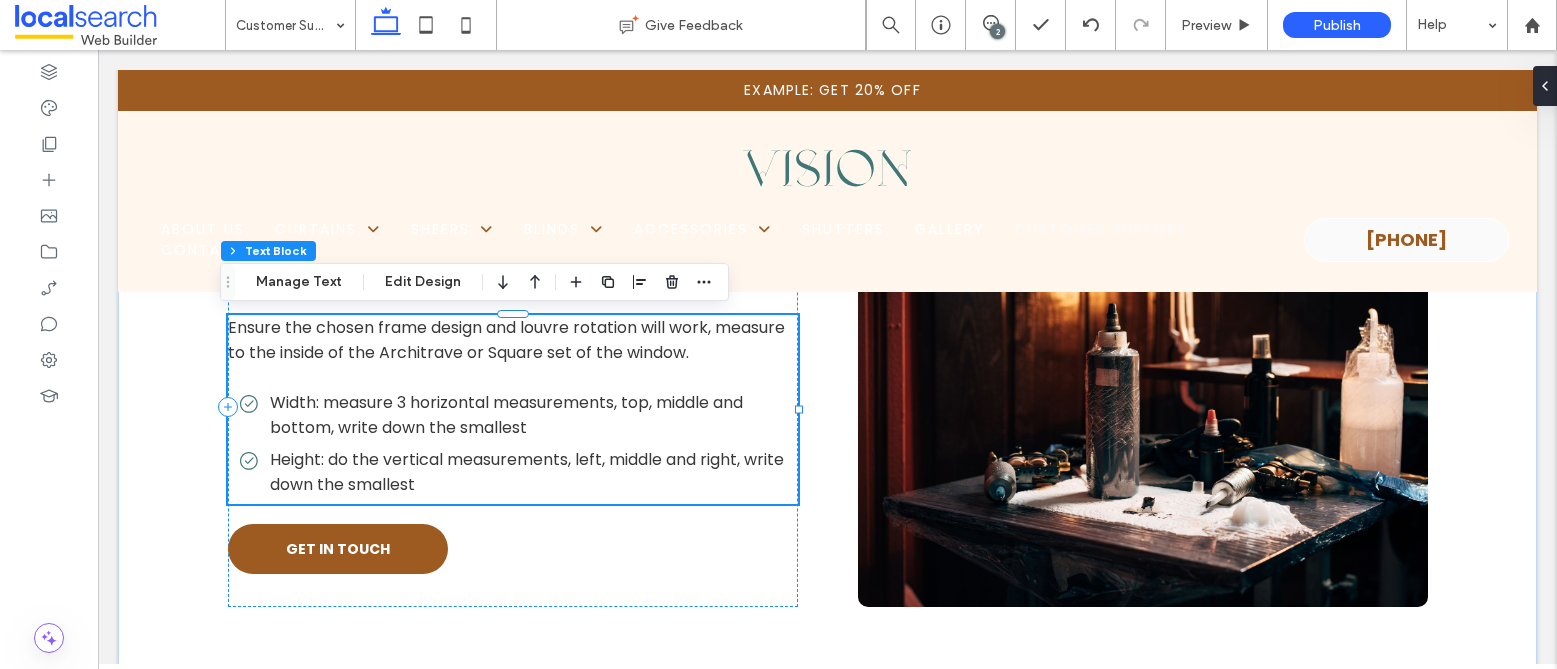 click on "Width: measure 3 horizontal measurements, top, middle and bottom, write down the smallest" at bounding box center [506, 415] 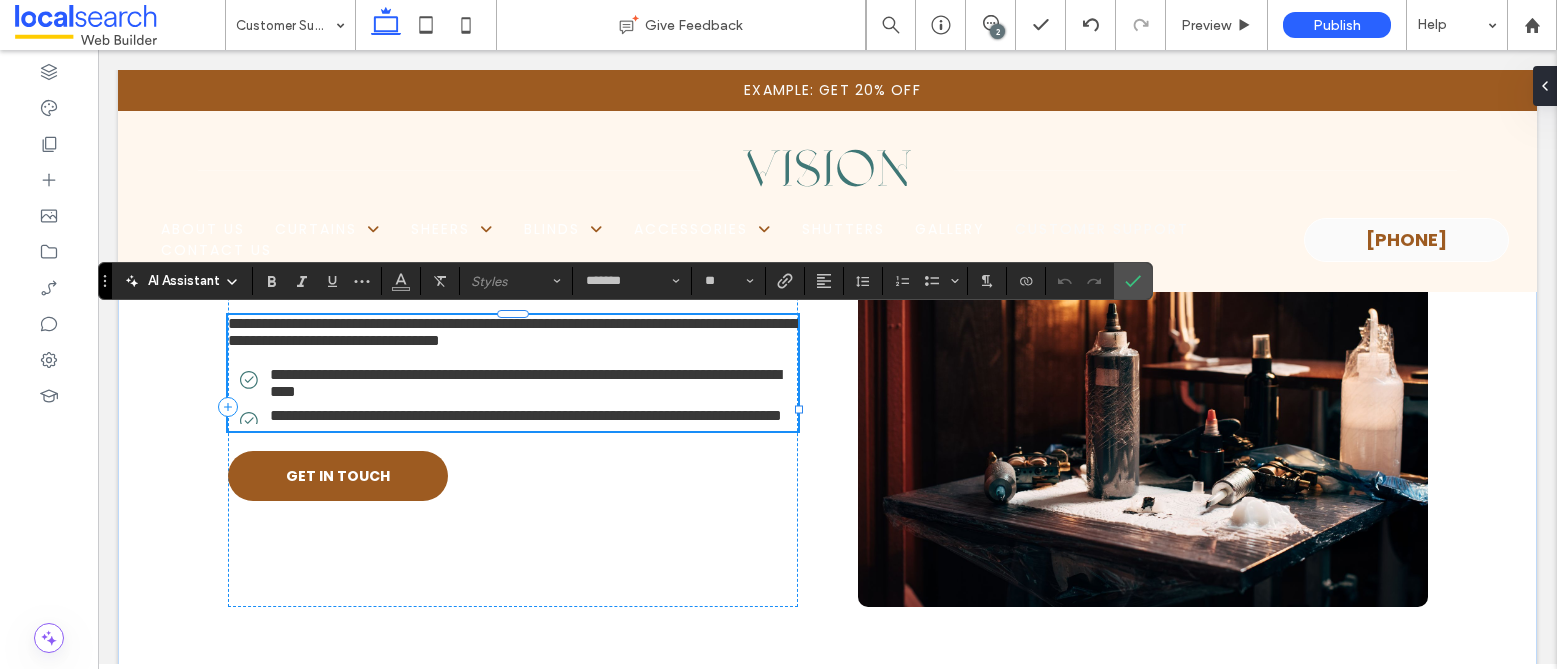 click on "**********" at bounding box center (525, 383) 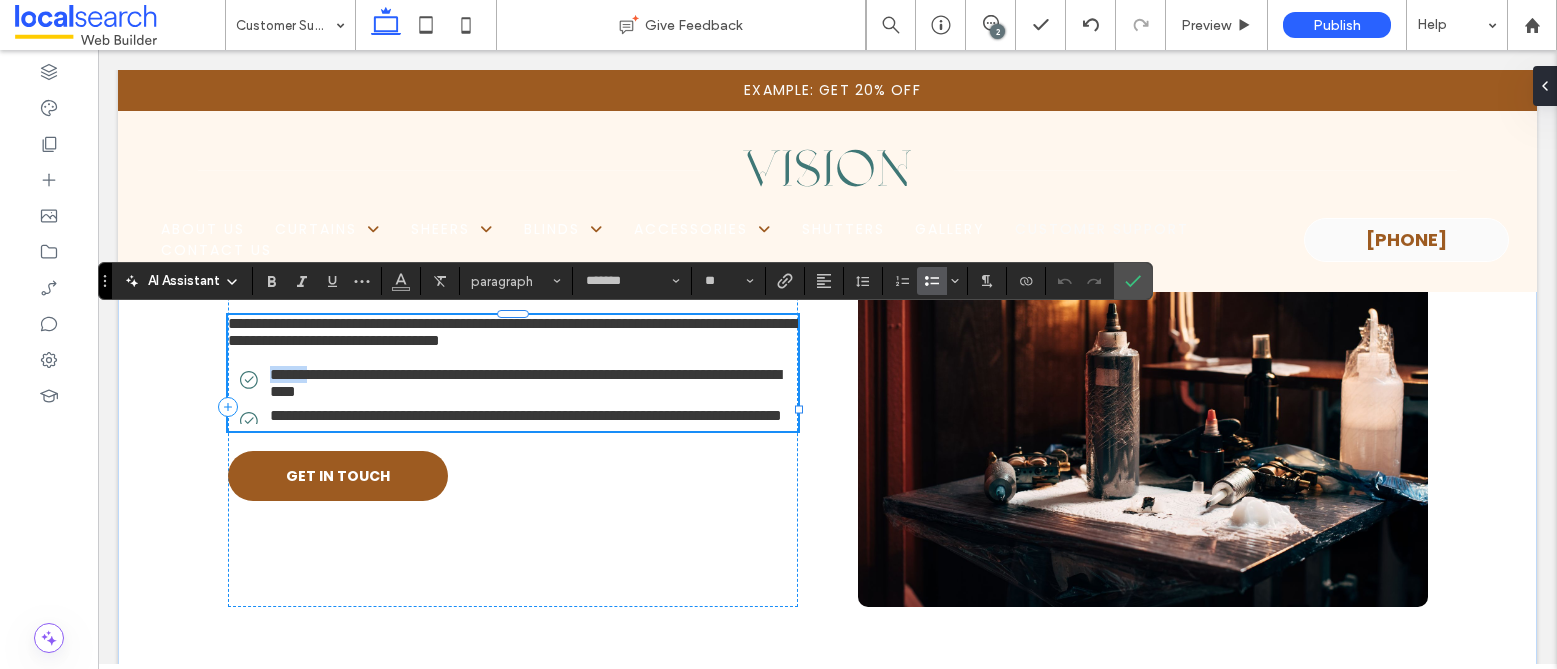 drag, startPoint x: 264, startPoint y: 398, endPoint x: 312, endPoint y: 399, distance: 48.010414 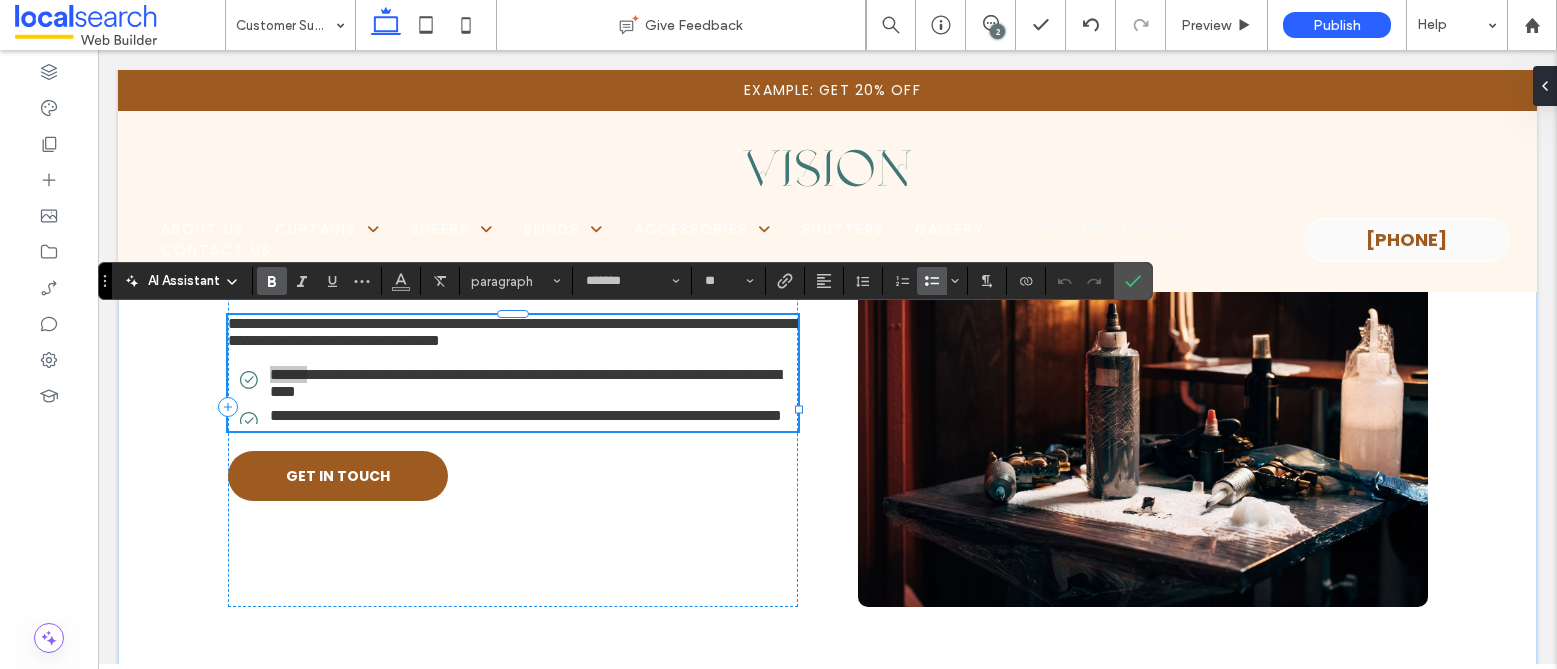 click 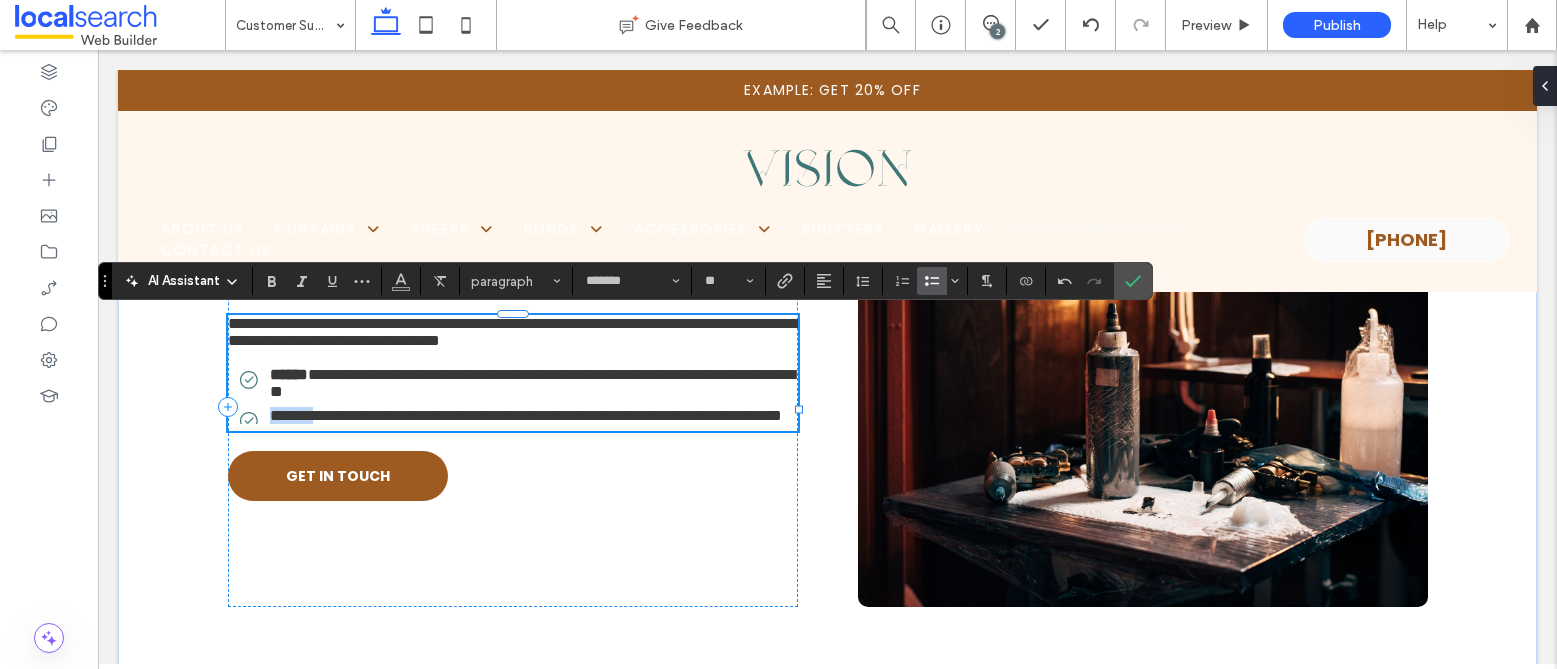drag, startPoint x: 263, startPoint y: 465, endPoint x: 316, endPoint y: 465, distance: 53 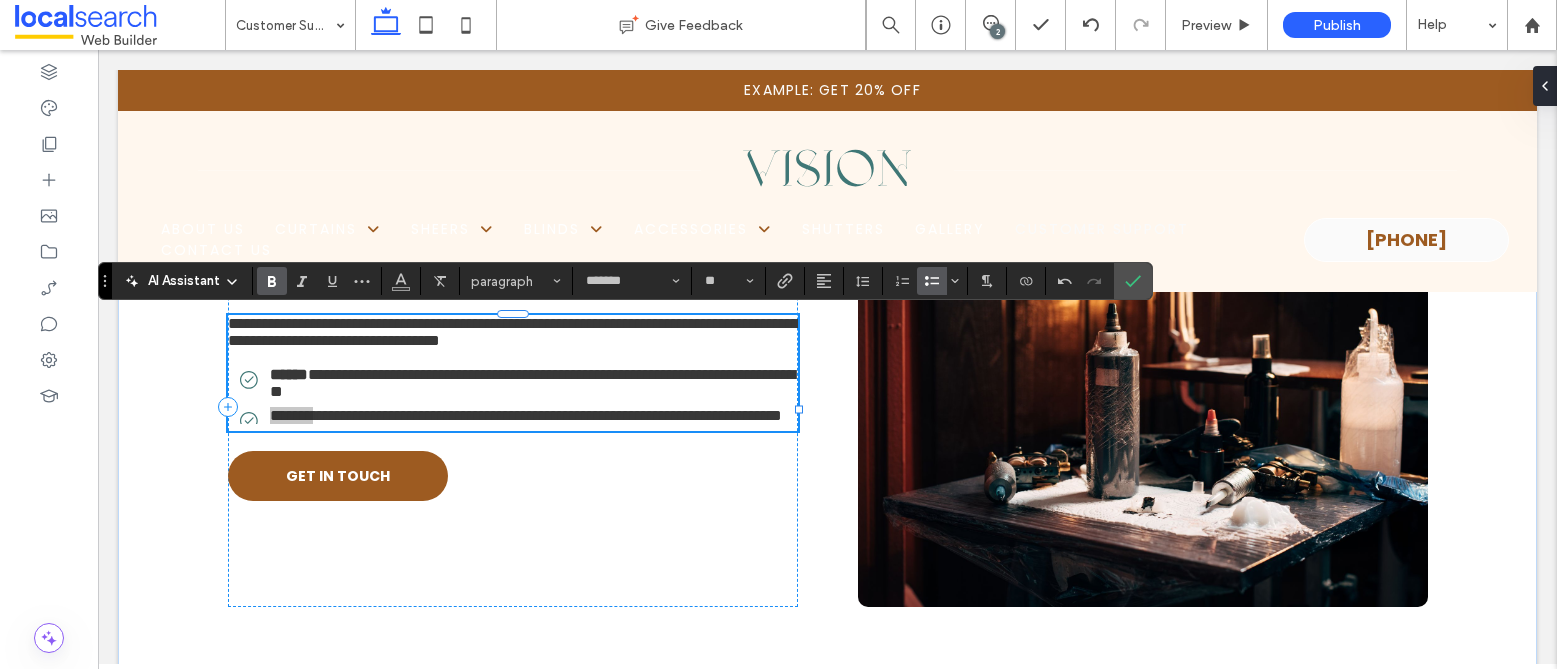 click 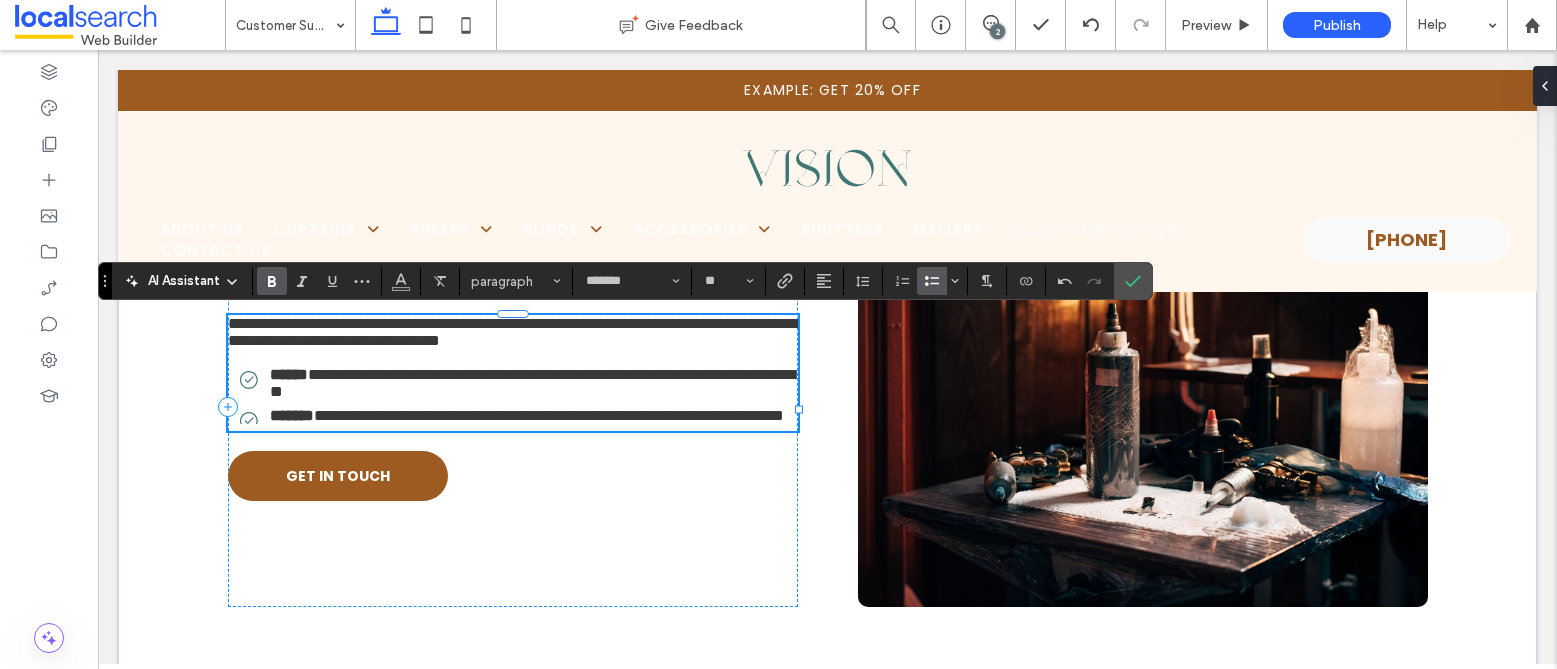 click on "**********" at bounding box center [519, 383] 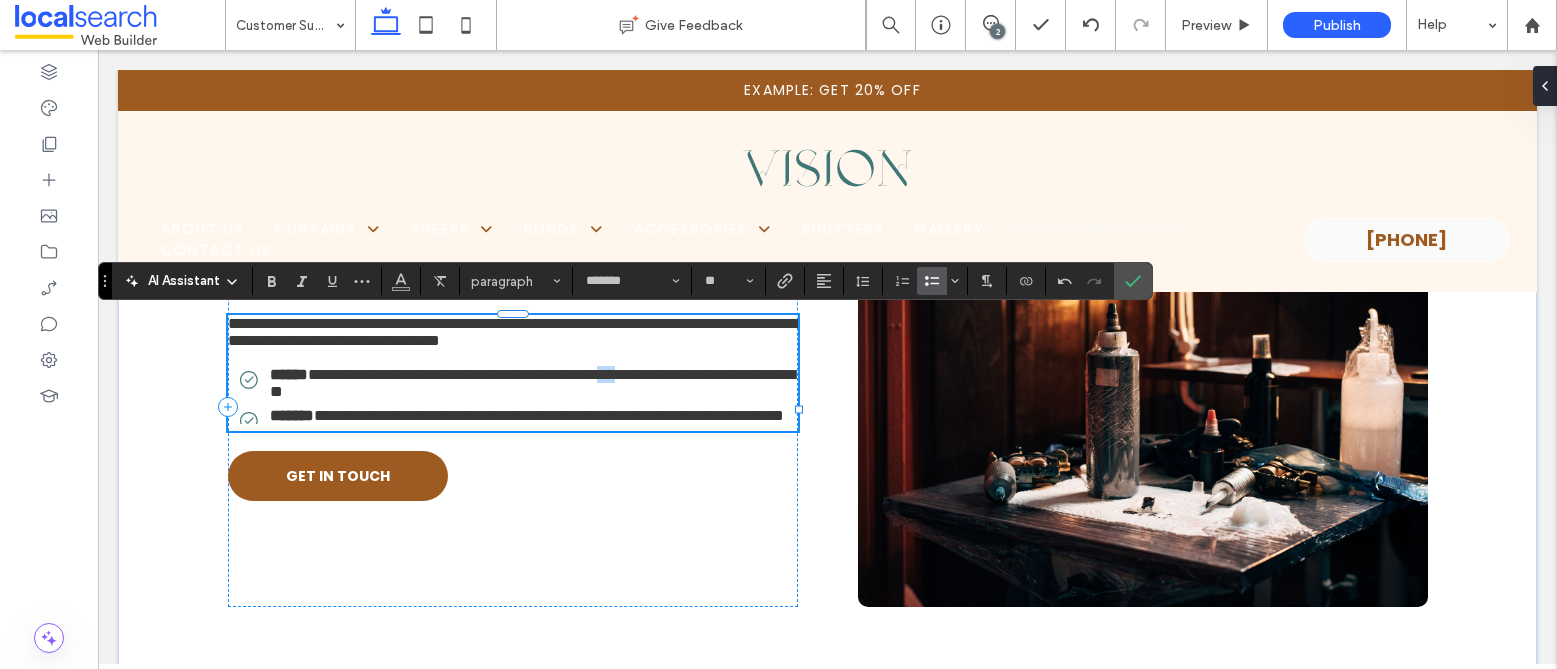 drag, startPoint x: 719, startPoint y: 402, endPoint x: 747, endPoint y: 405, distance: 28.160255 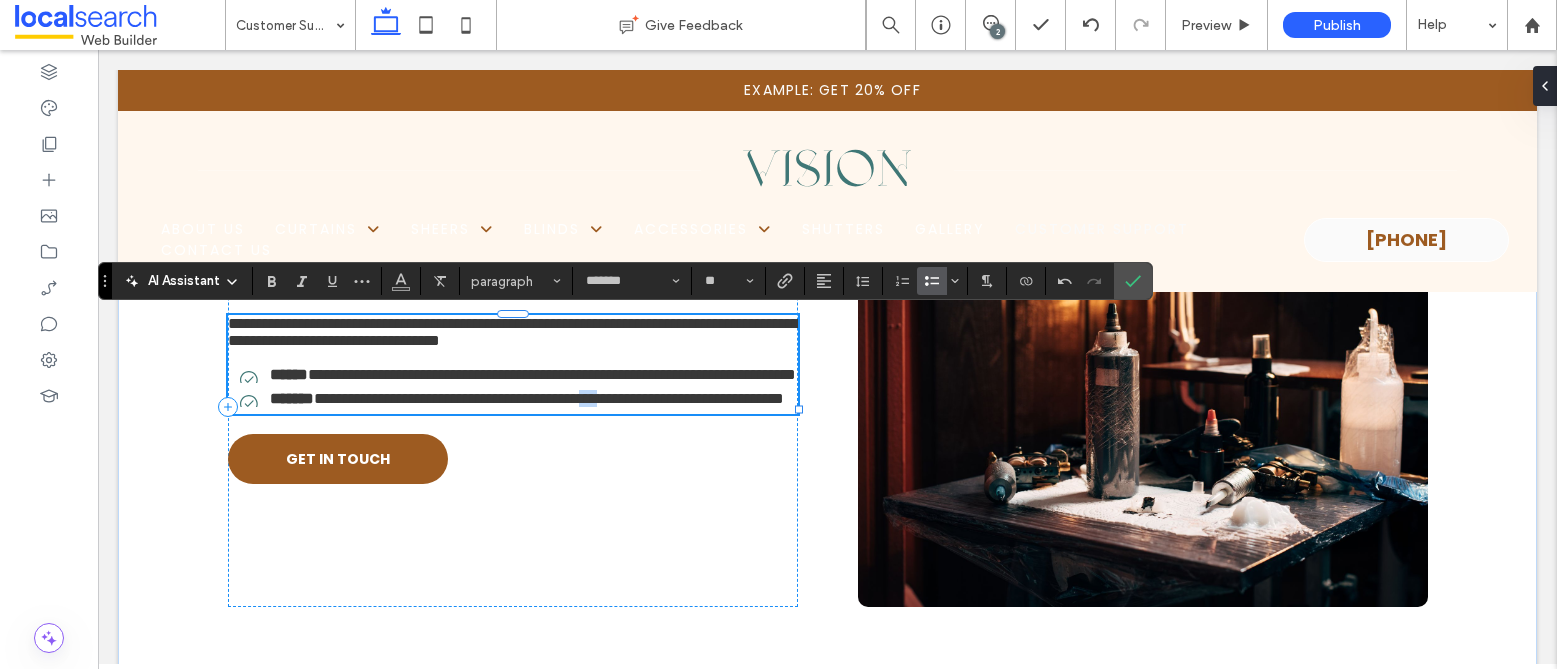 drag, startPoint x: 671, startPoint y: 459, endPoint x: 696, endPoint y: 464, distance: 25.495098 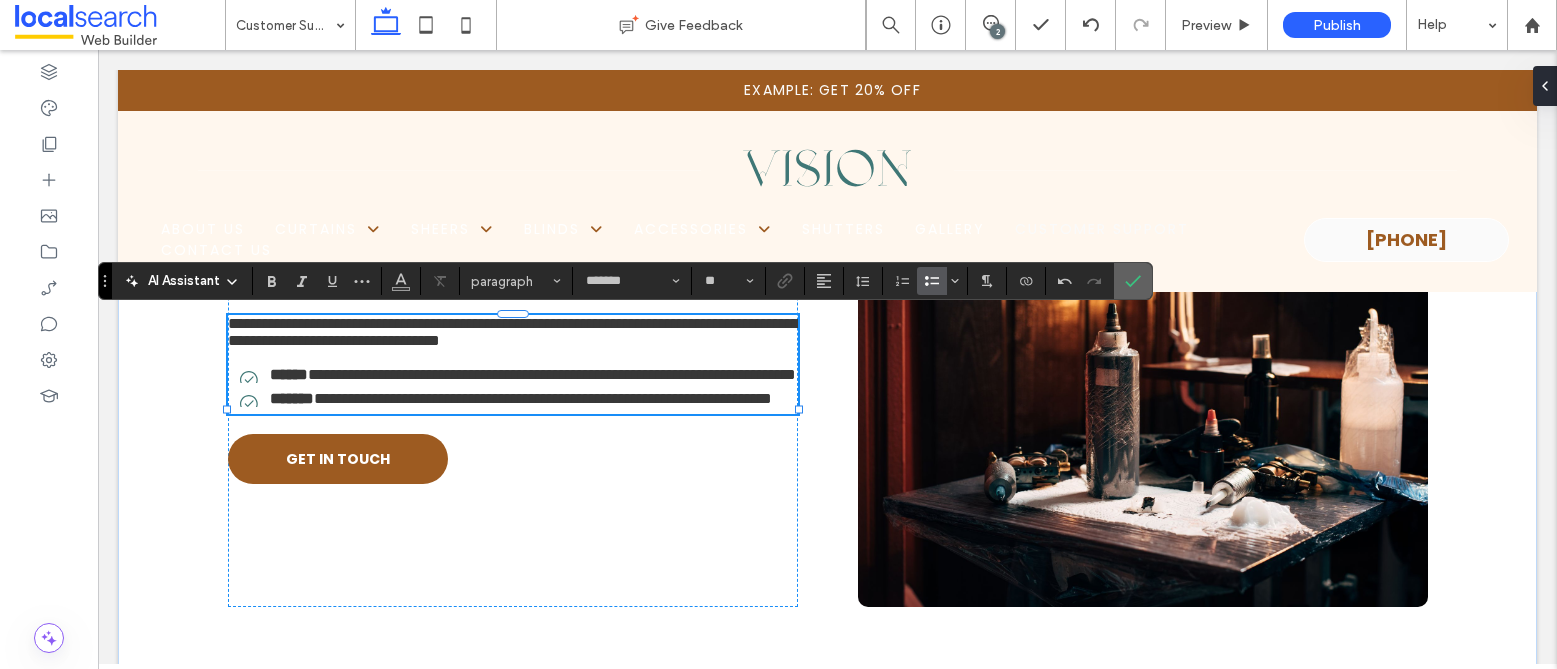 click 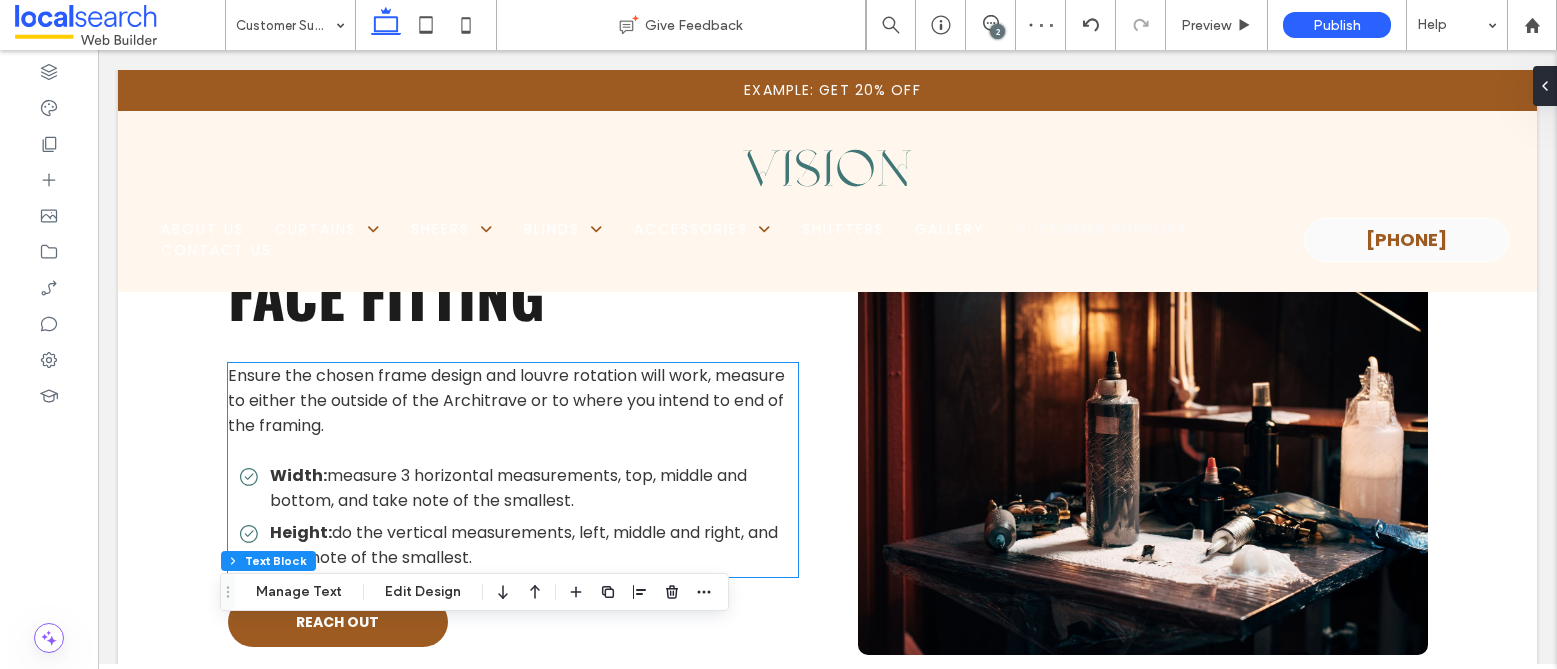 scroll, scrollTop: 6479, scrollLeft: 0, axis: vertical 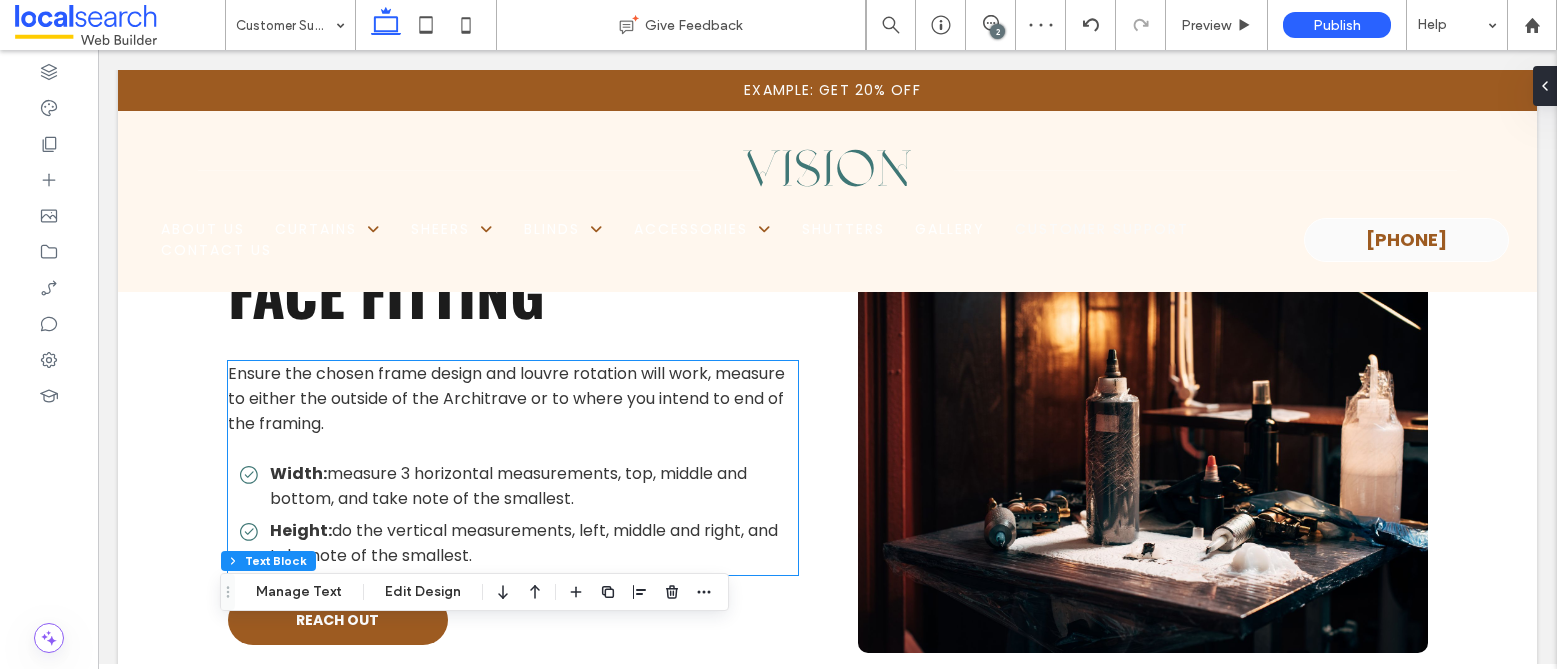 click on "measure 3 horizontal measurements, top, middle and bottom, and take note of the smallest." at bounding box center (508, 486) 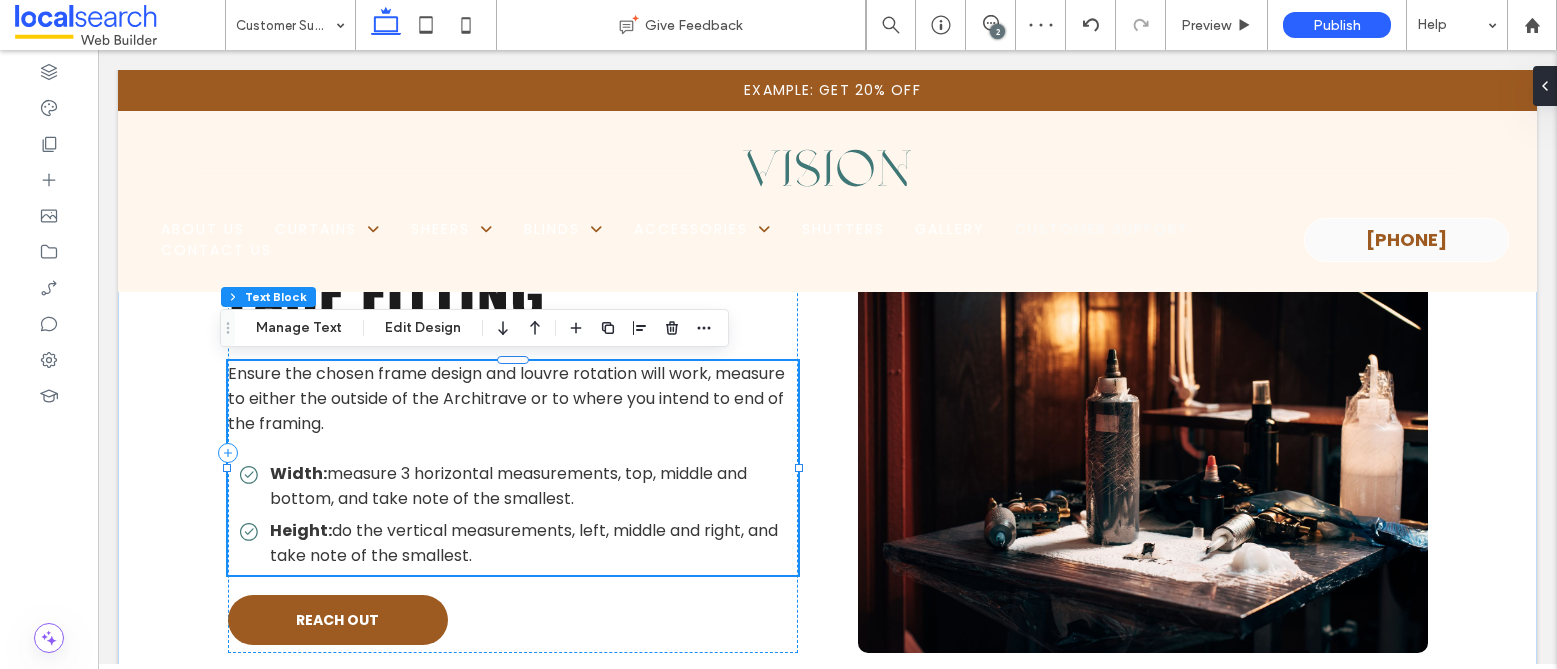 click on "measure 3 horizontal measurements, top, middle and bottom, and take note of the smallest." at bounding box center (508, 486) 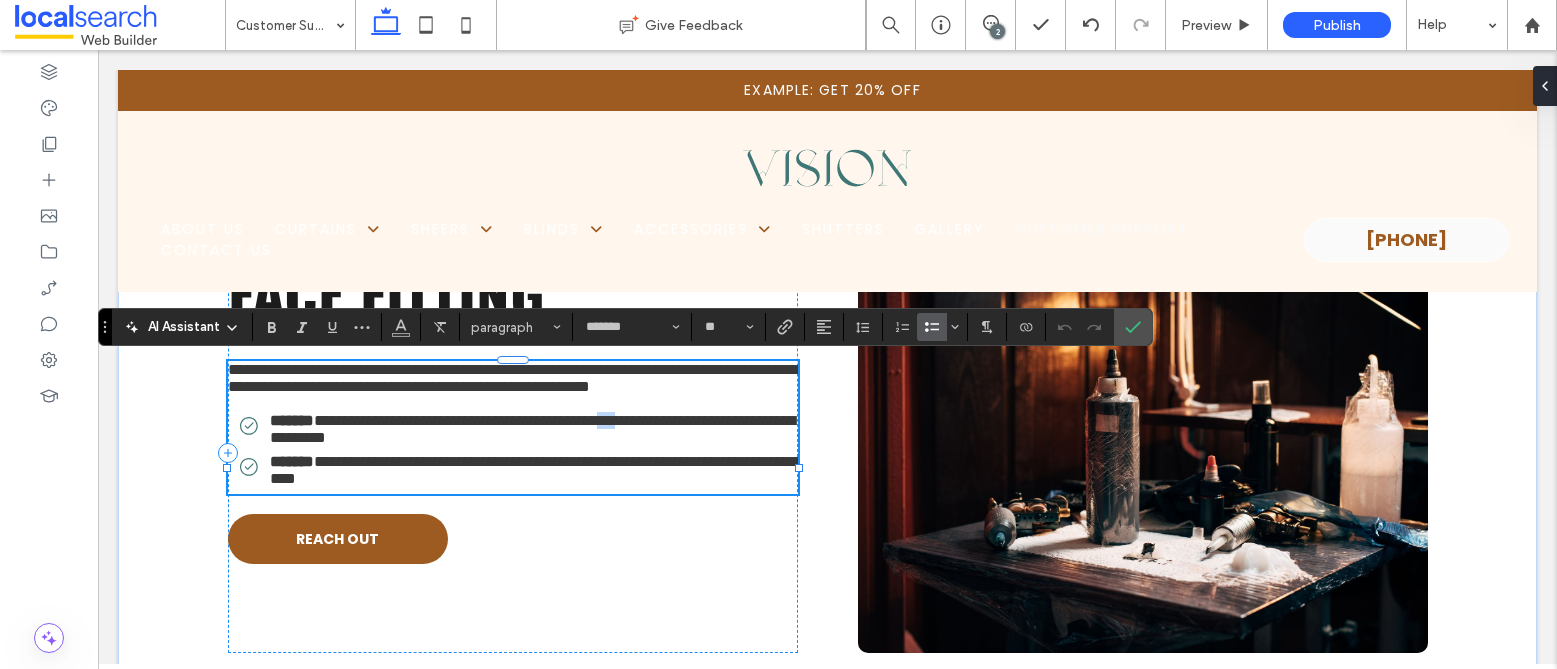 drag, startPoint x: 728, startPoint y: 472, endPoint x: 747, endPoint y: 473, distance: 19.026299 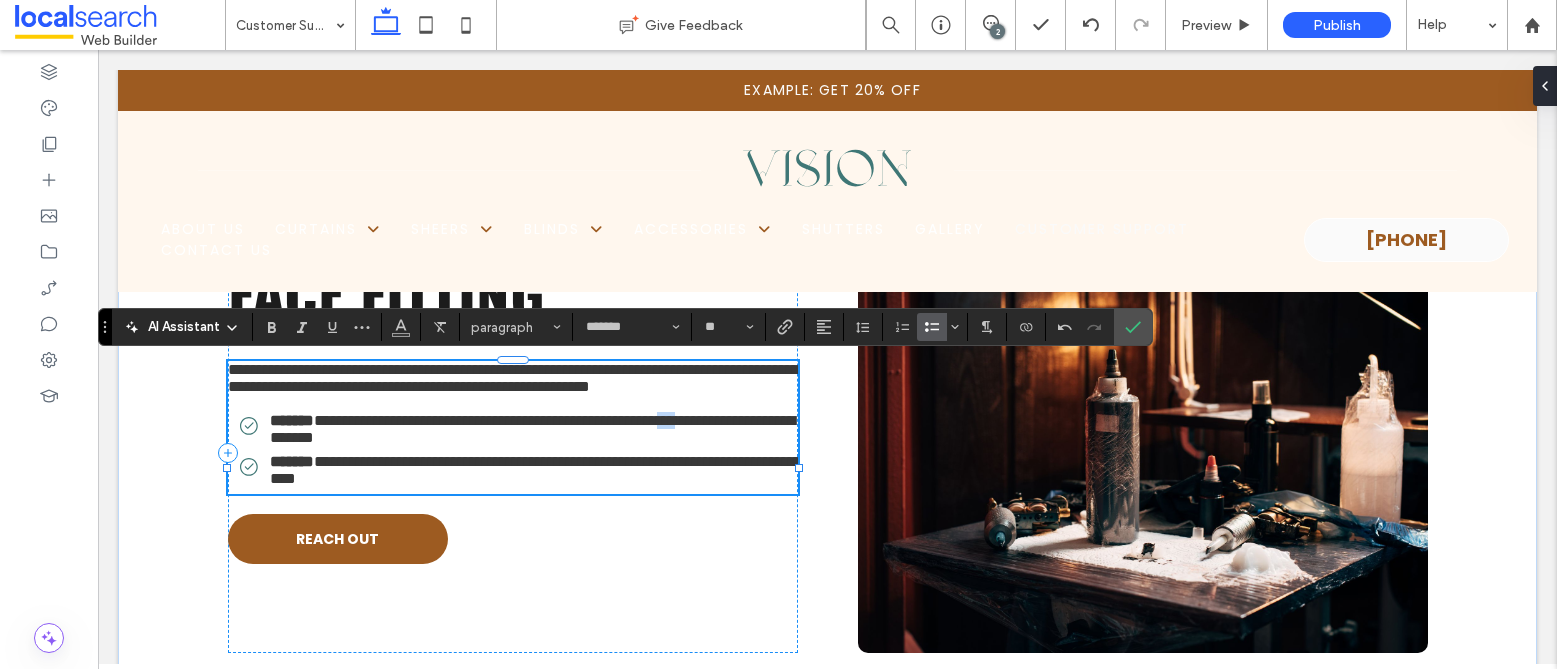 drag, startPoint x: 335, startPoint y: 500, endPoint x: 359, endPoint y: 502, distance: 24.083189 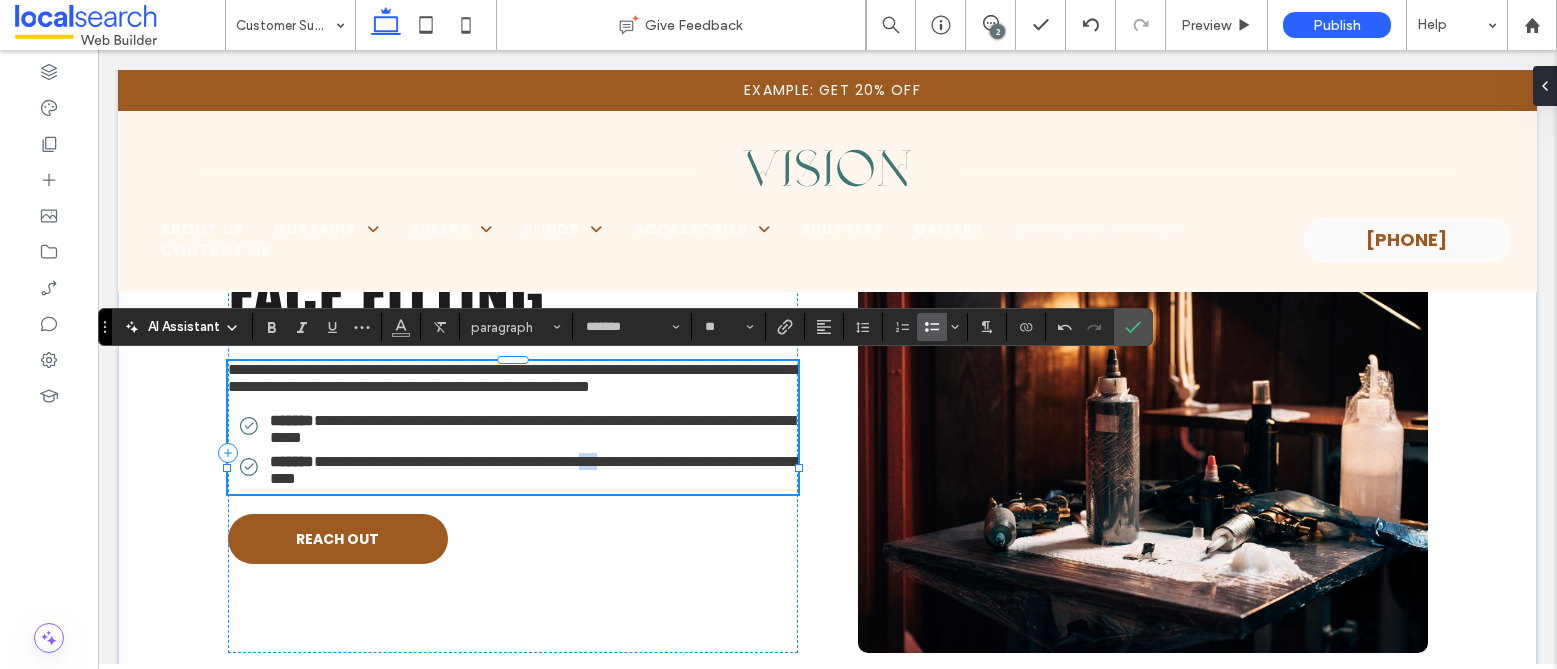 drag, startPoint x: 685, startPoint y: 533, endPoint x: 698, endPoint y: 534, distance: 13.038404 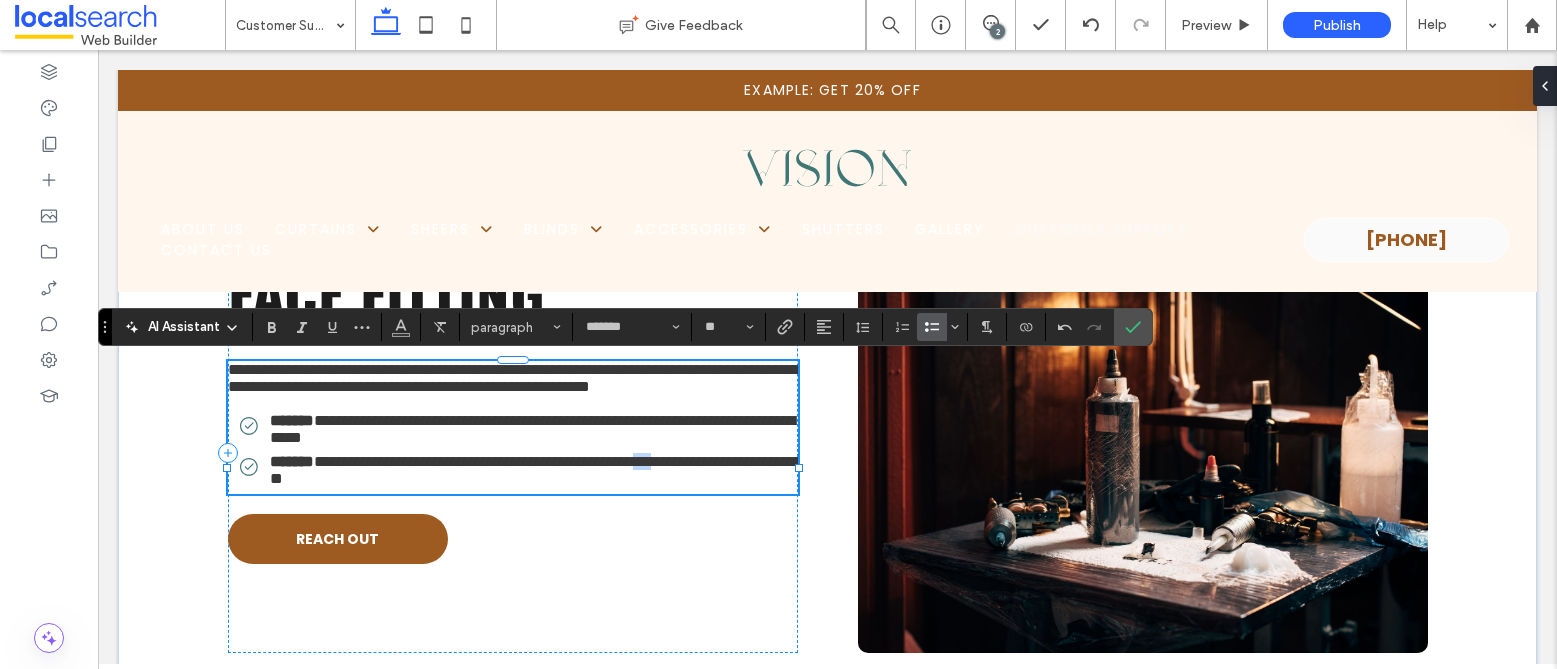 drag, startPoint x: 737, startPoint y: 532, endPoint x: 759, endPoint y: 533, distance: 22.022715 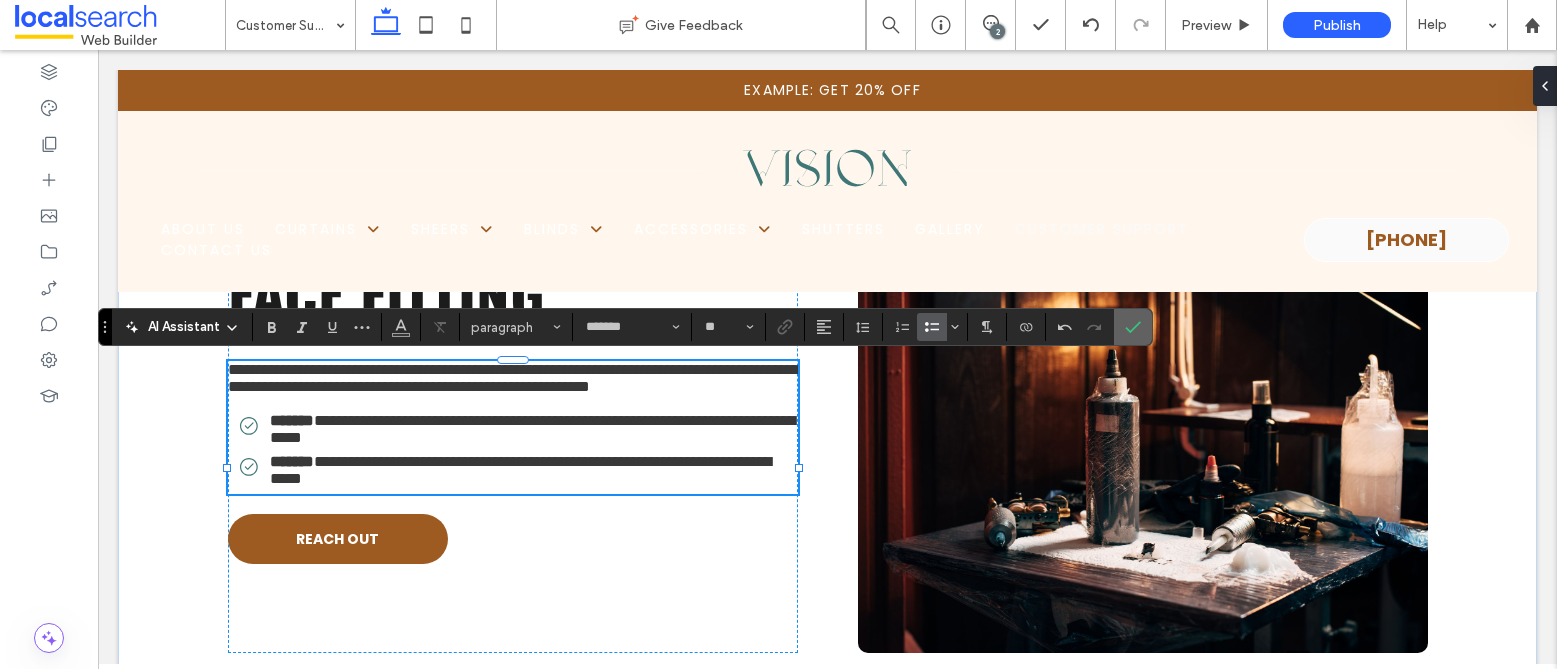 click 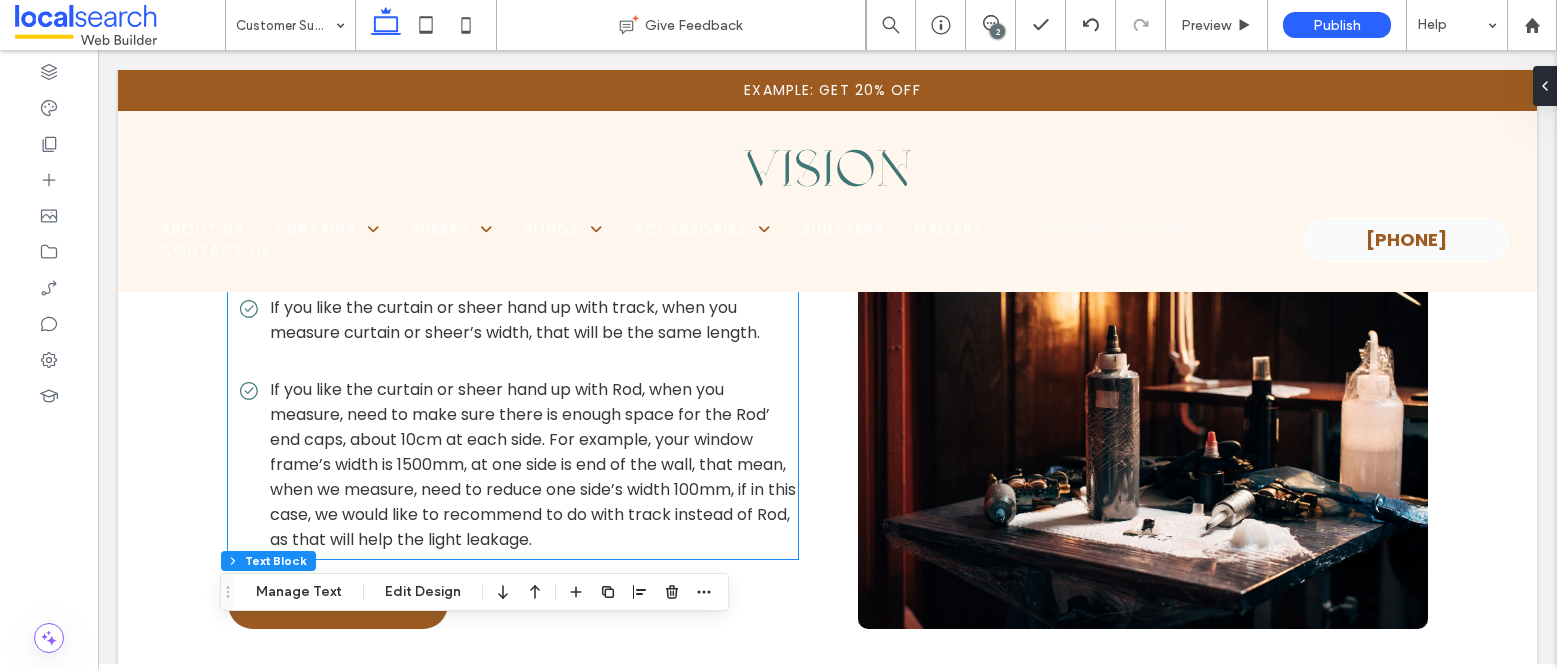 scroll, scrollTop: 5082, scrollLeft: 0, axis: vertical 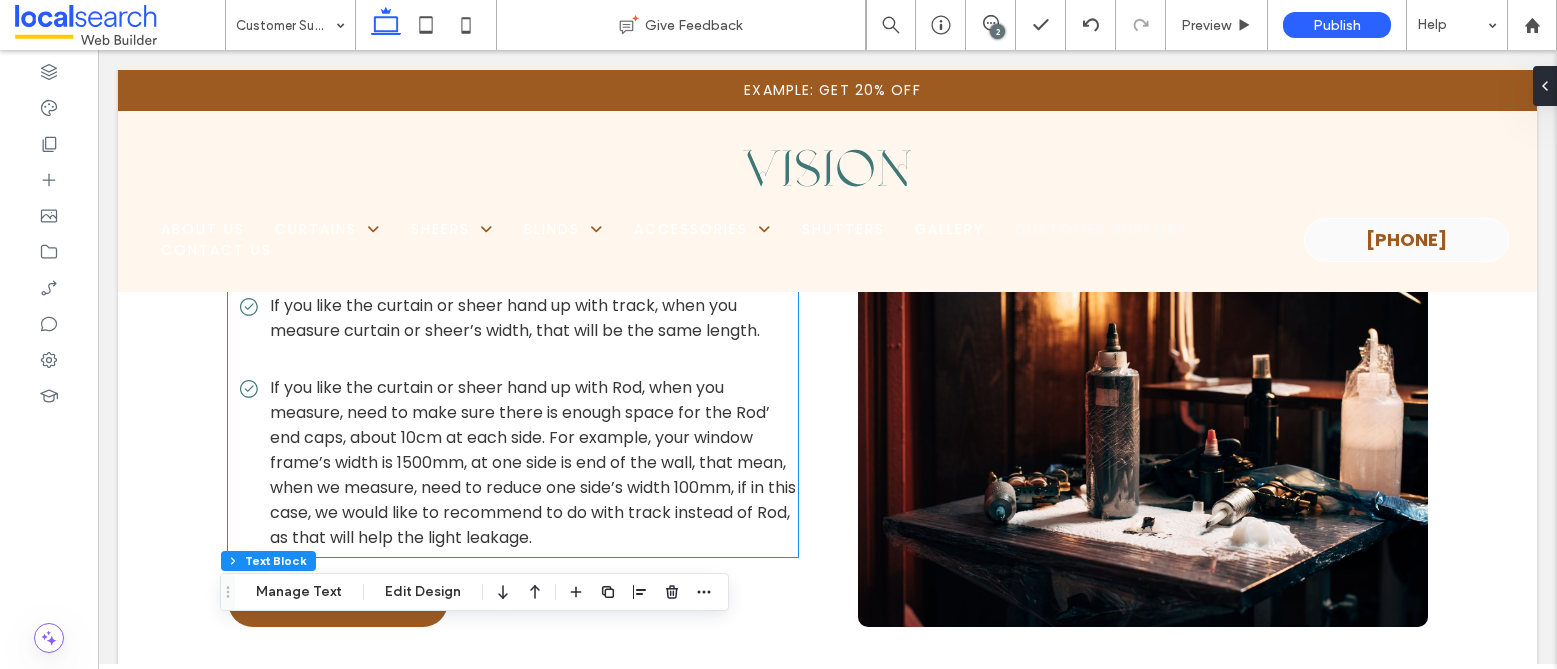click on "If you like the curtain or sheer hand up with Rod, when you measure, need to make sure there is enough space for the Rod’ end caps, about 10cm at each side. For example, your window frame’s width is 1500mm, at one side is end of the wall, that mean, when we measure, need to reduce one side’s width 100mm, if in this case, we would like to recommend to do with track instead of Rod, as that will help the light leakage." at bounding box center (533, 462) 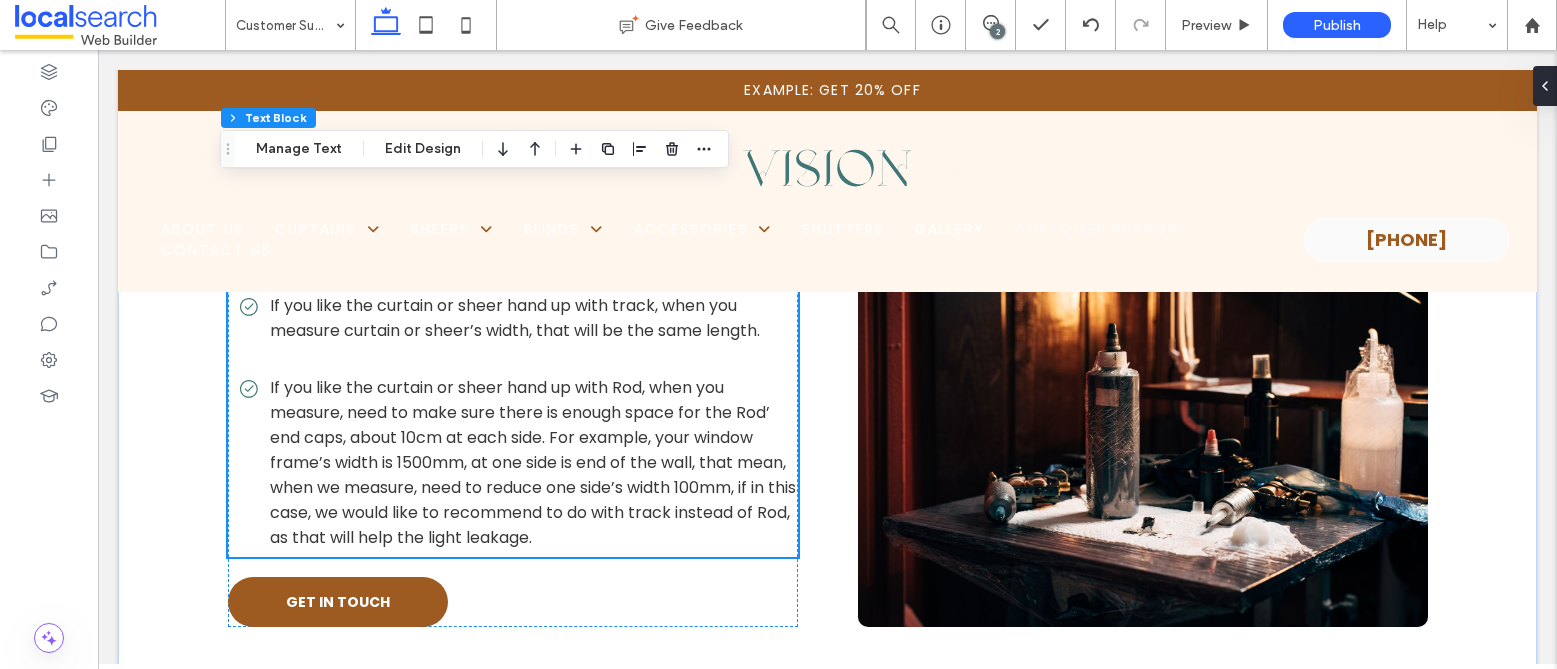 click on "If you like the curtain or sheer hand up with Rod, when you measure, need to make sure there is enough space for the Rod’ end caps, about 10cm at each side. For example, your window frame’s width is 1500mm, at one side is end of the wall, that mean, when we measure, need to reduce one side’s width 100mm, if in this case, we would like to recommend to do with track instead of Rod, as that will help the light leakage." at bounding box center [533, 462] 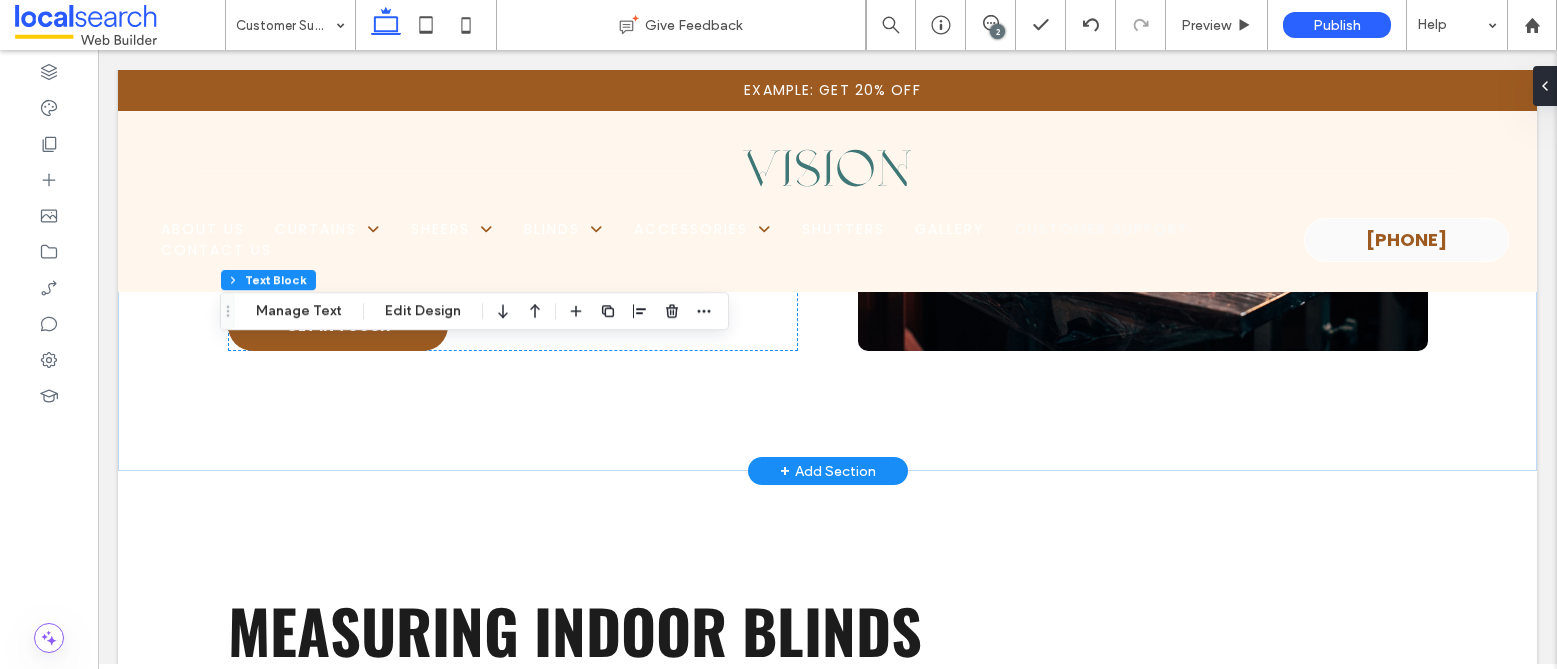 type on "*******" 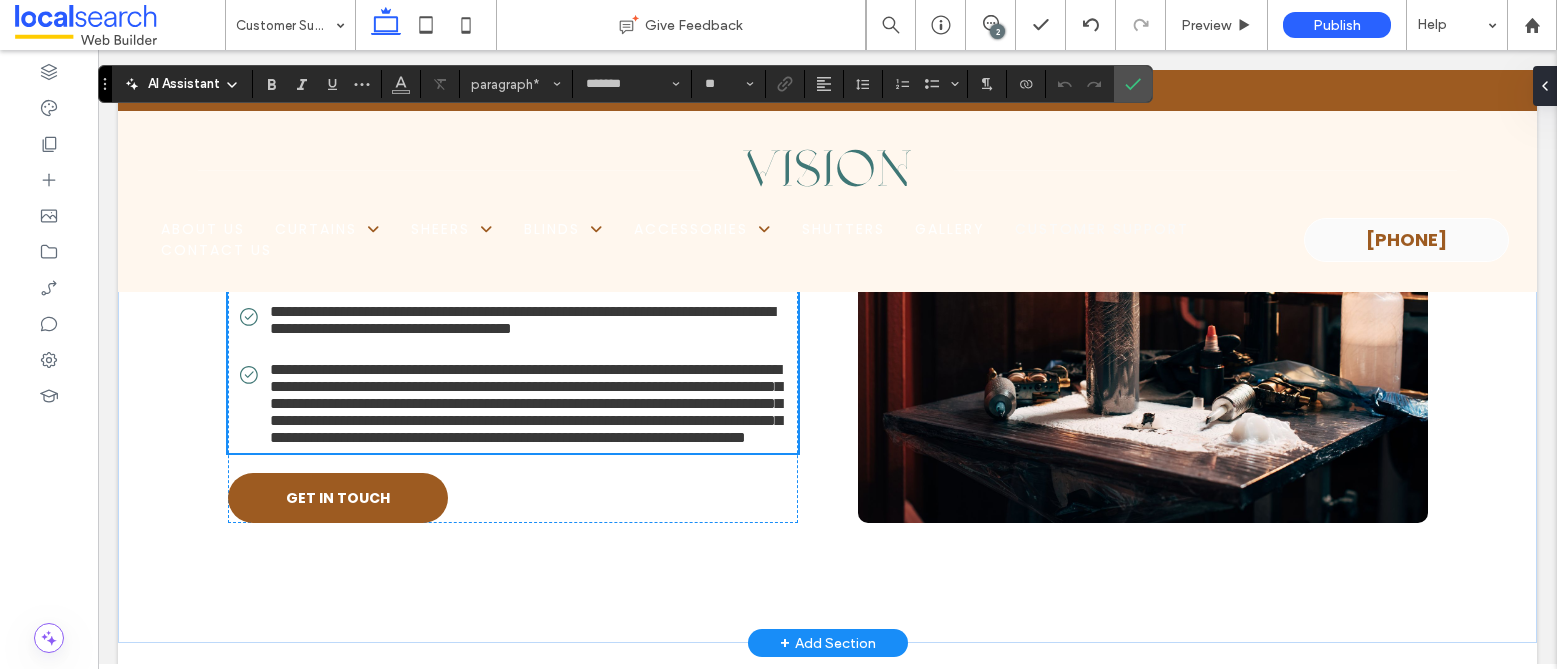 scroll, scrollTop: 5021, scrollLeft: 0, axis: vertical 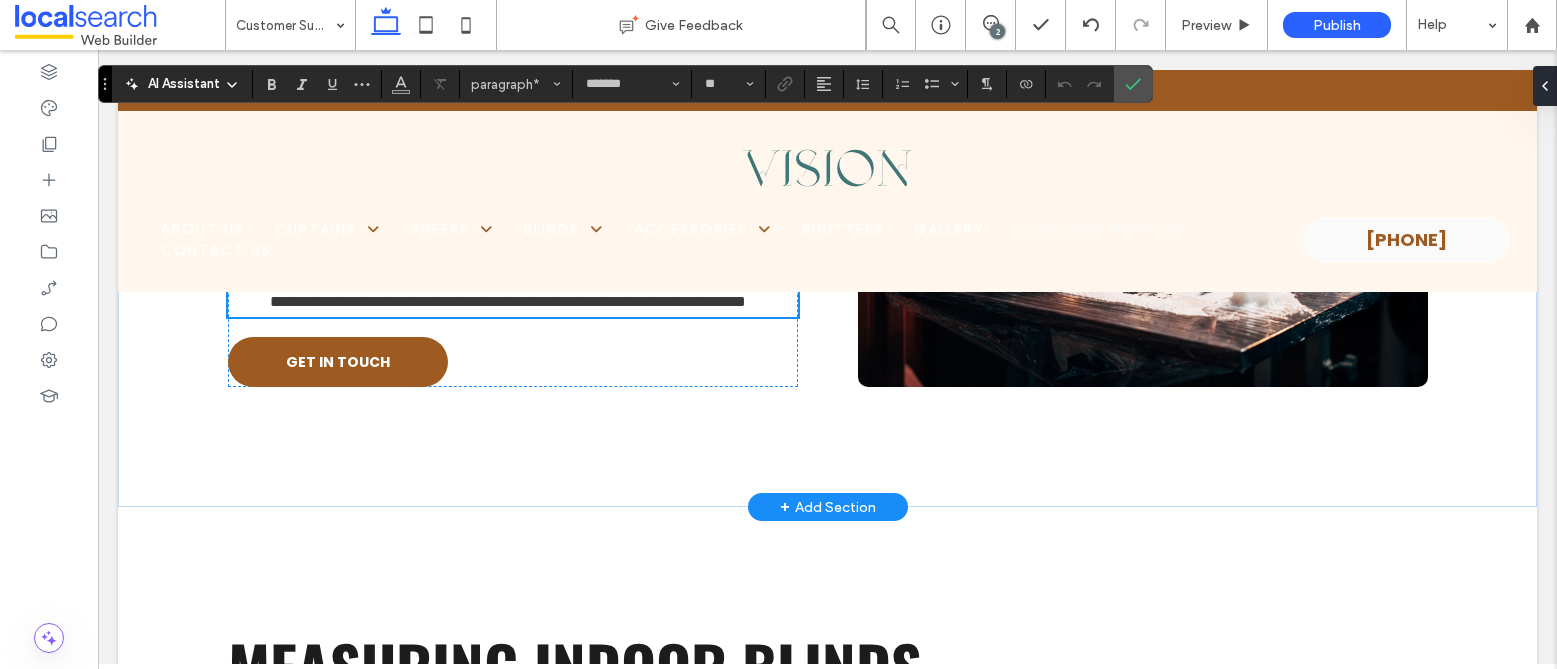 click on "**********" at bounding box center (526, 267) 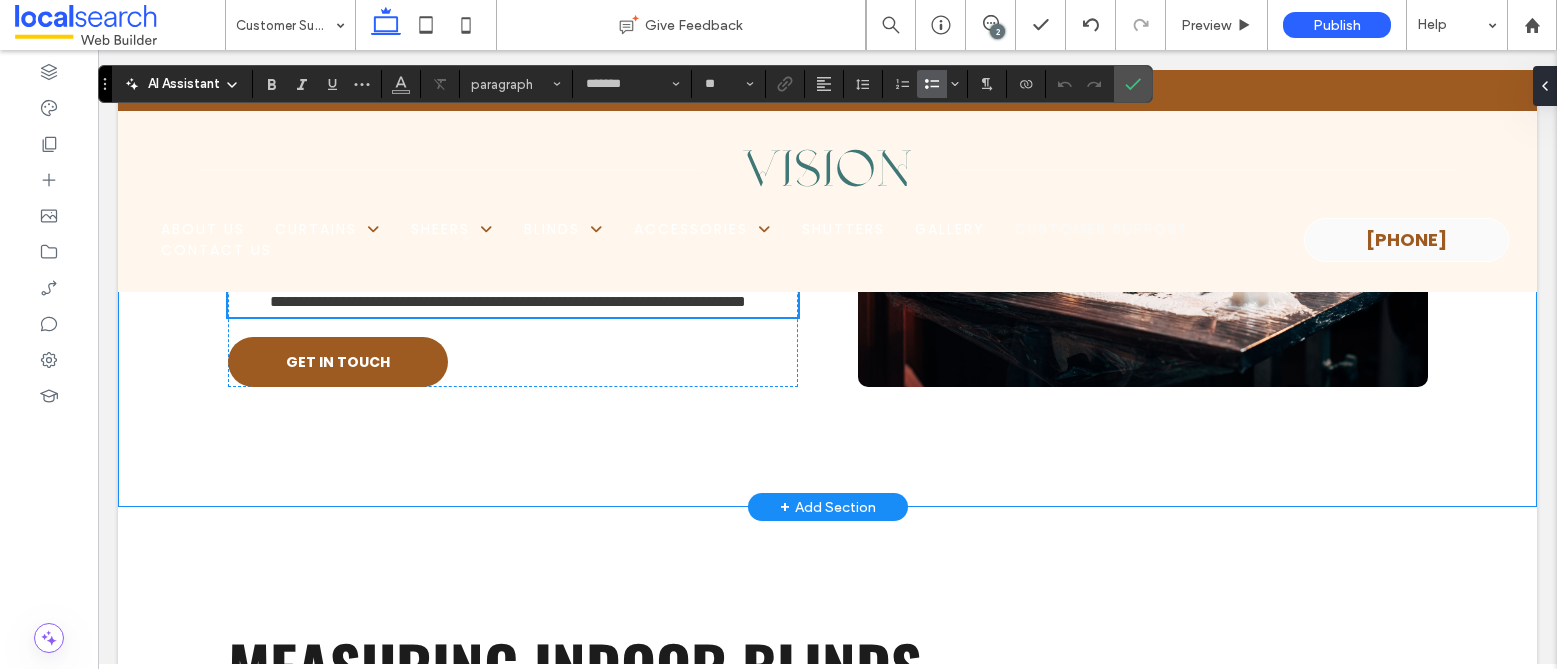 type 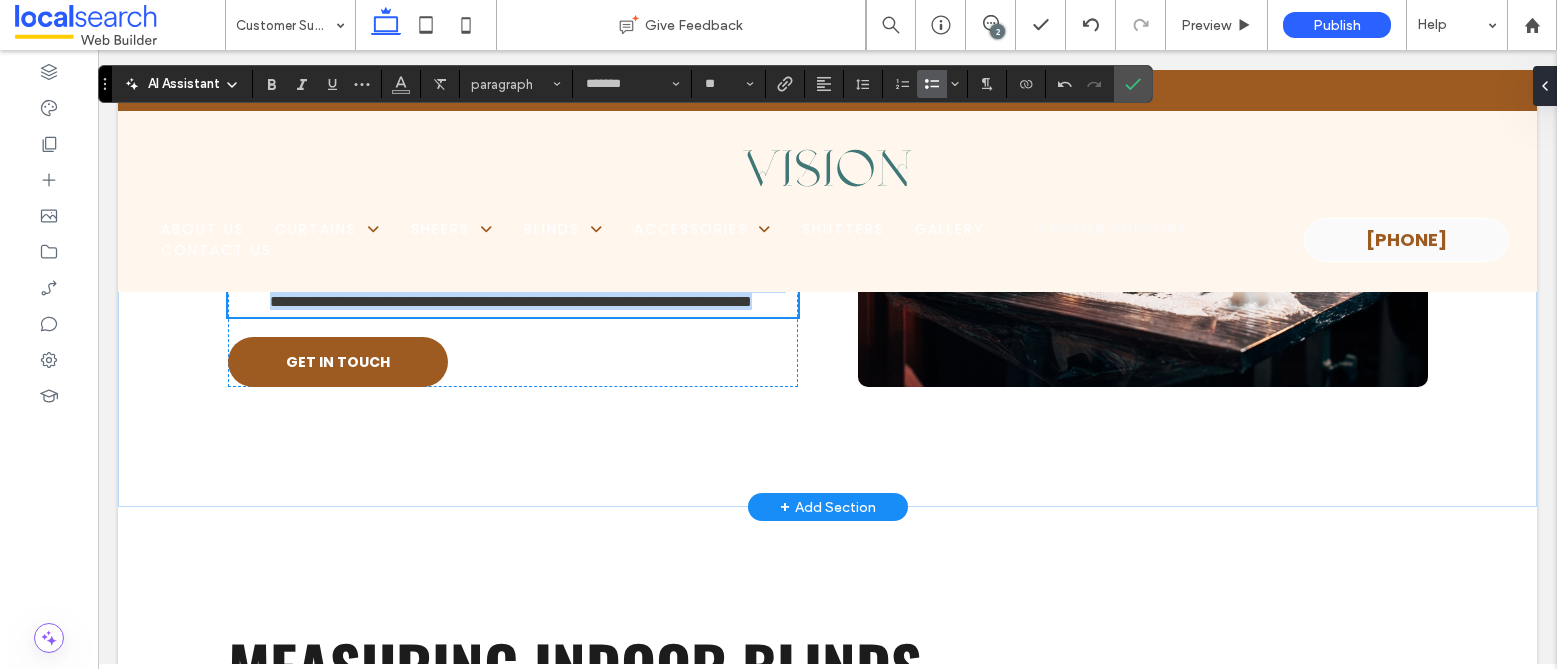 drag, startPoint x: 261, startPoint y: 422, endPoint x: 734, endPoint y: 584, distance: 499.973 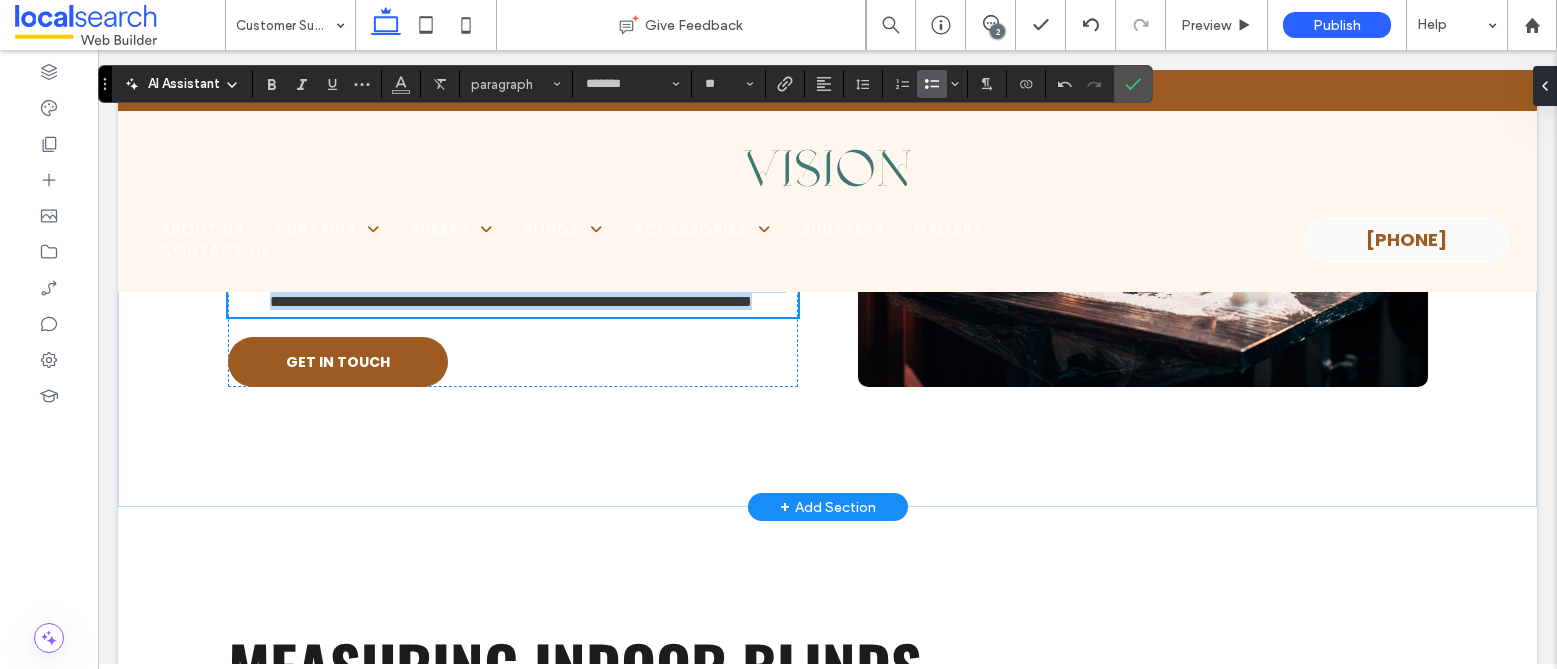 click on "**********" at bounding box center [519, 267] 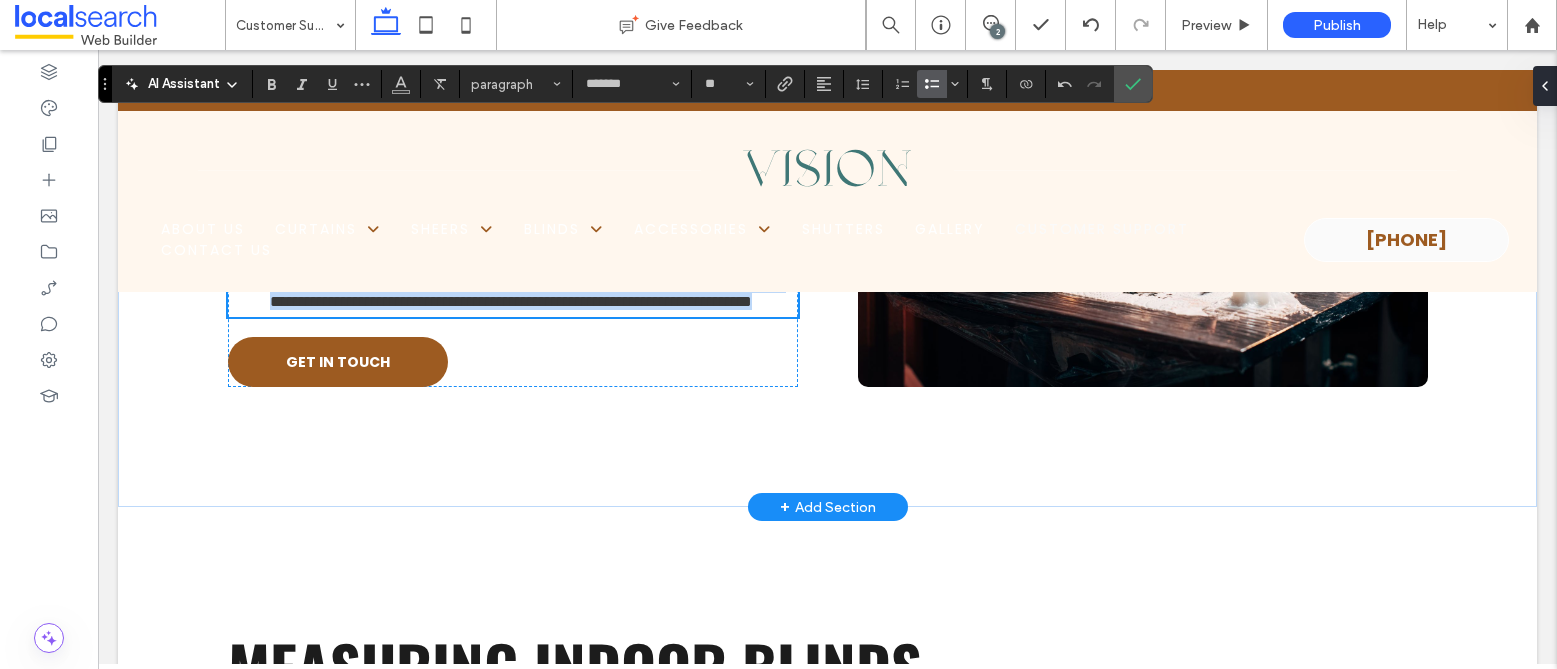 copy on "**********" 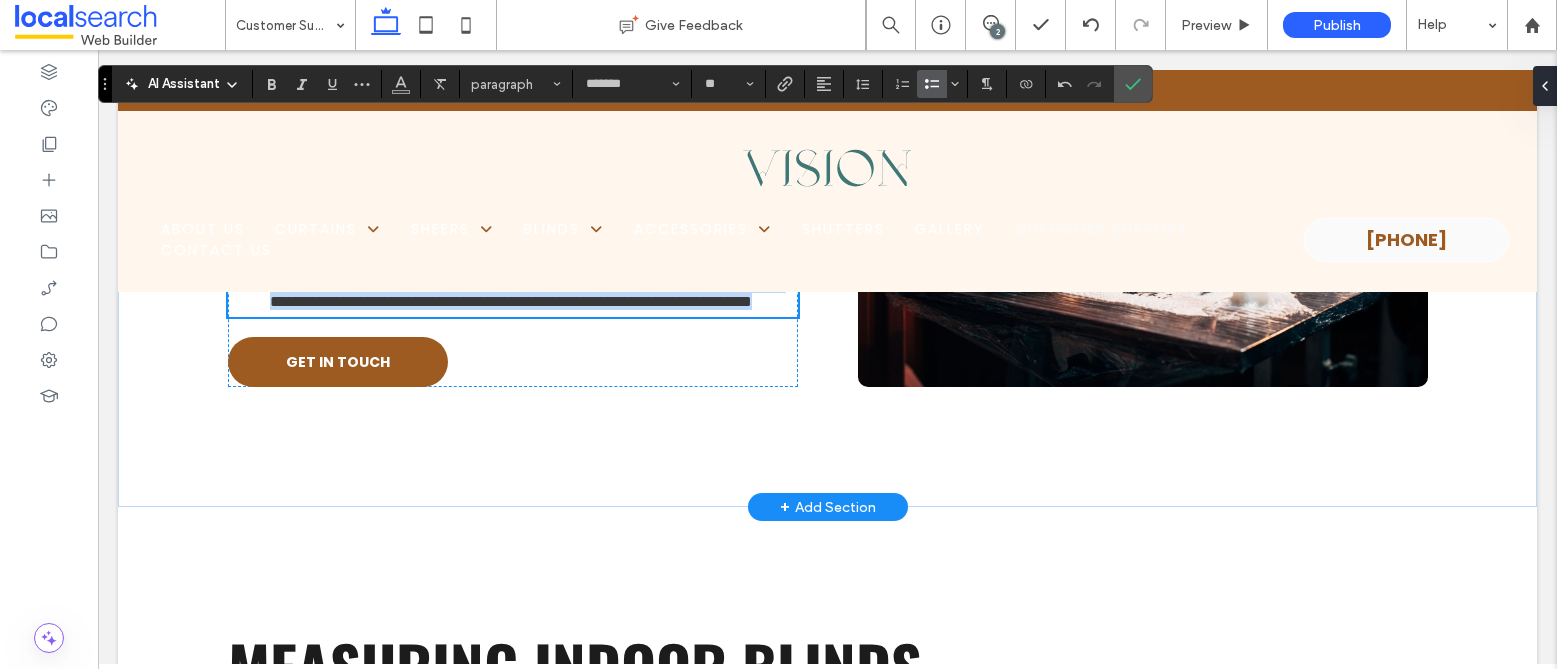 click on "**********" at bounding box center (526, 267) 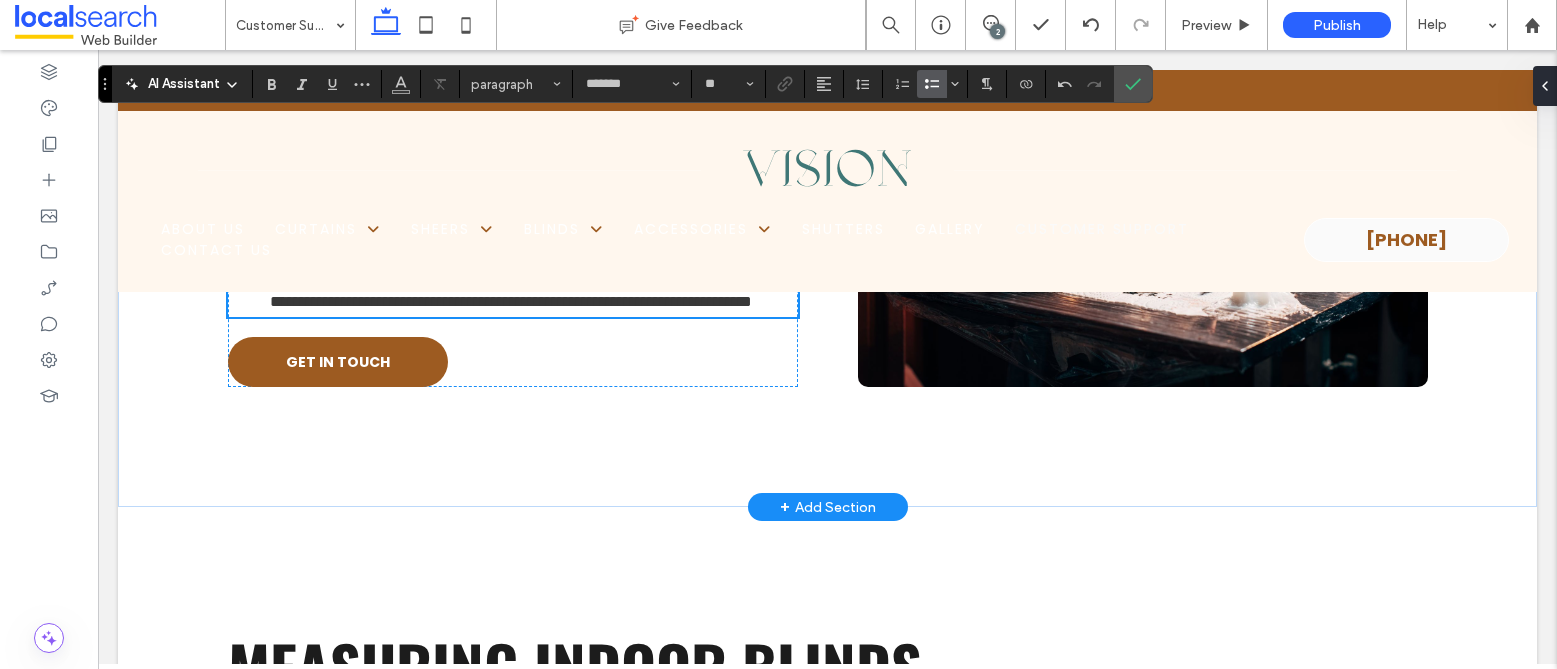 drag, startPoint x: 319, startPoint y: 529, endPoint x: 332, endPoint y: 543, distance: 19.104973 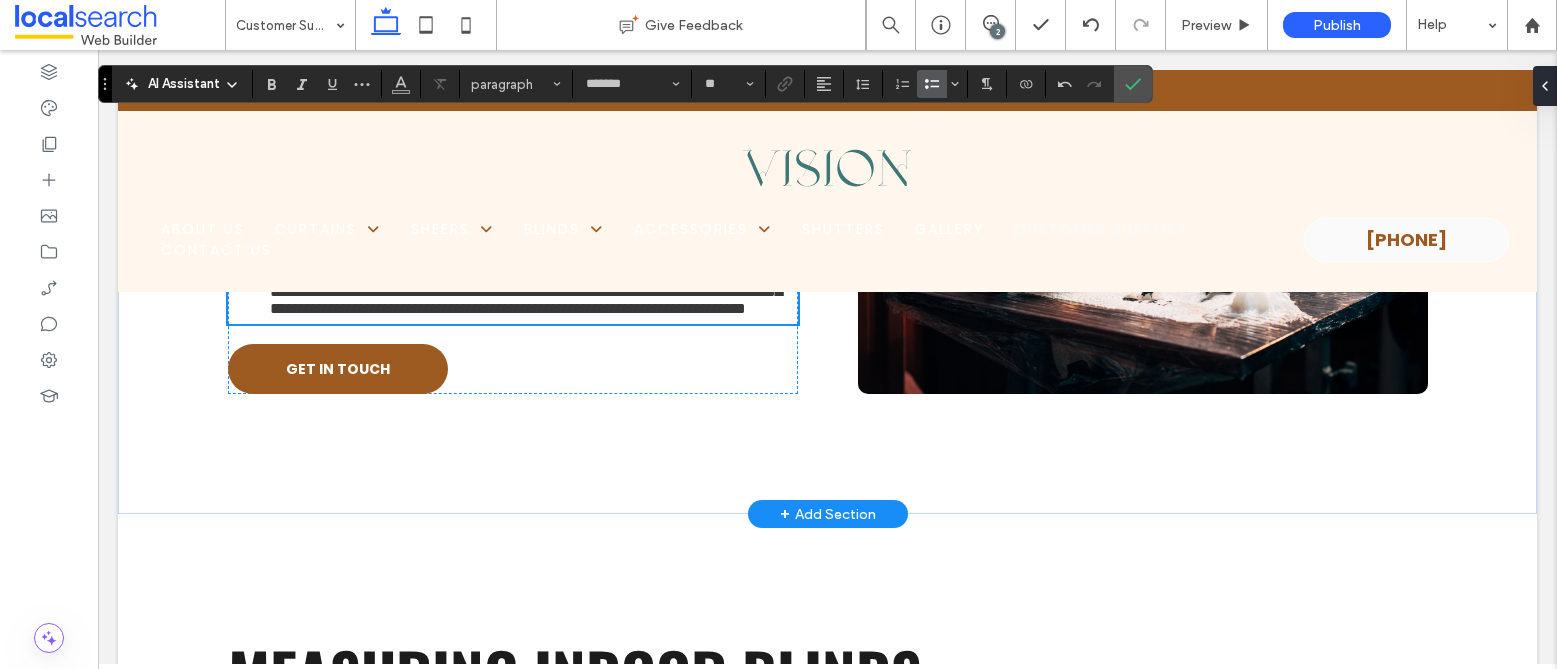 scroll, scrollTop: 5038, scrollLeft: 0, axis: vertical 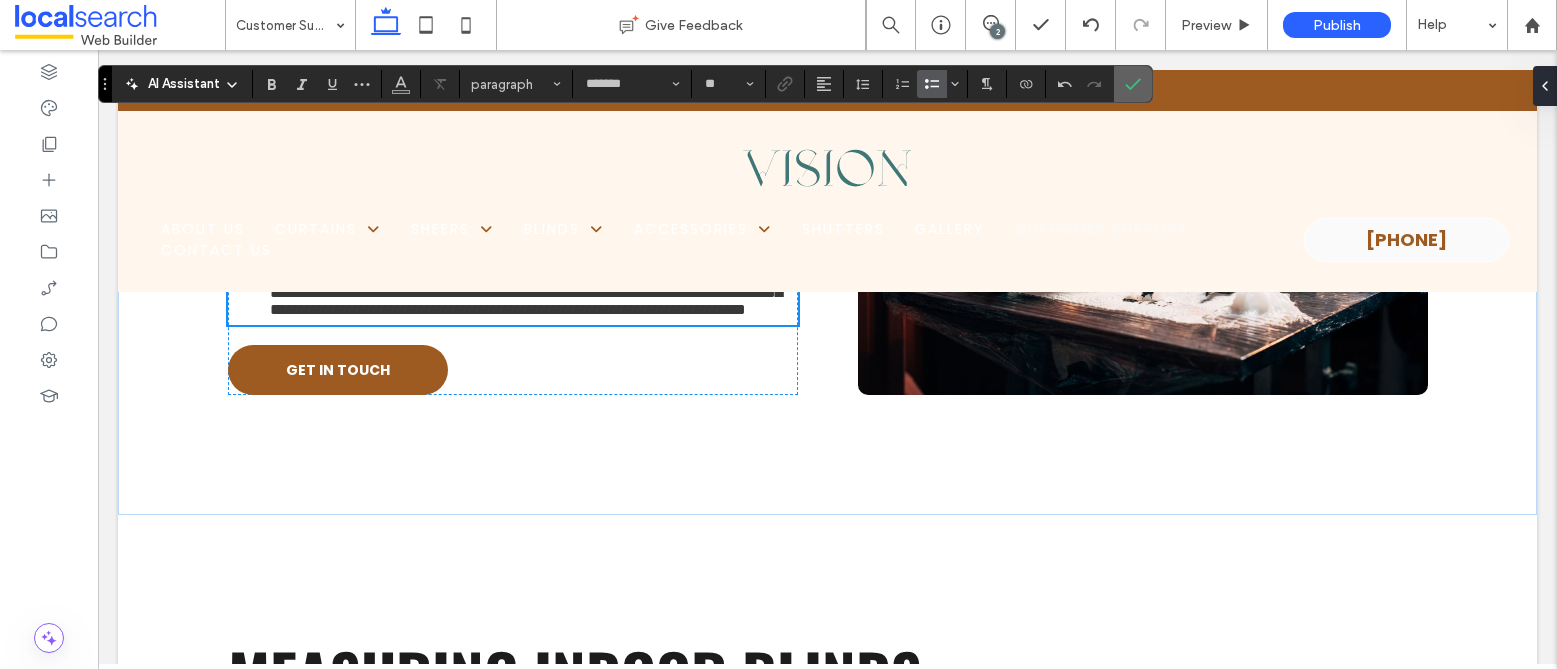 click 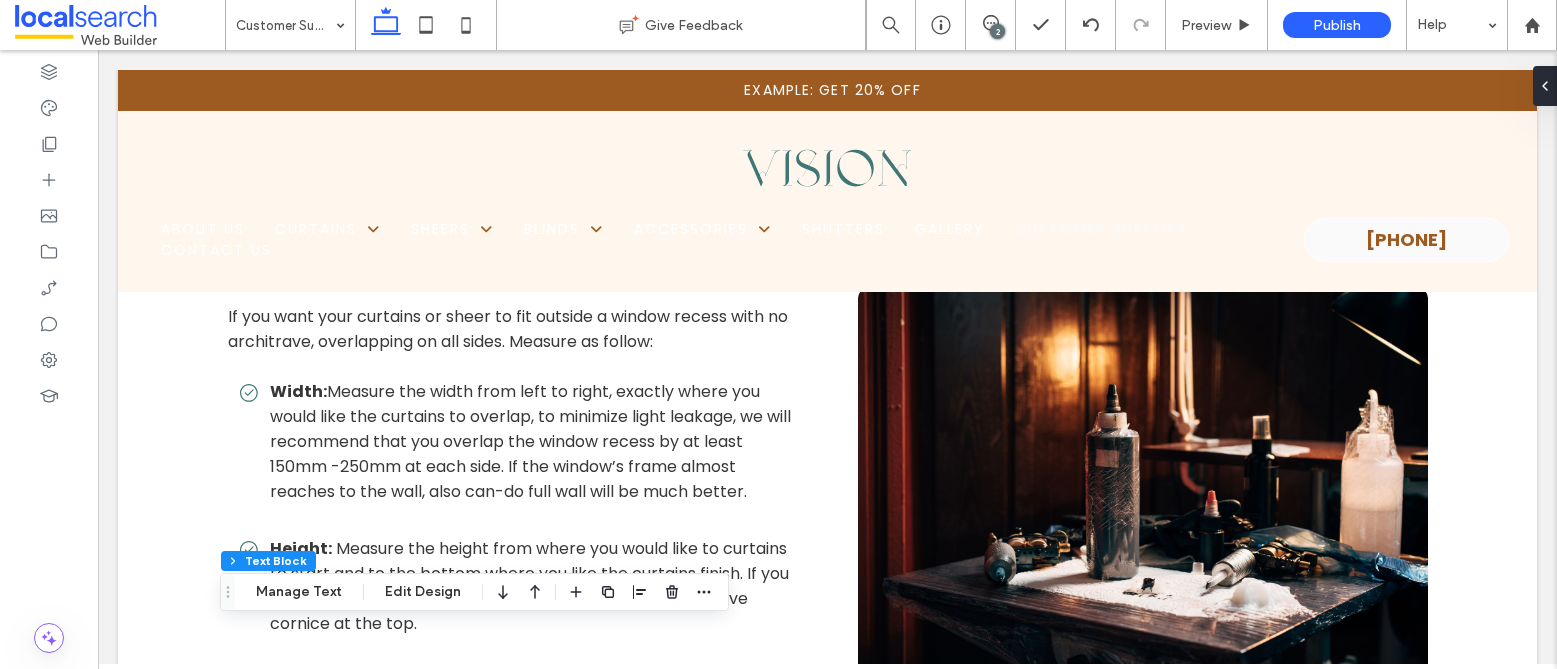 scroll, scrollTop: 2632, scrollLeft: 0, axis: vertical 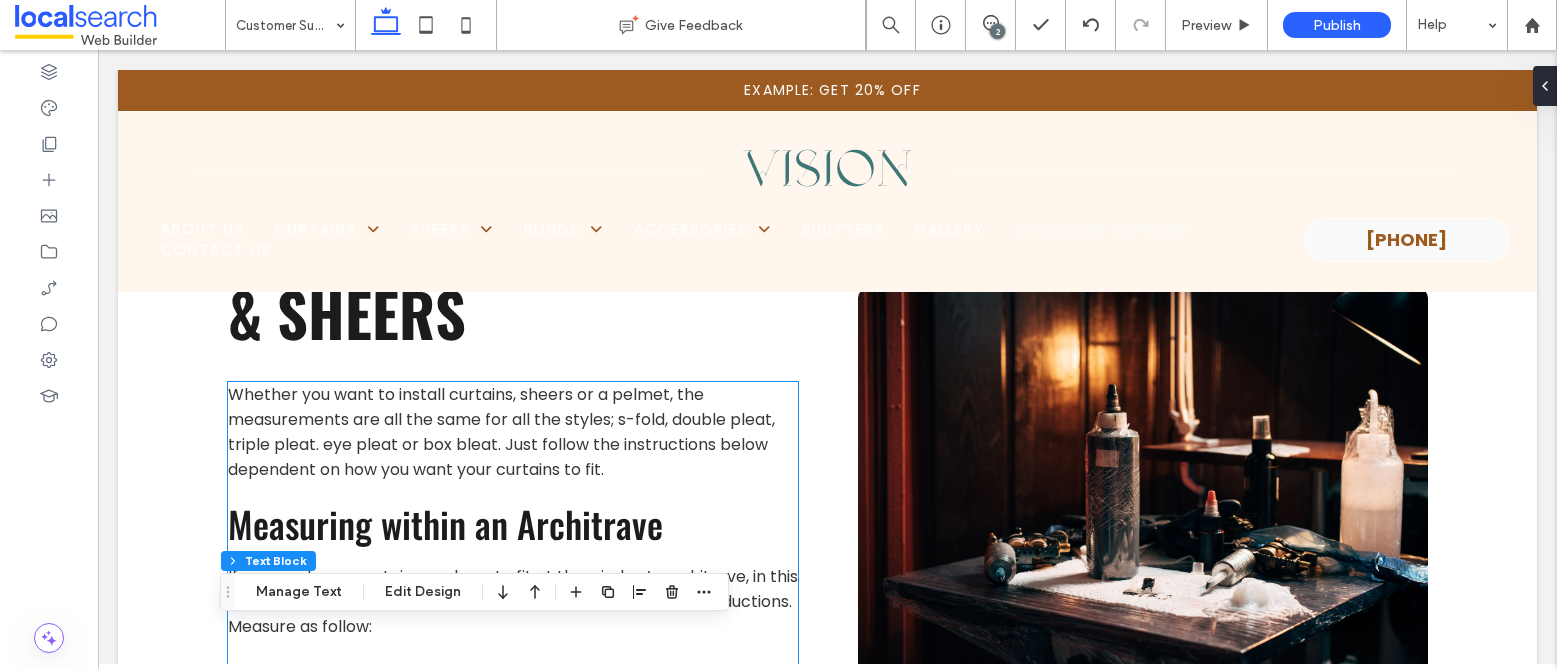 click on "Whether you want to install curtains, sheers or a pelmet, the measurements are all the same for all the styles; s-fold, double pleat, triple pleat. eye pleat or box bleat. Just follow the instructions below dependent on how you want your curtains to fit." at bounding box center (501, 432) 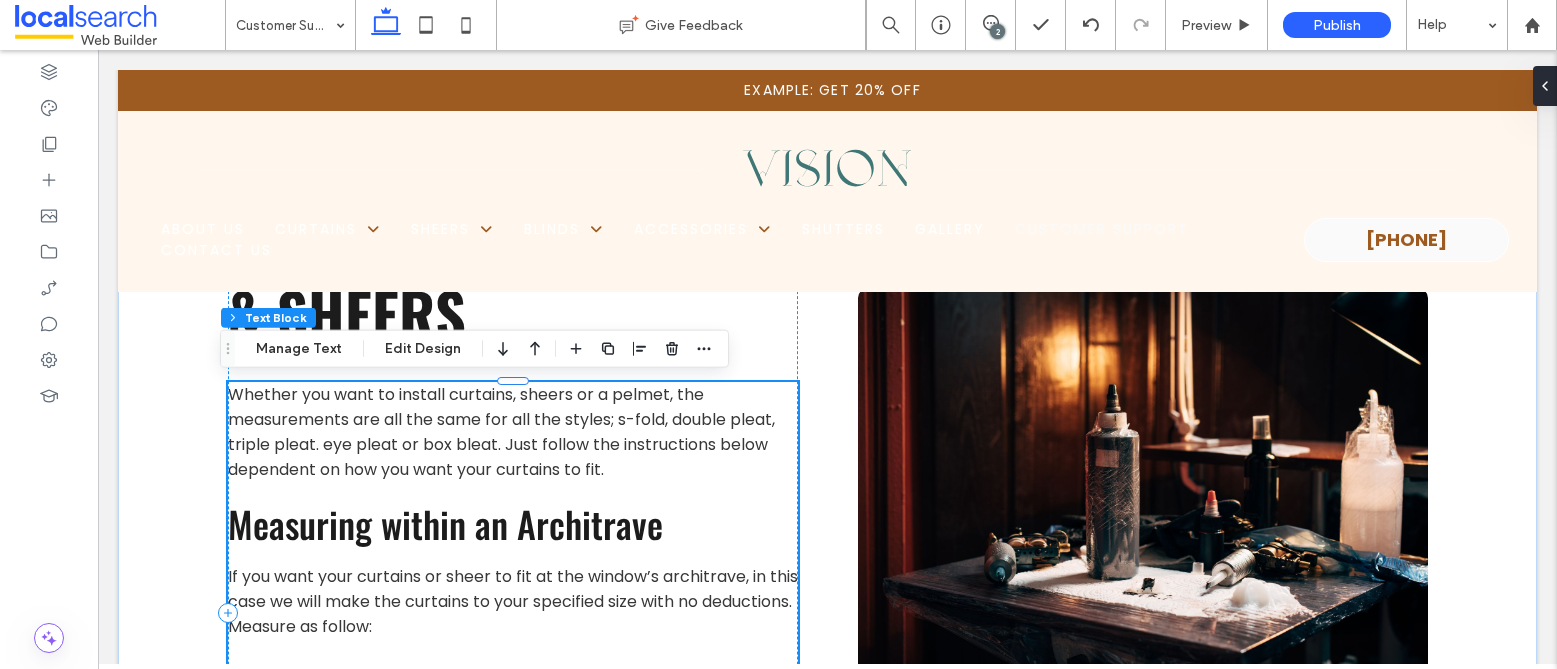 click on "Whether you want to install curtains, sheers or a pelmet, the measurements are all the same for all the styles; s-fold, double pleat, triple pleat. eye pleat or box bleat. Just follow the instructions below dependent on how you want your curtains to fit." at bounding box center (501, 432) 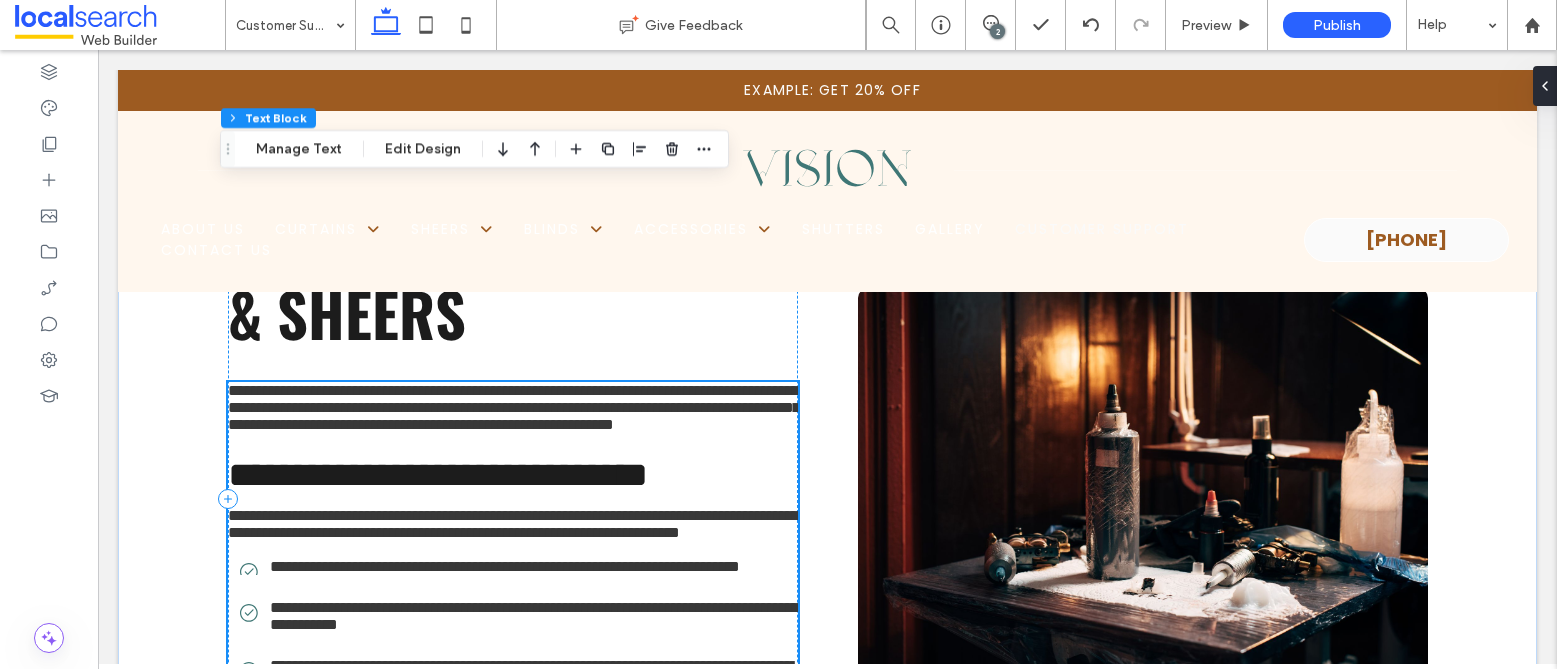 type on "*******" 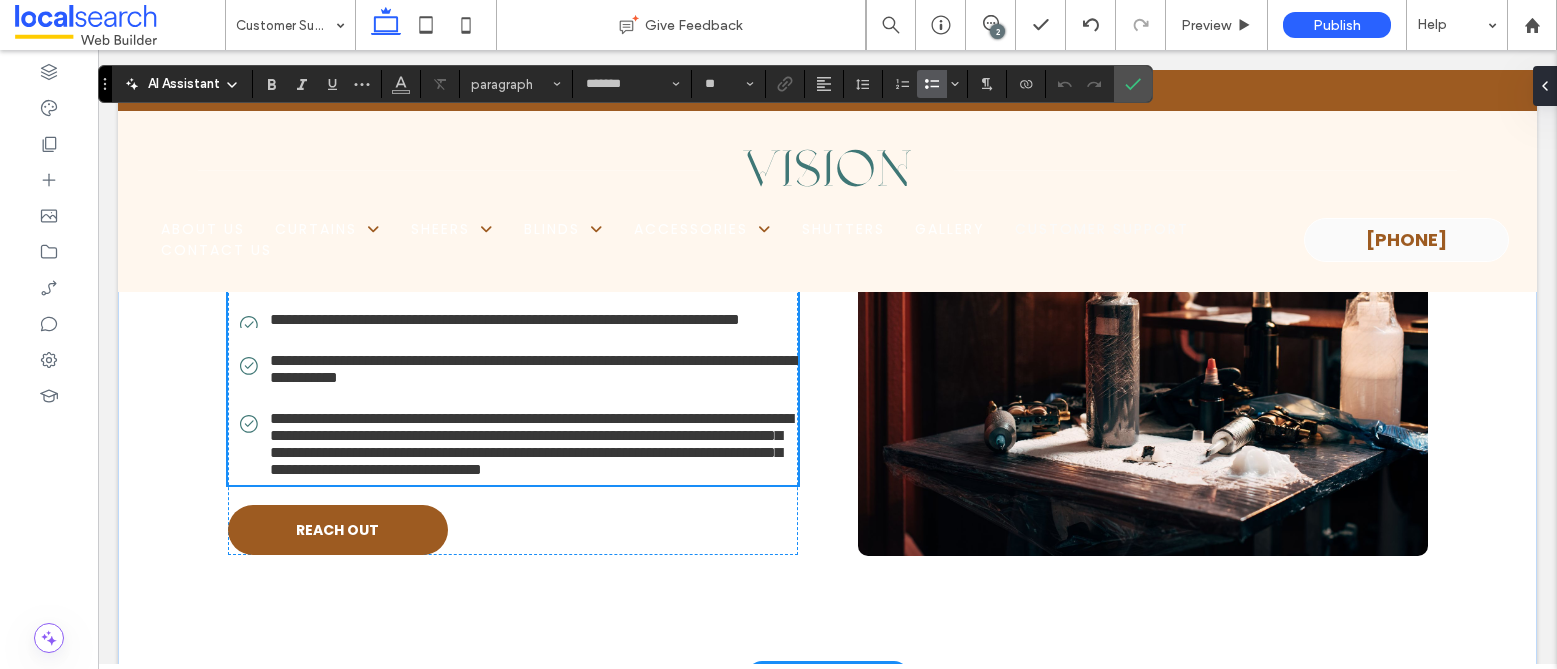 scroll, scrollTop: 1651, scrollLeft: 0, axis: vertical 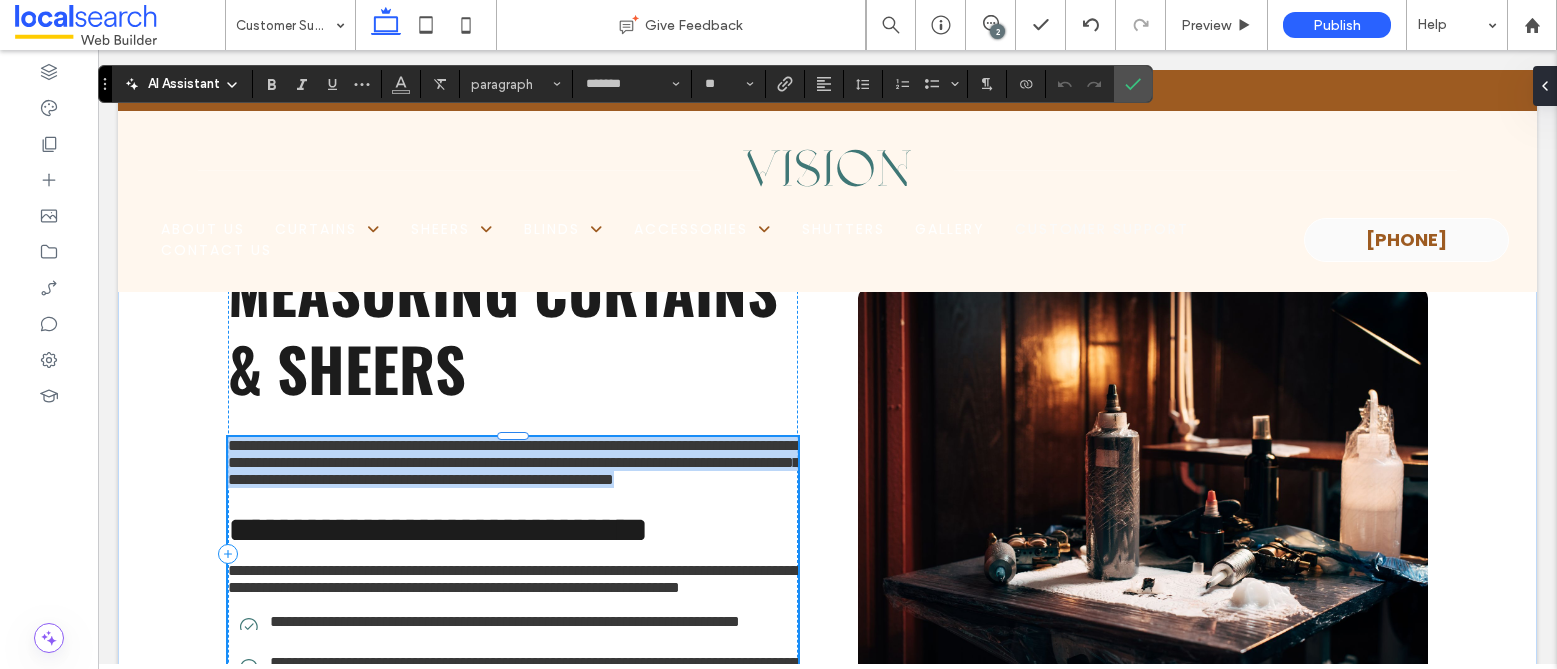 drag, startPoint x: 225, startPoint y: 455, endPoint x: 635, endPoint y: 515, distance: 414.36697 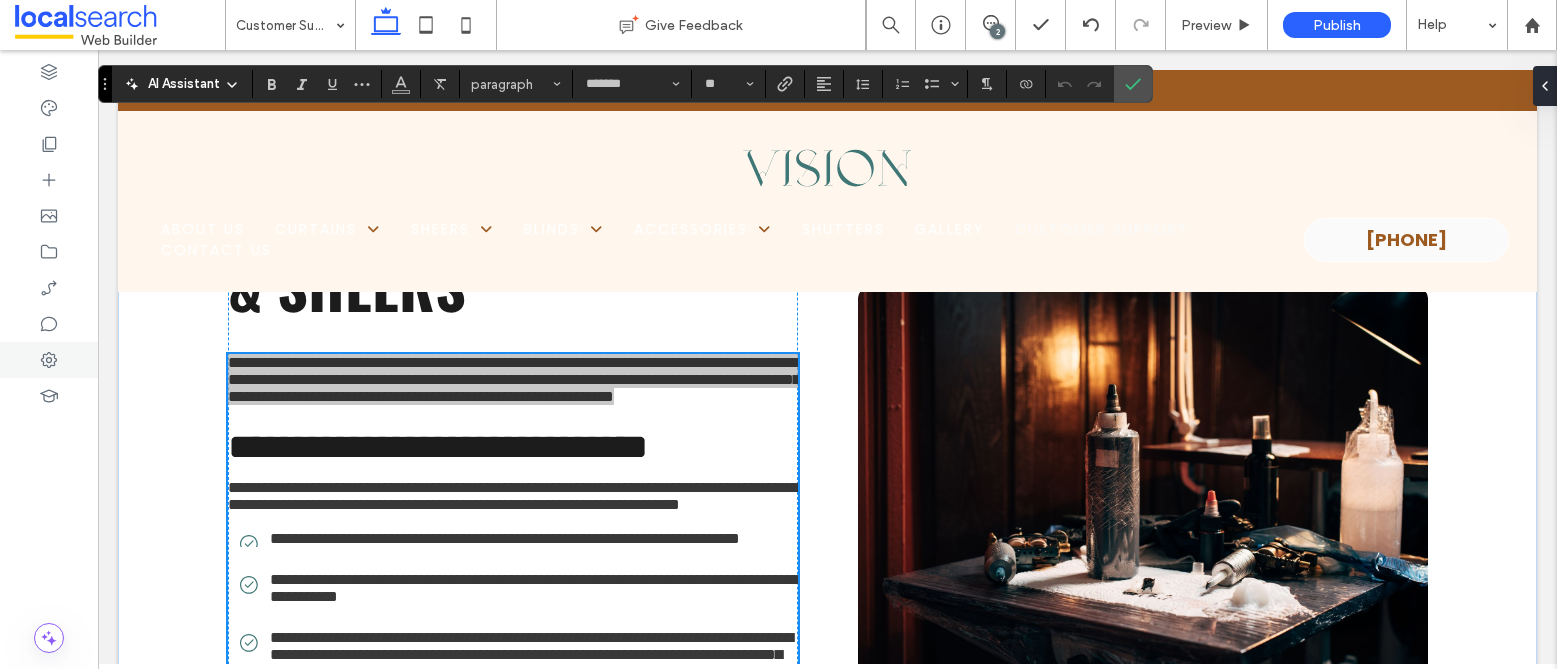 scroll, scrollTop: 1710, scrollLeft: 0, axis: vertical 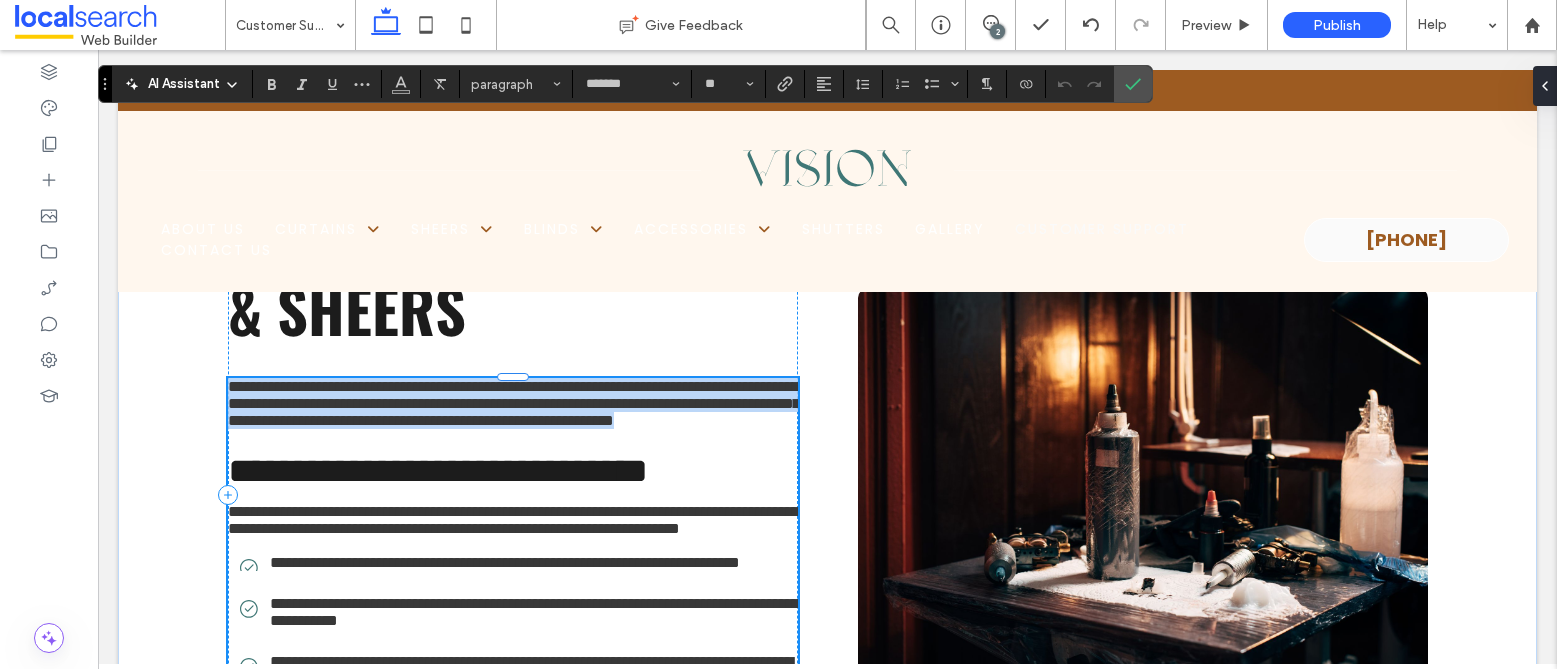click on "**********" at bounding box center [513, 403] 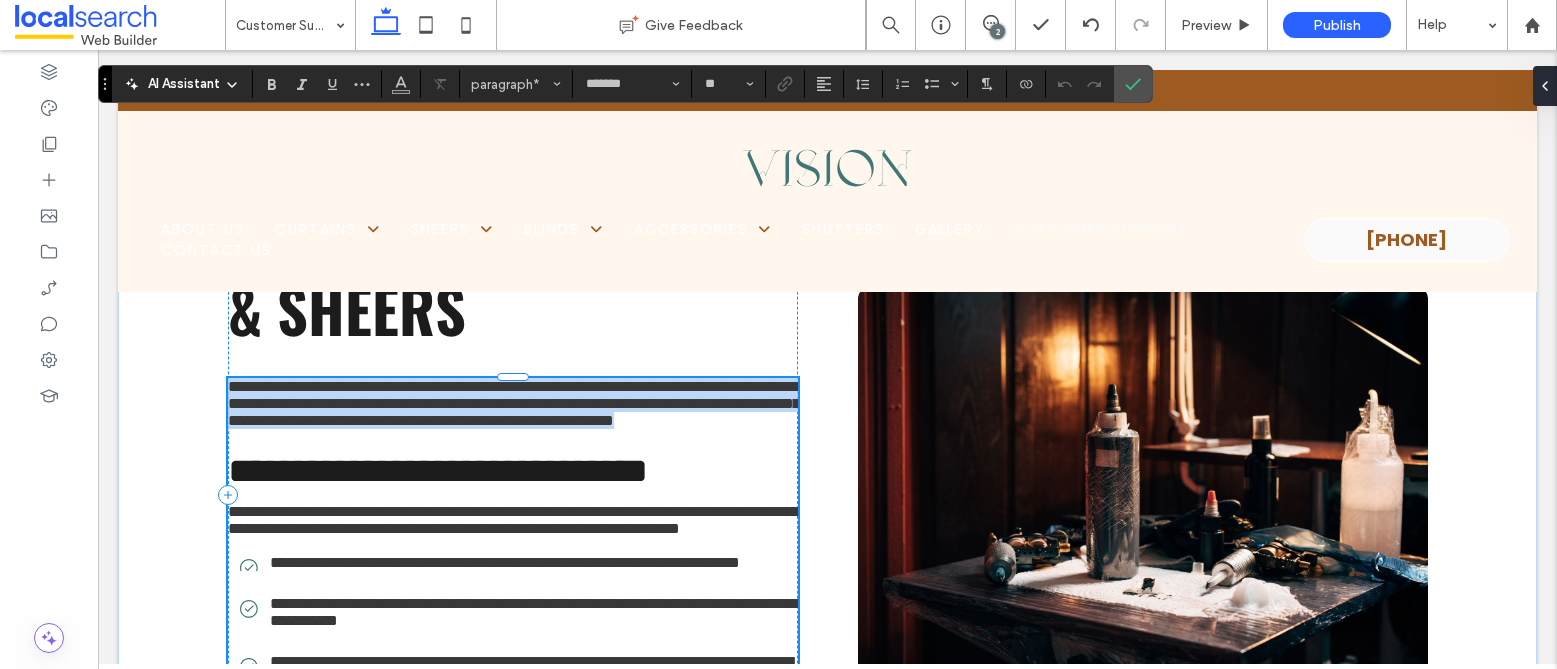 type 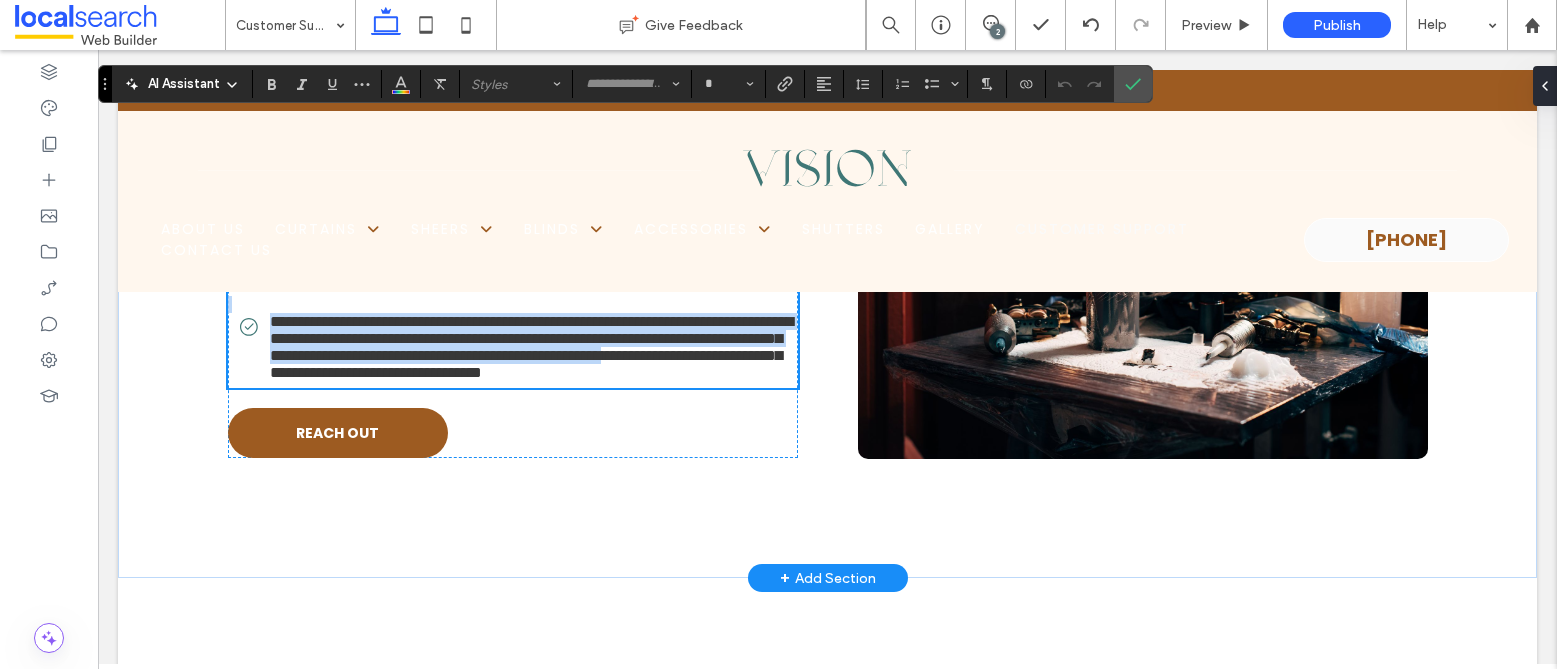 scroll, scrollTop: 2054, scrollLeft: 0, axis: vertical 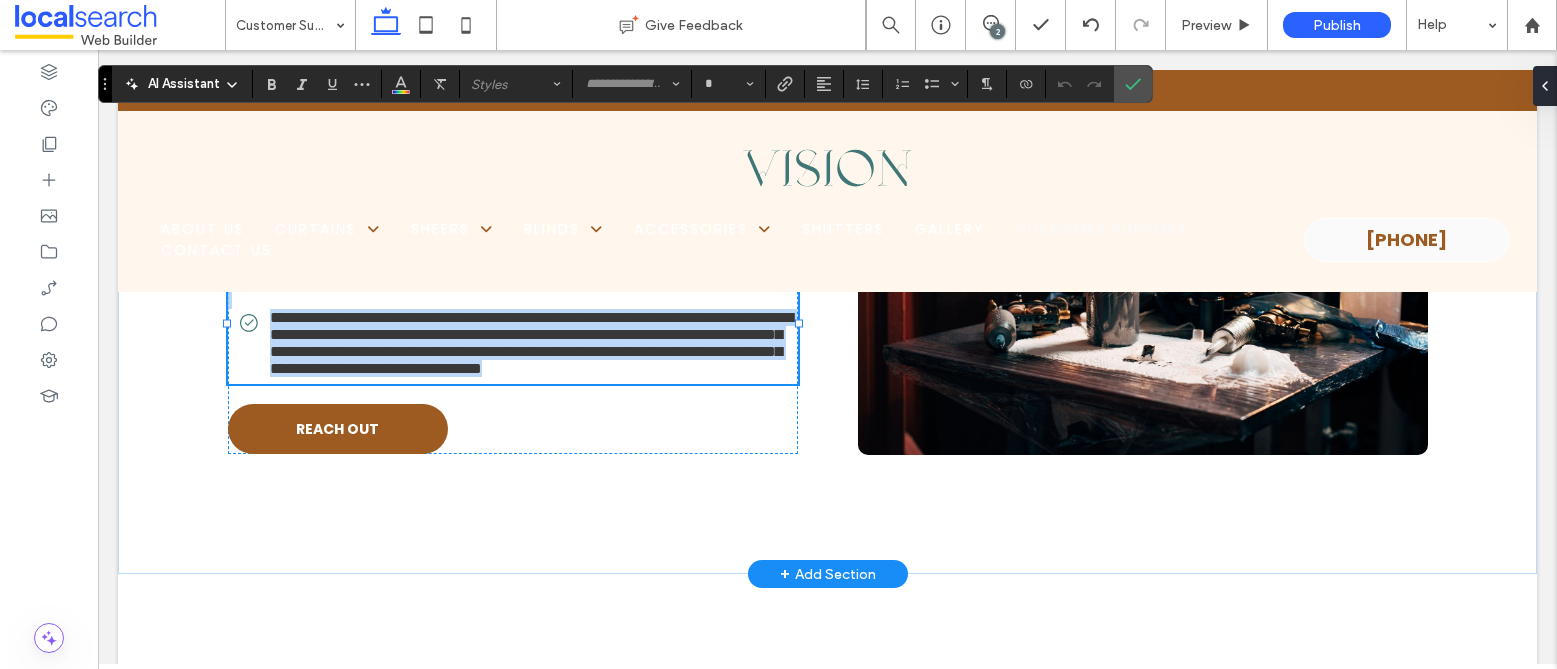 drag, startPoint x: 225, startPoint y: 392, endPoint x: 539, endPoint y: 584, distance: 368.04892 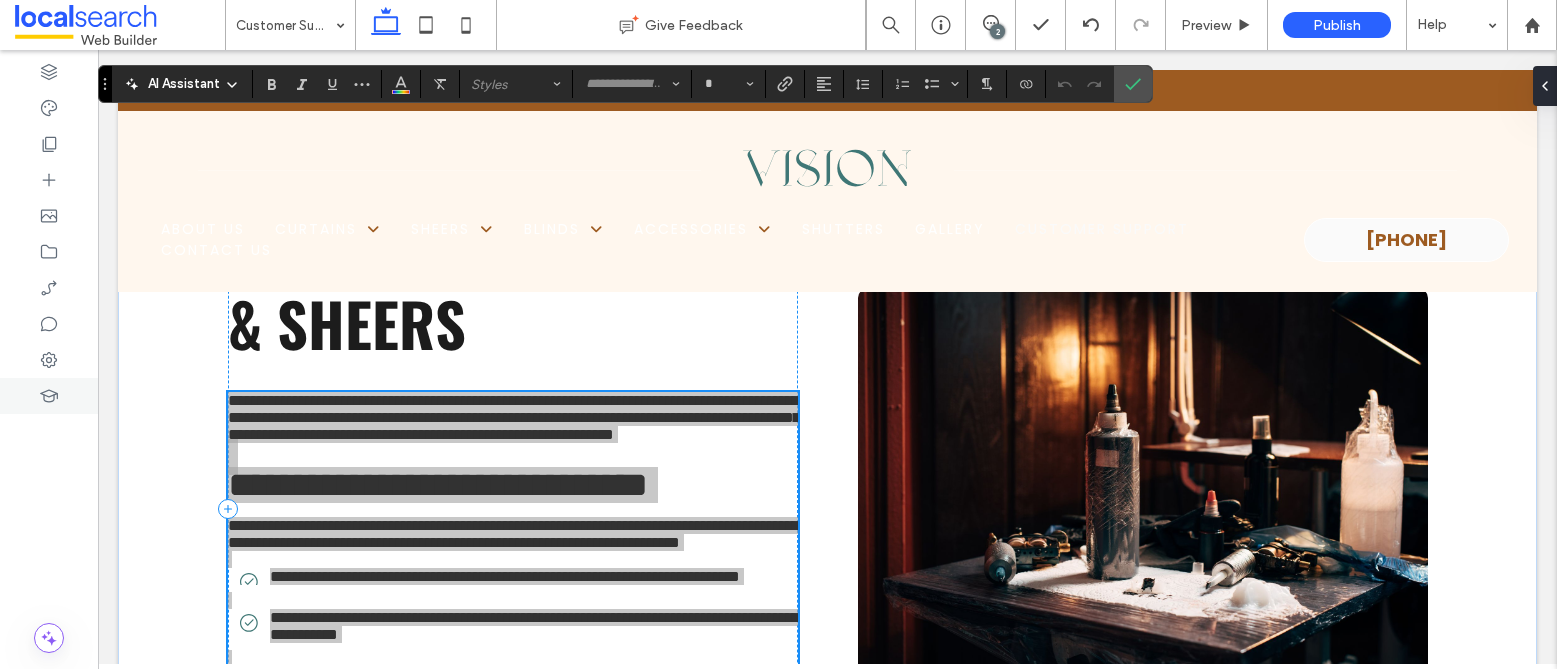 scroll, scrollTop: 1700, scrollLeft: 0, axis: vertical 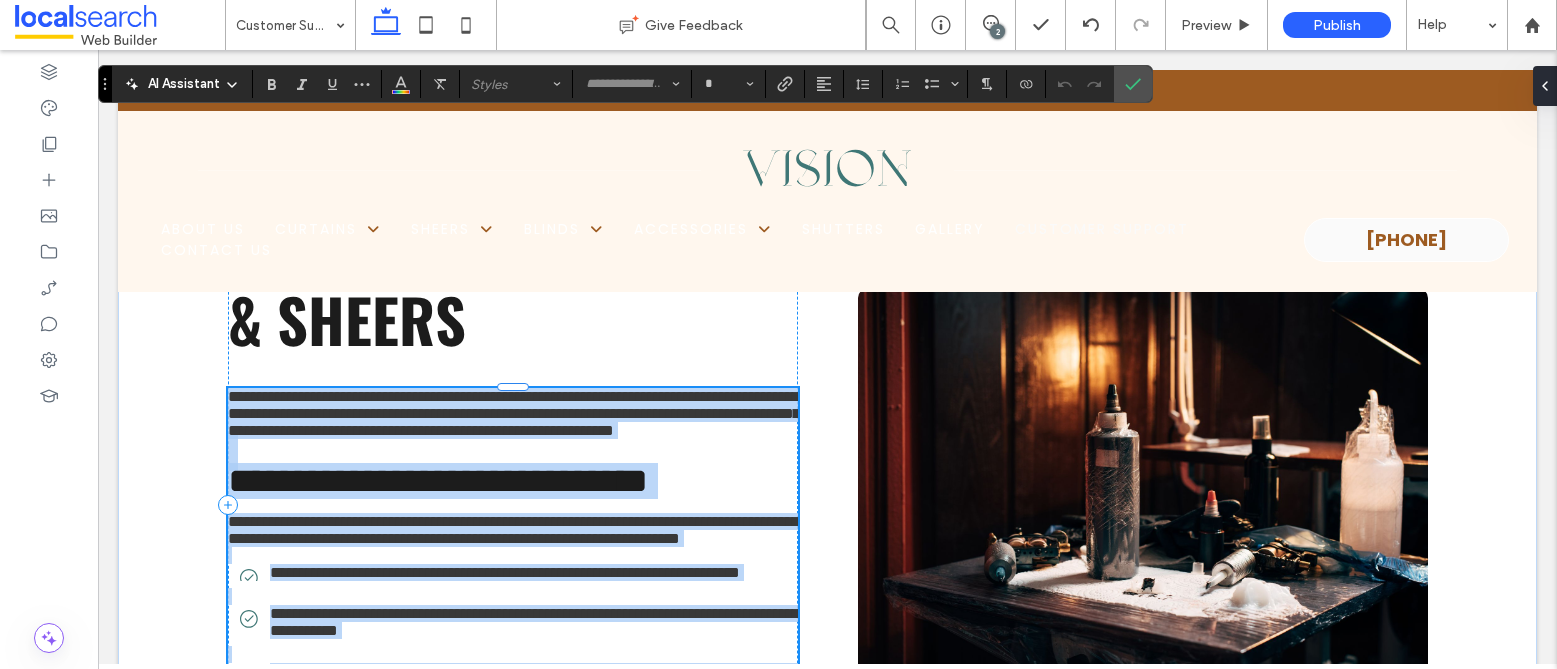click on "**********" at bounding box center (514, 413) 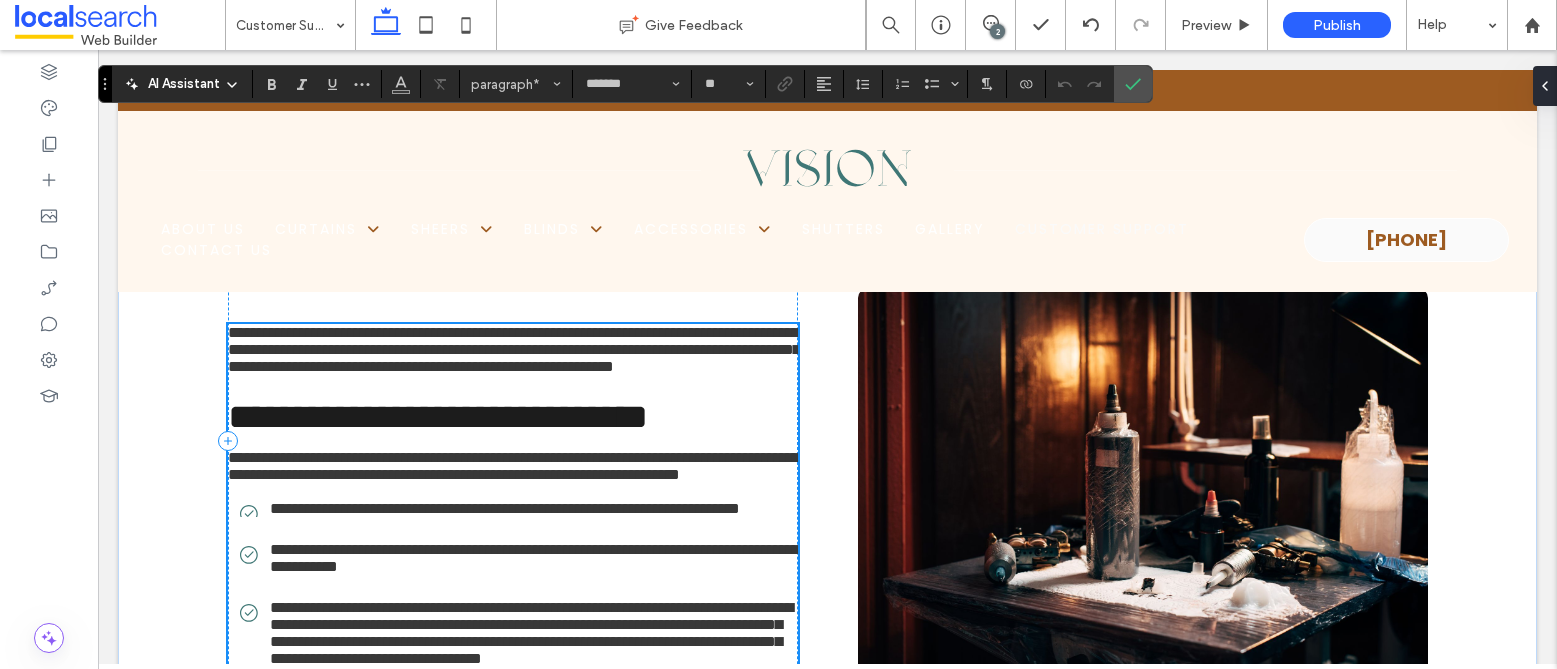 scroll, scrollTop: 1765, scrollLeft: 0, axis: vertical 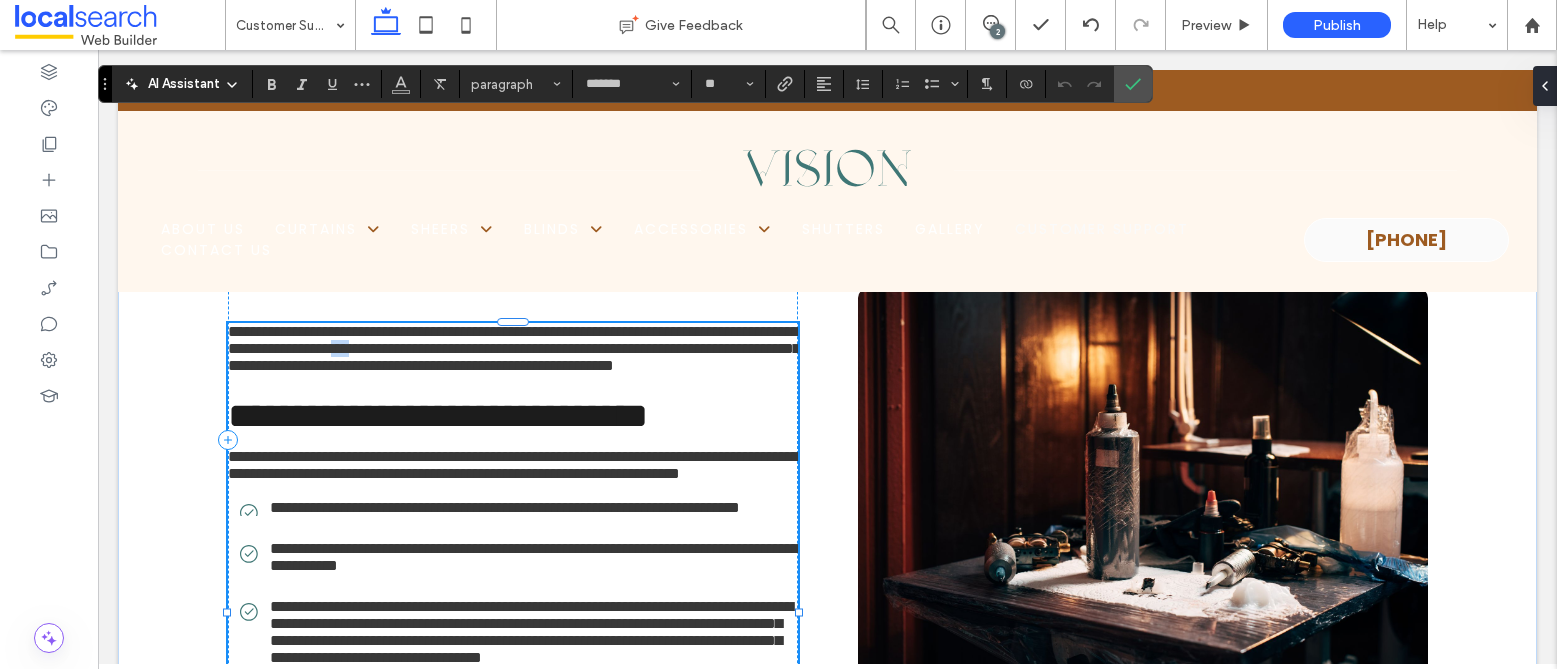 drag, startPoint x: 613, startPoint y: 363, endPoint x: 636, endPoint y: 362, distance: 23.021729 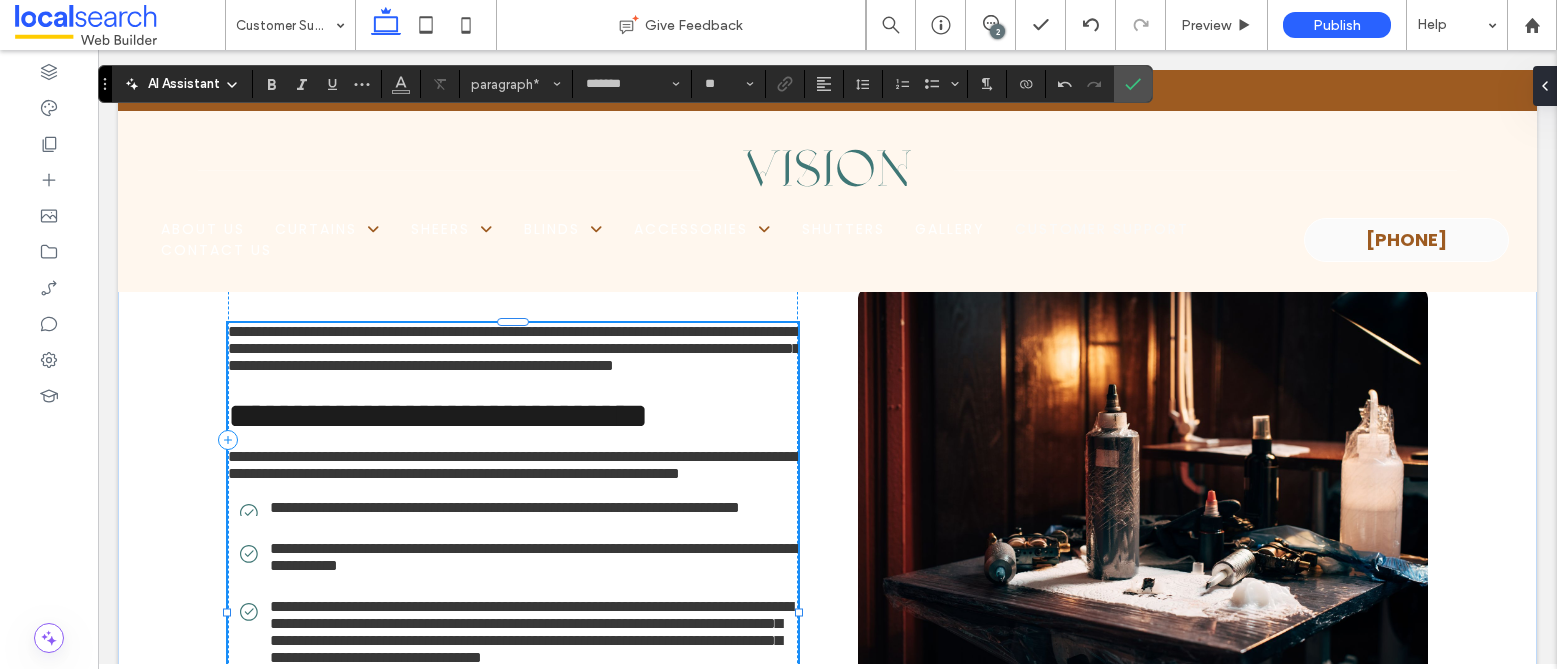 click on "**********" at bounding box center (514, 348) 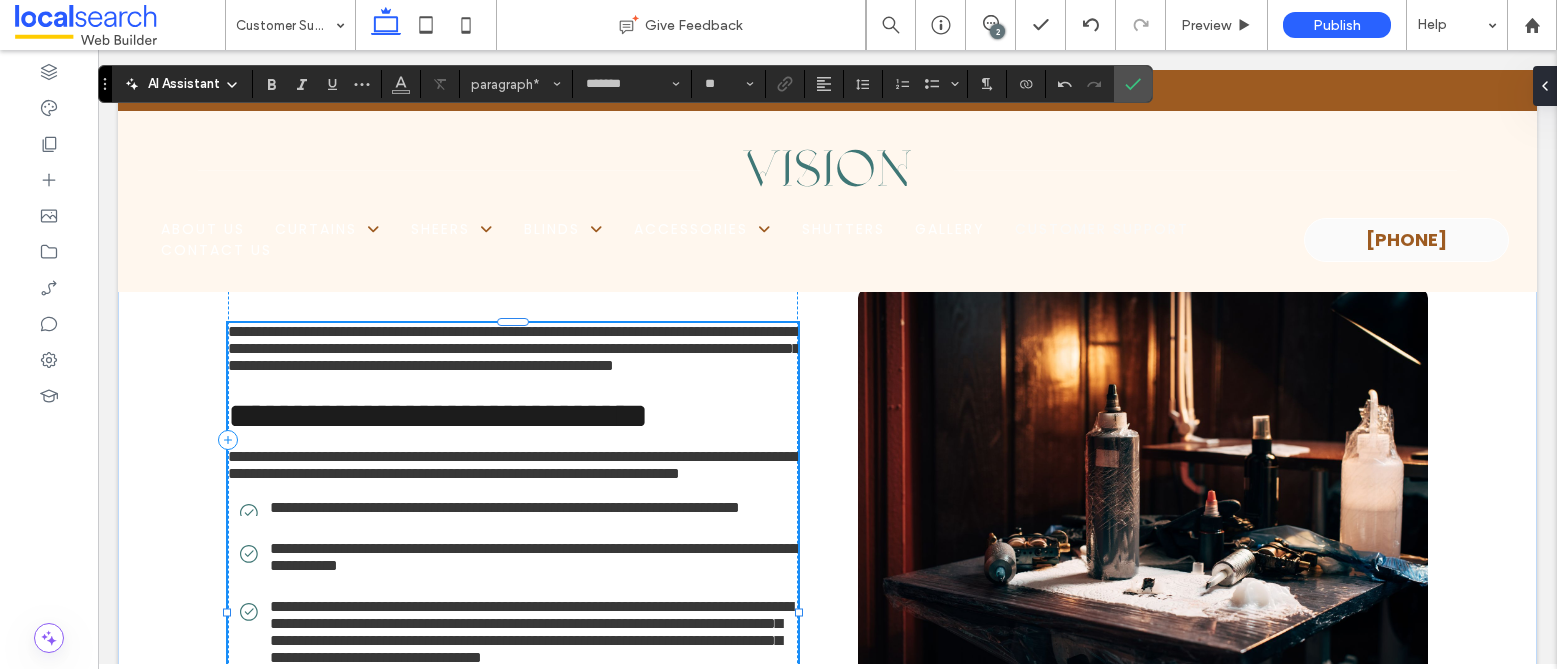 click on "**********" at bounding box center [514, 348] 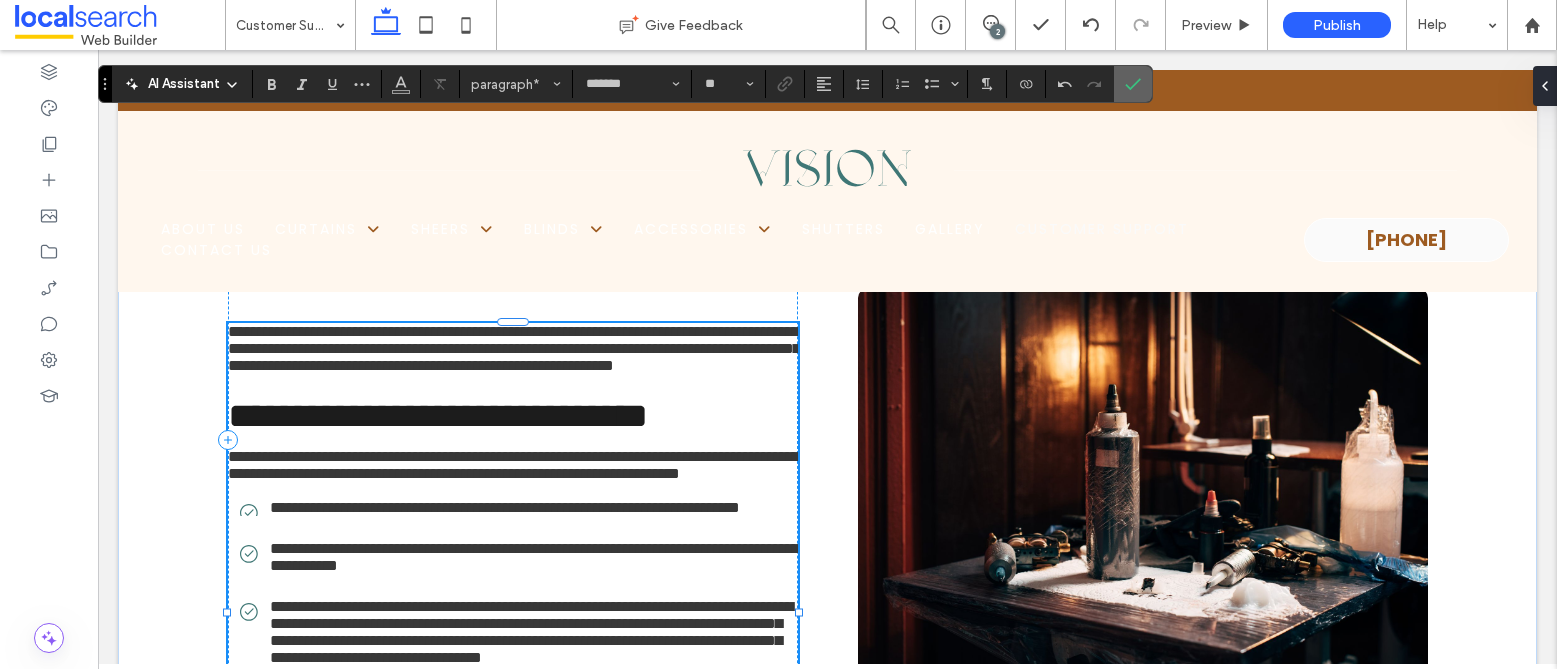 click 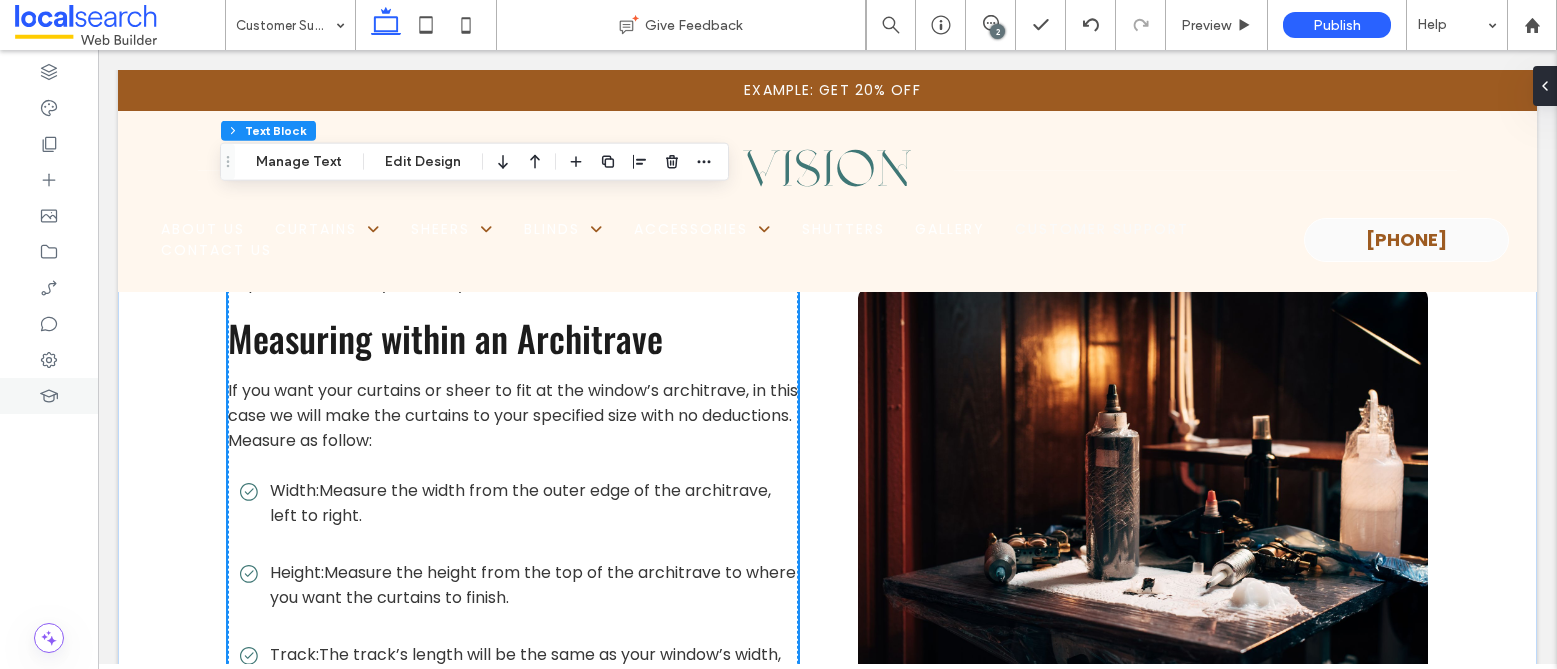 scroll, scrollTop: 1897, scrollLeft: 0, axis: vertical 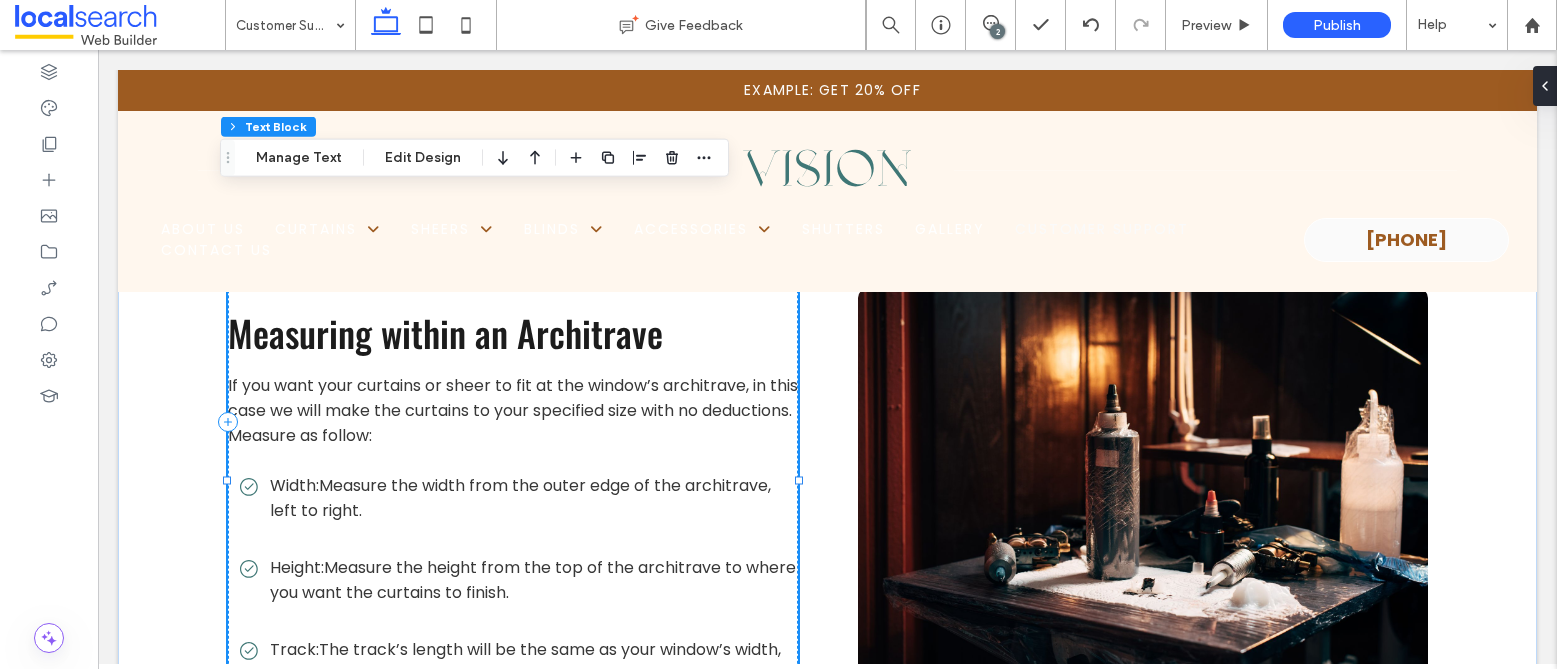 click on "If you want your curtains or sheer to fit at the window’s architrave, in this case we will make the curtains to your specified size with no deductions. Measure as follow:" at bounding box center [513, 410] 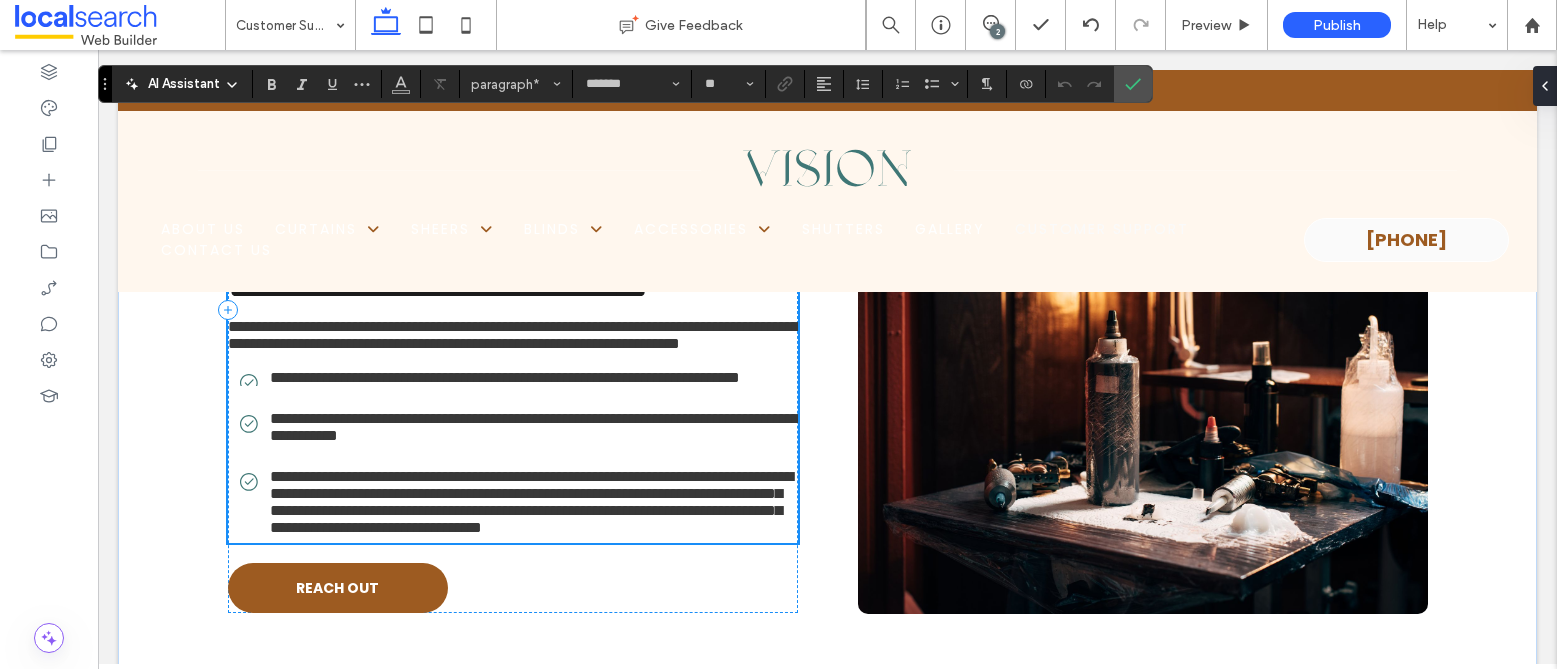 scroll, scrollTop: 1888, scrollLeft: 0, axis: vertical 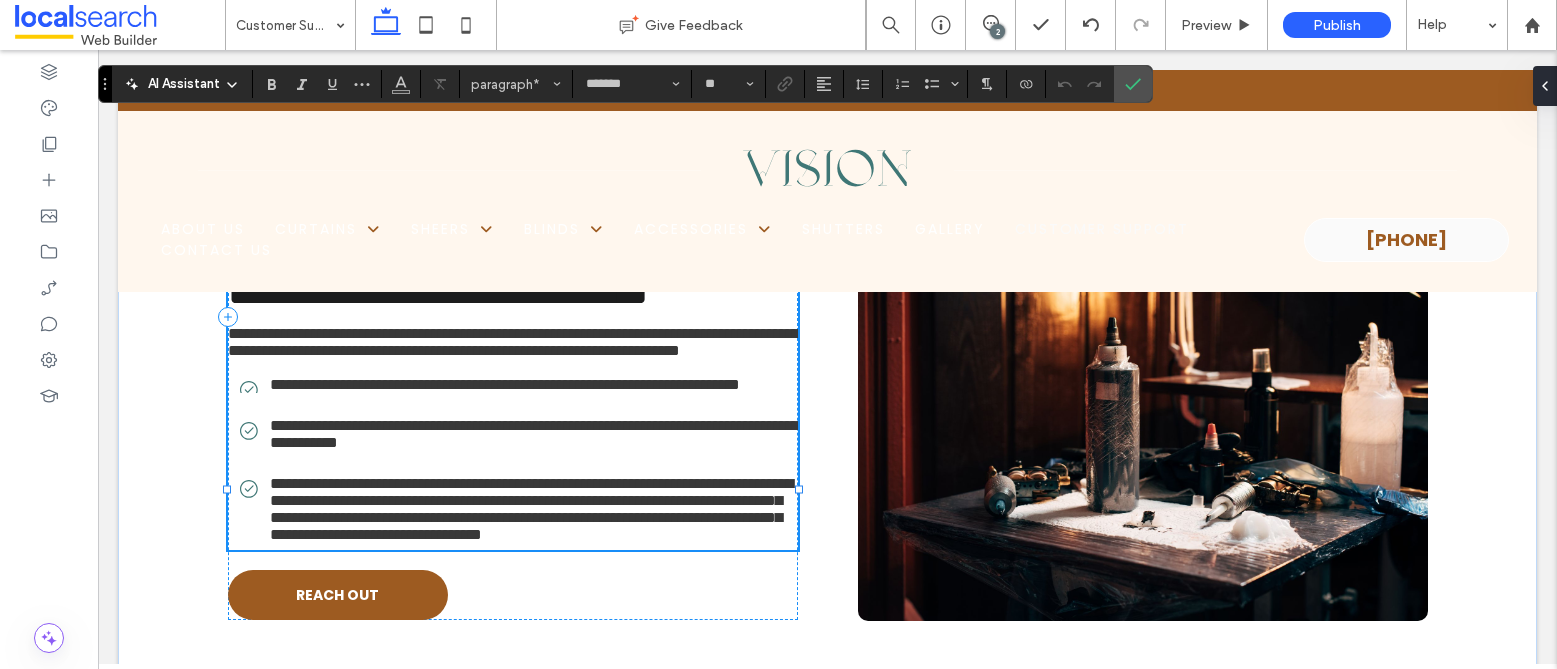 click on "**********" at bounding box center [513, 342] 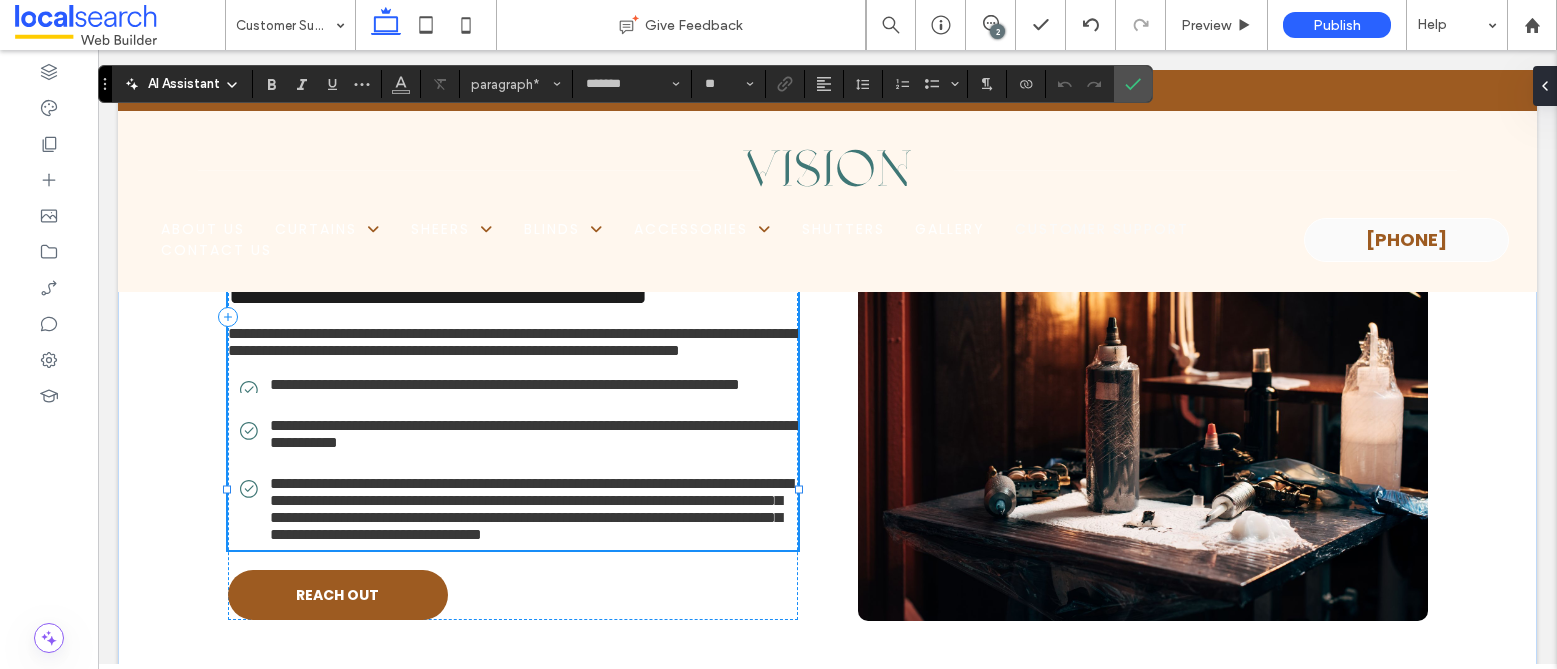 type 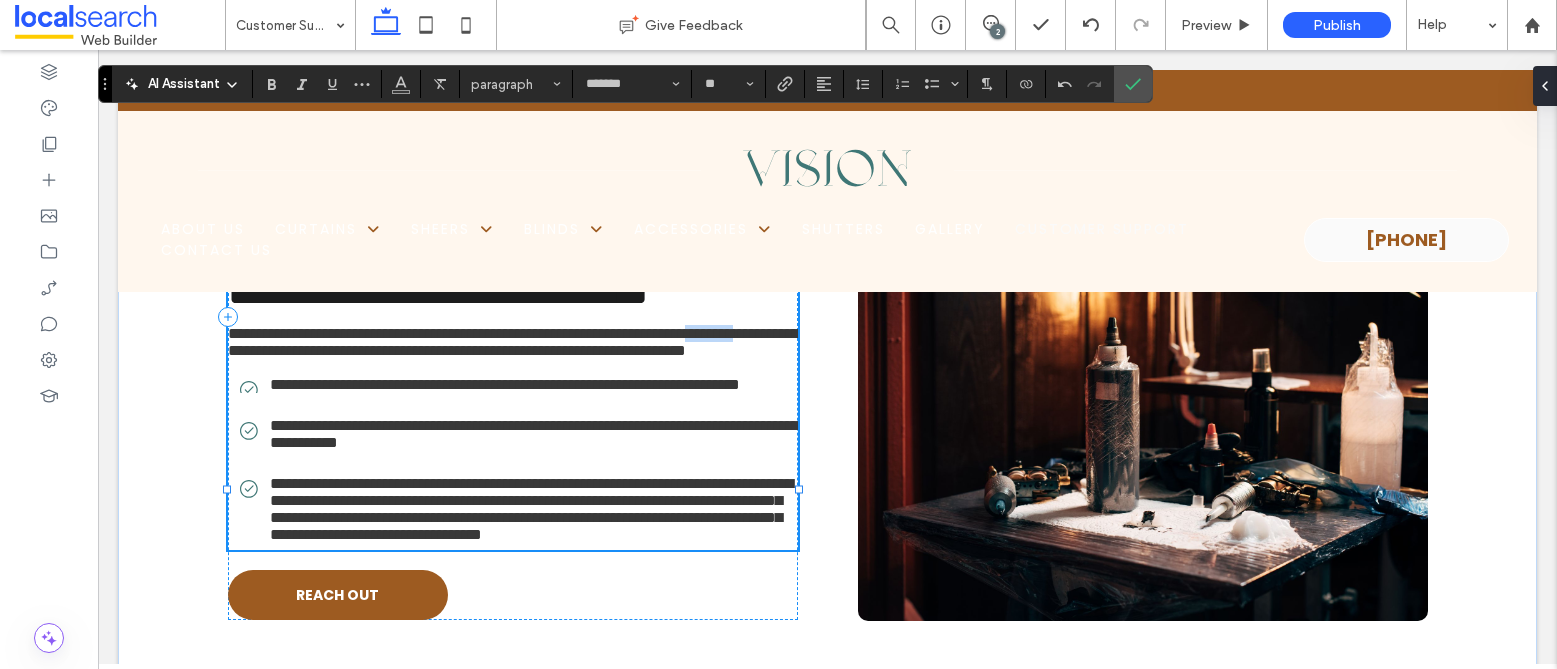 drag, startPoint x: 296, startPoint y: 421, endPoint x: 238, endPoint y: 415, distance: 58.30952 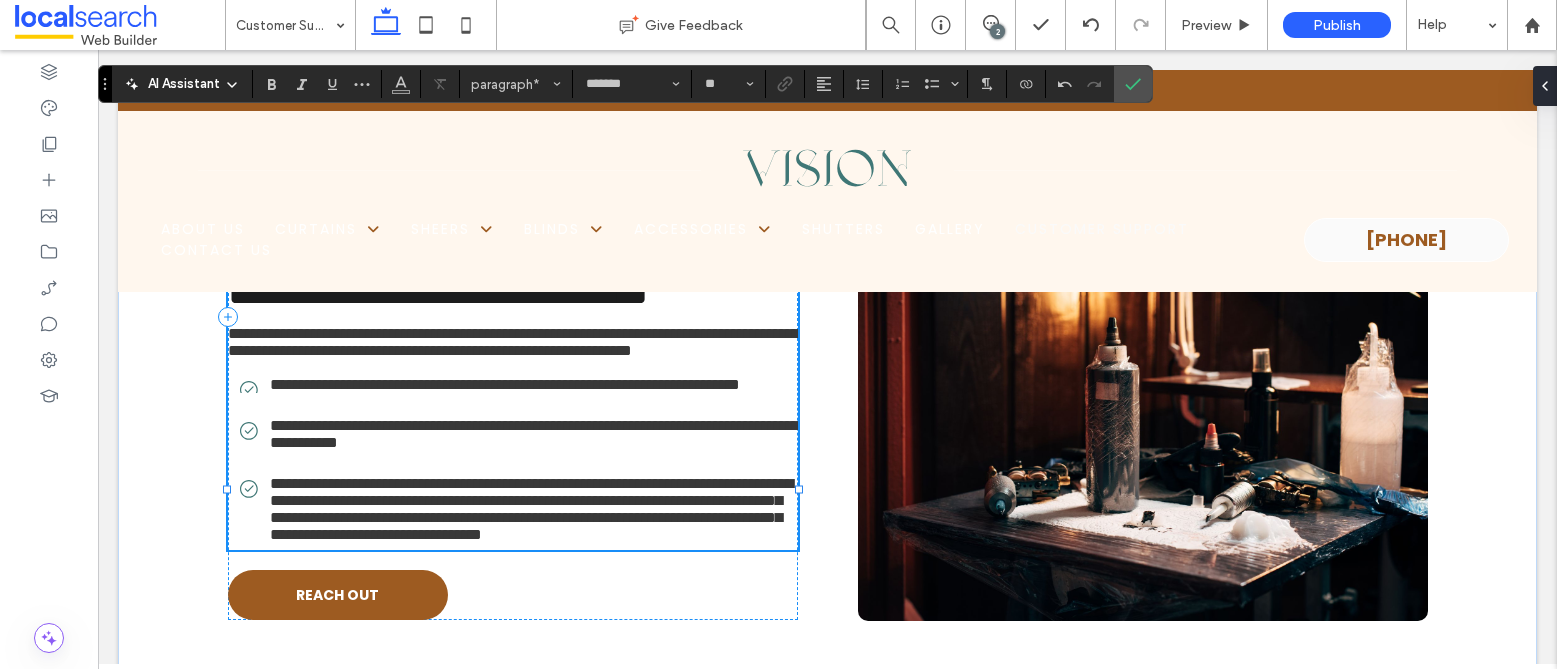 click on "**********" at bounding box center [513, 342] 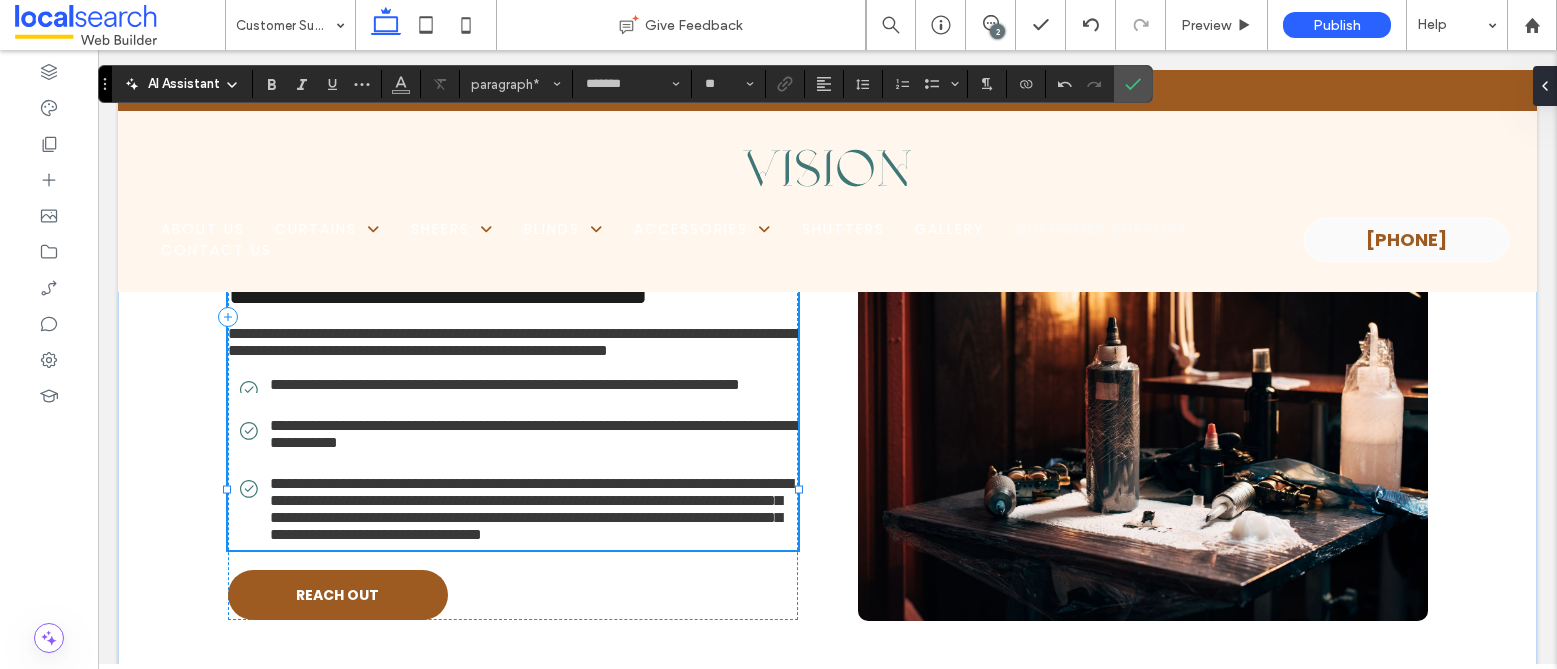 click on "**********" at bounding box center (513, 342) 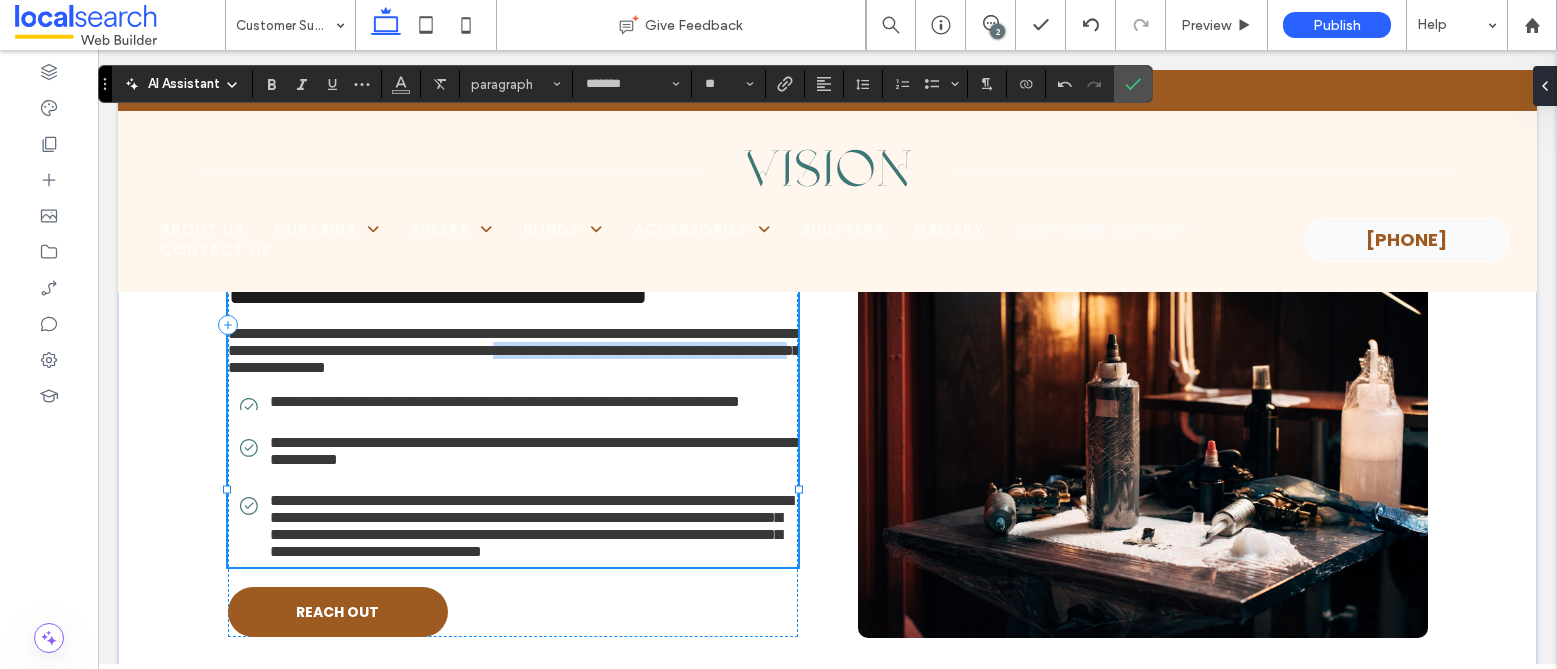 drag, startPoint x: 619, startPoint y: 451, endPoint x: 245, endPoint y: 448, distance: 374.01202 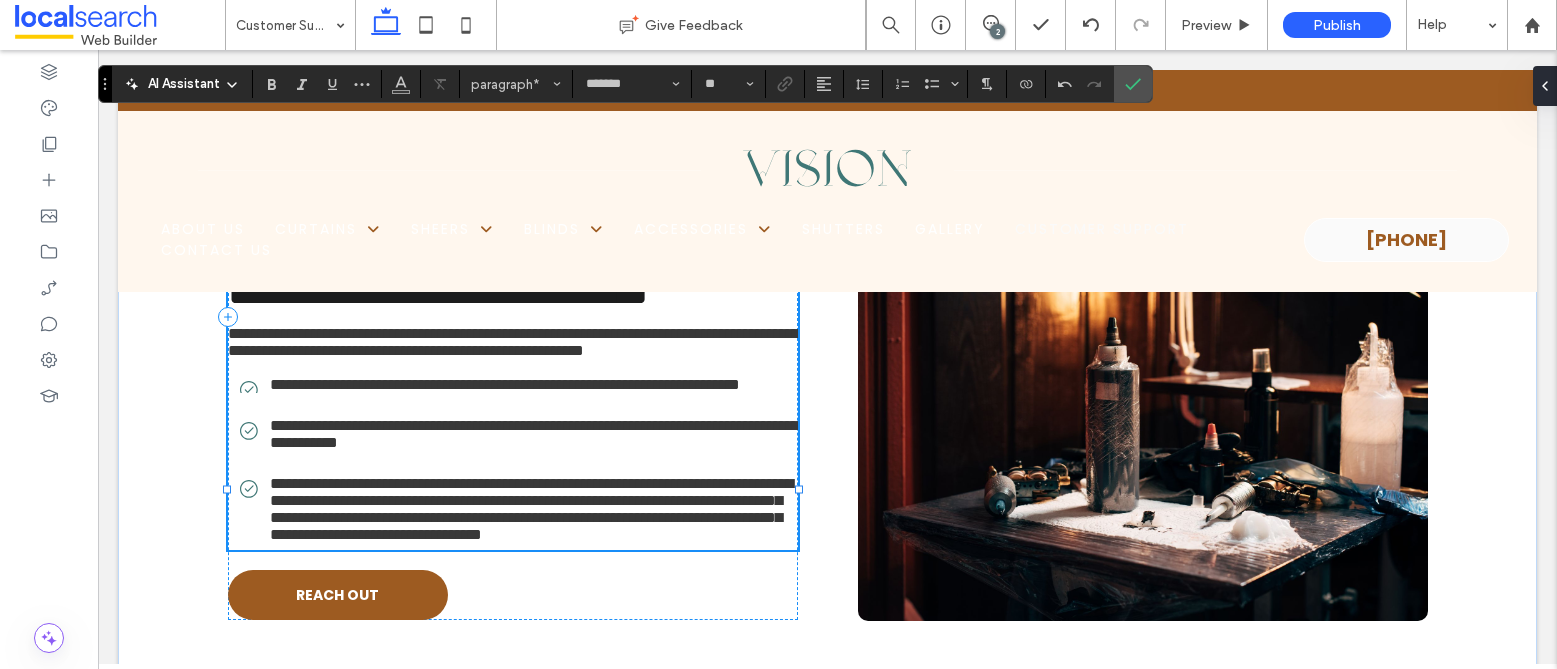 click on "**********" at bounding box center [513, 342] 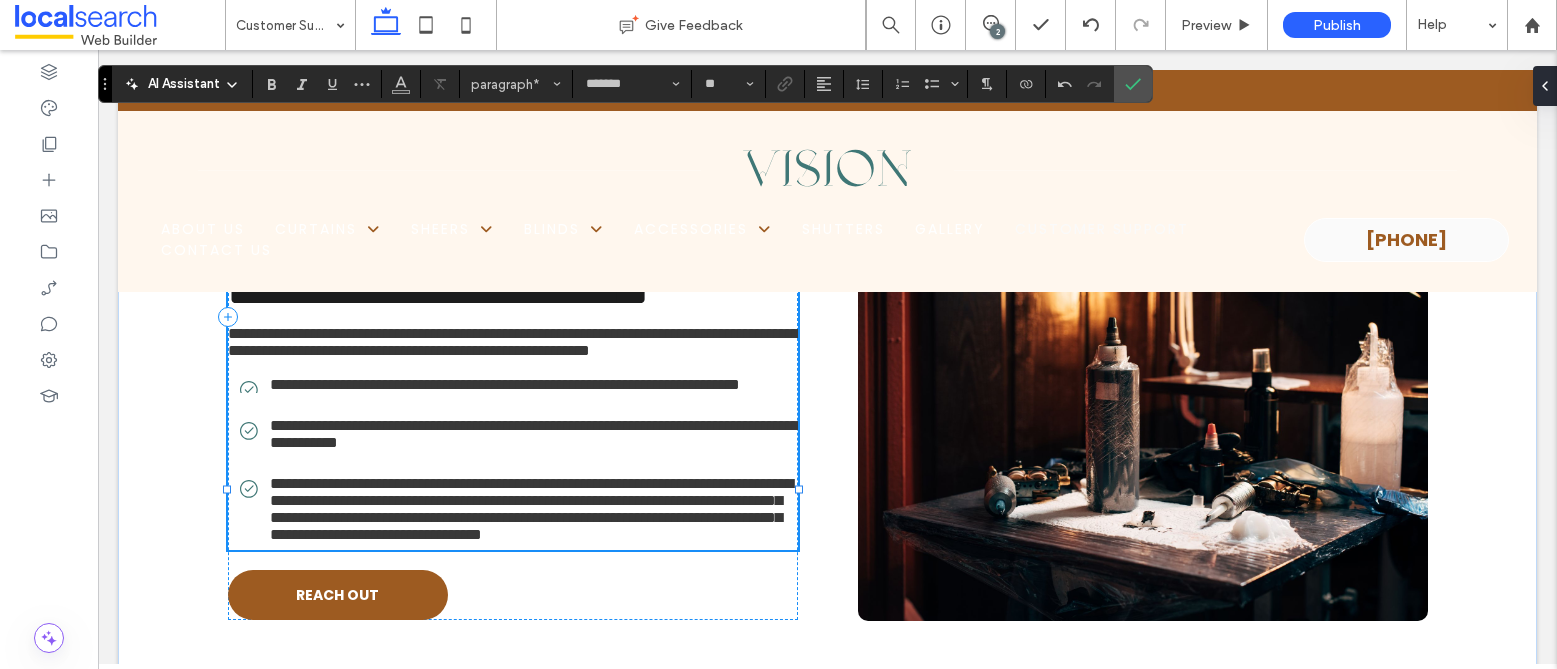 click on "**********" at bounding box center [513, 342] 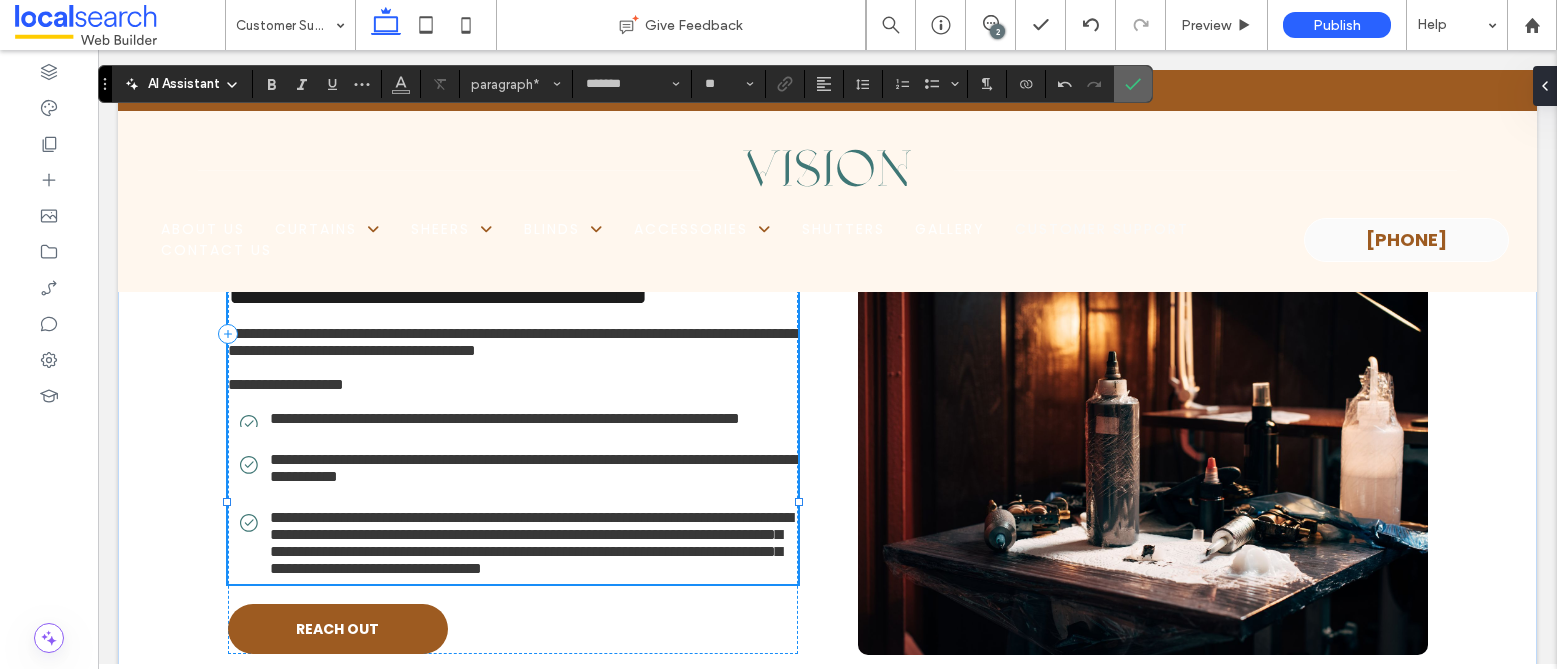 click 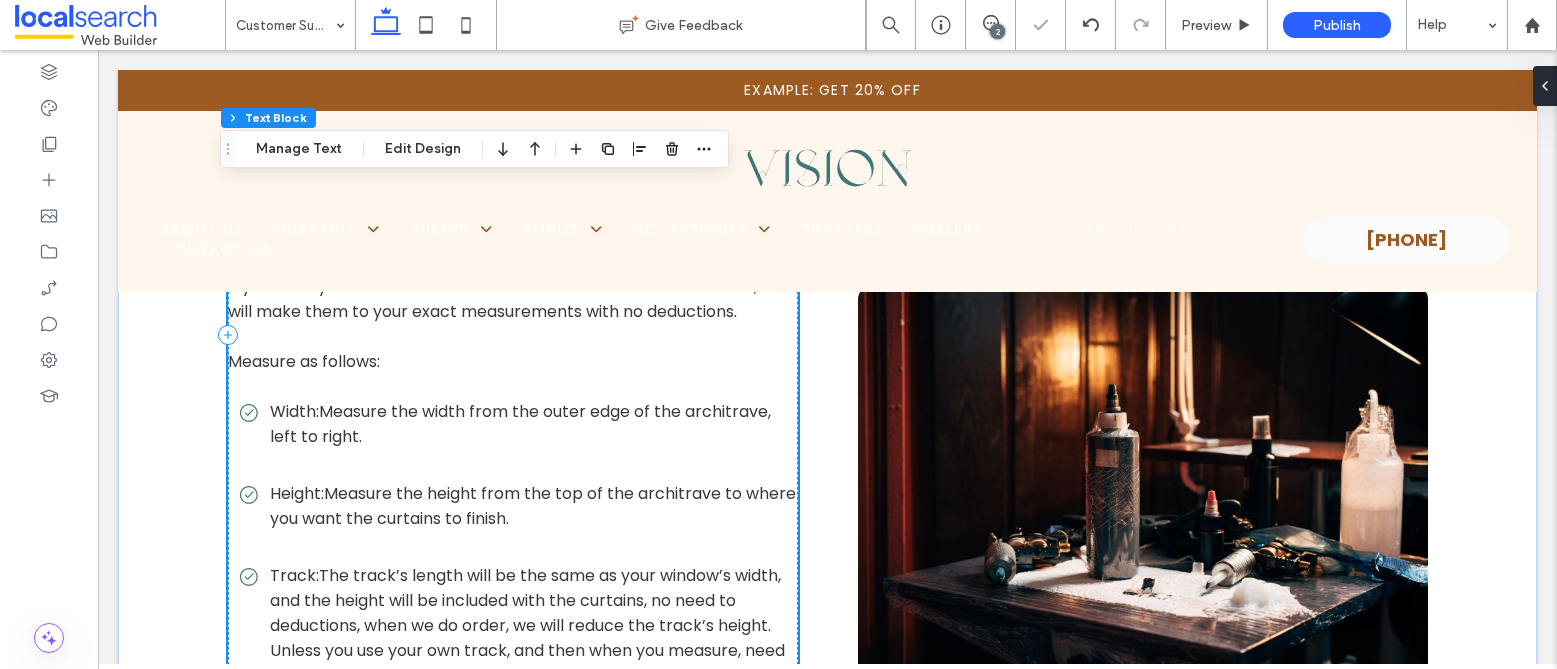 scroll, scrollTop: 1997, scrollLeft: 0, axis: vertical 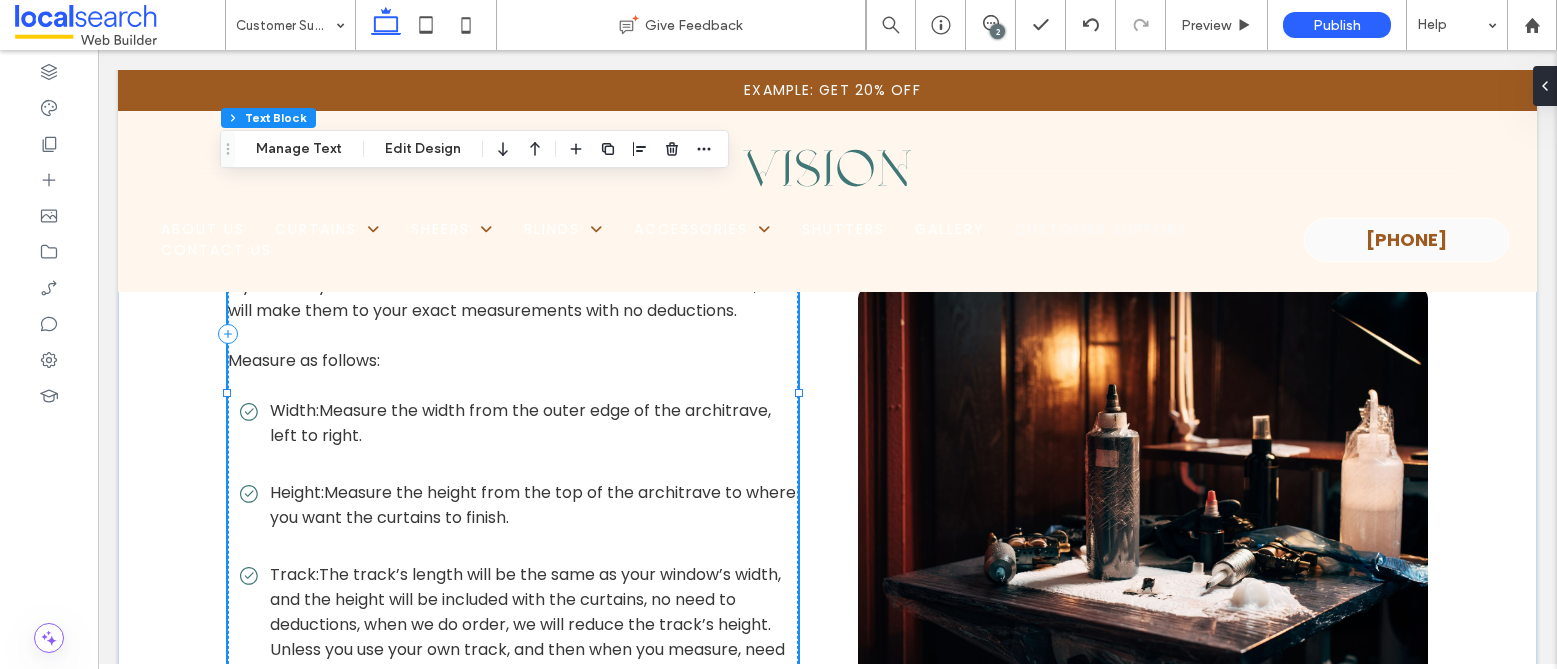 click on "Measure the width from the outer edge of the architrave, left to right." at bounding box center (520, 423) 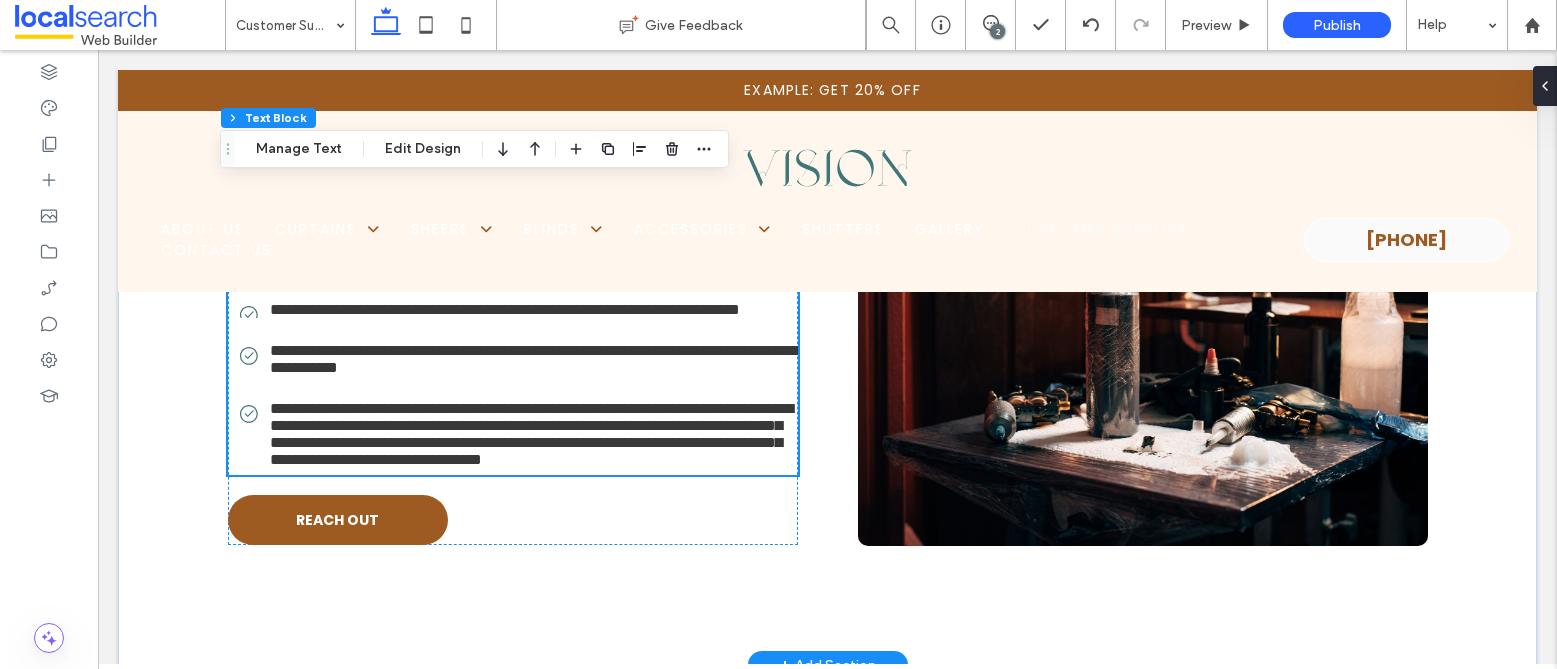 scroll, scrollTop: 2032, scrollLeft: 0, axis: vertical 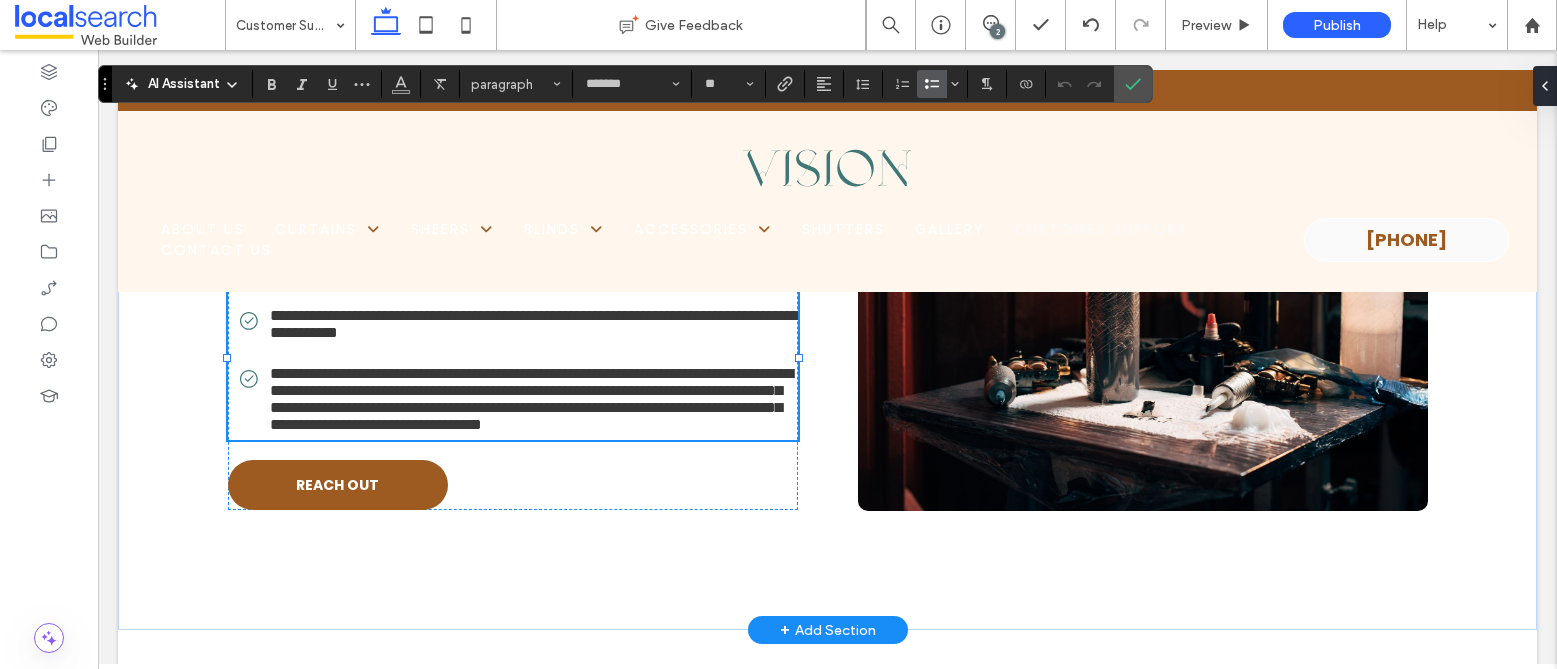 drag, startPoint x: 264, startPoint y: 373, endPoint x: 311, endPoint y: 374, distance: 47.010635 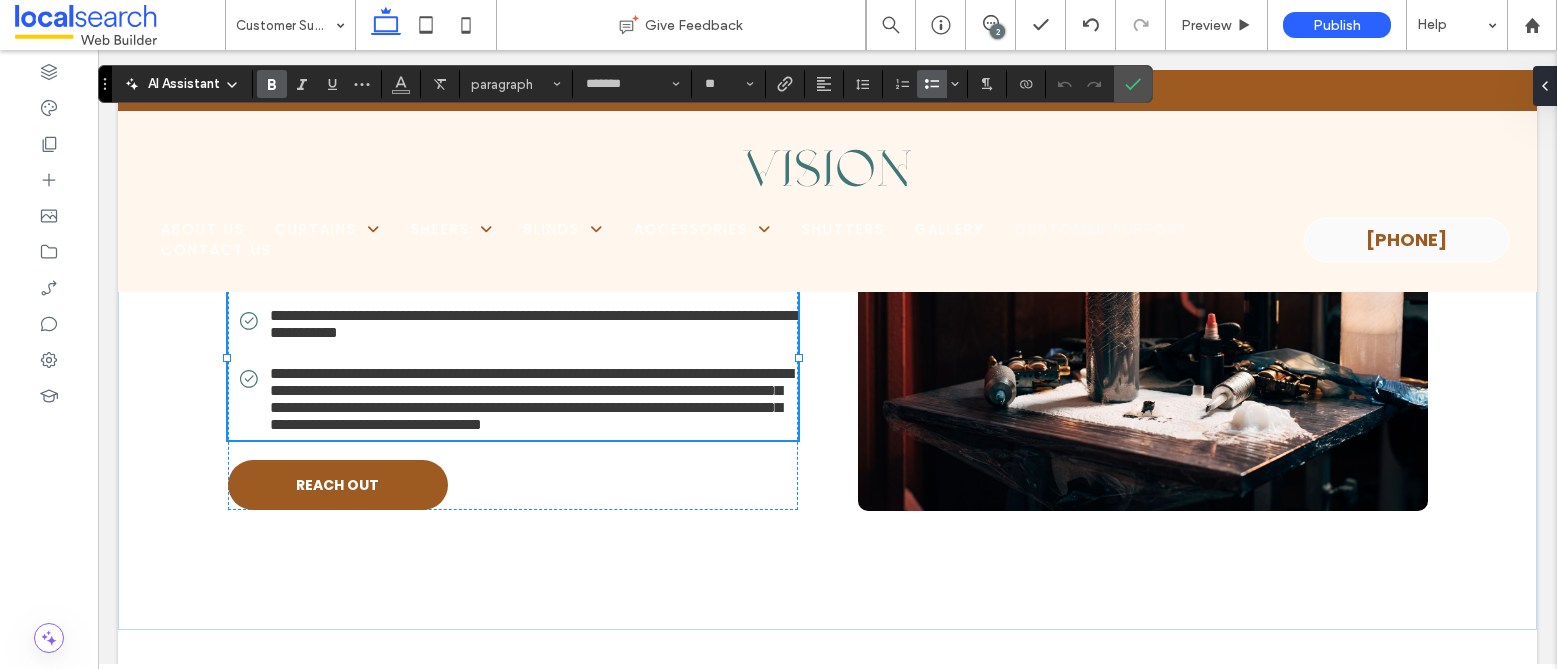 click 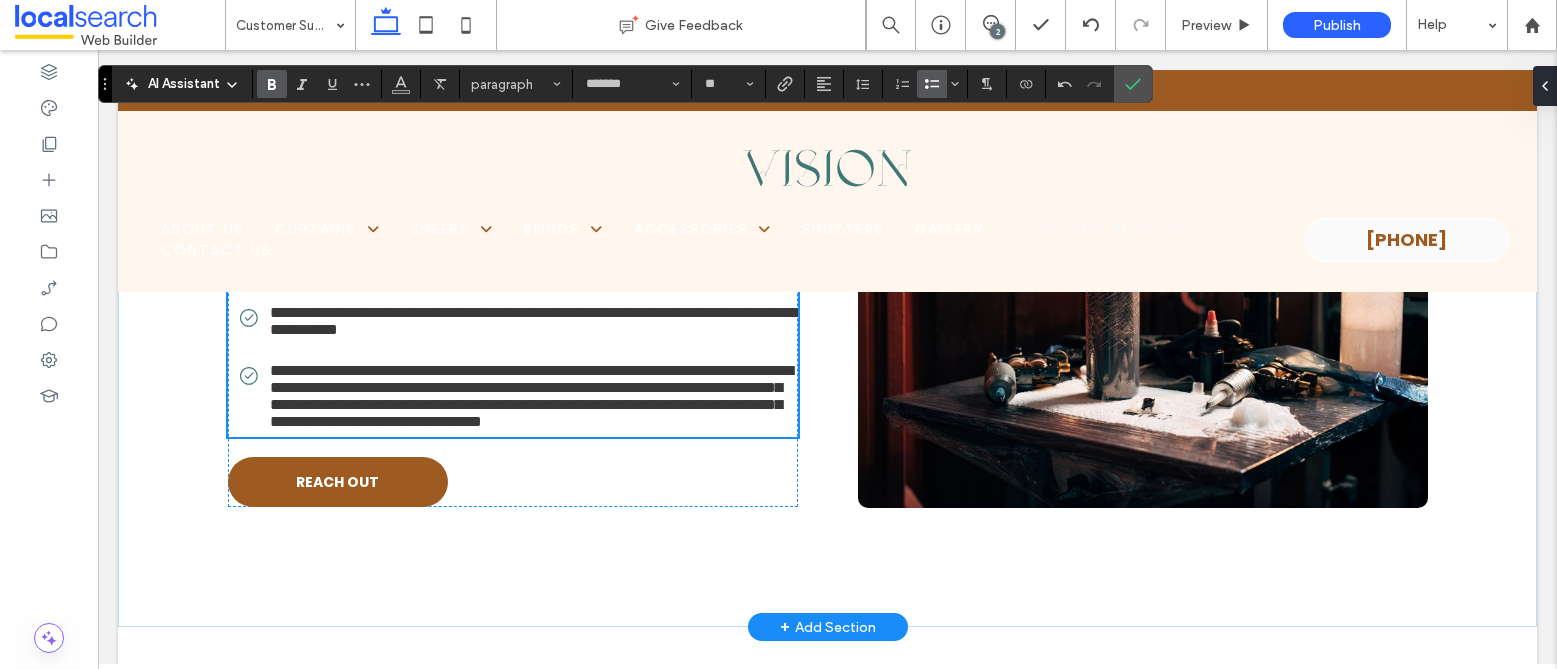 scroll, scrollTop: 2036, scrollLeft: 0, axis: vertical 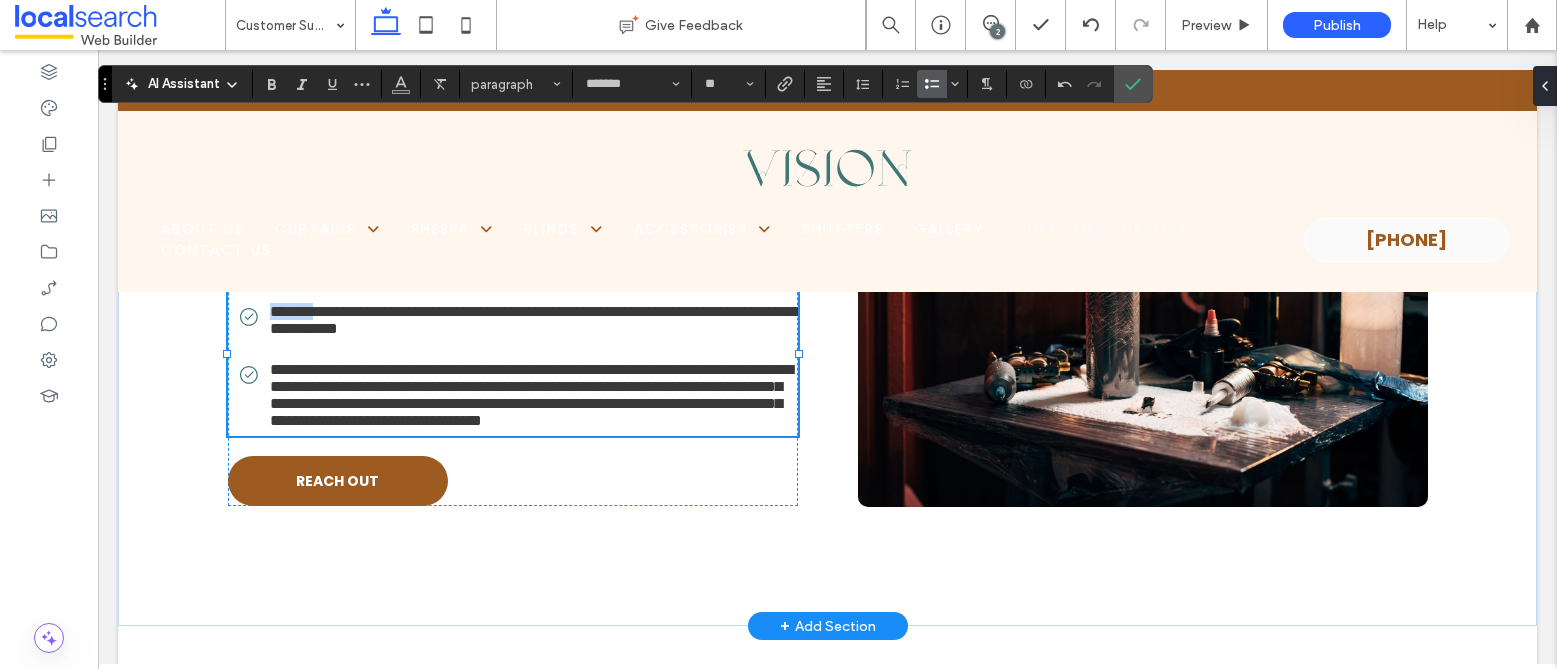 drag, startPoint x: 258, startPoint y: 457, endPoint x: 323, endPoint y: 392, distance: 91.92388 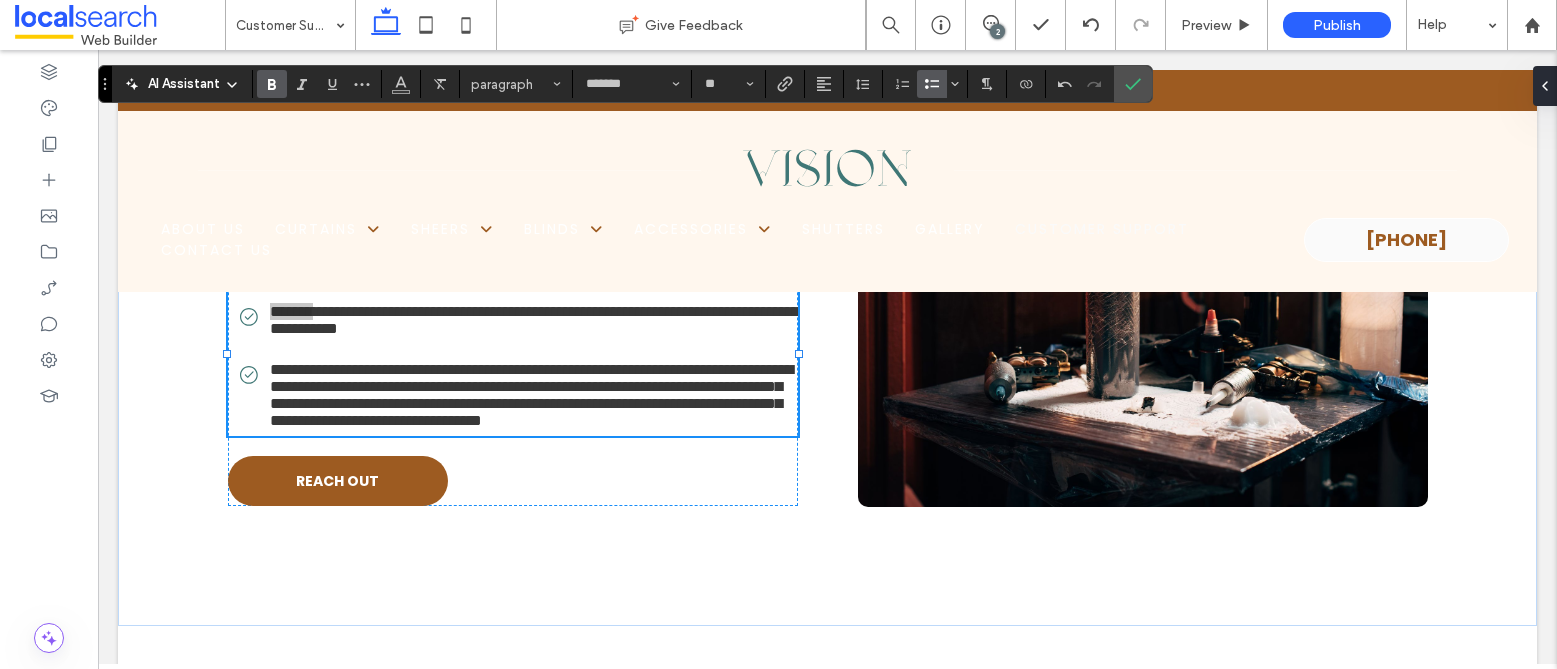 click 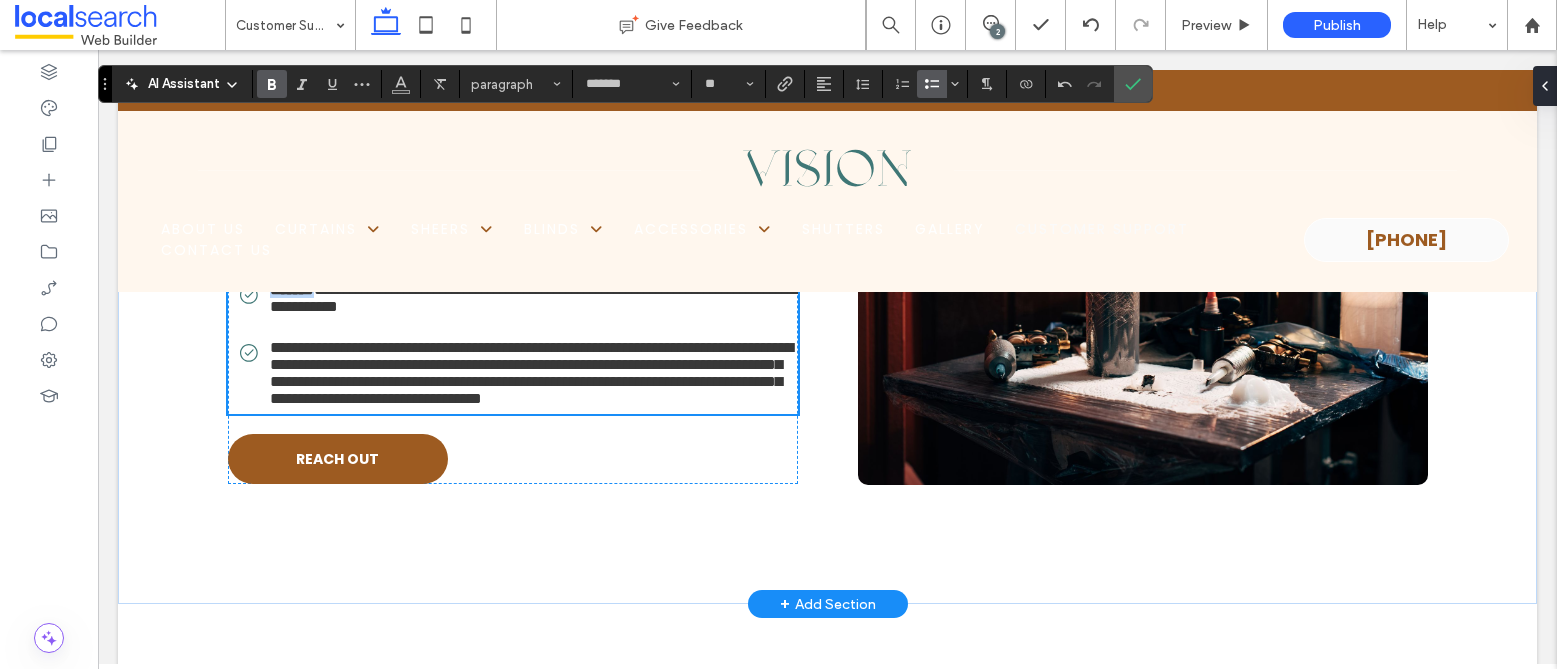 scroll, scrollTop: 2059, scrollLeft: 0, axis: vertical 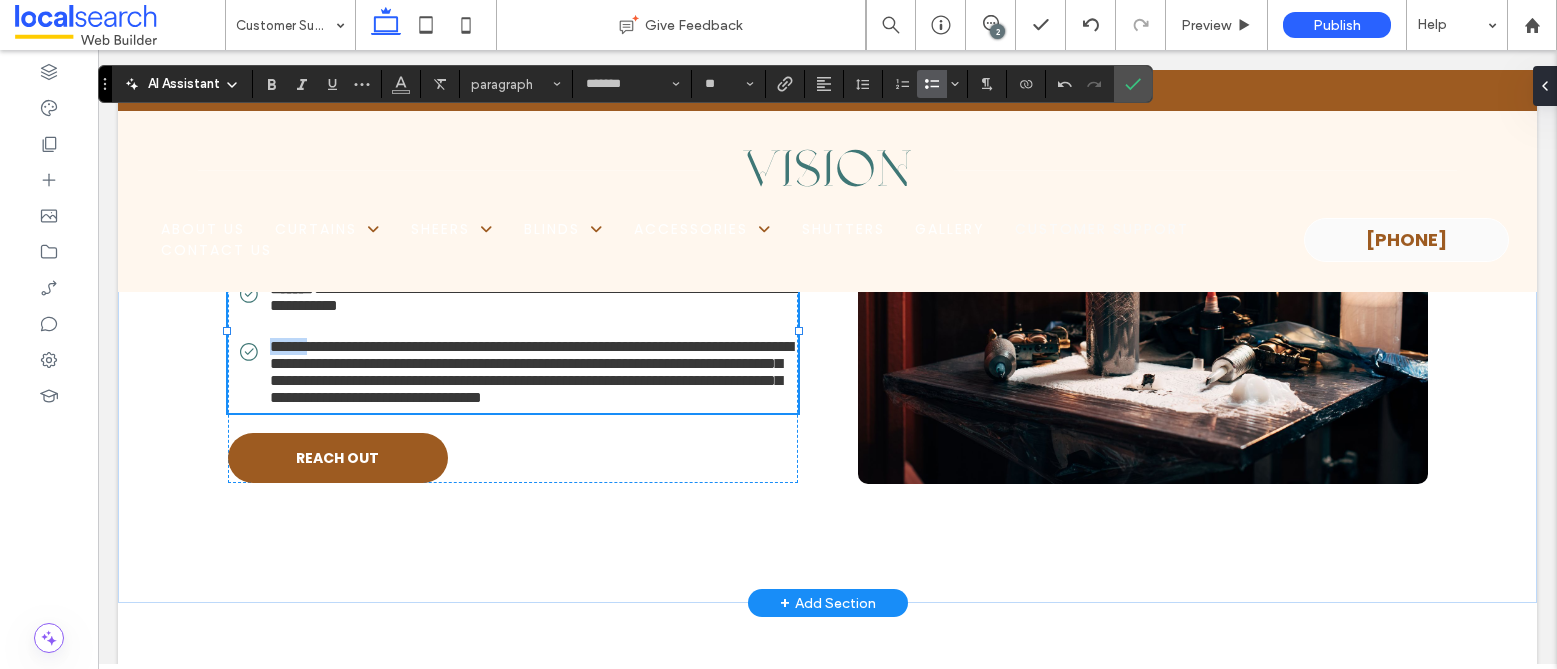drag, startPoint x: 259, startPoint y: 510, endPoint x: 305, endPoint y: 495, distance: 48.38388 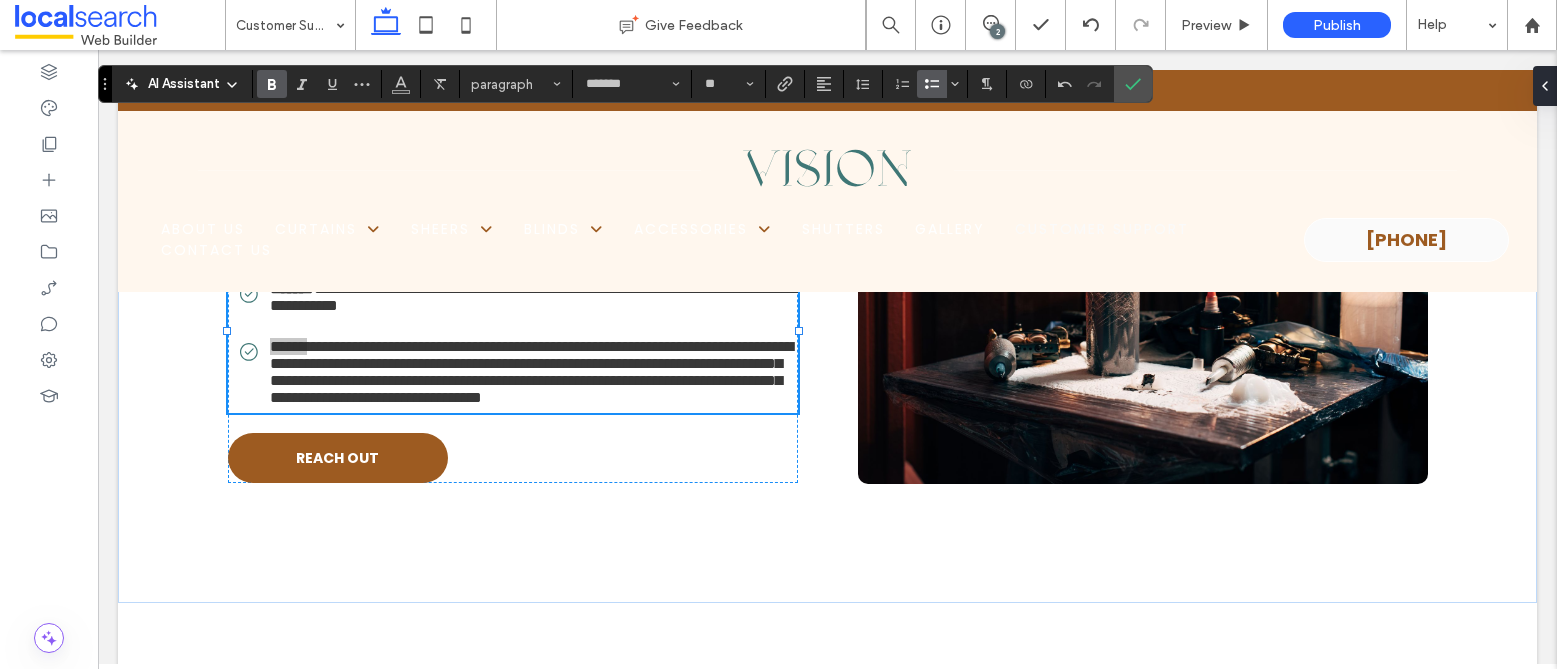 click 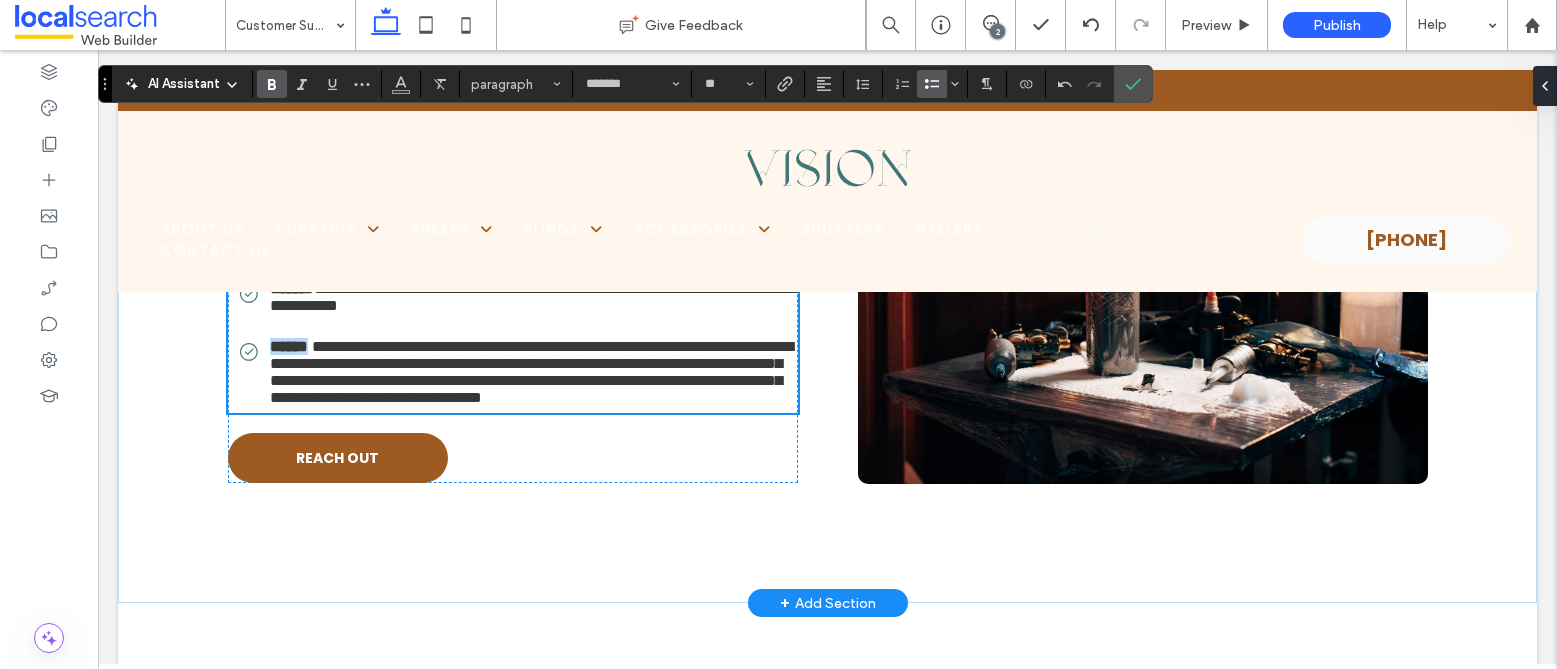 scroll, scrollTop: 2063, scrollLeft: 0, axis: vertical 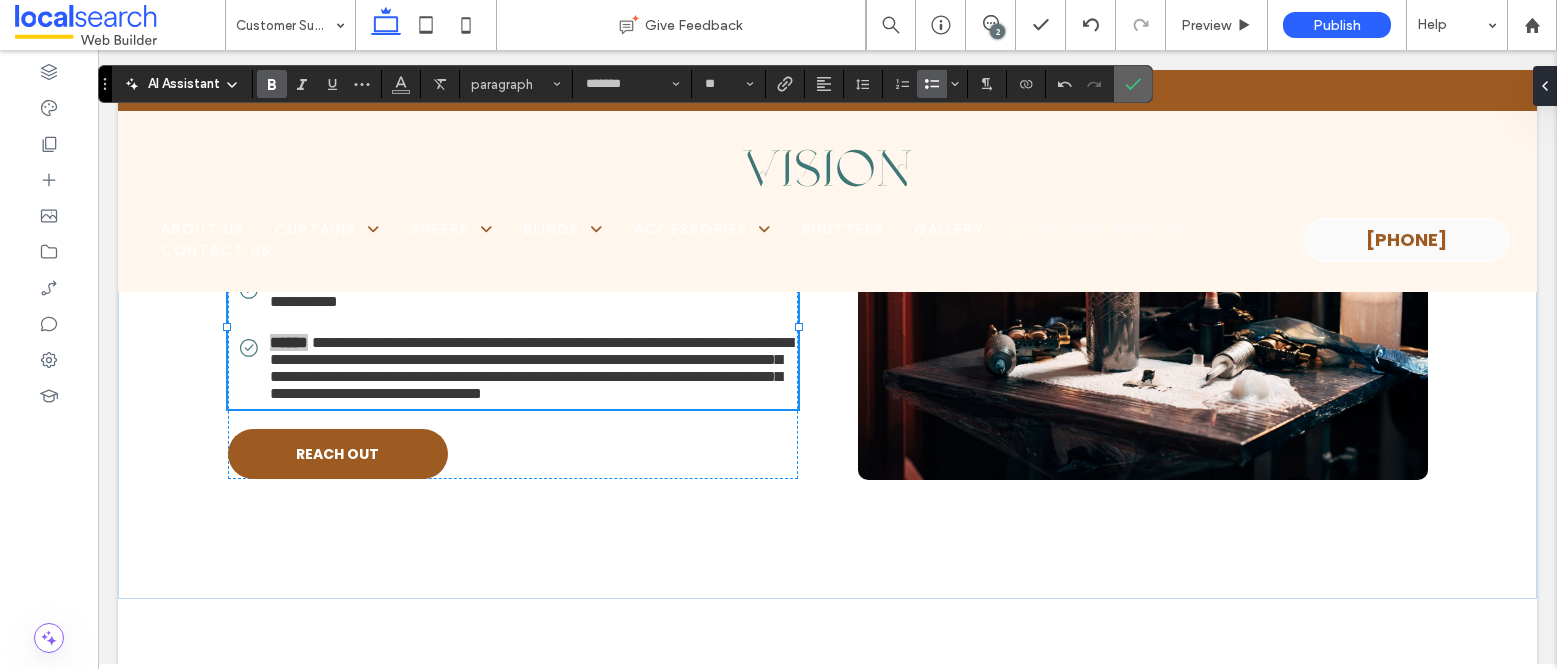 click 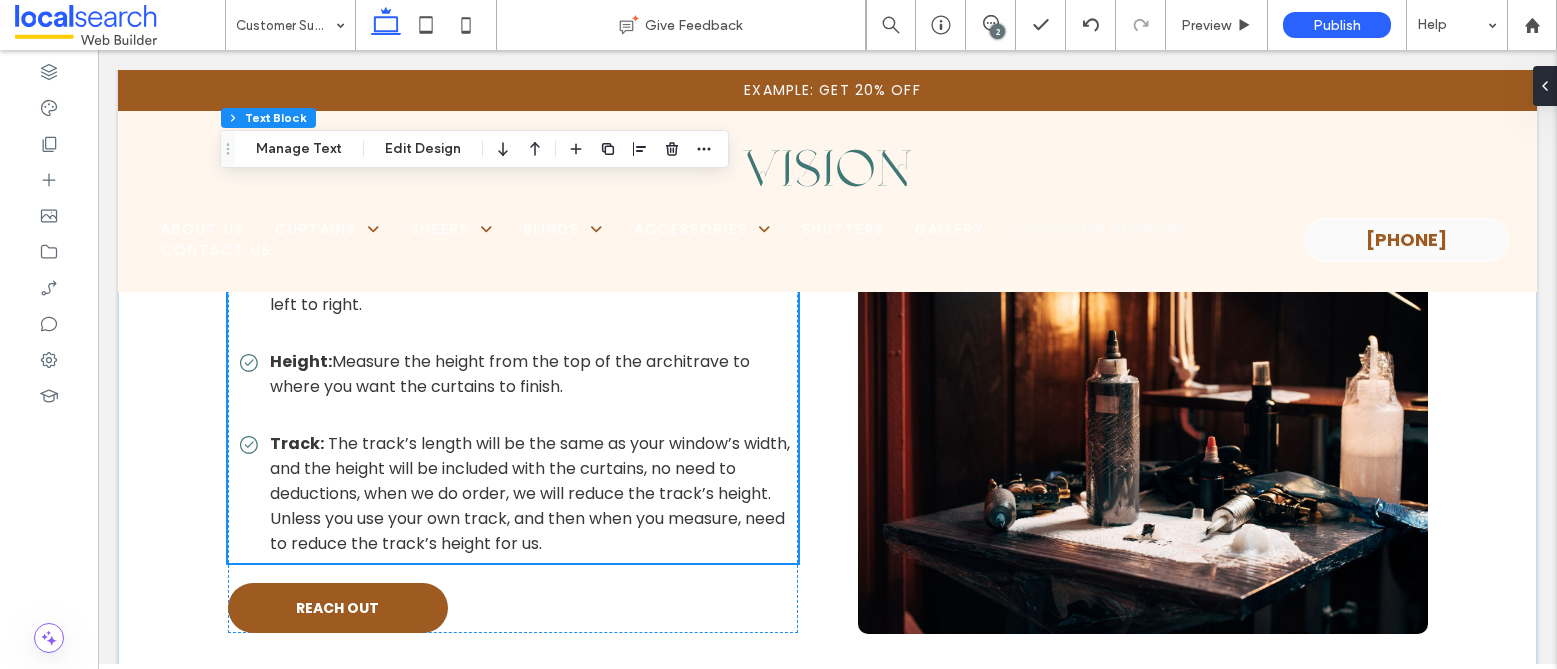 scroll, scrollTop: 2132, scrollLeft: 0, axis: vertical 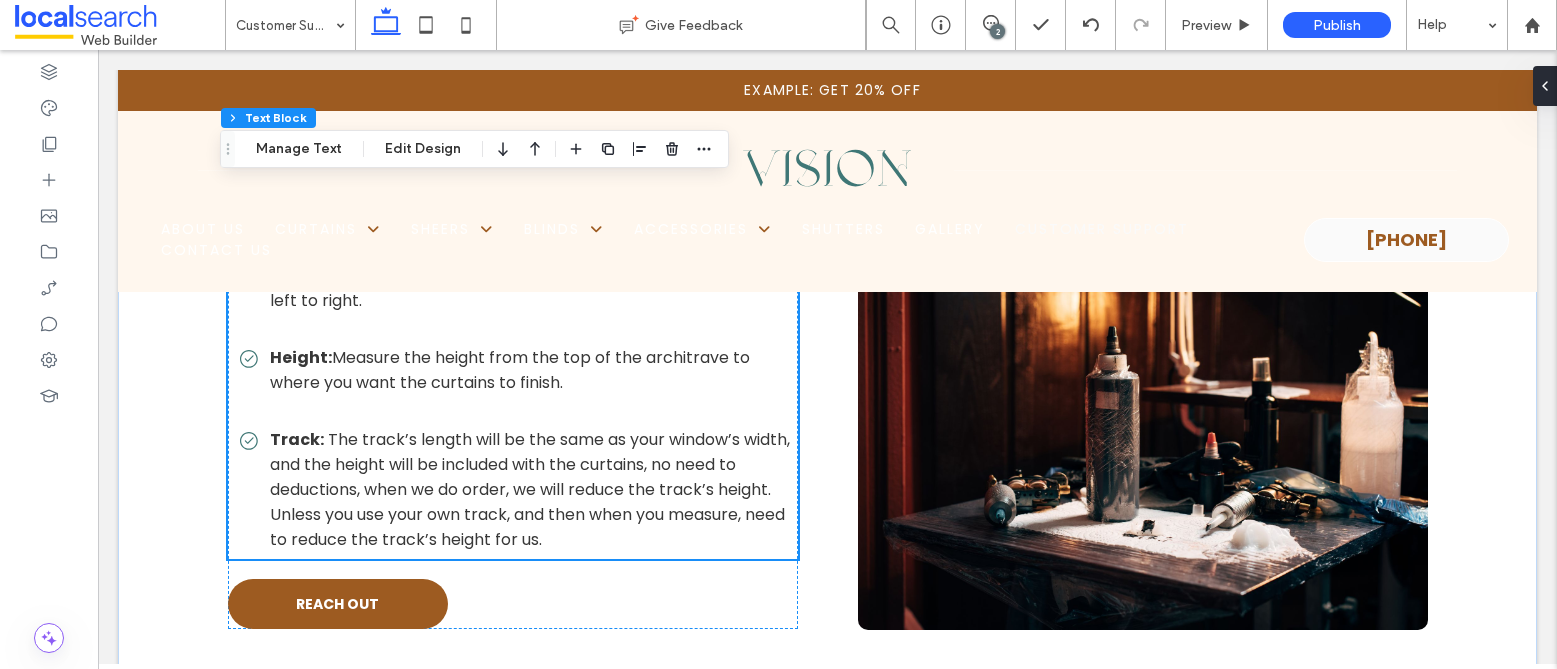 click on "The track’s length will be the same as your window’s width, and the height will be included with the curtains, no need to deductions, when we do order, we will reduce the track’s height. Unless you use your own track, and then when you measure, need to reduce the track’s height for us" at bounding box center [530, 489] 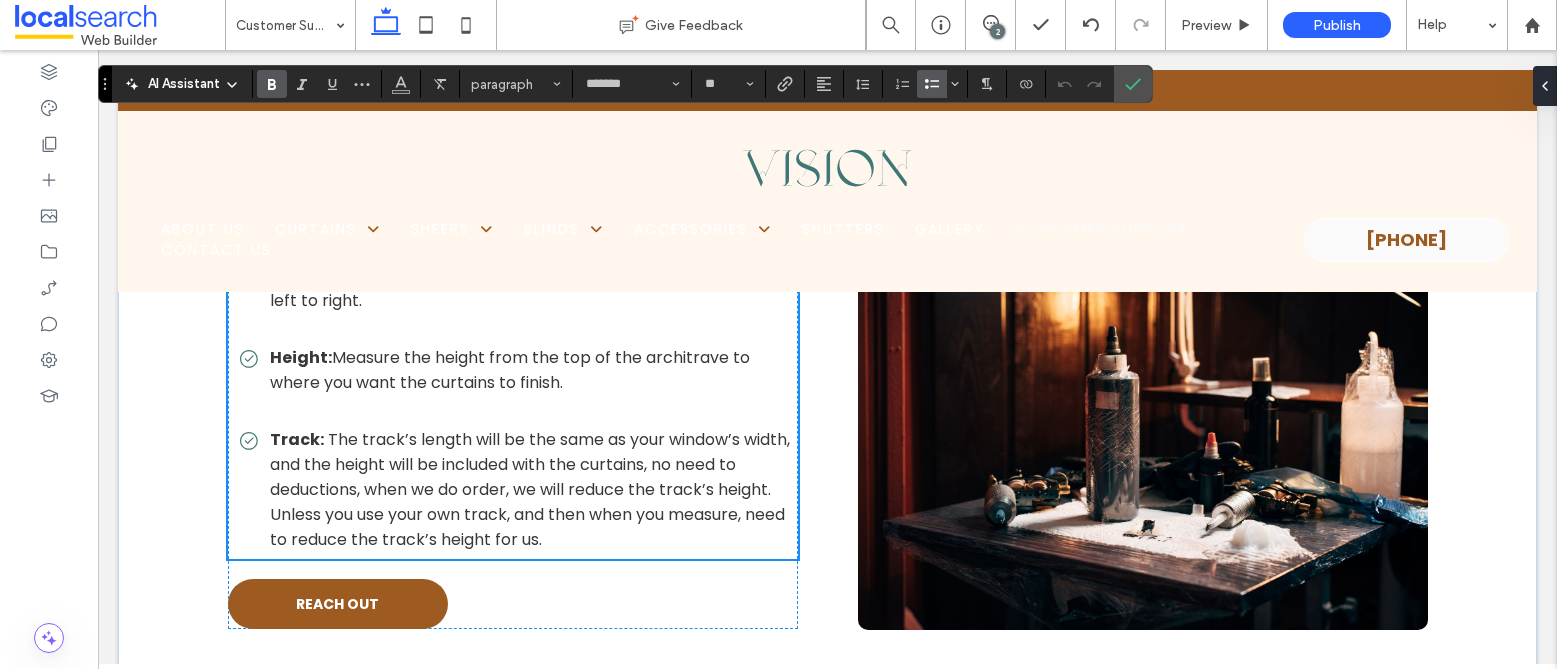 scroll, scrollTop: 2032, scrollLeft: 0, axis: vertical 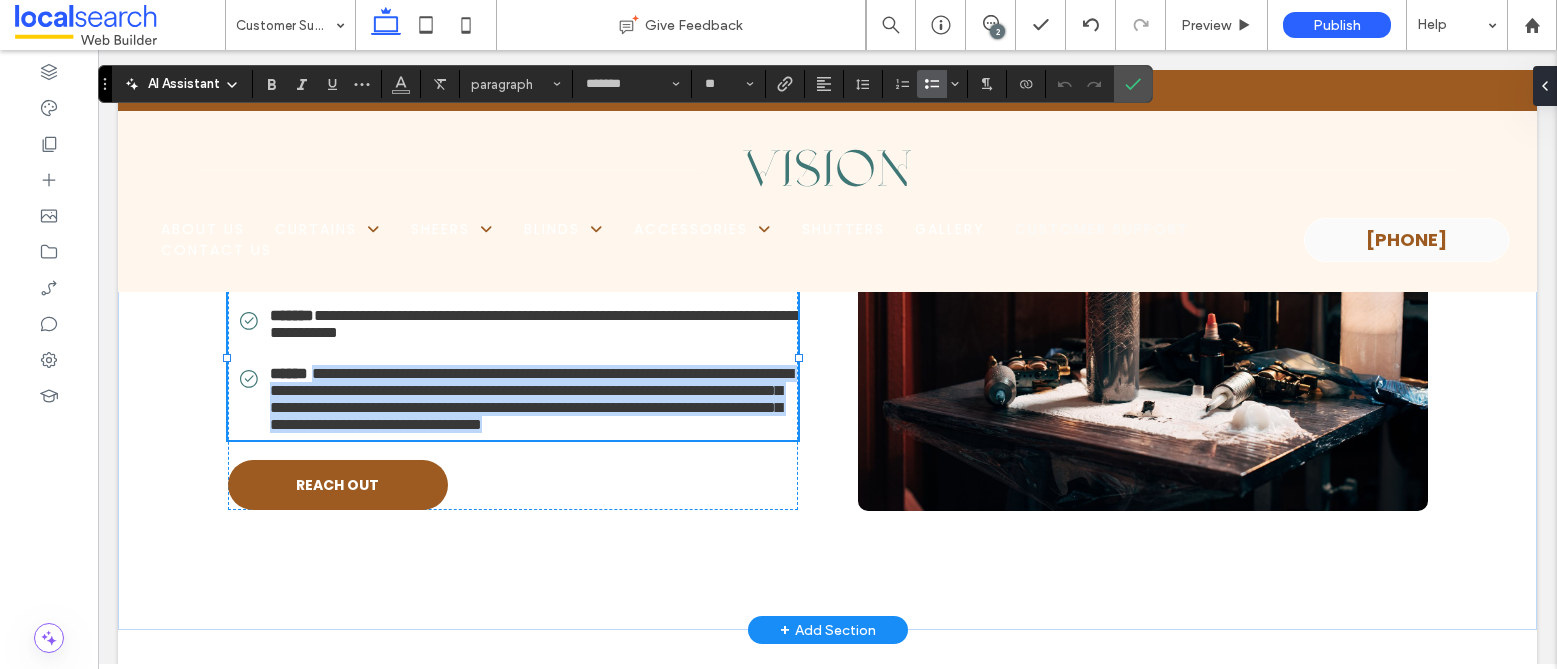 drag, startPoint x: 319, startPoint y: 543, endPoint x: 550, endPoint y: 634, distance: 248.27808 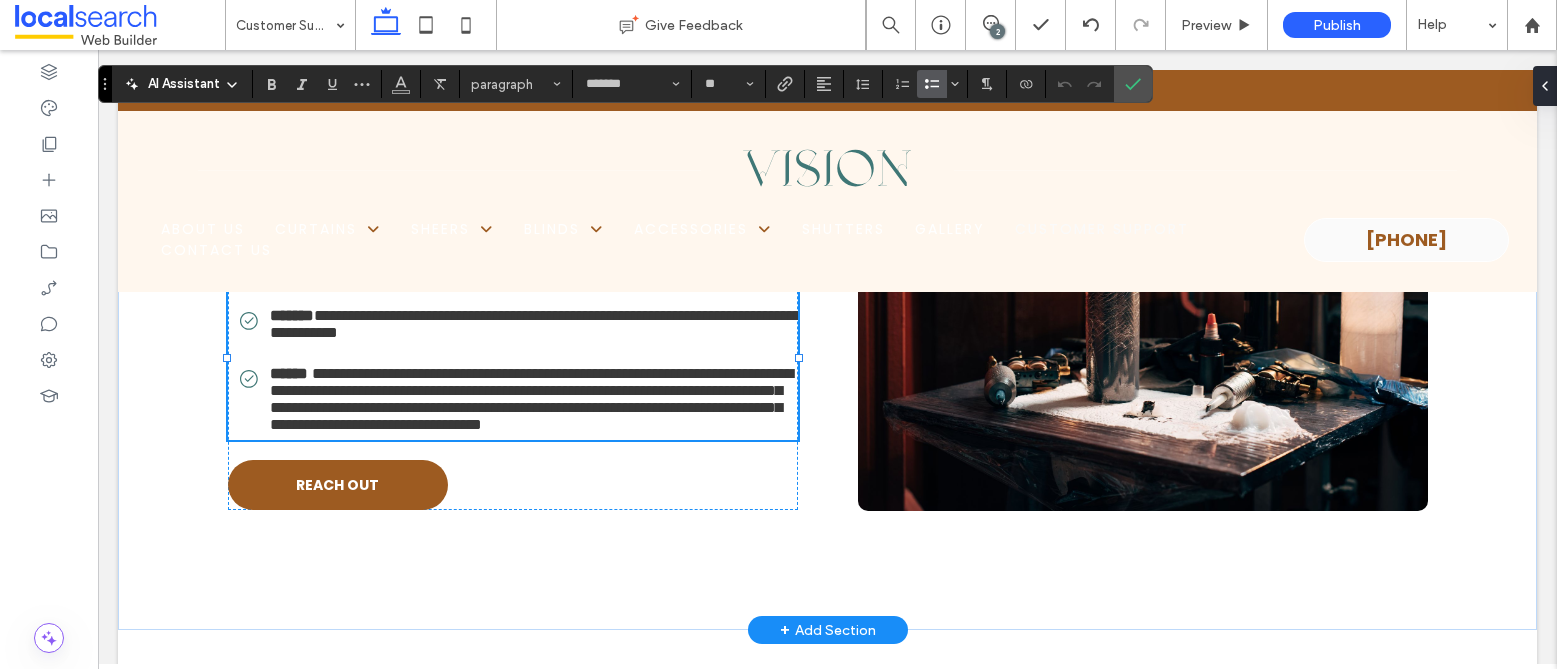 scroll, scrollTop: 0, scrollLeft: 0, axis: both 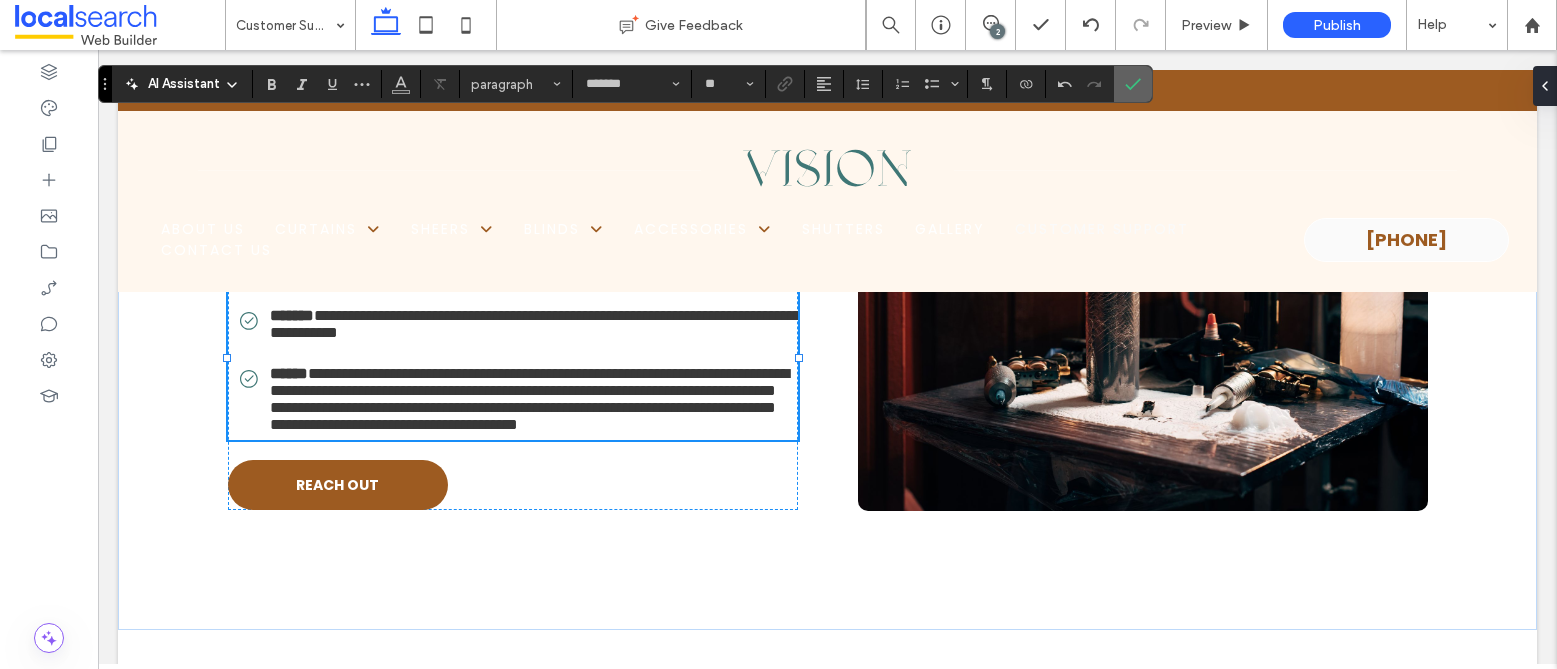 click 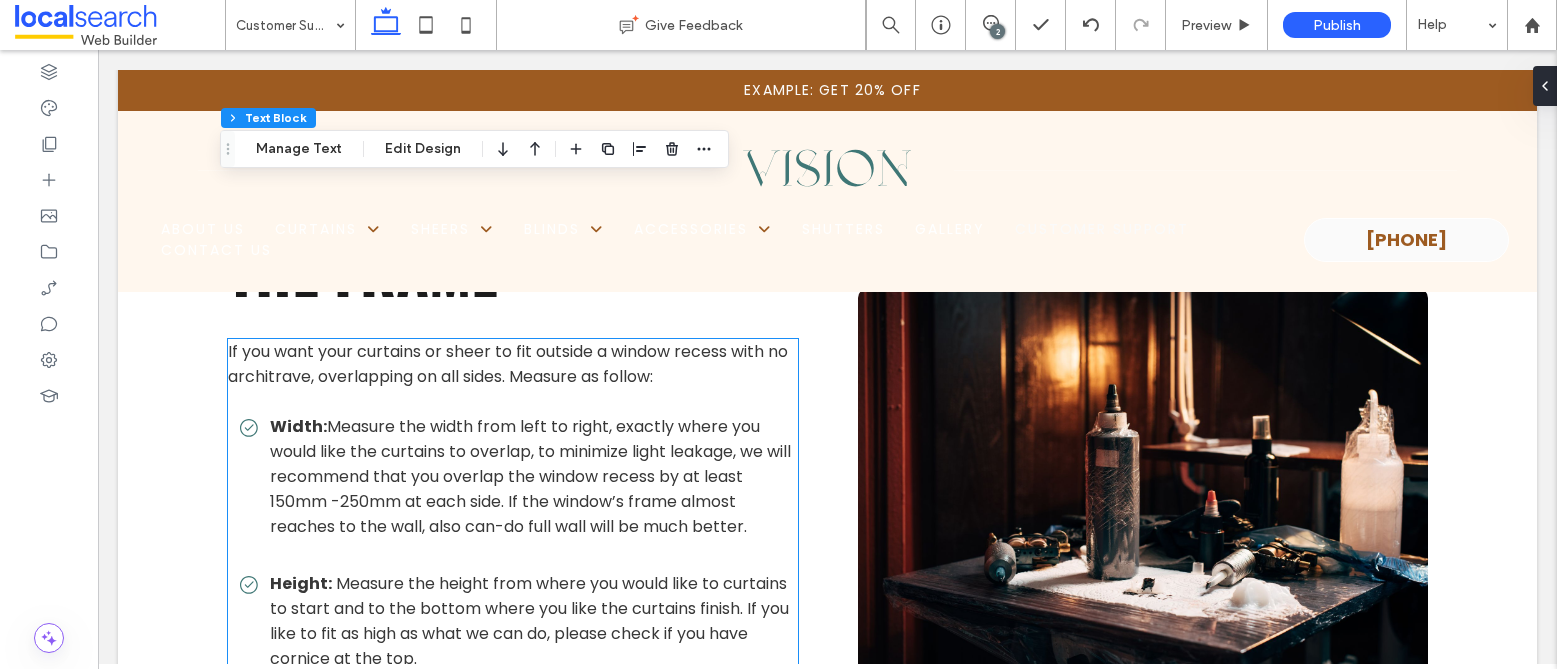 scroll, scrollTop: 2849, scrollLeft: 0, axis: vertical 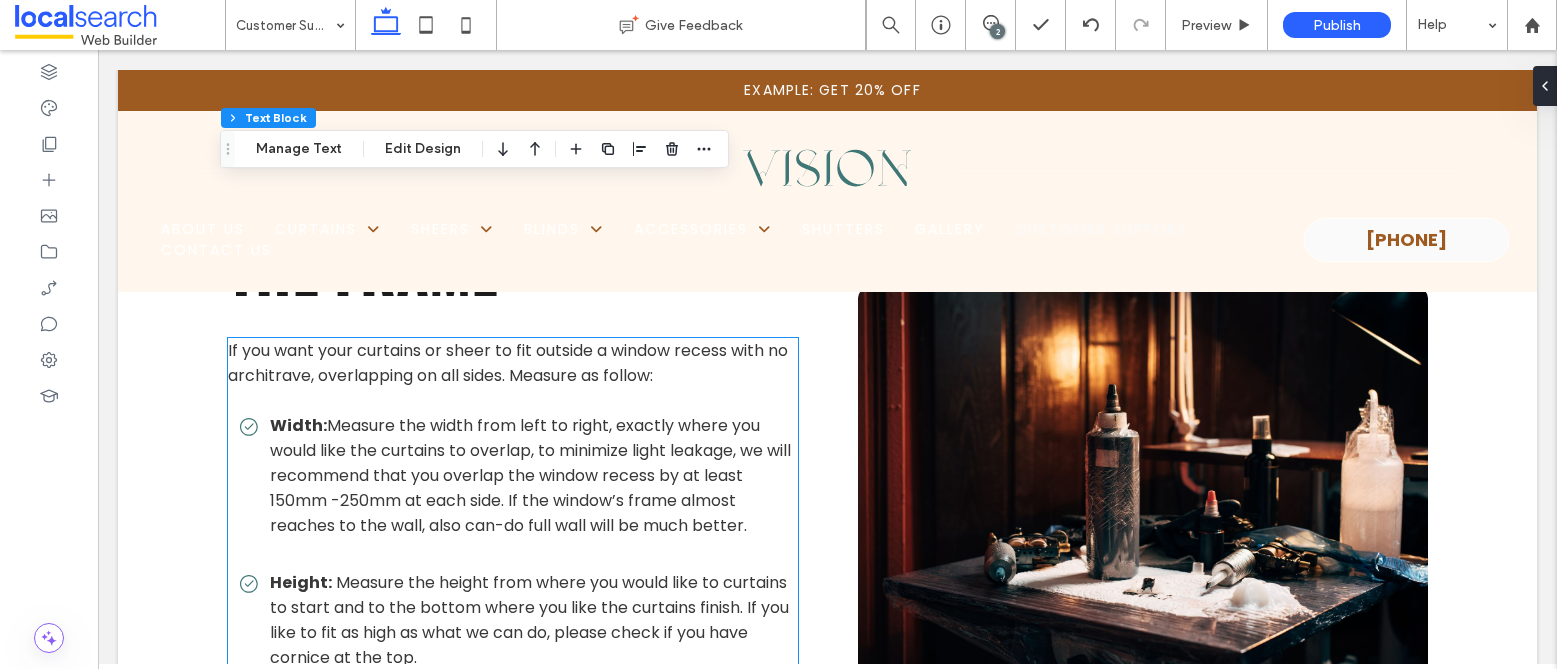 click on "Measure the width from left to right, exactly where you would like the curtains to overlap, to minimize light leakage, we will recommend that you overlap the window recess by at least 150mm -250mm at each side. If the window’s frame almost reaches to the wall, also can-do full wall will be much better." at bounding box center [530, 475] 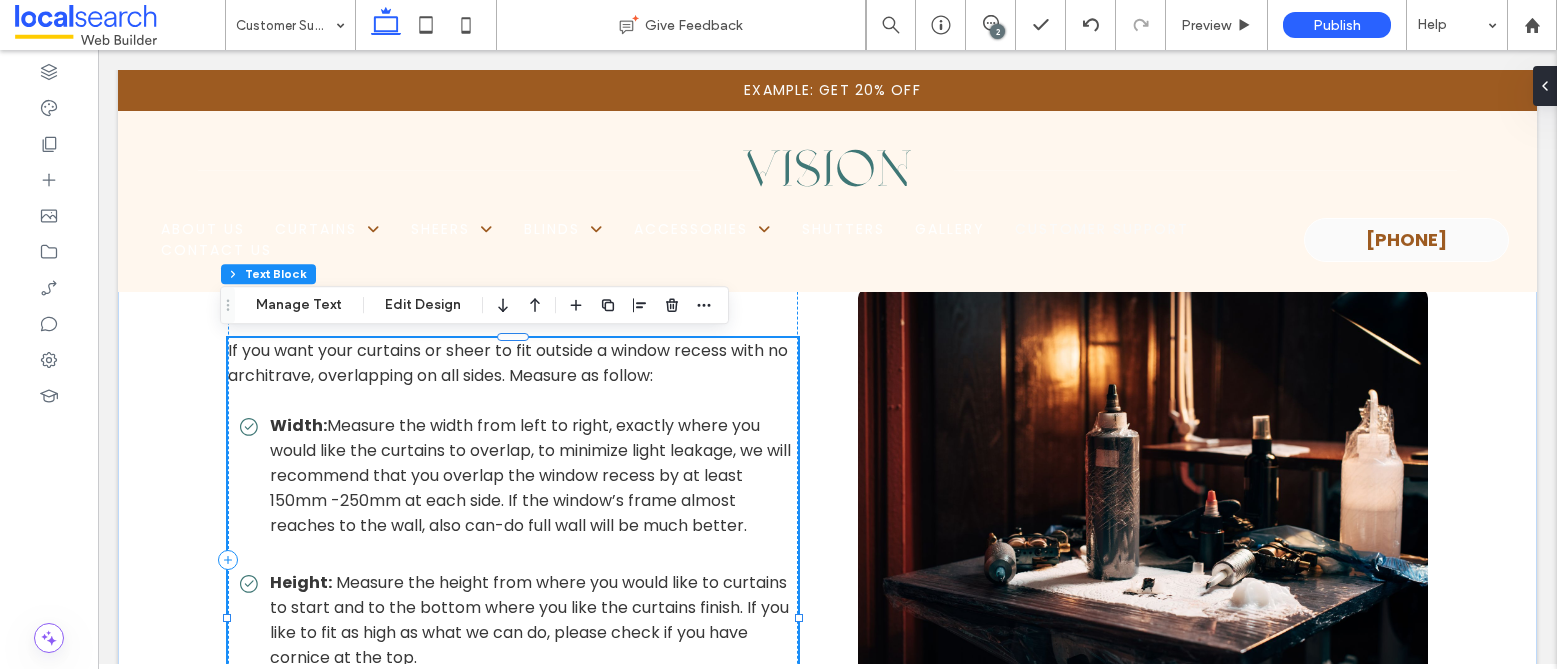 click at bounding box center [513, 400] 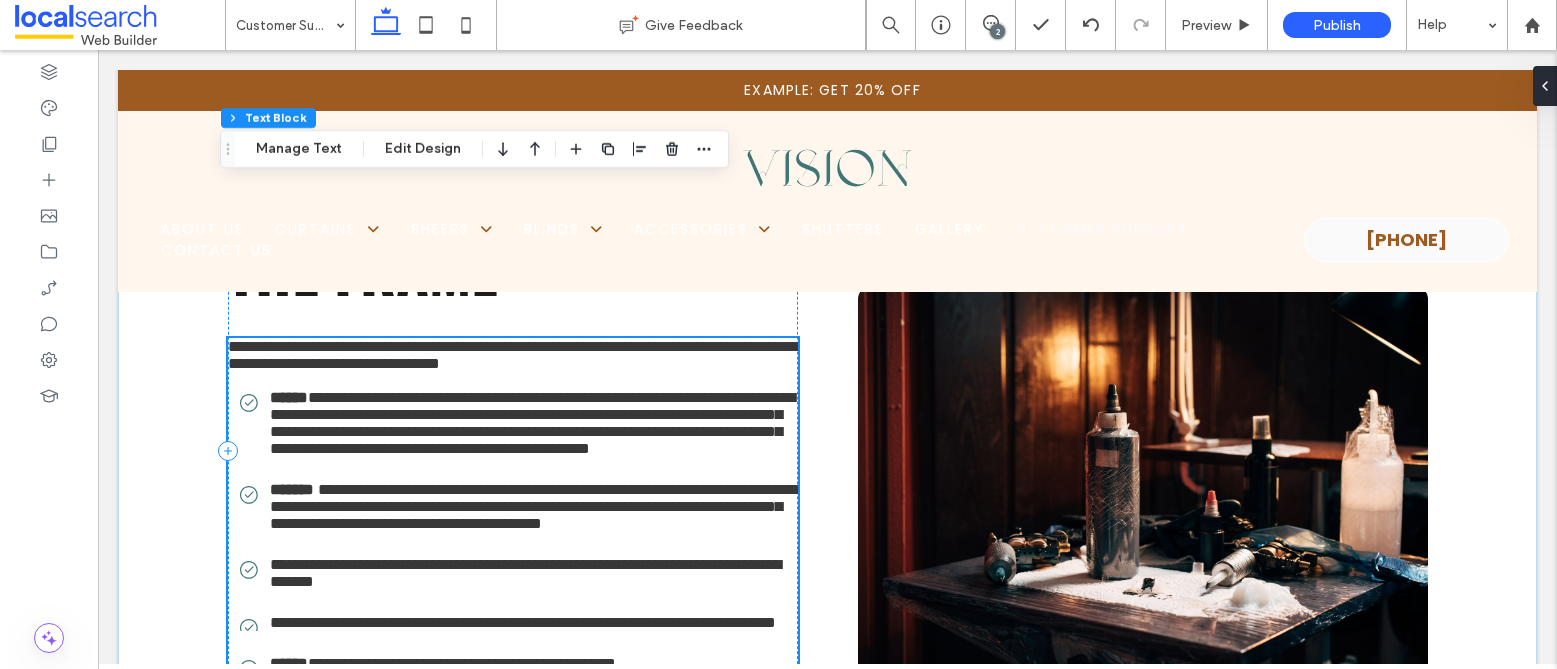 type on "*******" 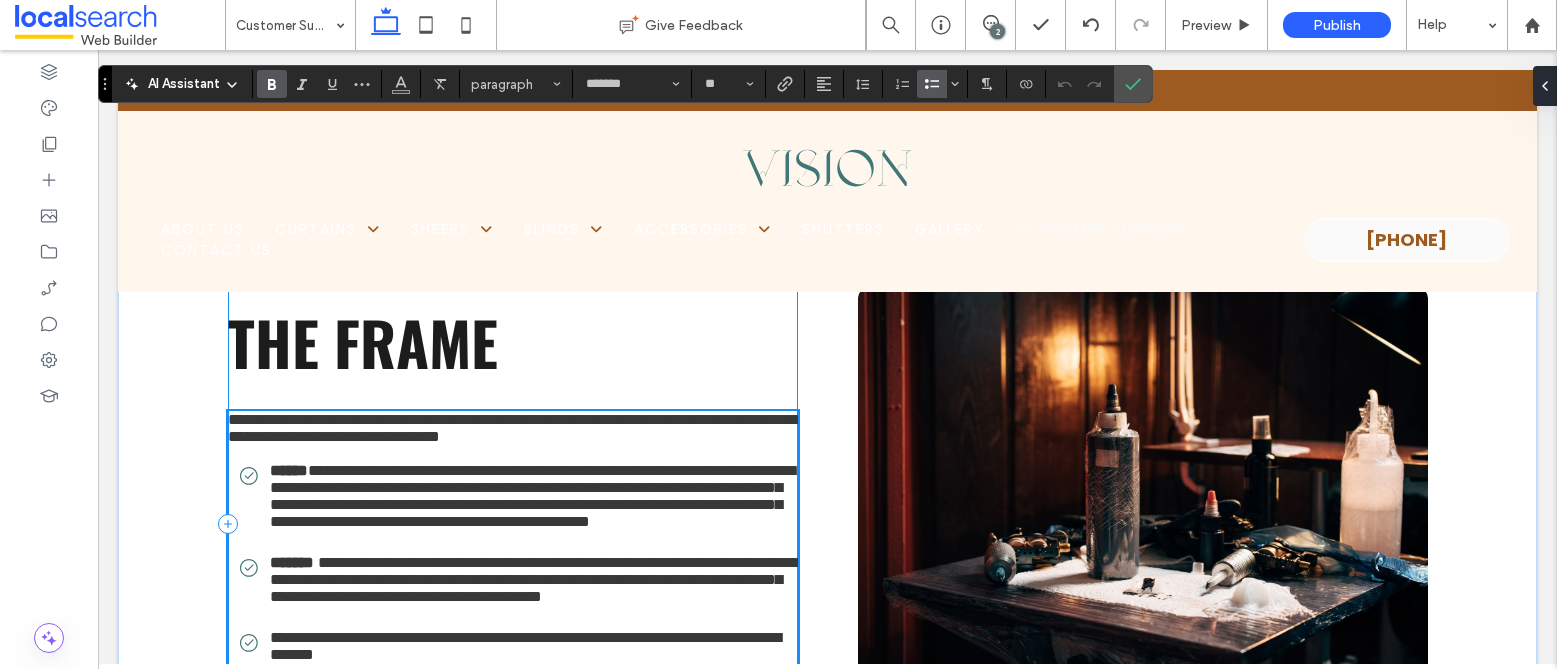 scroll, scrollTop: 2768, scrollLeft: 0, axis: vertical 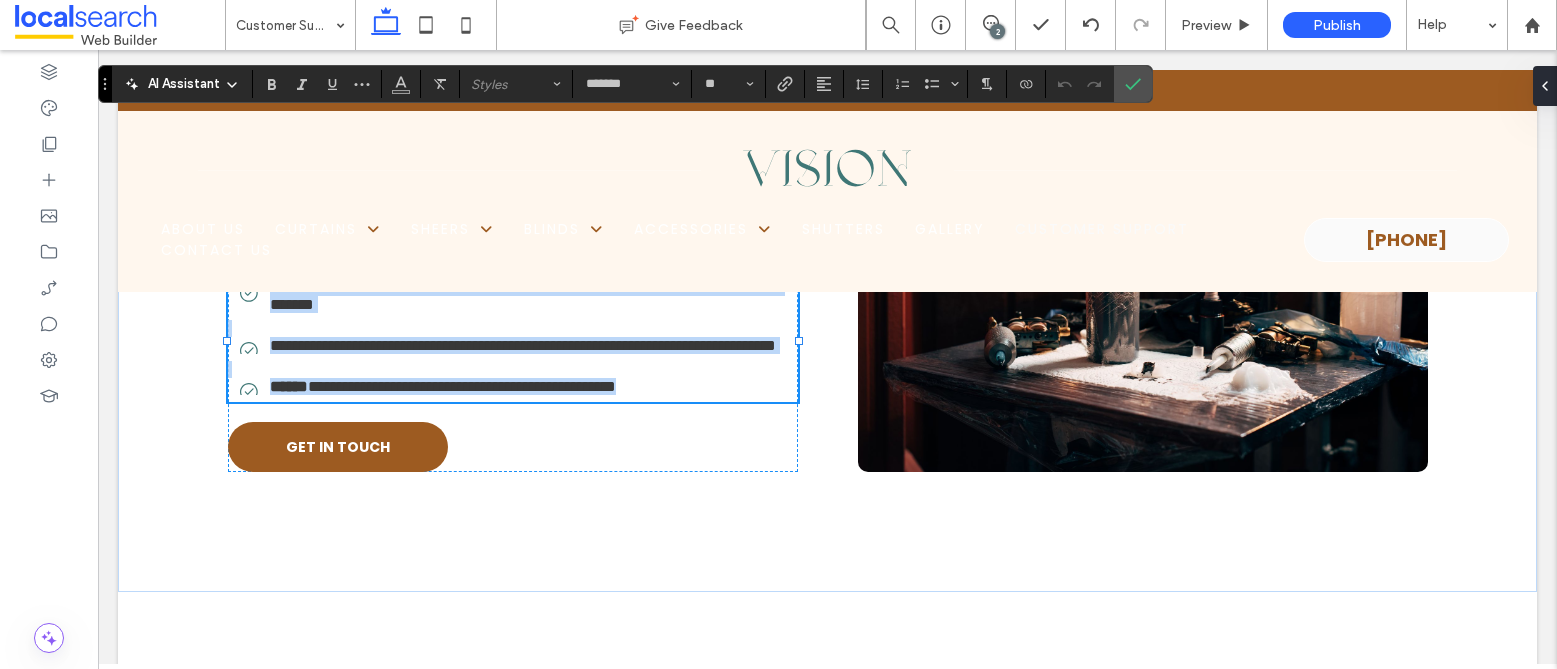 drag, startPoint x: 221, startPoint y: 433, endPoint x: 705, endPoint y: 604, distance: 513.3196 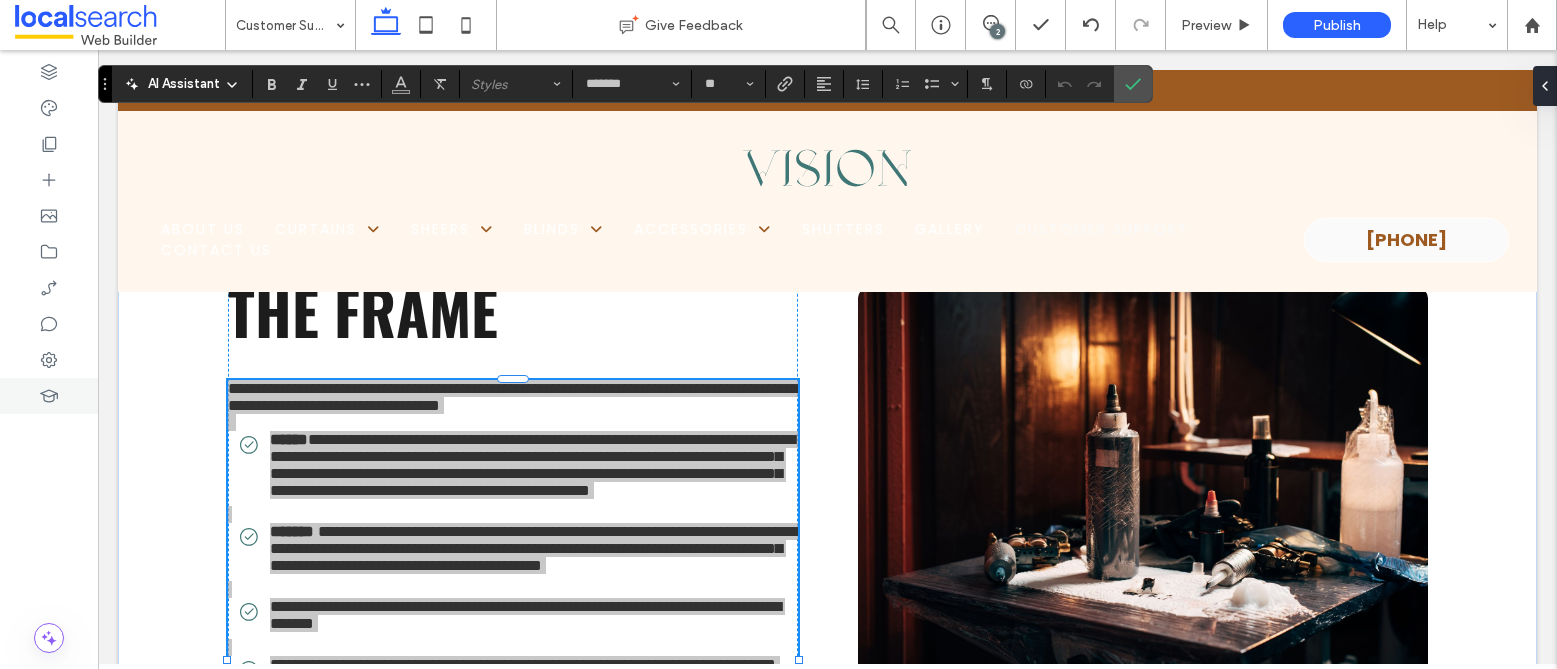 scroll, scrollTop: 2824, scrollLeft: 0, axis: vertical 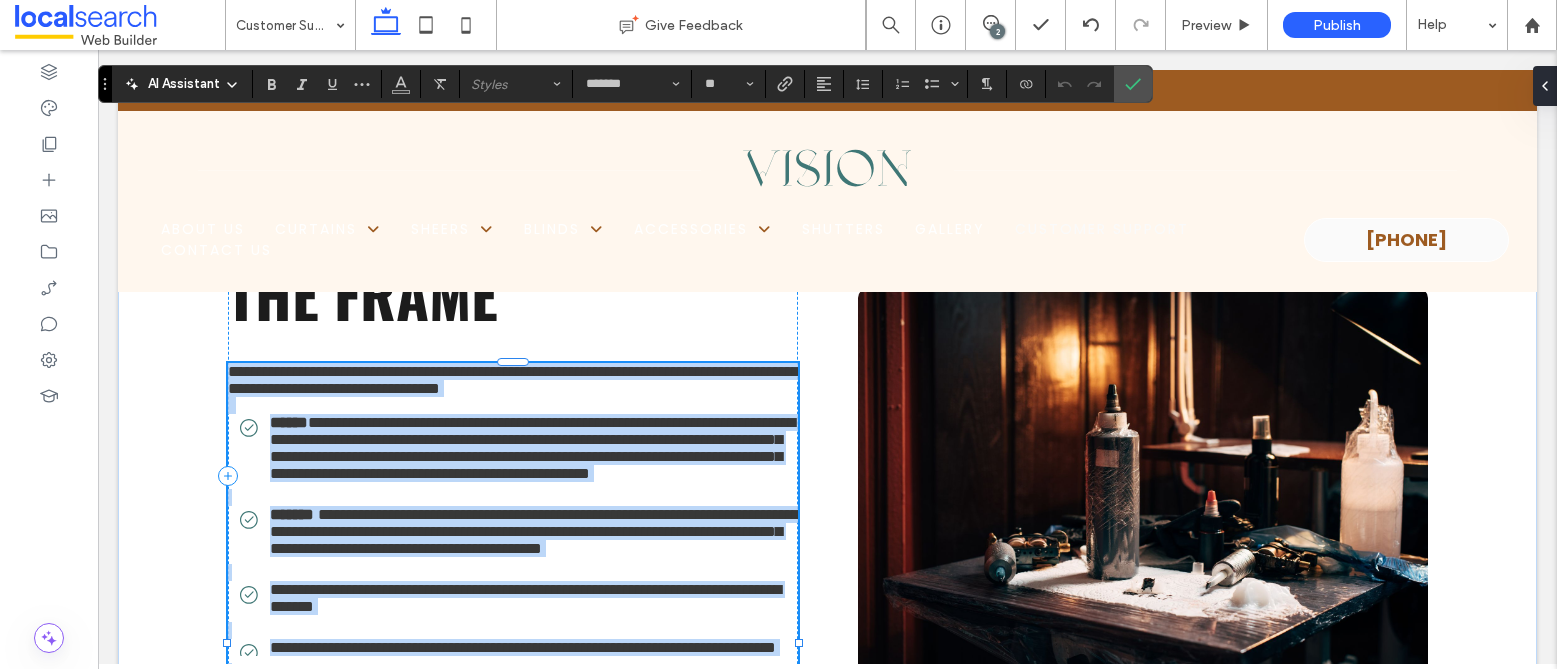 click on "**********" at bounding box center [513, 380] 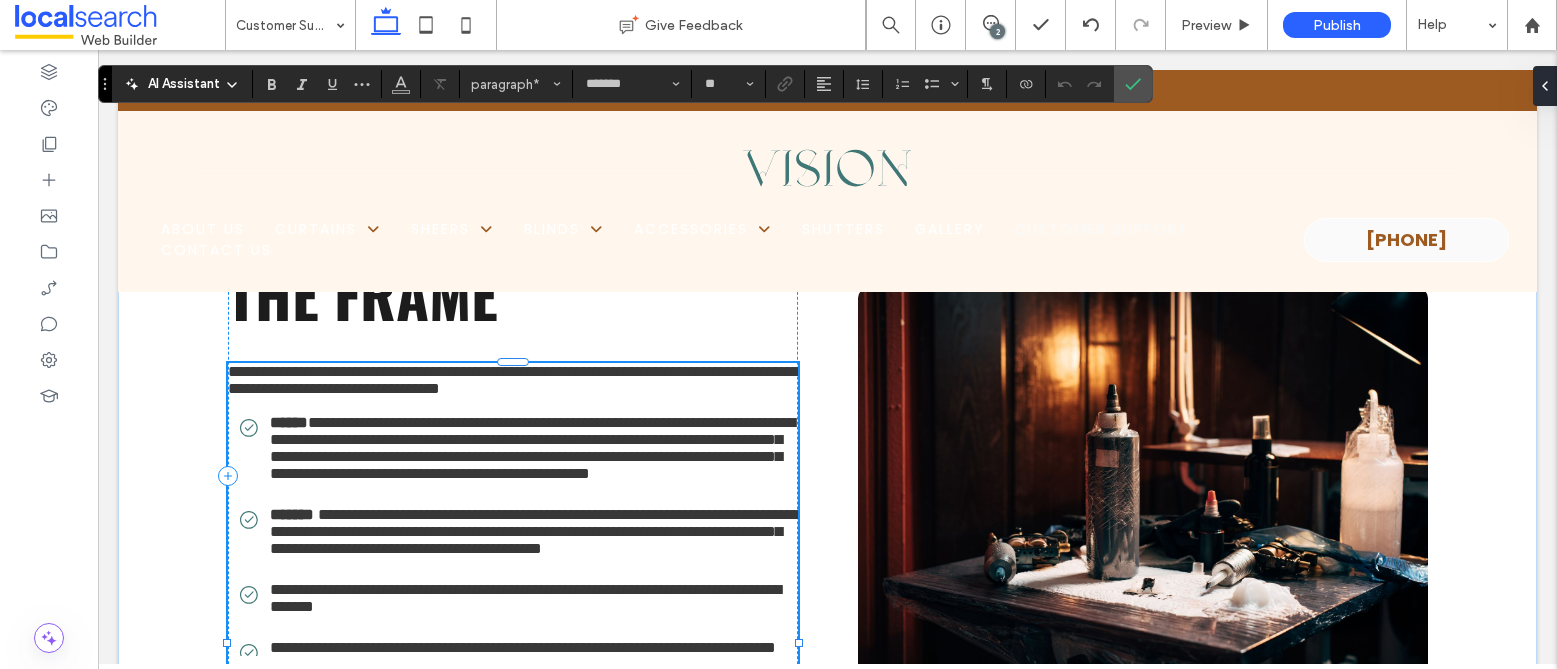click on "**********" at bounding box center (513, 380) 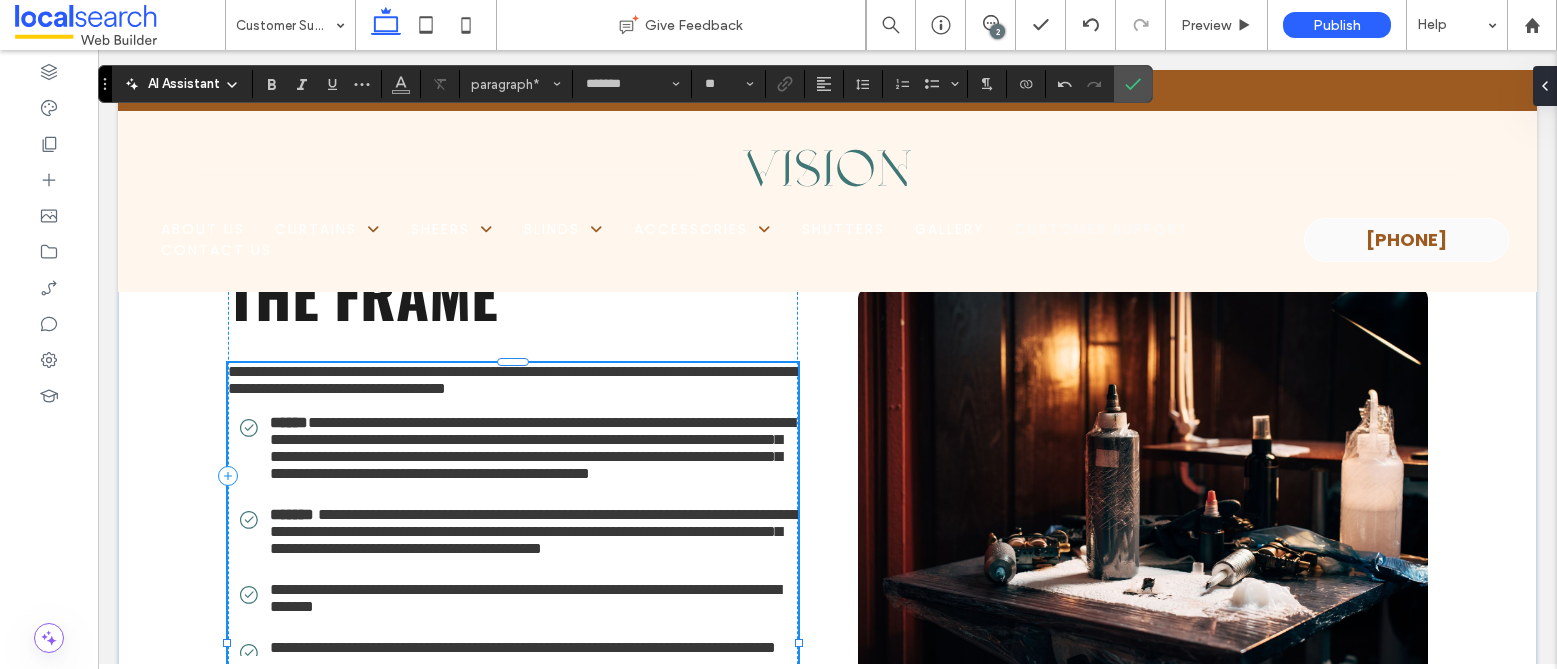 click on "**********" at bounding box center (513, 380) 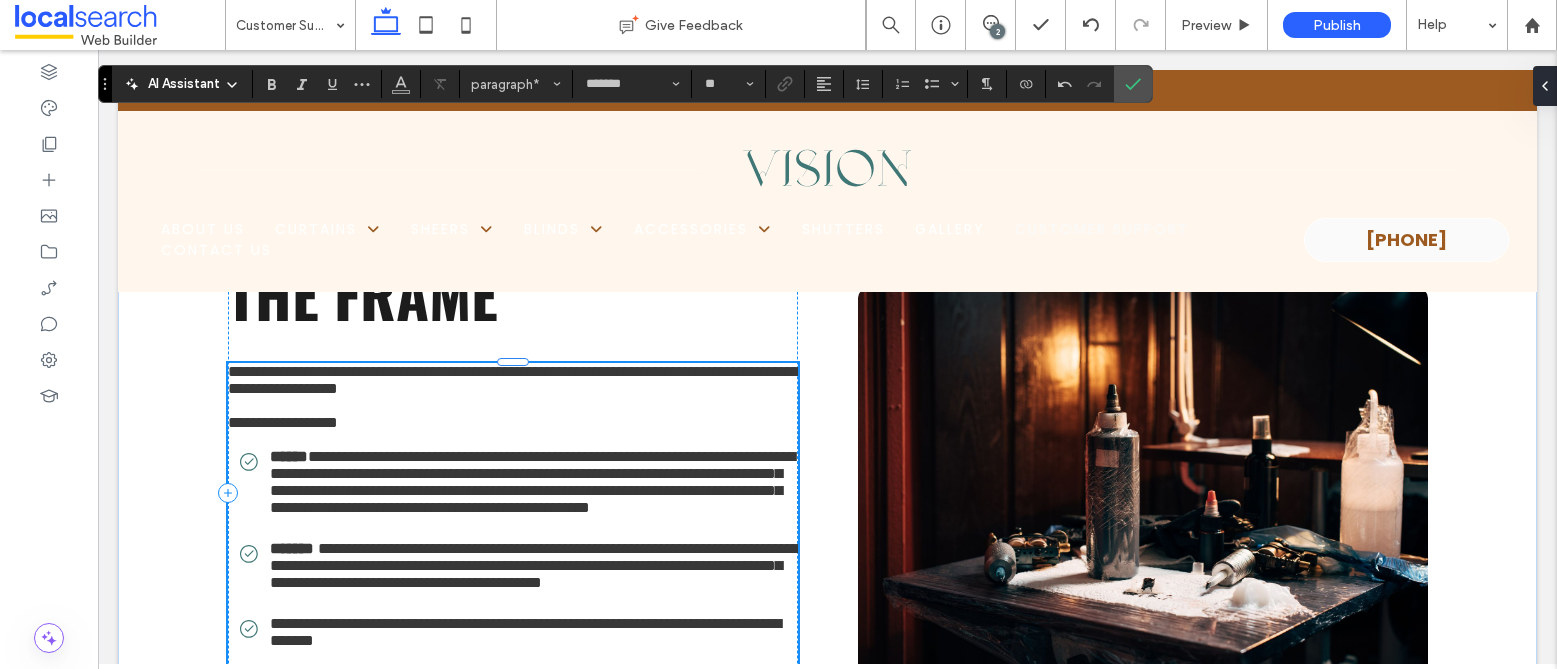 click on "**********" at bounding box center (283, 422) 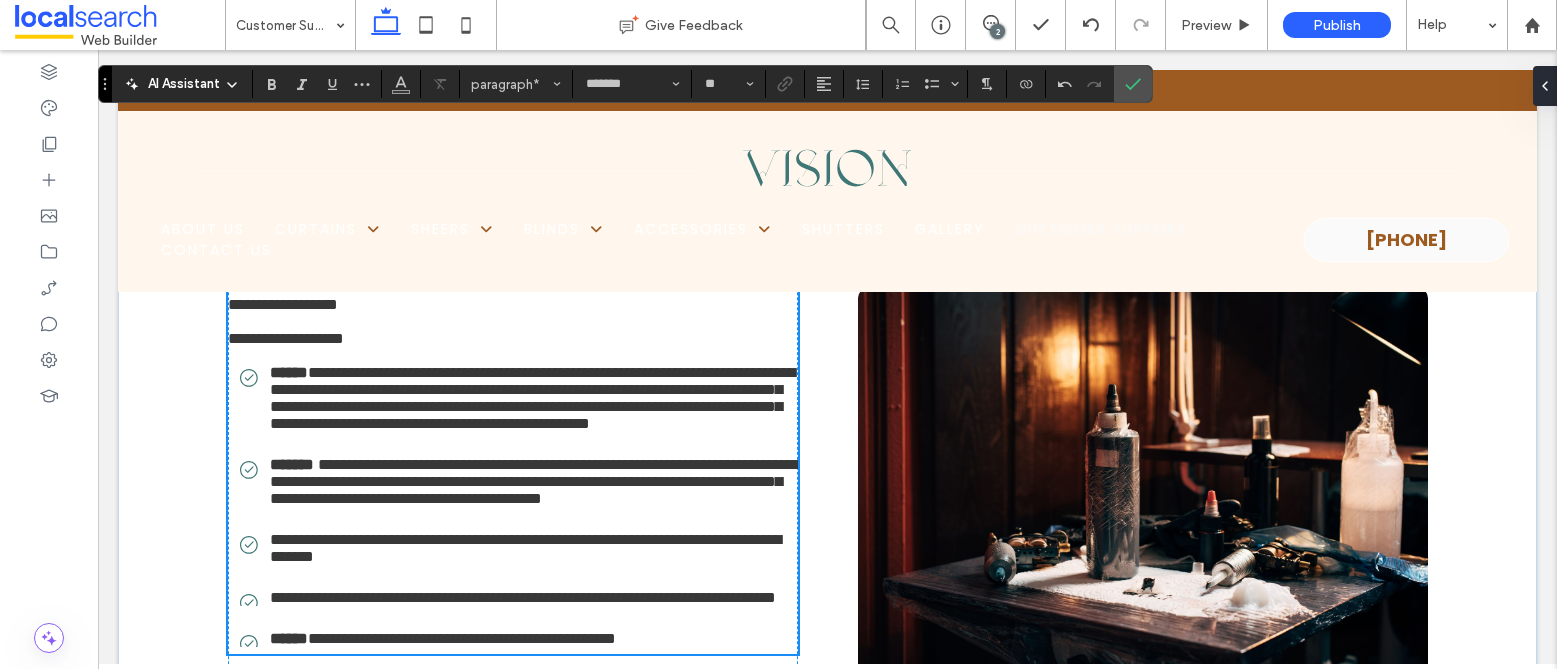 scroll, scrollTop: 2909, scrollLeft: 0, axis: vertical 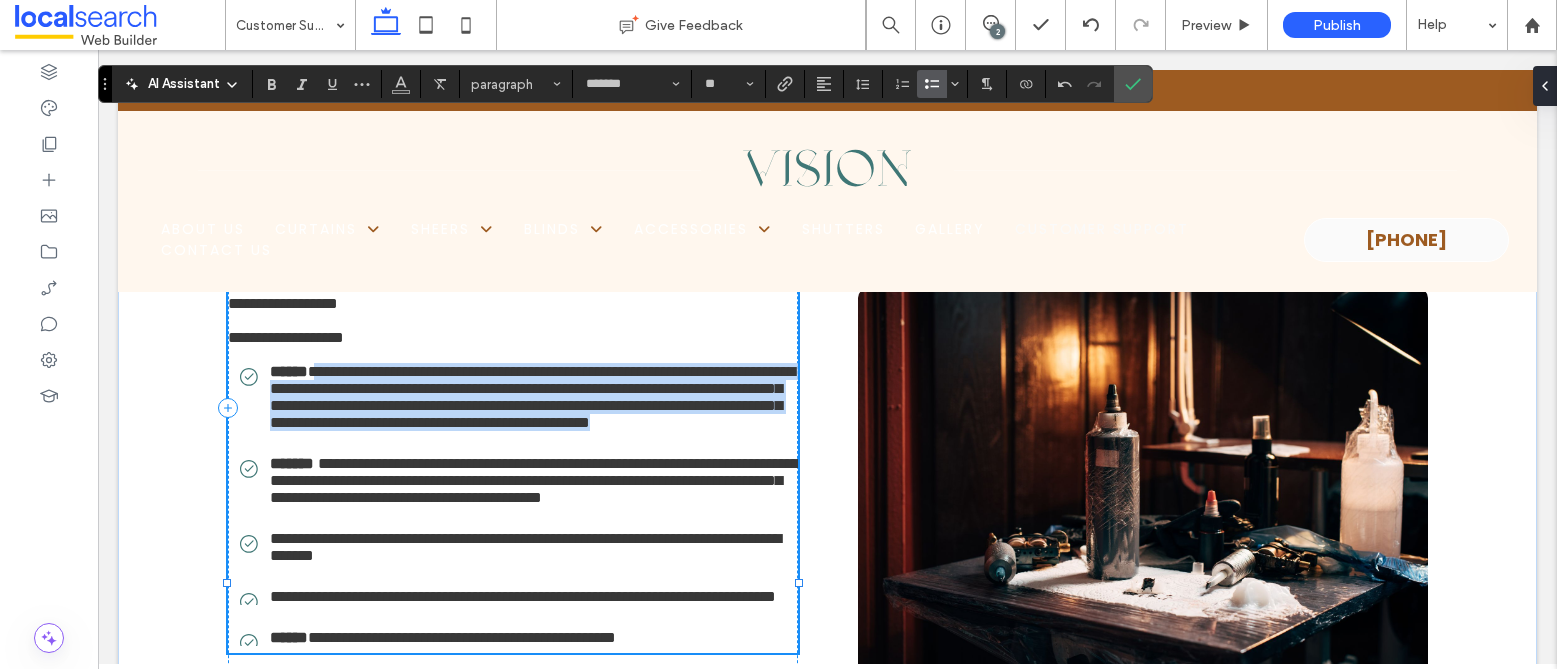 drag, startPoint x: 322, startPoint y: 416, endPoint x: 745, endPoint y: 511, distance: 433.53662 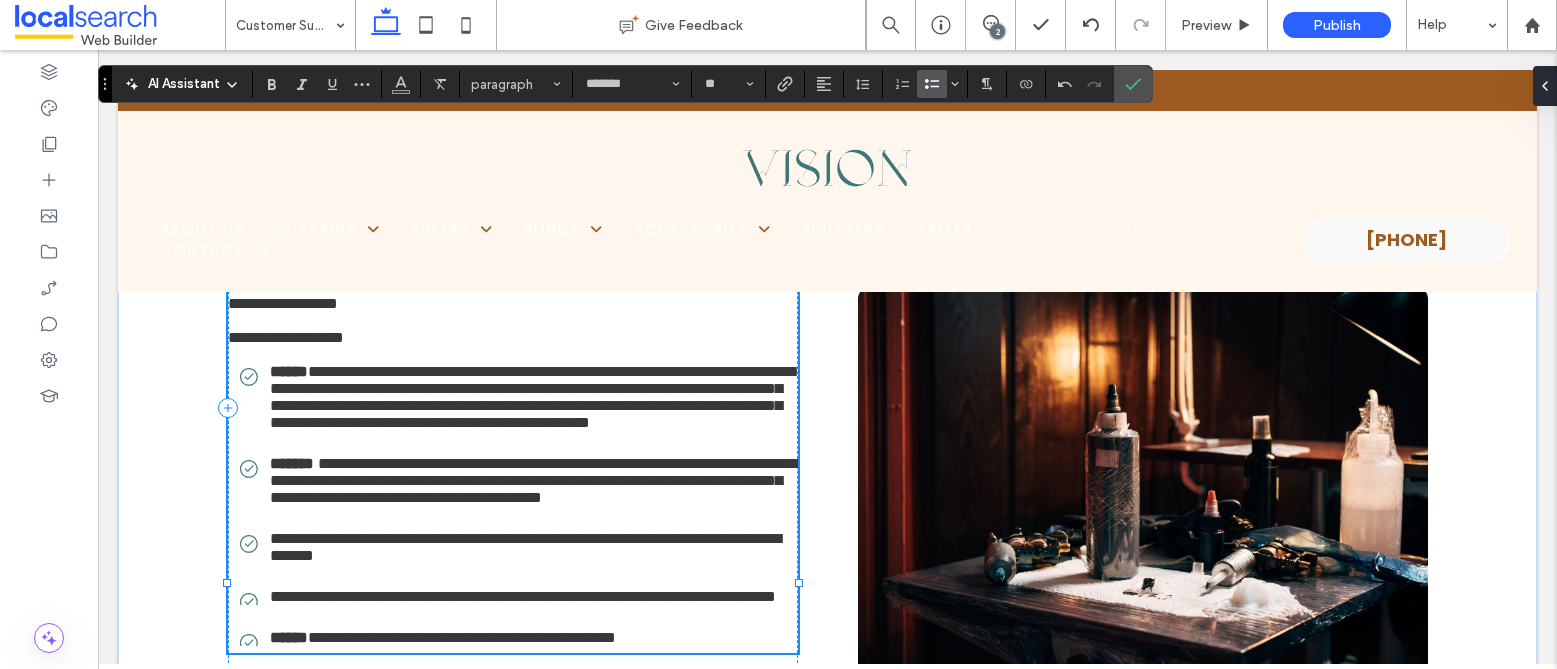 scroll, scrollTop: 0, scrollLeft: 0, axis: both 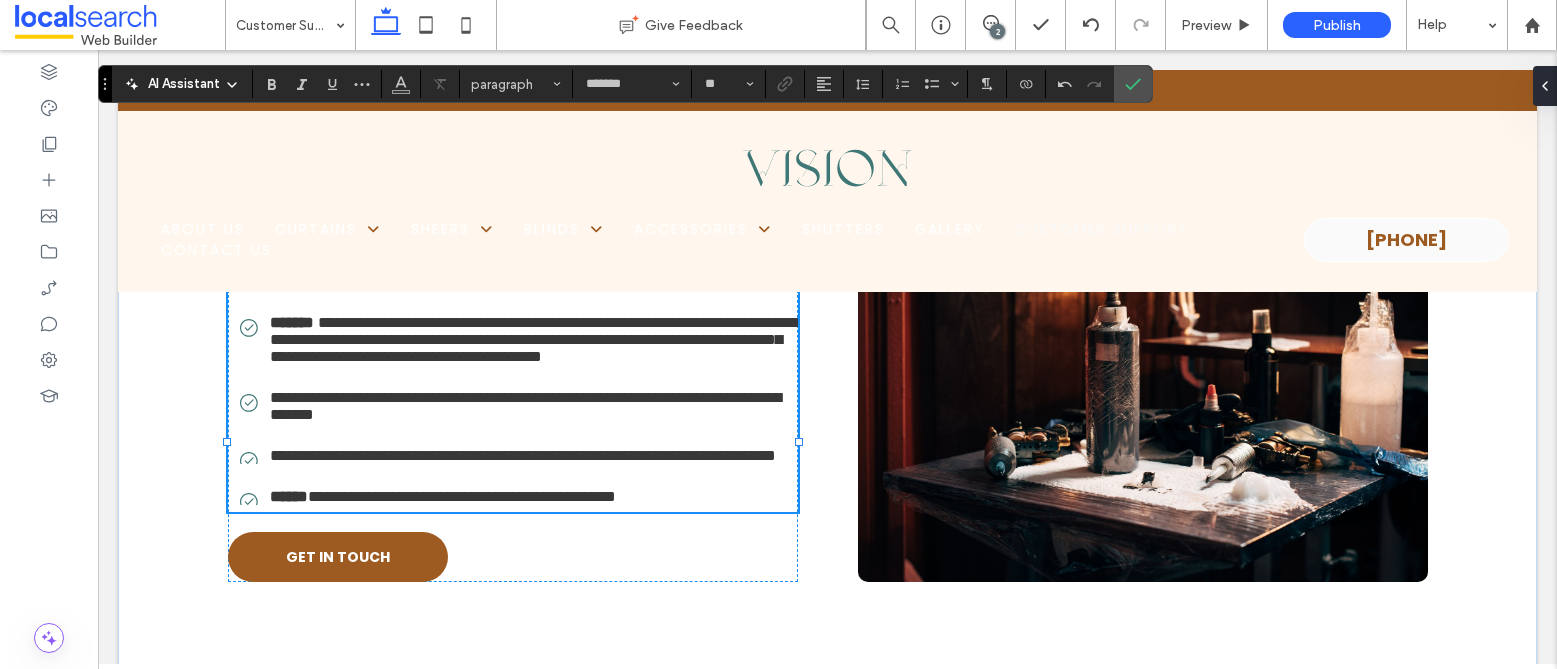 click on "**********" at bounding box center (534, 339) 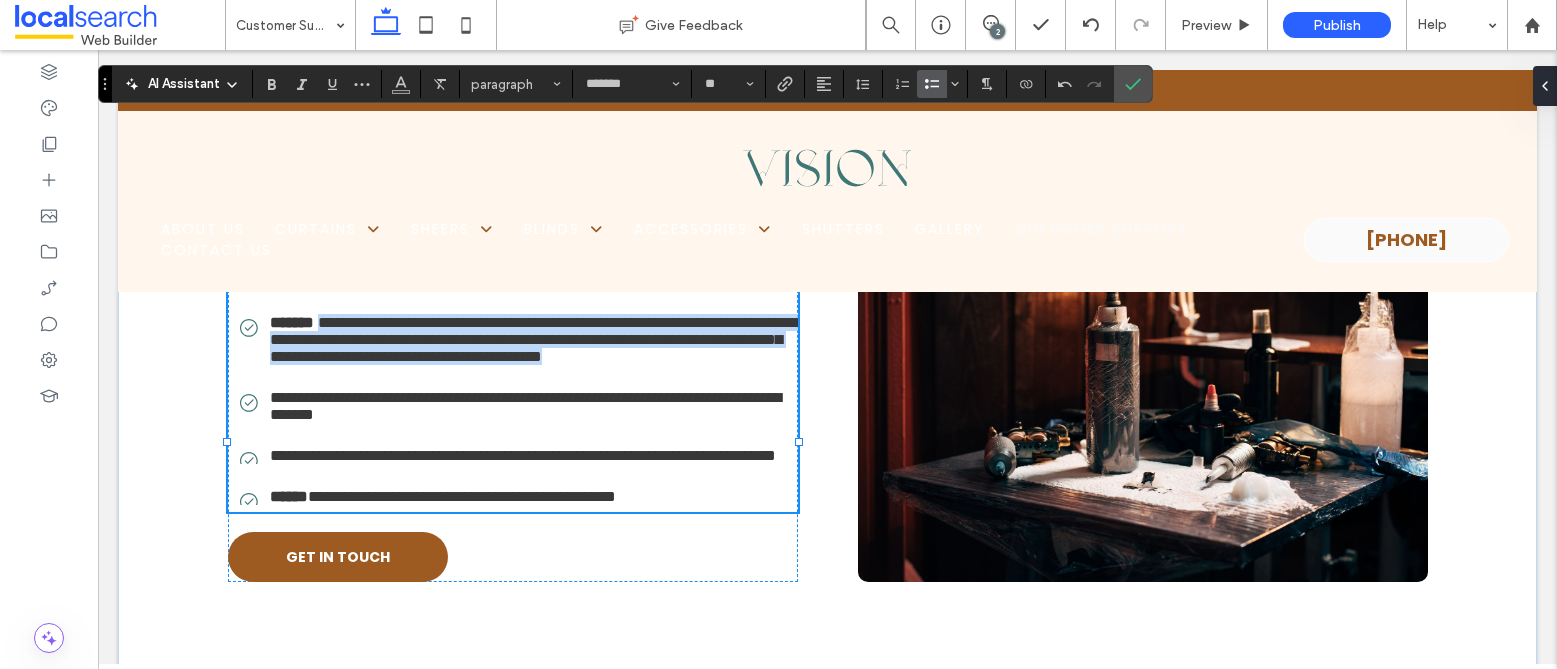 drag, startPoint x: 347, startPoint y: 451, endPoint x: 412, endPoint y: 500, distance: 81.400246 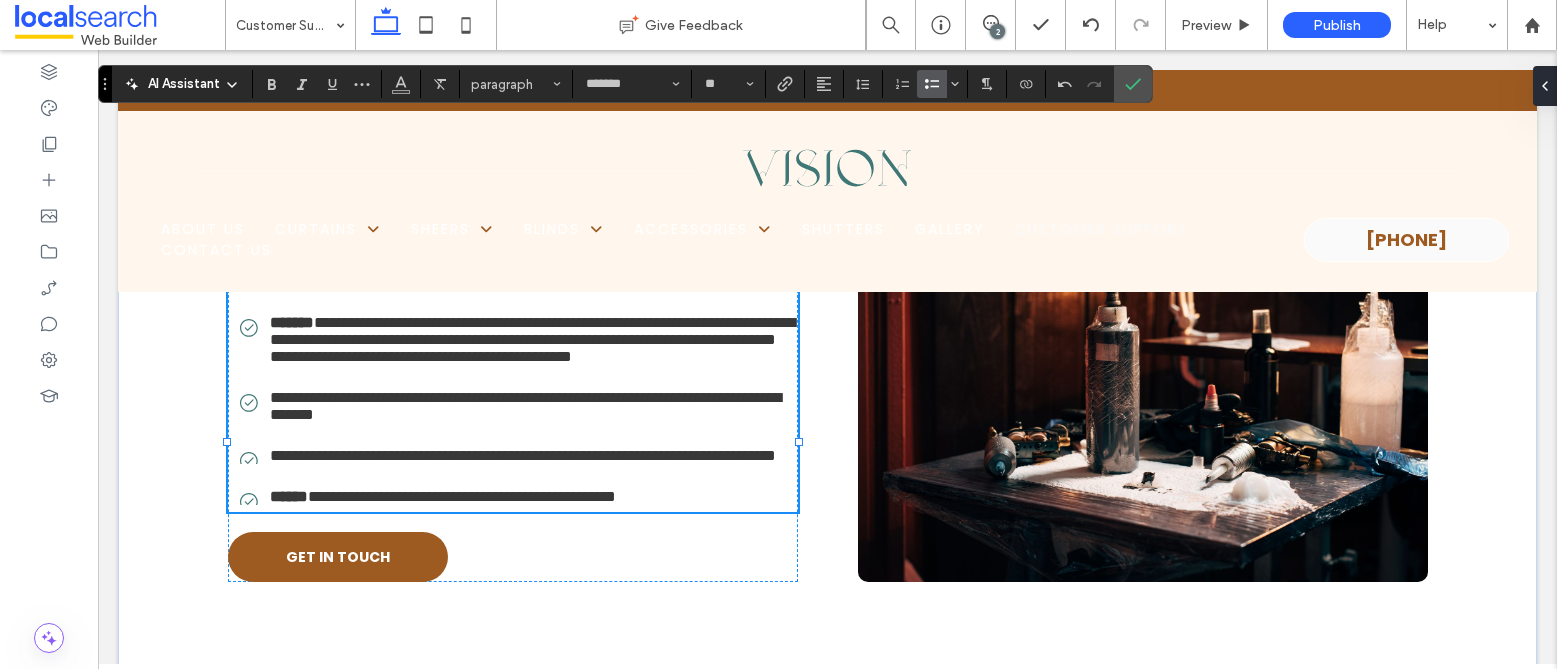 scroll, scrollTop: 0, scrollLeft: 0, axis: both 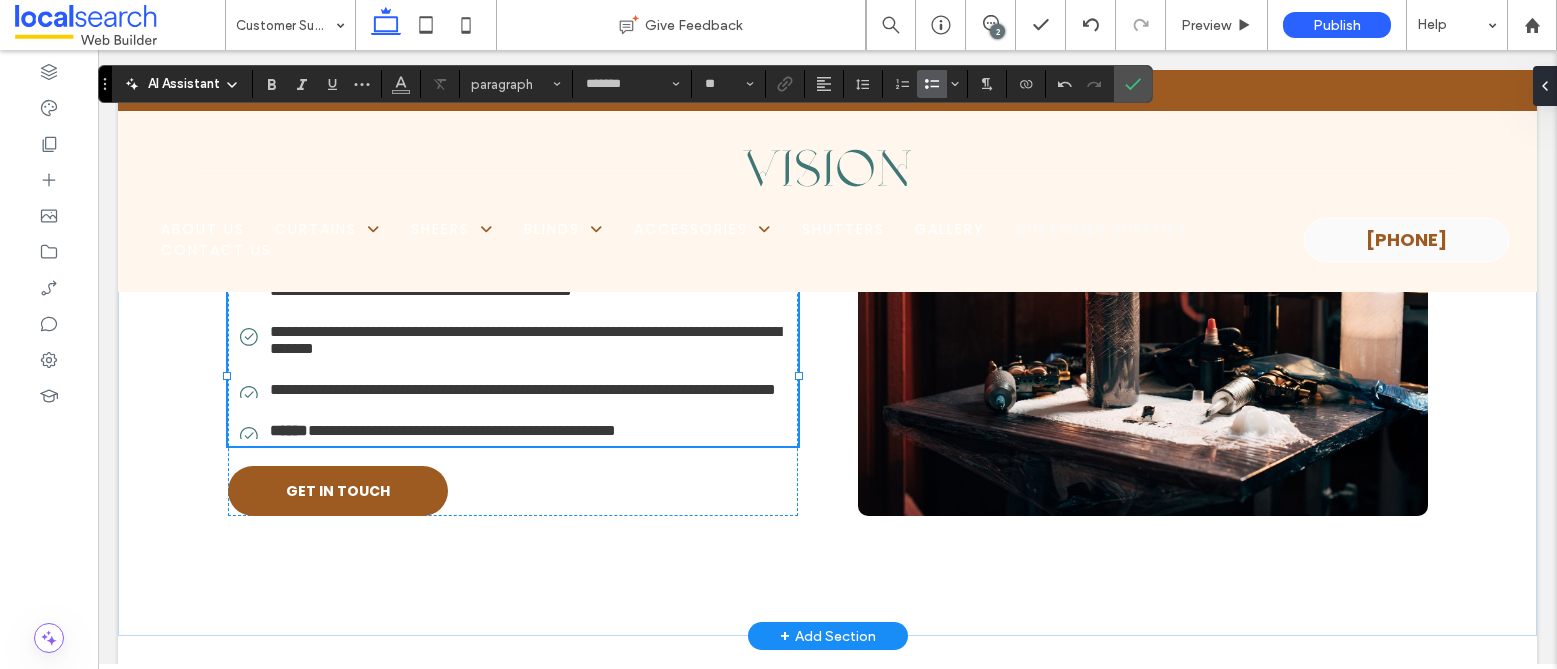 click on "**********" at bounding box center [525, 340] 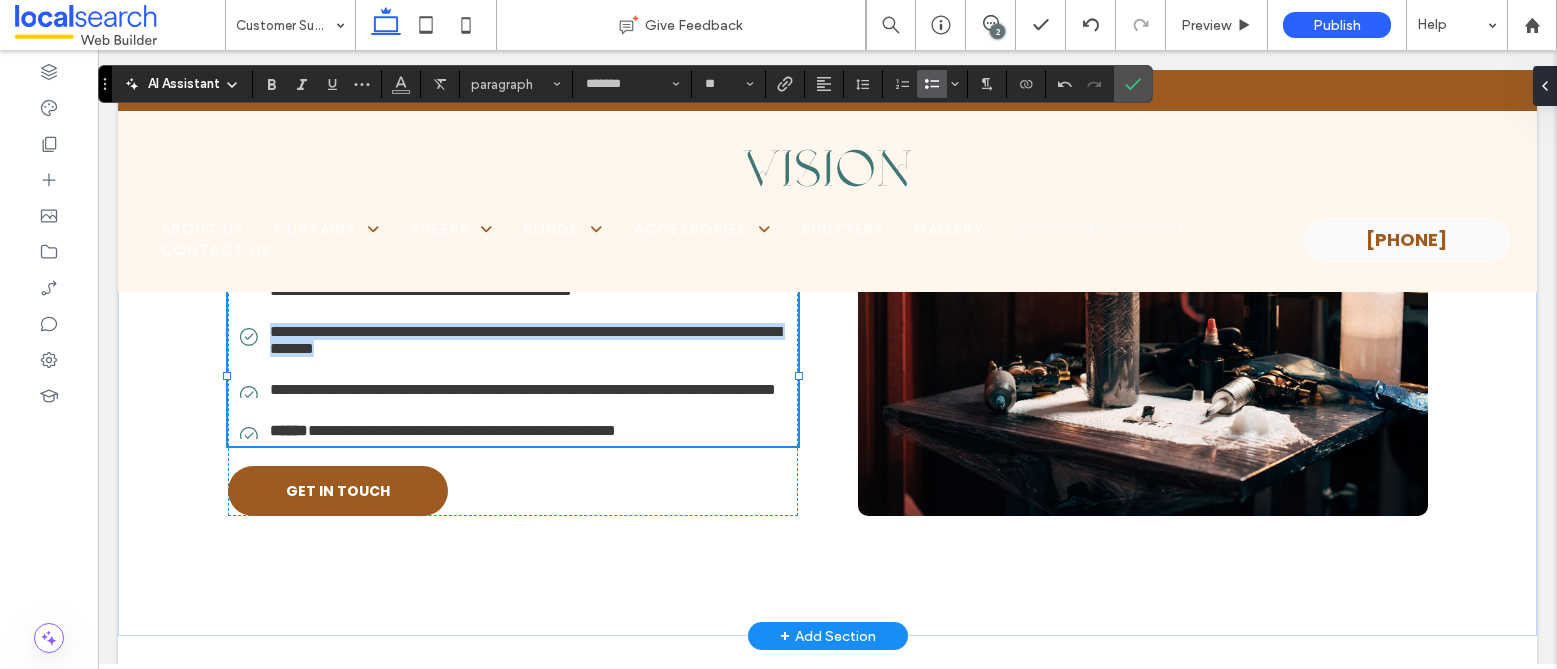 drag, startPoint x: 261, startPoint y: 497, endPoint x: 487, endPoint y: 513, distance: 226.56566 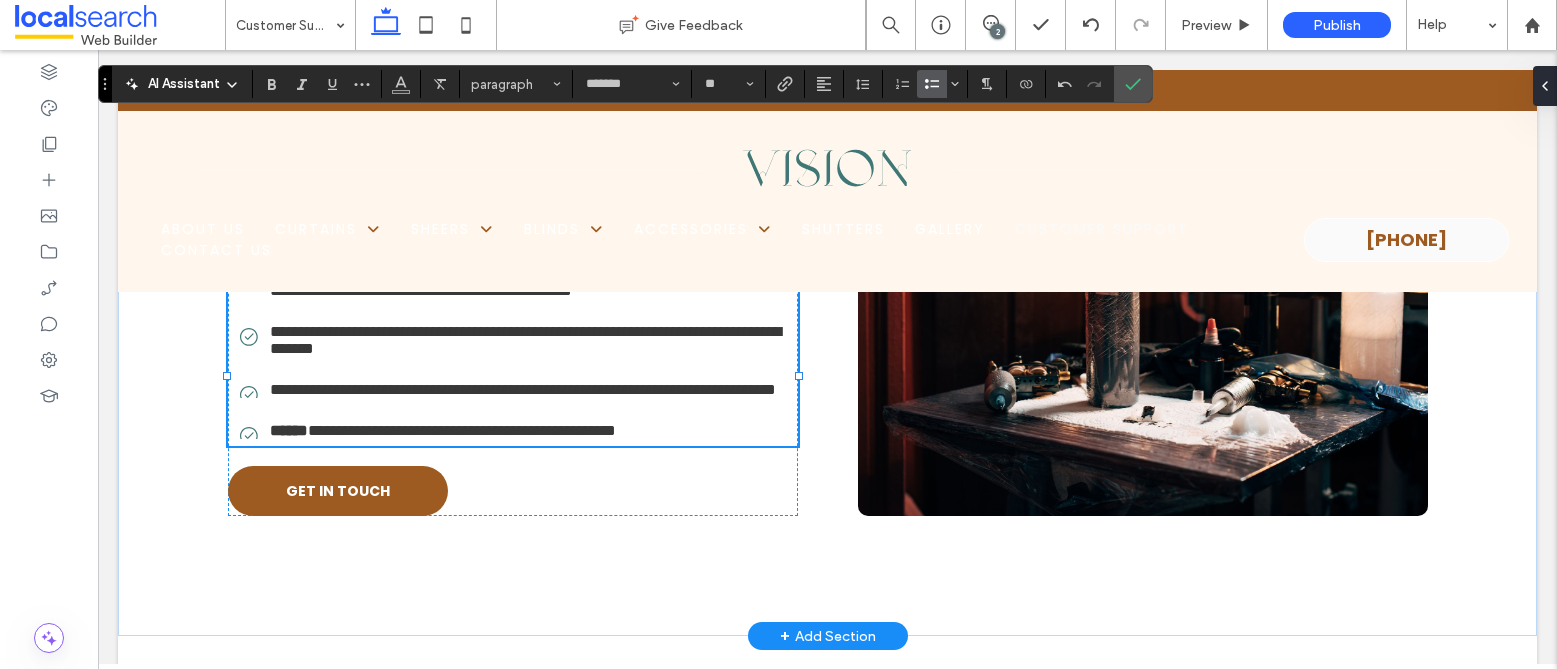 scroll, scrollTop: 0, scrollLeft: 0, axis: both 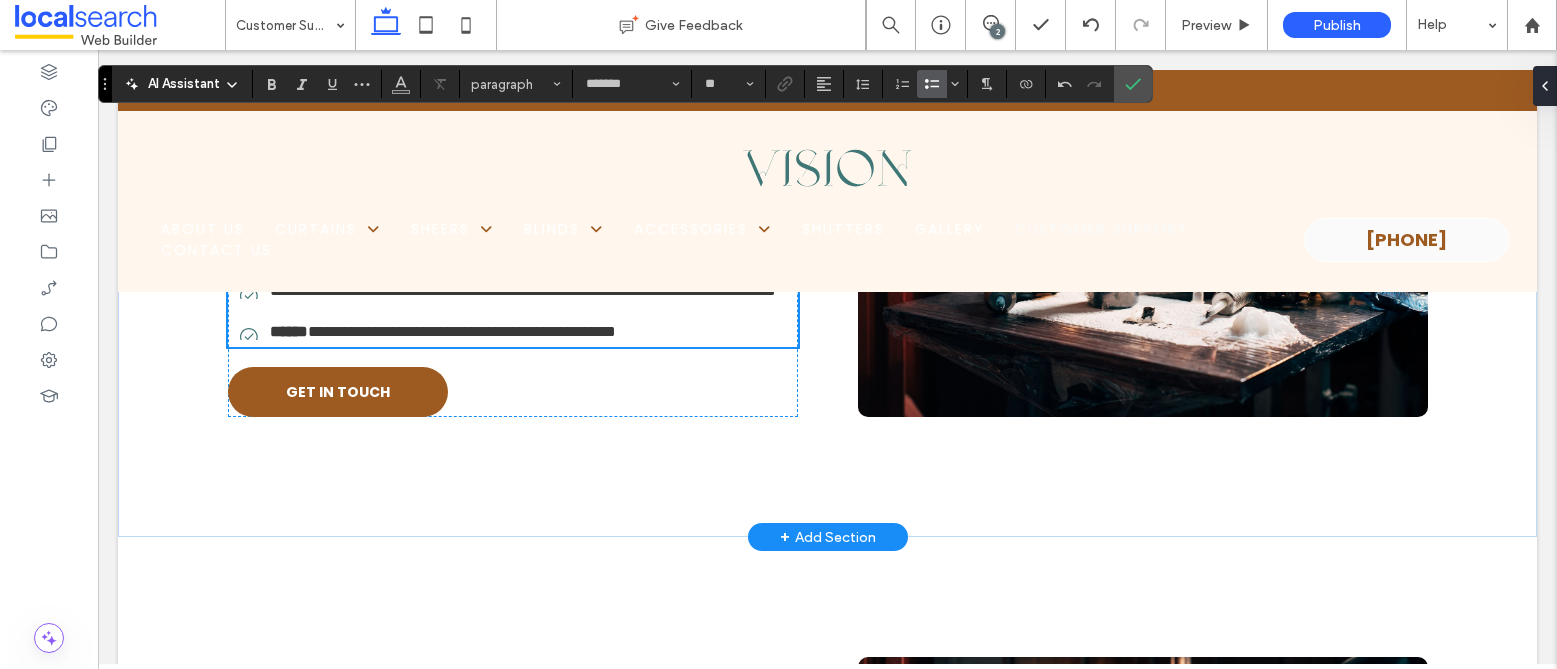 click on "**********" at bounding box center [523, 290] 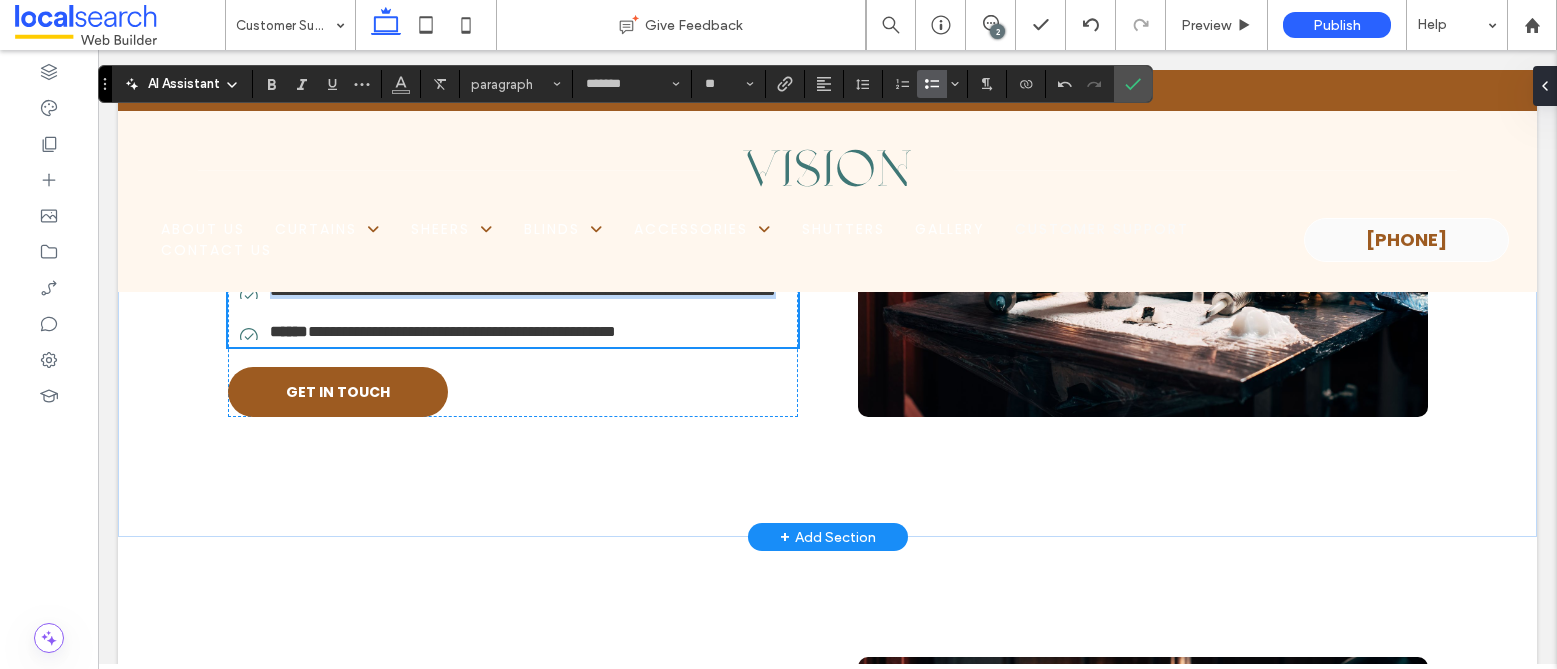 drag, startPoint x: 262, startPoint y: 481, endPoint x: 400, endPoint y: 502, distance: 139.58868 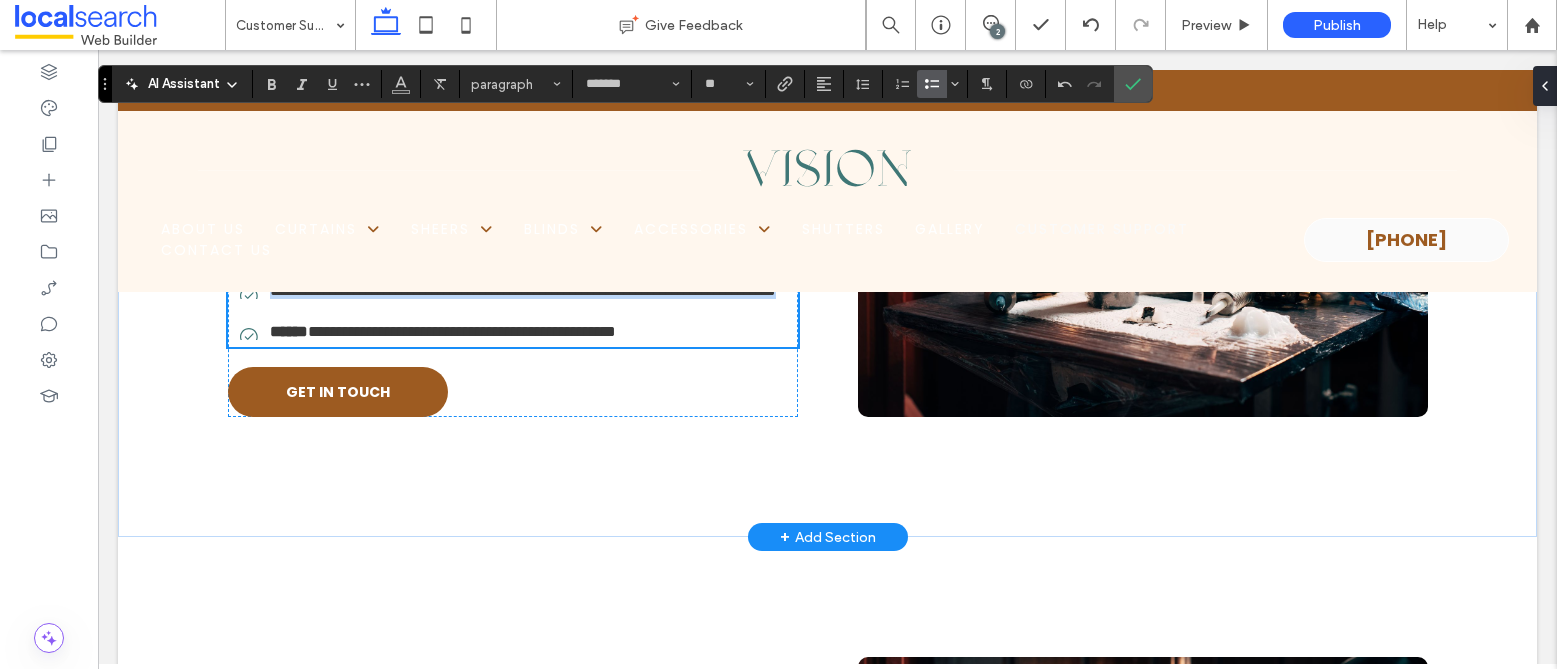 scroll, scrollTop: 3215, scrollLeft: 0, axis: vertical 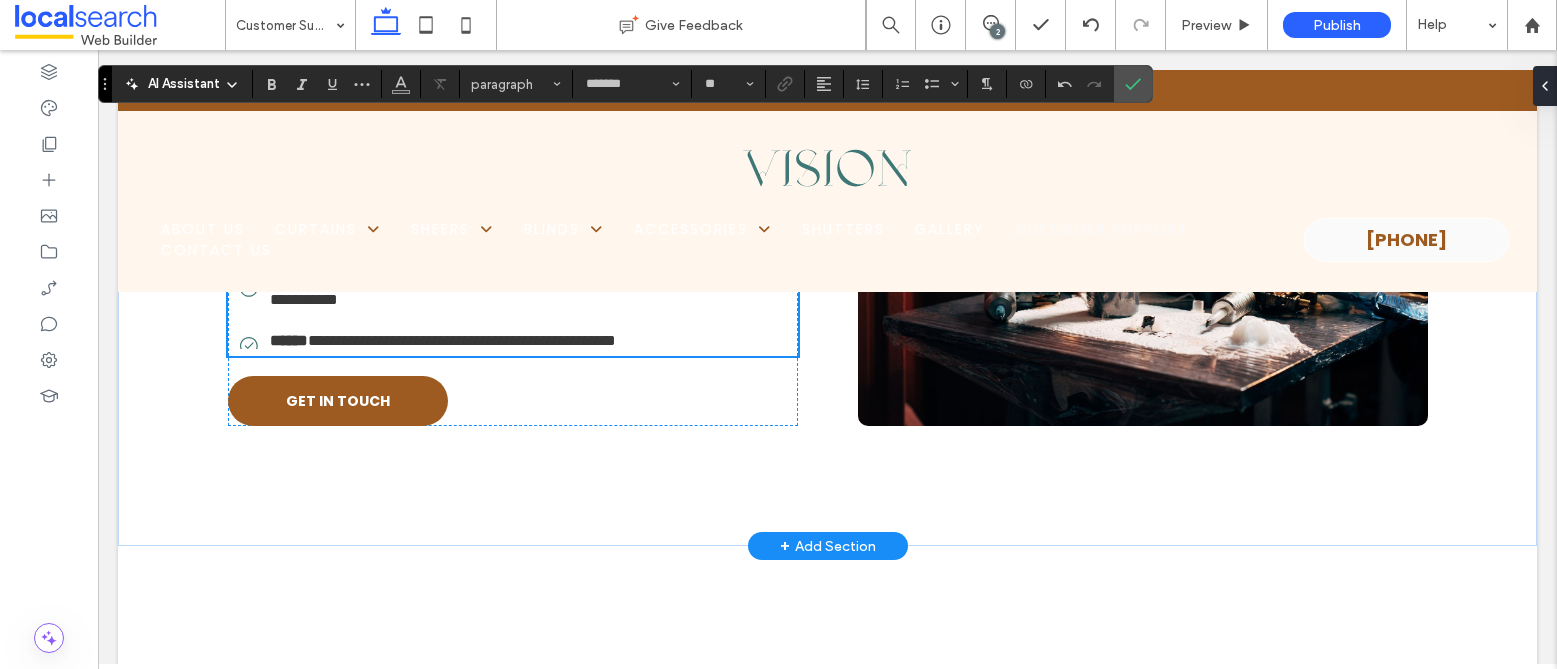 click on "**********" at bounding box center (462, 340) 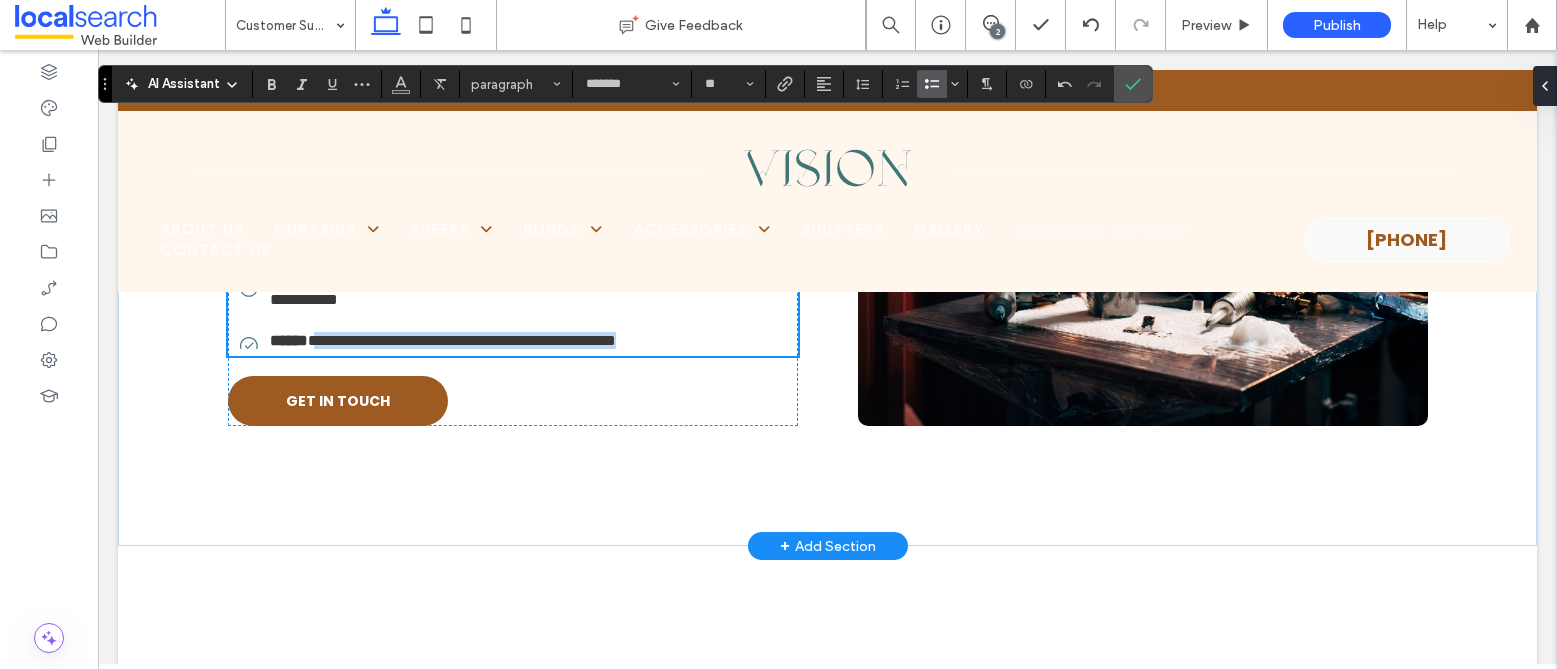 drag, startPoint x: 389, startPoint y: 551, endPoint x: 703, endPoint y: 550, distance: 314.0016 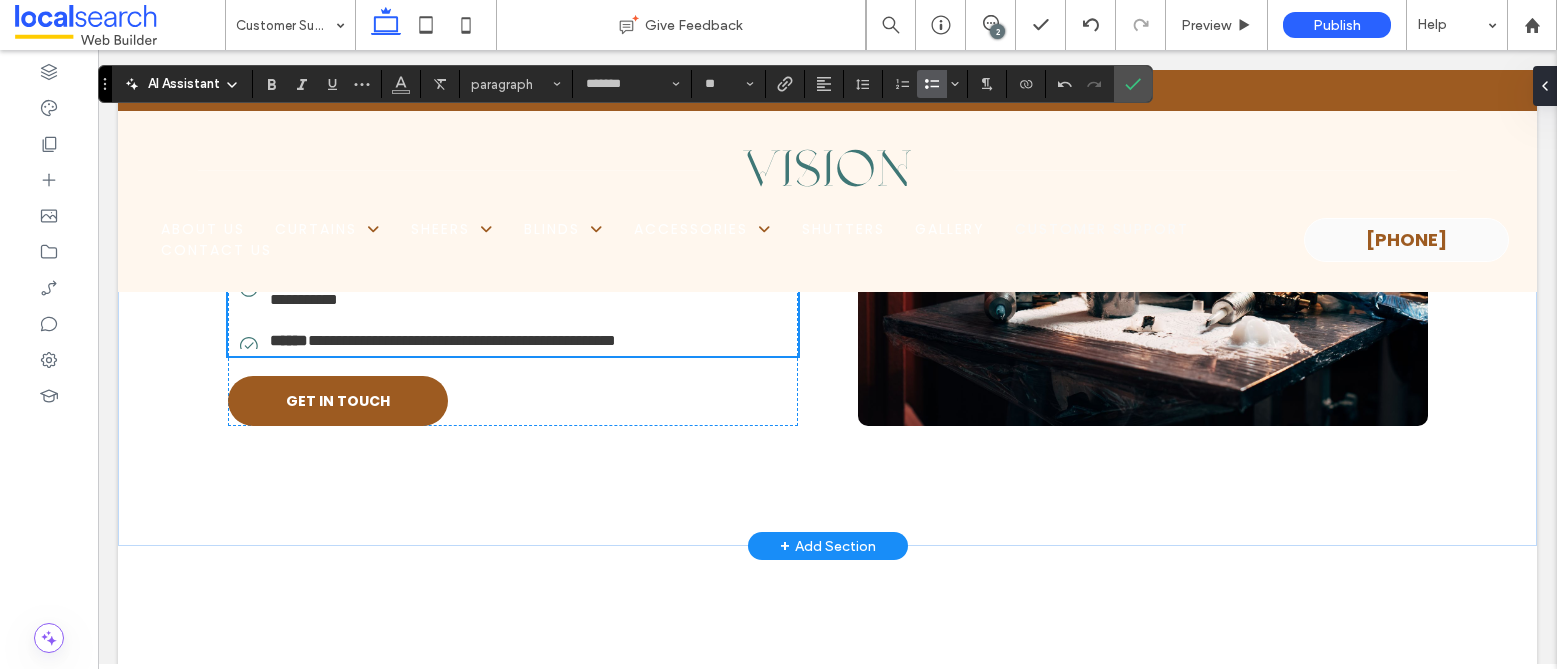 scroll, scrollTop: 0, scrollLeft: 0, axis: both 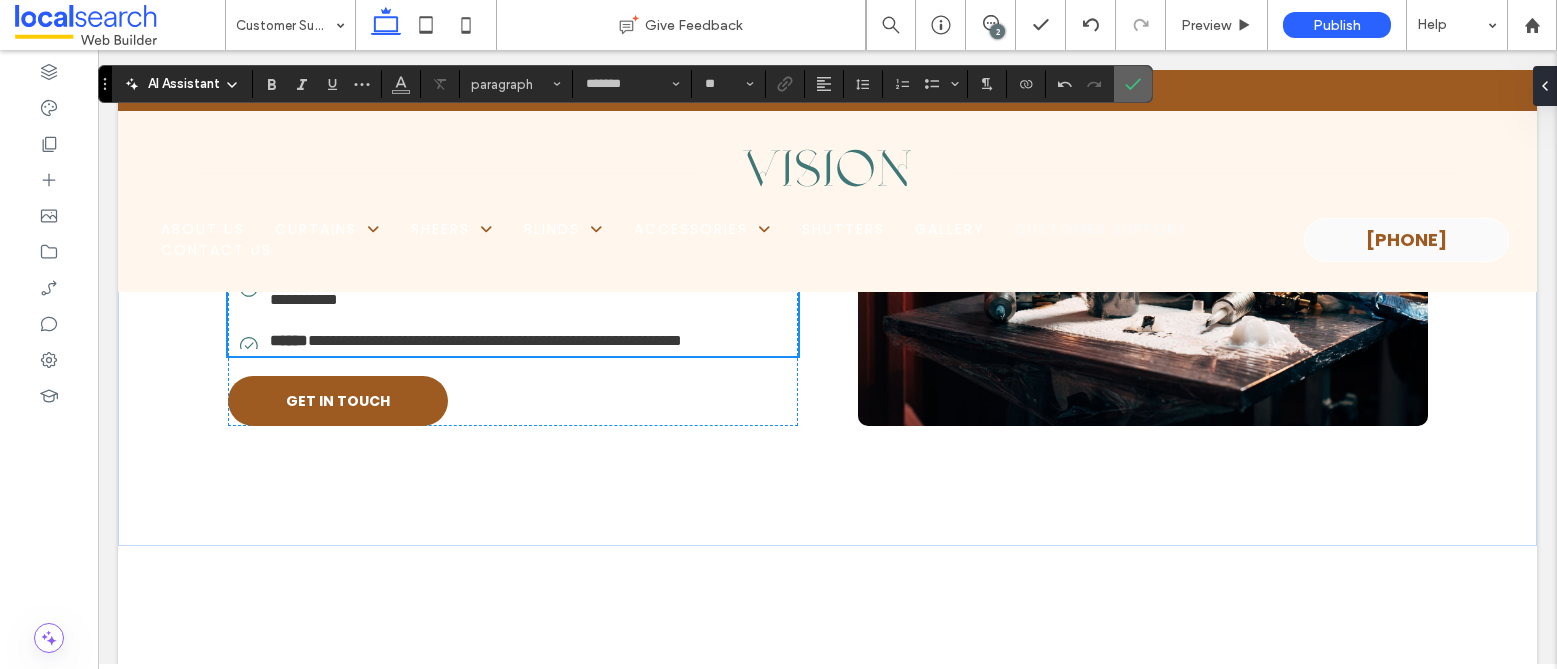 click 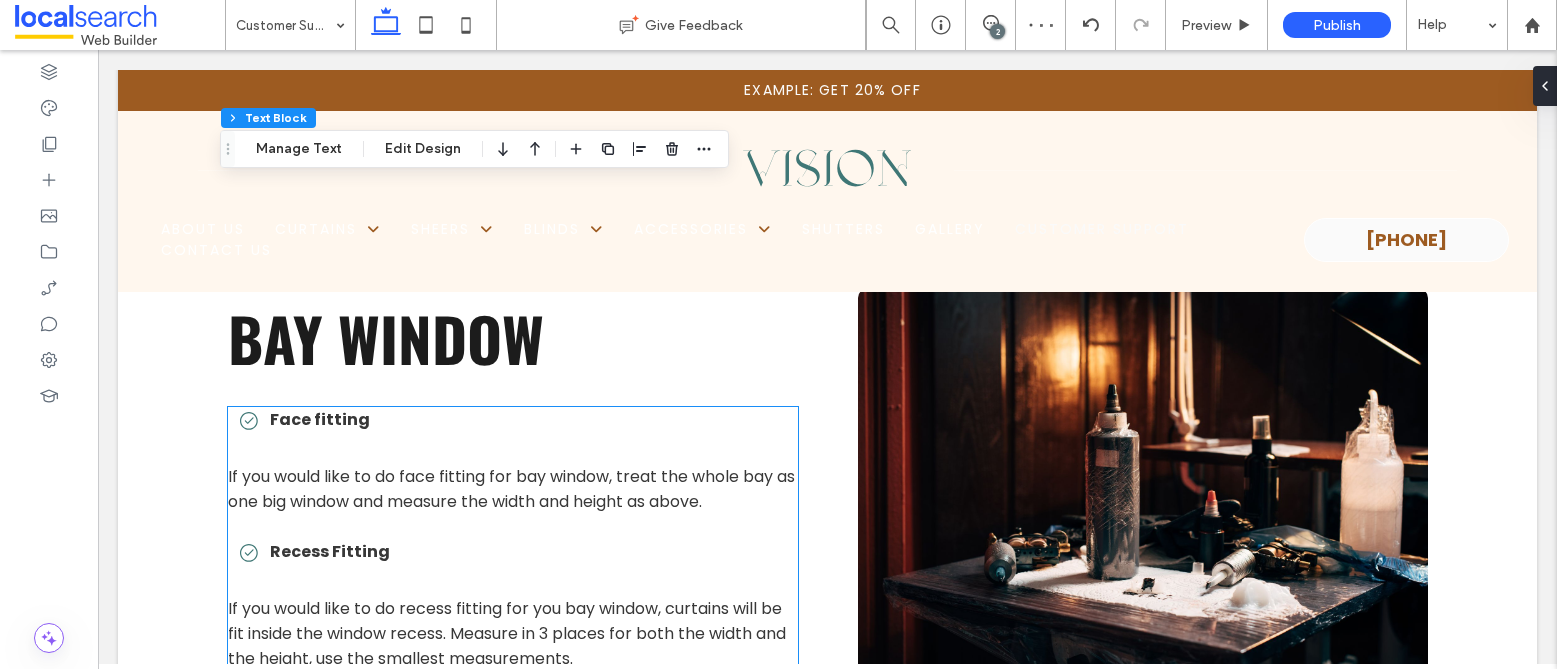 scroll, scrollTop: 3915, scrollLeft: 0, axis: vertical 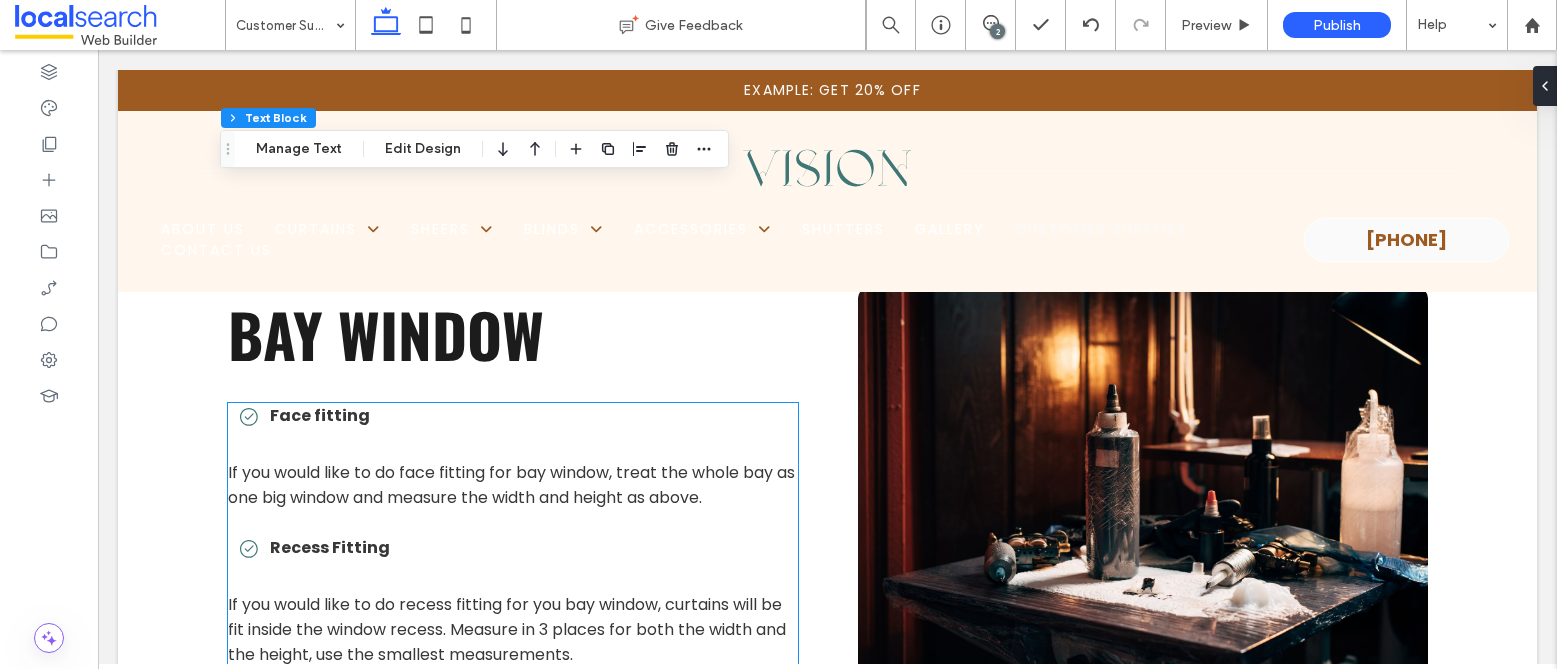 click on "If you would like to do face fitting for bay window, treat the whole bay as one big window and measure the width and height as above." at bounding box center (511, 485) 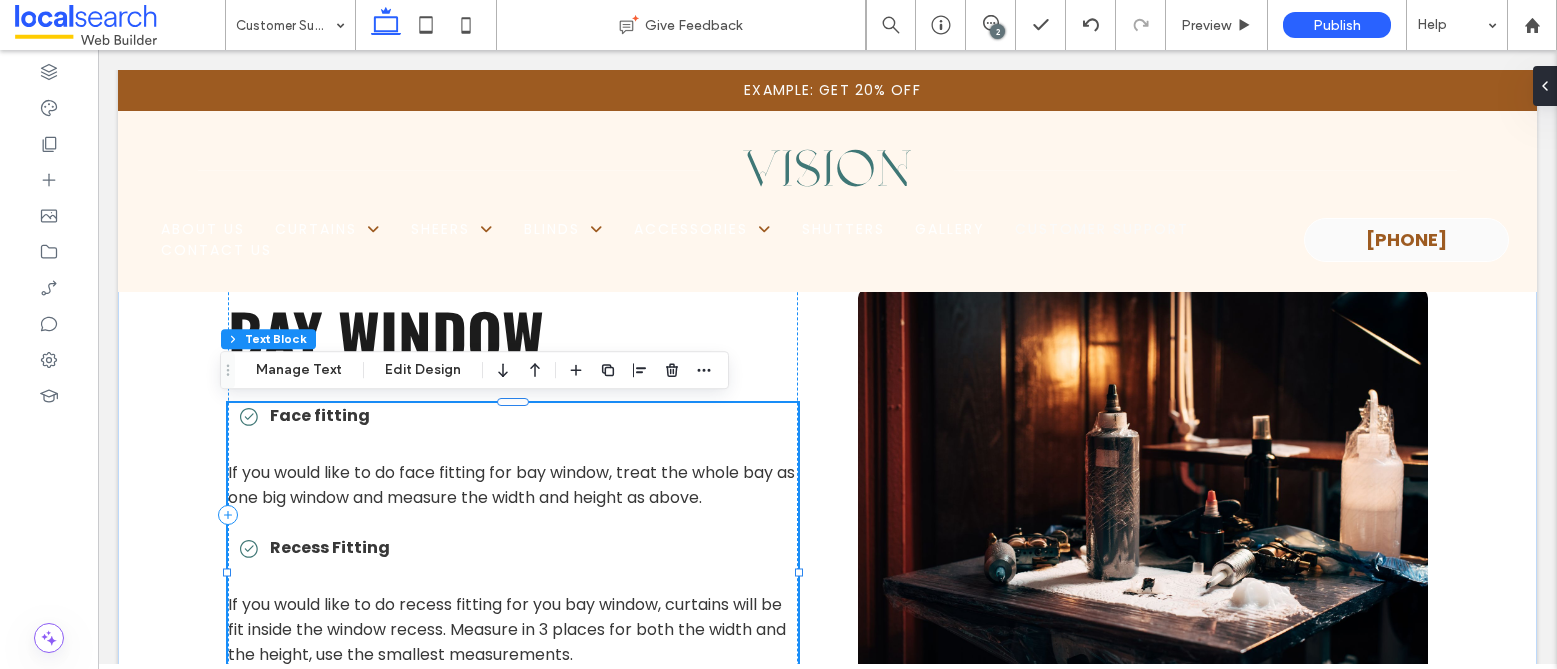 click on "If you would like to do face fitting for bay window, treat the whole bay as one big window and measure the width and height as above." at bounding box center [511, 485] 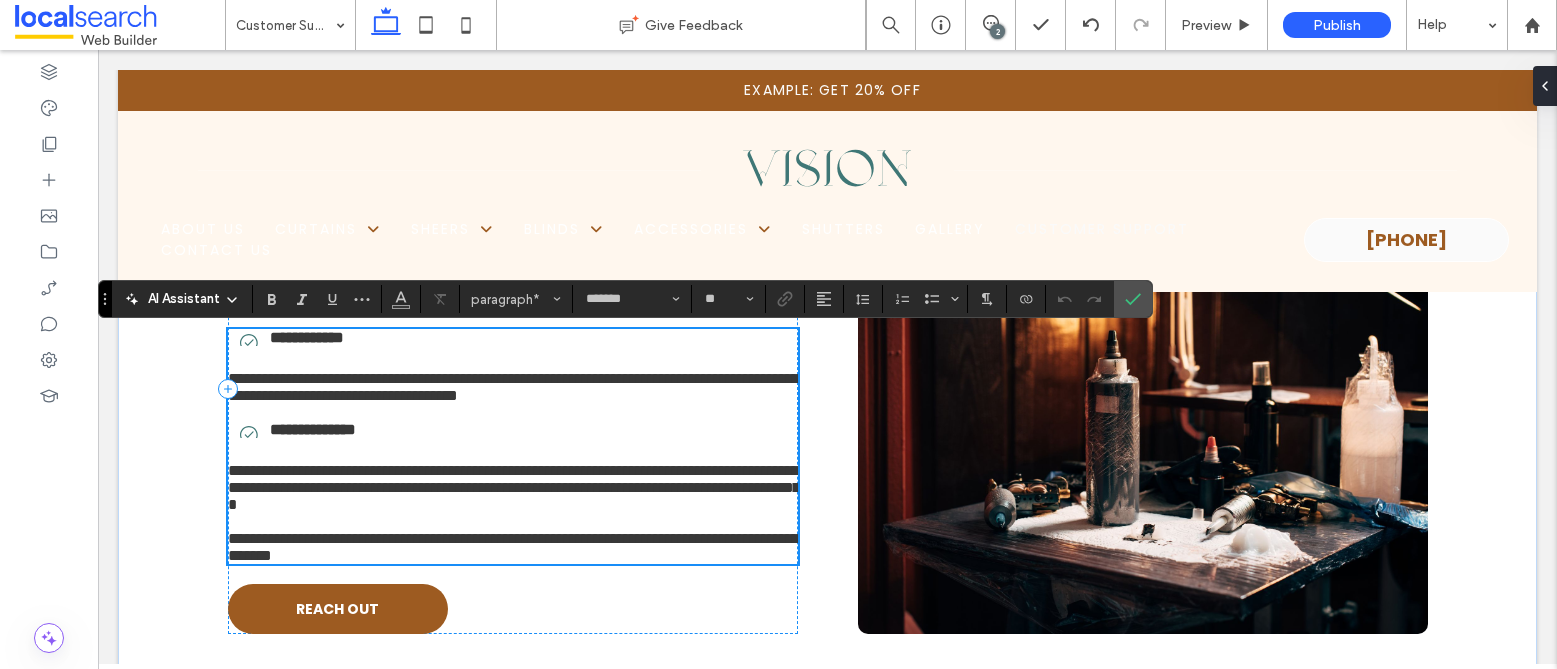 scroll, scrollTop: 3984, scrollLeft: 0, axis: vertical 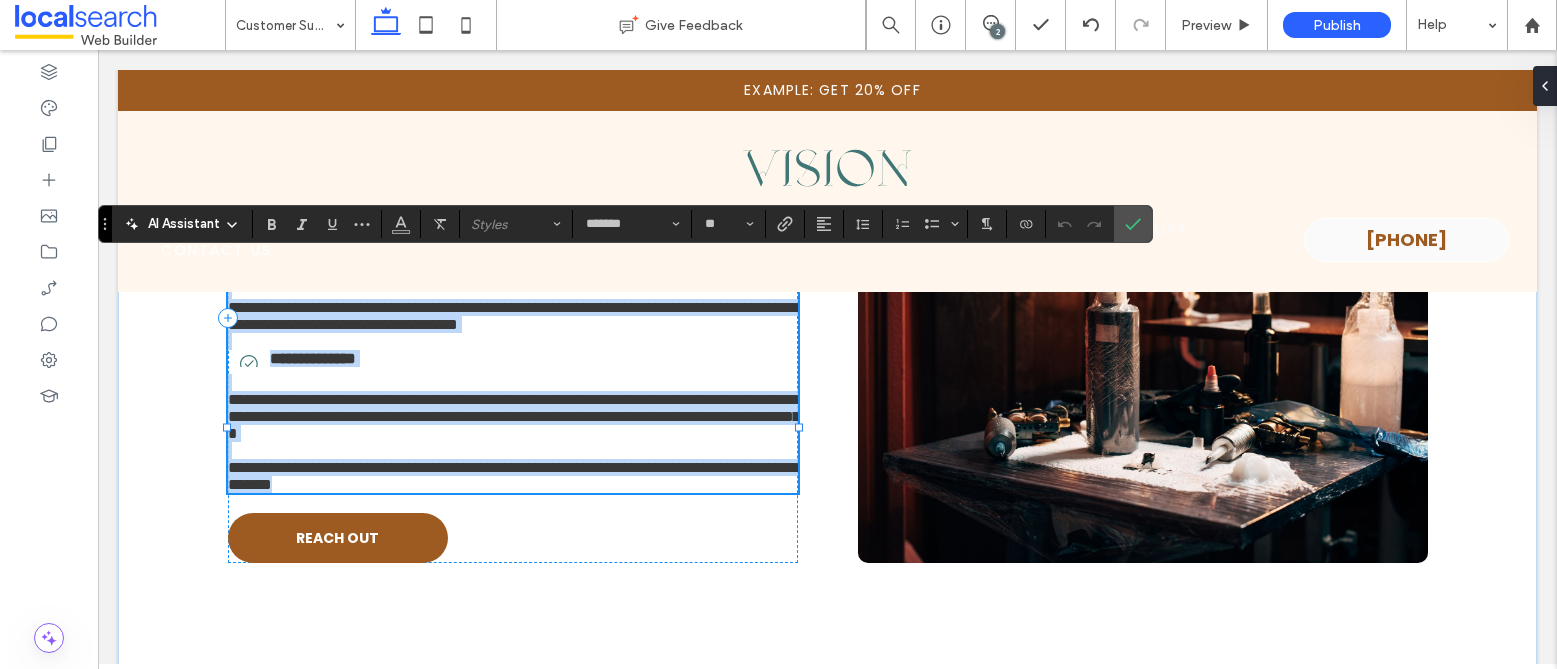 drag, startPoint x: 268, startPoint y: 351, endPoint x: 536, endPoint y: 575, distance: 349.28497 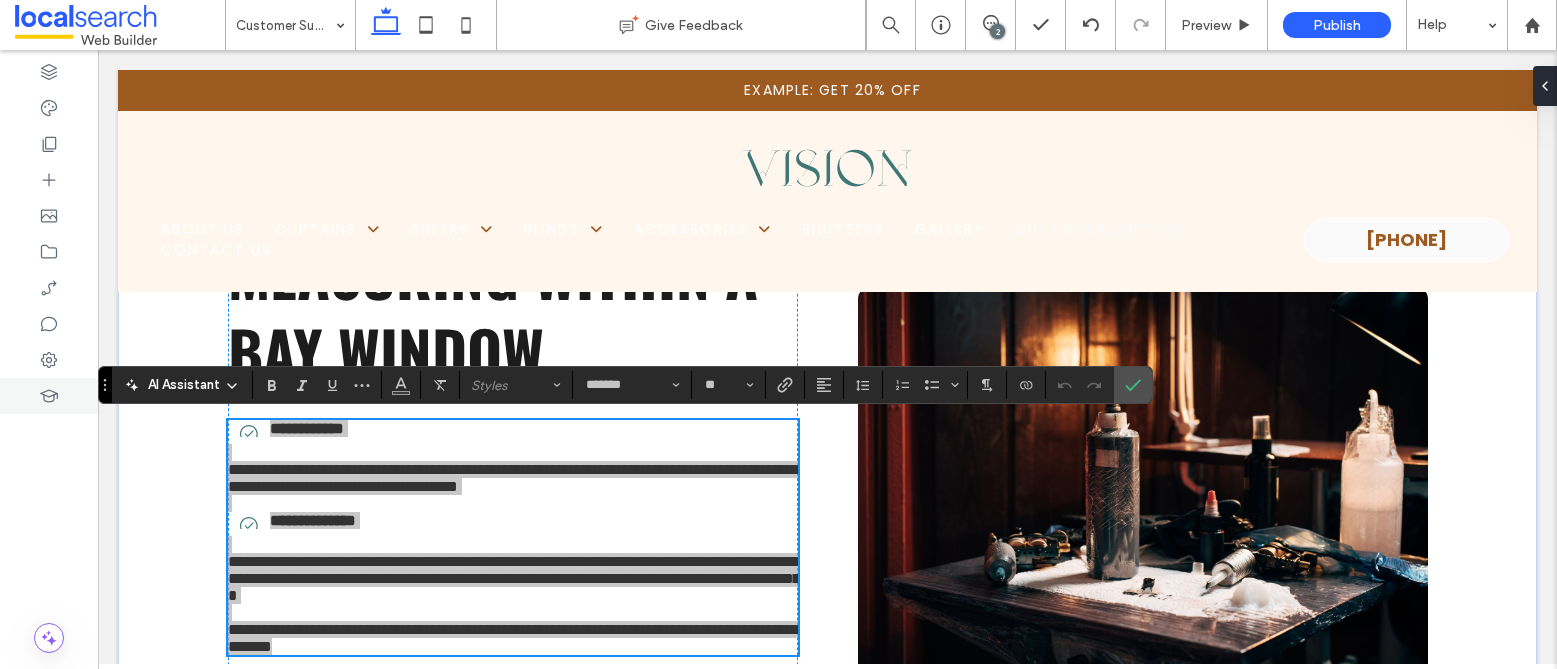 scroll, scrollTop: 3902, scrollLeft: 0, axis: vertical 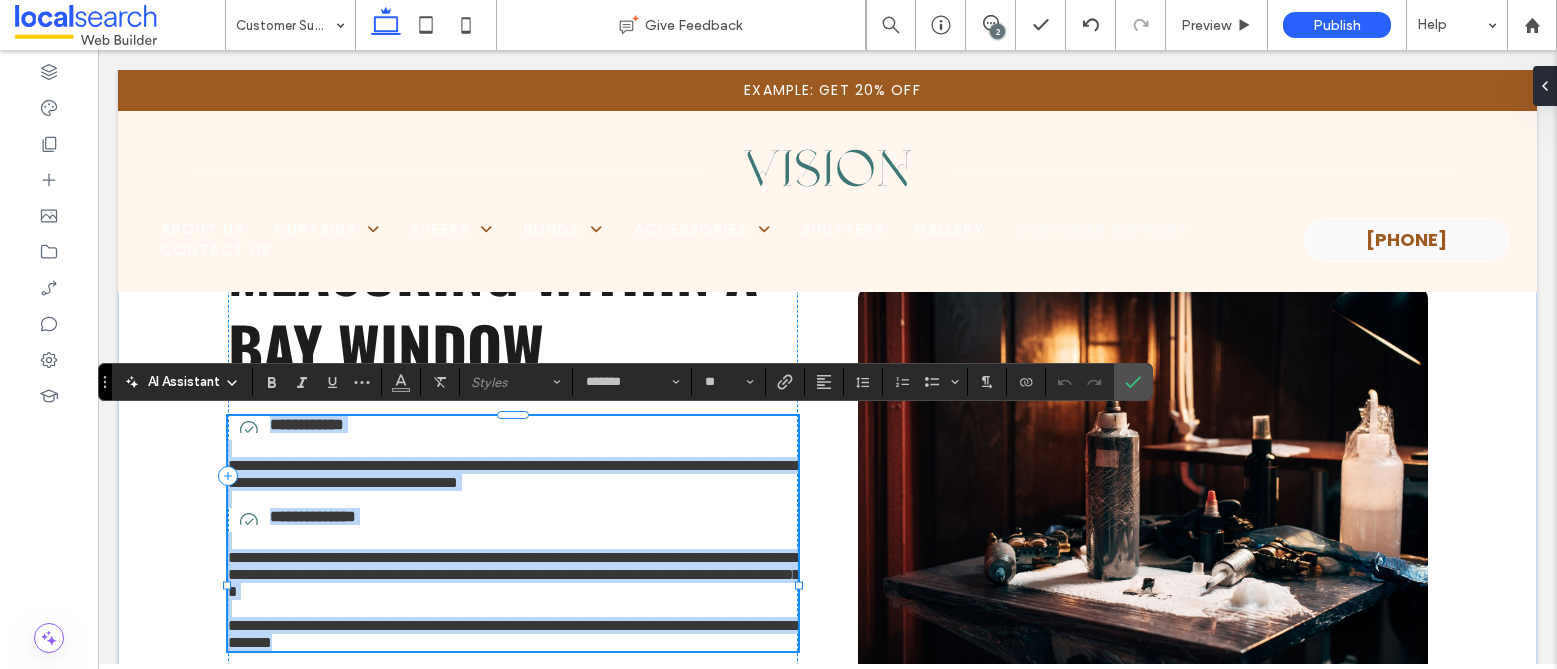 click on "**********" at bounding box center (513, 474) 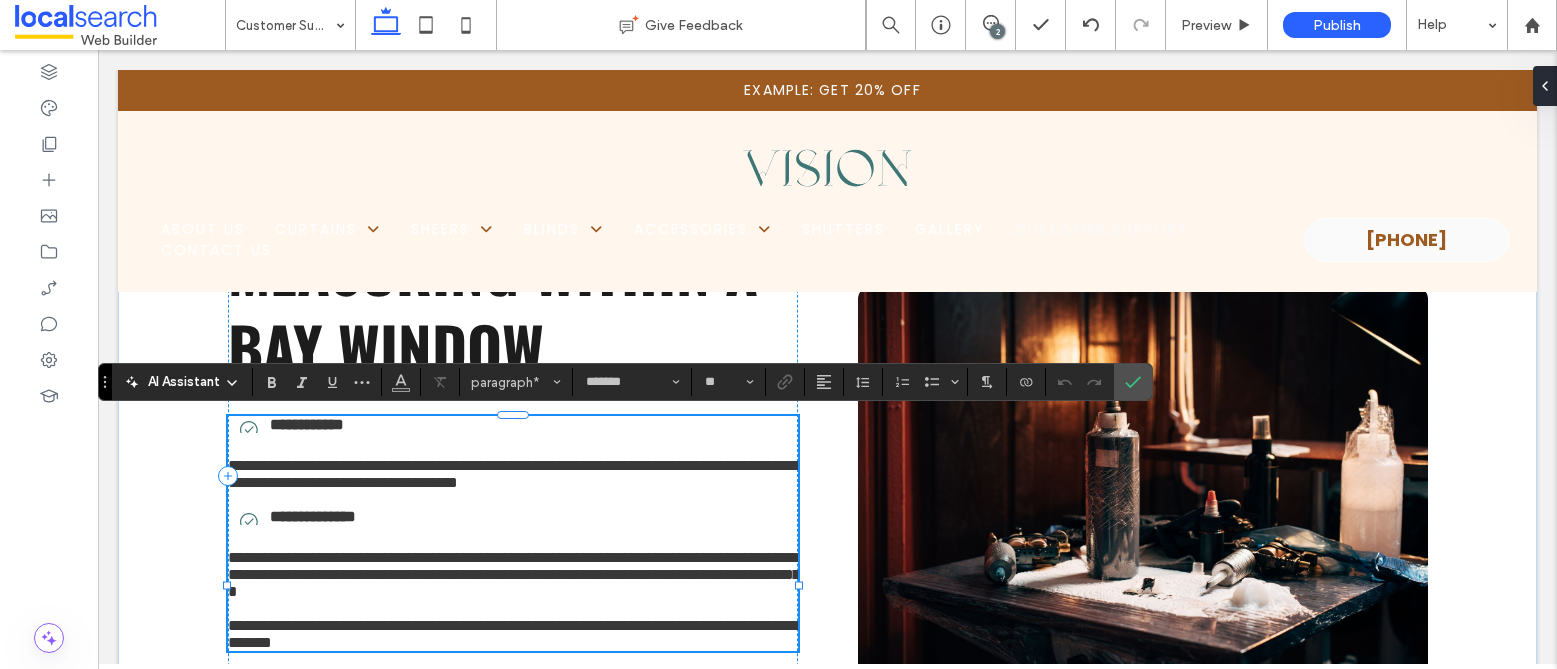 click on "**********" at bounding box center [513, 474] 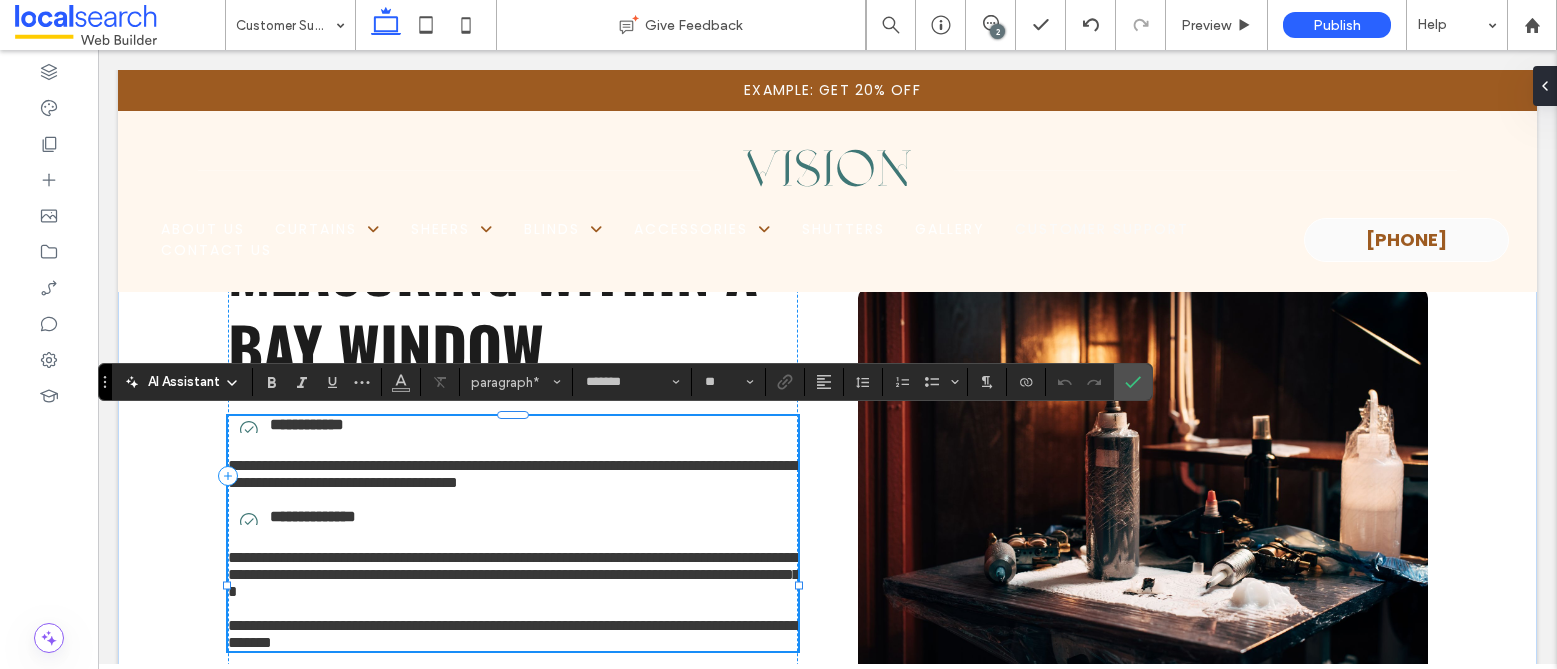 type 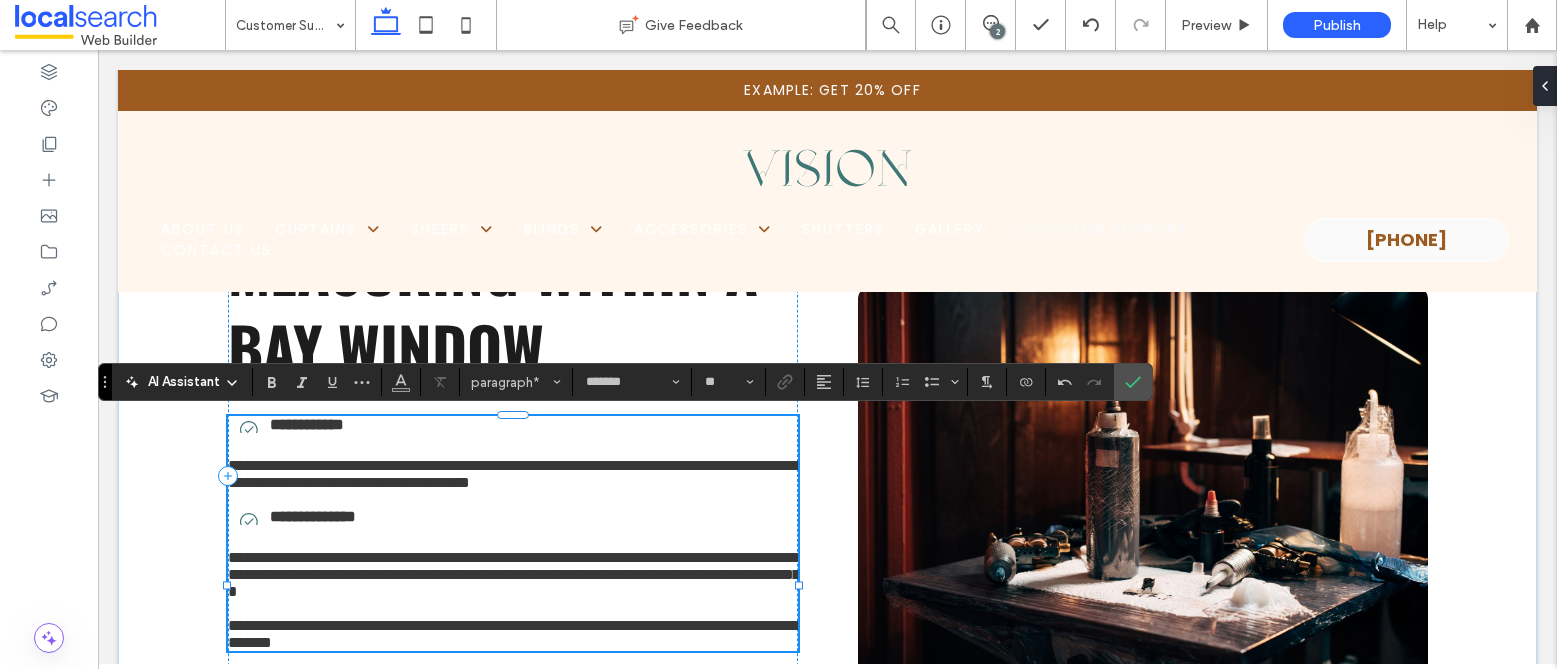 click on "**********" at bounding box center [513, 474] 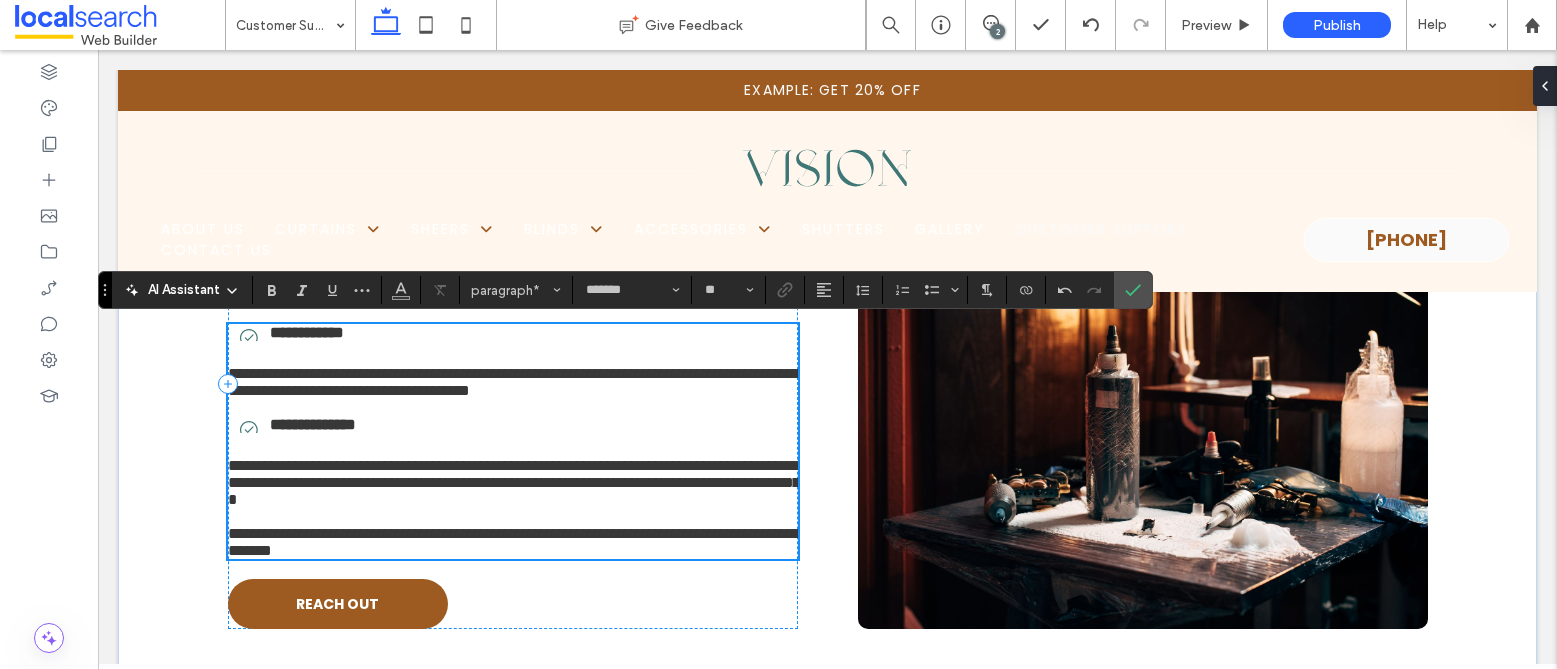 scroll, scrollTop: 3997, scrollLeft: 0, axis: vertical 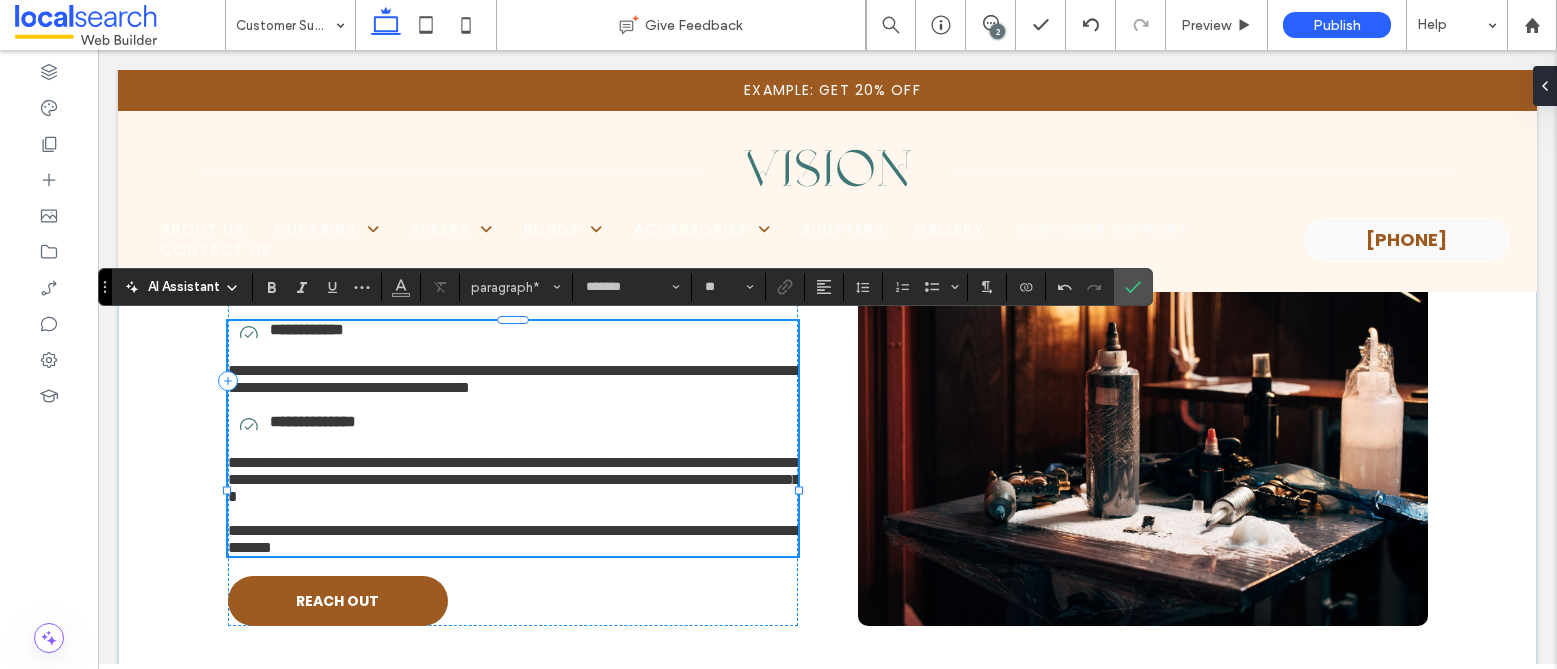 click on "**********" at bounding box center (517, 479) 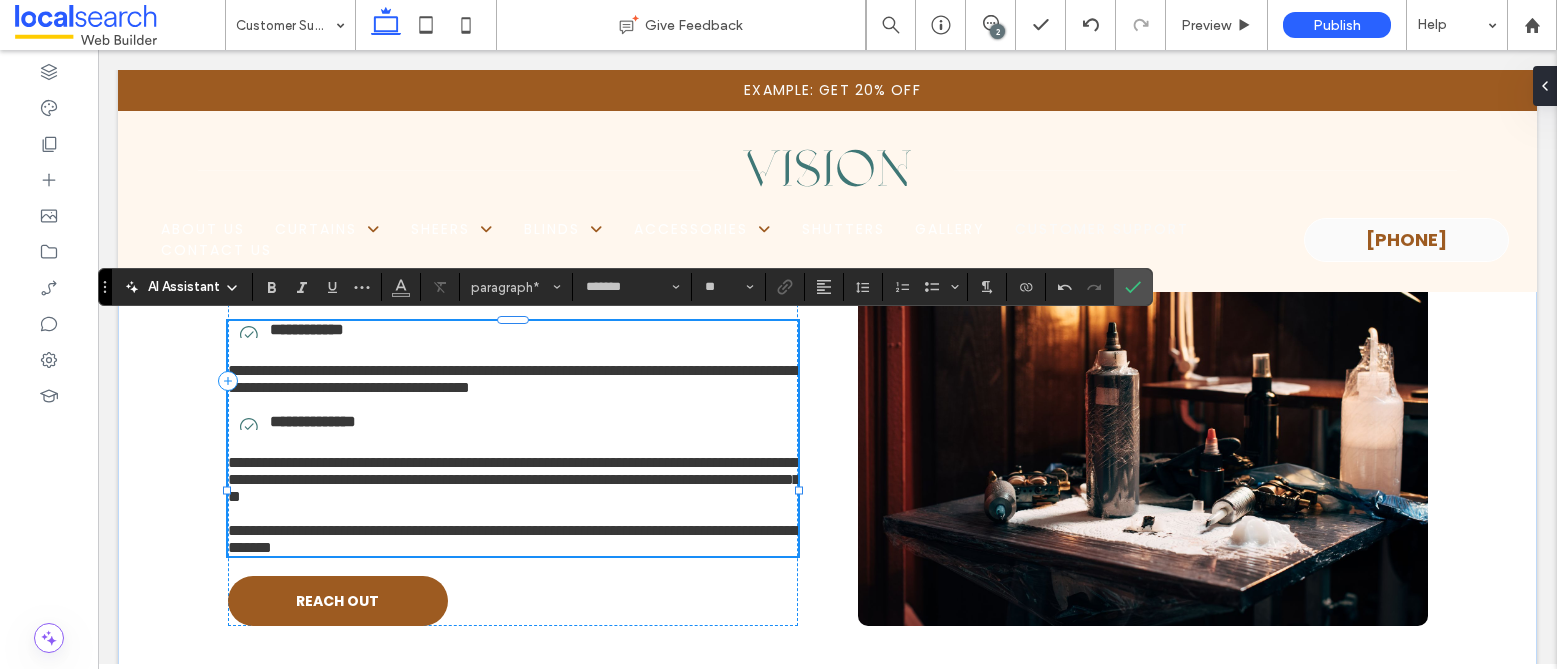 click on "**********" at bounding box center [514, 479] 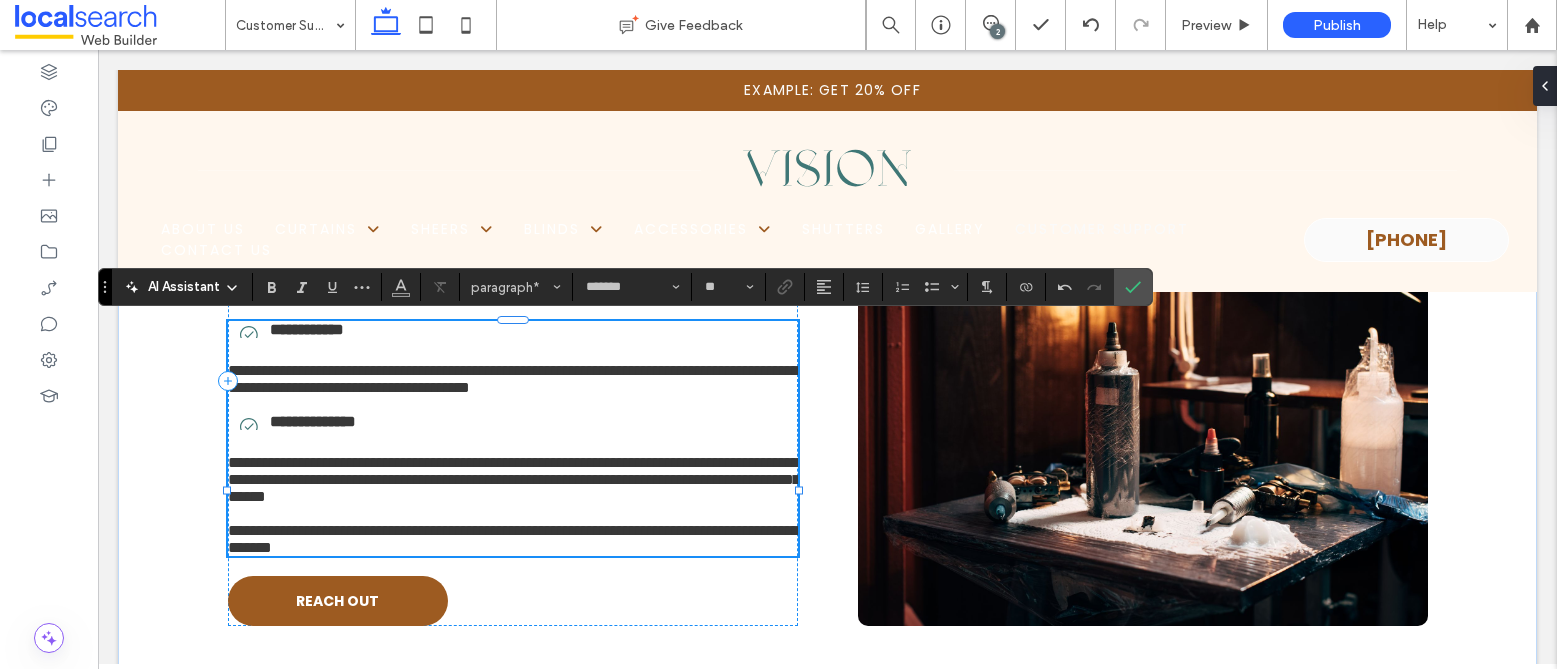 click on "**********" at bounding box center [514, 479] 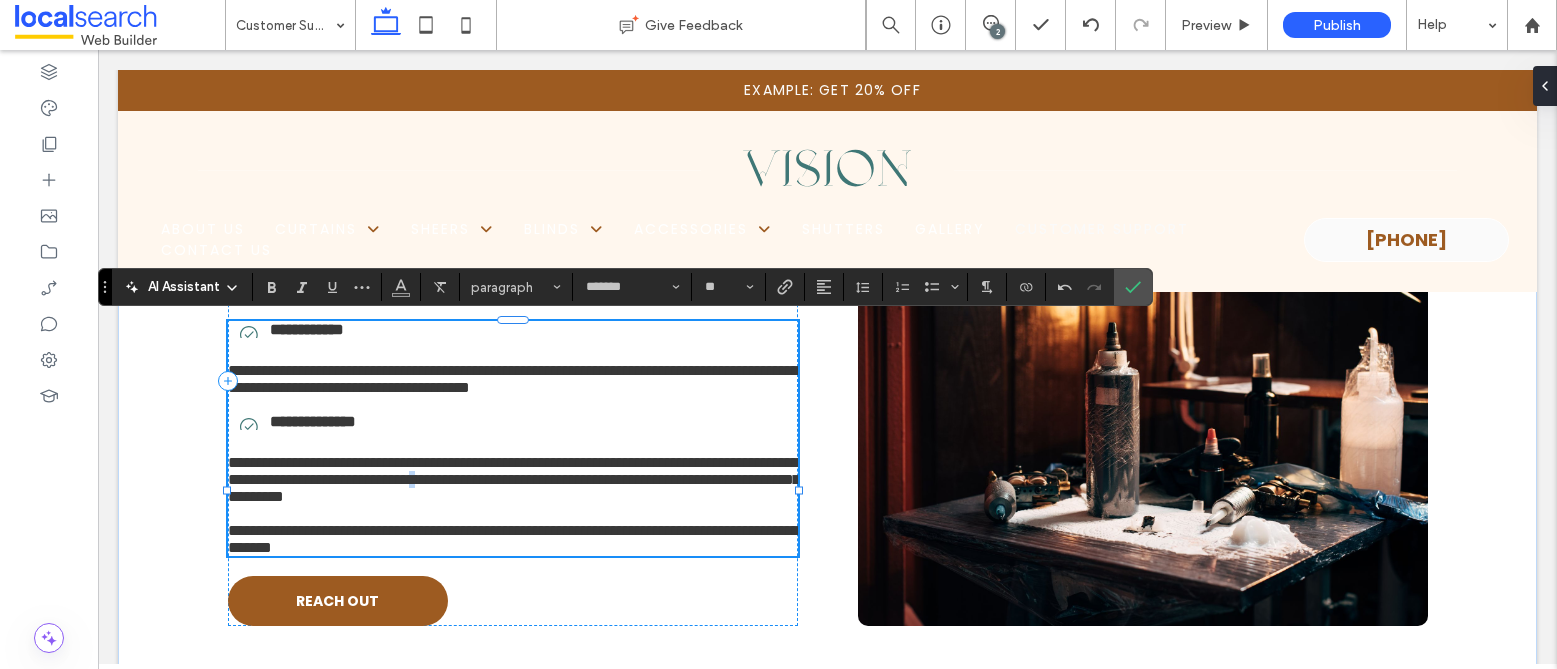 drag, startPoint x: 620, startPoint y: 550, endPoint x: 630, endPoint y: 551, distance: 10.049875 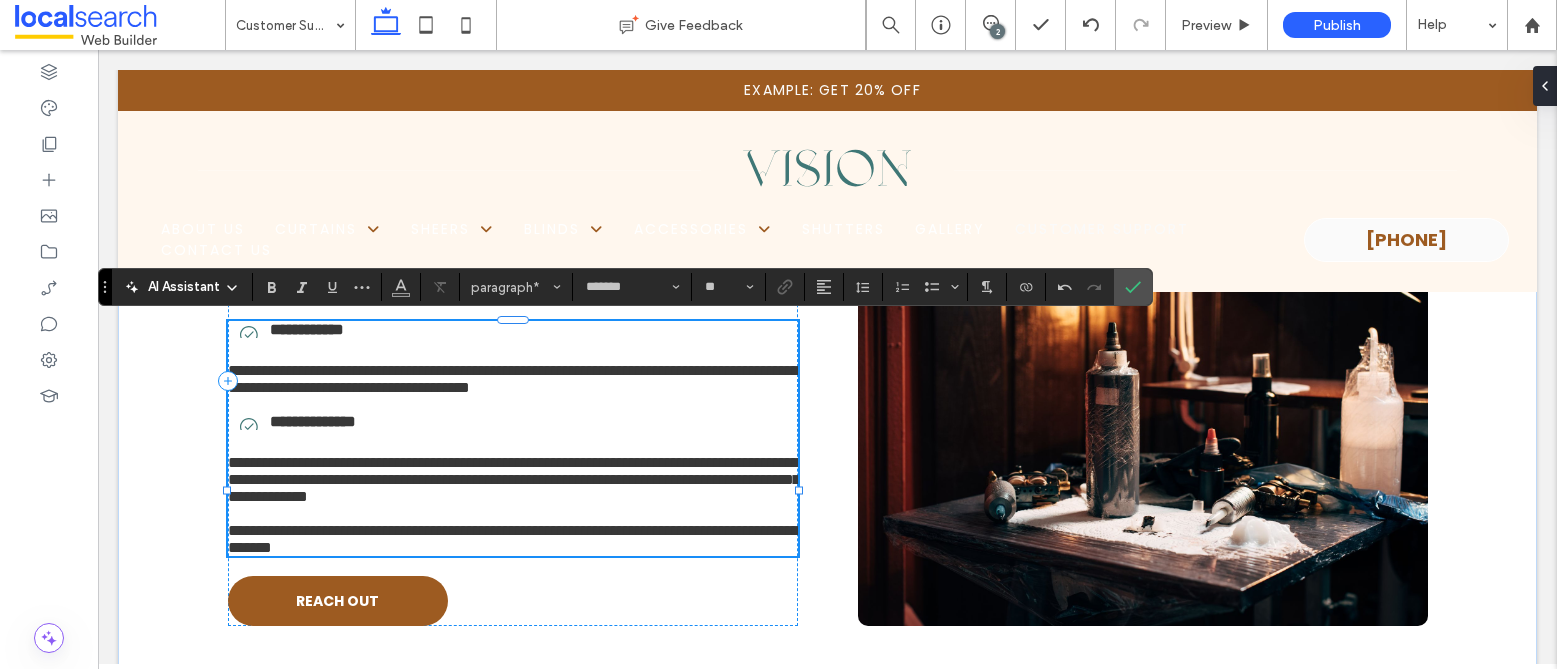 click on "**********" at bounding box center [514, 479] 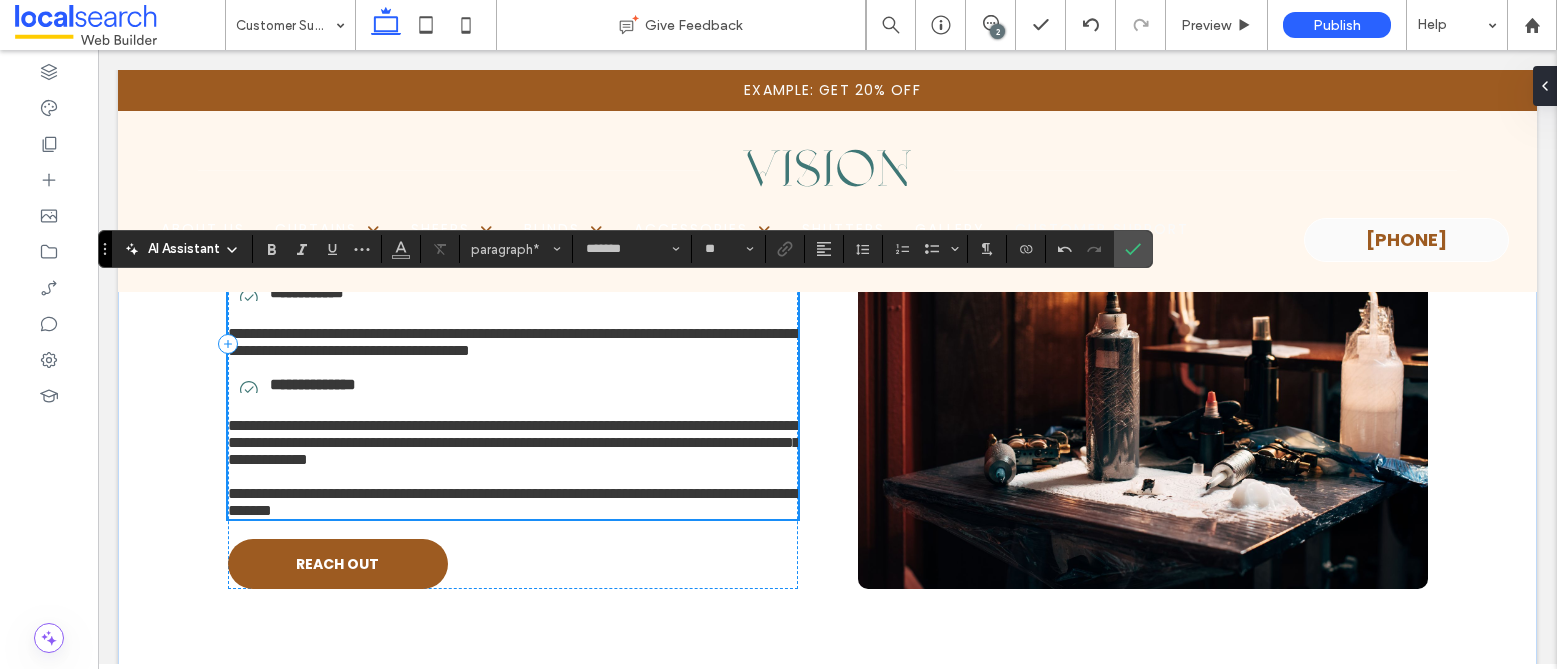 scroll, scrollTop: 4035, scrollLeft: 0, axis: vertical 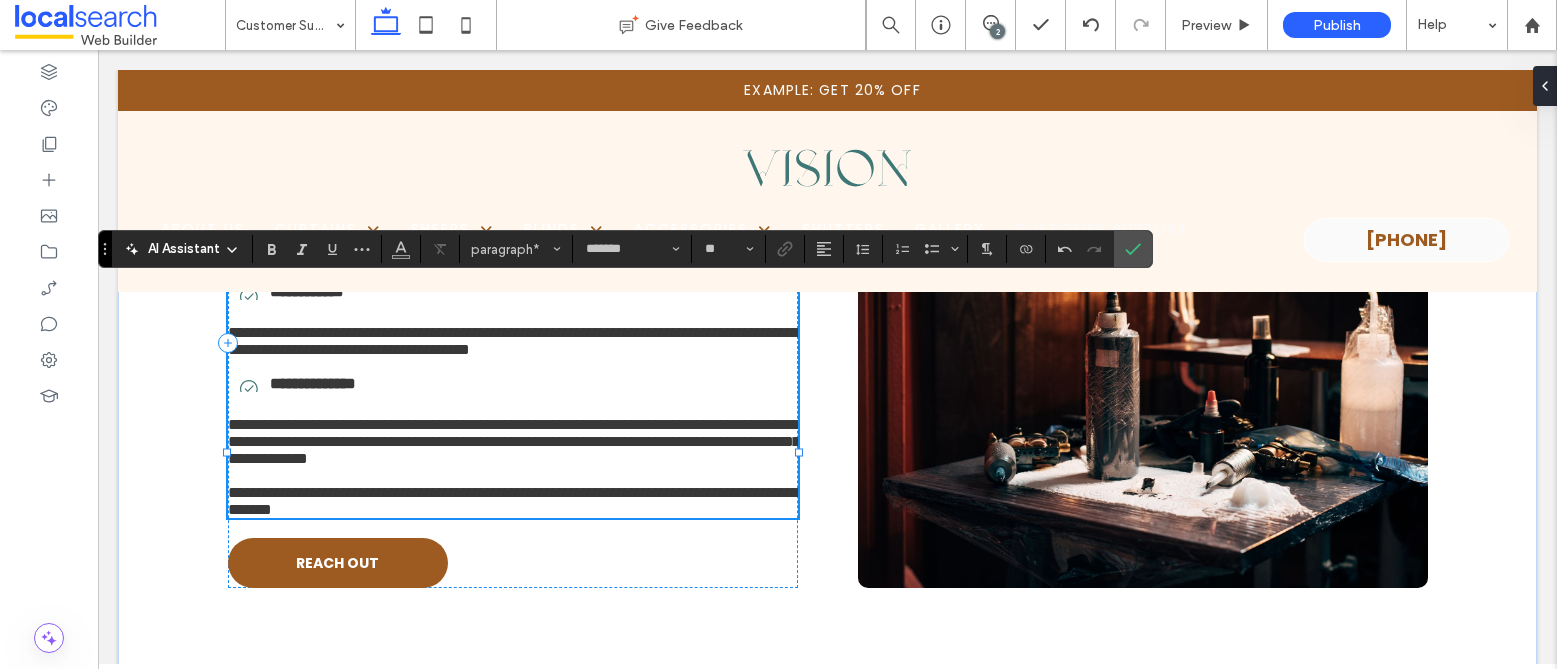 click on "**********" at bounding box center [513, 501] 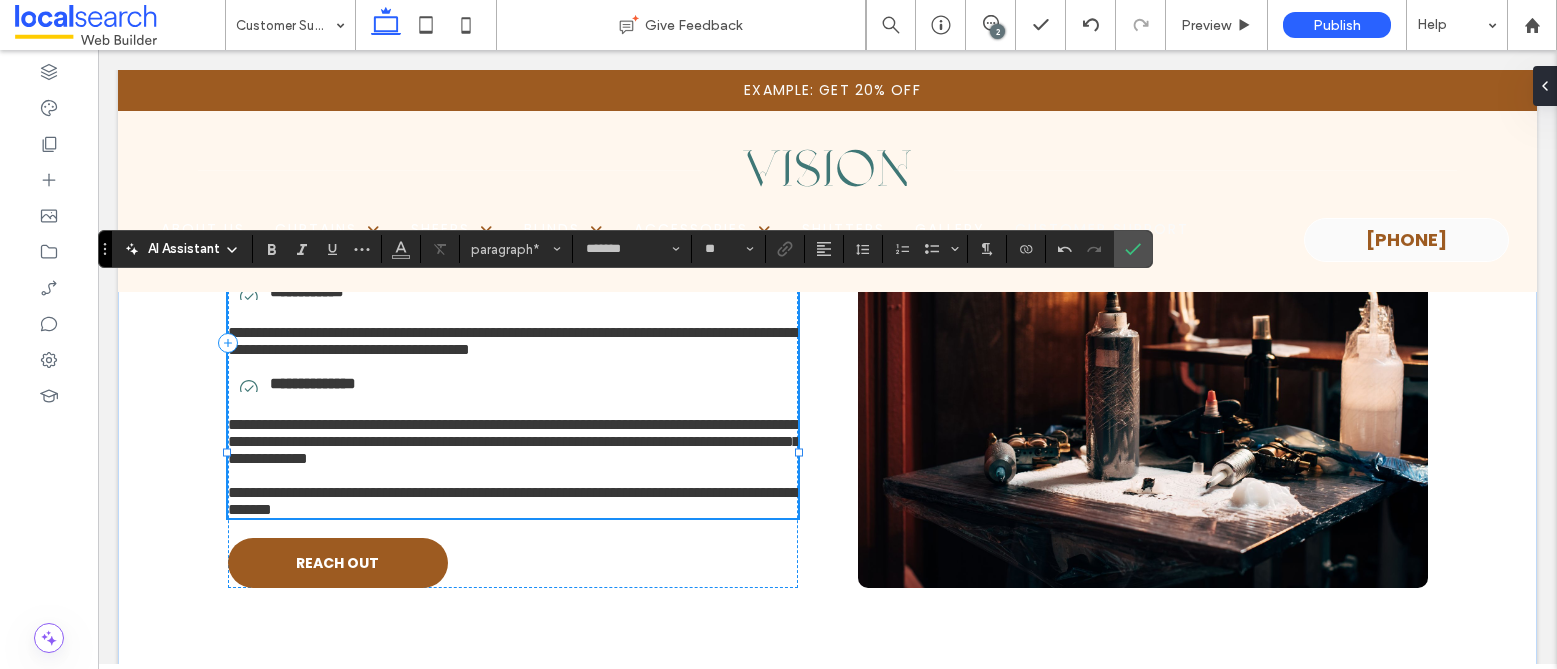 click on "**********" at bounding box center [513, 501] 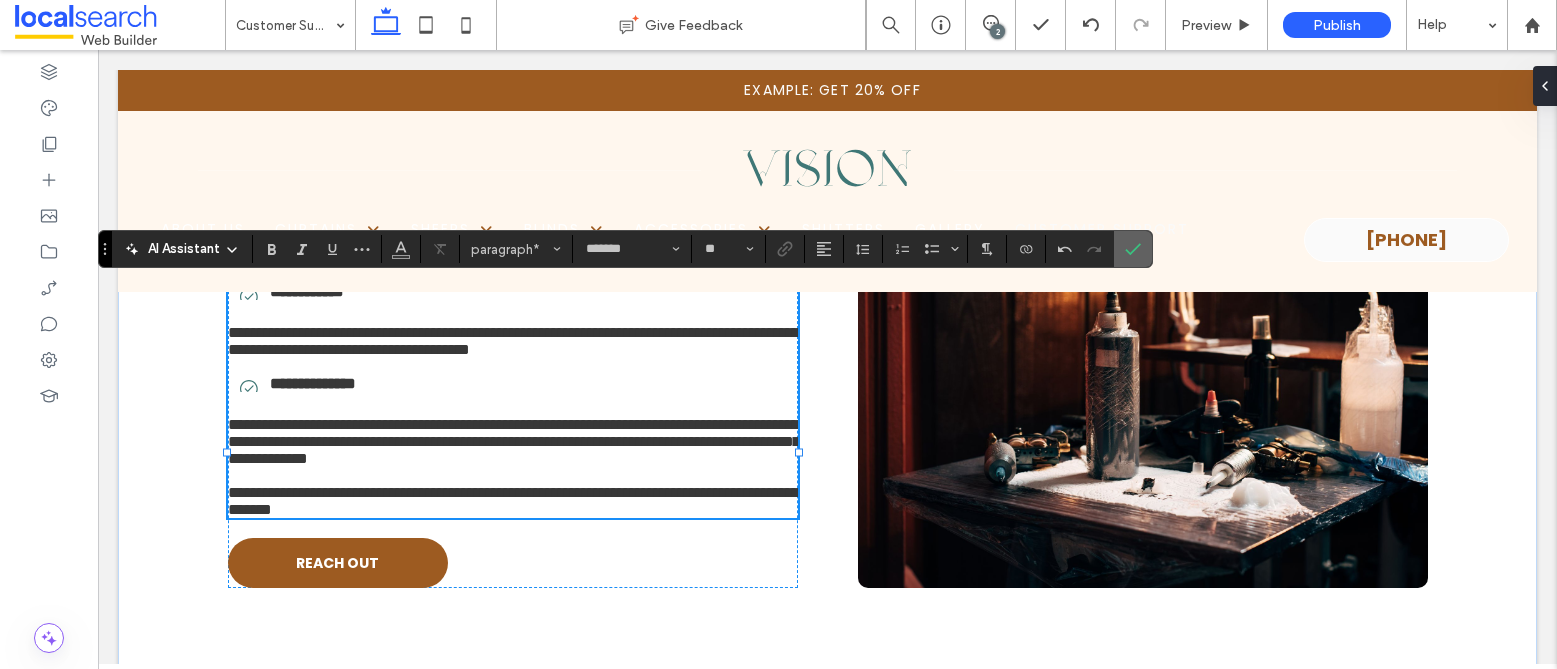 click 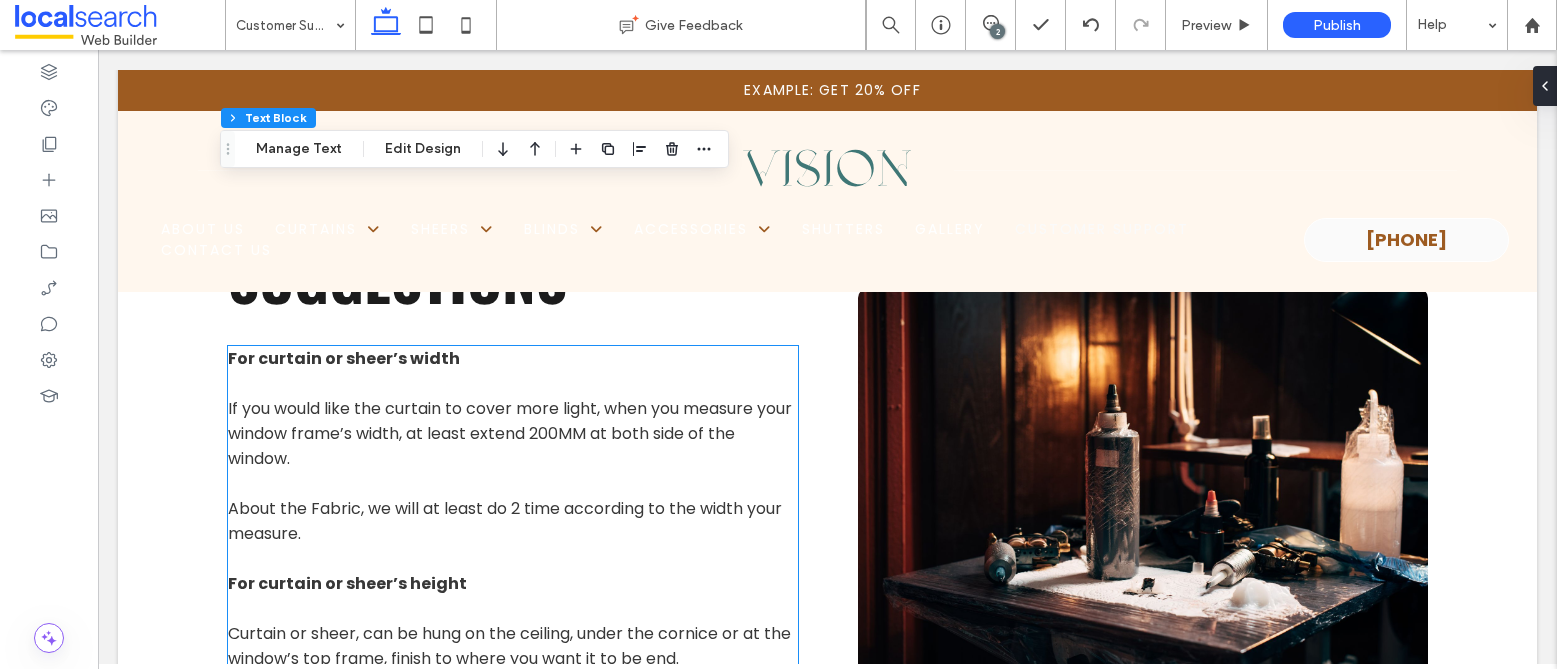 scroll, scrollTop: 4745, scrollLeft: 0, axis: vertical 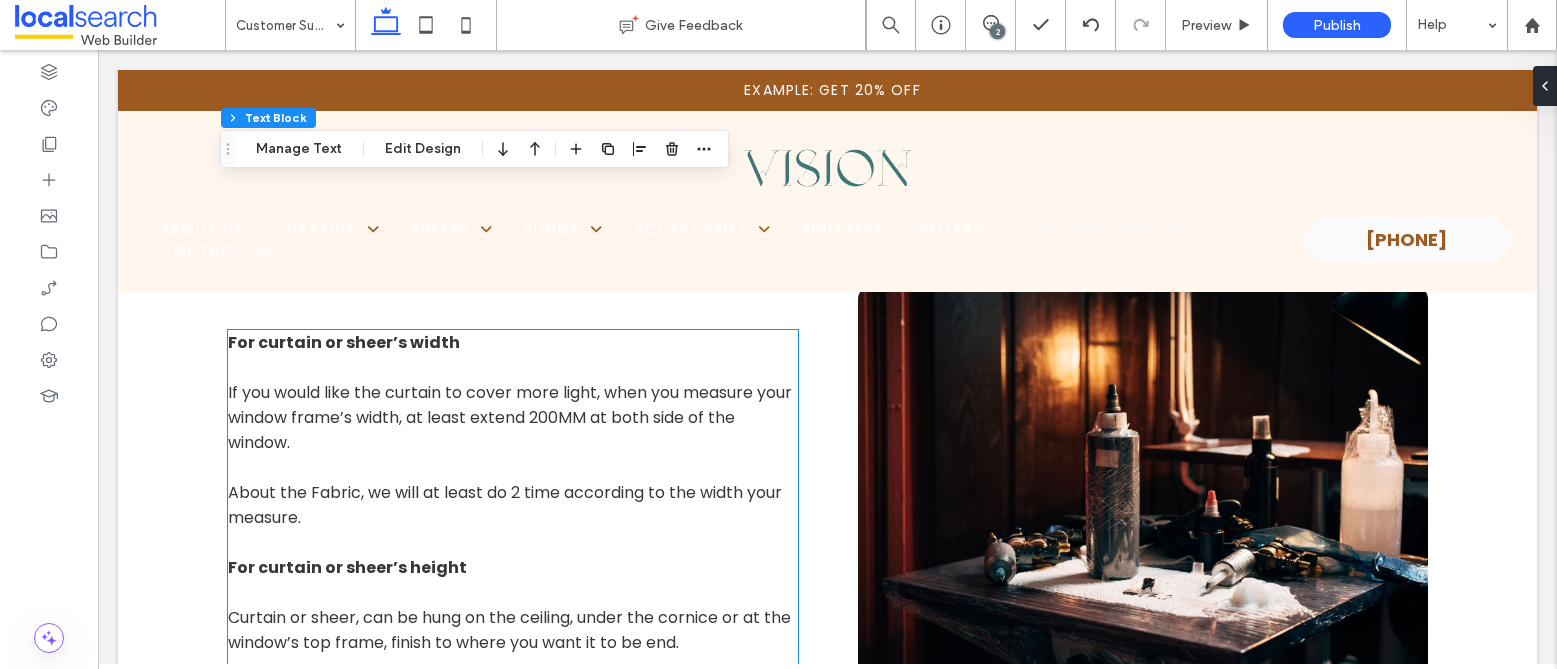 click at bounding box center [513, 467] 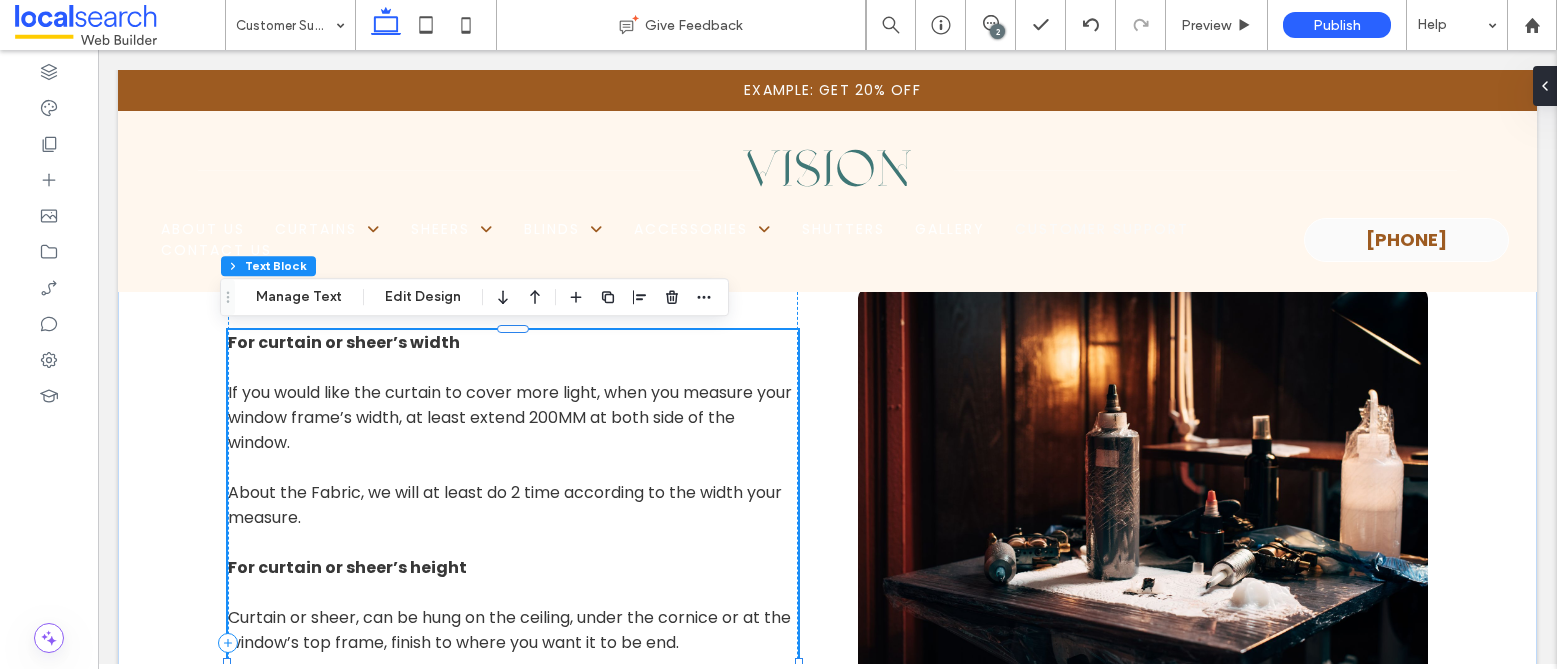 click on "If you would like the curtain to cover more light, when you measure your window frame’s width, at least extend 200MM at both side of the window." at bounding box center (510, 417) 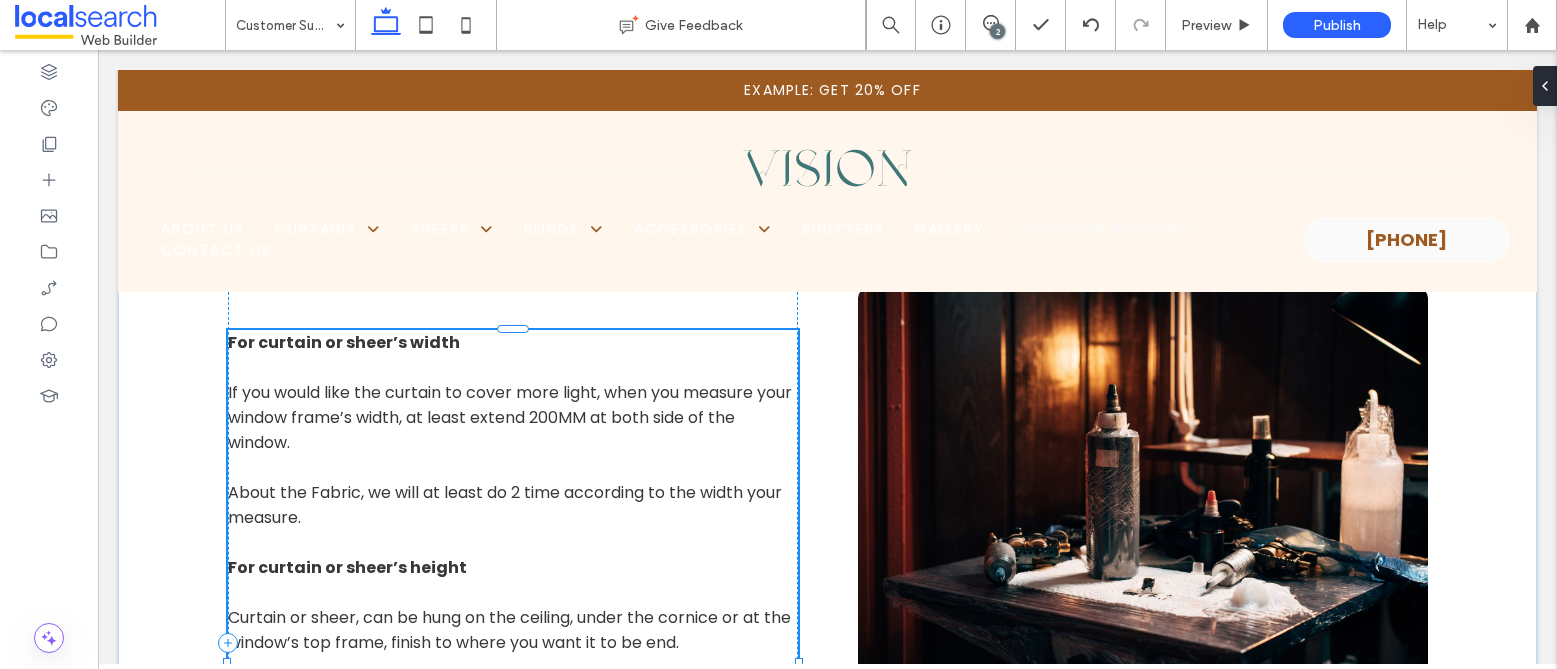 type on "*******" 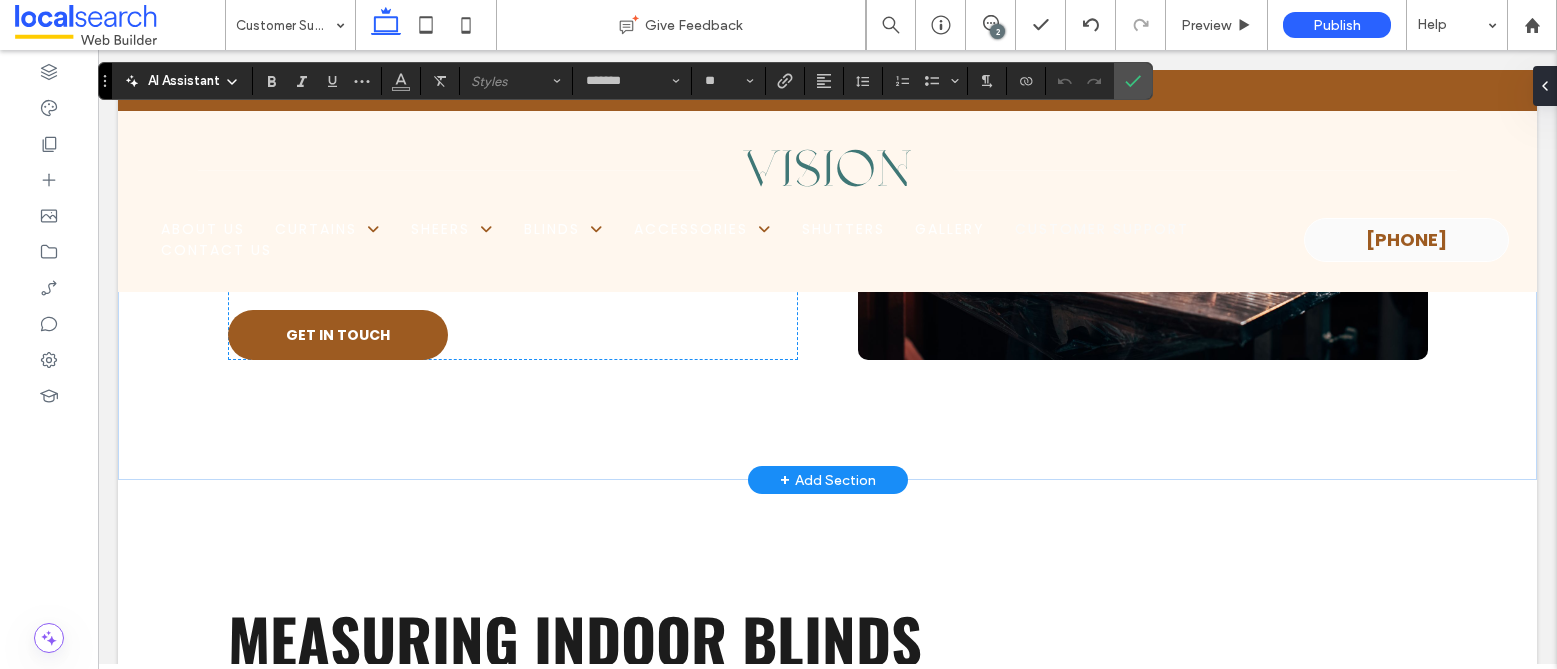 scroll, scrollTop: 5177, scrollLeft: 0, axis: vertical 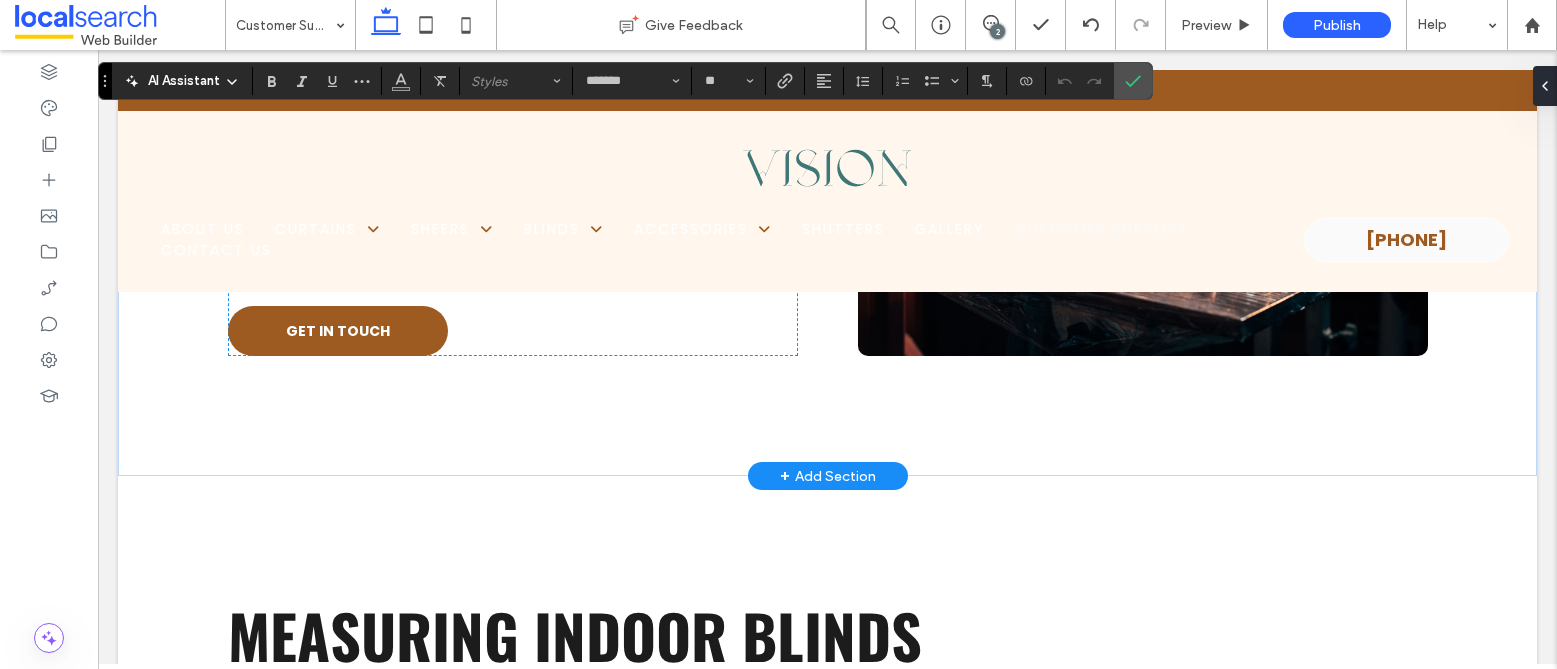drag, startPoint x: 222, startPoint y: 348, endPoint x: 589, endPoint y: 536, distance: 412.3506 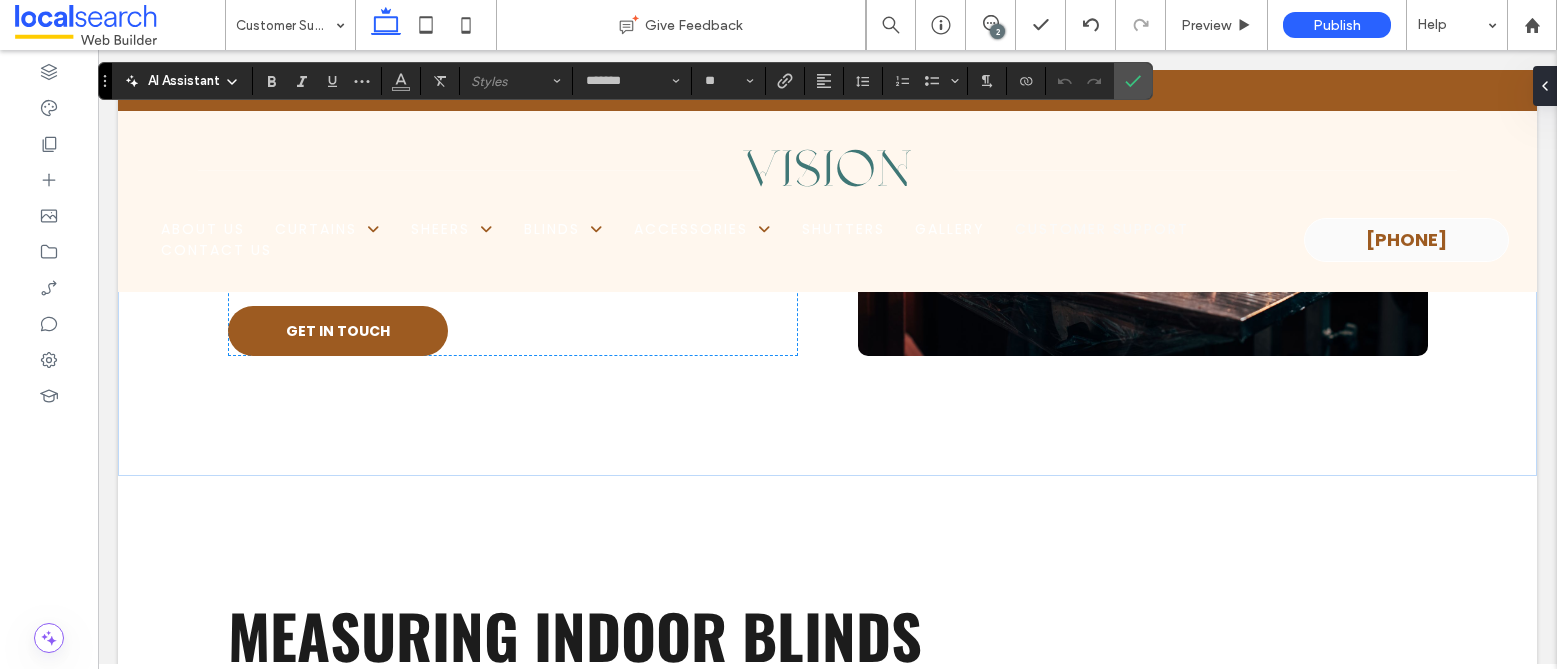 copy on "**********" 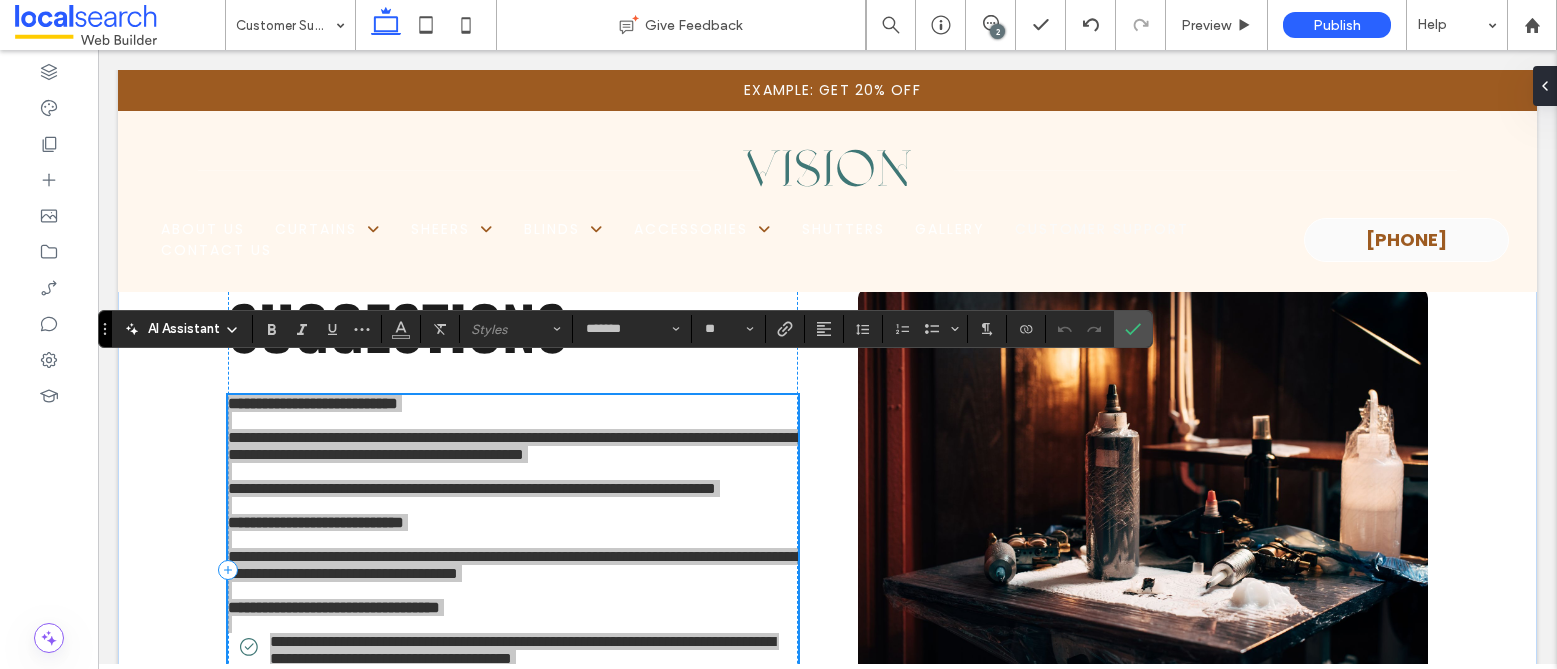 scroll, scrollTop: 4667, scrollLeft: 0, axis: vertical 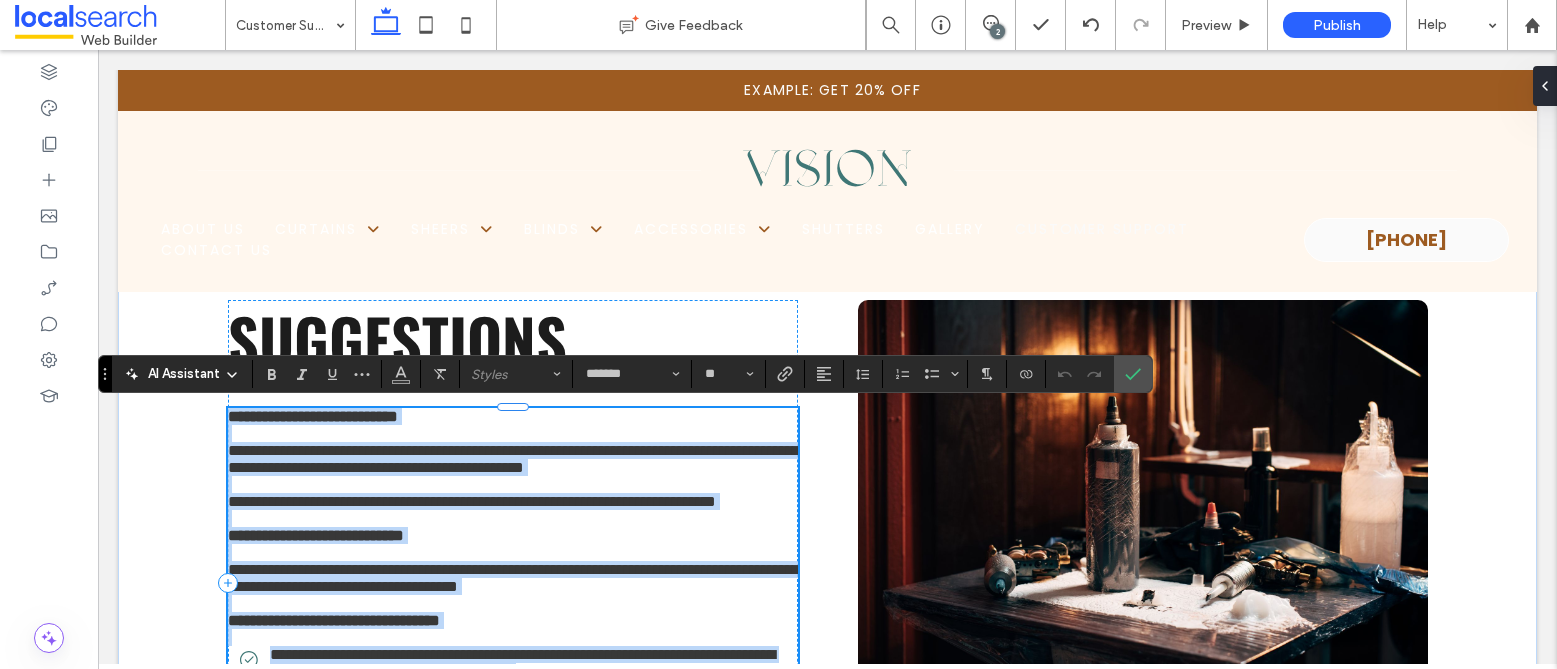 click on "**********" at bounding box center (313, 416) 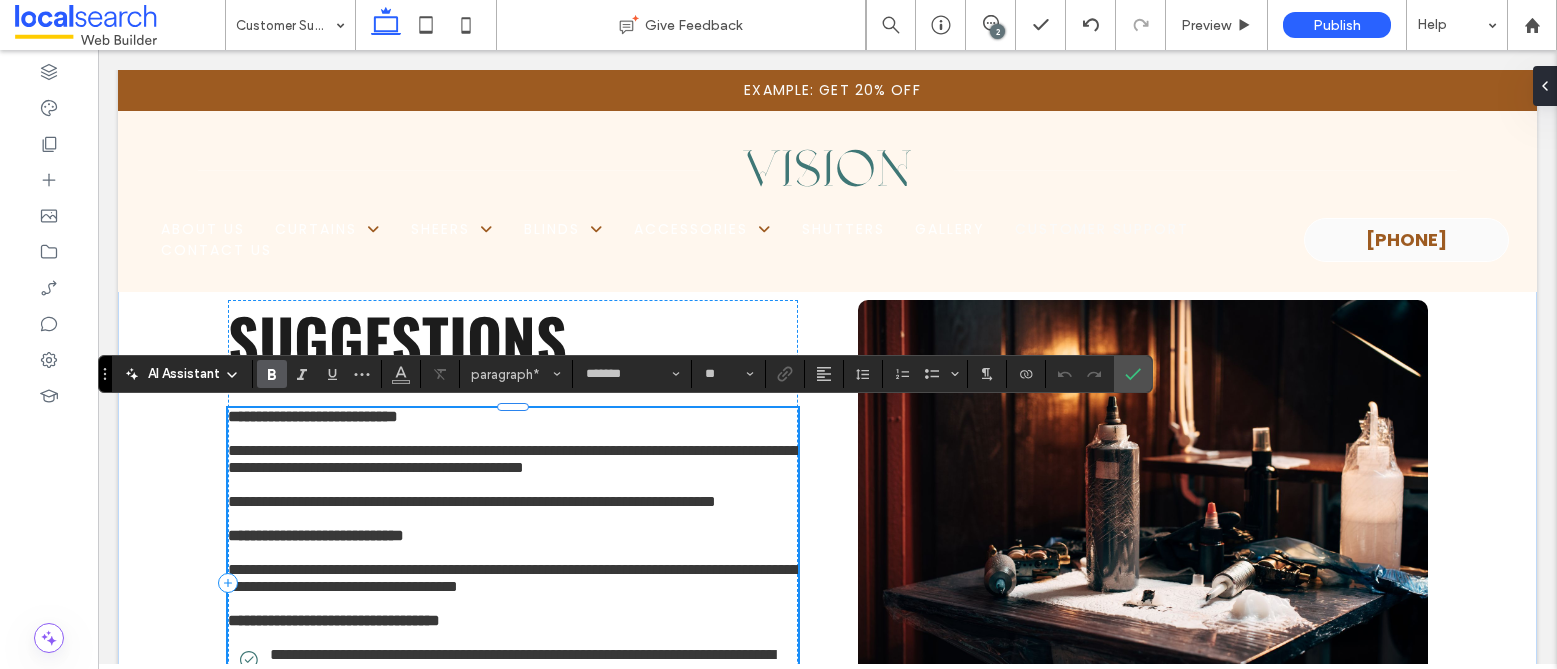 click on "**********" at bounding box center [313, 416] 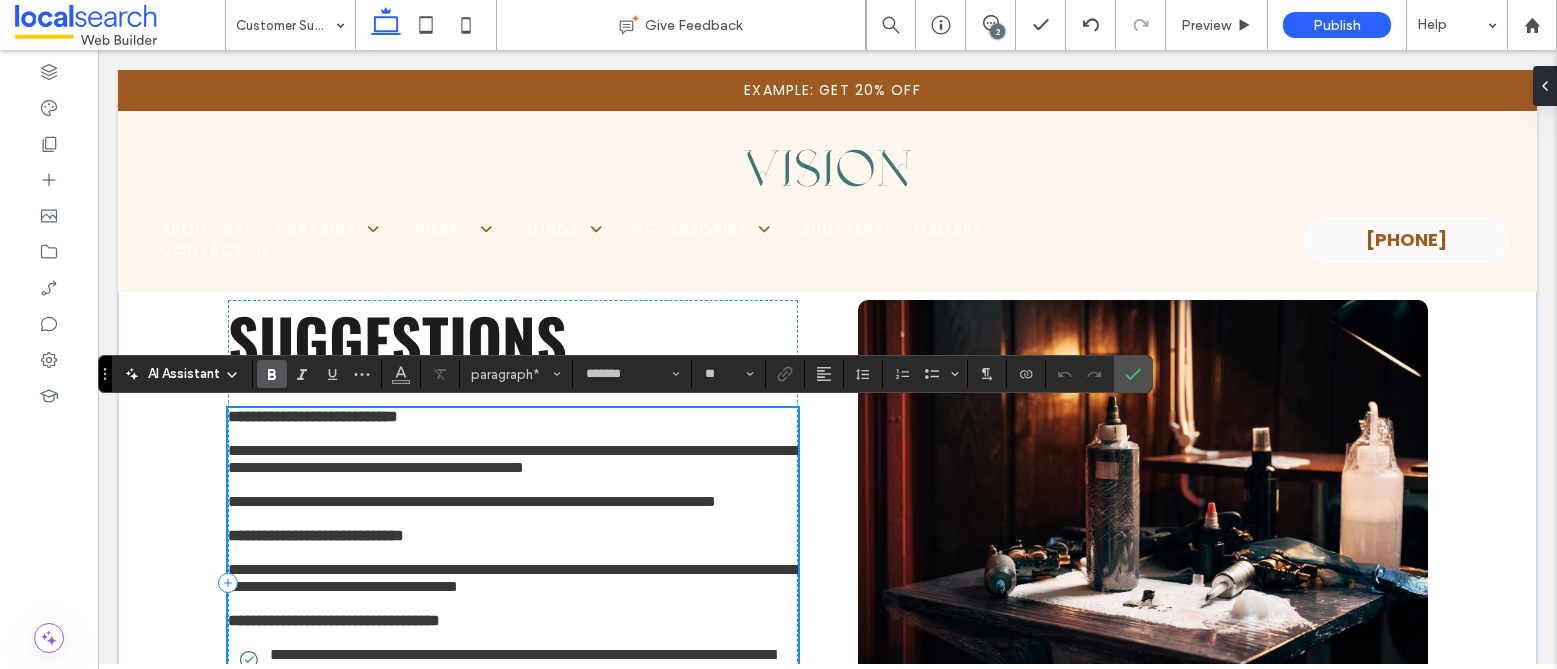scroll, scrollTop: 4663, scrollLeft: 0, axis: vertical 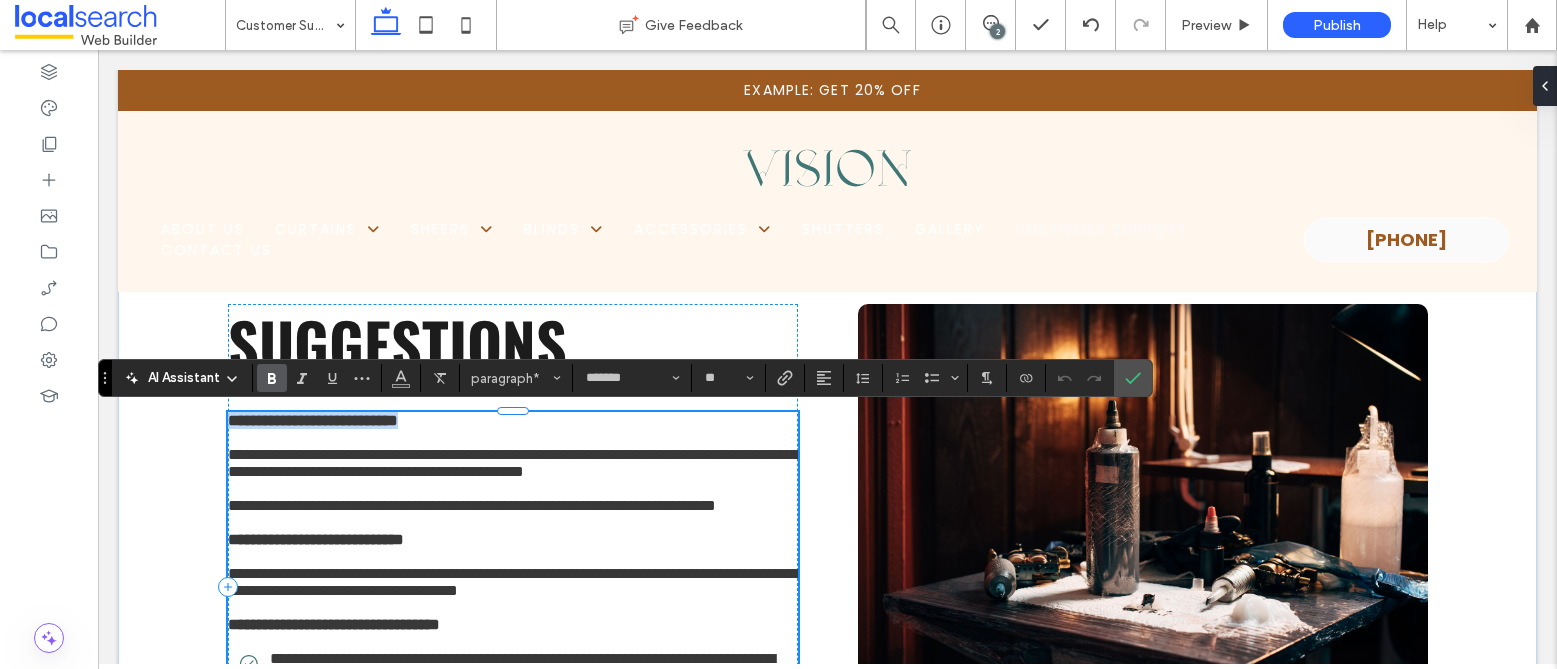 drag, startPoint x: 223, startPoint y: 426, endPoint x: 450, endPoint y: 427, distance: 227.0022 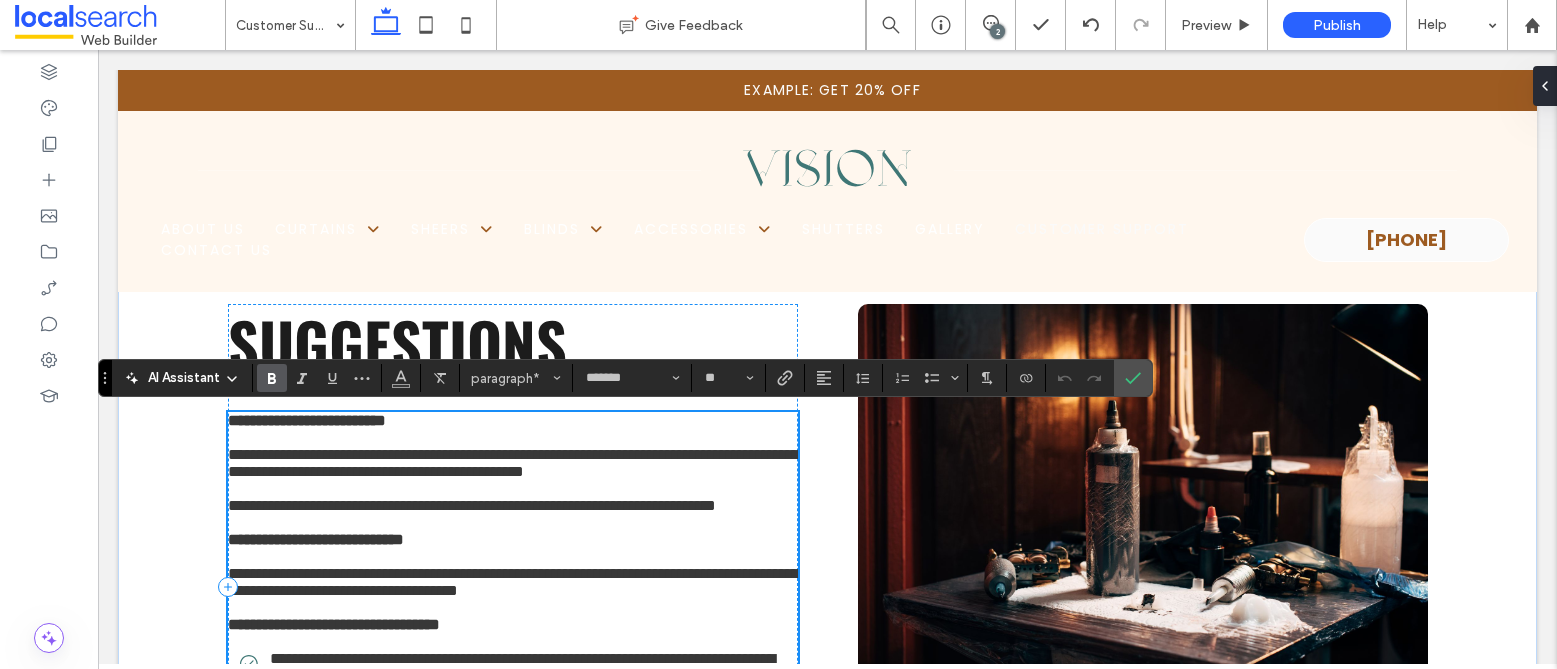 scroll, scrollTop: 0, scrollLeft: 0, axis: both 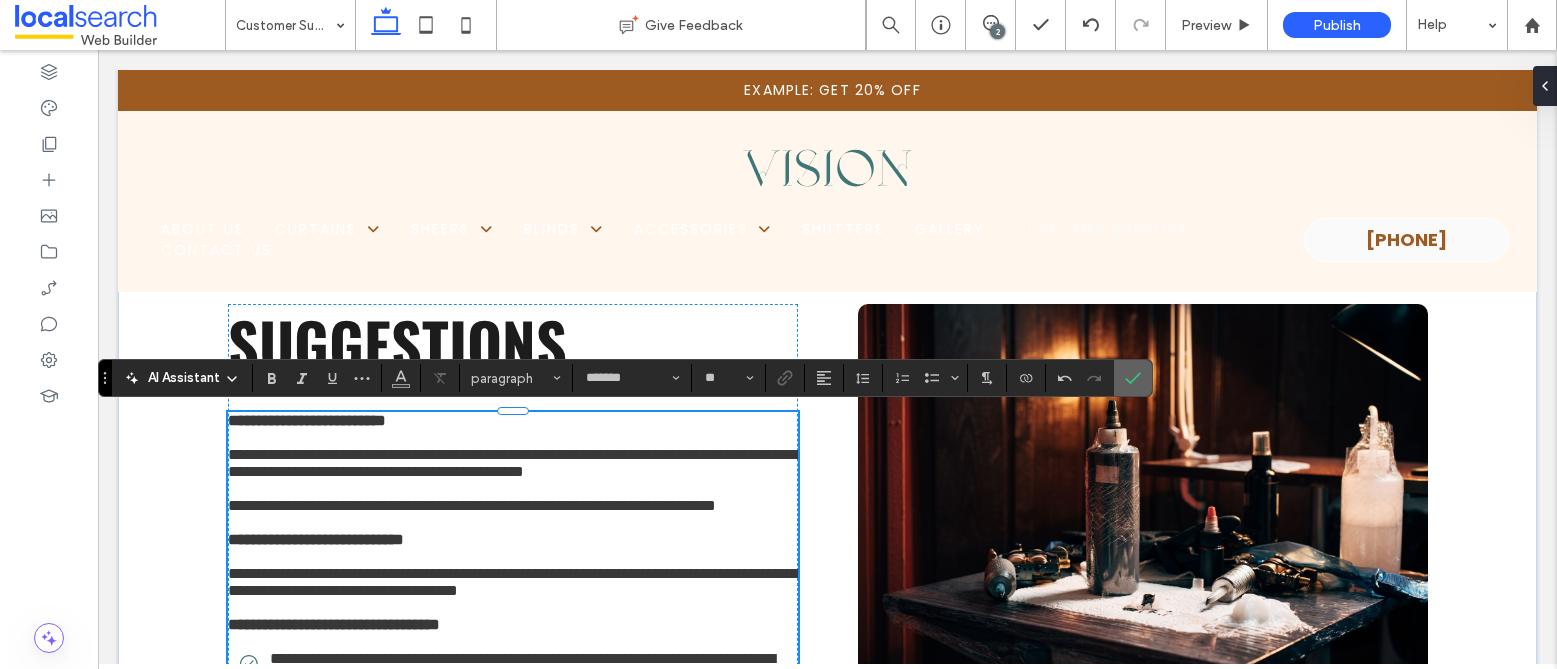 click at bounding box center [1133, 378] 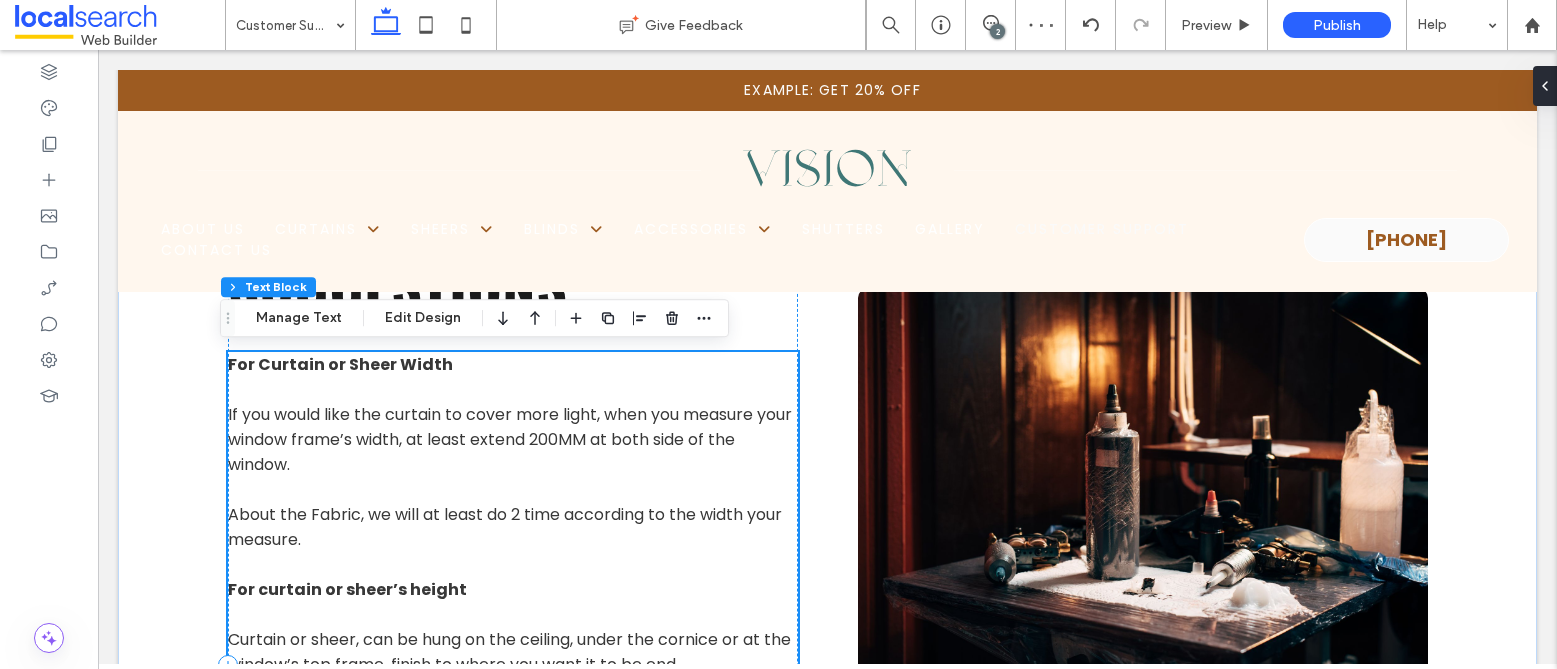 scroll, scrollTop: 4724, scrollLeft: 0, axis: vertical 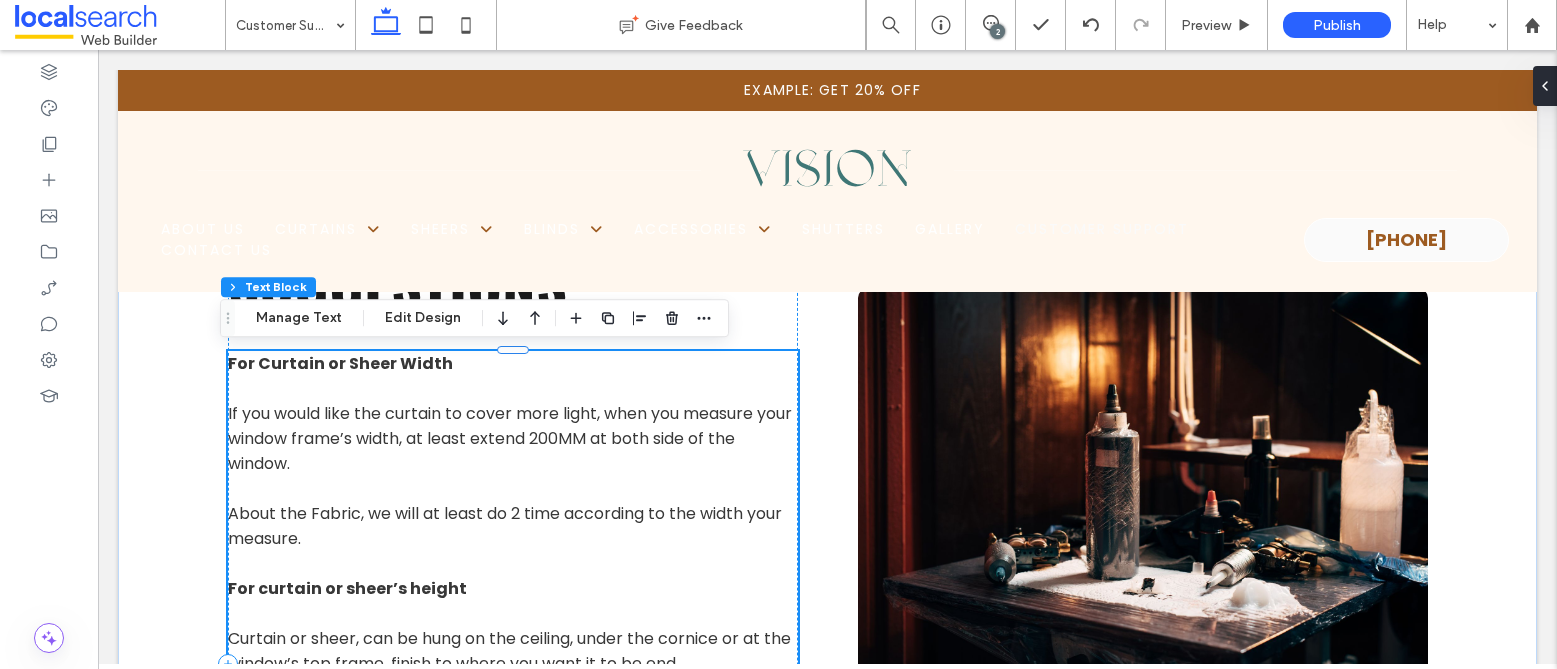 click on "If you would like the curtain to cover more light, when you measure your window frame’s width, at least extend 200MM at both side of the window." at bounding box center (510, 438) 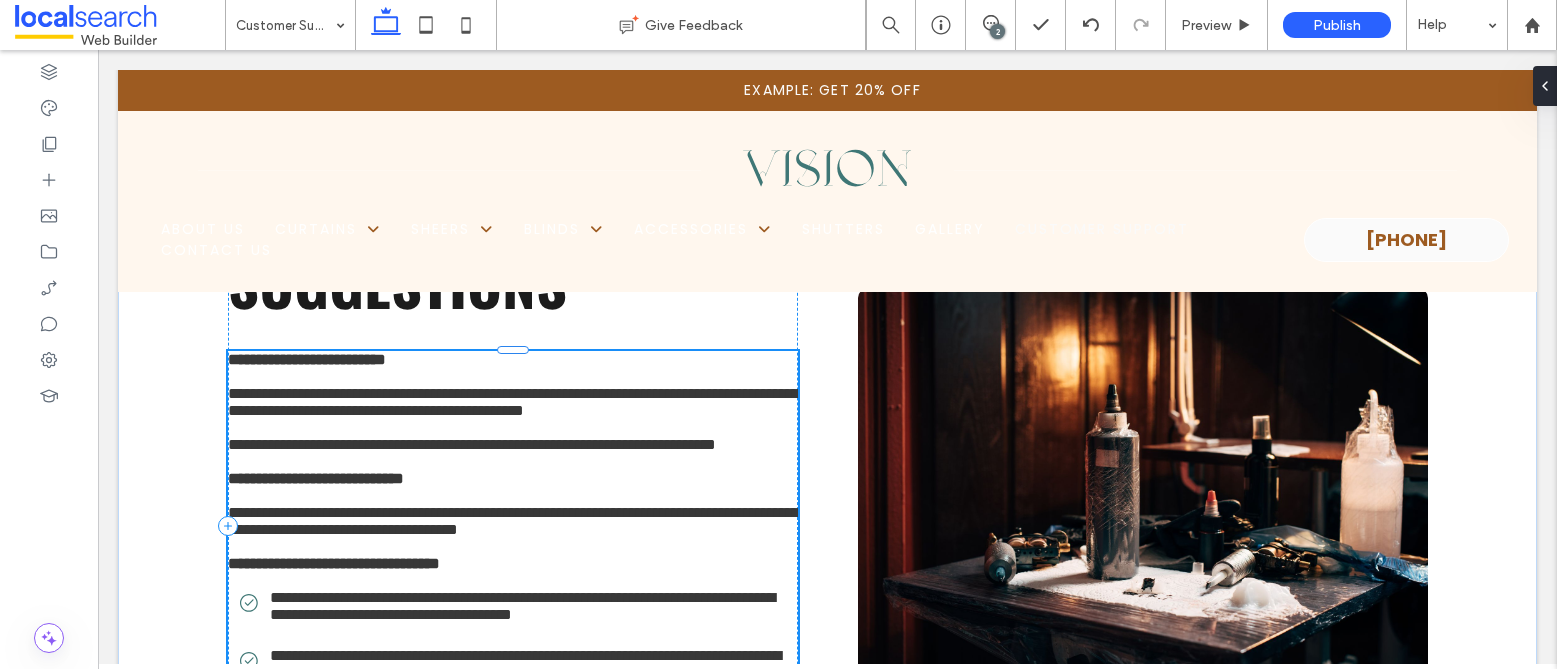 type on "*******" 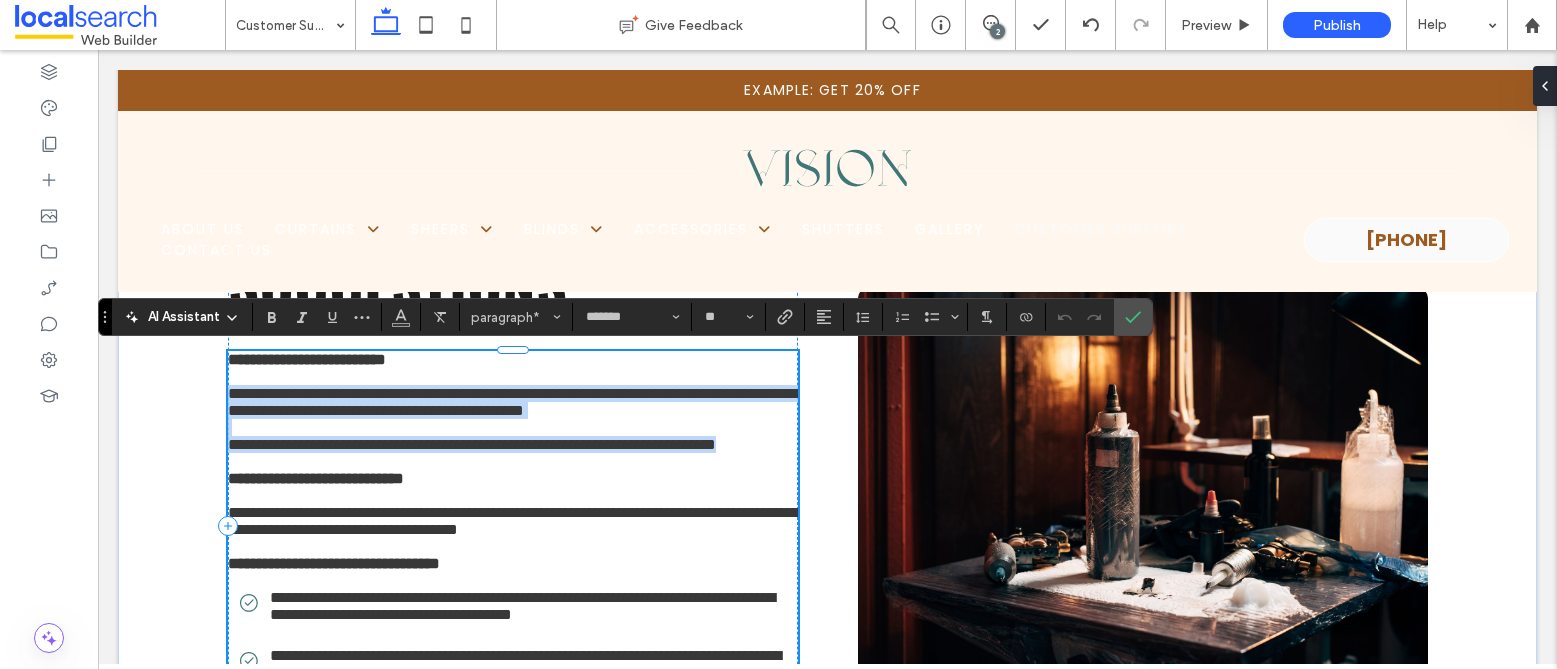 drag, startPoint x: 221, startPoint y: 412, endPoint x: 299, endPoint y: 535, distance: 145.64684 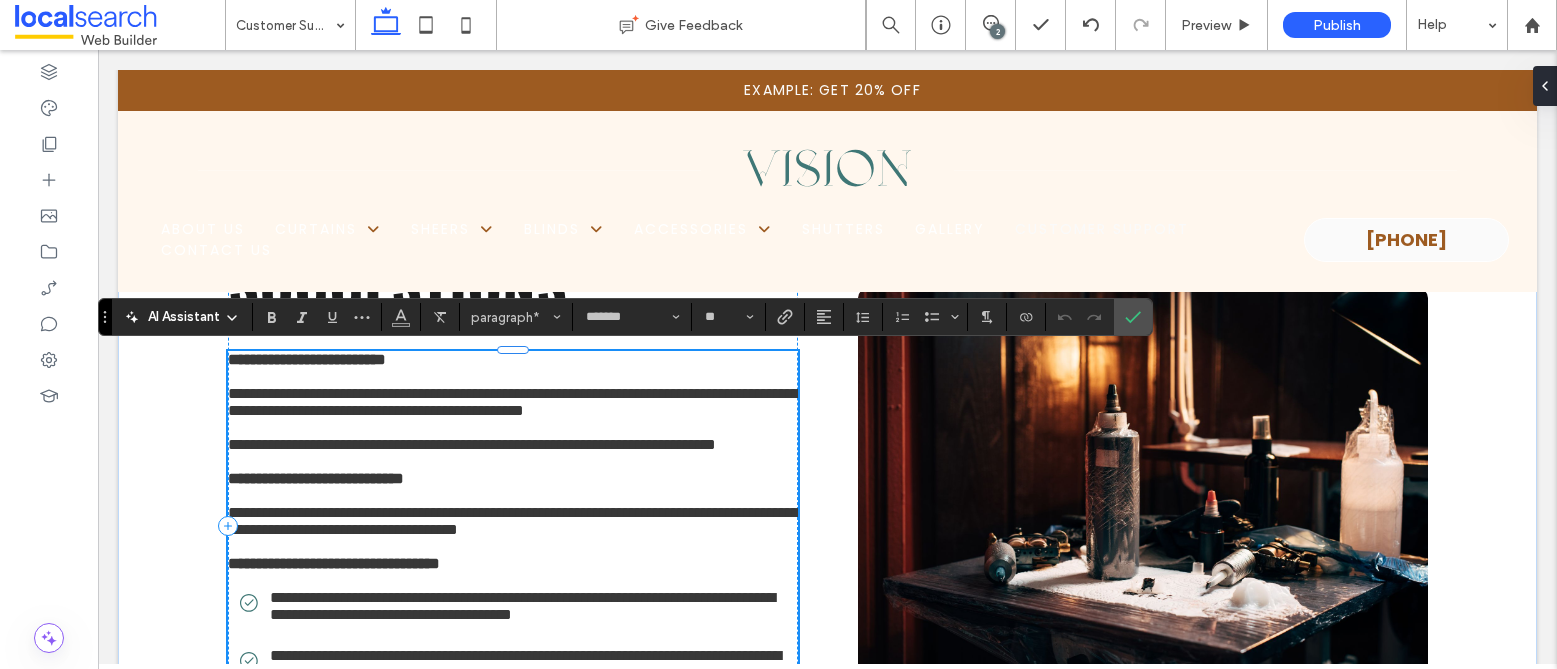 scroll, scrollTop: 0, scrollLeft: 0, axis: both 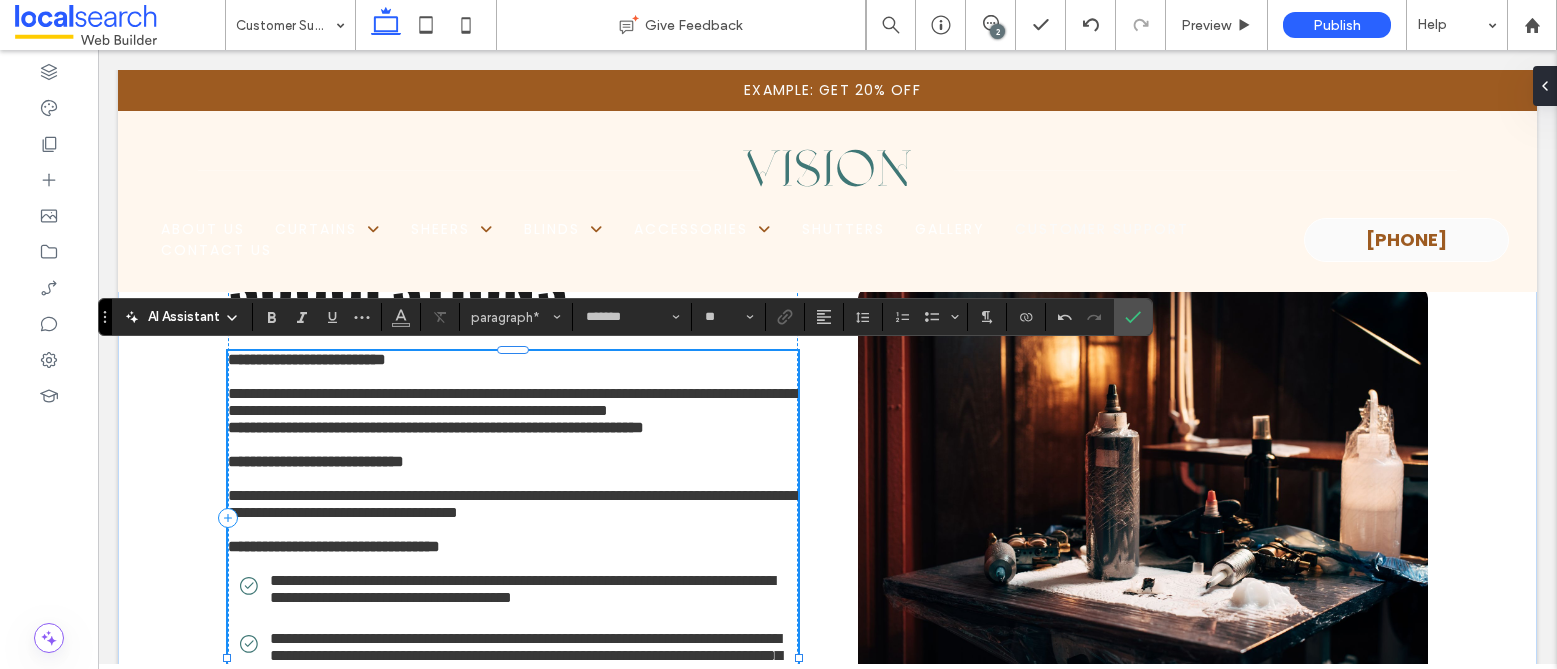 click on "**********" at bounding box center [513, 402] 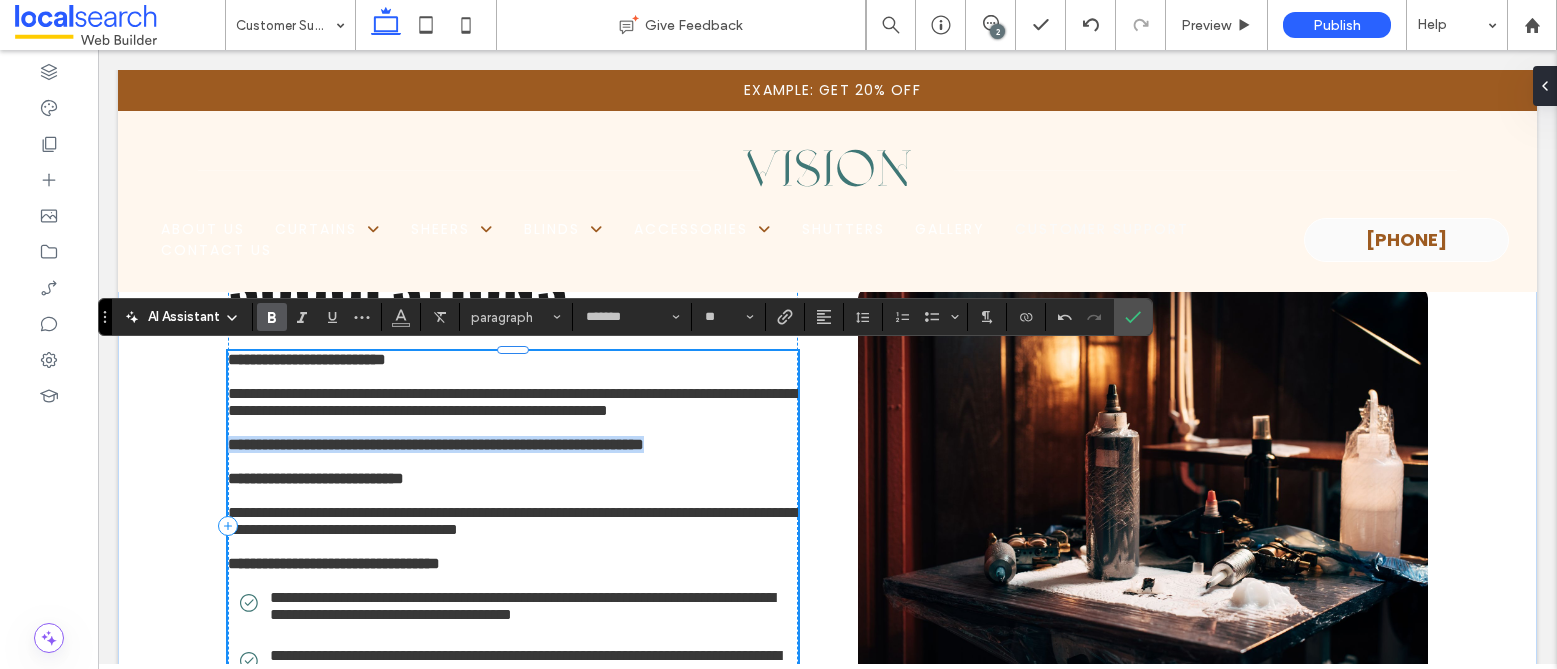 drag, startPoint x: 228, startPoint y: 511, endPoint x: 771, endPoint y: 513, distance: 543.00366 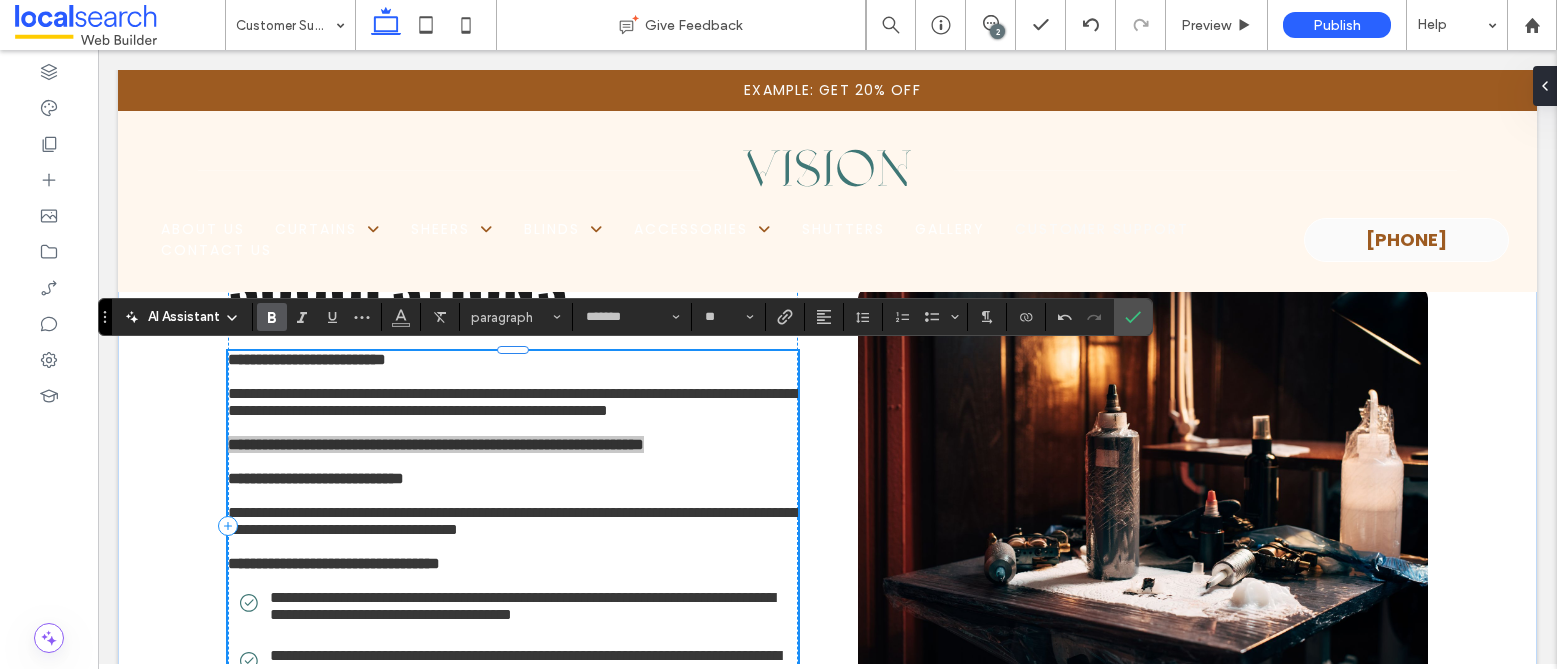 click 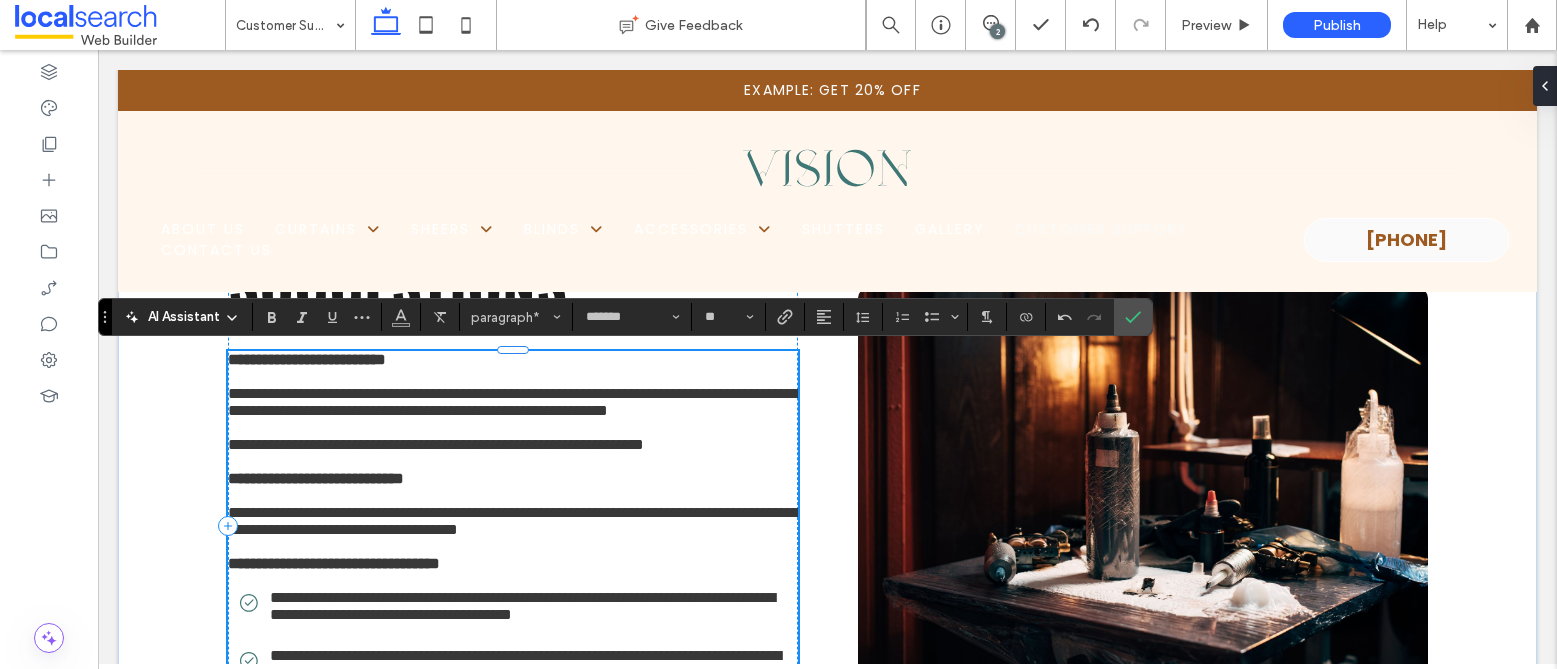 click at bounding box center [513, 427] 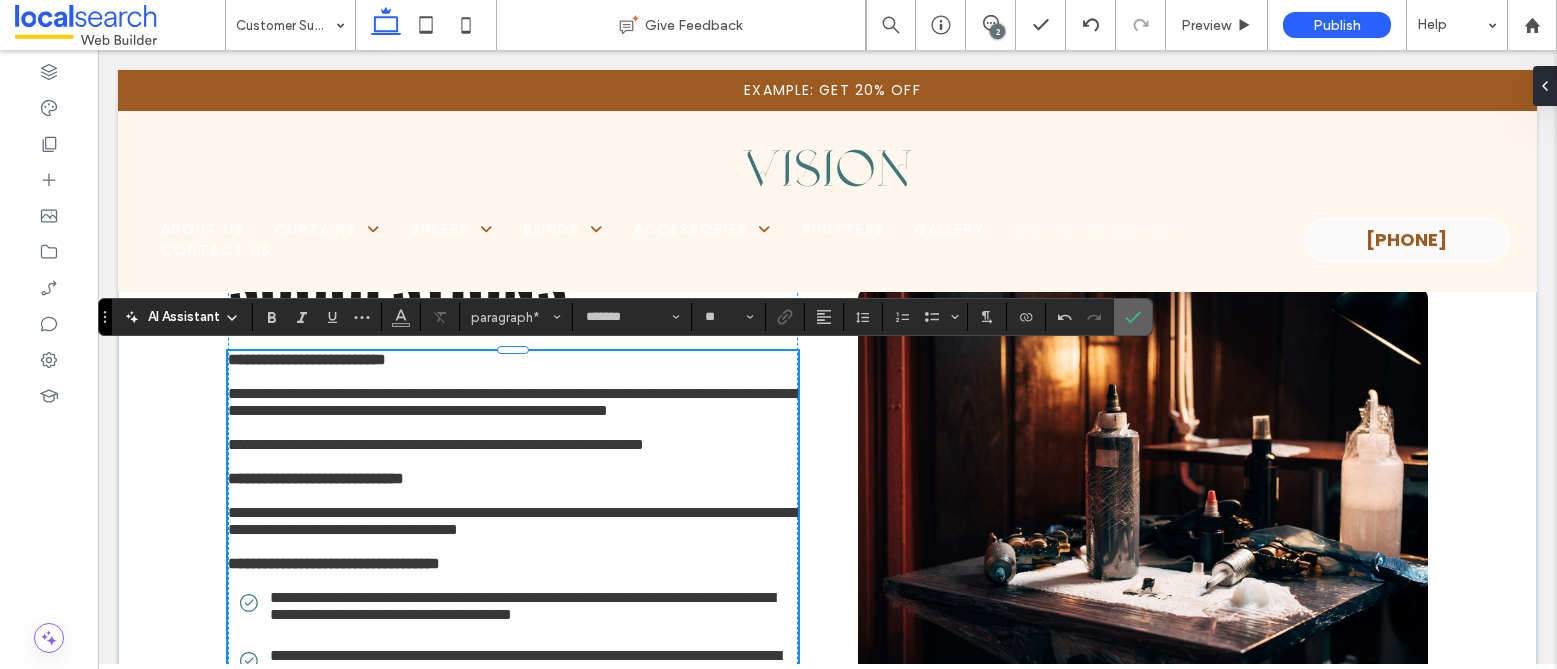 click 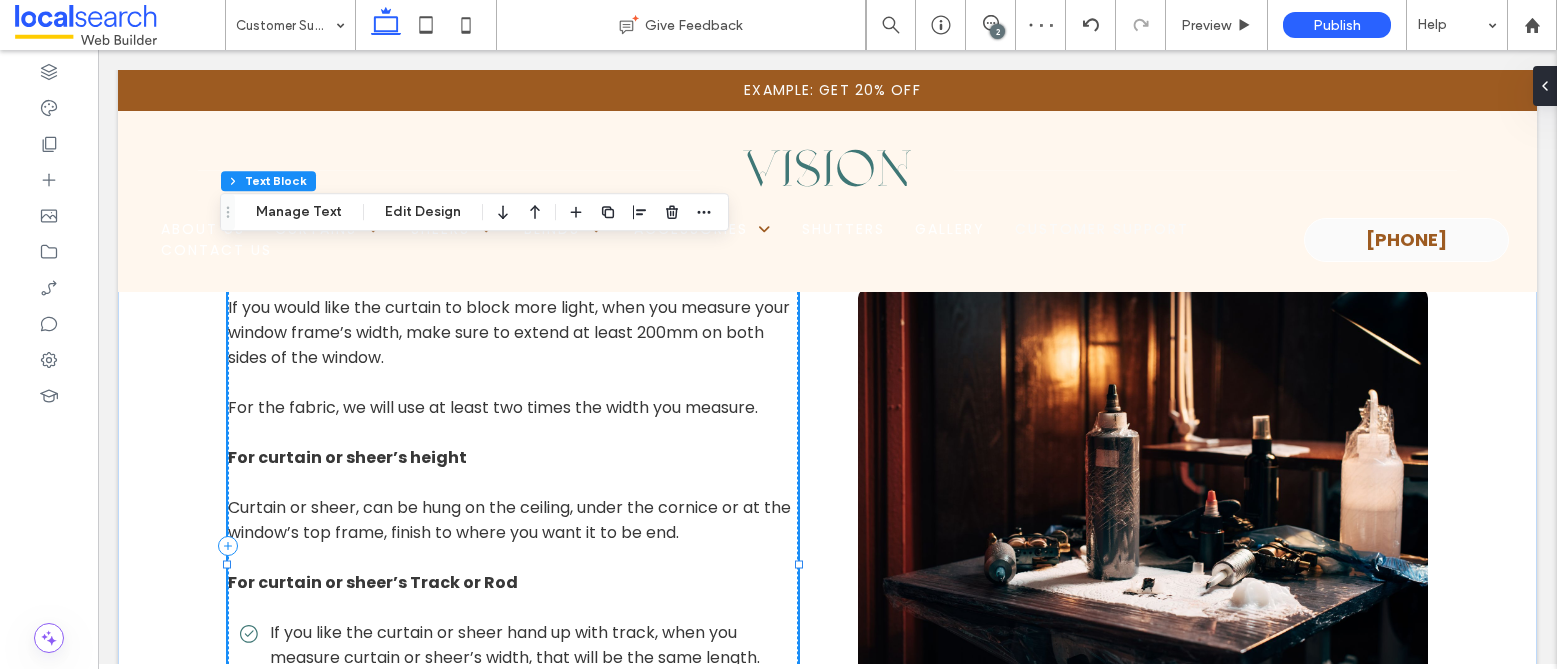scroll, scrollTop: 4834, scrollLeft: 0, axis: vertical 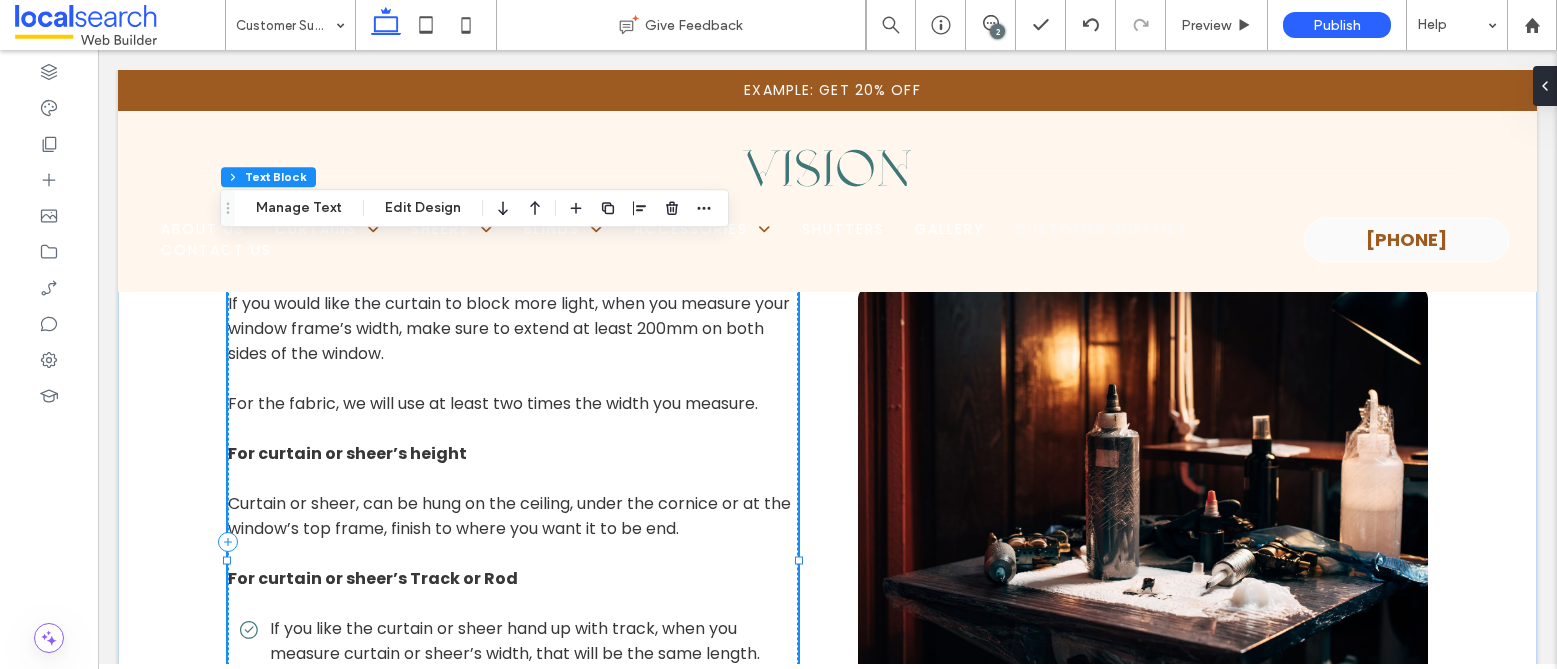 click on "For curtain or sheer’s height" at bounding box center (347, 453) 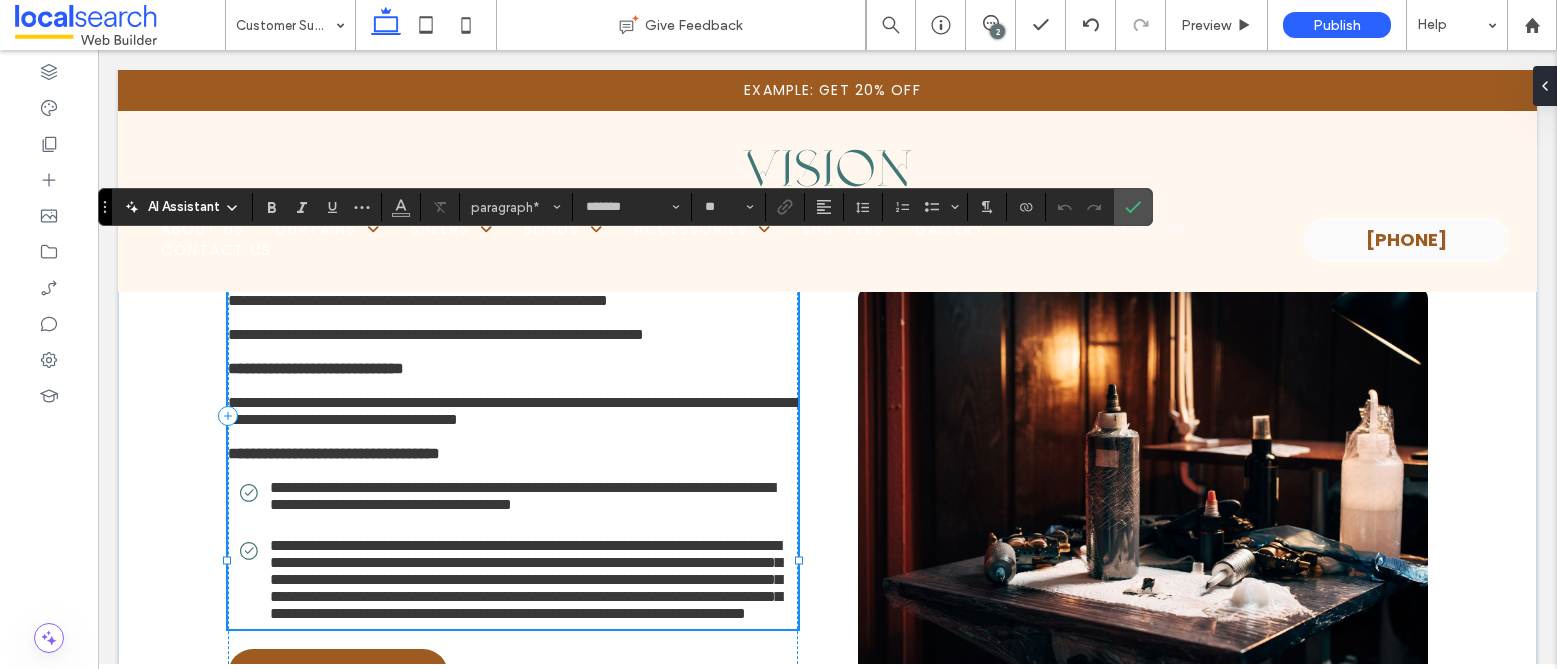 click on "**********" at bounding box center [316, 368] 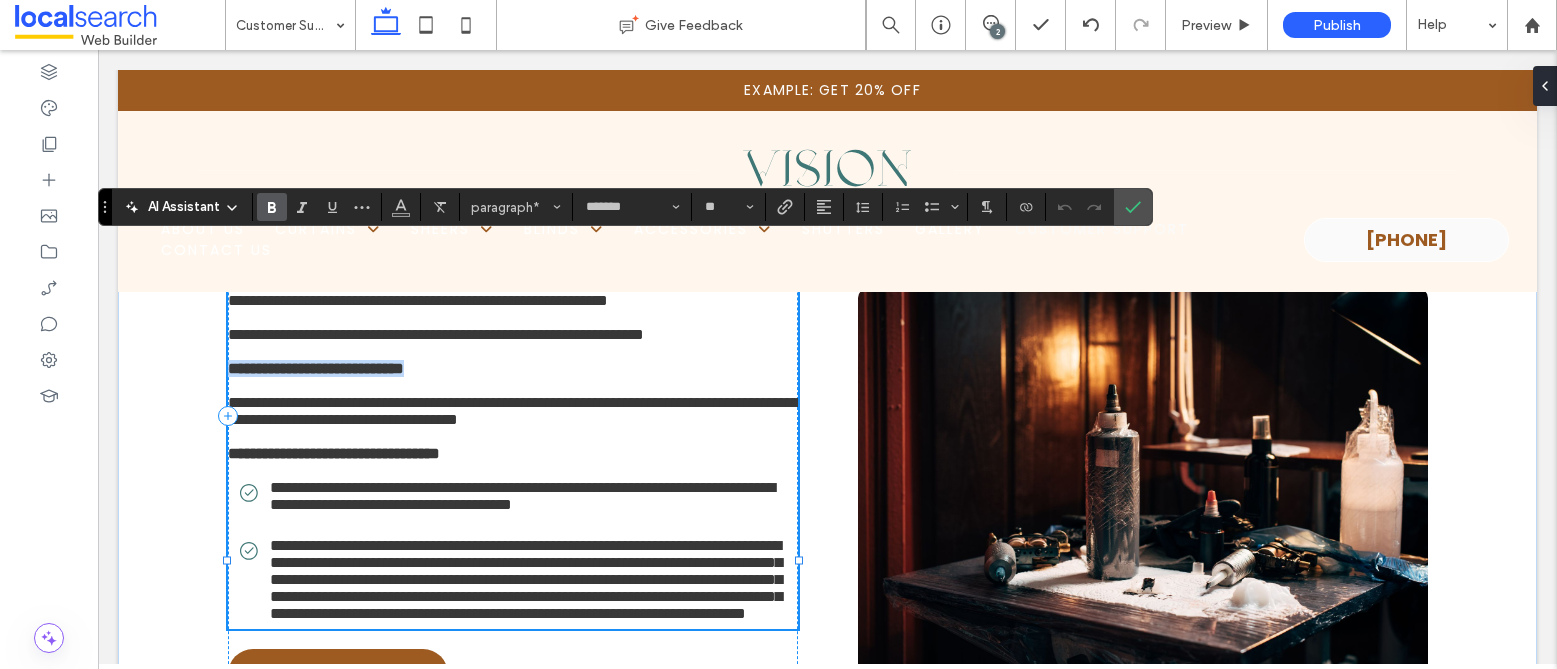 drag, startPoint x: 223, startPoint y: 453, endPoint x: 450, endPoint y: 455, distance: 227.0088 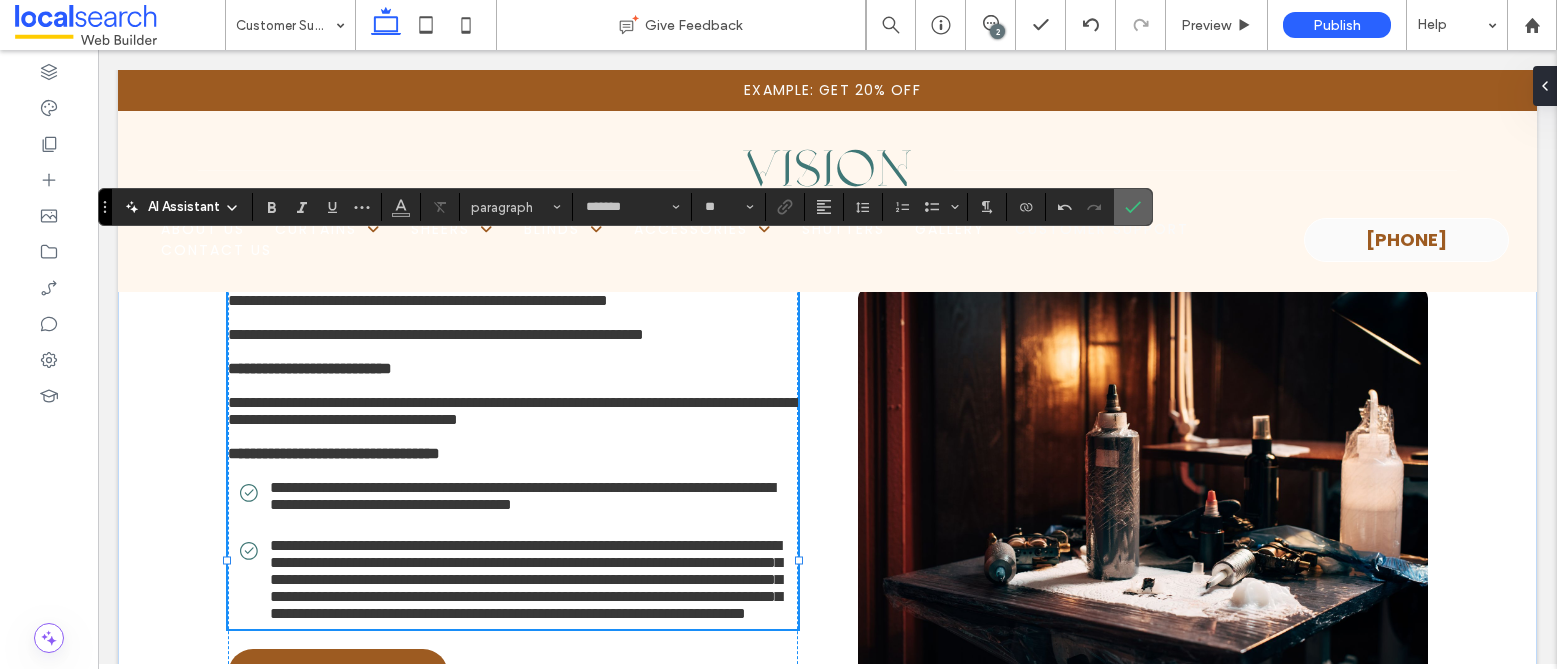 click at bounding box center [1133, 207] 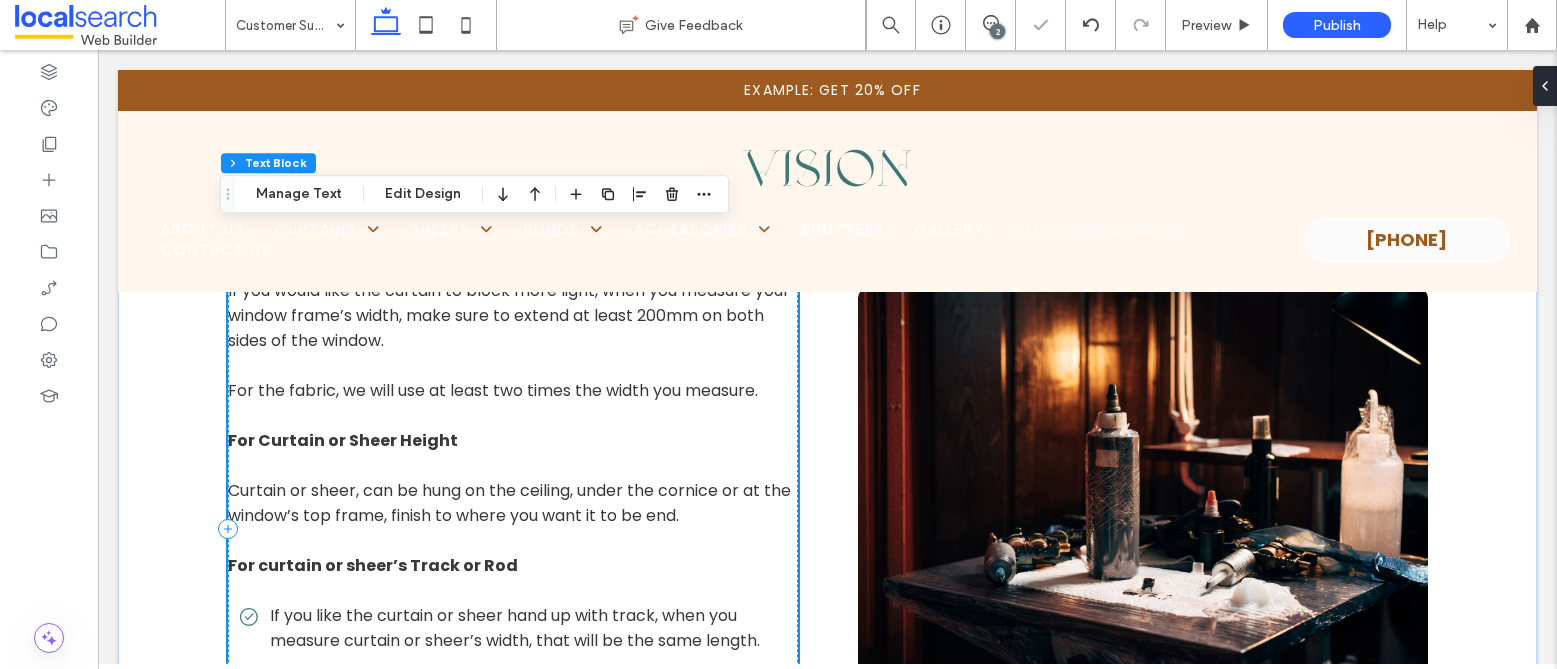 scroll, scrollTop: 4848, scrollLeft: 0, axis: vertical 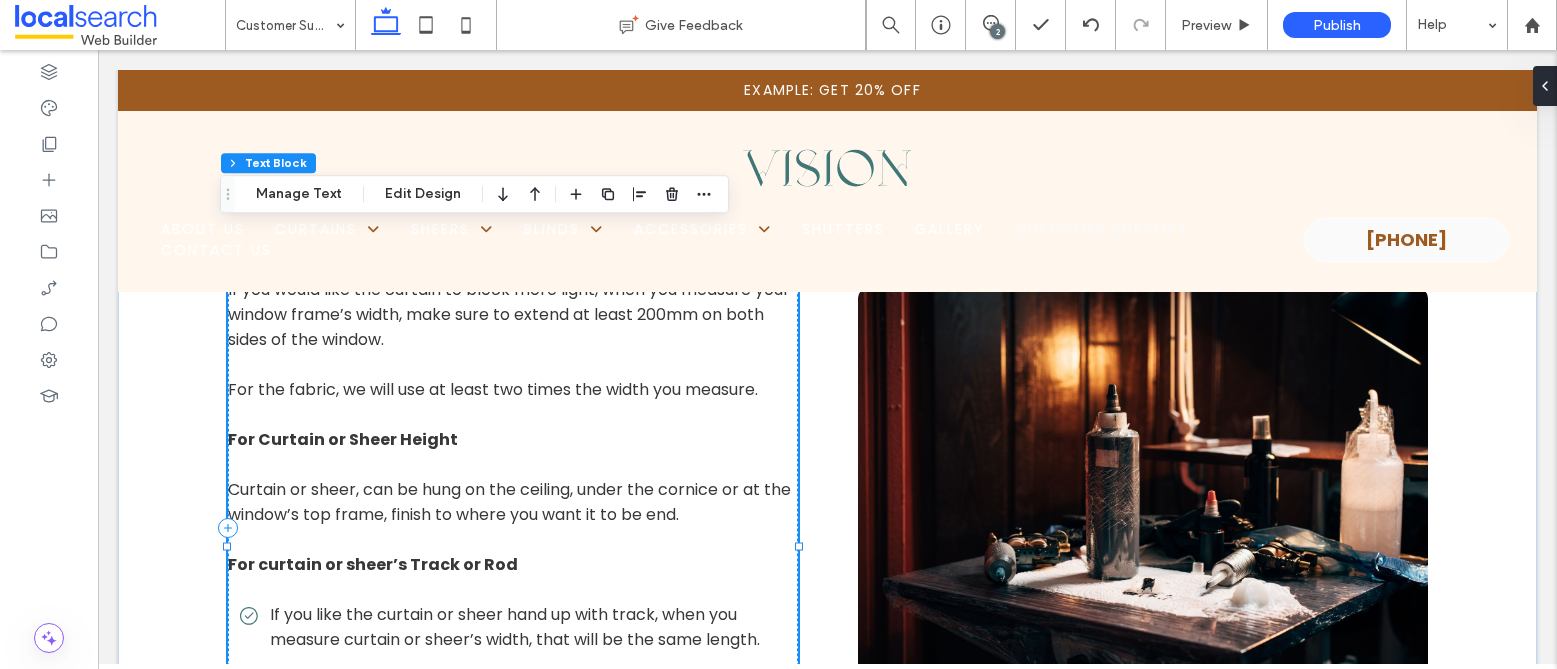 click on "Curtain or sheer, can be hung on the ceiling, under the cornice or at the window’s top frame, finish to where you want it to be end." at bounding box center (509, 502) 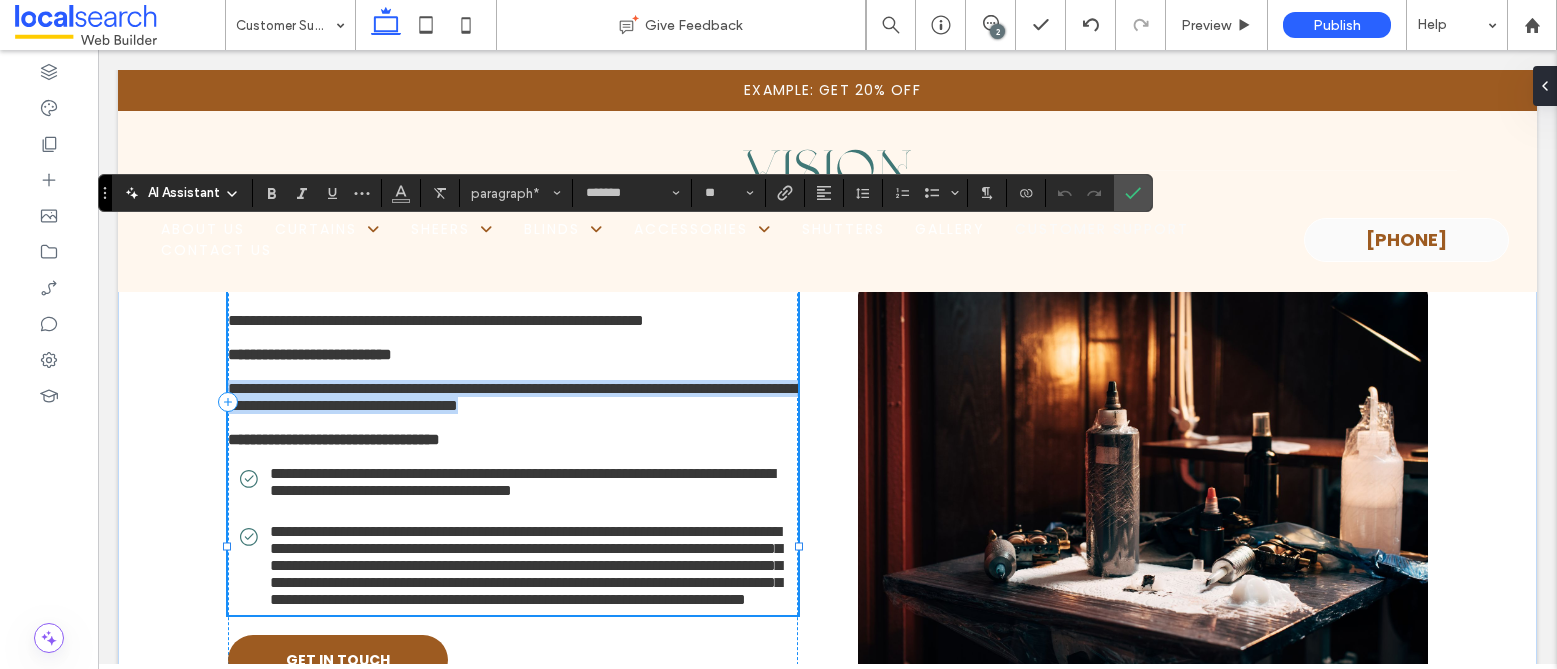 drag, startPoint x: 224, startPoint y: 488, endPoint x: 679, endPoint y: 512, distance: 455.63254 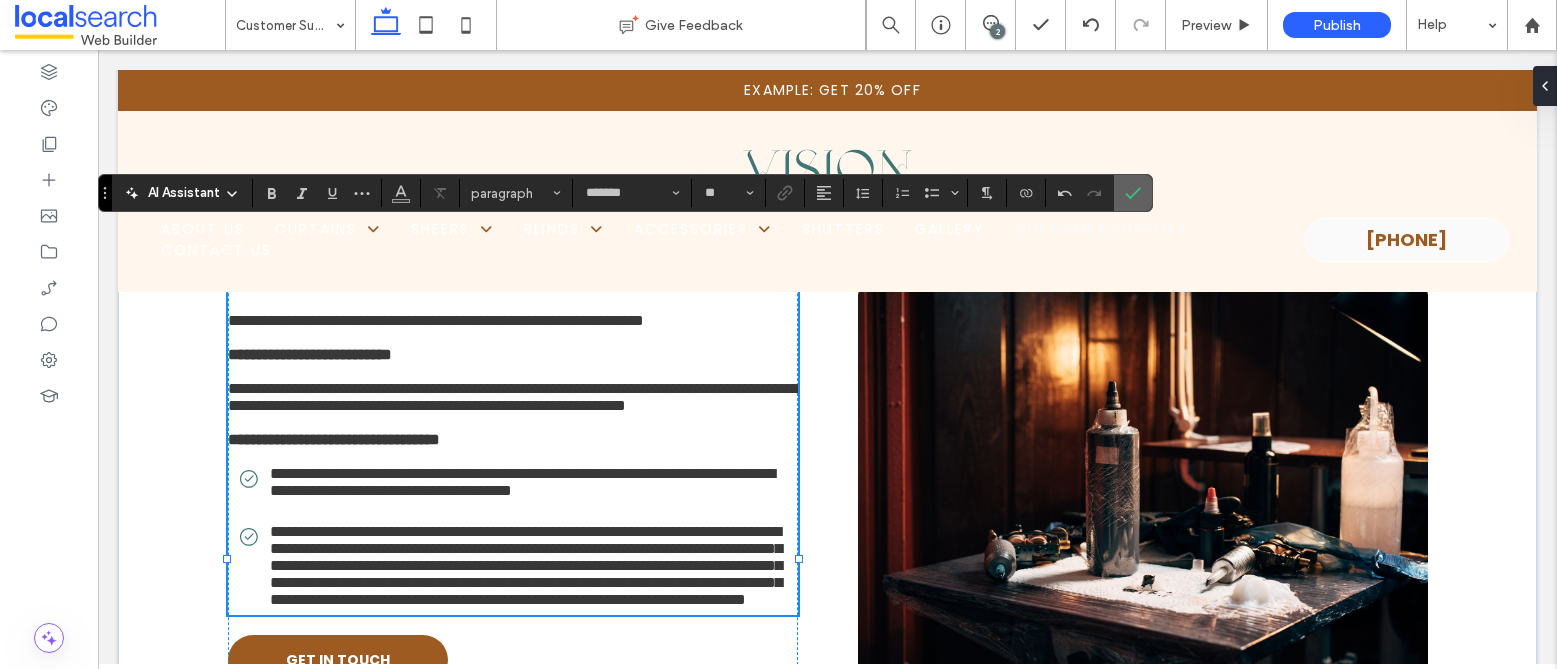 click 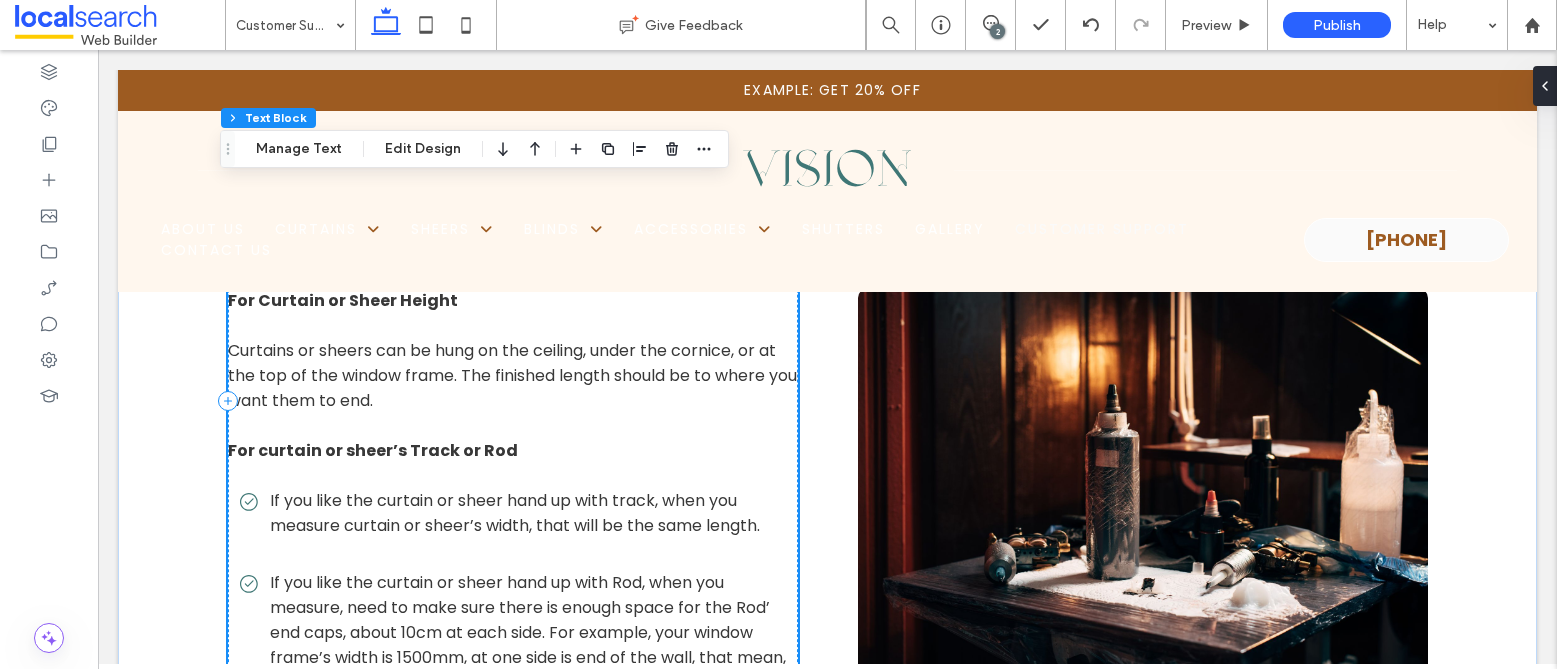 scroll, scrollTop: 5005, scrollLeft: 0, axis: vertical 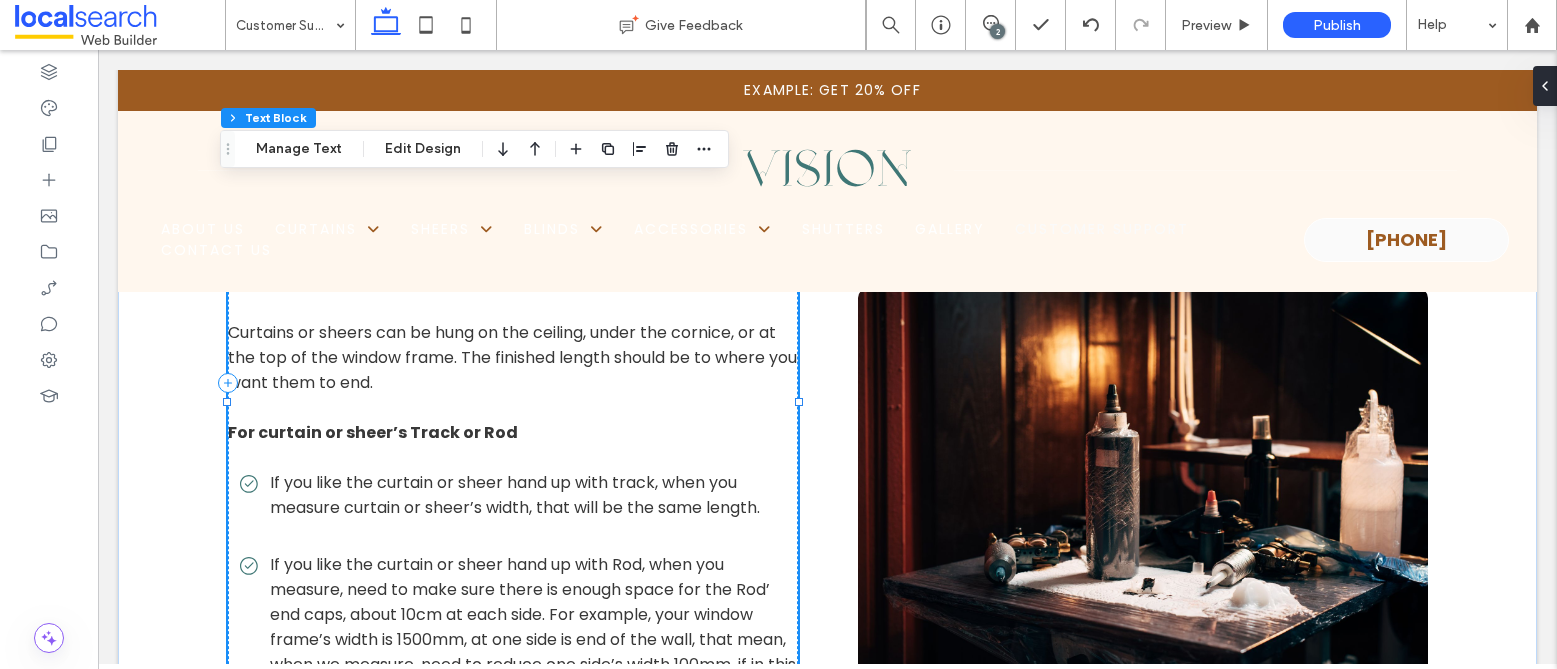 click on "For curtain or sheer’s Track or Rod" at bounding box center [373, 432] 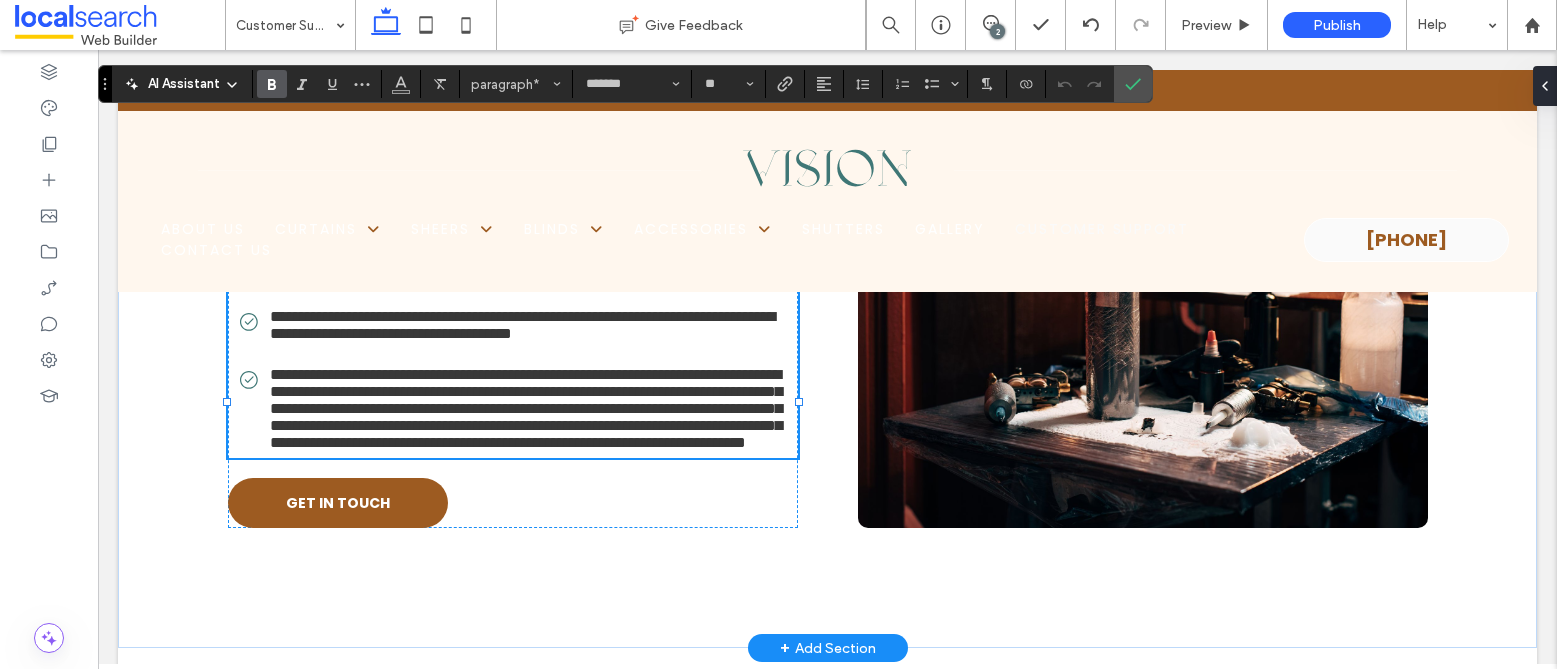 drag, startPoint x: 224, startPoint y: 430, endPoint x: 503, endPoint y: 433, distance: 279.01614 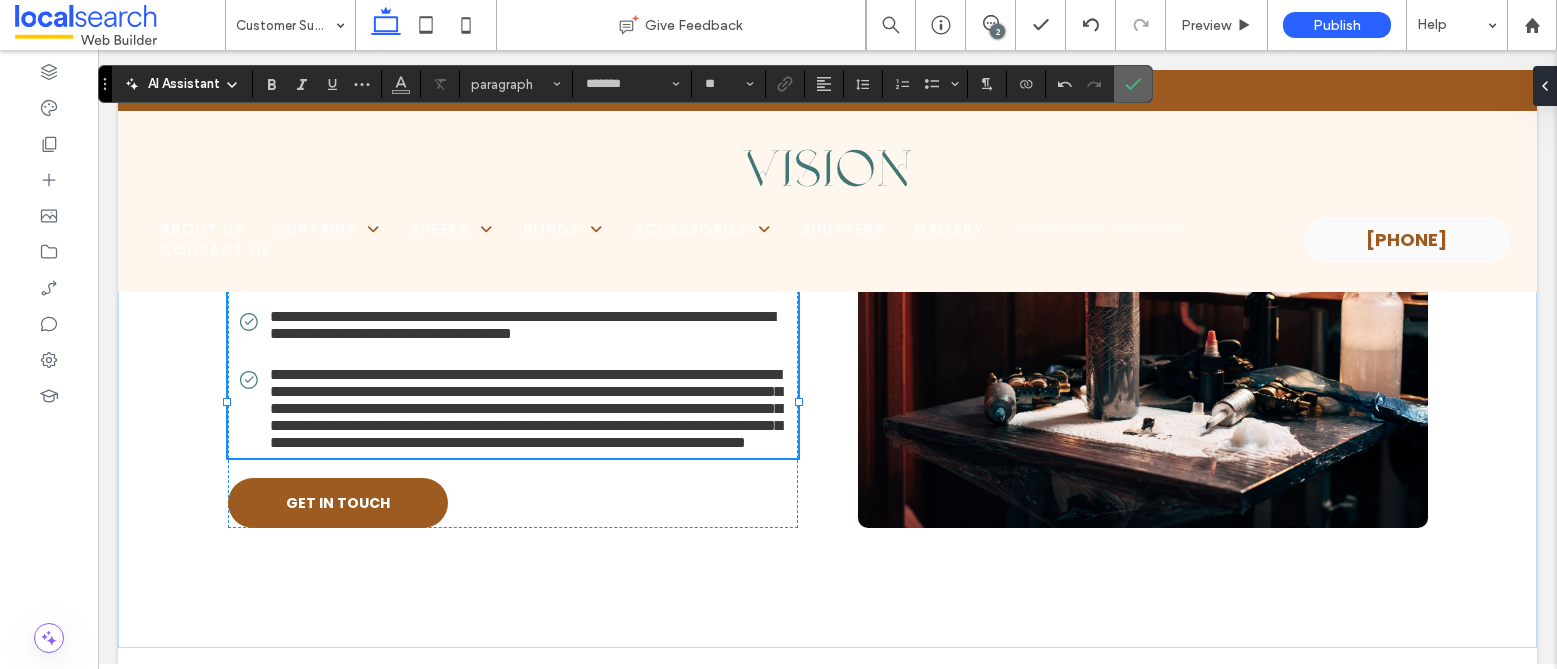 click 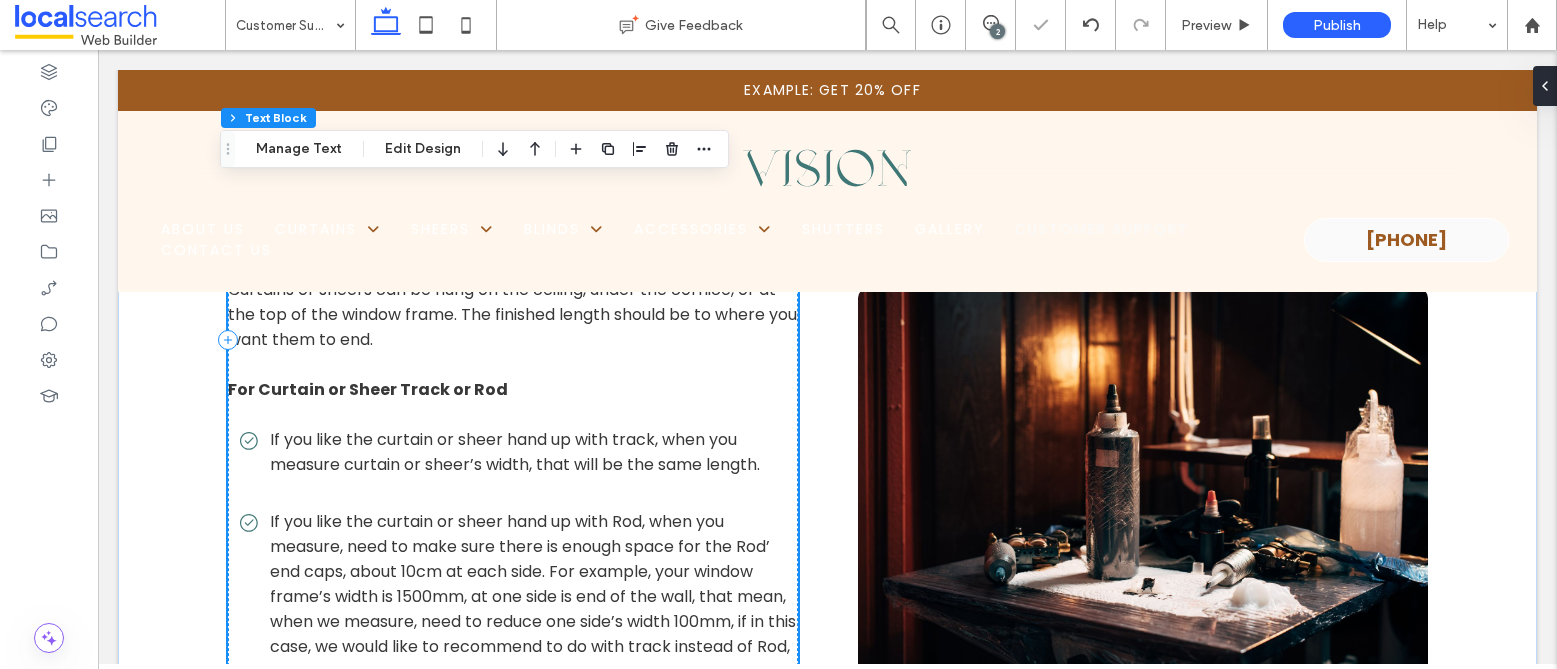 scroll, scrollTop: 5049, scrollLeft: 0, axis: vertical 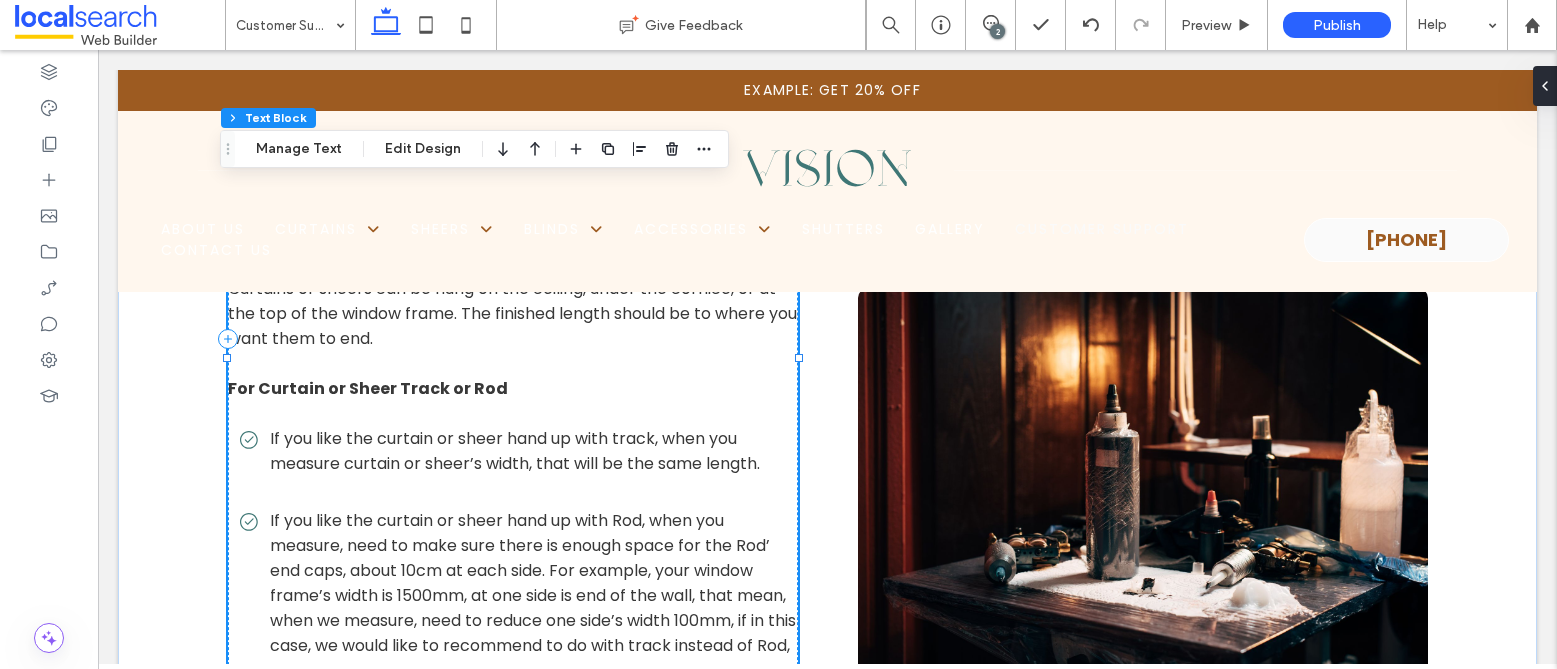 click on "If you like the curtain or sheer hand up with track, when you measure curtain or sheer’s width, that will be the same length." at bounding box center (515, 451) 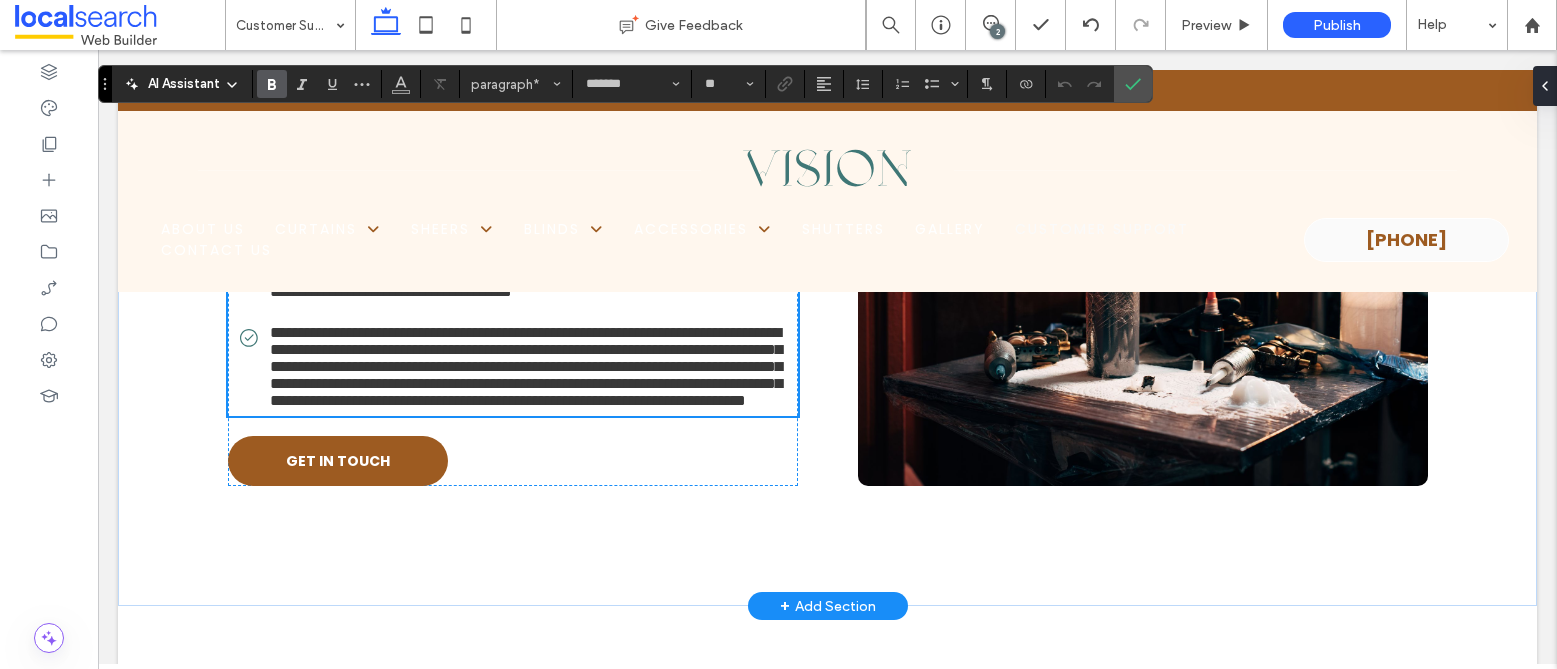 scroll, scrollTop: 5057, scrollLeft: 0, axis: vertical 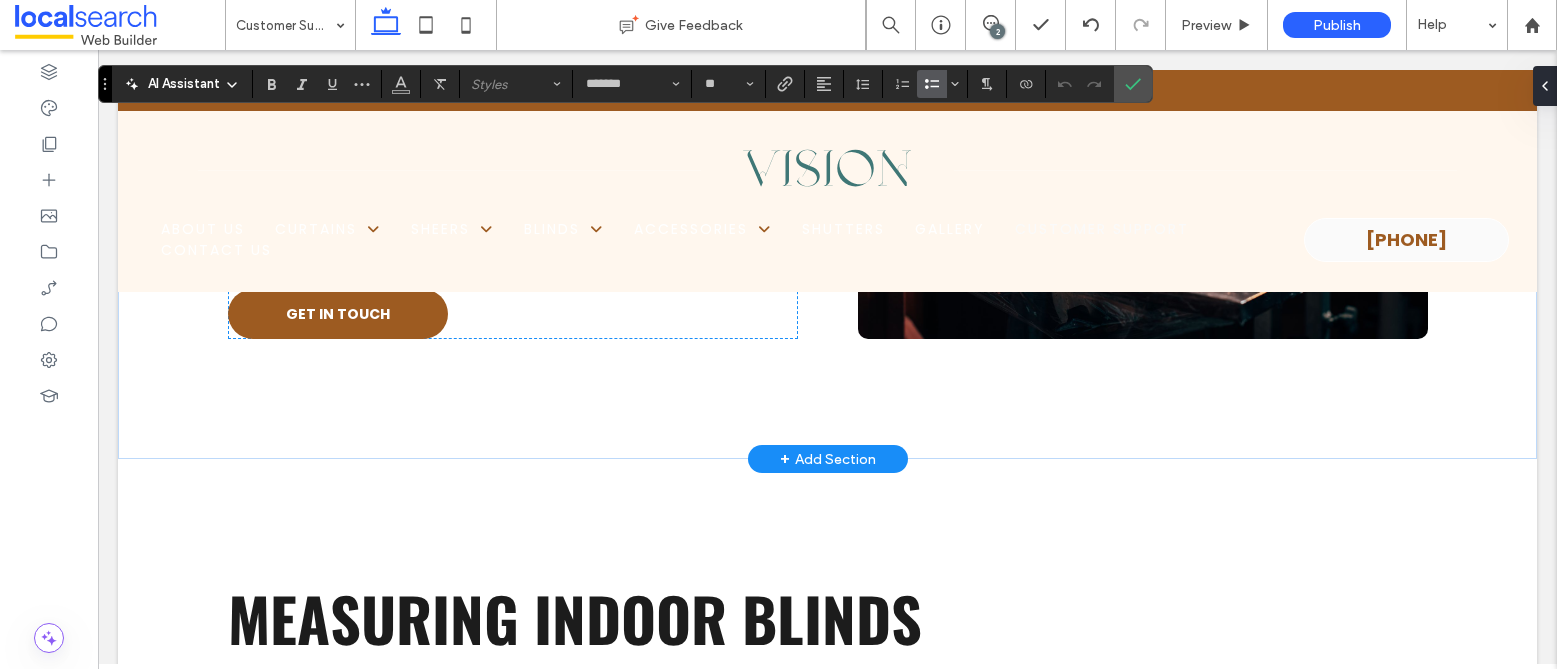 drag, startPoint x: 262, startPoint y: 429, endPoint x: 620, endPoint y: 522, distance: 369.88242 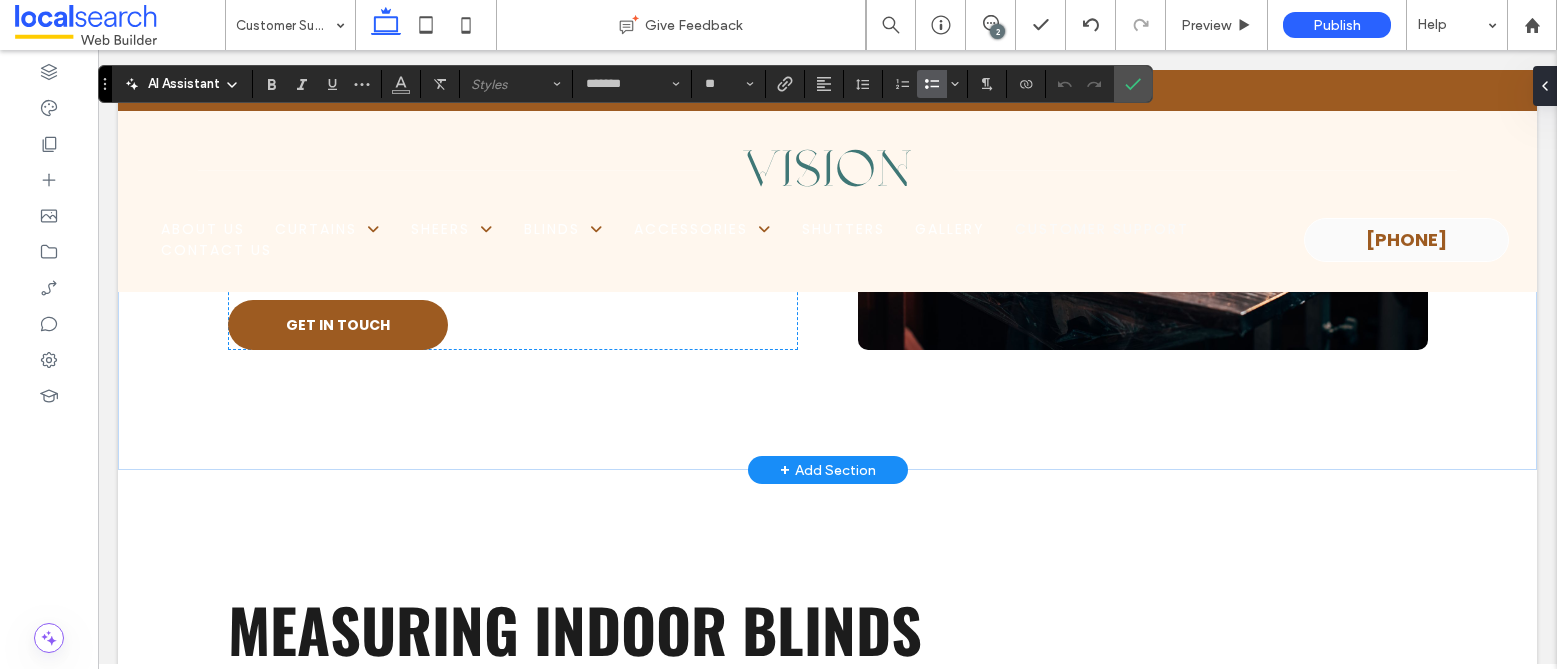 scroll, scrollTop: 5180, scrollLeft: 0, axis: vertical 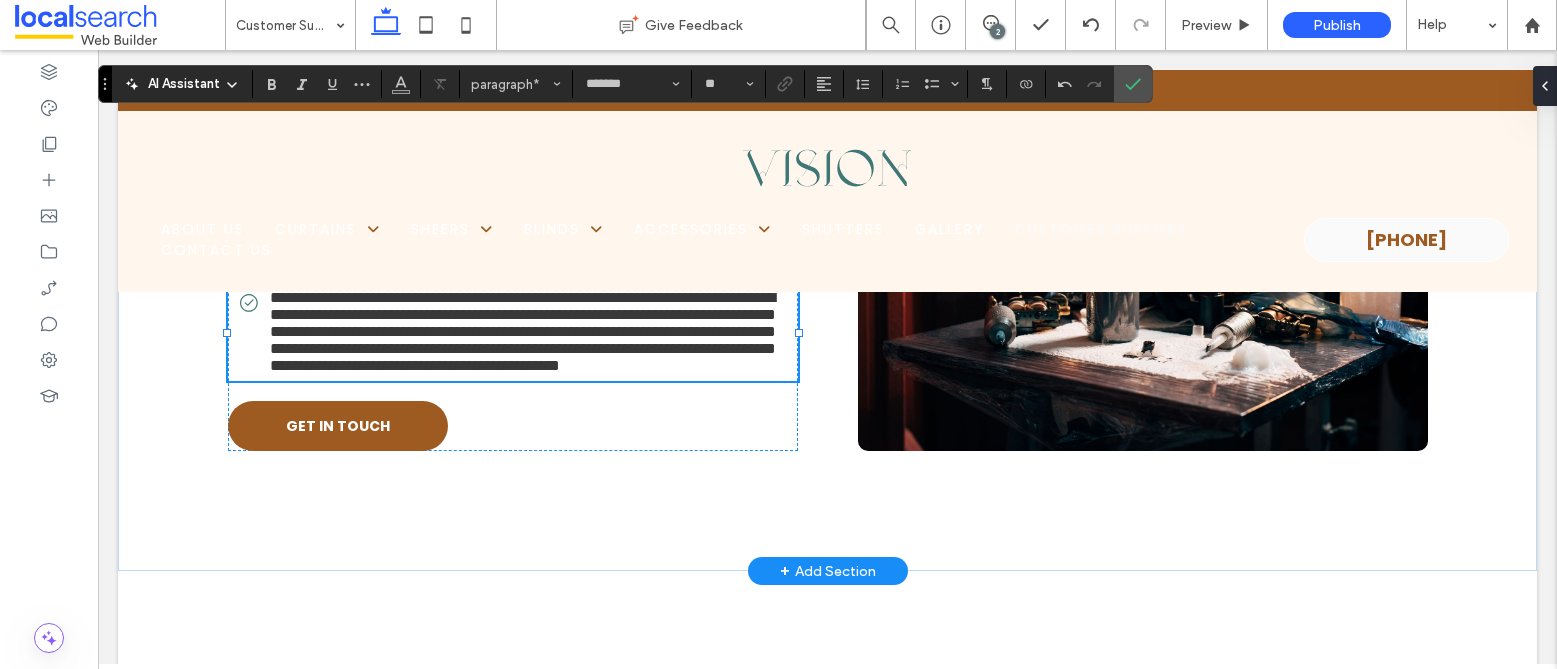 click on "**********" at bounding box center (513, 272) 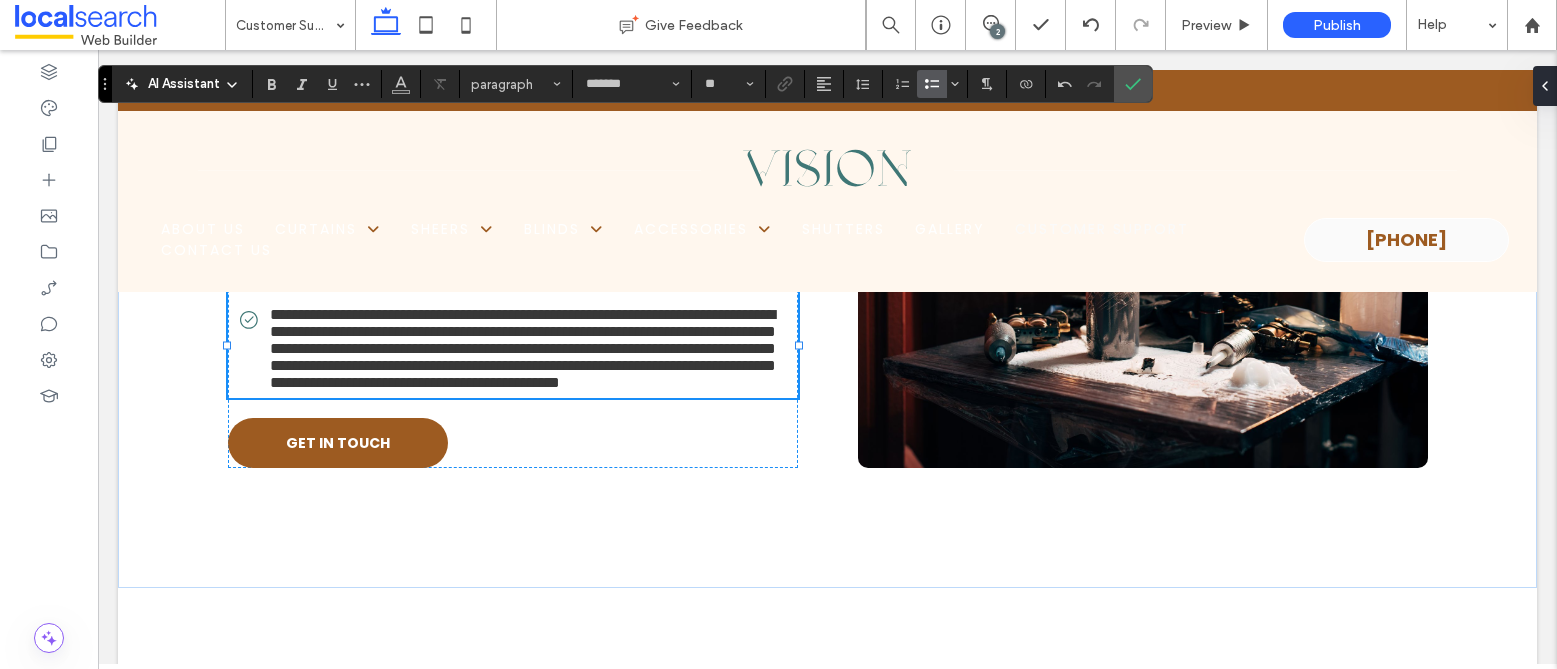 drag, startPoint x: 220, startPoint y: 432, endPoint x: 408, endPoint y: 508, distance: 202.78067 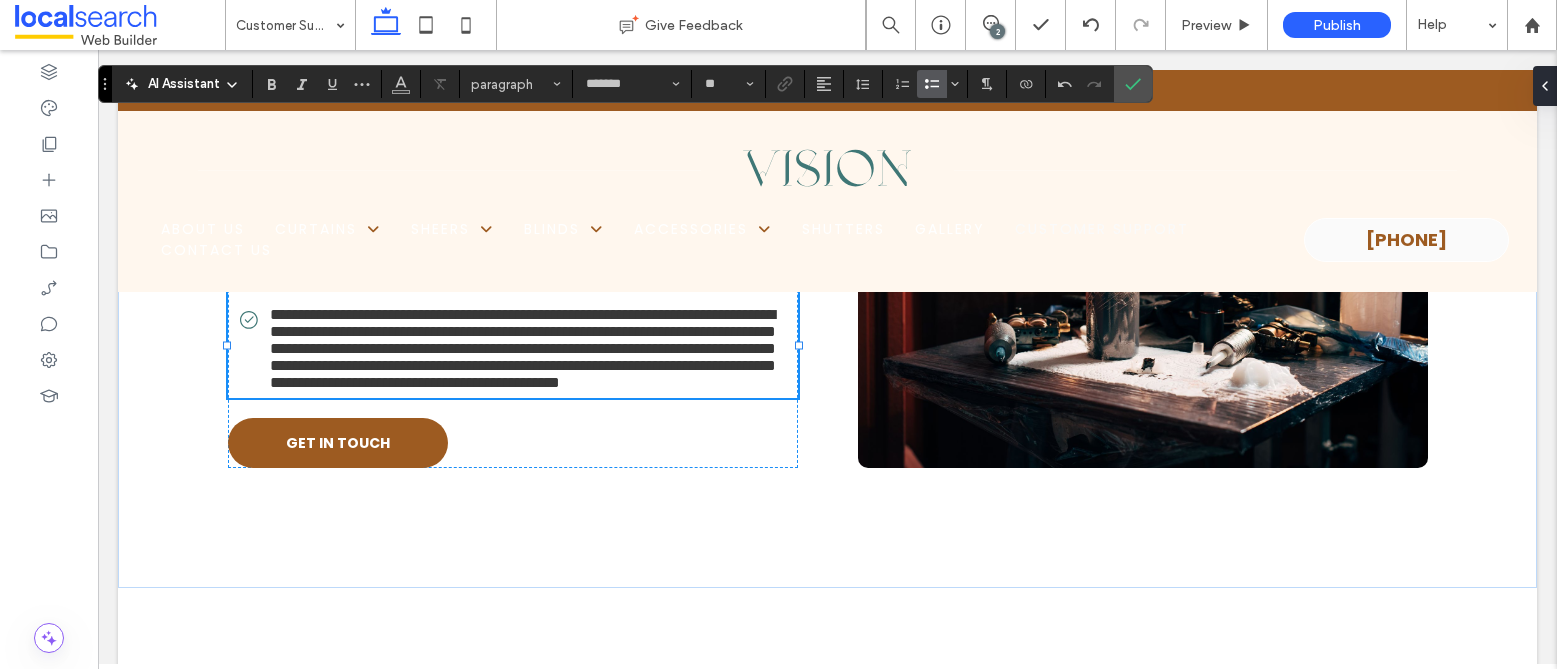 click on "**********" at bounding box center (523, 348) 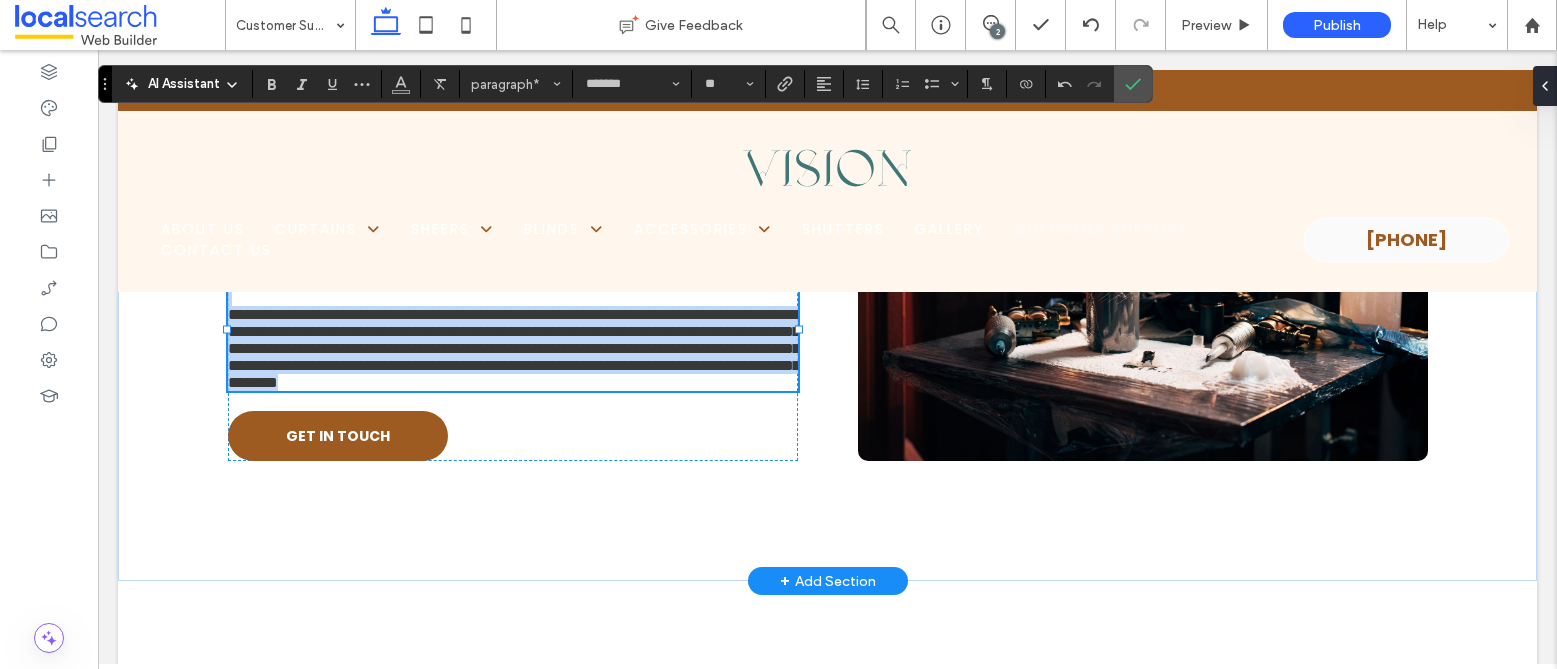 drag, startPoint x: 222, startPoint y: 434, endPoint x: 738, endPoint y: 620, distance: 548.49976 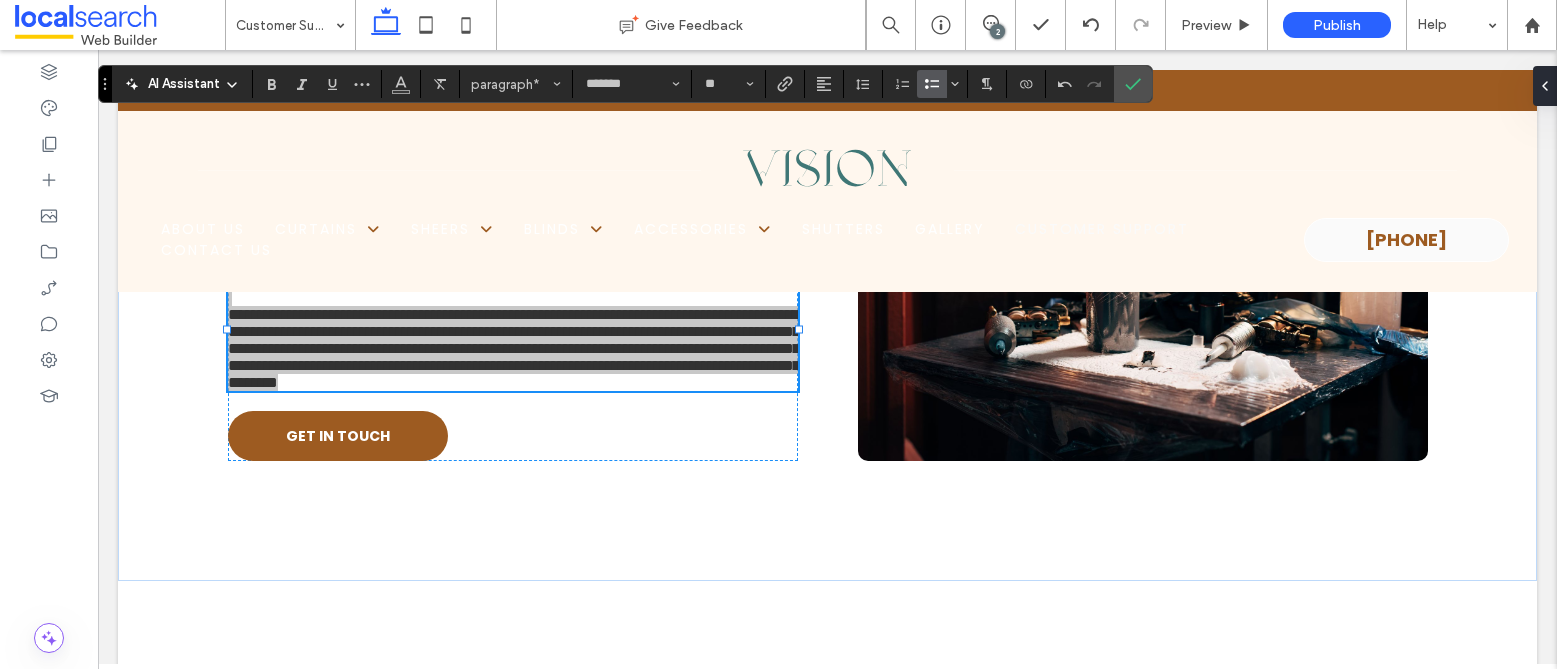 click 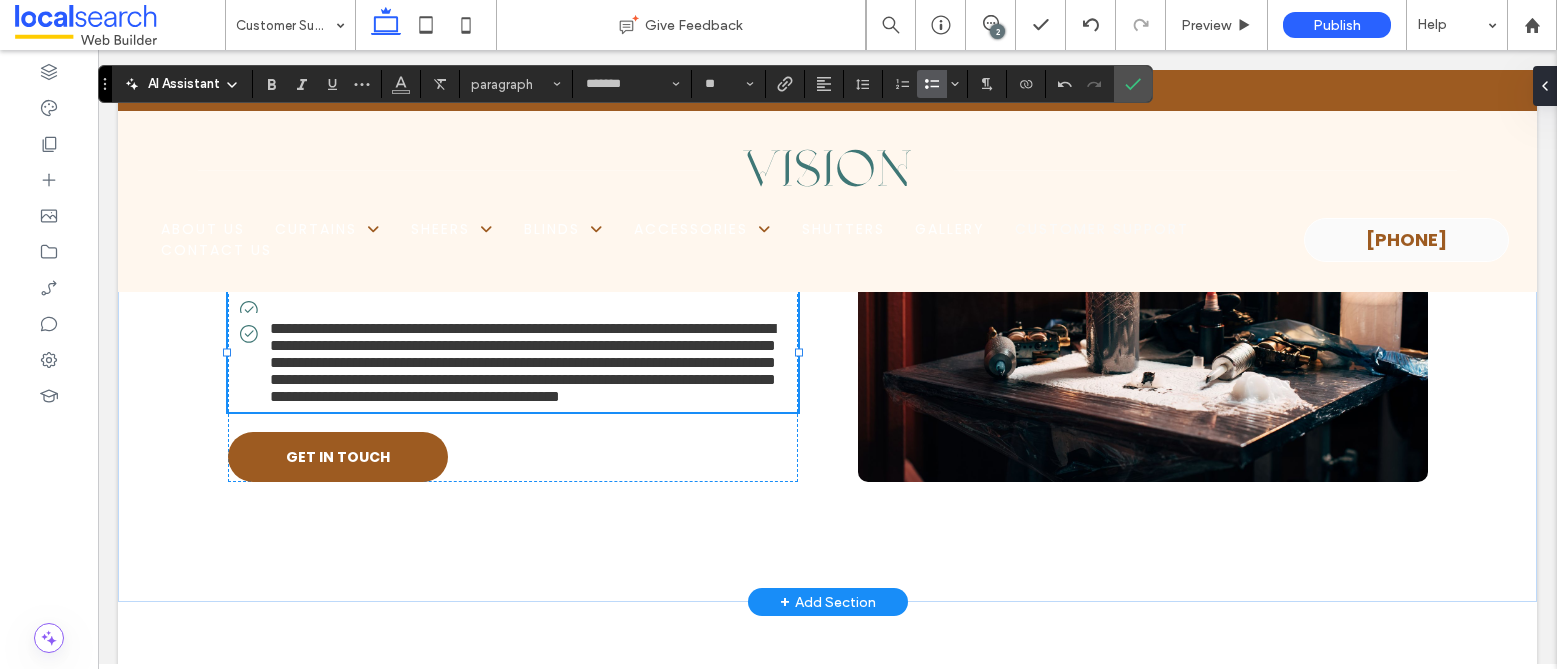 click at bounding box center [519, 304] 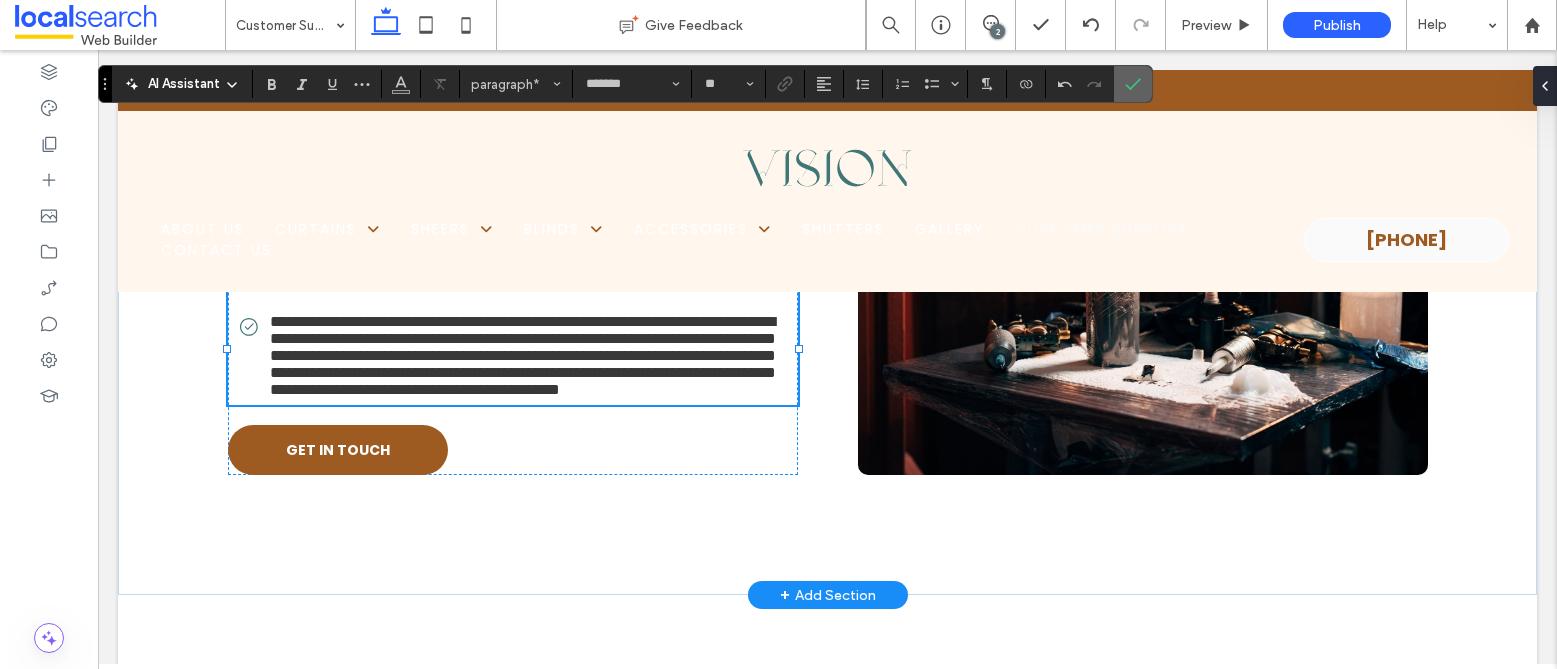 click 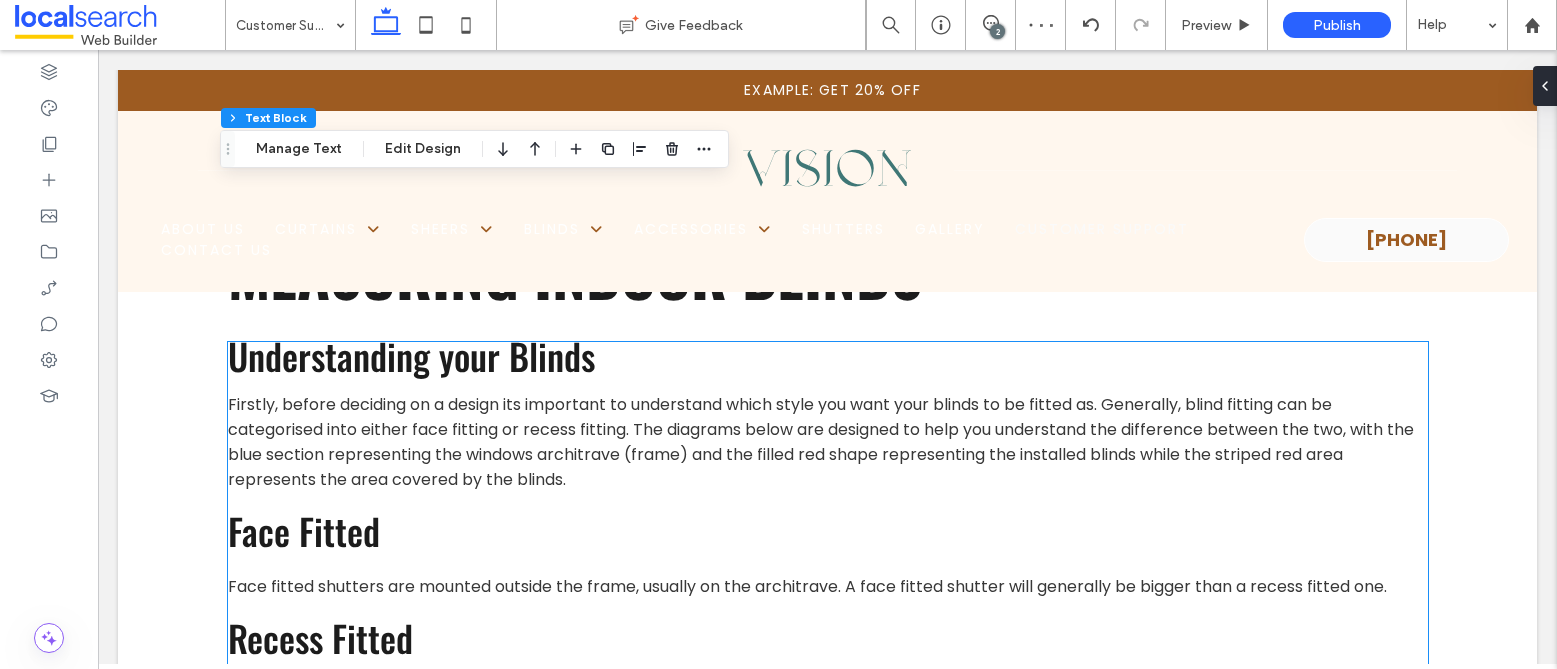 scroll, scrollTop: 5788, scrollLeft: 0, axis: vertical 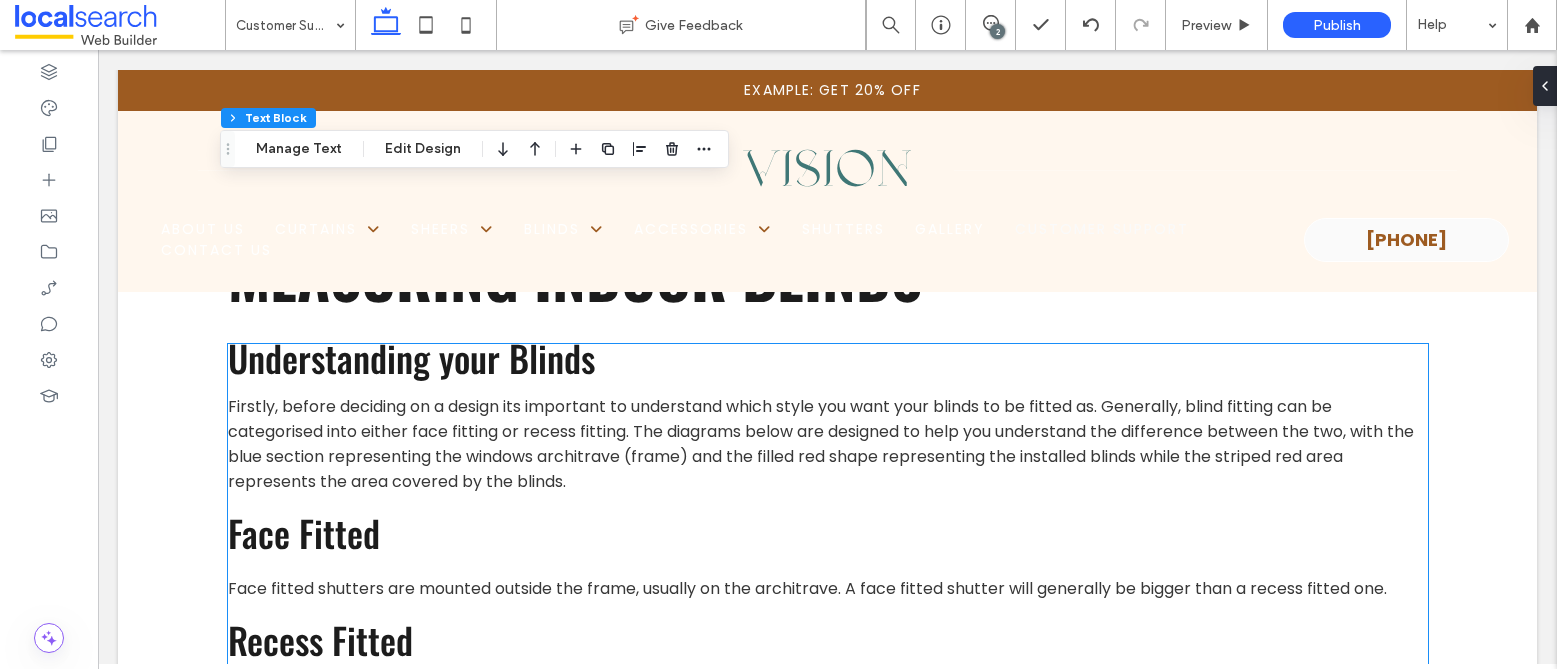 click on "Firstly, before deciding on a design its important to understand which style you want your blinds to be fitted as. Generally, blind fitting can be categorised into either face fitting or recess fitting. The diagrams below are designed to help you understand the difference between the two, with the blue section representing the windows architrave (frame) and the filled red shape representing the installed blinds while the striped red area represents the area covered by the blinds." at bounding box center (821, 444) 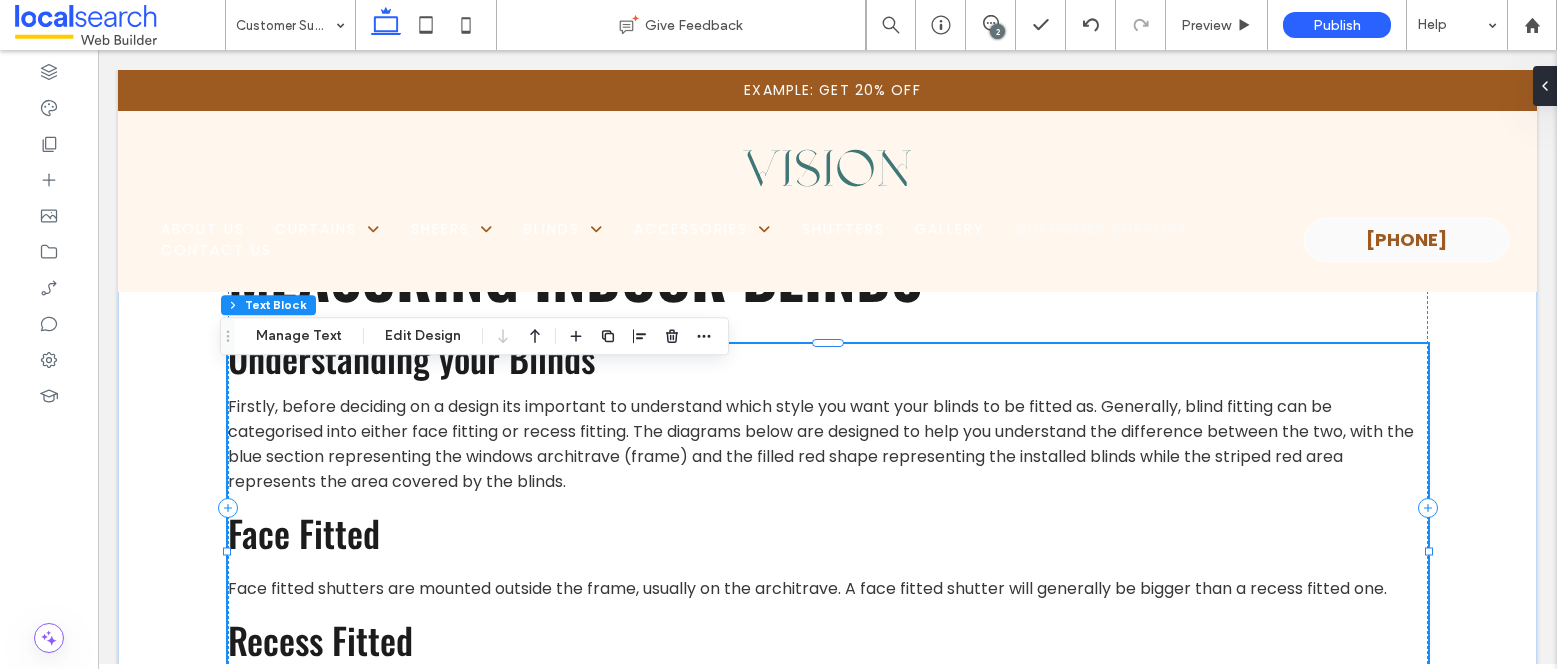 click on "Firstly, before deciding on a design its important to understand which style you want your blinds to be fitted as. Generally, blind fitting can be categorised into either face fitting or recess fitting. The diagrams below are designed to help you understand the difference between the two, with the blue section representing the windows architrave (frame) and the filled red shape representing the installed blinds while the striped red area represents the area covered by the blinds." at bounding box center (821, 444) 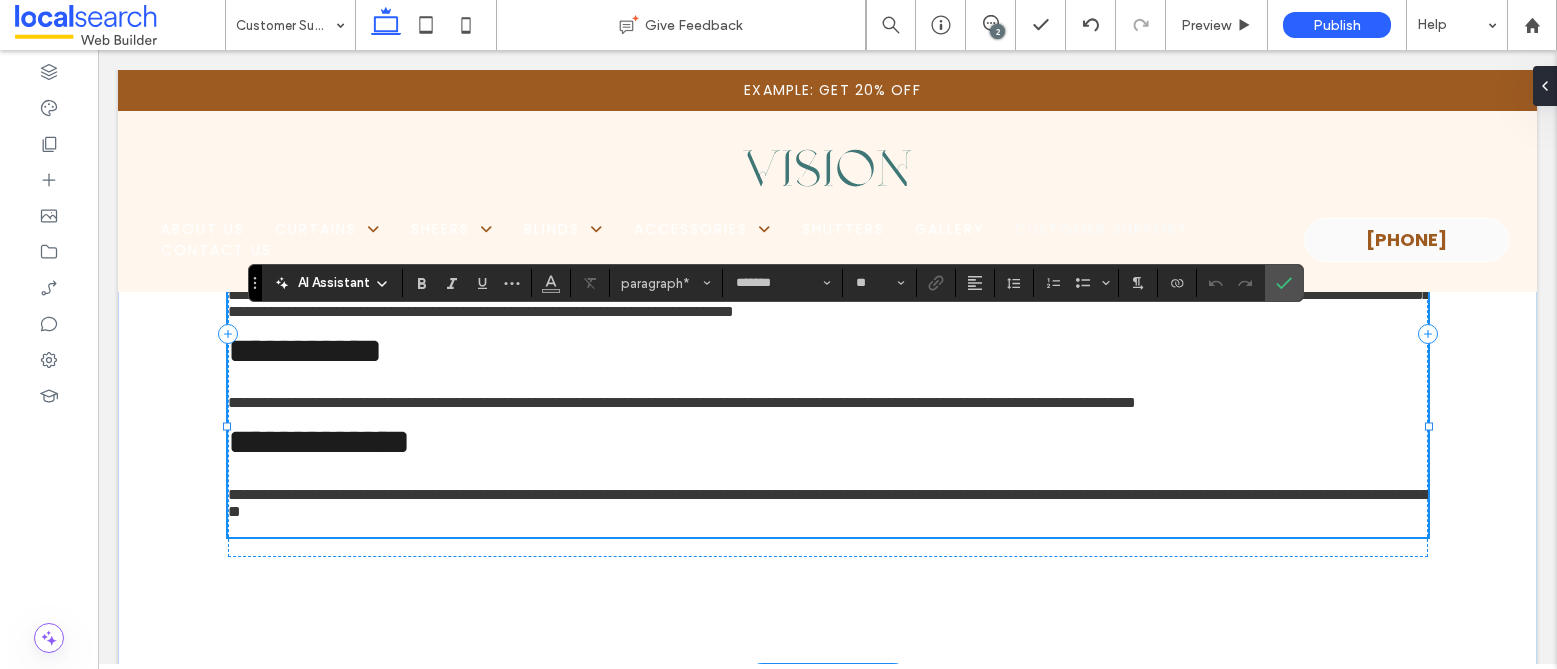 scroll, scrollTop: 5835, scrollLeft: 0, axis: vertical 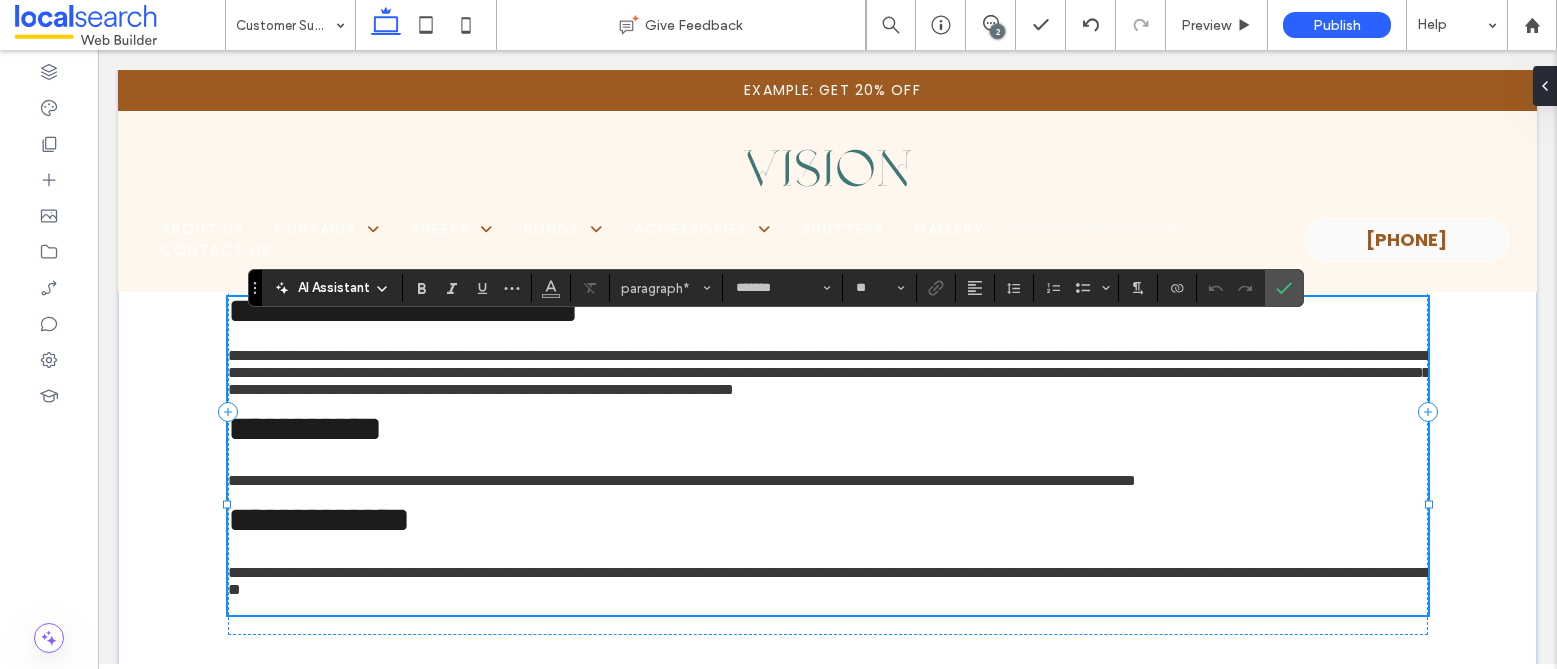 type on "******" 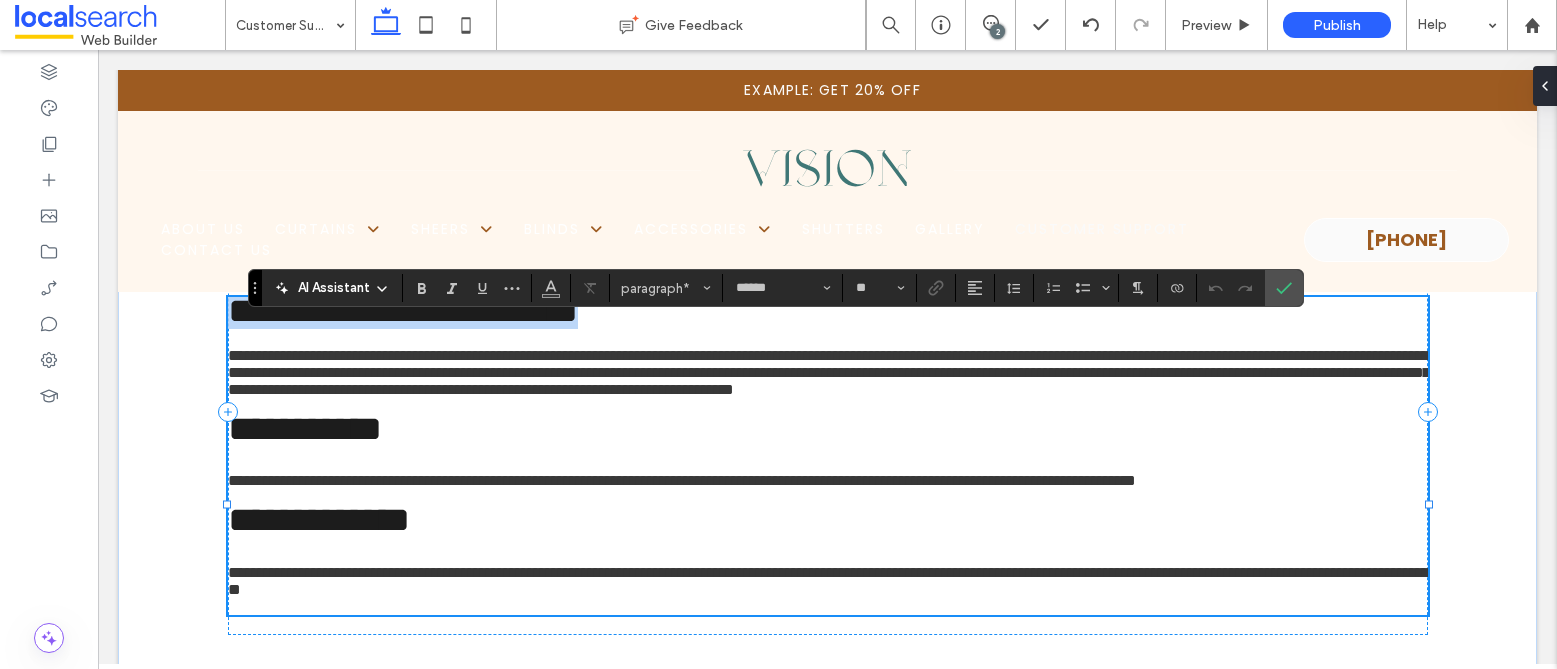 type 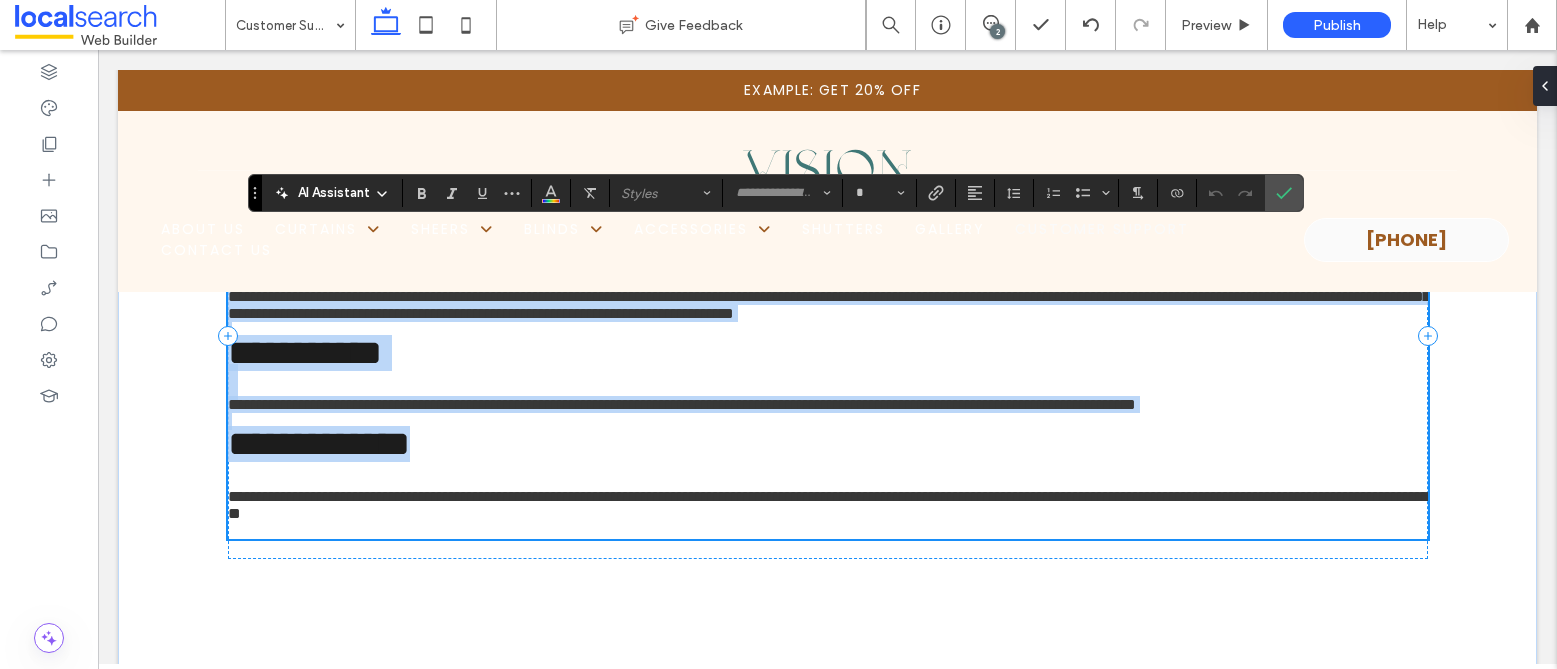 scroll, scrollTop: 5930, scrollLeft: 0, axis: vertical 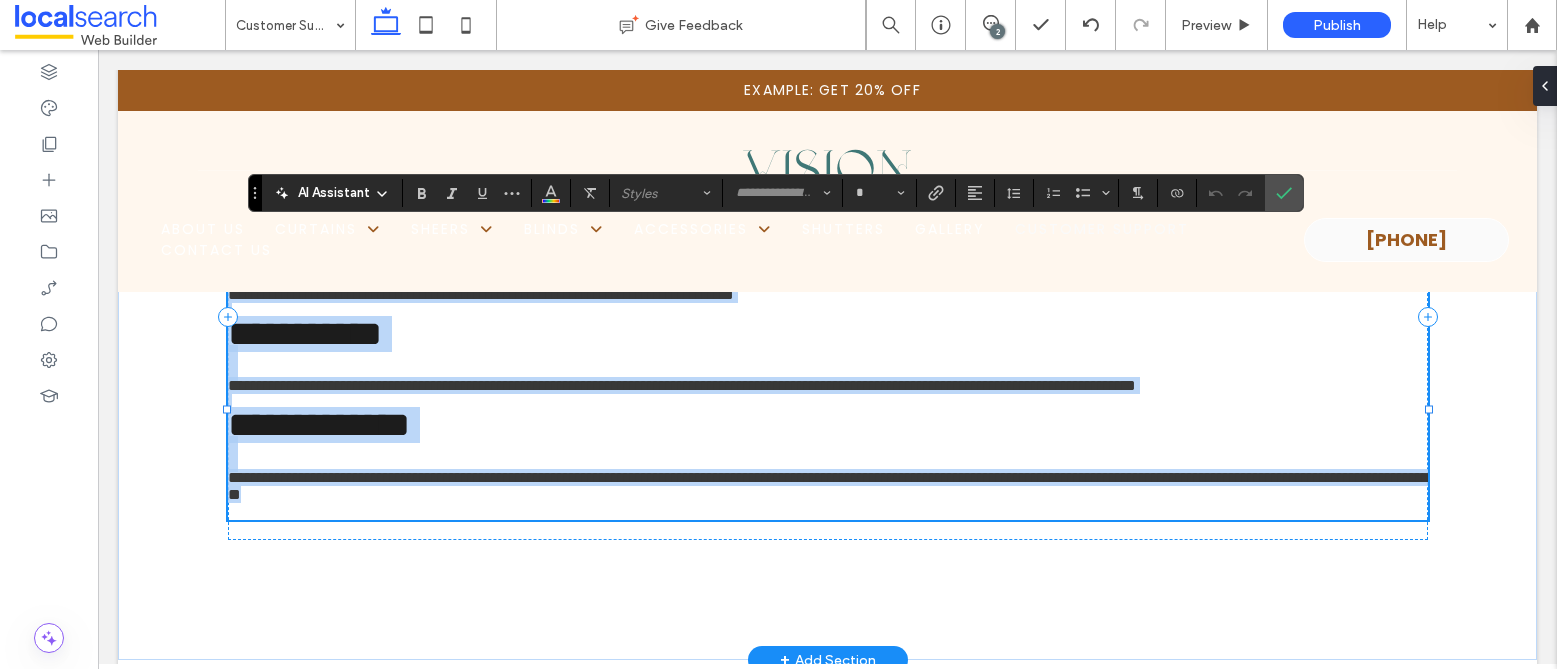 drag, startPoint x: 226, startPoint y: 349, endPoint x: 679, endPoint y: 602, distance: 518.86224 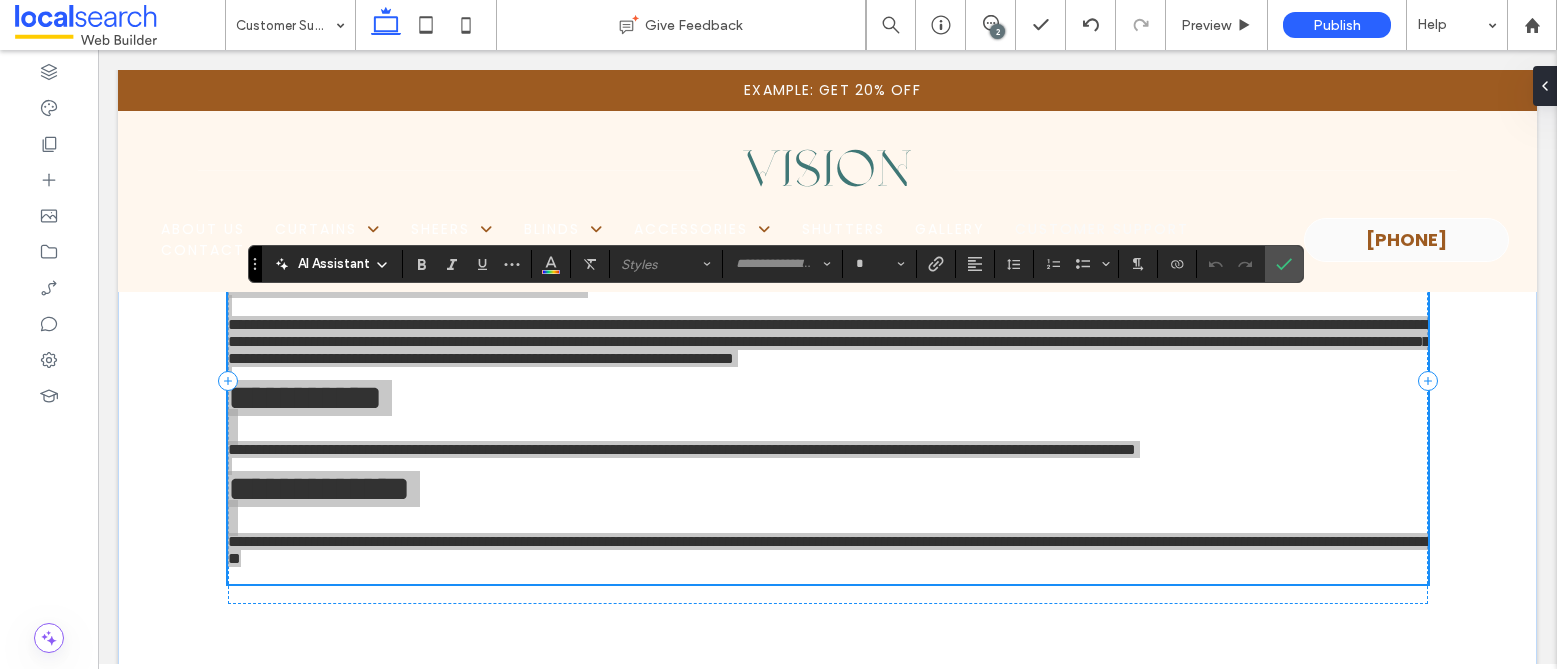 scroll, scrollTop: 5848, scrollLeft: 0, axis: vertical 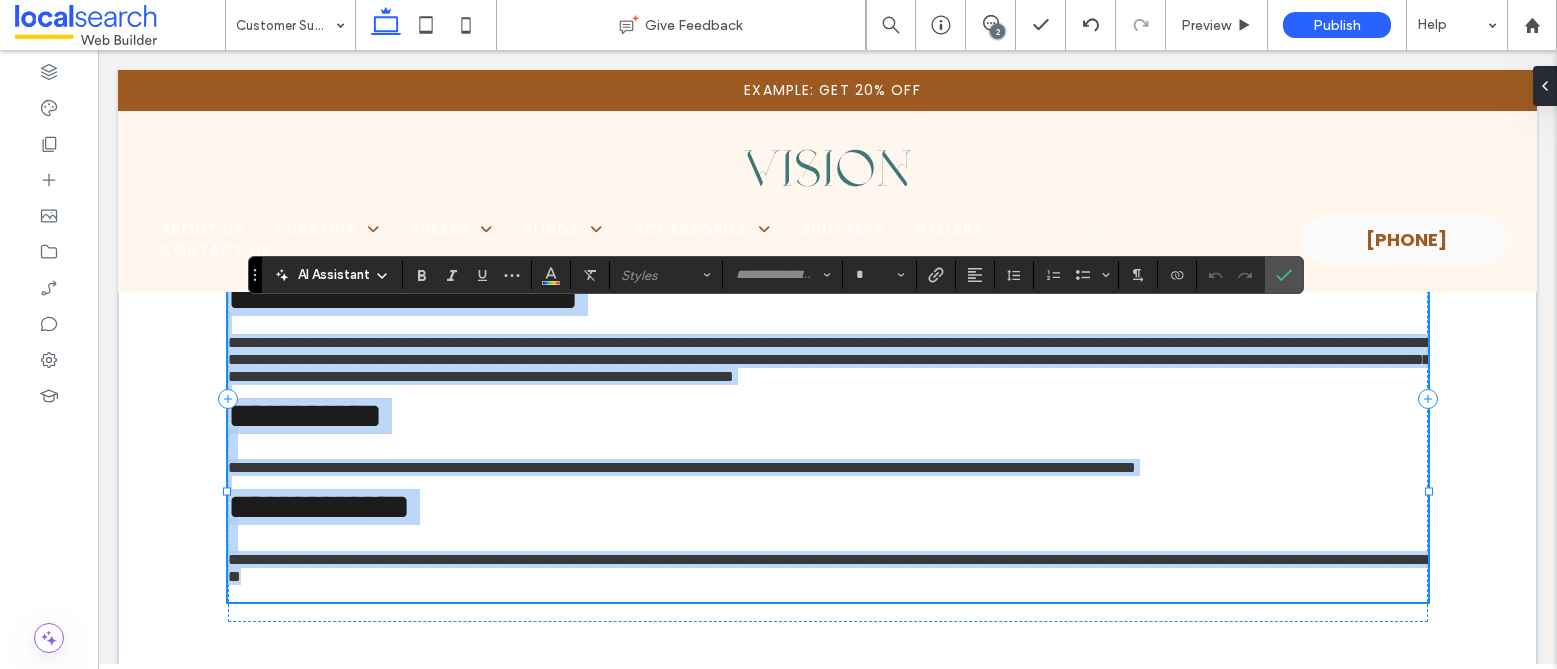 click on "**********" at bounding box center [829, 359] 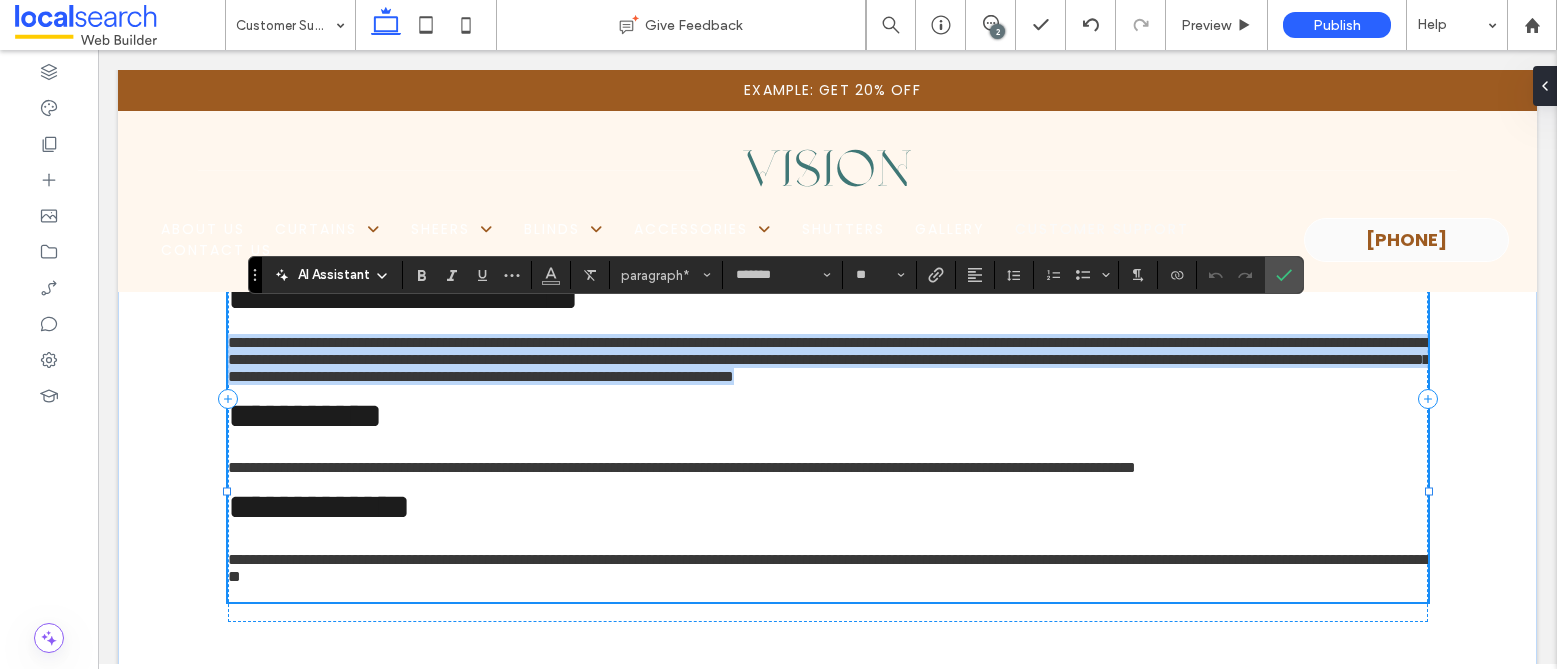 drag, startPoint x: 222, startPoint y: 376, endPoint x: 576, endPoint y: 438, distance: 359.38837 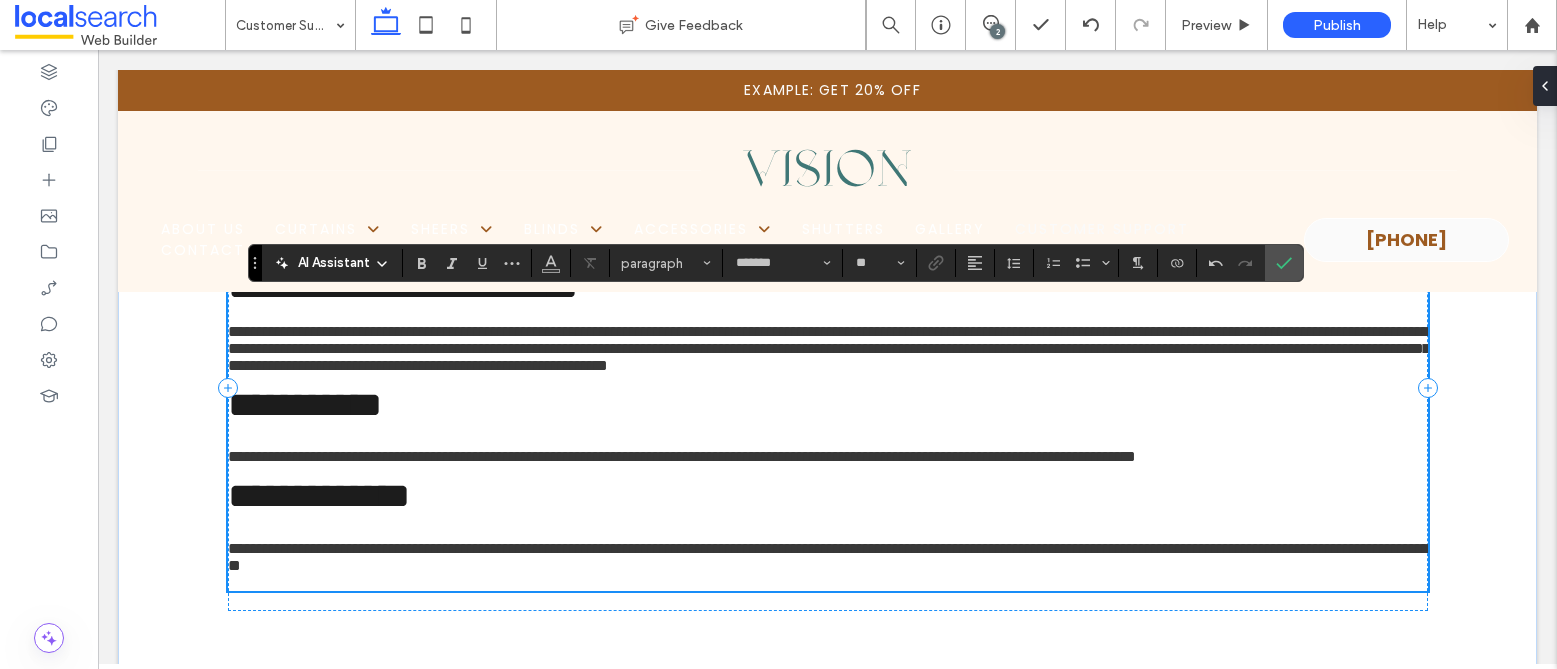 scroll, scrollTop: 5863, scrollLeft: 0, axis: vertical 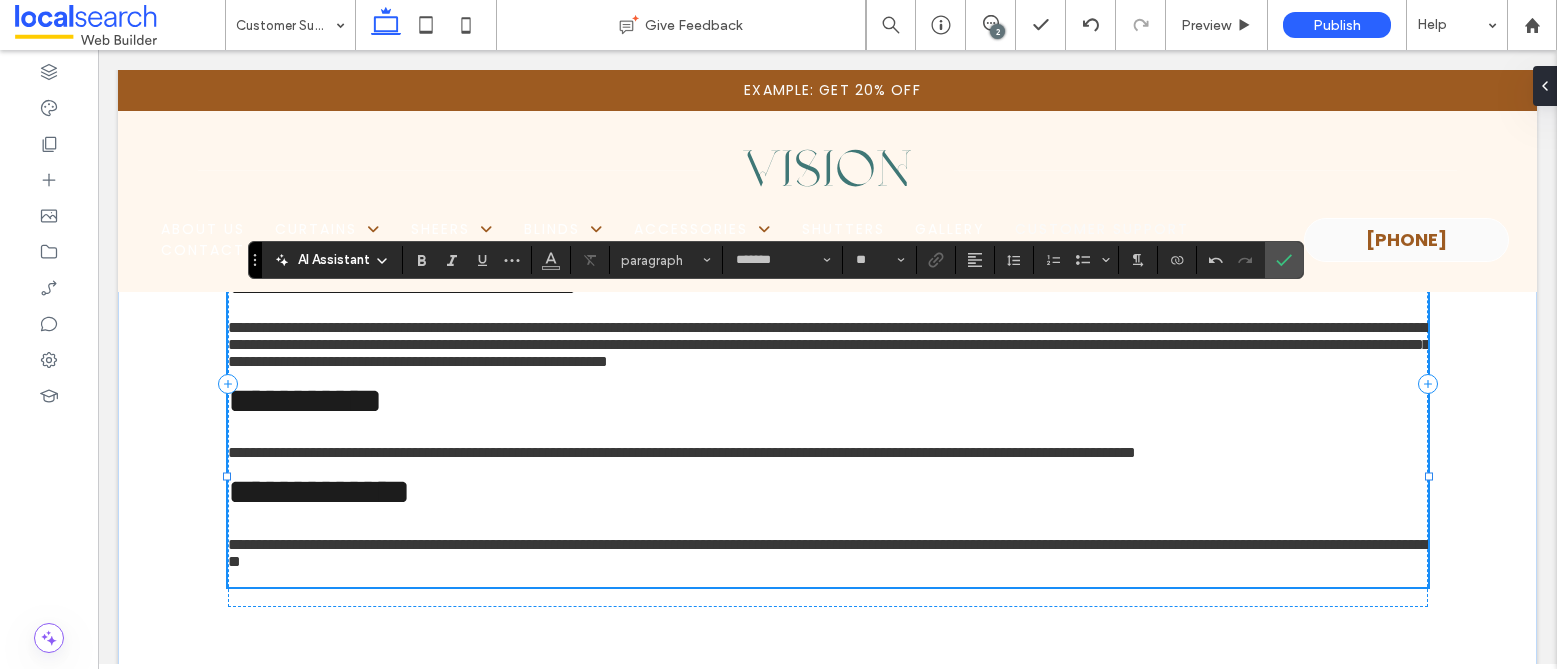 click on "**********" at bounding box center [682, 452] 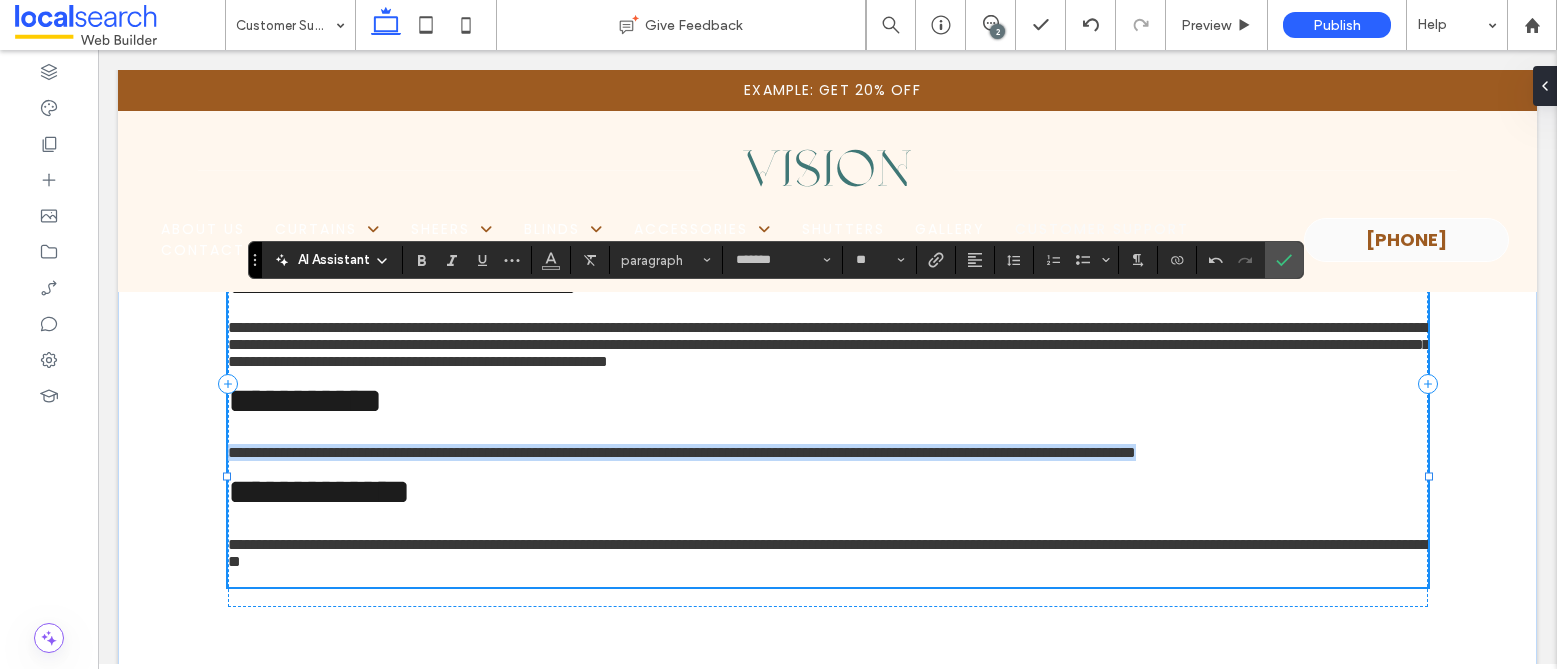 drag, startPoint x: 221, startPoint y: 539, endPoint x: 1385, endPoint y: 545, distance: 1164.0155 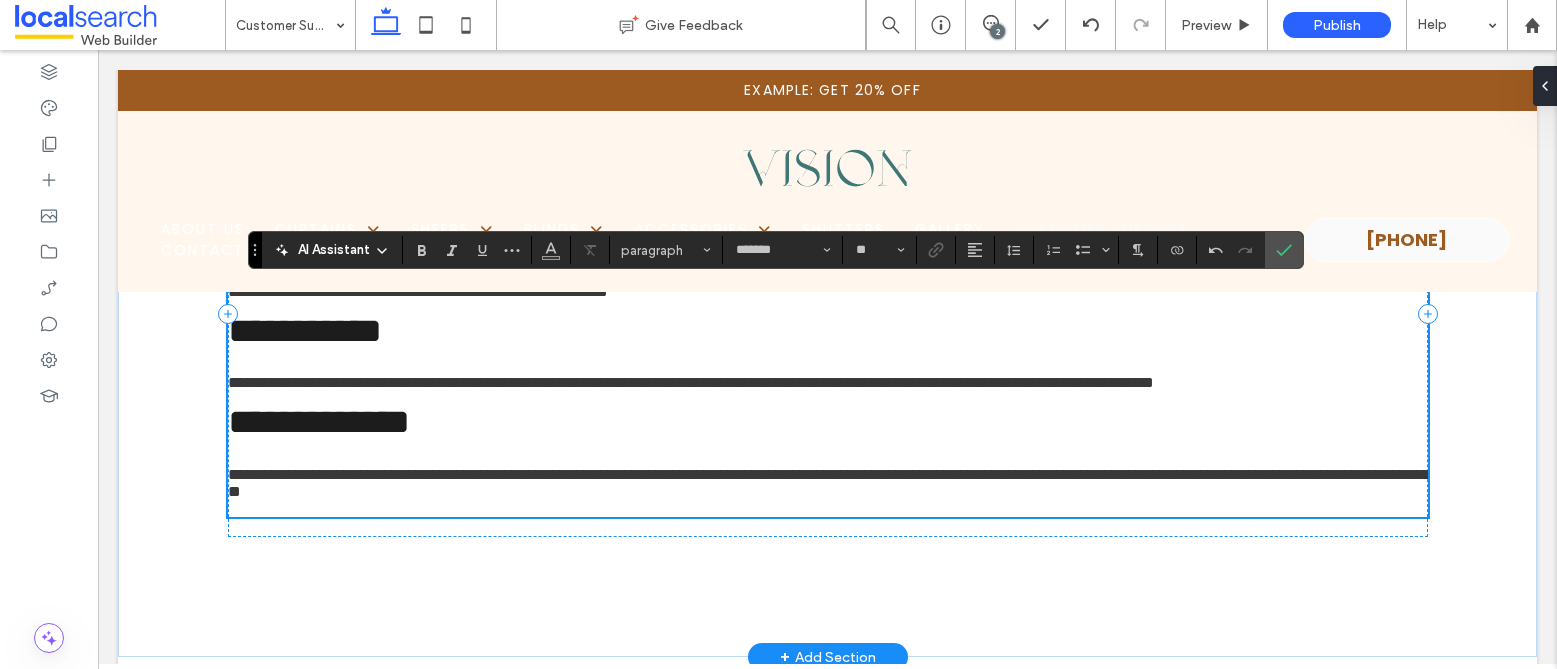 scroll, scrollTop: 5968, scrollLeft: 0, axis: vertical 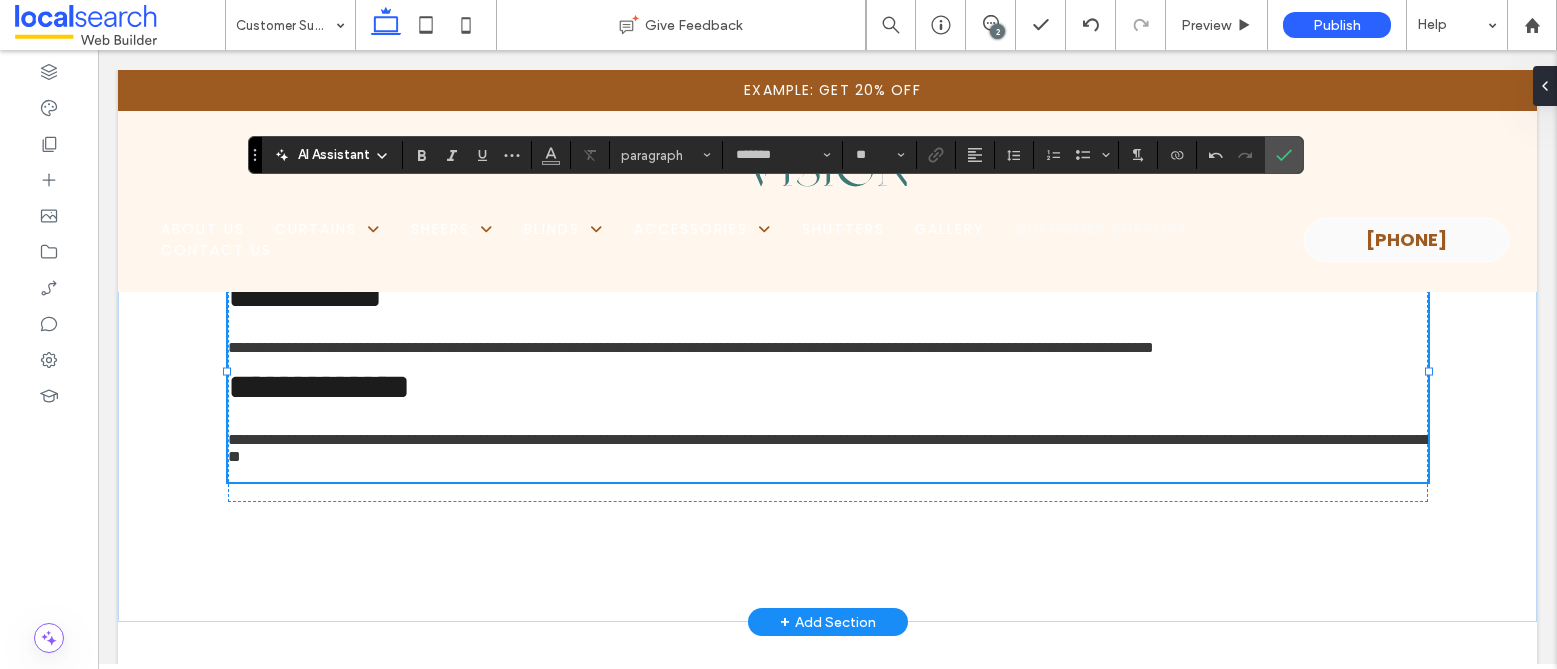 click on "**********" at bounding box center (828, 448) 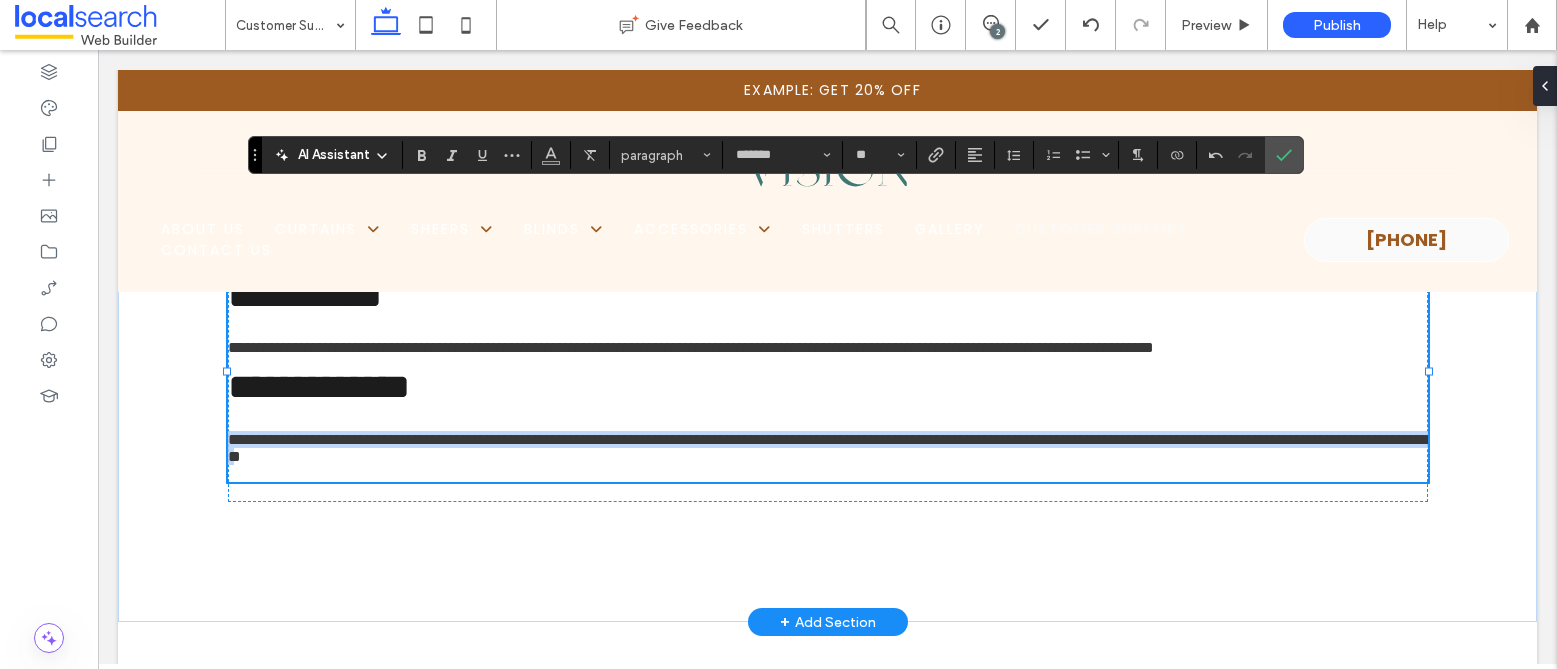 drag, startPoint x: 222, startPoint y: 543, endPoint x: 605, endPoint y: 566, distance: 383.68997 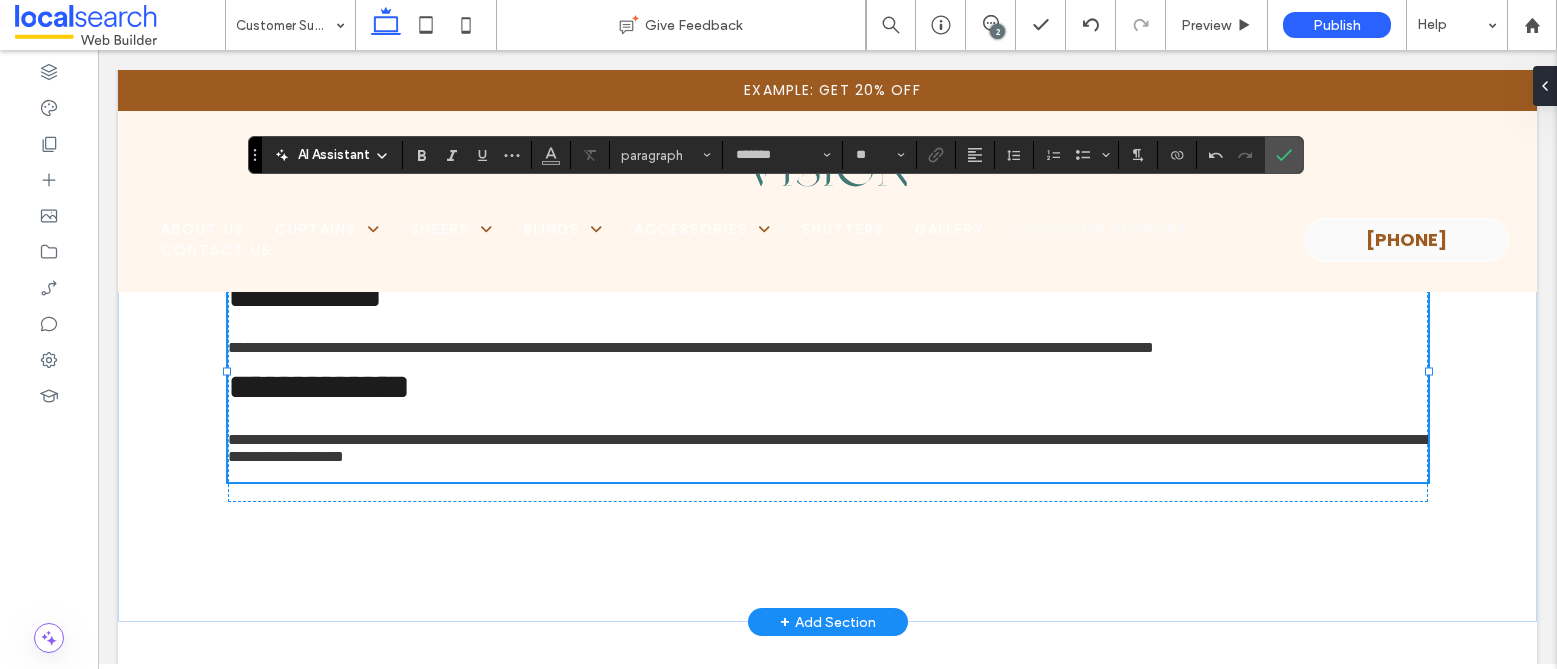 click at bounding box center [828, 473] 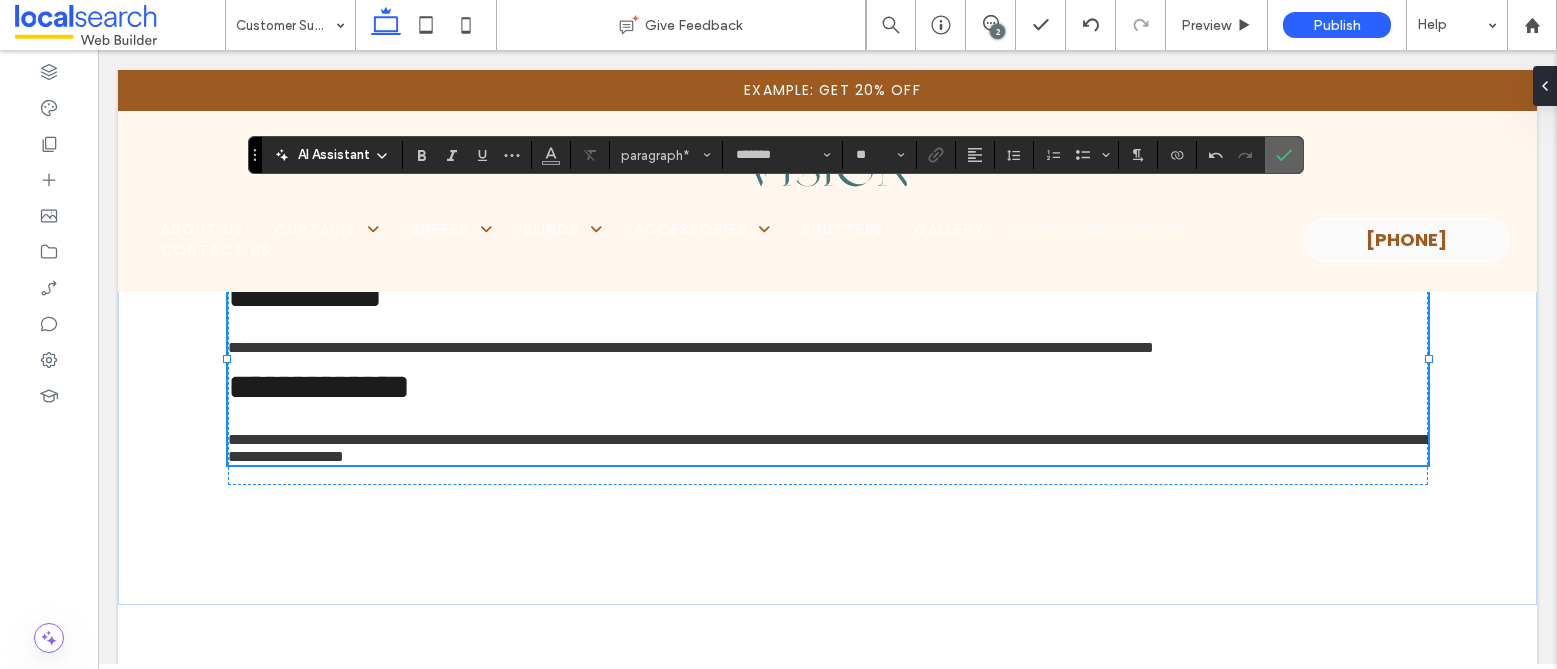 click 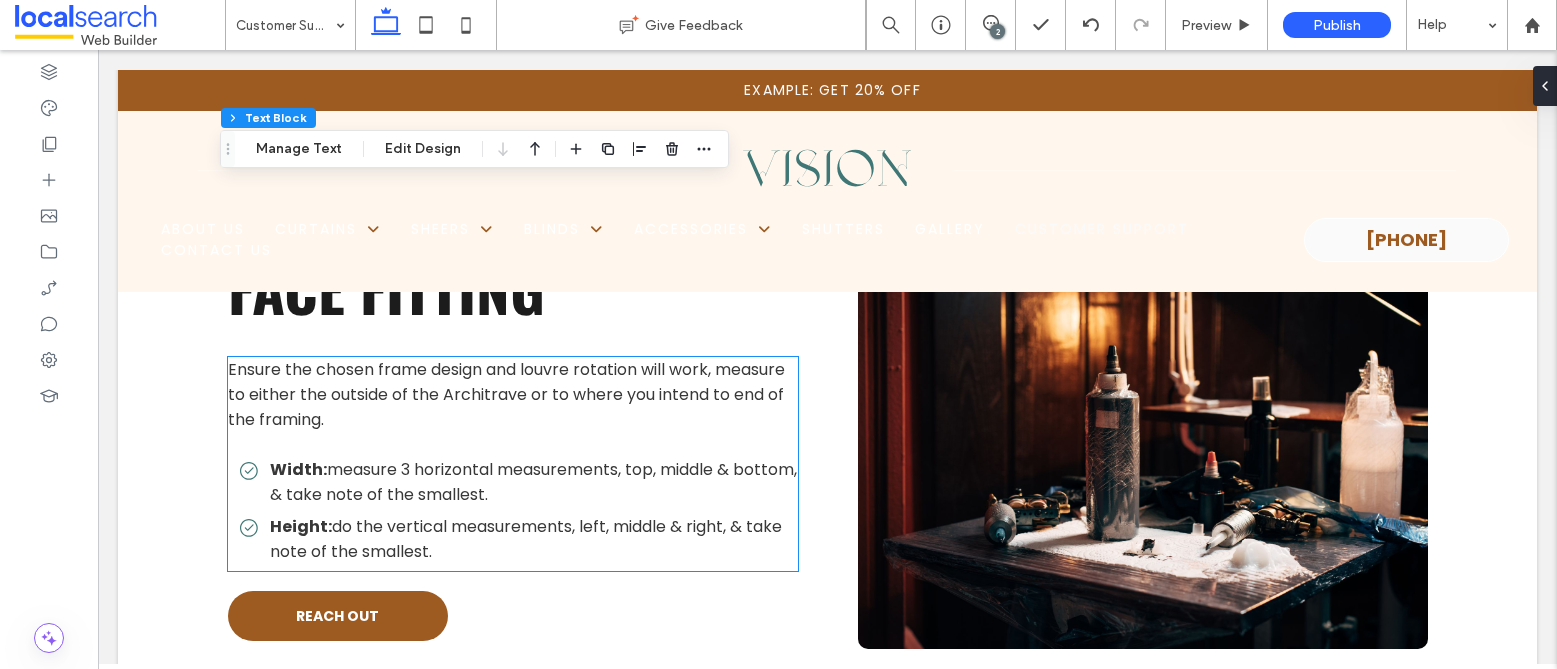 scroll, scrollTop: 6537, scrollLeft: 0, axis: vertical 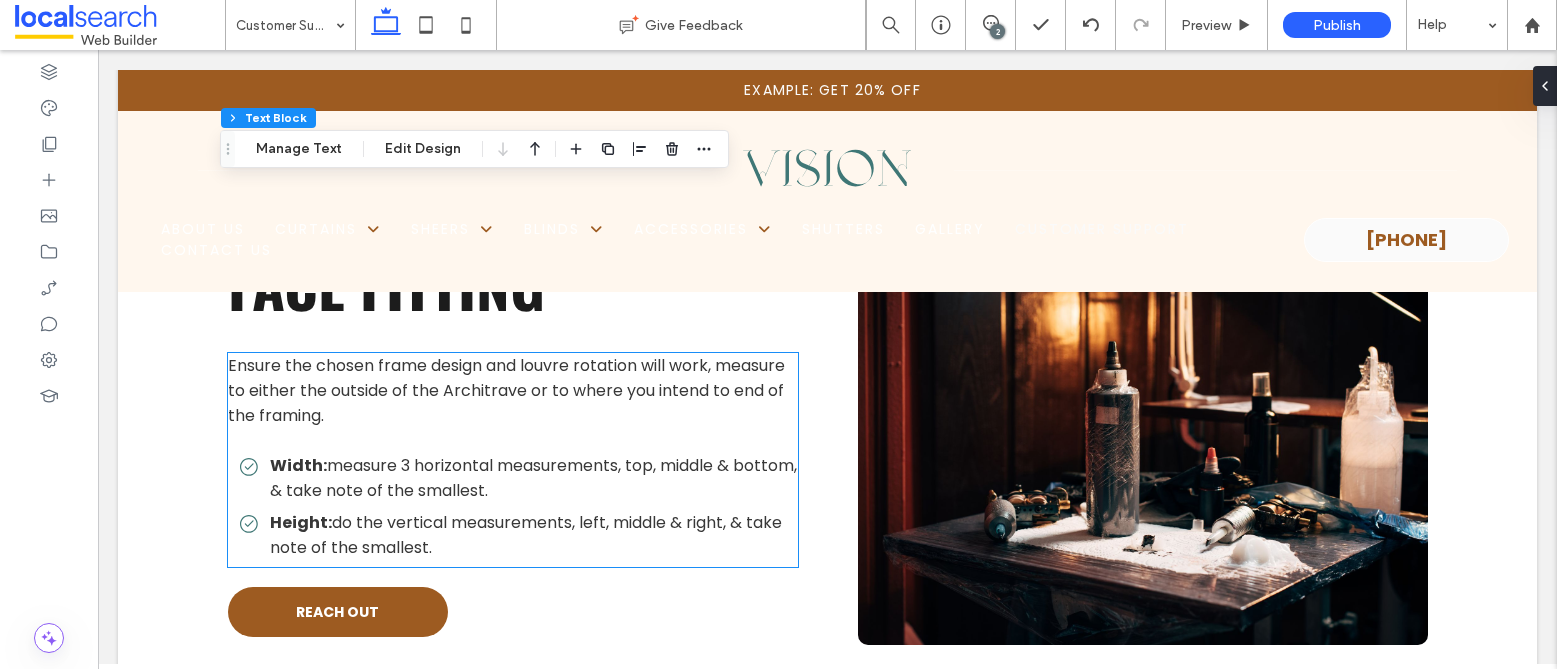 click on "Ensure the chosen frame design and louvre rotation will work, measure to either the outside of the Architrave or to where you intend to end of the framing." at bounding box center (506, 390) 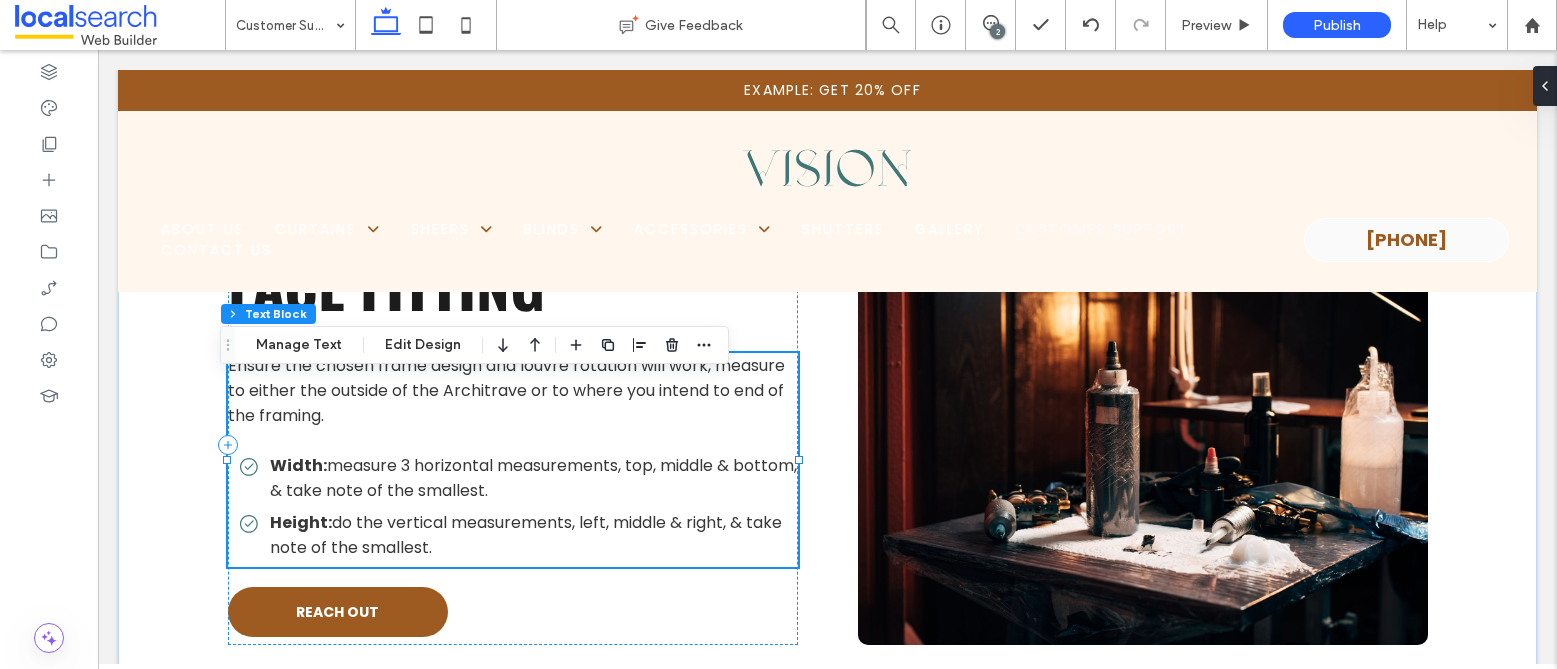 click on "Ensure the chosen frame design and louvre rotation will work, measure to either the outside of the Architrave or to where you intend to end of the framing." at bounding box center [506, 390] 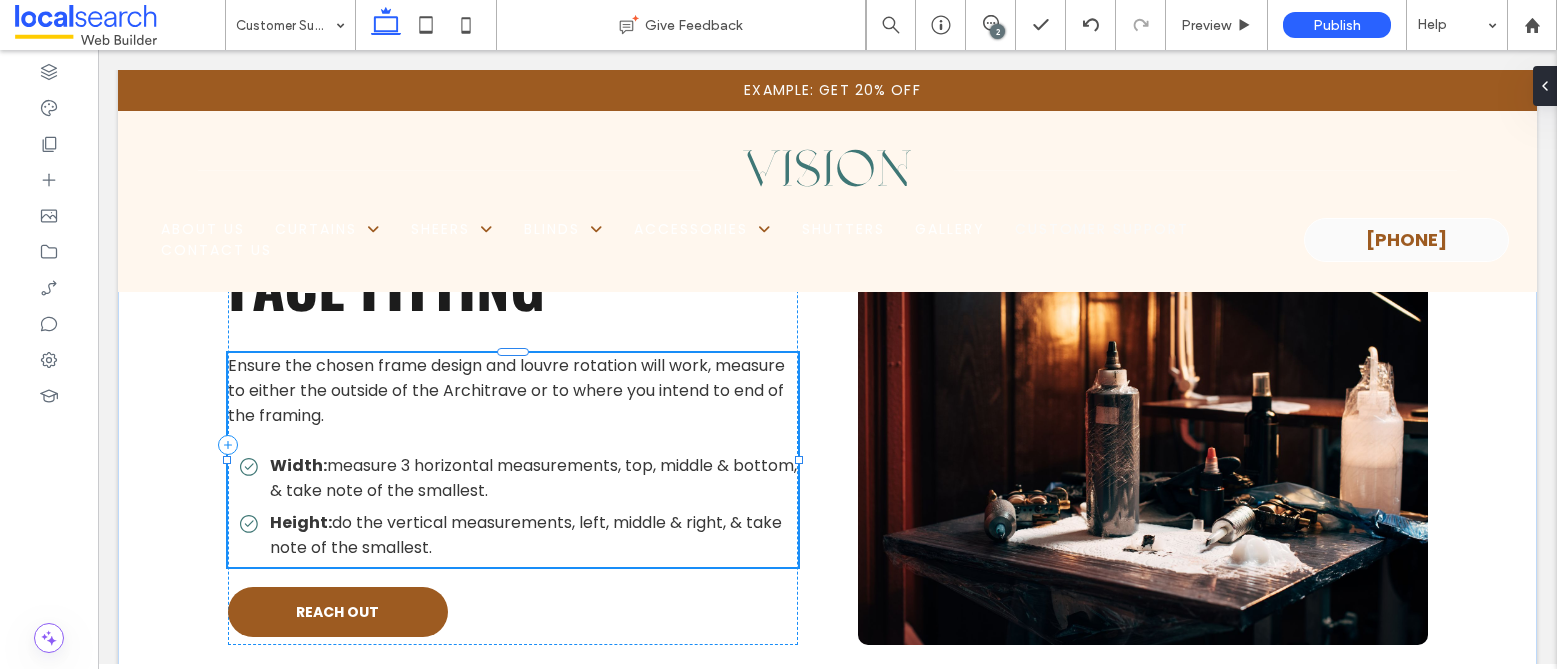 type on "*******" 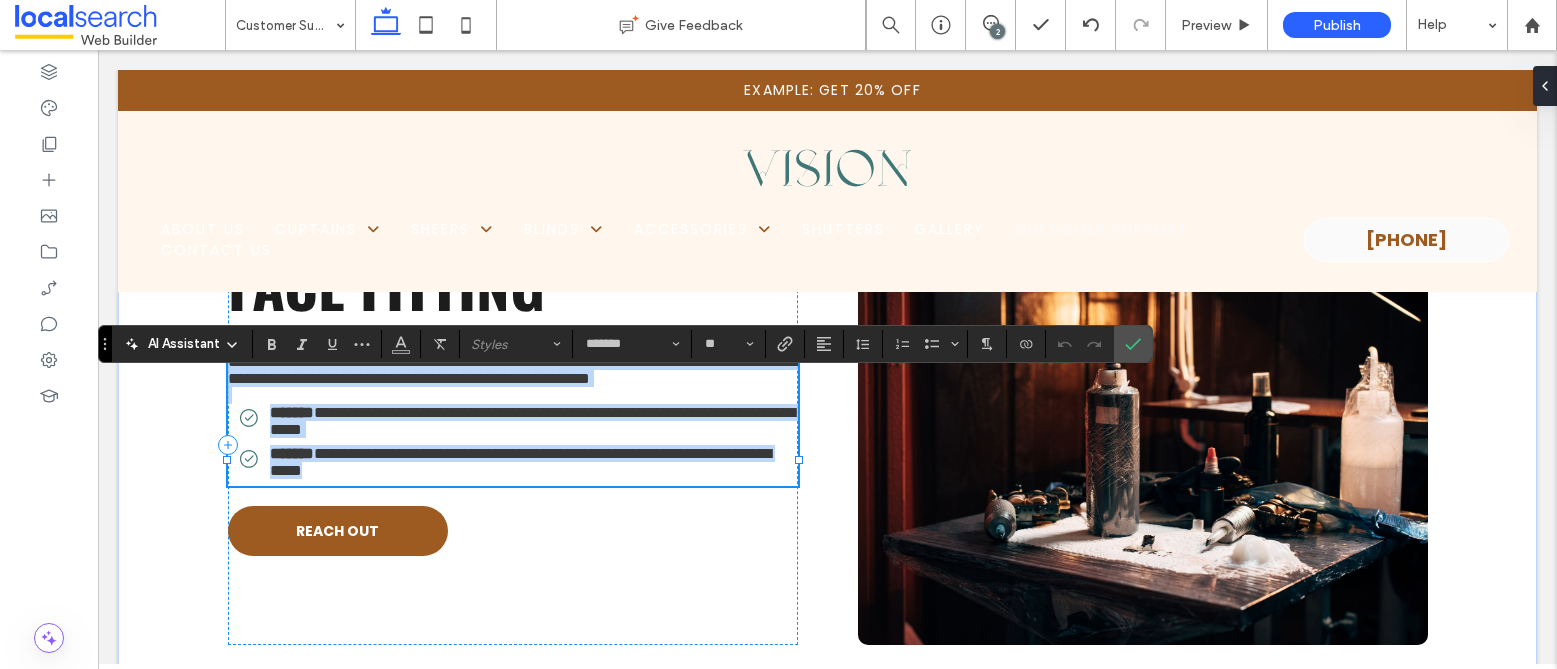 drag, startPoint x: 221, startPoint y: 395, endPoint x: 458, endPoint y: 564, distance: 291.08417 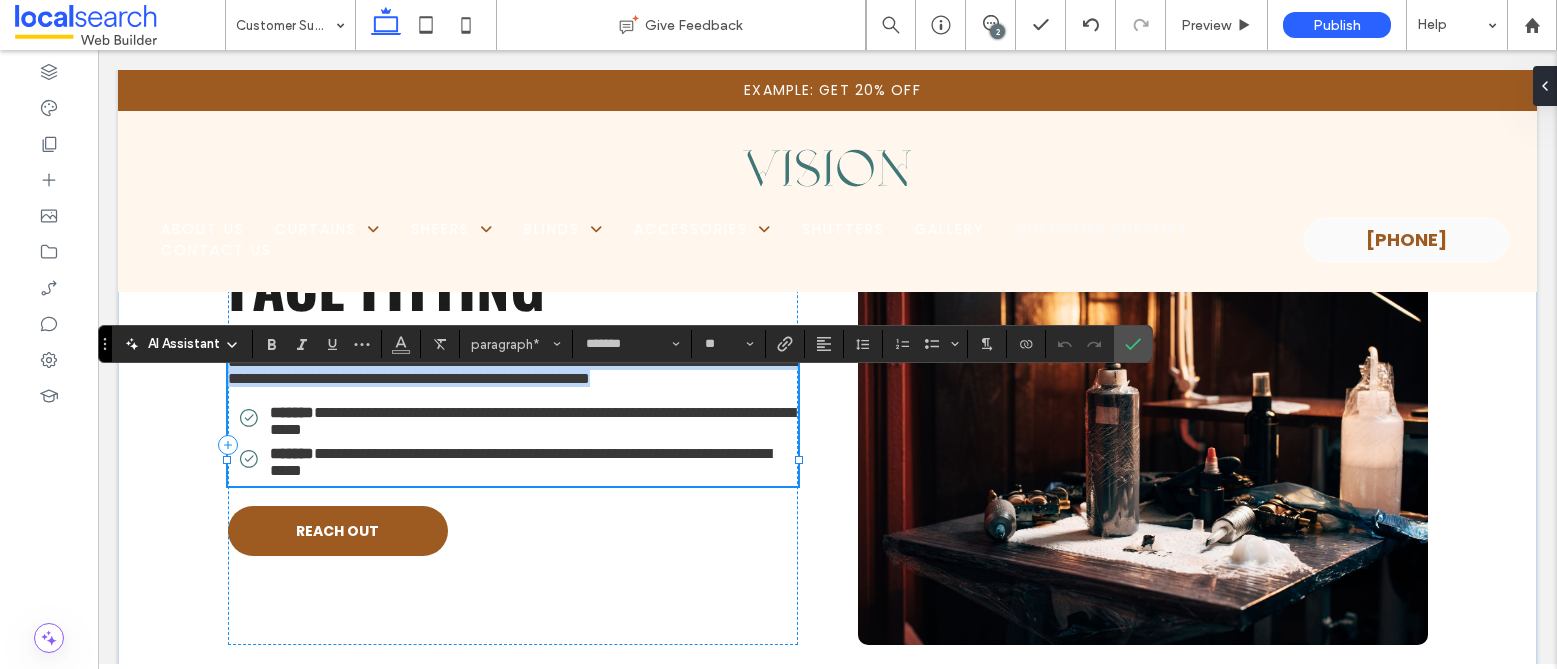 drag, startPoint x: 222, startPoint y: 393, endPoint x: 320, endPoint y: 434, distance: 106.23088 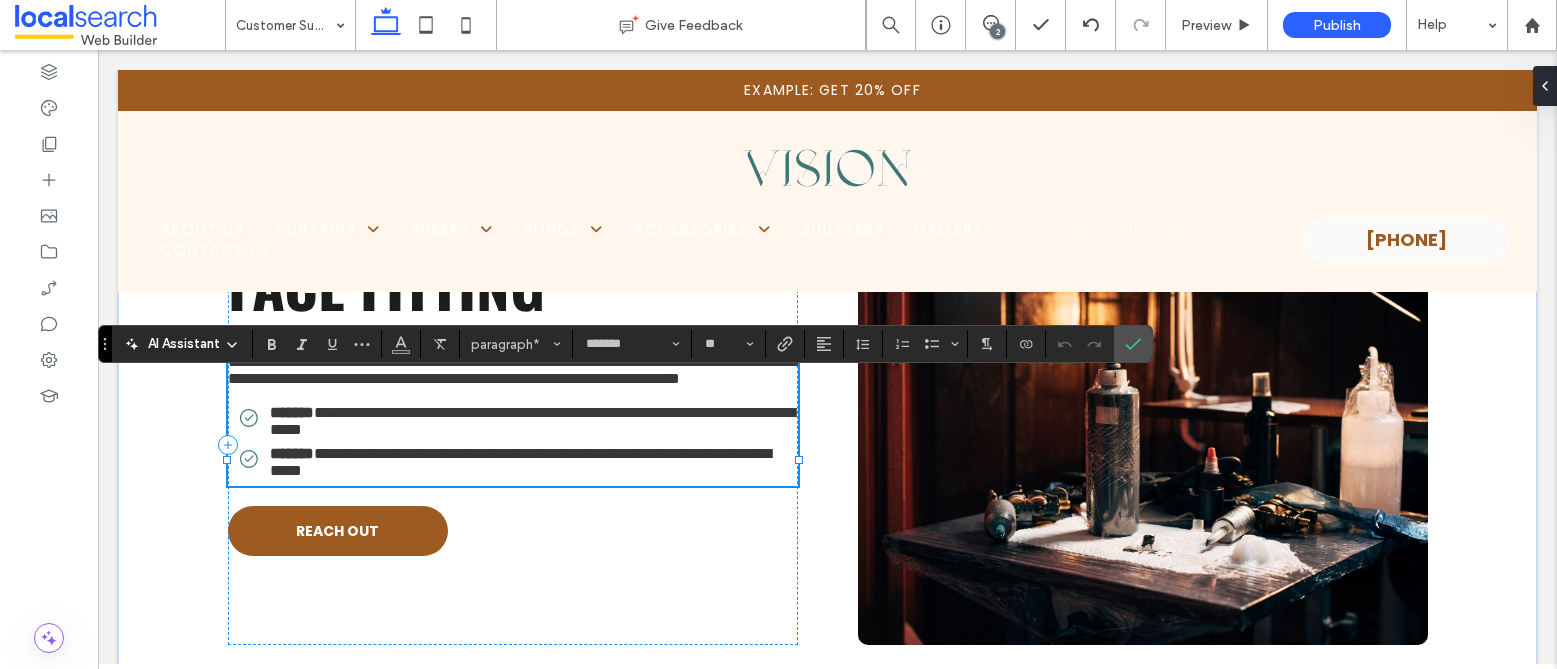 scroll, scrollTop: 0, scrollLeft: 0, axis: both 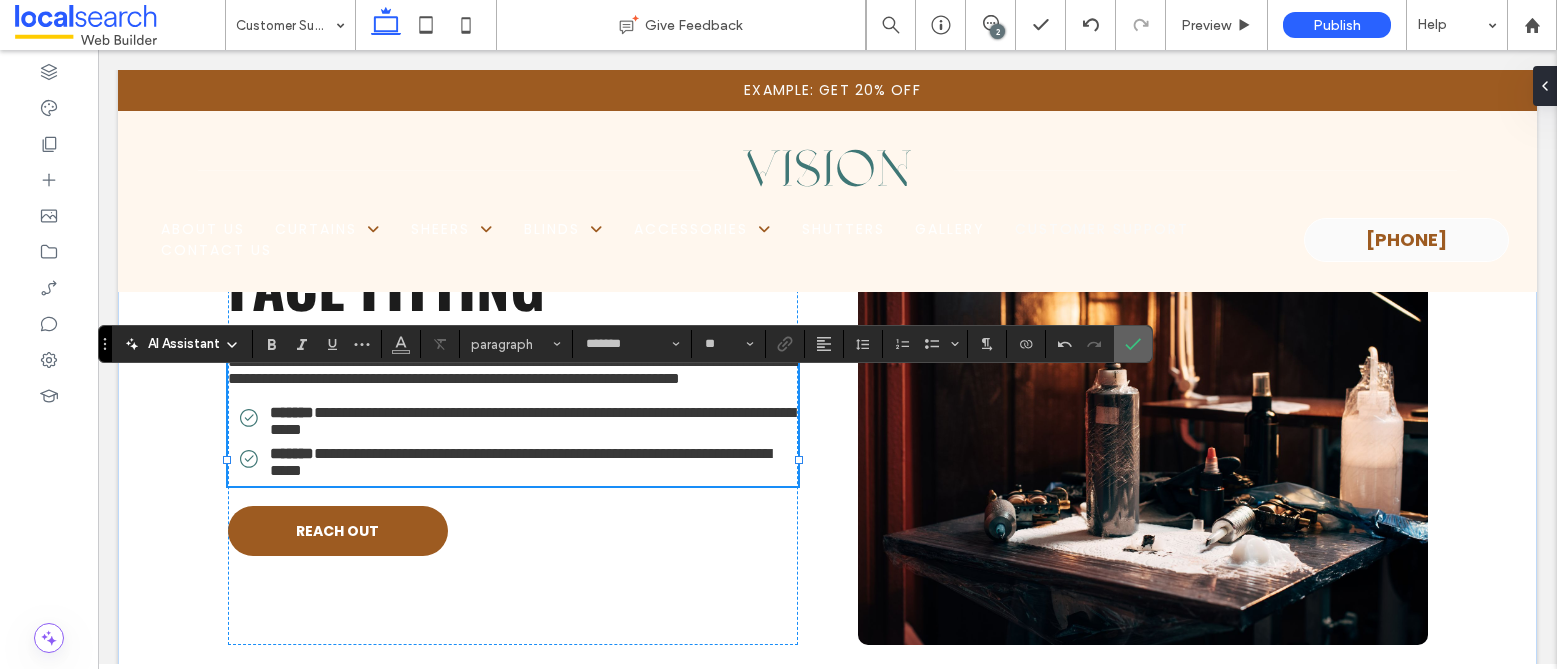 drag, startPoint x: 1128, startPoint y: 344, endPoint x: 419, endPoint y: 354, distance: 709.0705 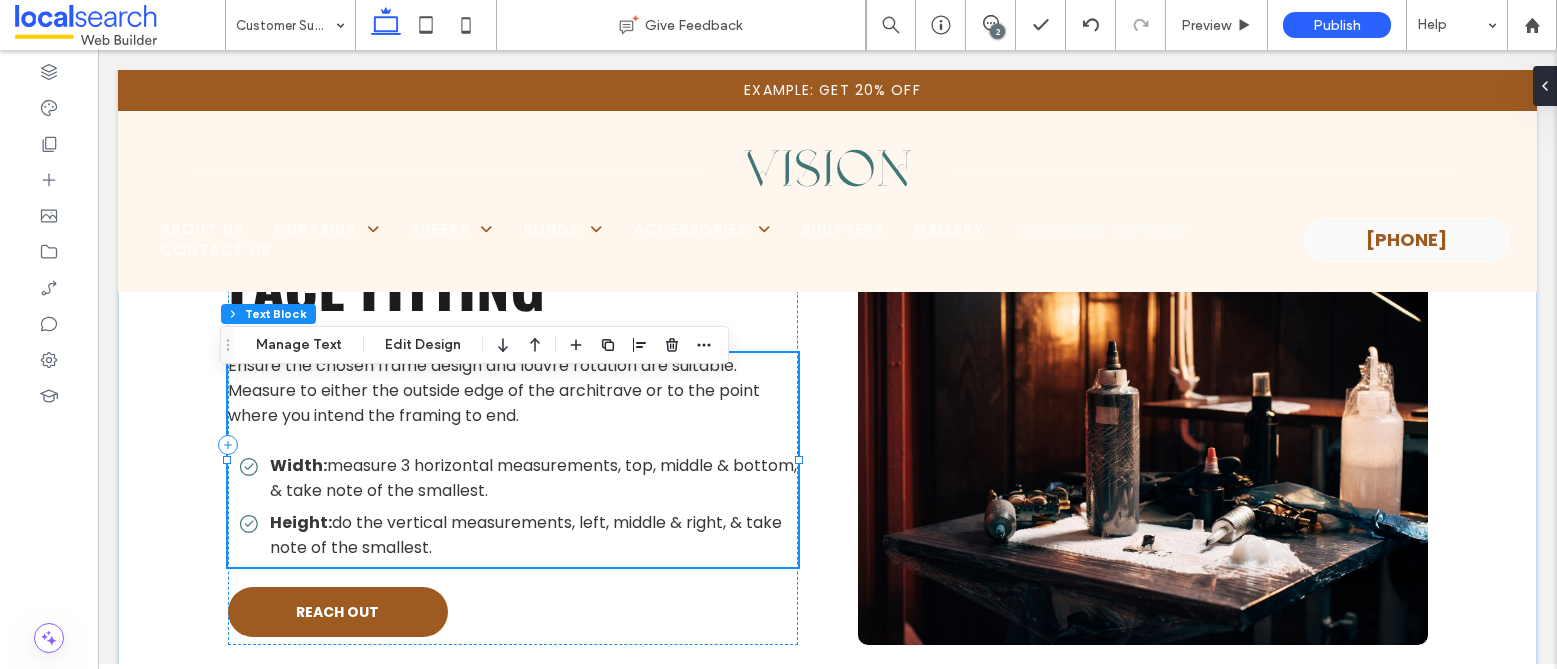 click on "measure 3 horizontal measurements, top, middle & bottom, & take note of the smallest." at bounding box center (533, 478) 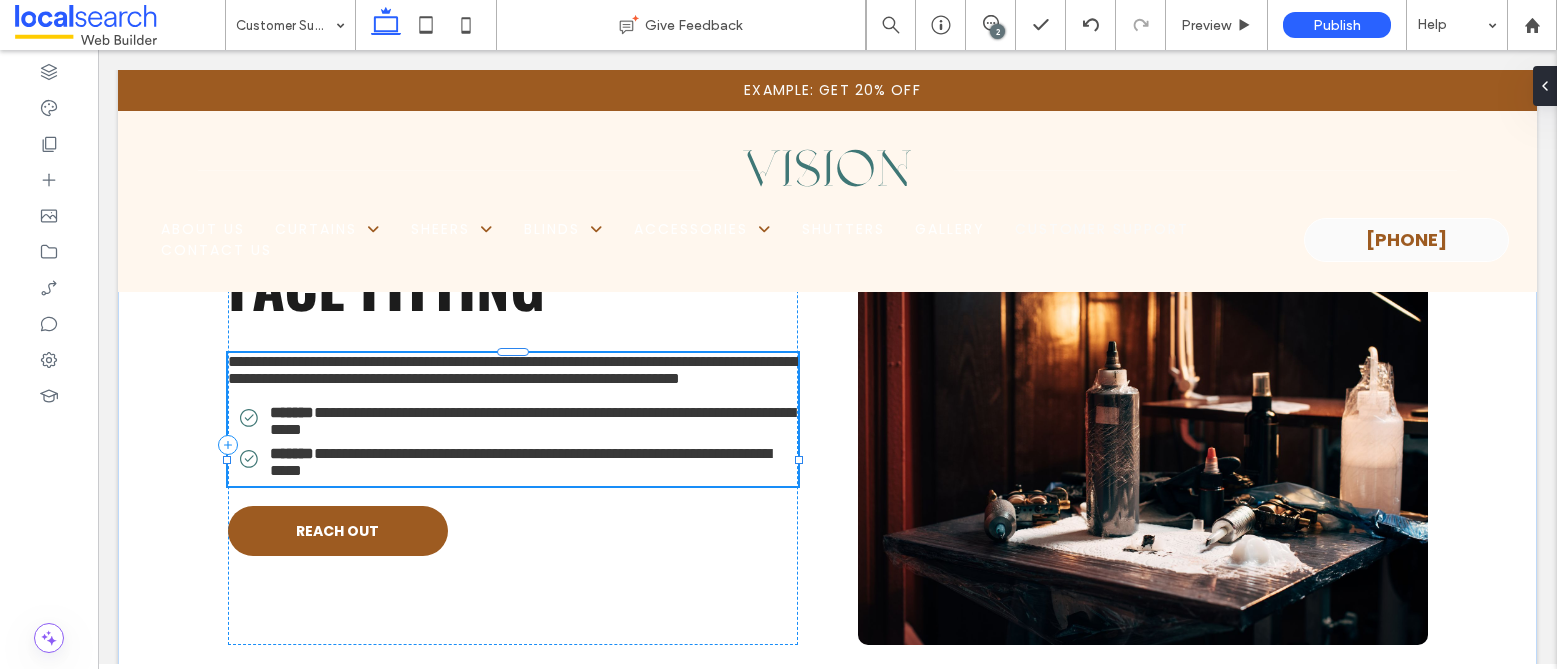 type on "*******" 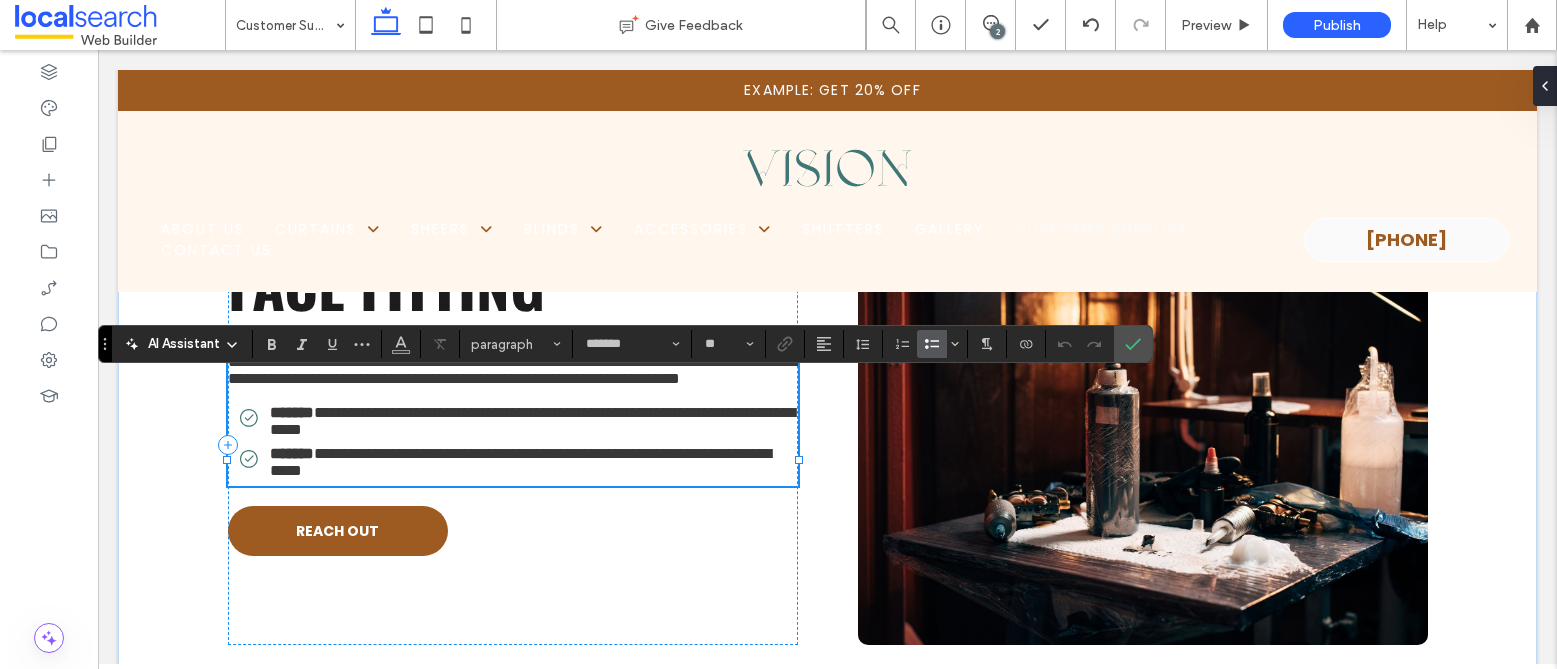 click on "**********" at bounding box center (532, 421) 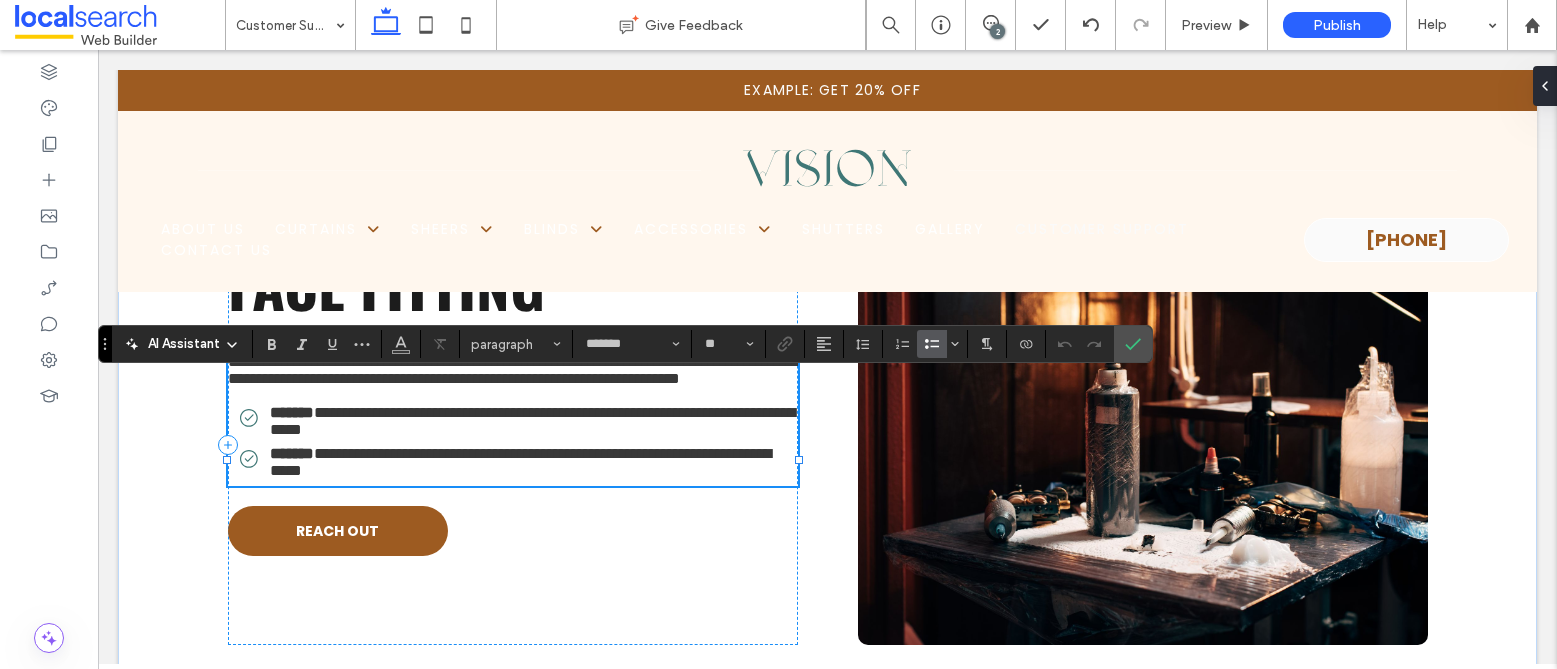type 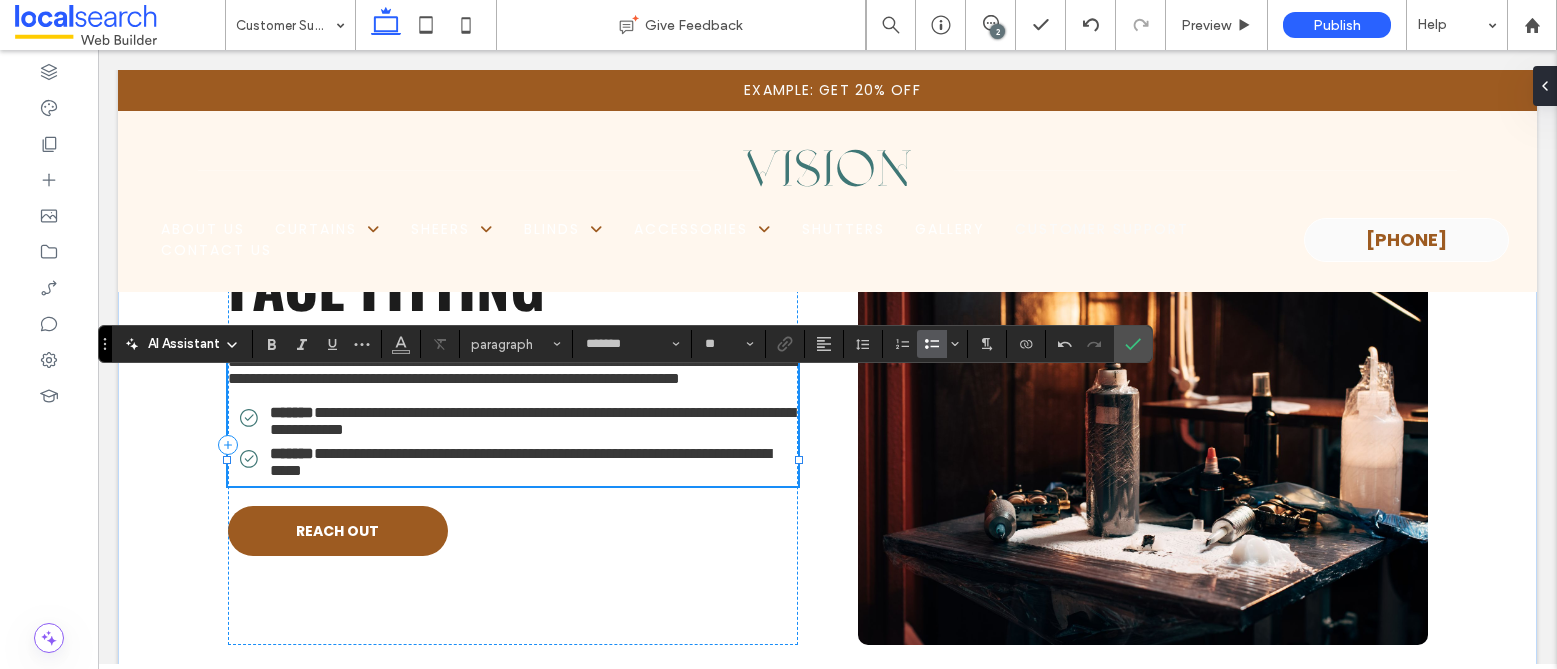 click on "**********" at bounding box center (532, 421) 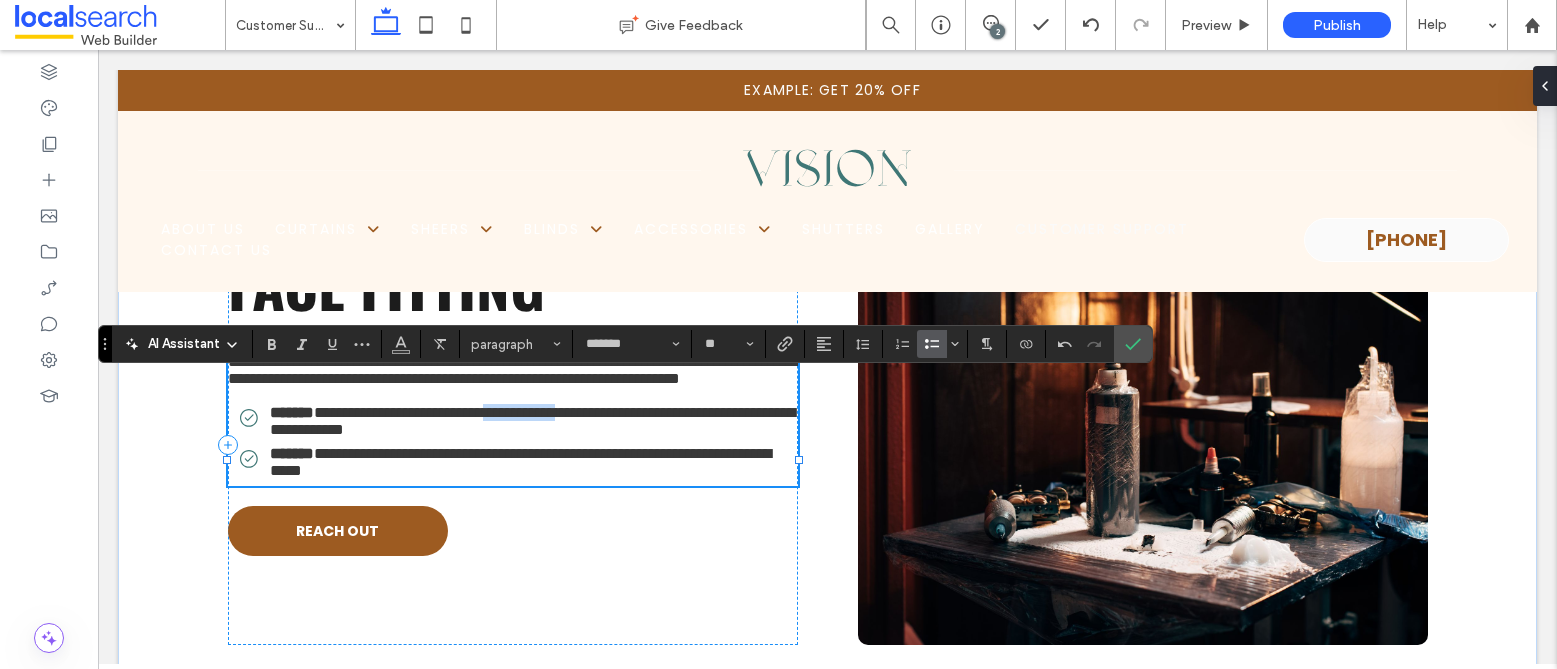 drag, startPoint x: 546, startPoint y: 493, endPoint x: 665, endPoint y: 497, distance: 119.06721 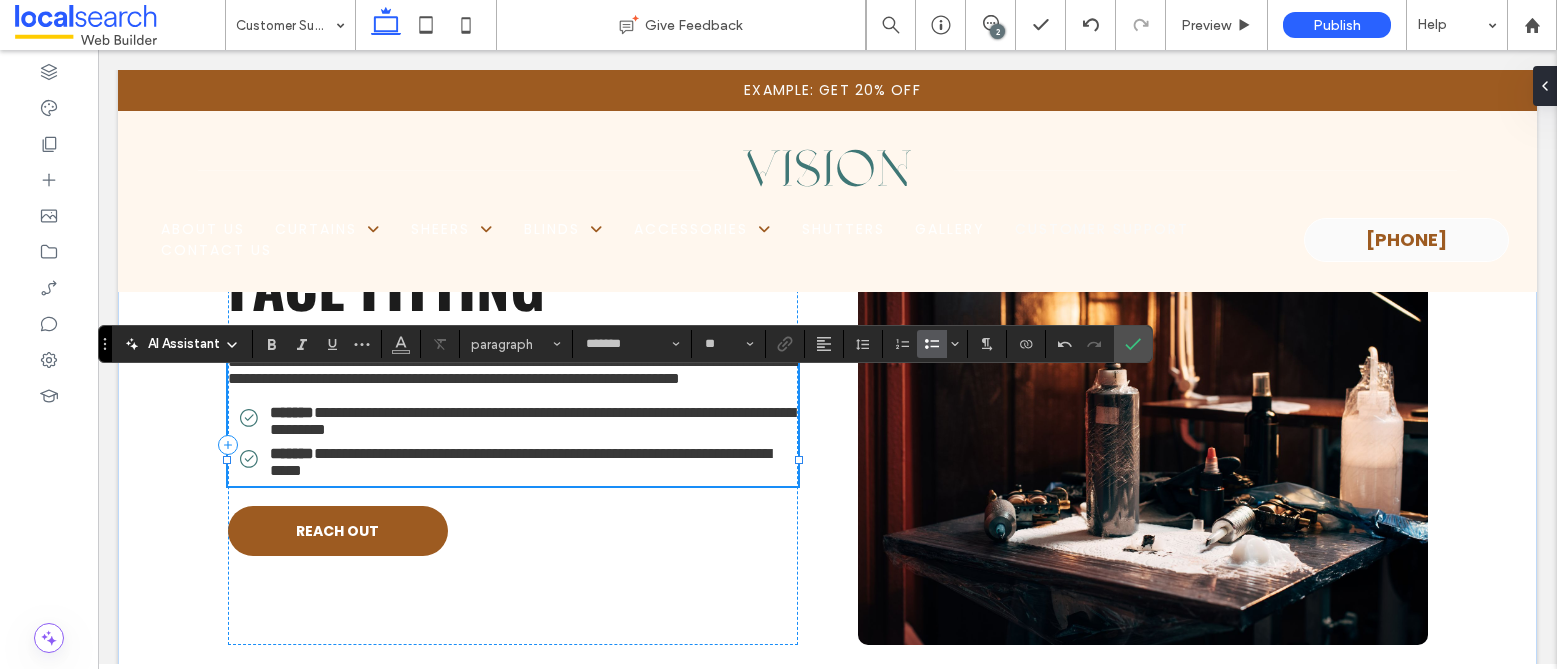 click on "**********" at bounding box center [532, 421] 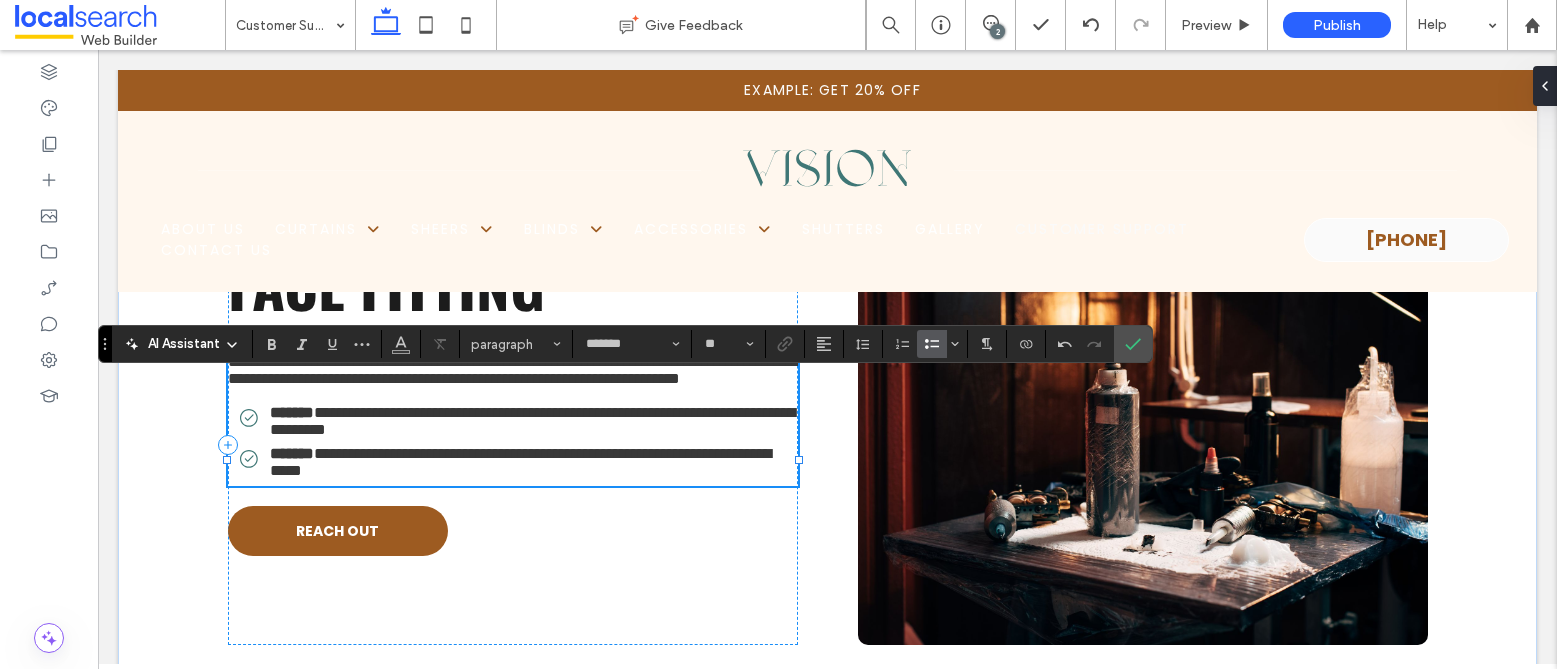 click on "**********" at bounding box center [520, 462] 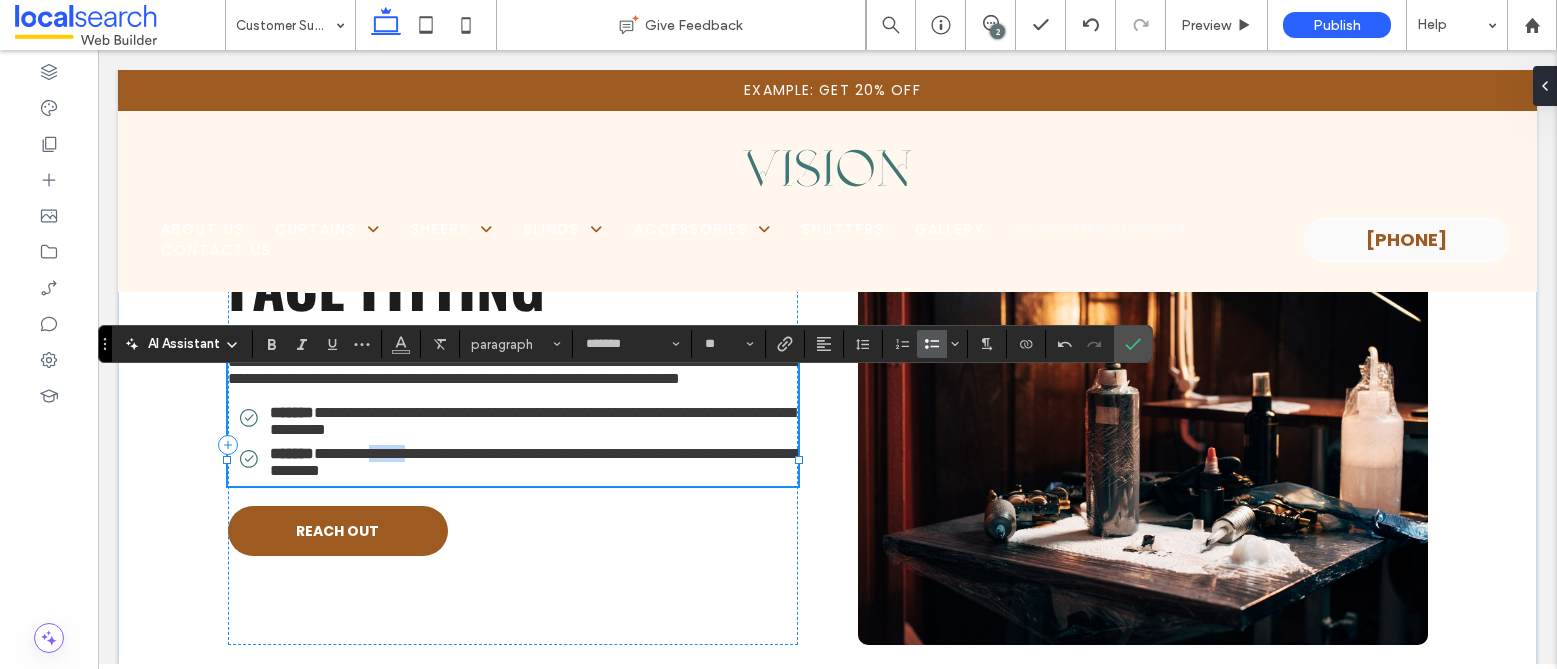 drag, startPoint x: 454, startPoint y: 550, endPoint x: 400, endPoint y: 549, distance: 54.00926 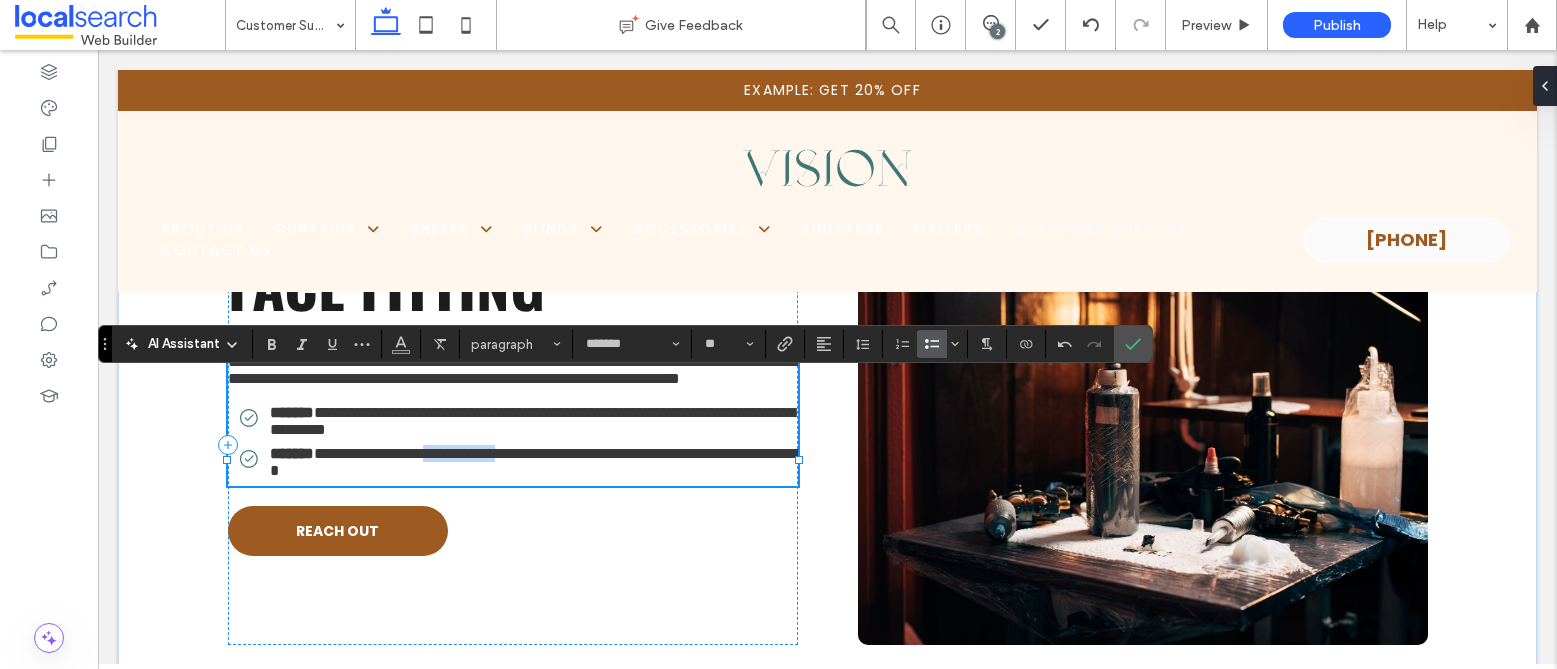 drag, startPoint x: 465, startPoint y: 549, endPoint x: 585, endPoint y: 555, distance: 120.14991 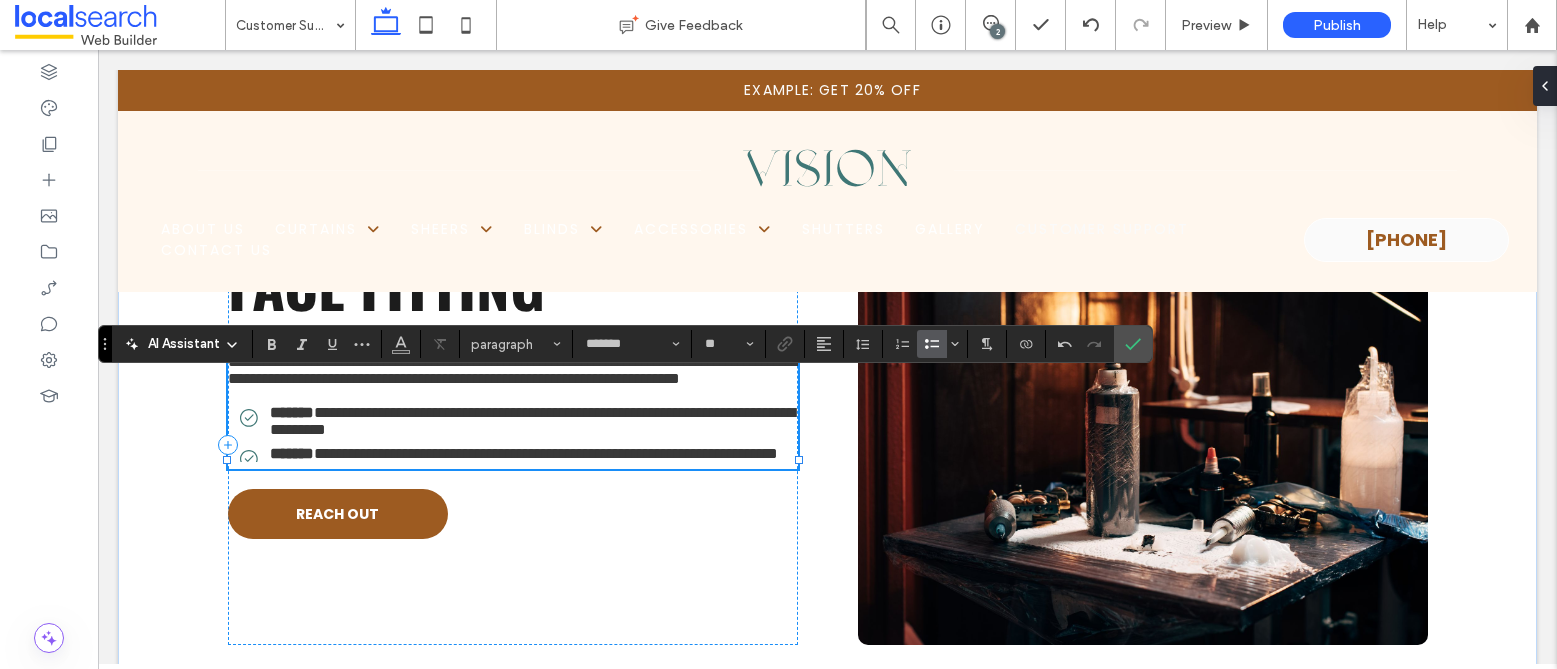 click on "**********" at bounding box center (546, 453) 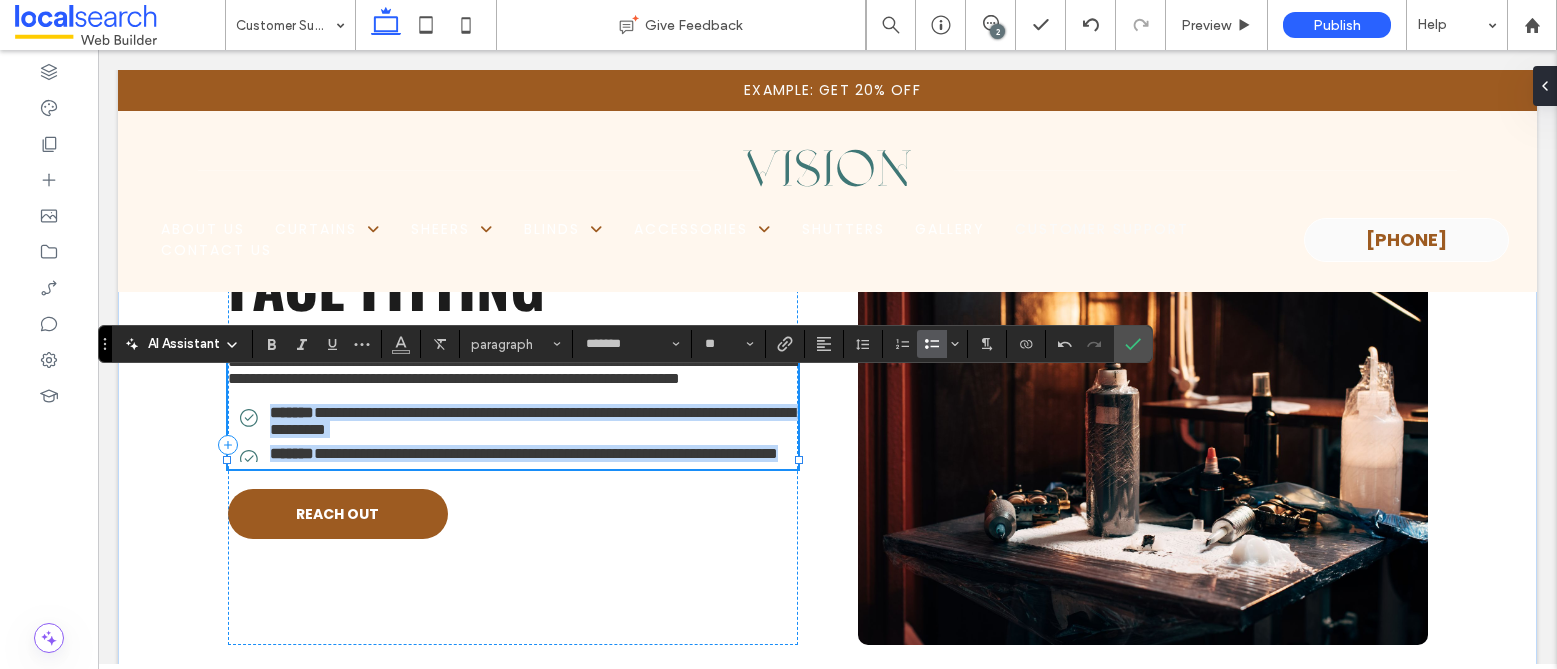 drag, startPoint x: 266, startPoint y: 490, endPoint x: 399, endPoint y: 565, distance: 152.68922 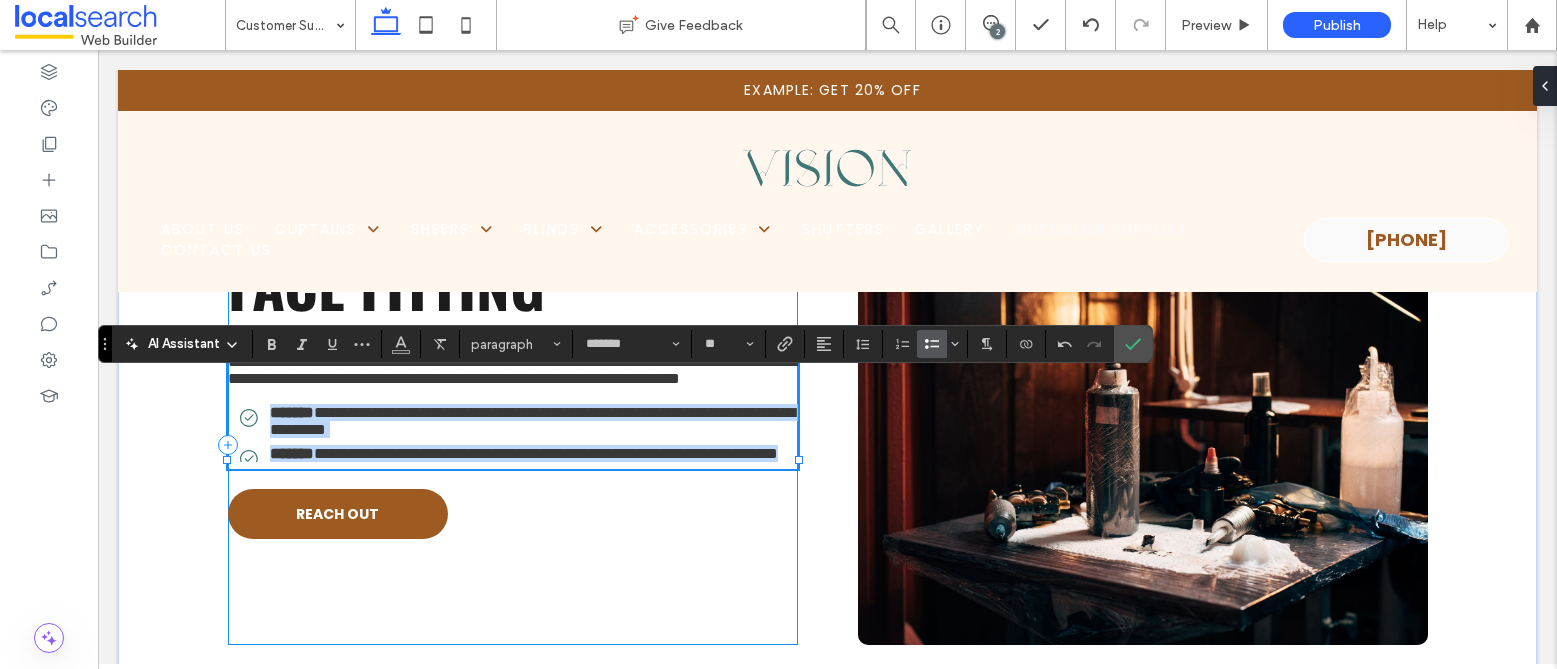 copy on "**********" 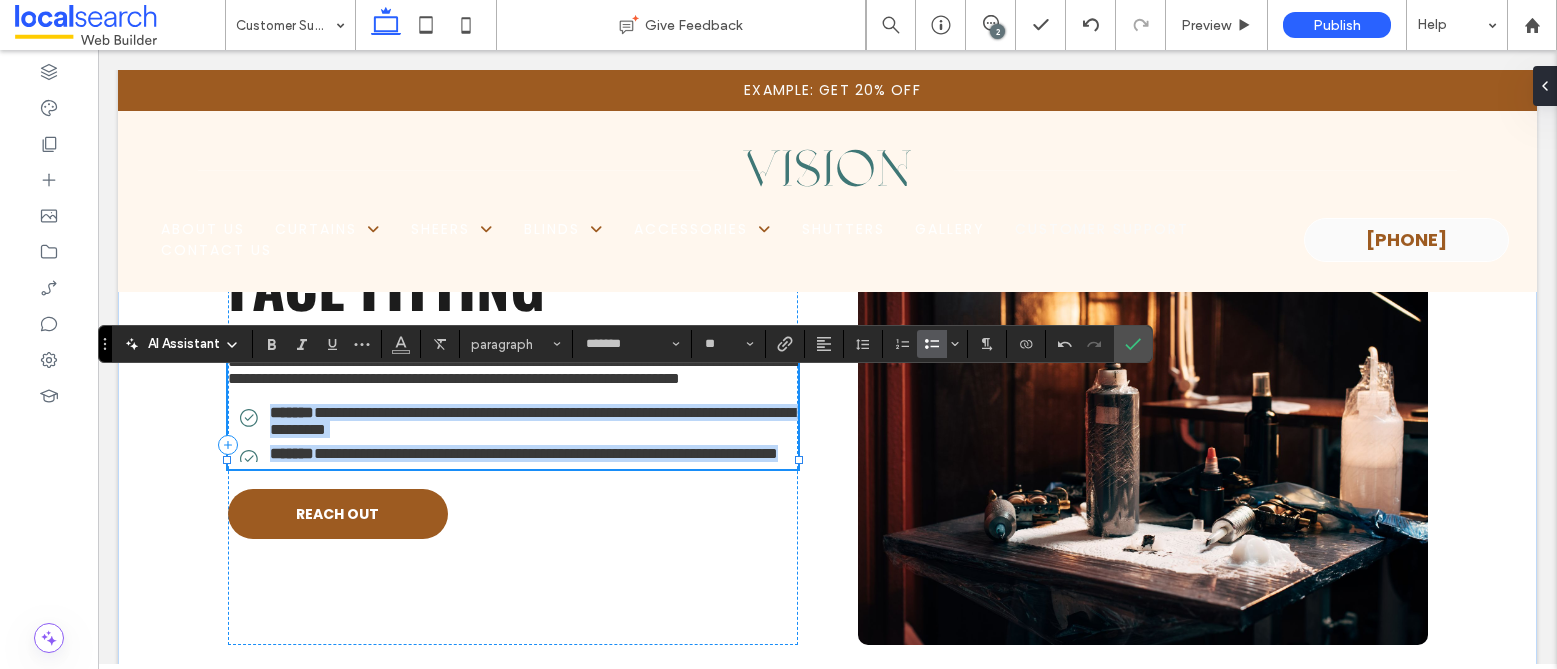 click on "**********" at bounding box center (532, 421) 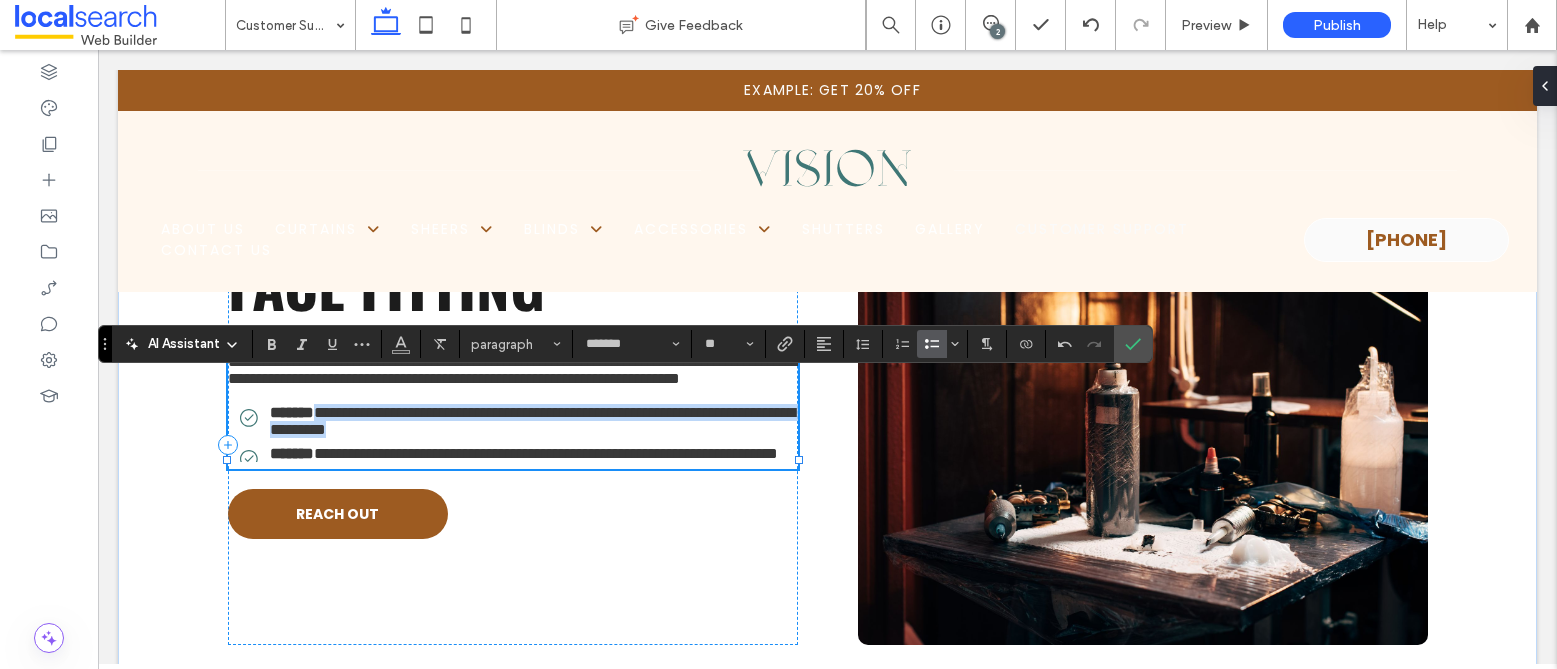 drag, startPoint x: 321, startPoint y: 488, endPoint x: 572, endPoint y: 508, distance: 251.79555 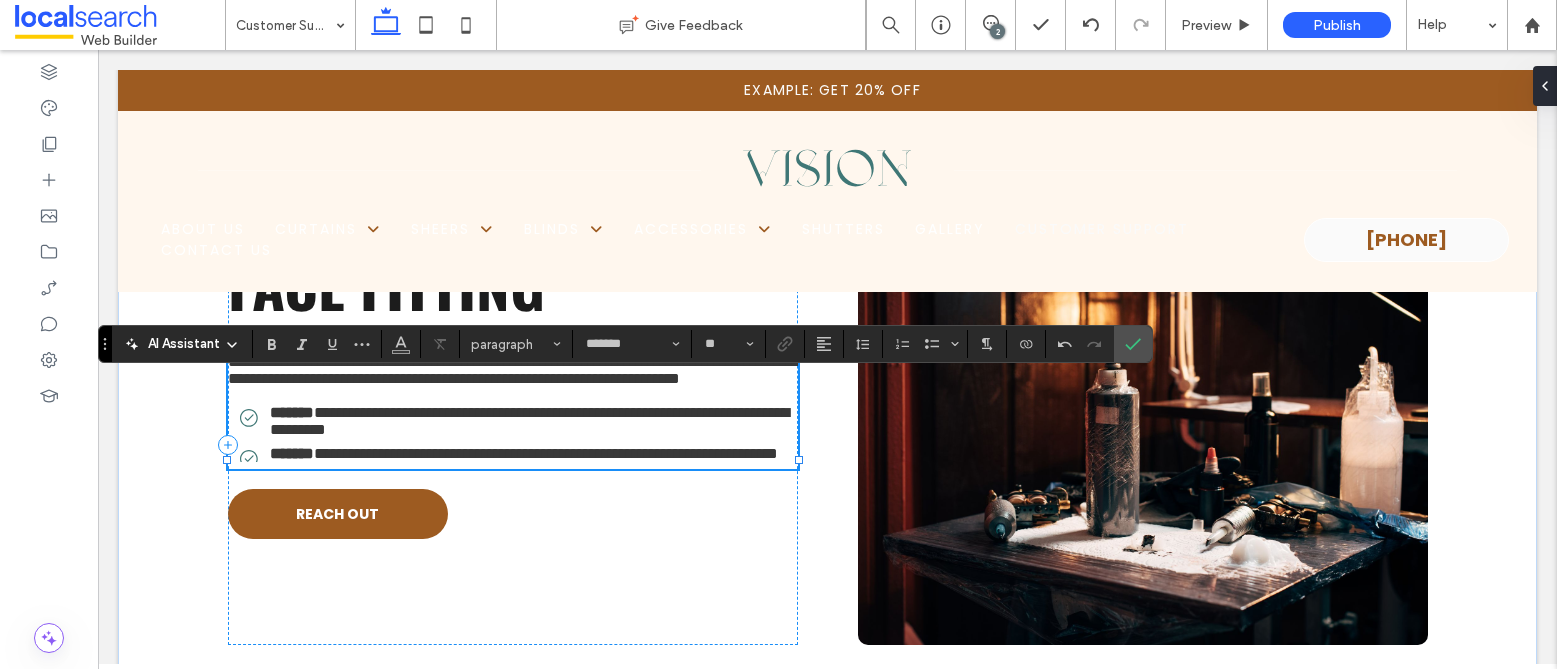 scroll, scrollTop: 0, scrollLeft: 0, axis: both 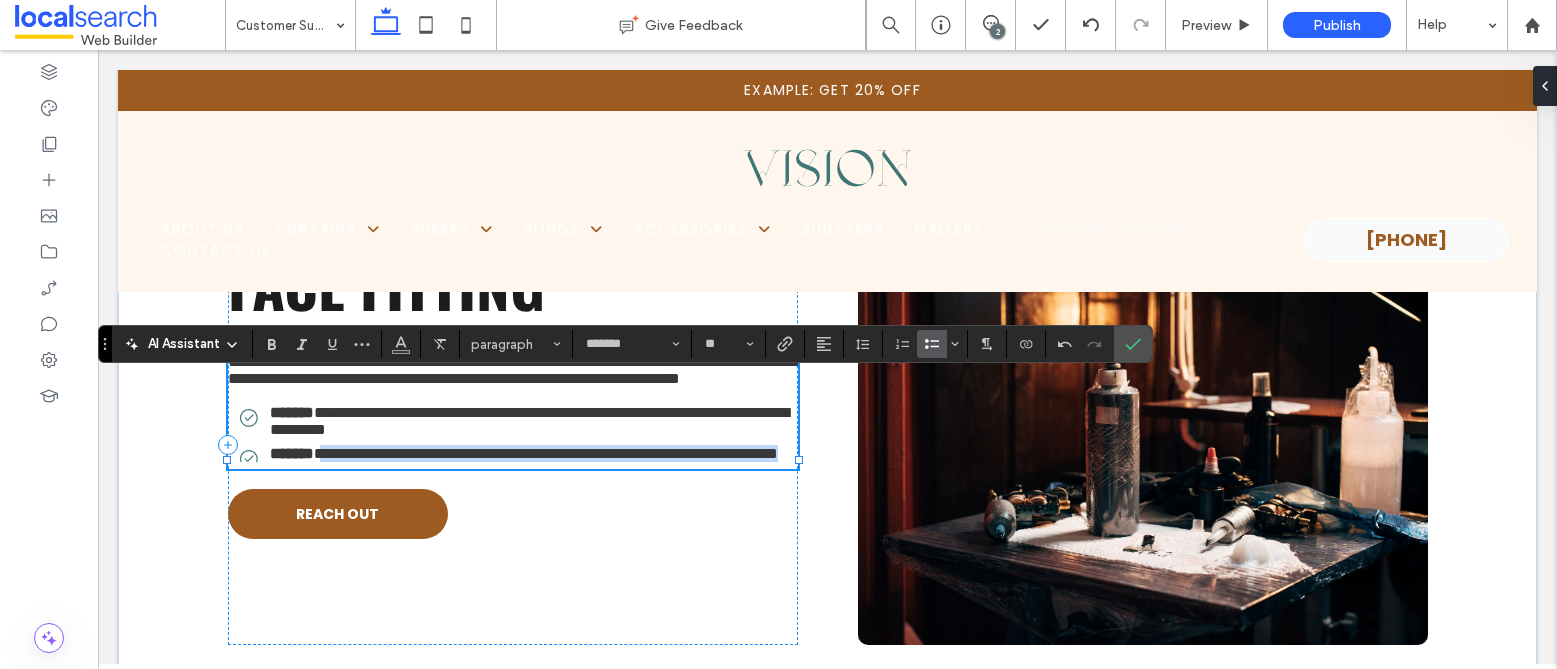 drag, startPoint x: 346, startPoint y: 555, endPoint x: 391, endPoint y: 573, distance: 48.466484 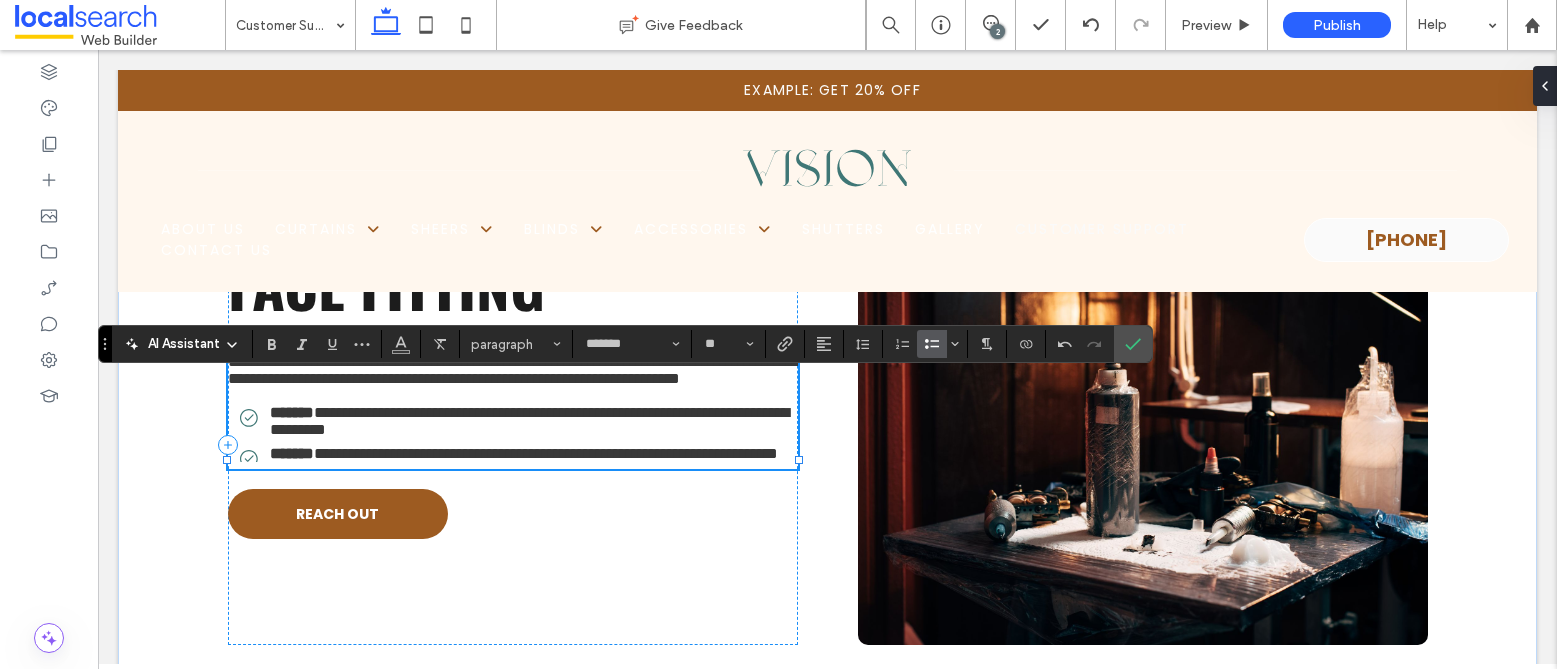 scroll, scrollTop: 0, scrollLeft: 0, axis: both 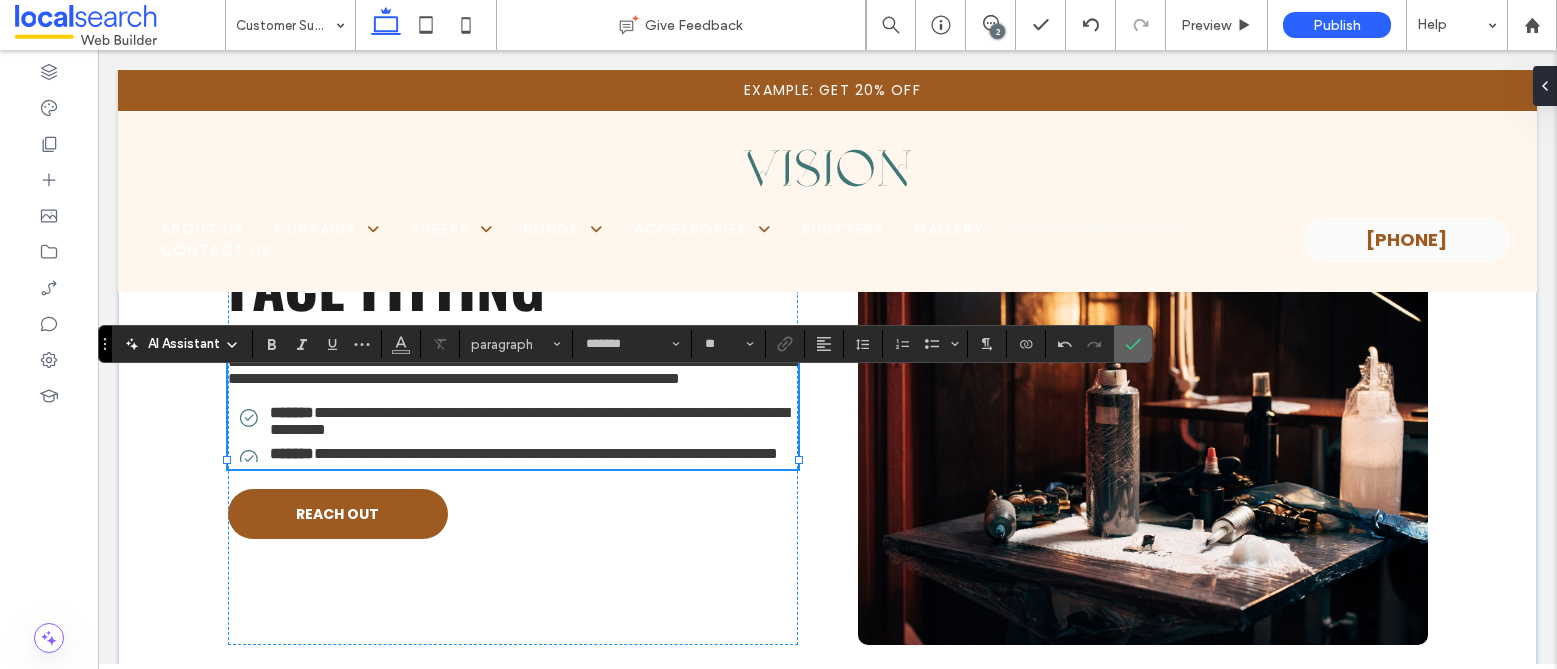 click 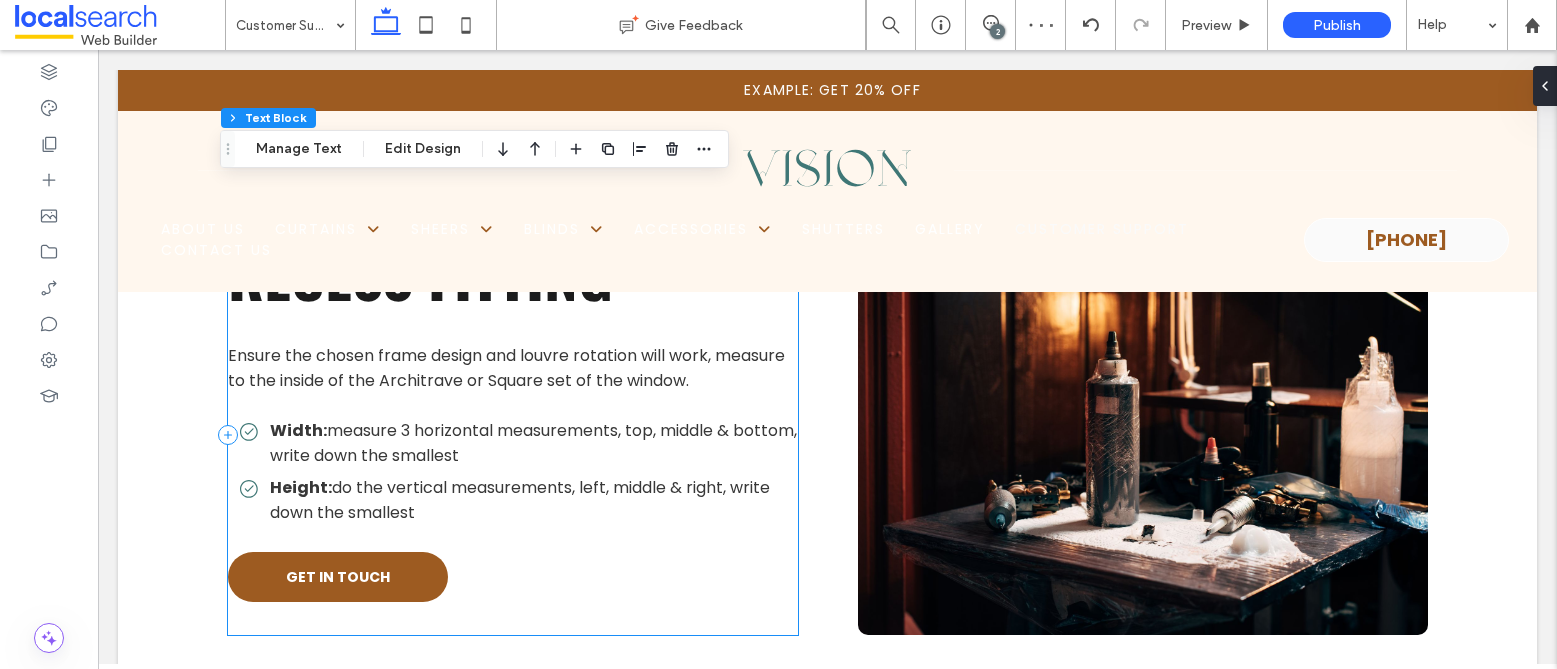 scroll, scrollTop: 7191, scrollLeft: 0, axis: vertical 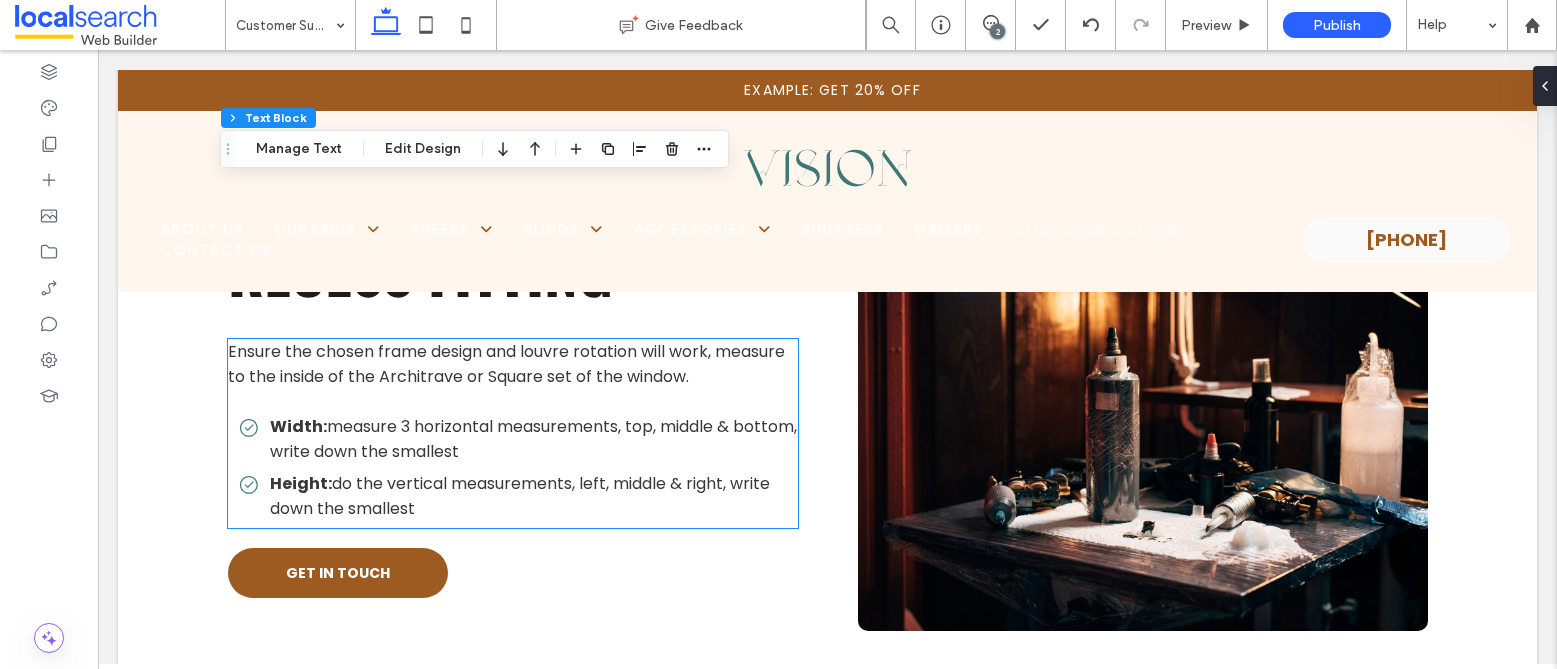 click on "measure 3 horizontal measurements, top, middle & bottom, write down the smallest" at bounding box center (533, 439) 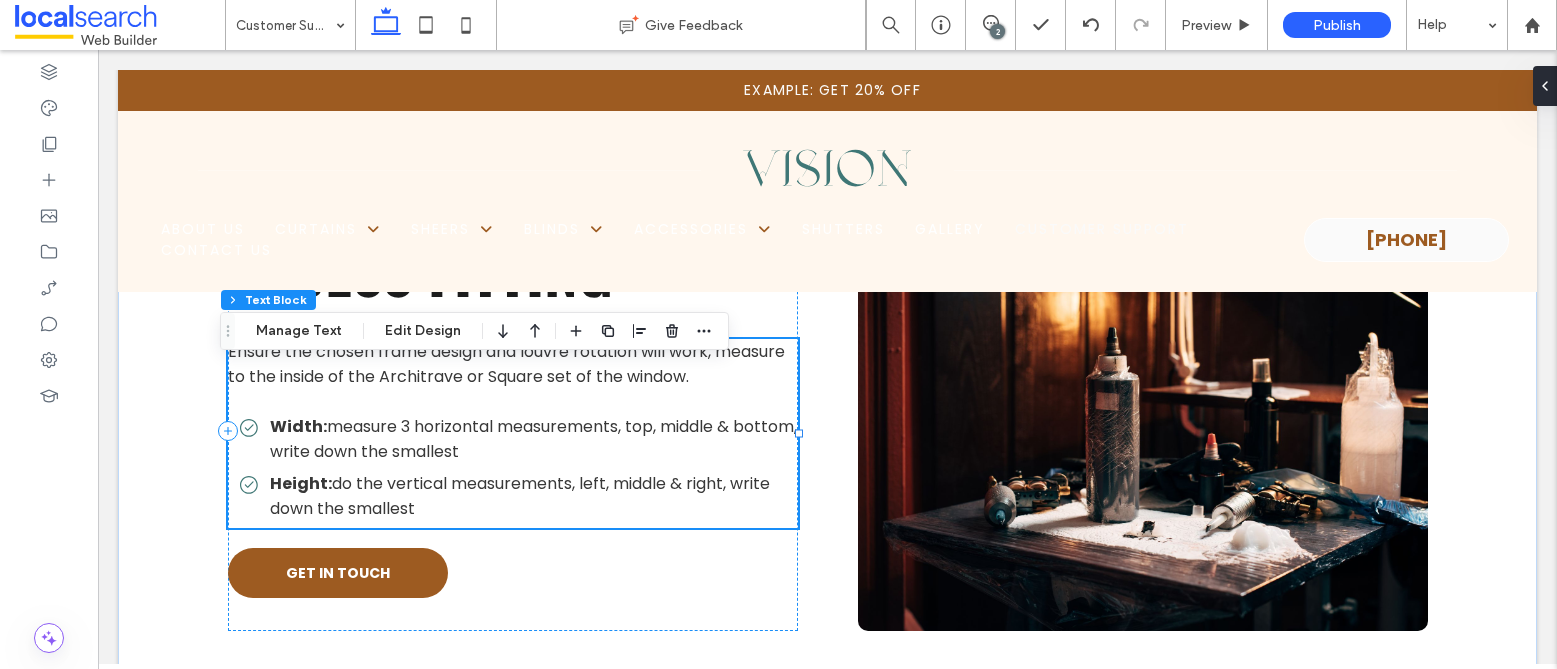 click at bounding box center [513, 401] 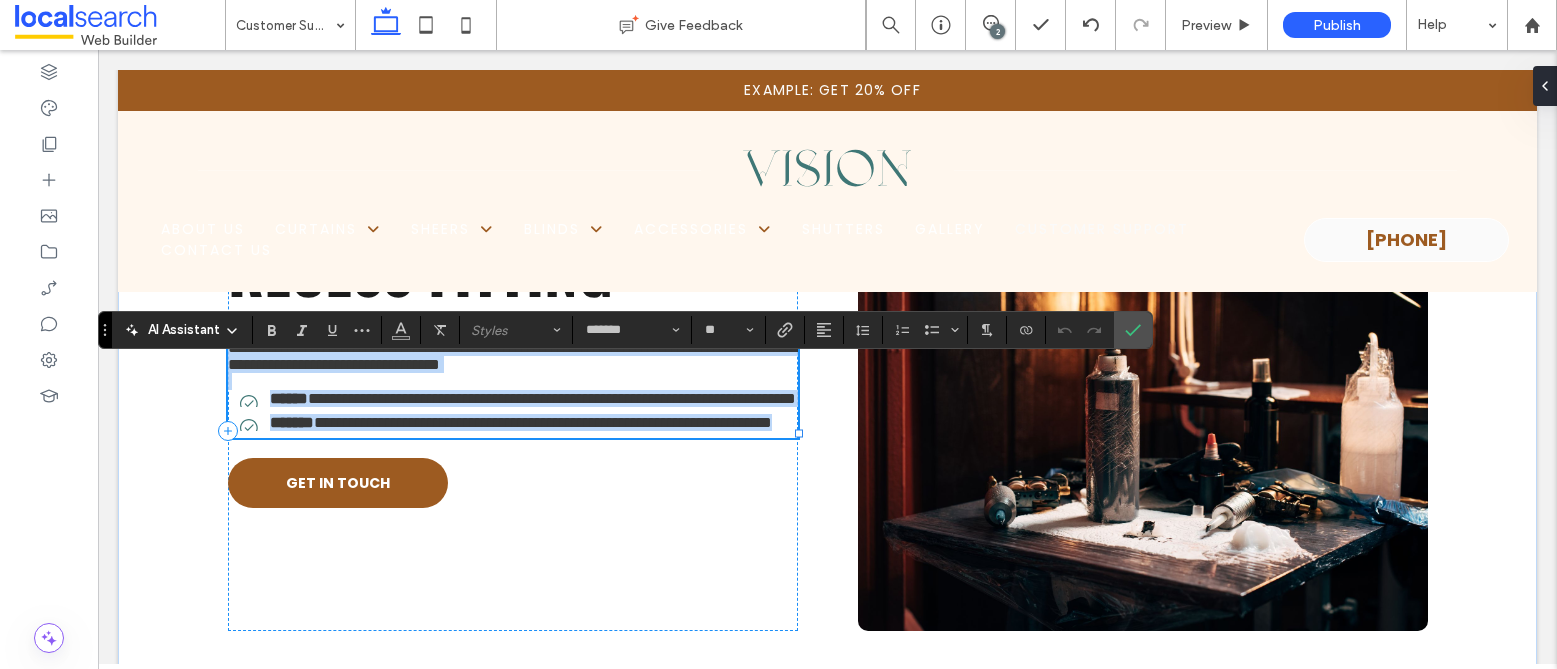 drag, startPoint x: 223, startPoint y: 382, endPoint x: 449, endPoint y: 524, distance: 266.90823 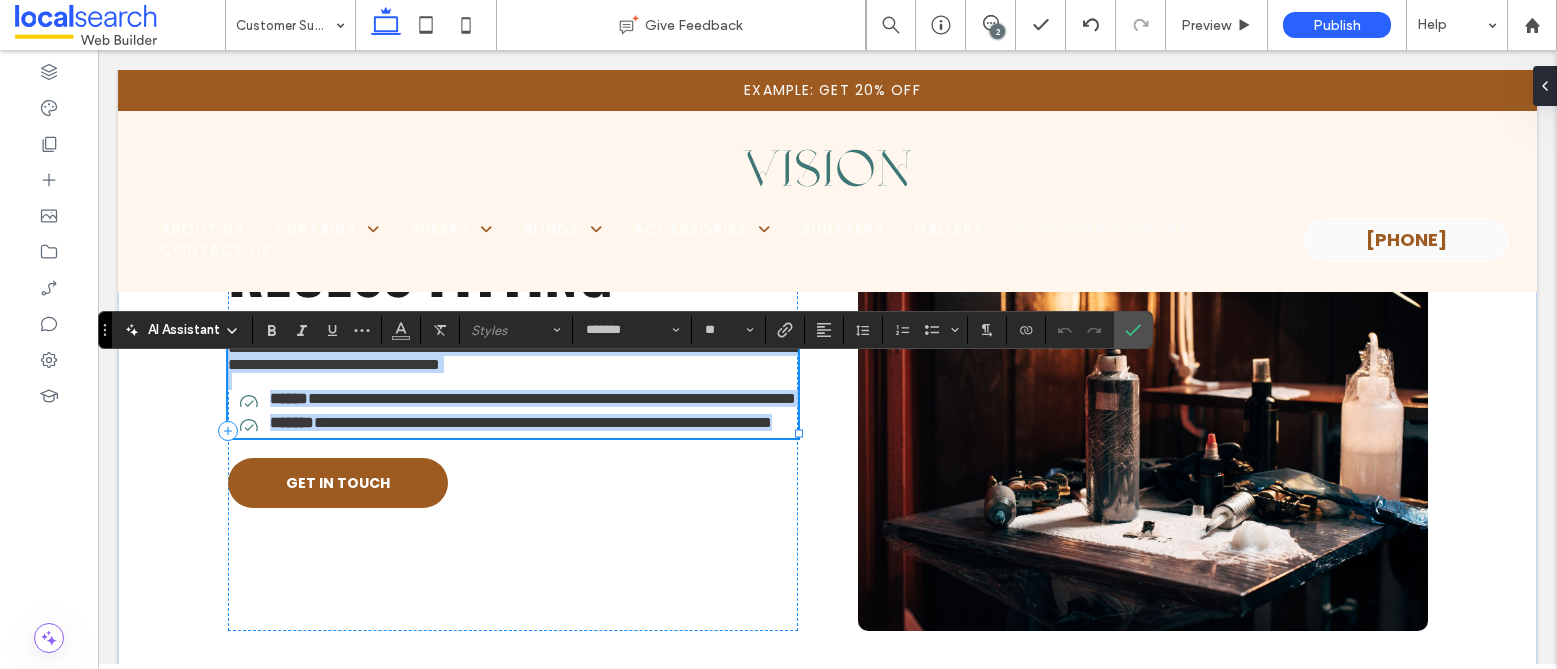 copy on "**********" 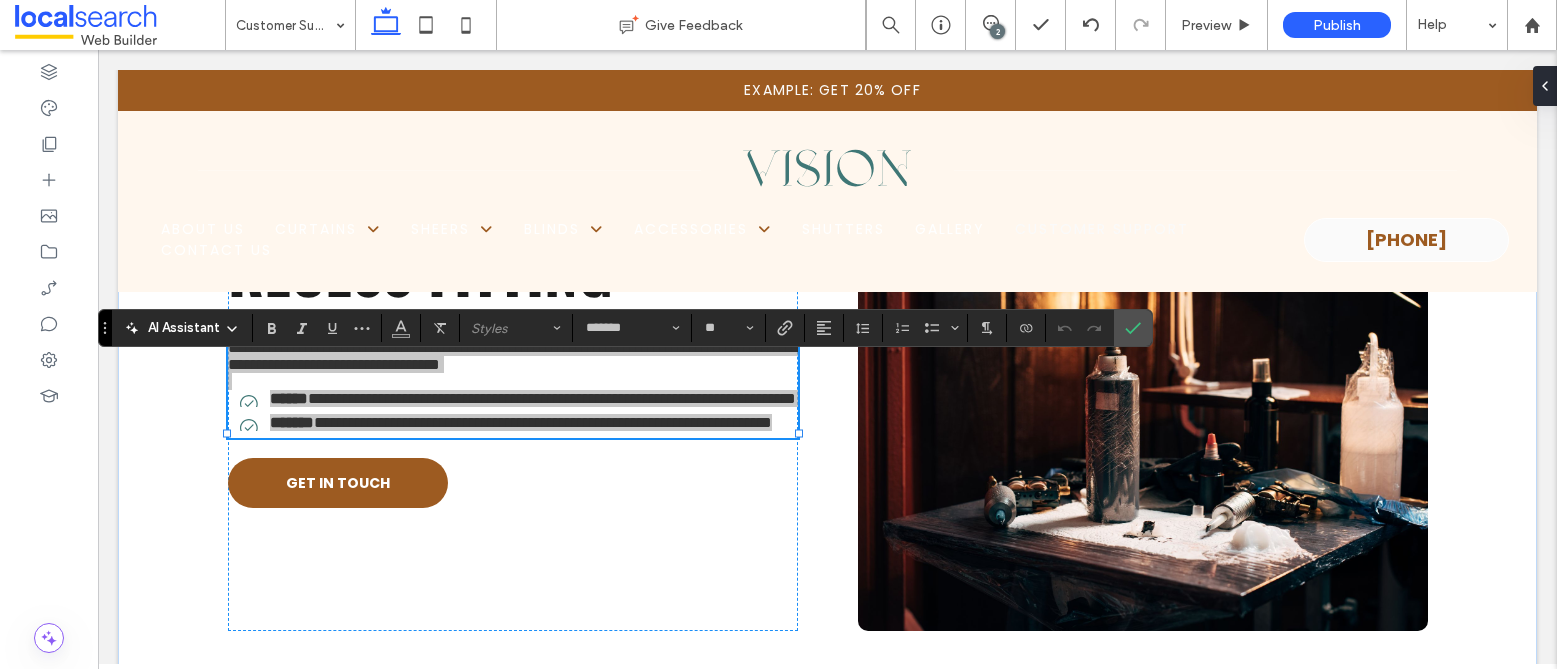 scroll, scrollTop: 7195, scrollLeft: 0, axis: vertical 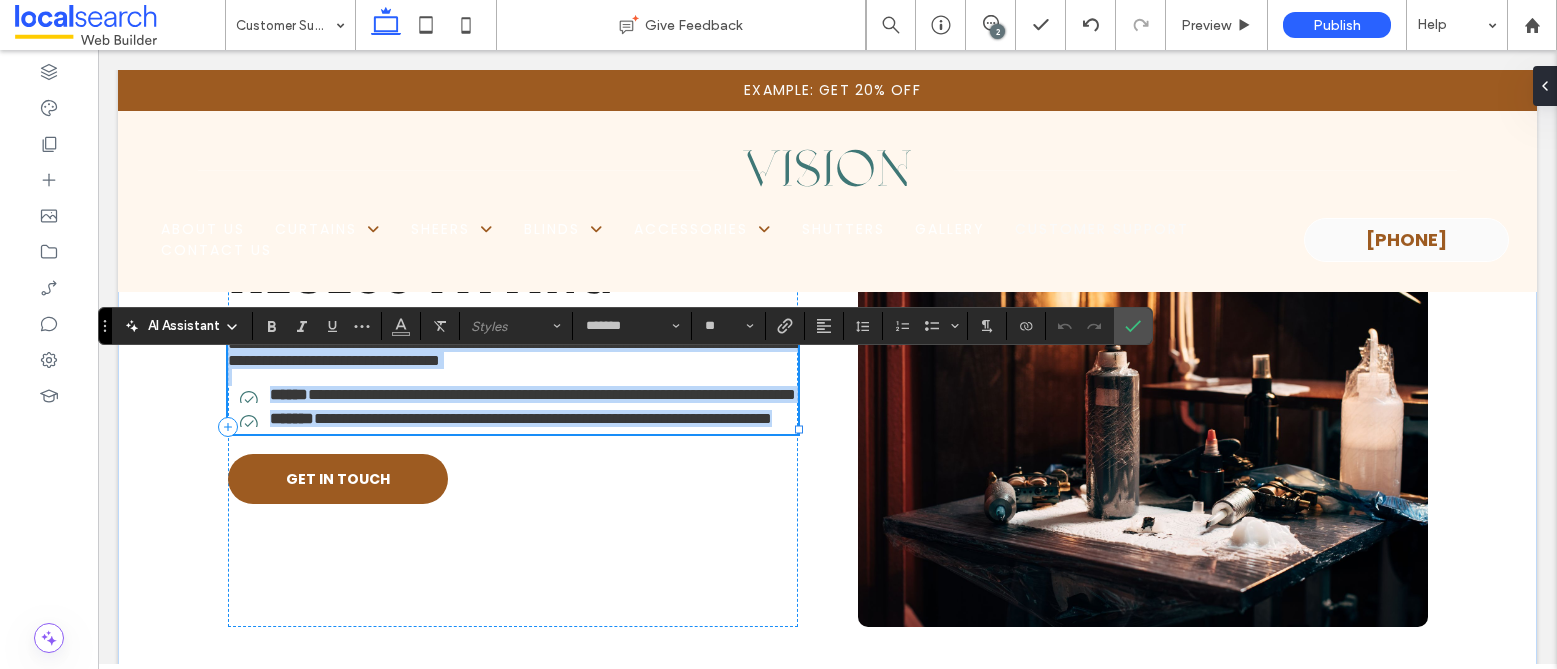 click on "**********" at bounding box center (513, 352) 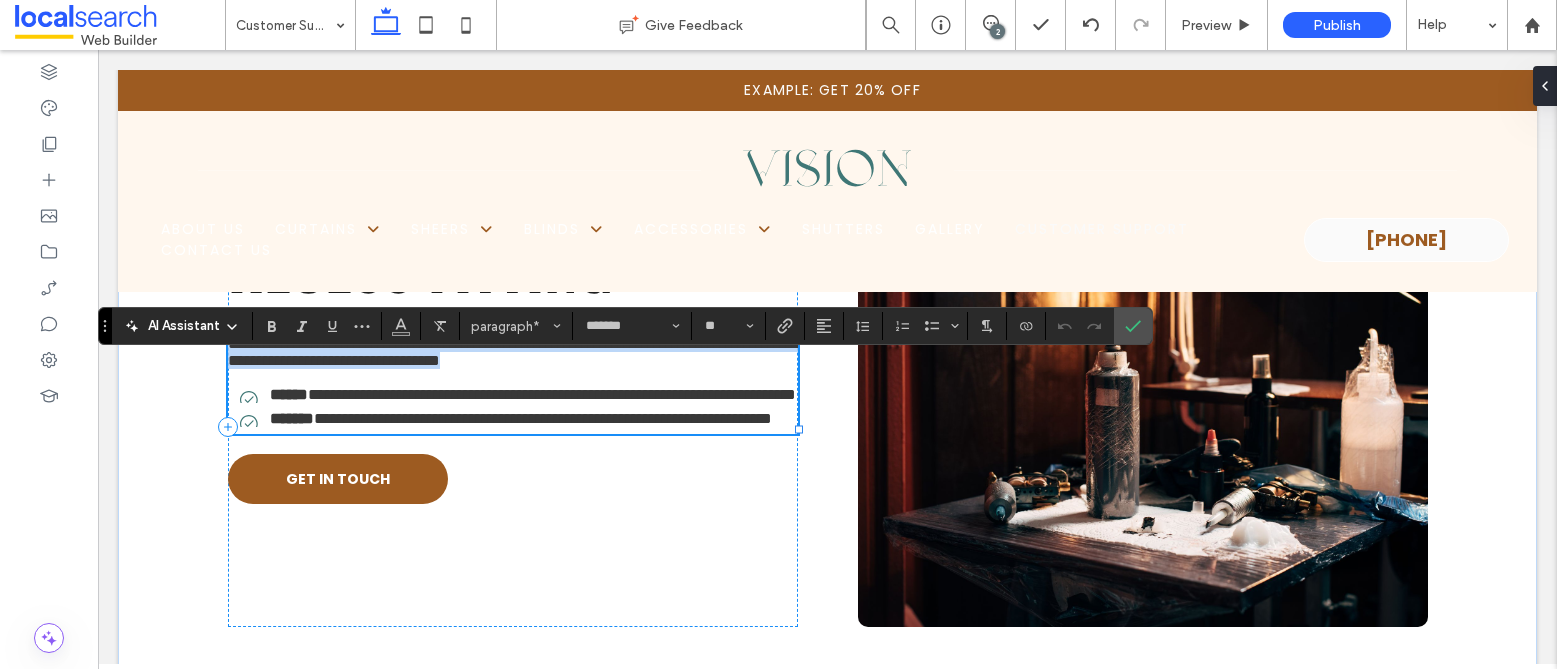 drag, startPoint x: 226, startPoint y: 375, endPoint x: 693, endPoint y: 394, distance: 467.38635 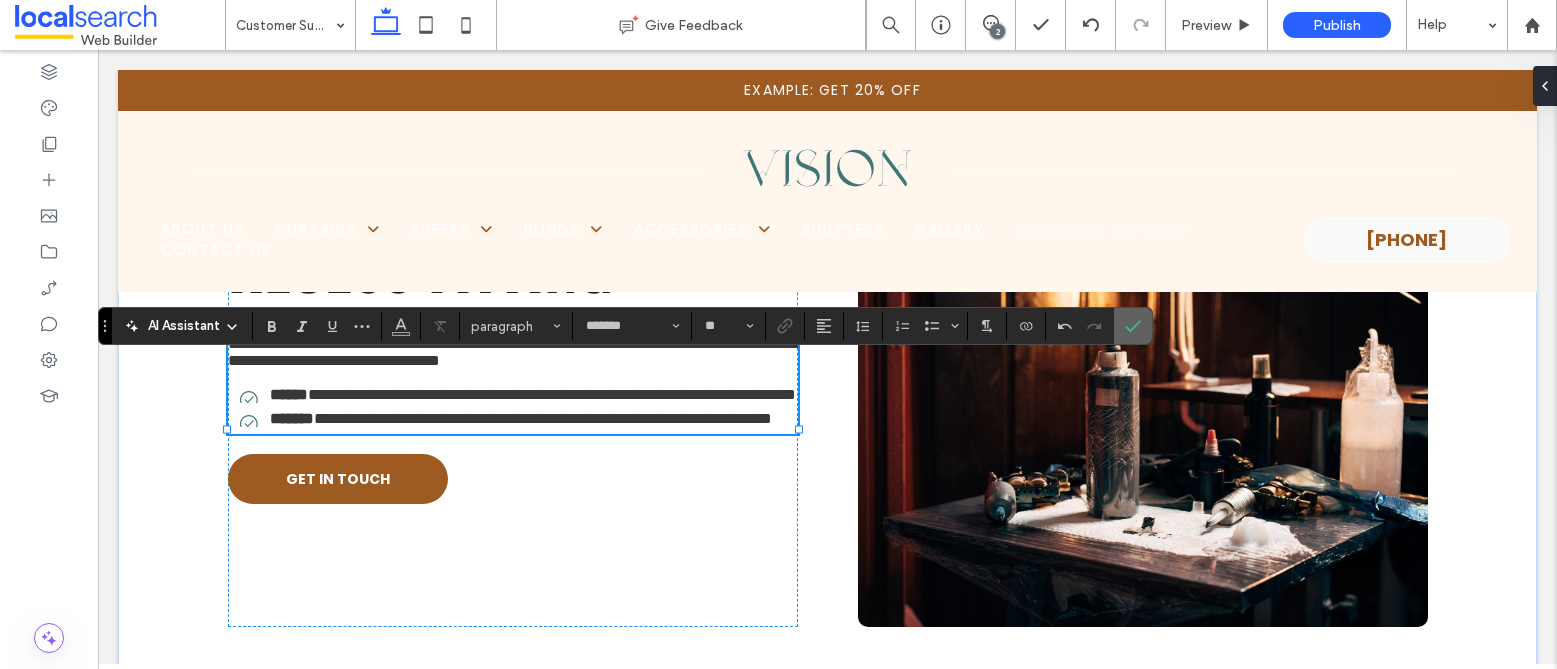 click 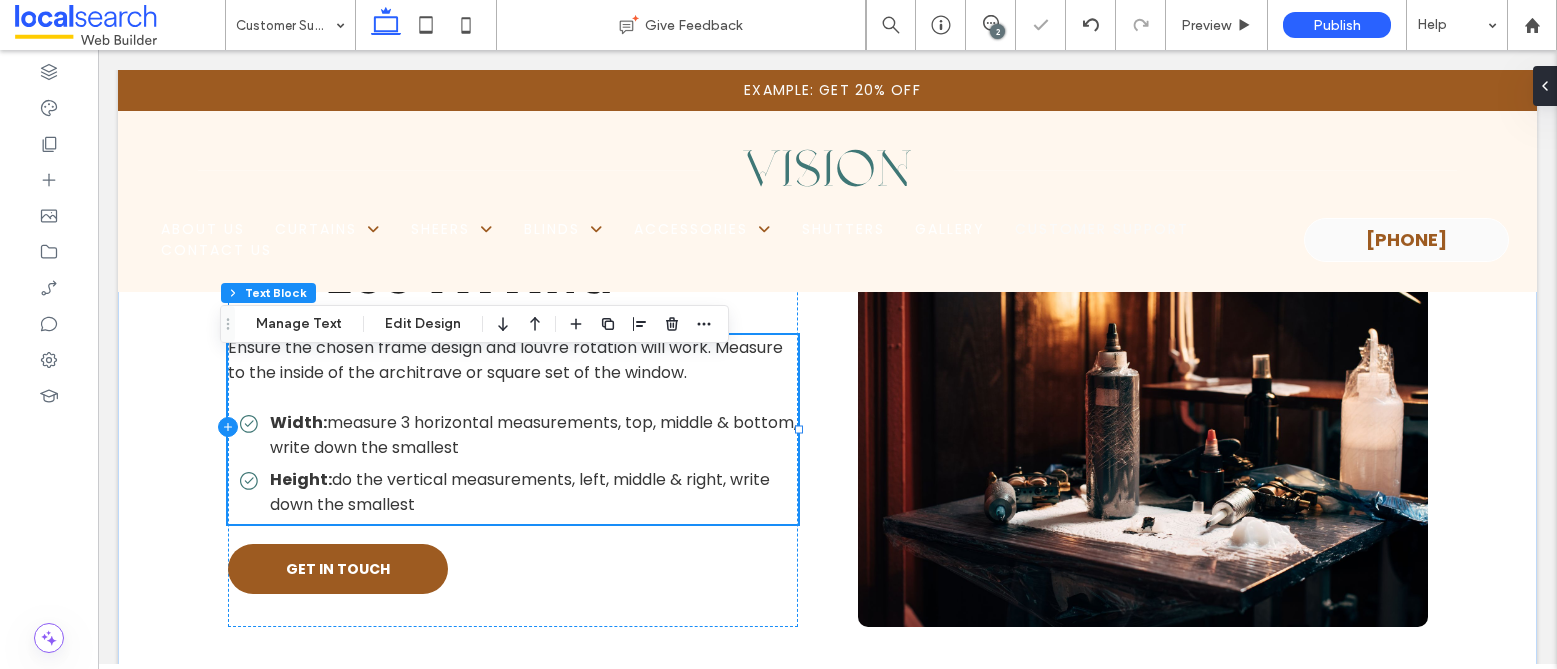 scroll, scrollTop: 7199, scrollLeft: 0, axis: vertical 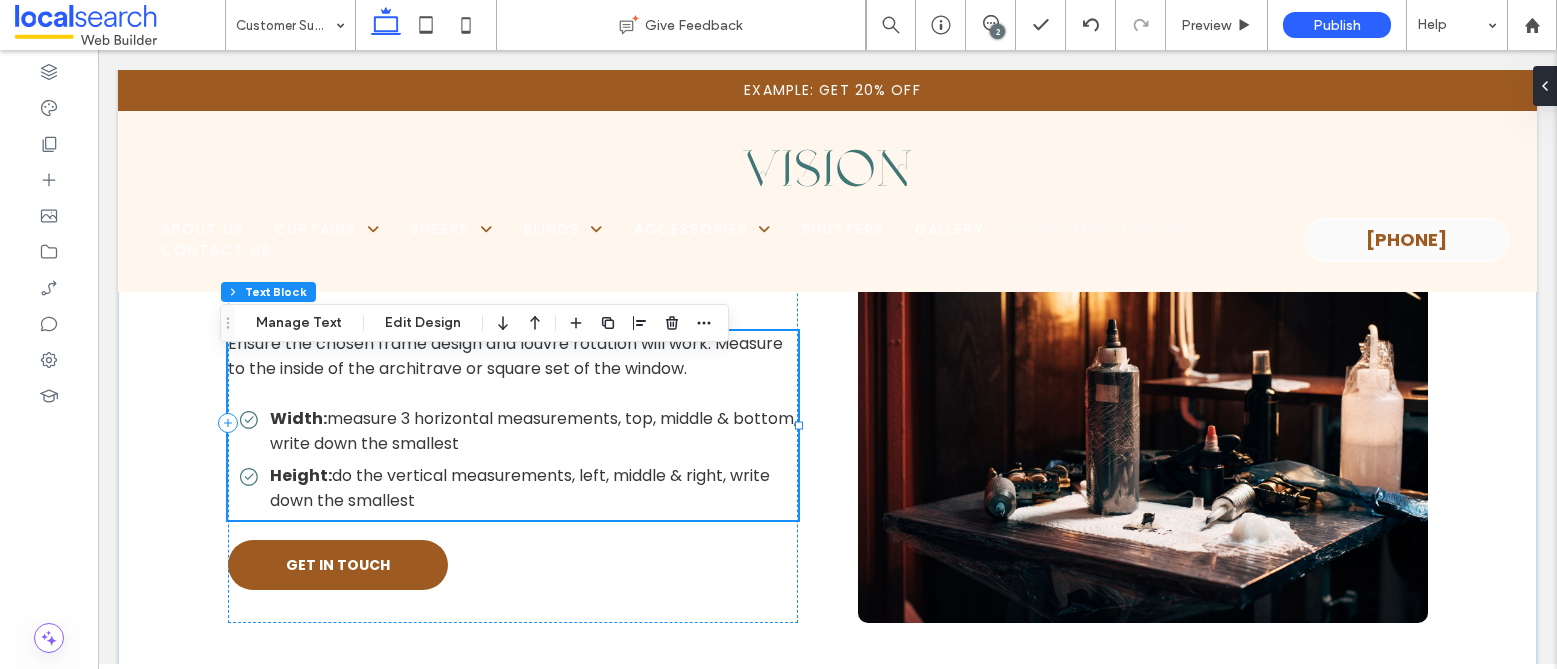 click on "measure 3 horizontal measurements, top, middle & bottom, write down the smallest" at bounding box center [533, 431] 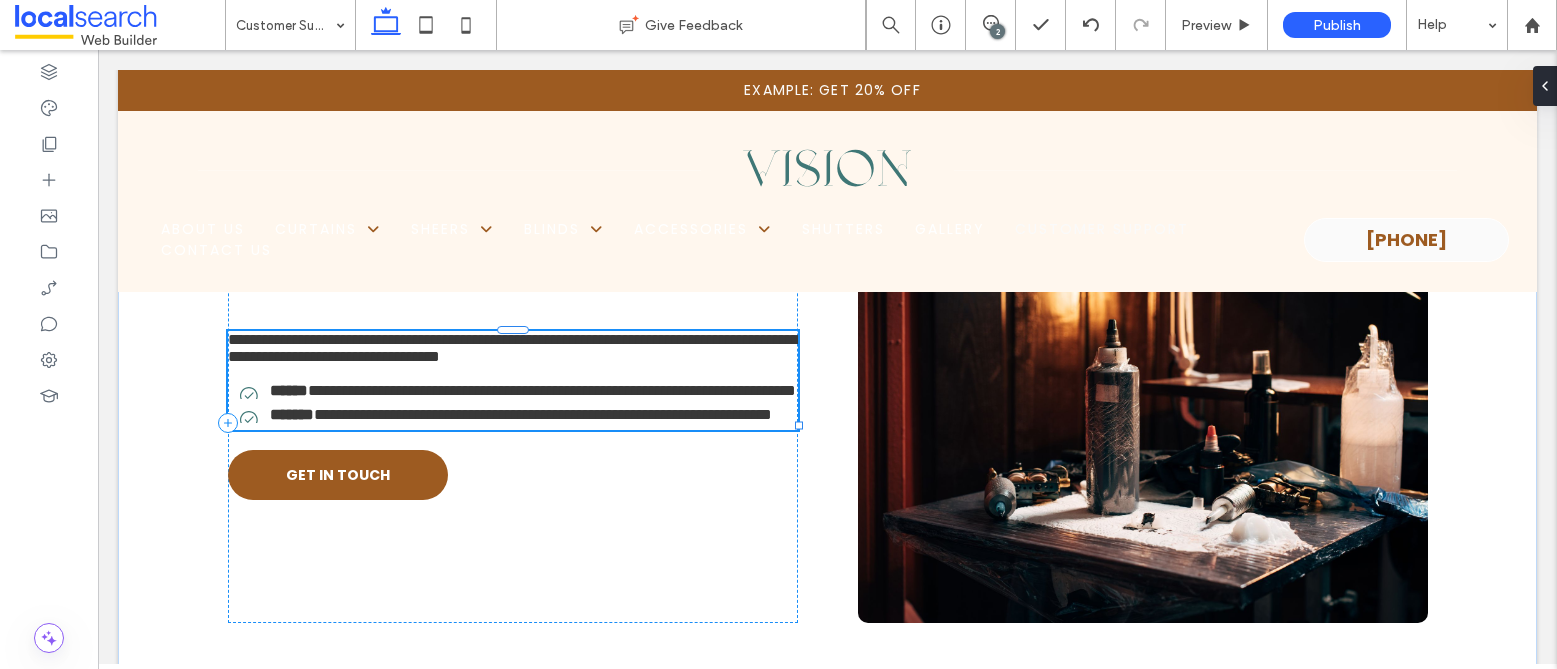 type on "*******" 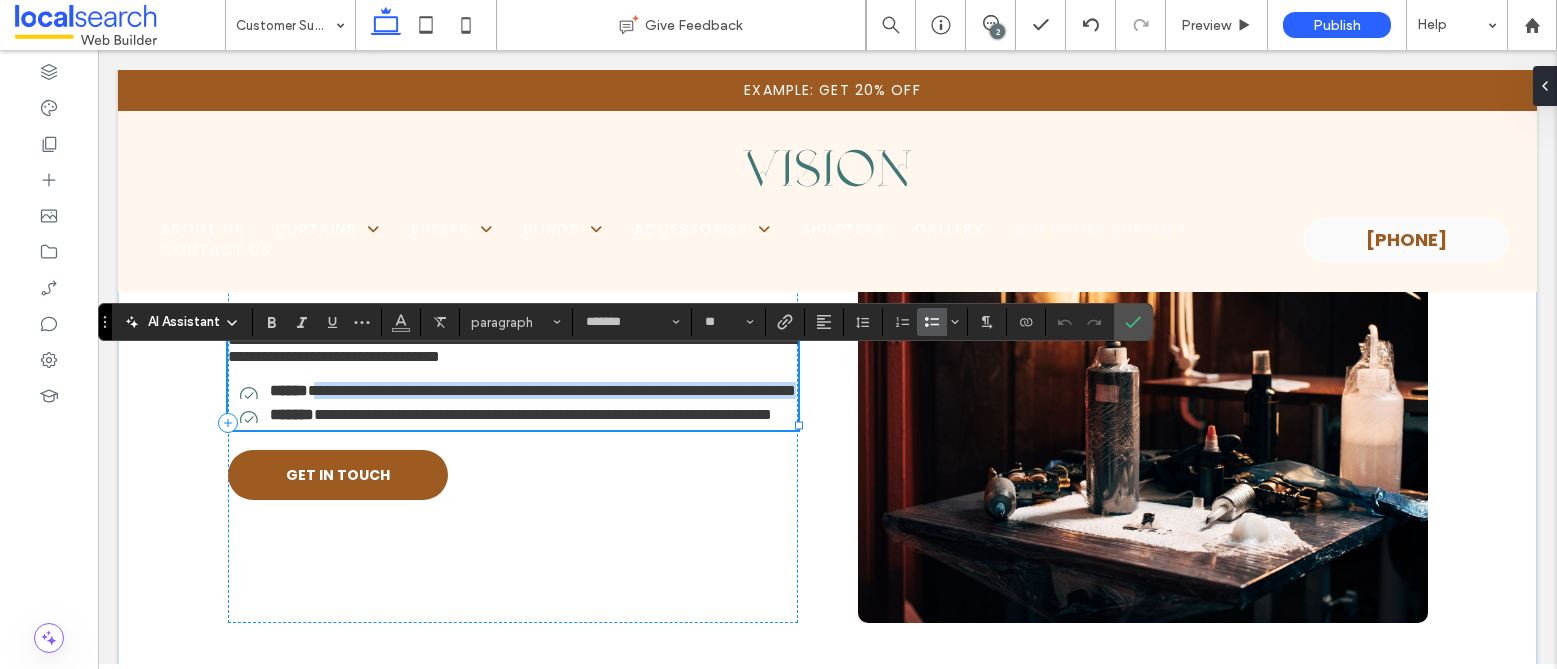 drag, startPoint x: 321, startPoint y: 444, endPoint x: 524, endPoint y: 466, distance: 204.18864 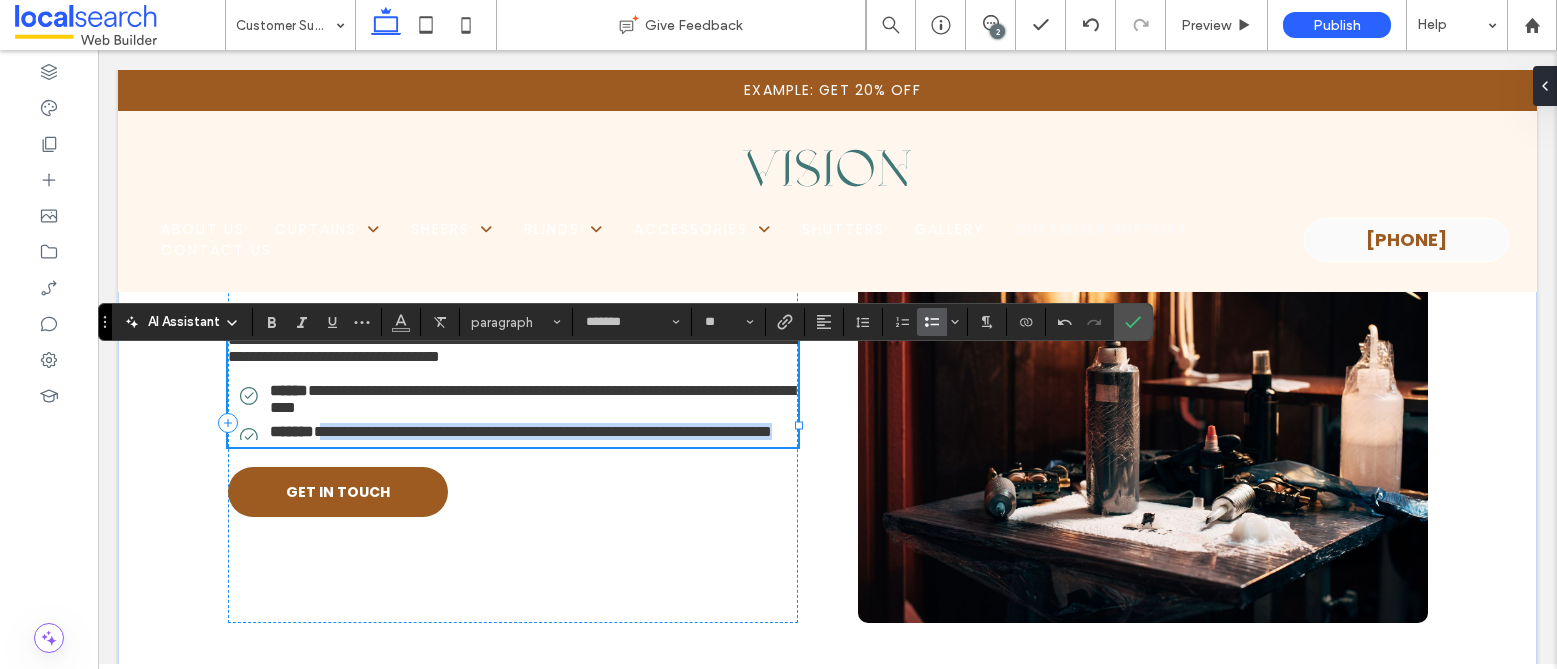 drag, startPoint x: 331, startPoint y: 501, endPoint x: 409, endPoint y: 524, distance: 81.32035 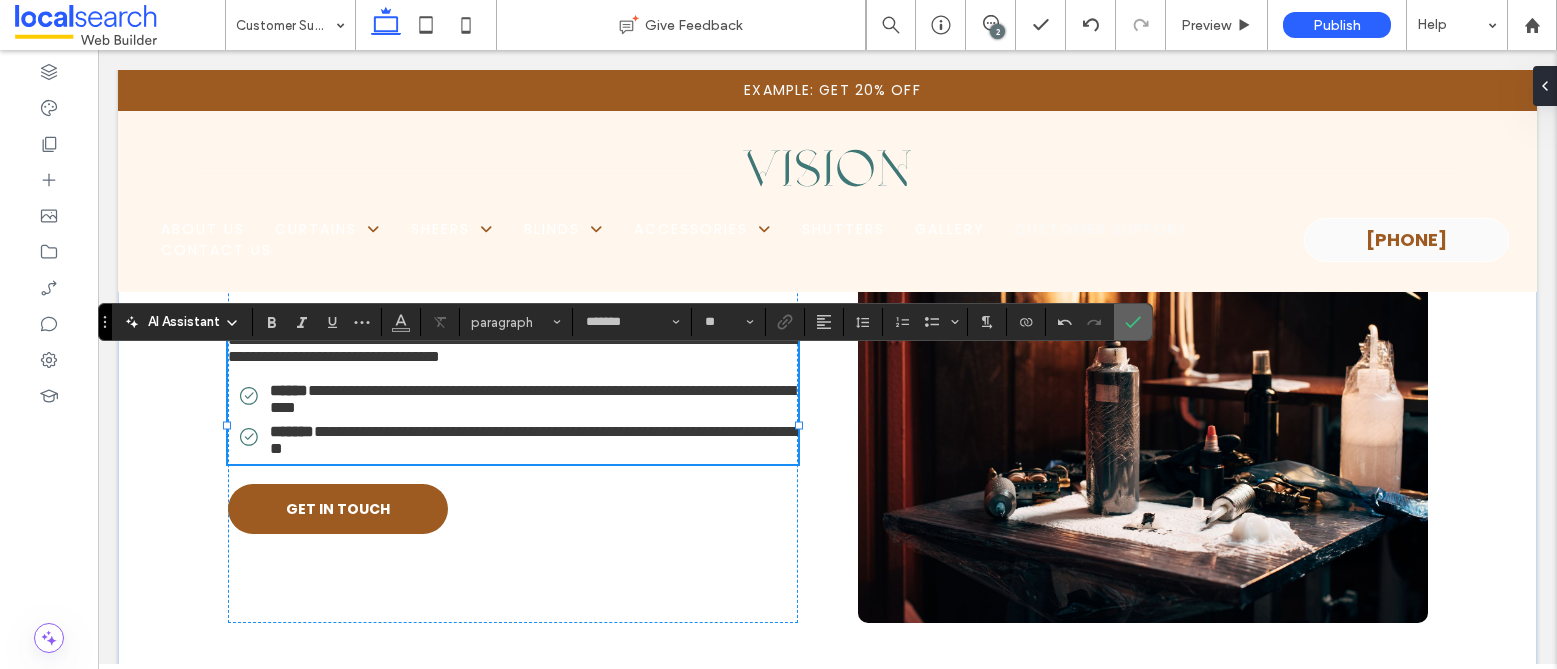 click 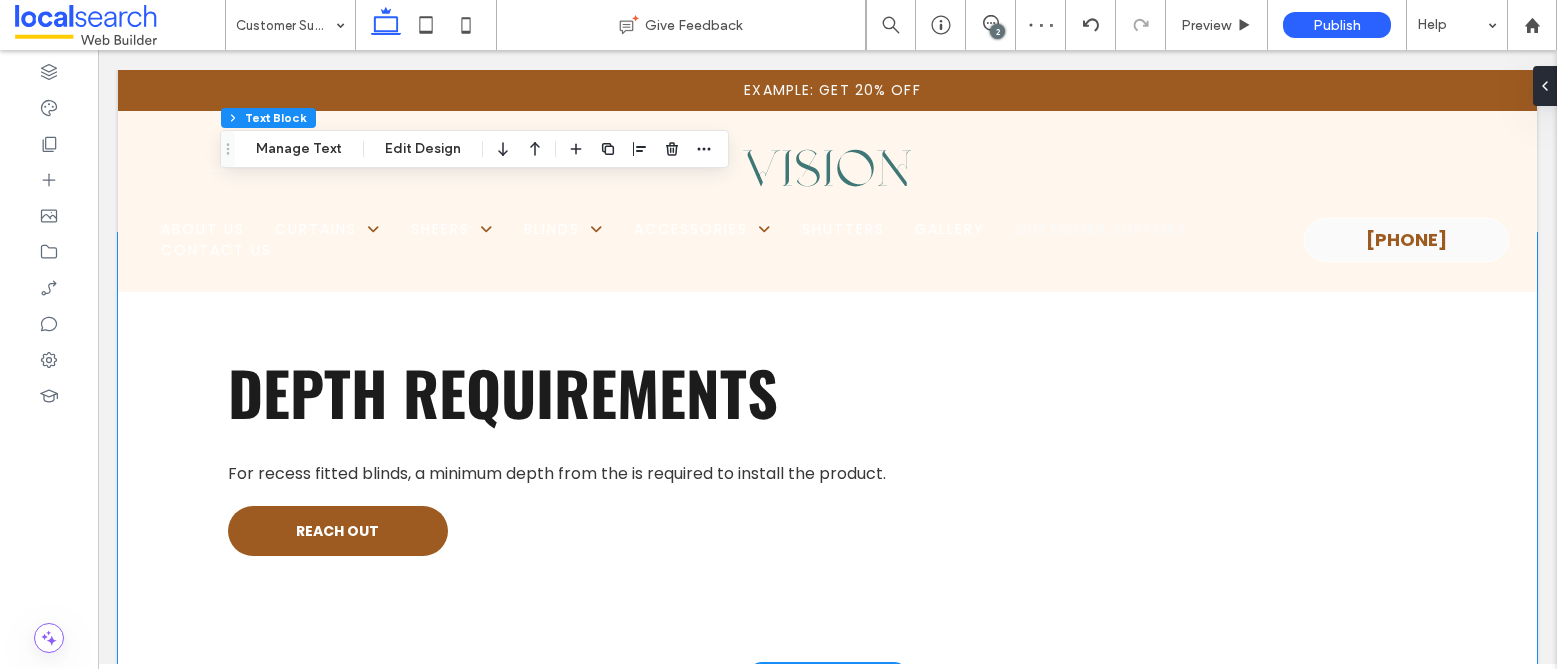 scroll, scrollTop: 7747, scrollLeft: 0, axis: vertical 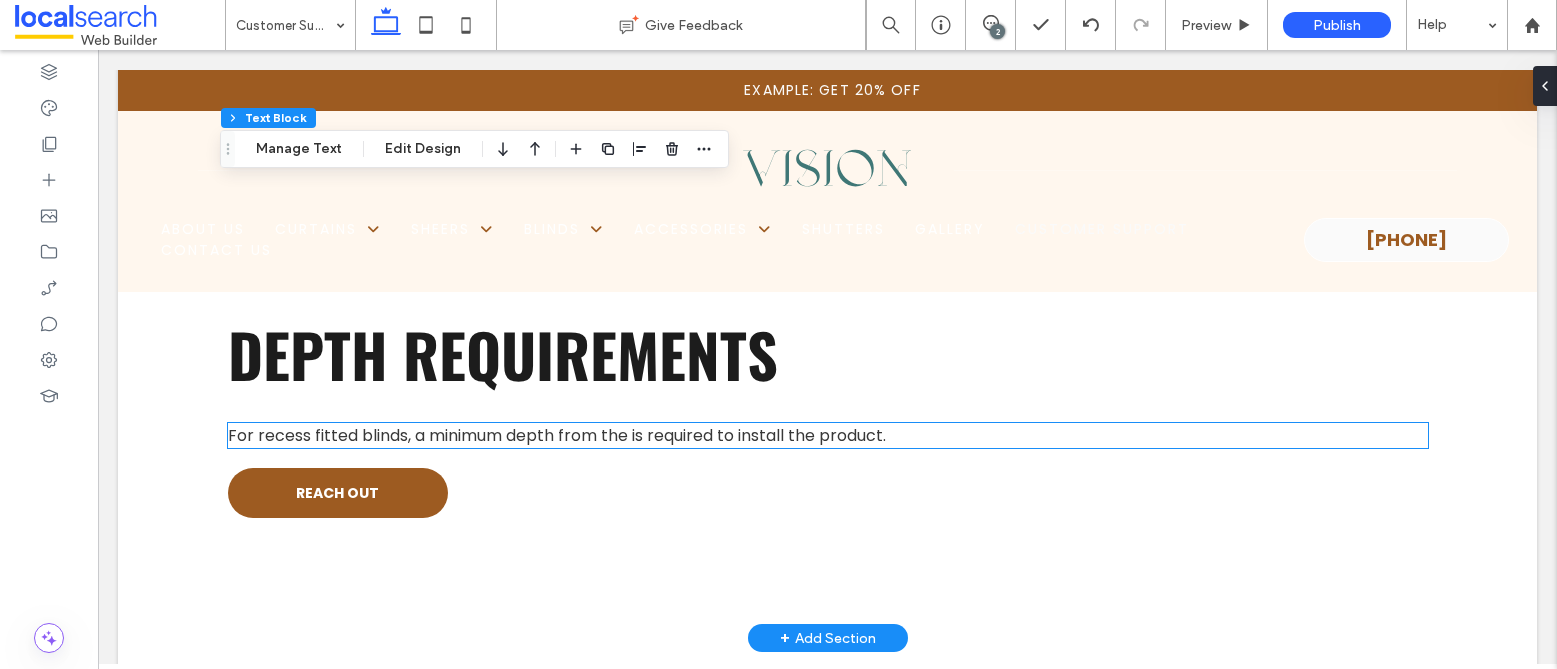 click on "For recess fitted blinds, a minimum depth from the is required to install the product." at bounding box center [557, 435] 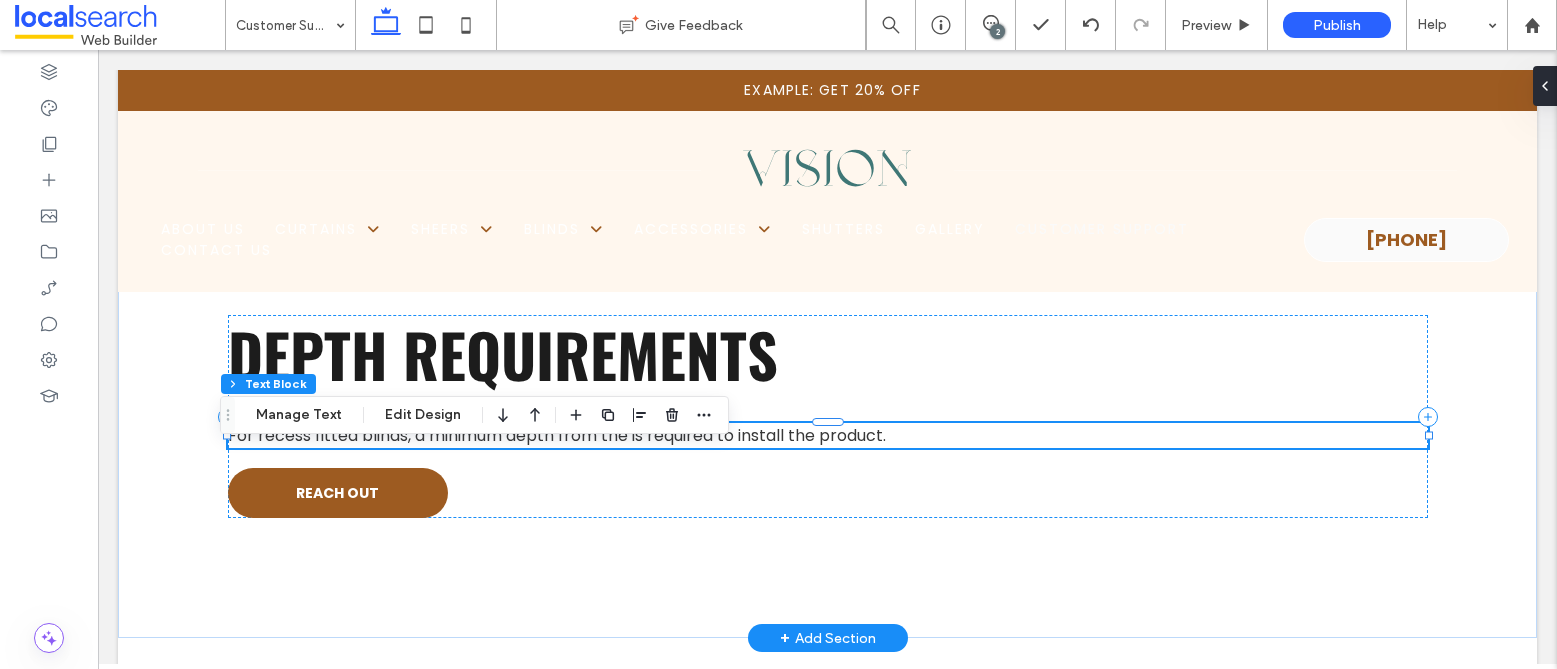 click on "For recess fitted blinds, a minimum depth from the is required to install the product." at bounding box center (557, 435) 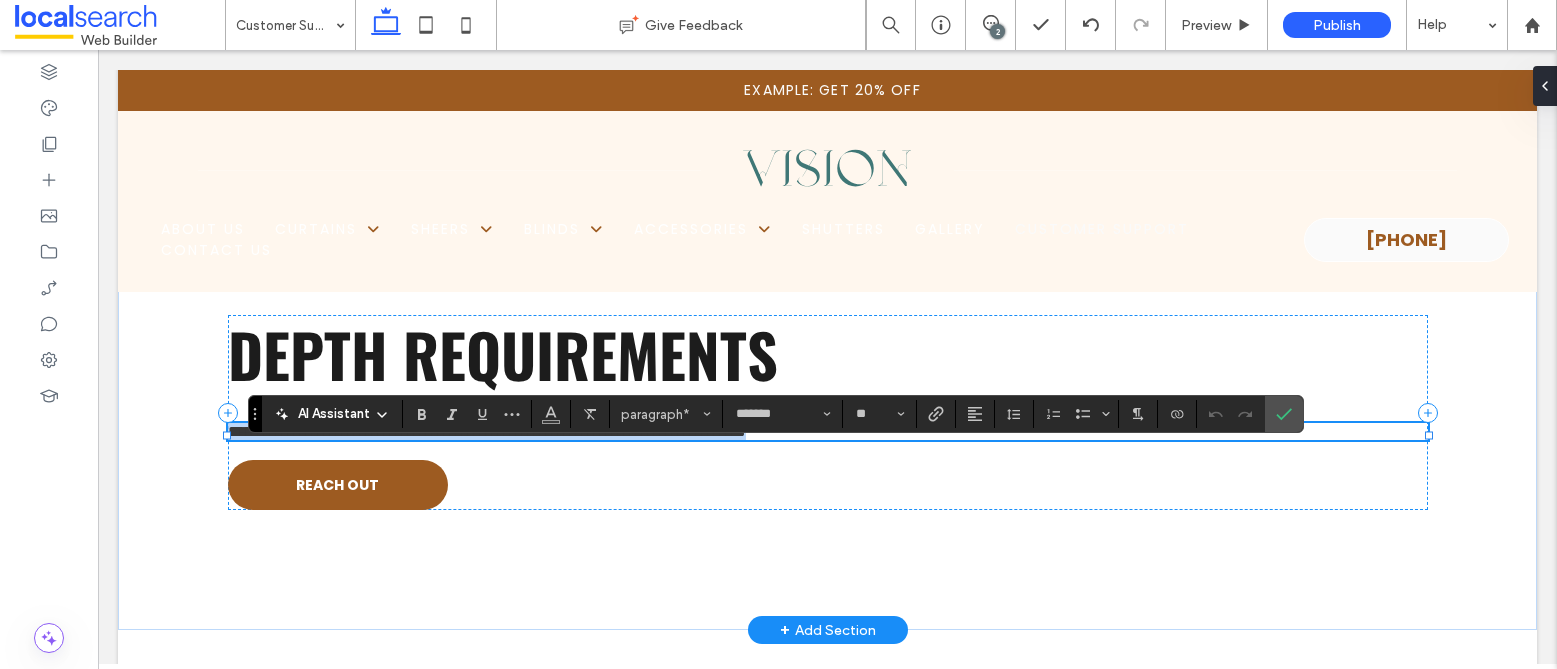 drag, startPoint x: 960, startPoint y: 462, endPoint x: 224, endPoint y: 458, distance: 736.01086 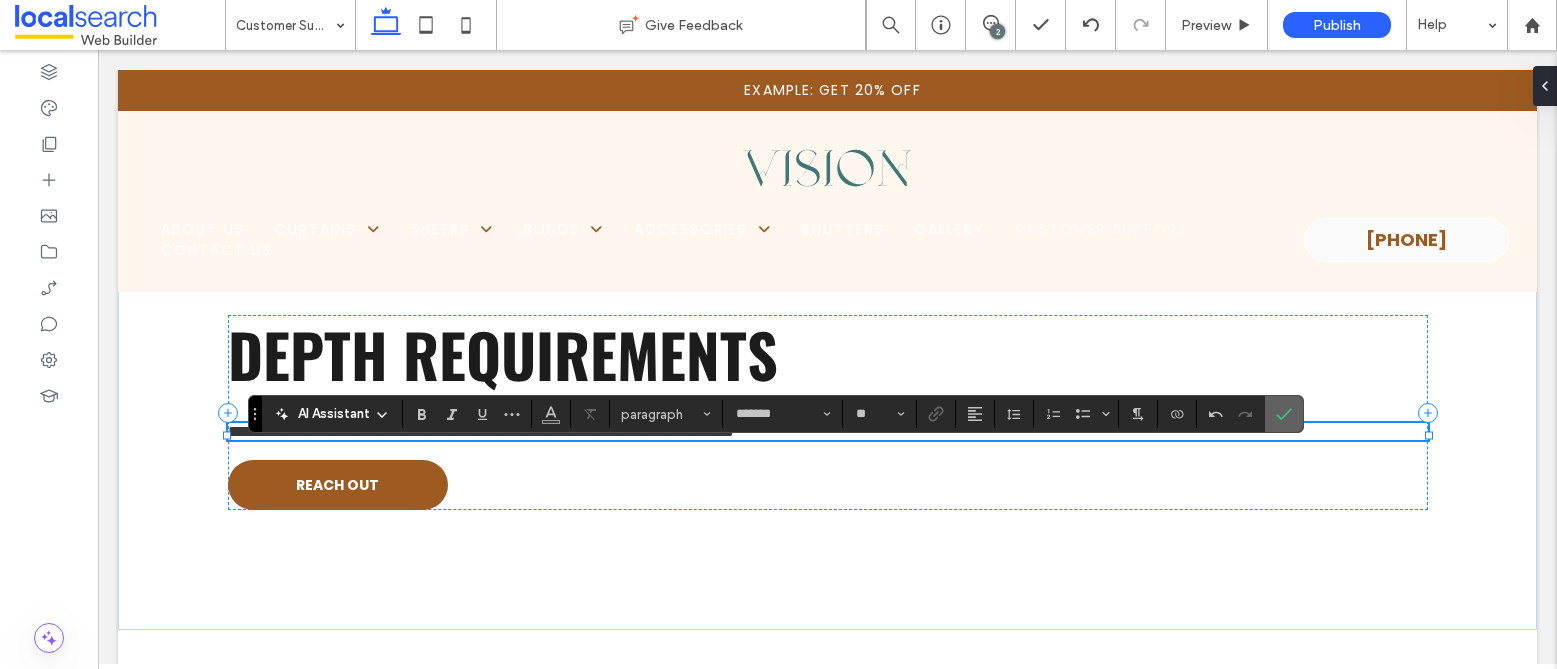 click 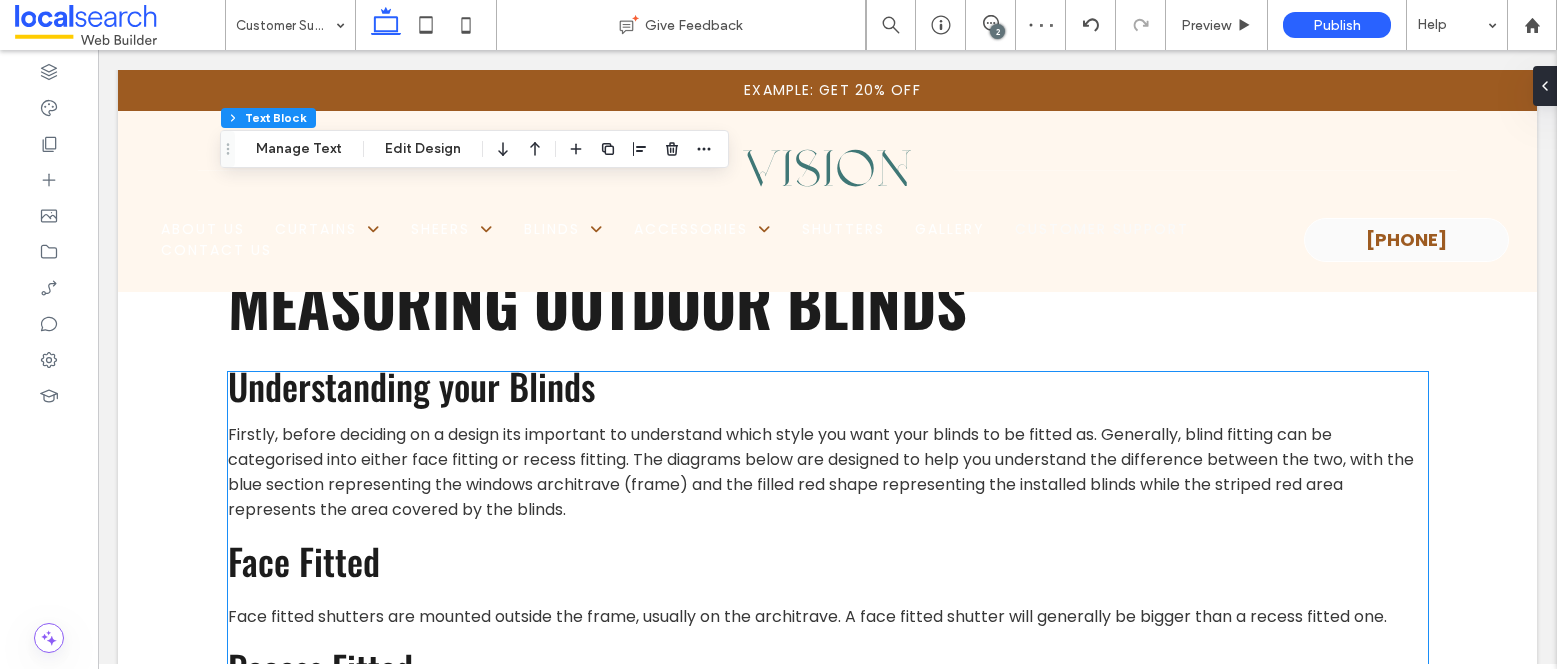 scroll, scrollTop: 8240, scrollLeft: 0, axis: vertical 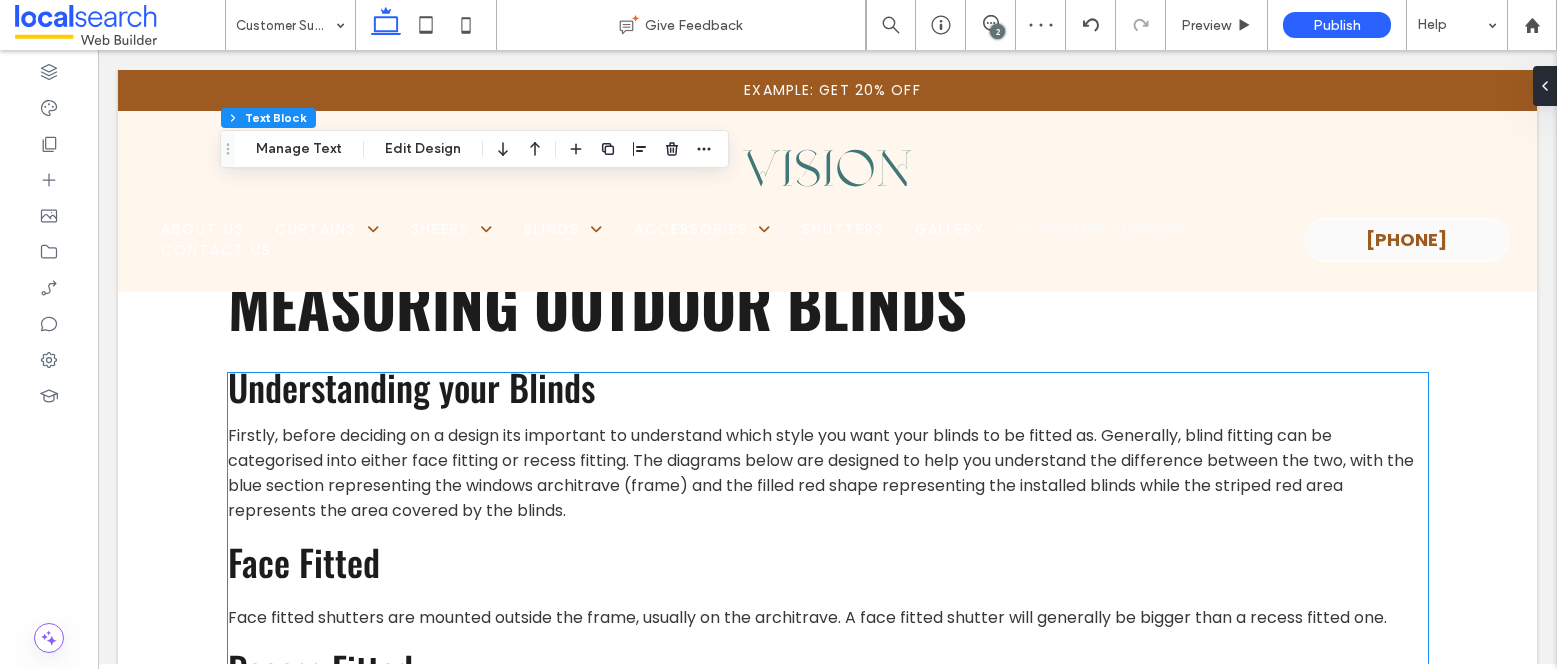 click on "Firstly, before deciding on a design its important to understand which style you want your blinds to be fitted as. Generally, blind fitting can be categorised into either face fitting or recess fitting. The diagrams below are designed to help you understand the difference between the two, with the blue section representing the windows architrave (frame) and the filled red shape representing the installed blinds while the striped red area represents the area covered by the blinds." at bounding box center [821, 473] 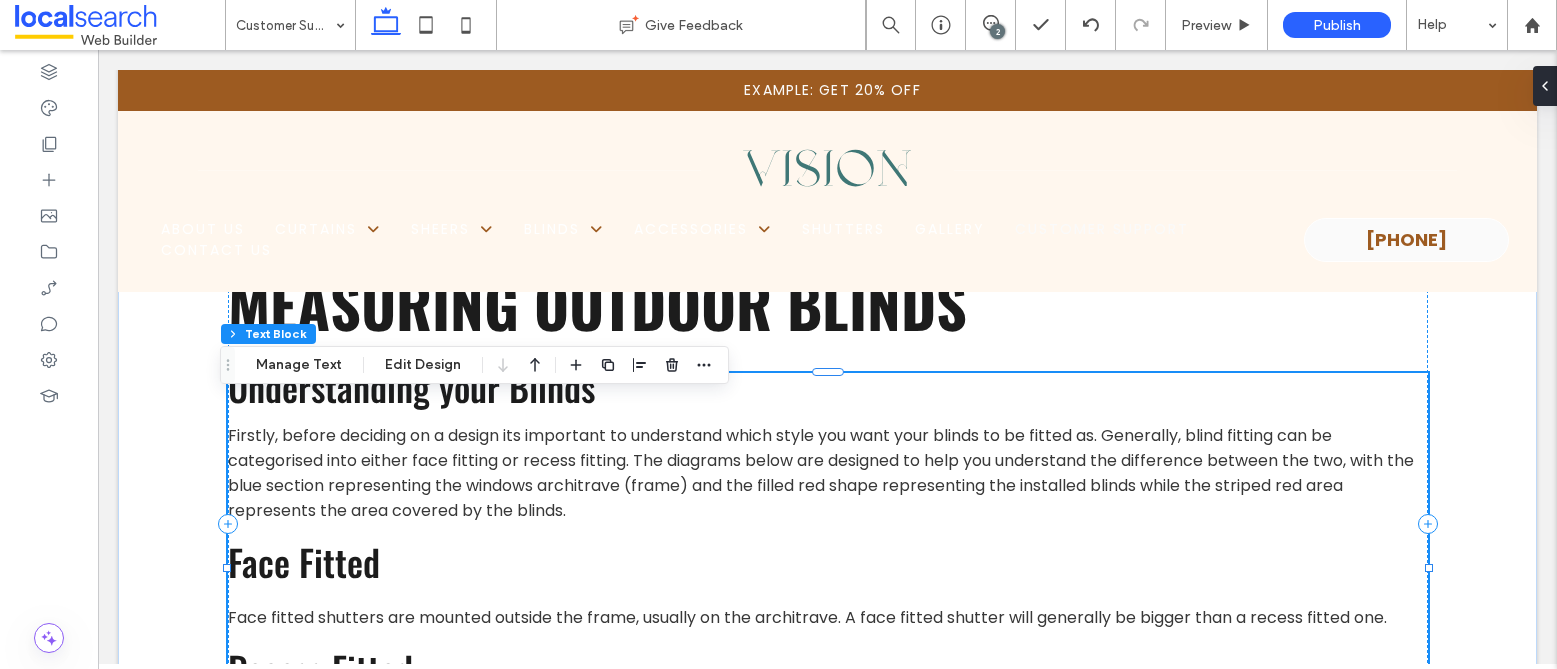click on "Firstly, before deciding on a design its important to understand which style you want your blinds to be fitted as. Generally, blind fitting can be categorised into either face fitting or recess fitting. The diagrams below are designed to help you understand the difference between the two, with the blue section representing the windows architrave (frame) and the filled red shape representing the installed blinds while the striped red area represents the area covered by the blinds." at bounding box center (821, 473) 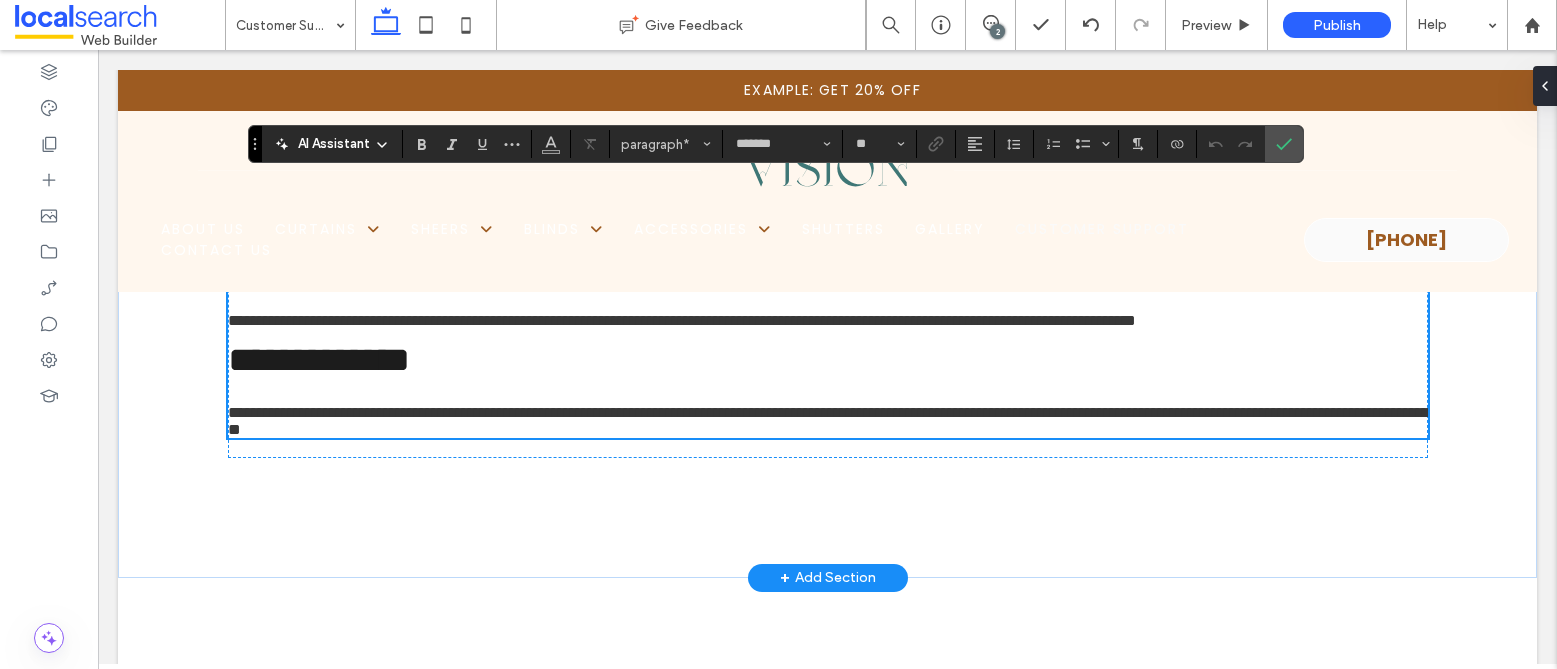 scroll, scrollTop: 8303, scrollLeft: 0, axis: vertical 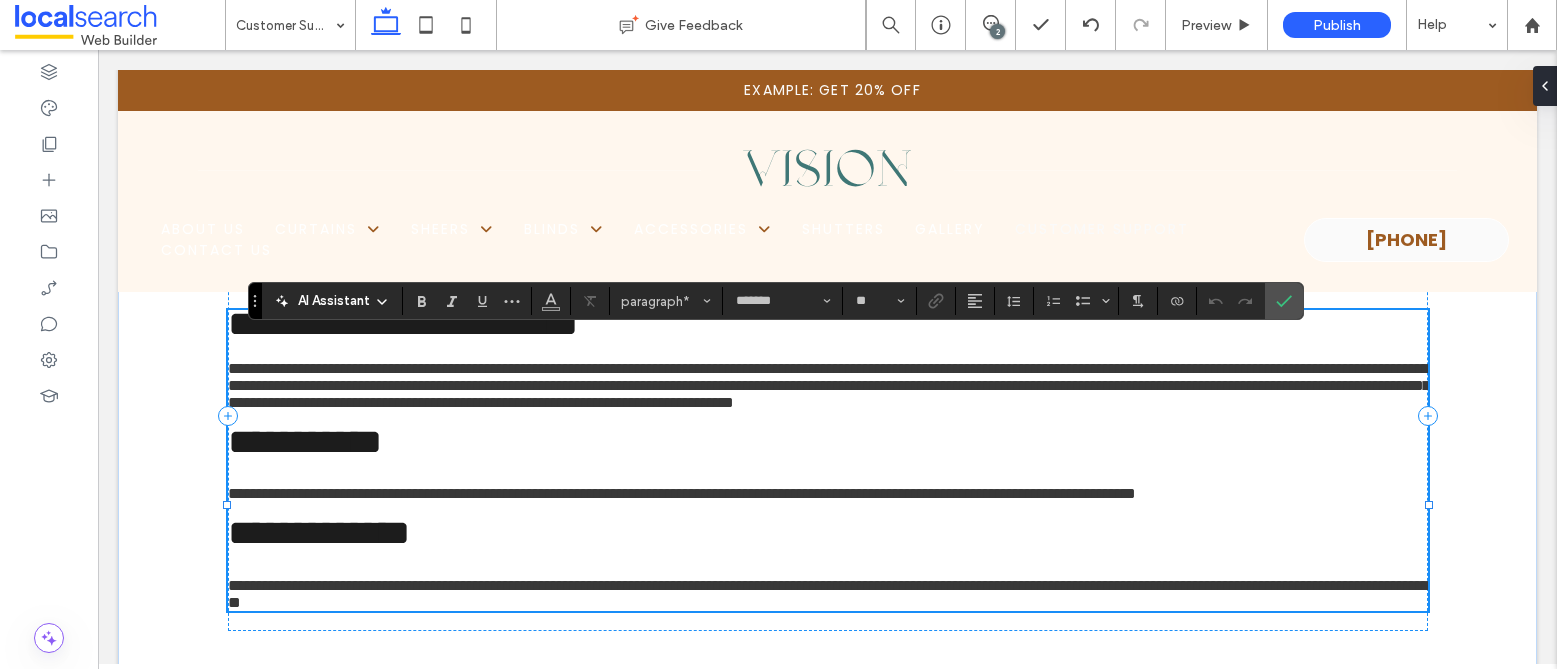 type on "******" 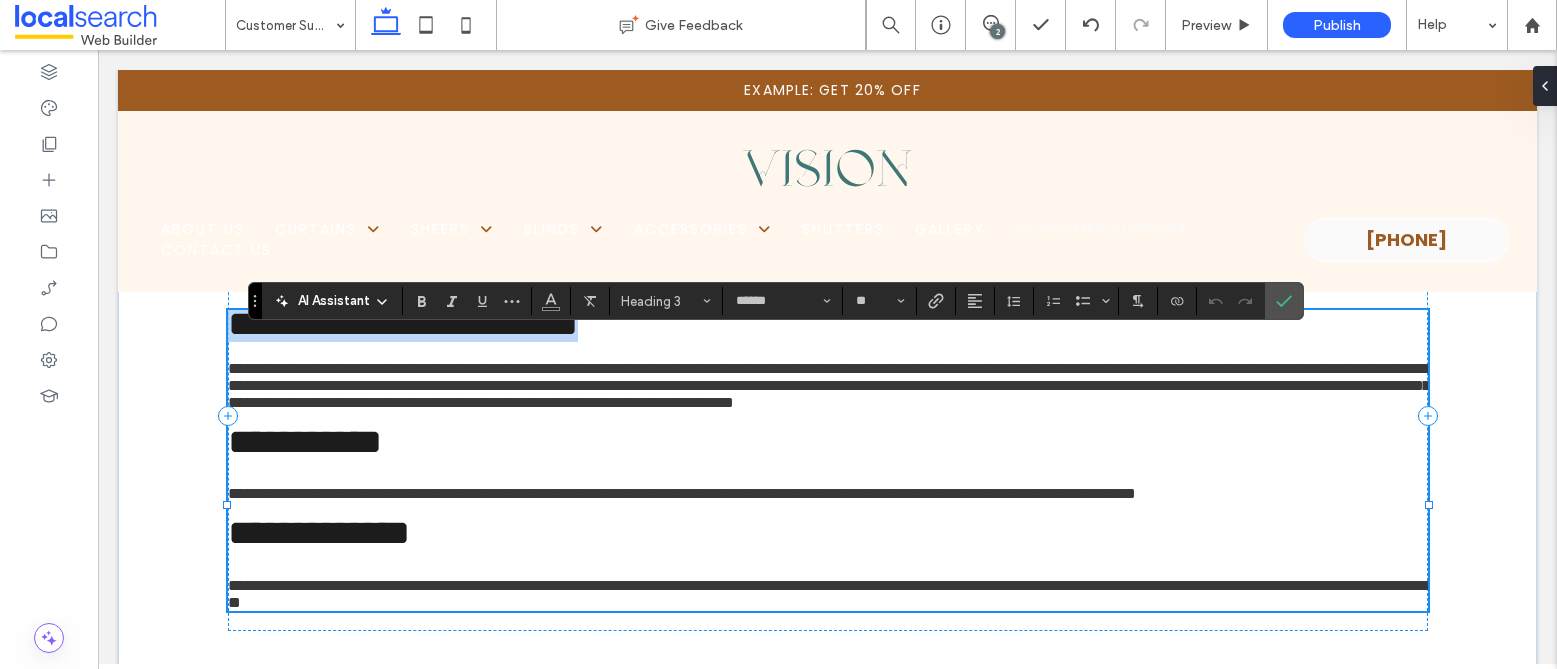 type 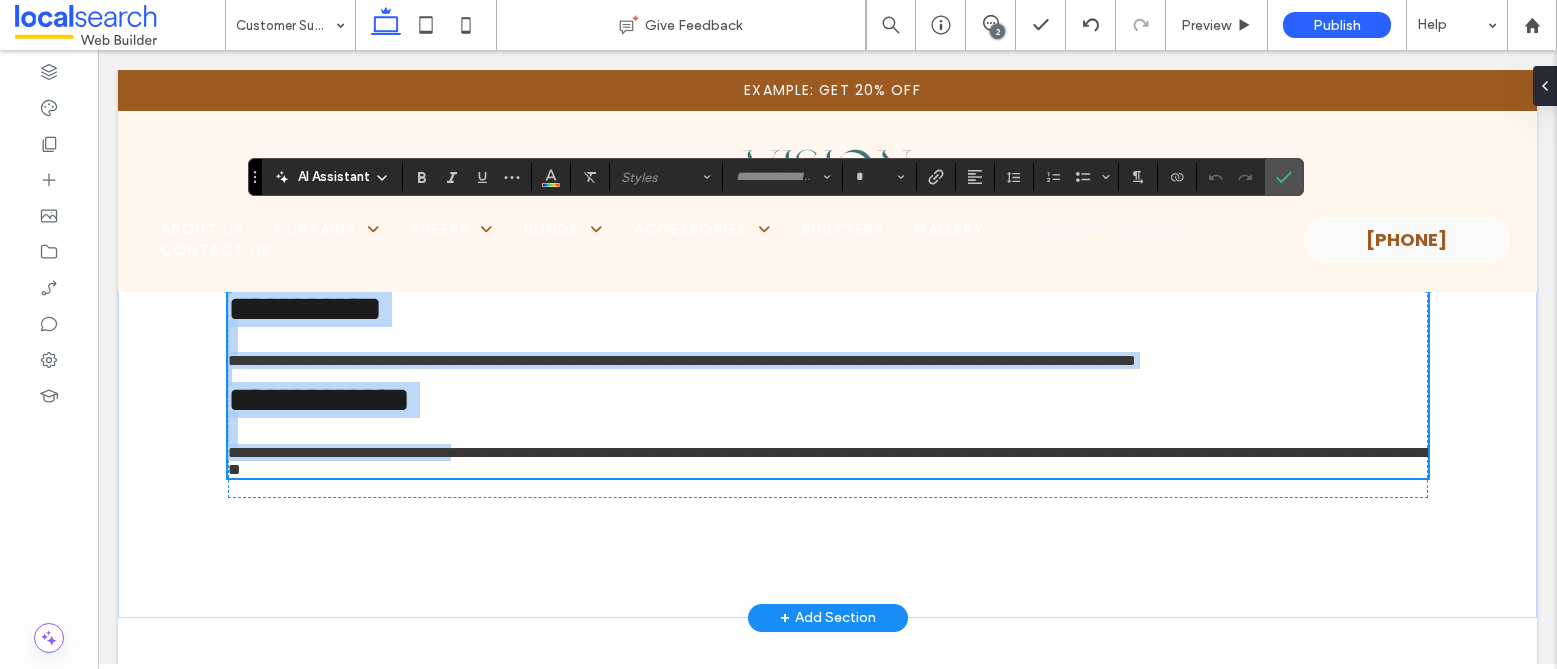 scroll, scrollTop: 8451, scrollLeft: 0, axis: vertical 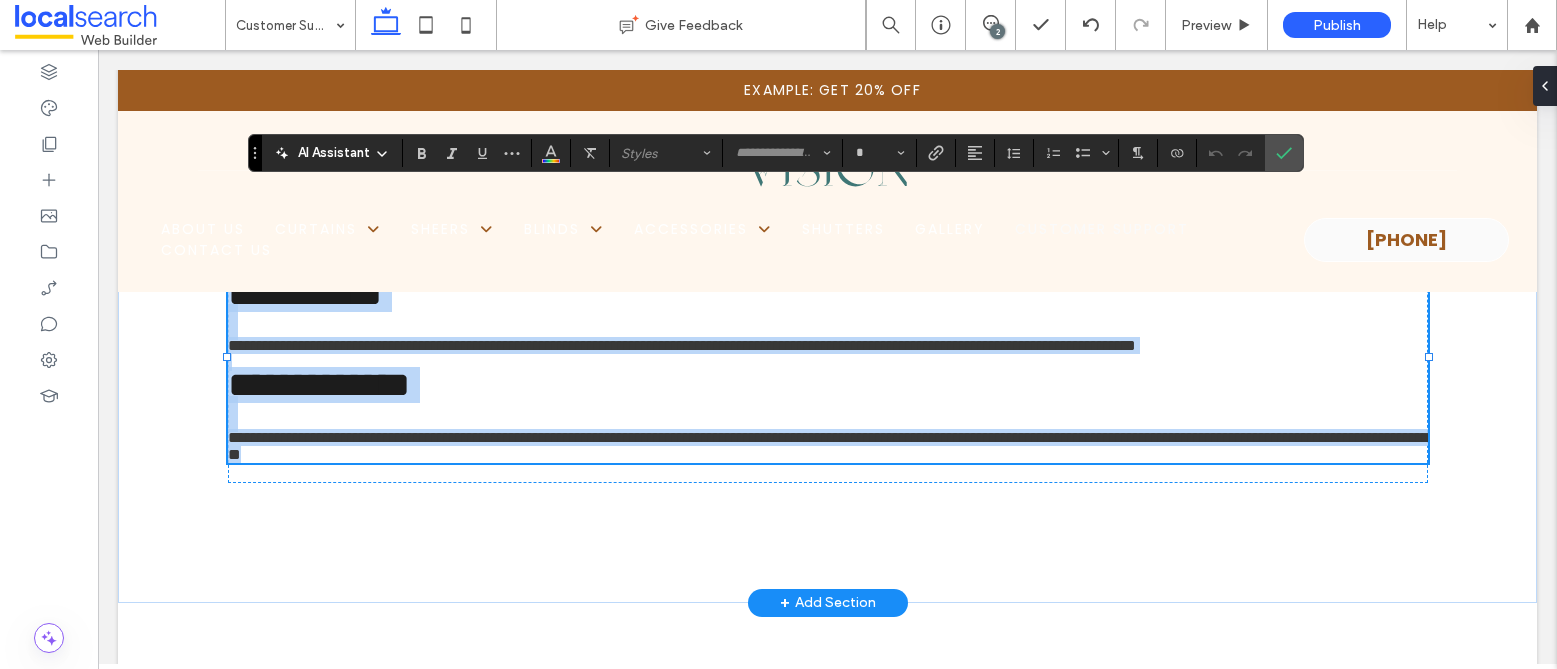 drag, startPoint x: 229, startPoint y: 360, endPoint x: 633, endPoint y: 557, distance: 449.47192 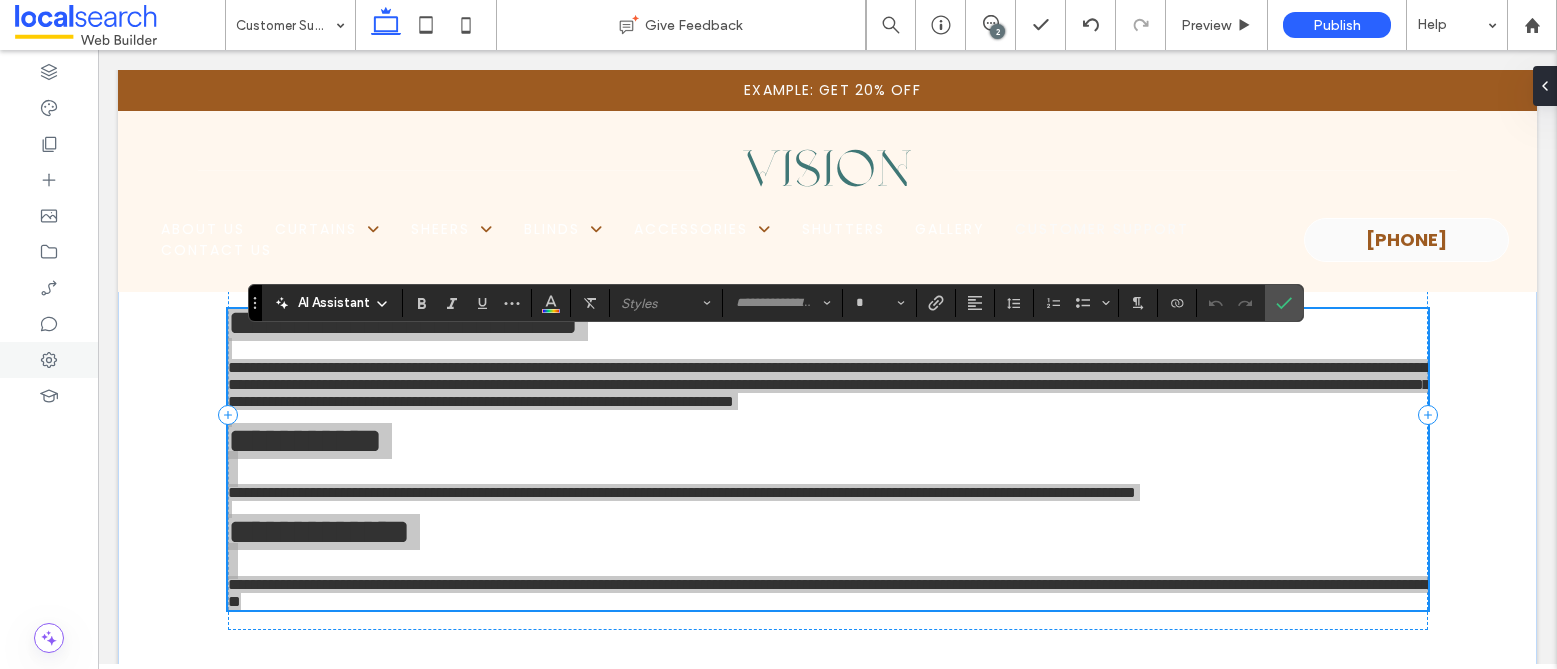scroll, scrollTop: 8305, scrollLeft: 0, axis: vertical 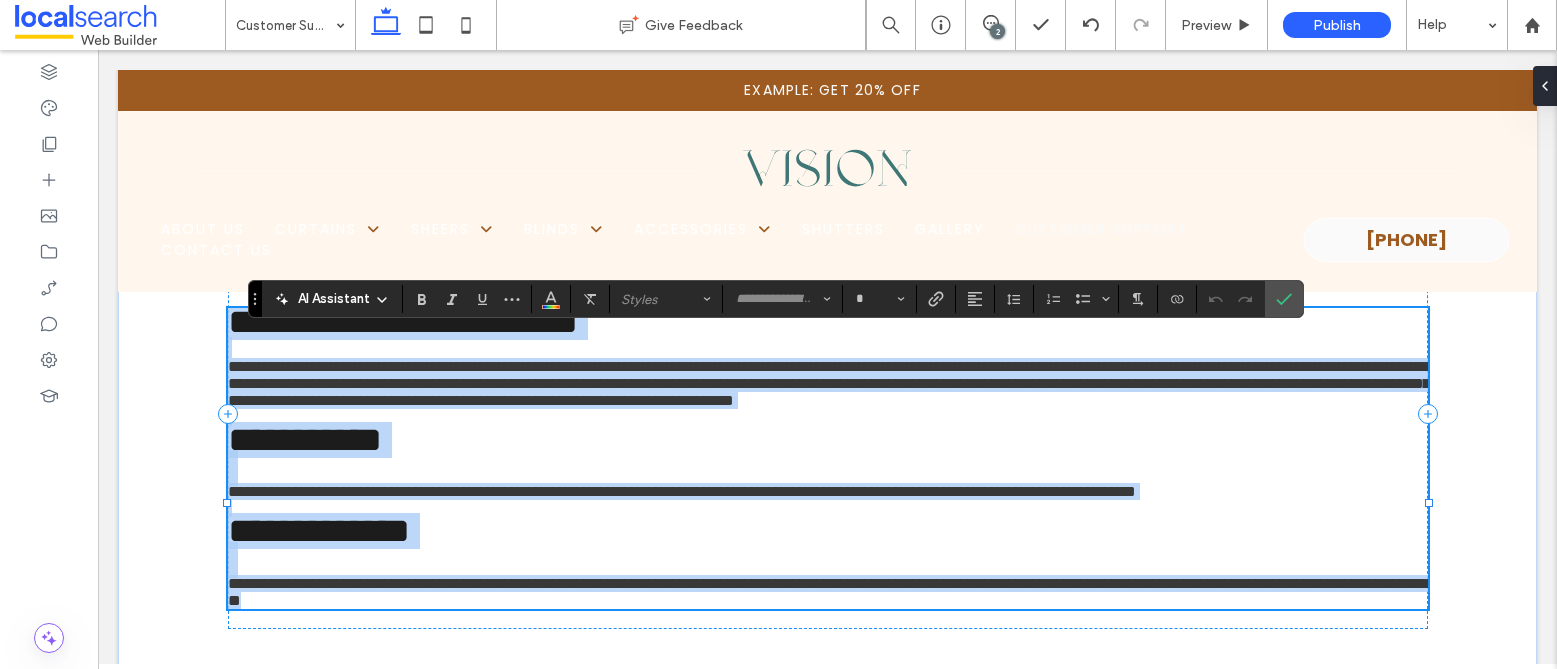 click on "**********" at bounding box center (829, 383) 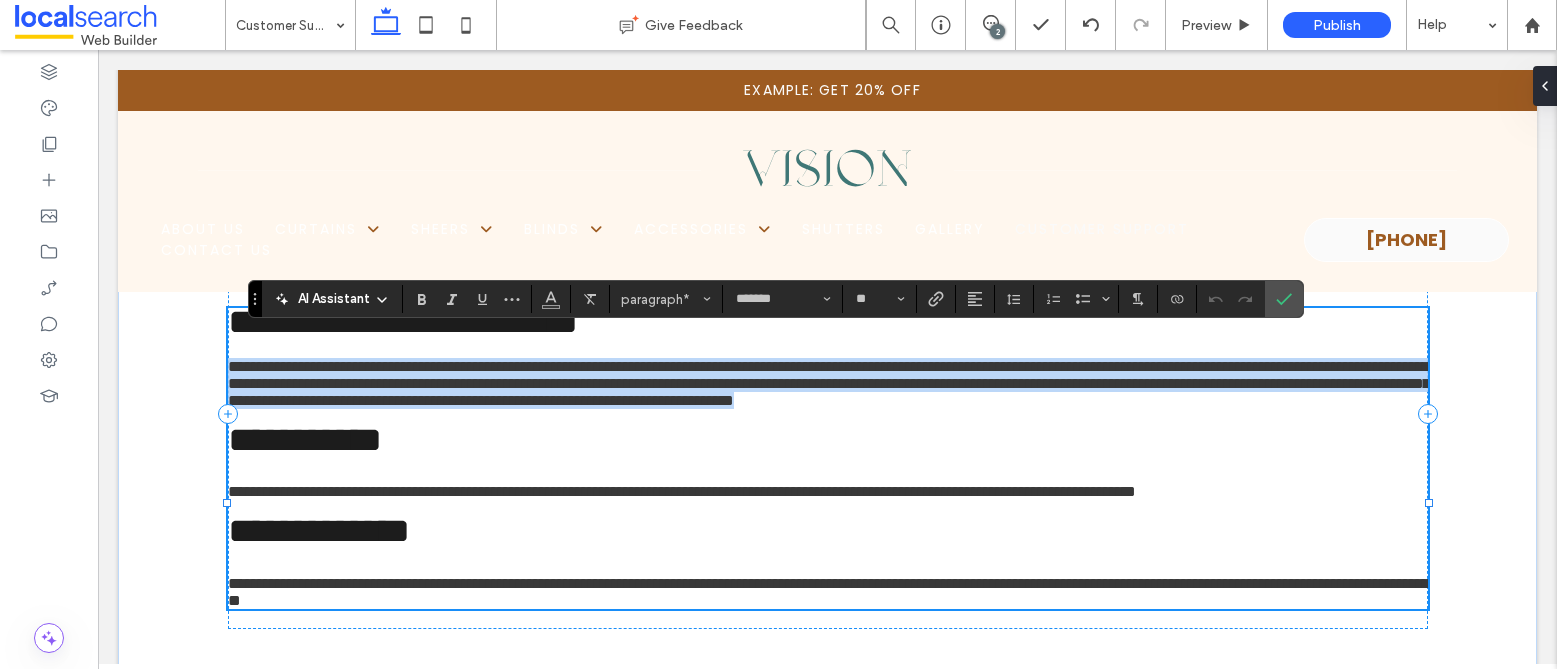 drag, startPoint x: 224, startPoint y: 401, endPoint x: 567, endPoint y: 459, distance: 347.86923 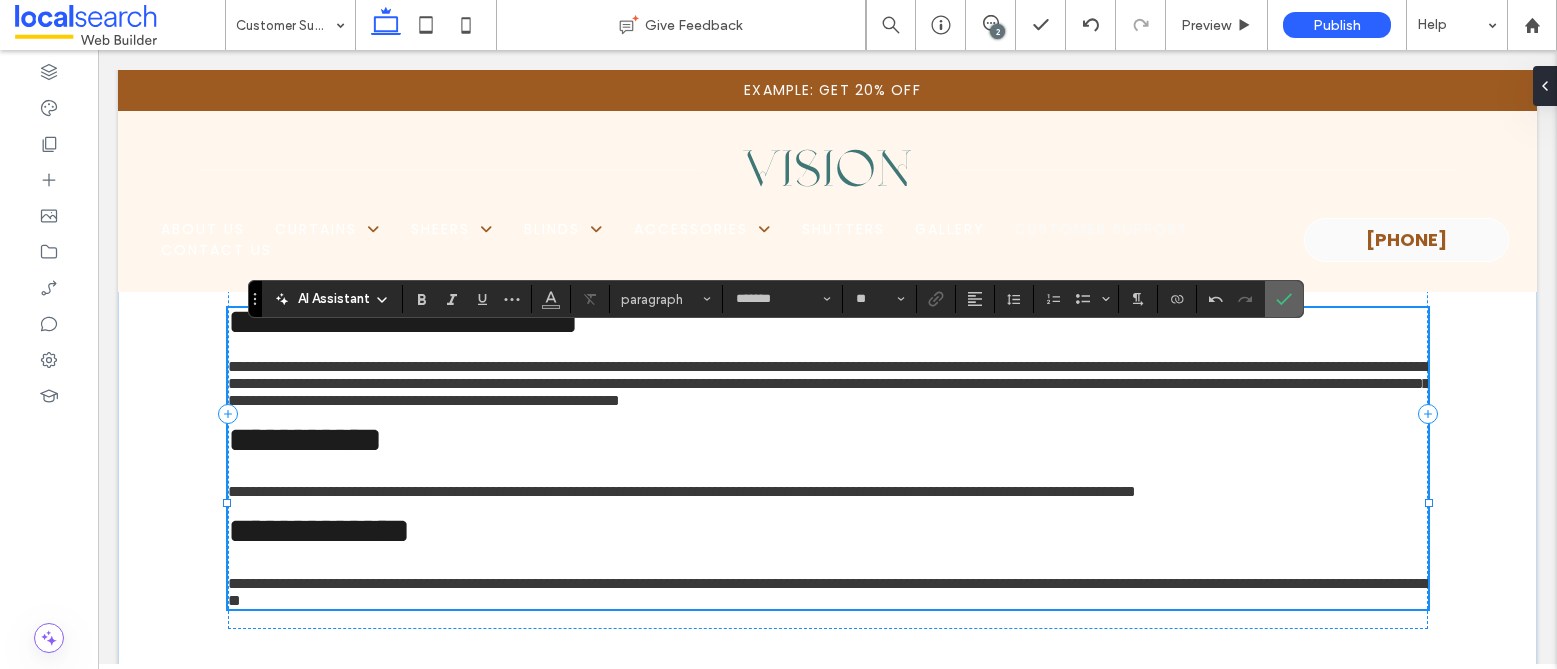 click 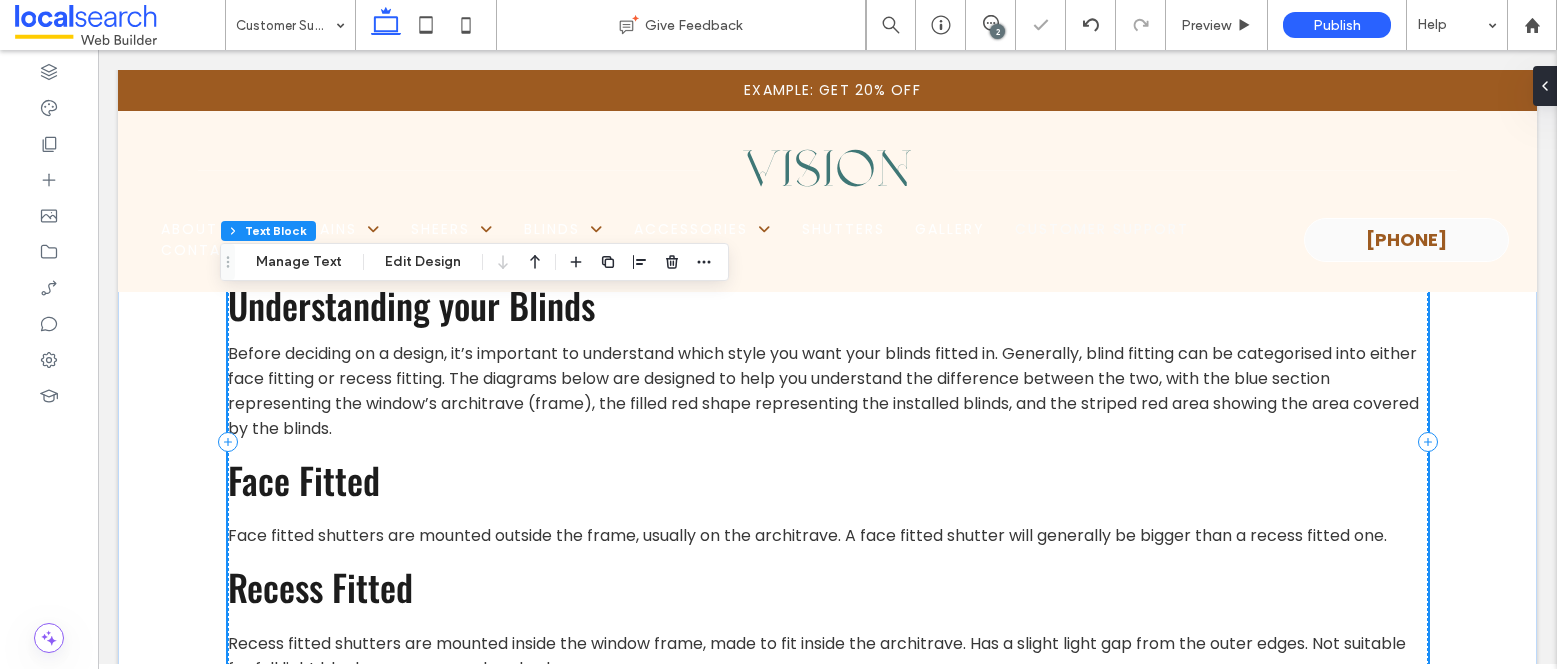 scroll, scrollTop: 8399, scrollLeft: 0, axis: vertical 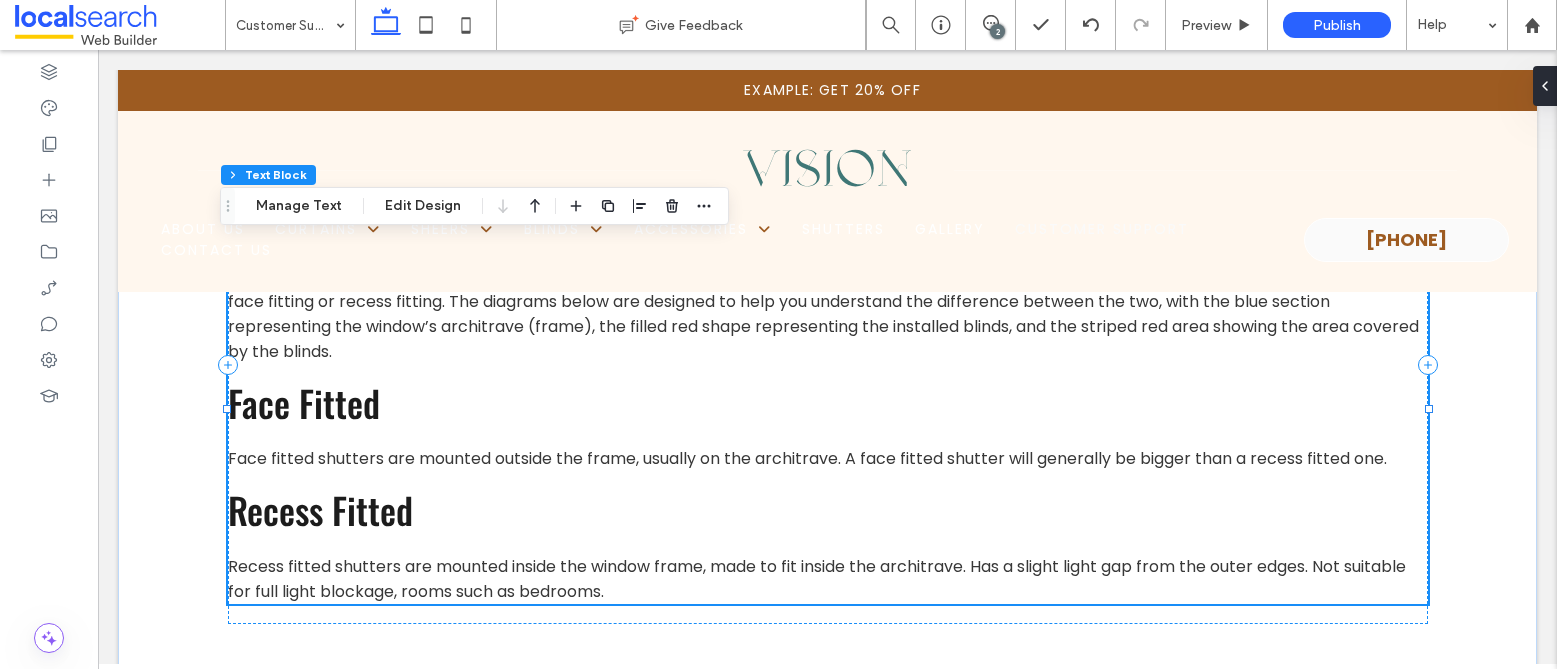 click on "Face fitted shutters are mounted outside the frame, usually on the architrave. A face fitted shutter will generally be bigger than a recess fitted one." at bounding box center (807, 458) 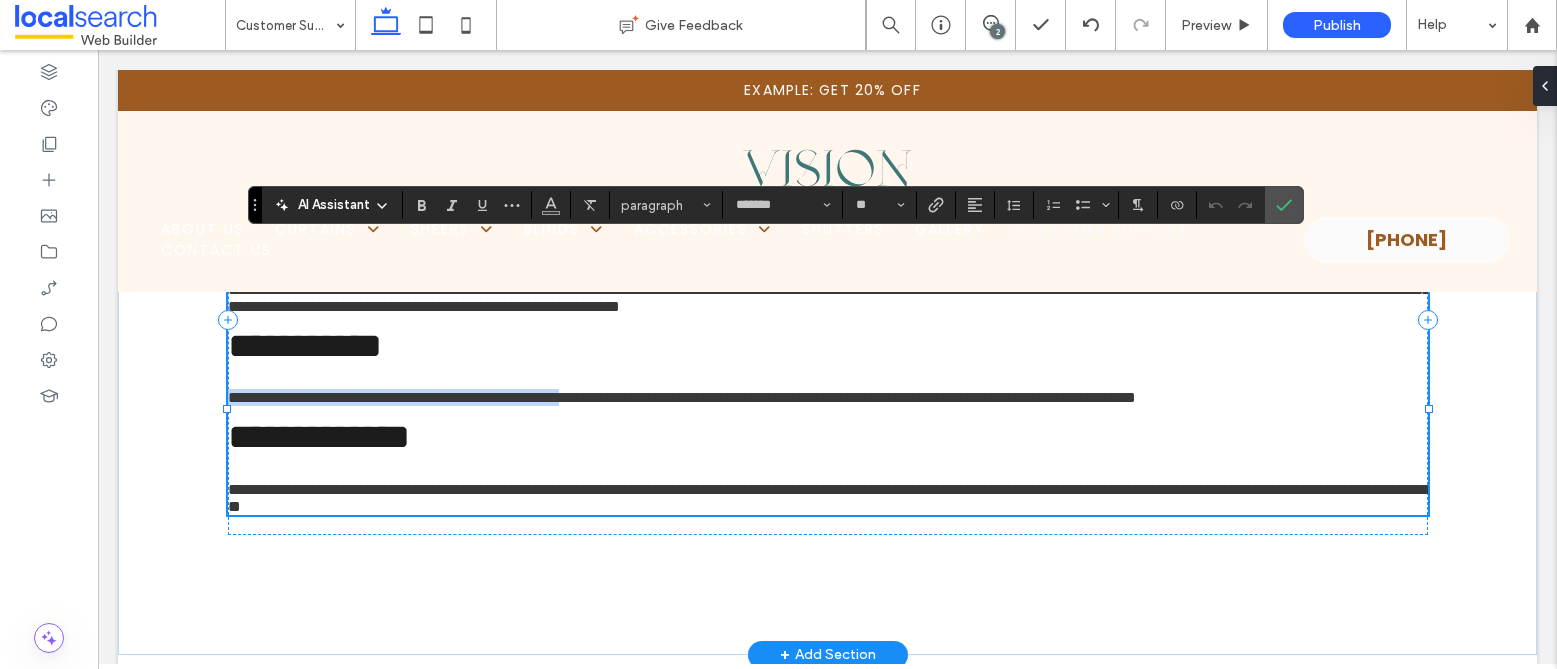 type 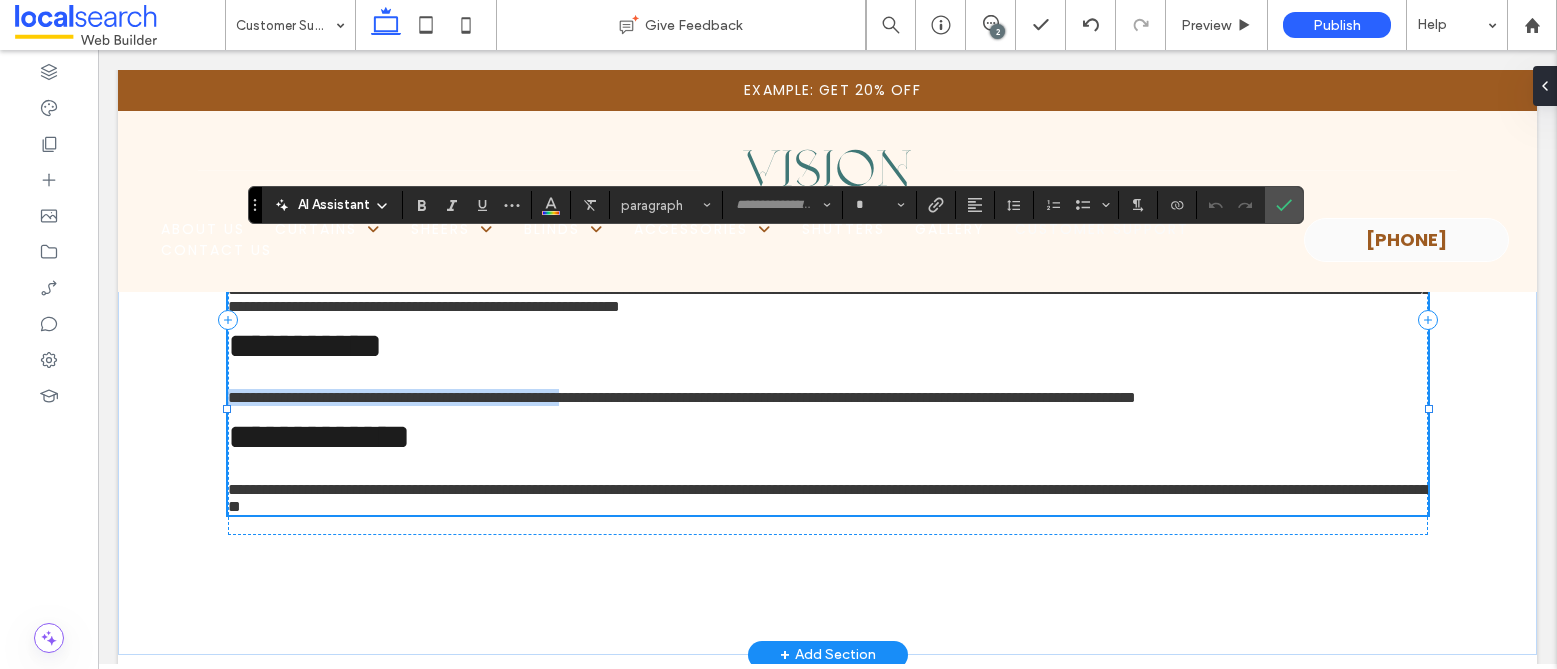 type on "******" 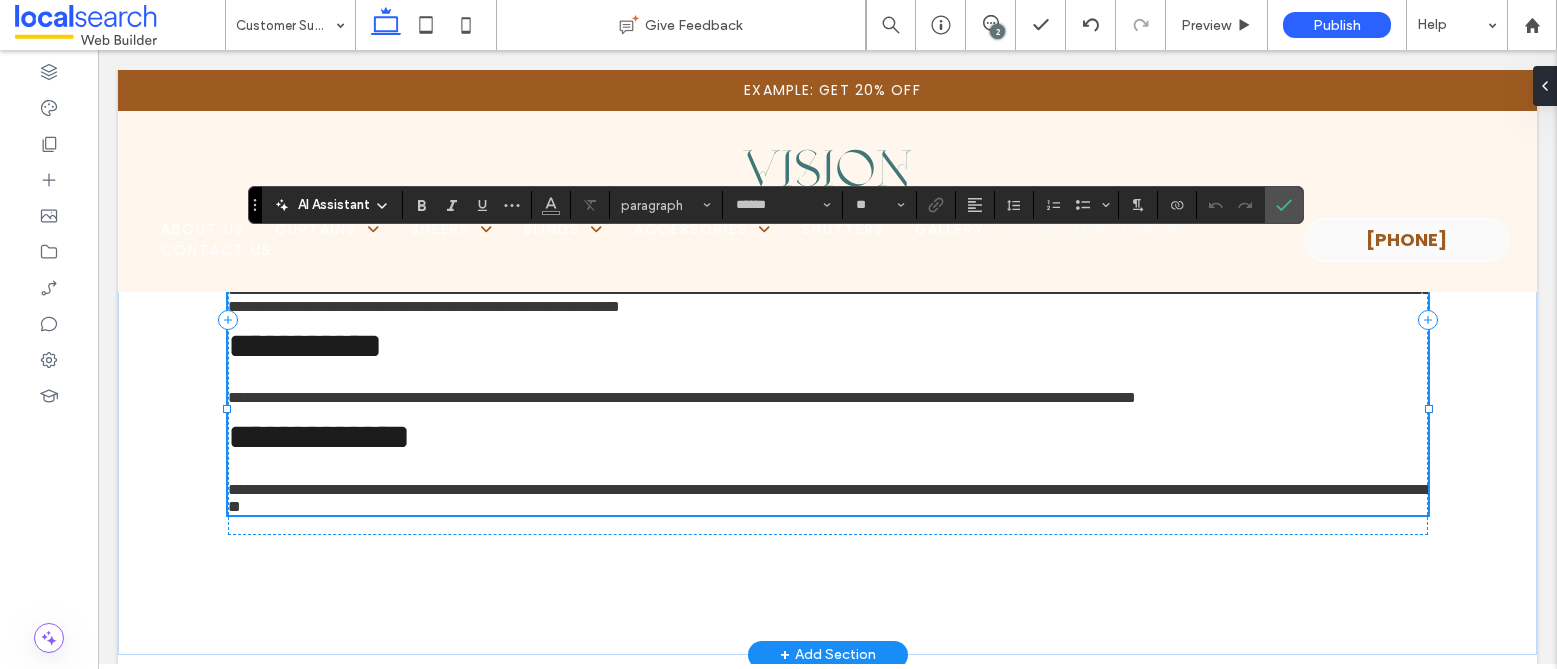 type on "*******" 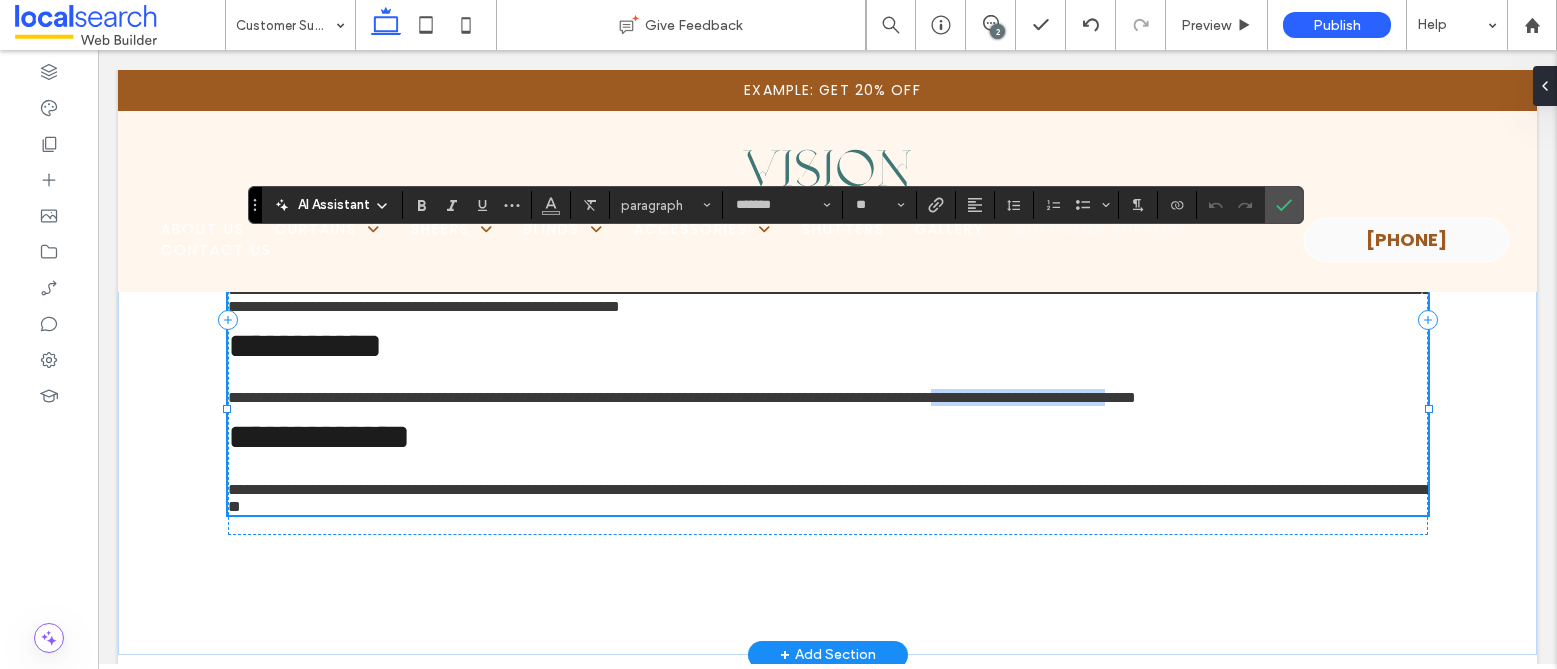 drag, startPoint x: 223, startPoint y: 481, endPoint x: 1349, endPoint y: 490, distance: 1126.036 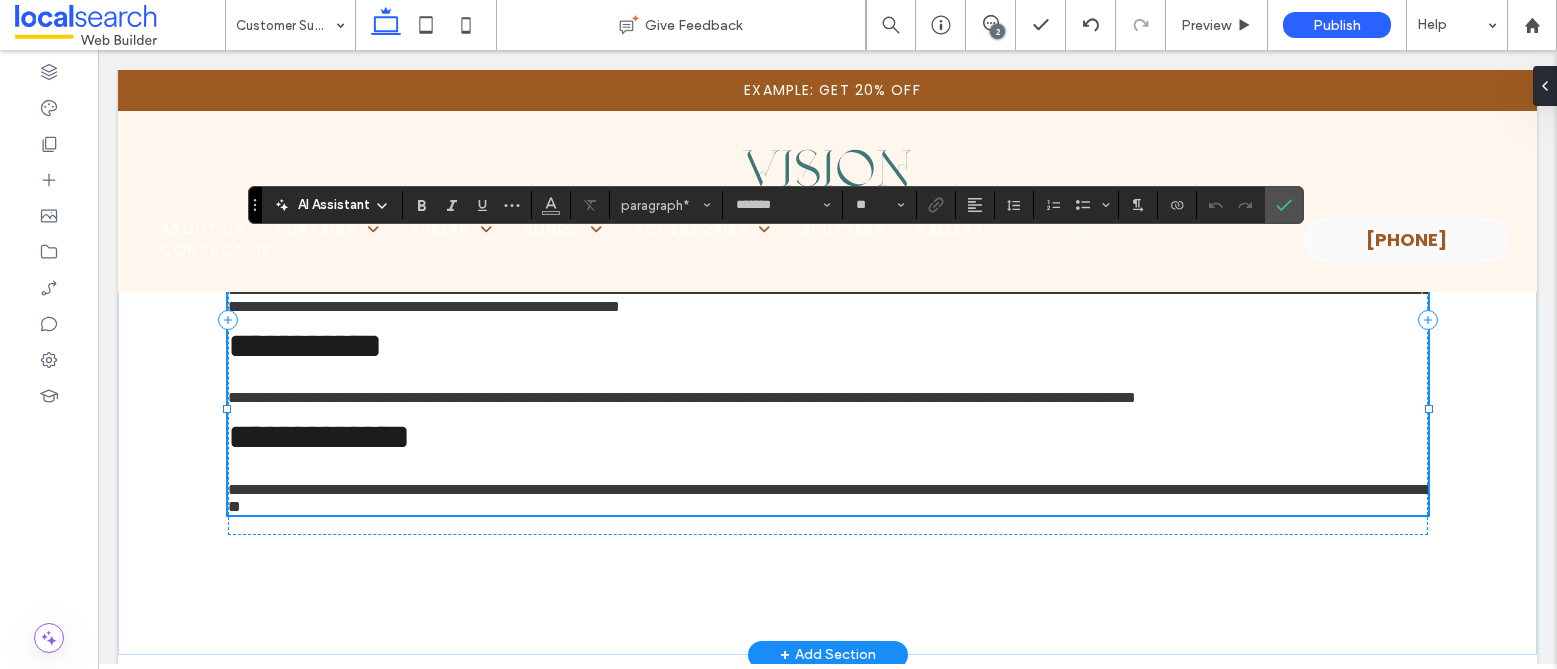 drag, startPoint x: 220, startPoint y: 483, endPoint x: 333, endPoint y: 513, distance: 116.9145 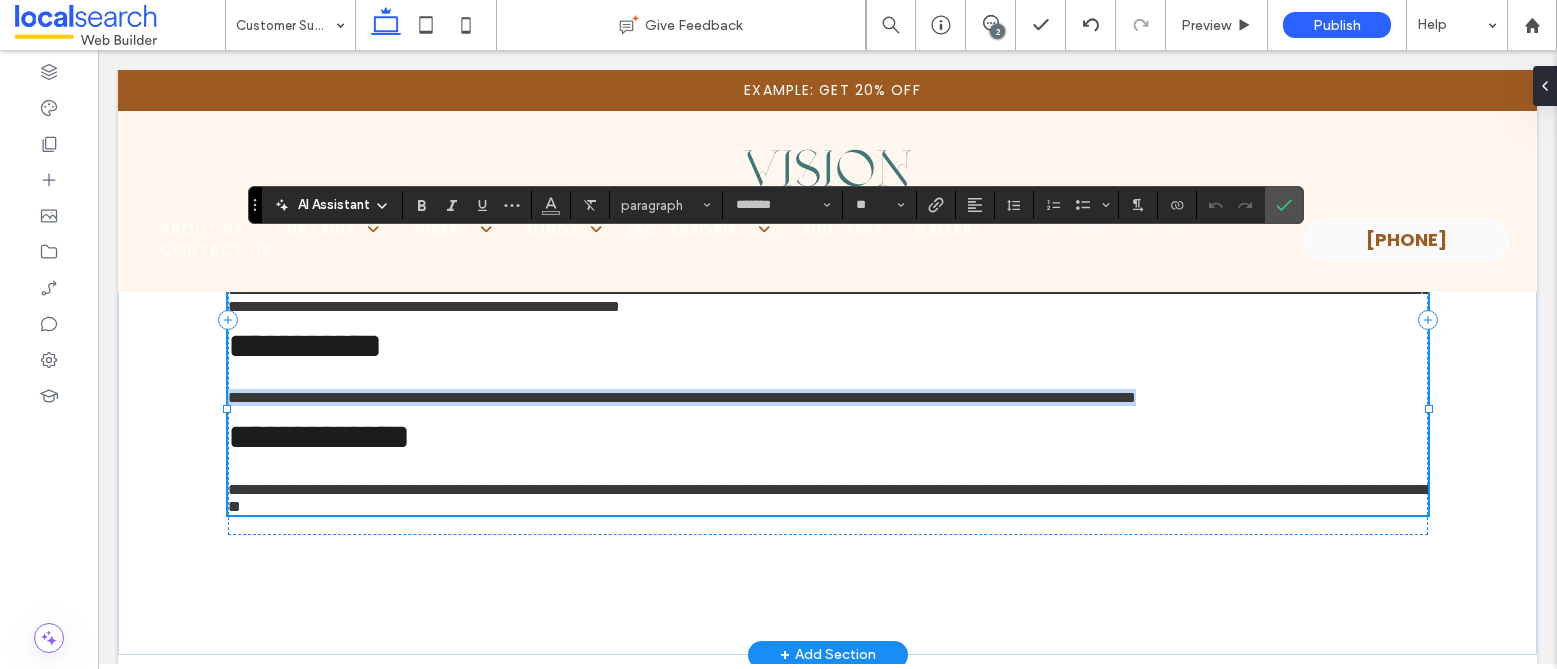 drag, startPoint x: 222, startPoint y: 487, endPoint x: 1388, endPoint y: 484, distance: 1166.0039 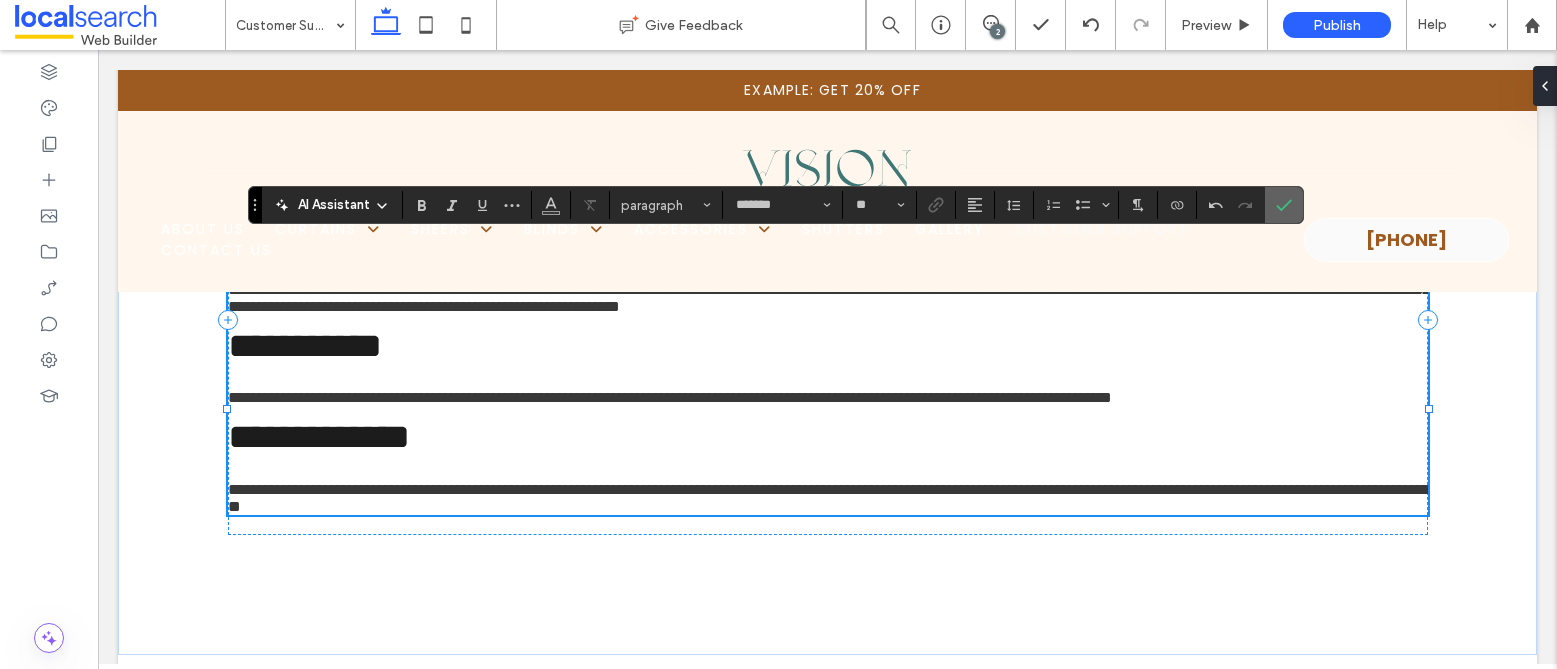 click 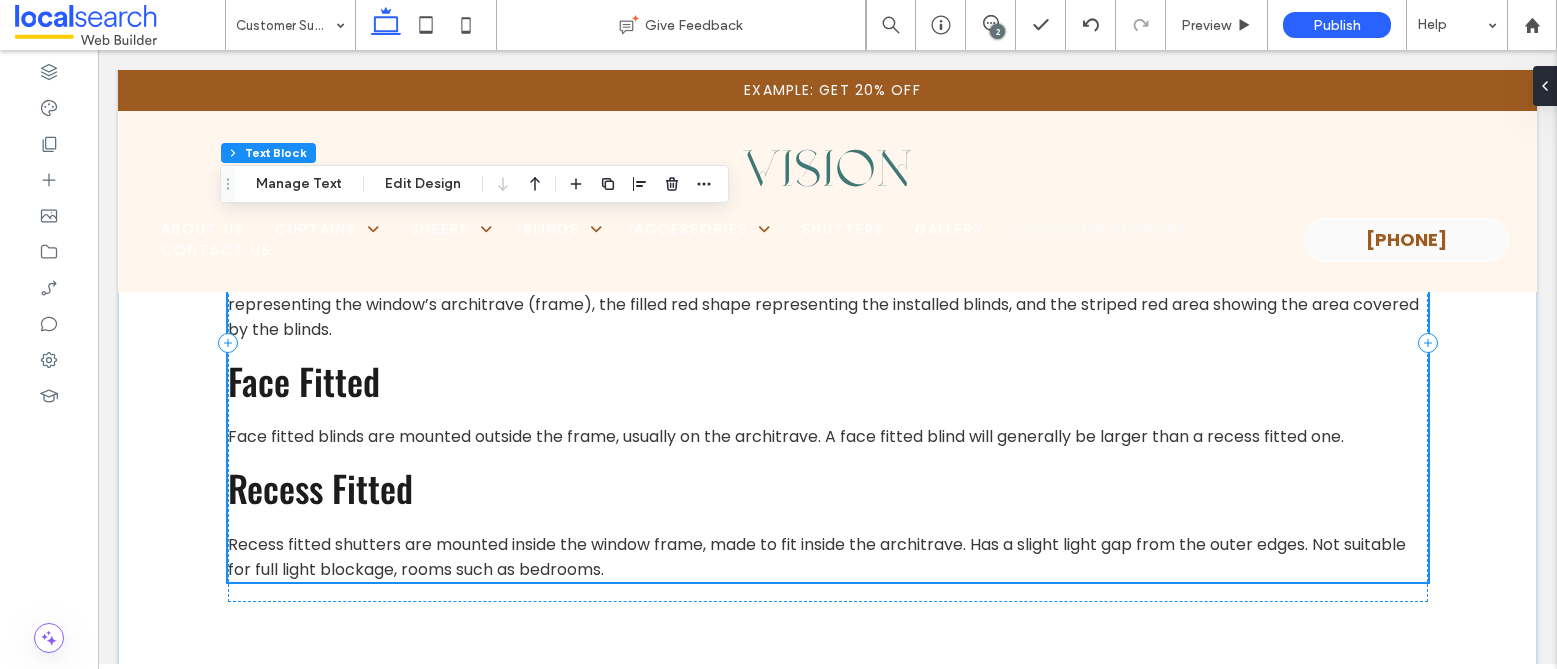 scroll, scrollTop: 8412, scrollLeft: 0, axis: vertical 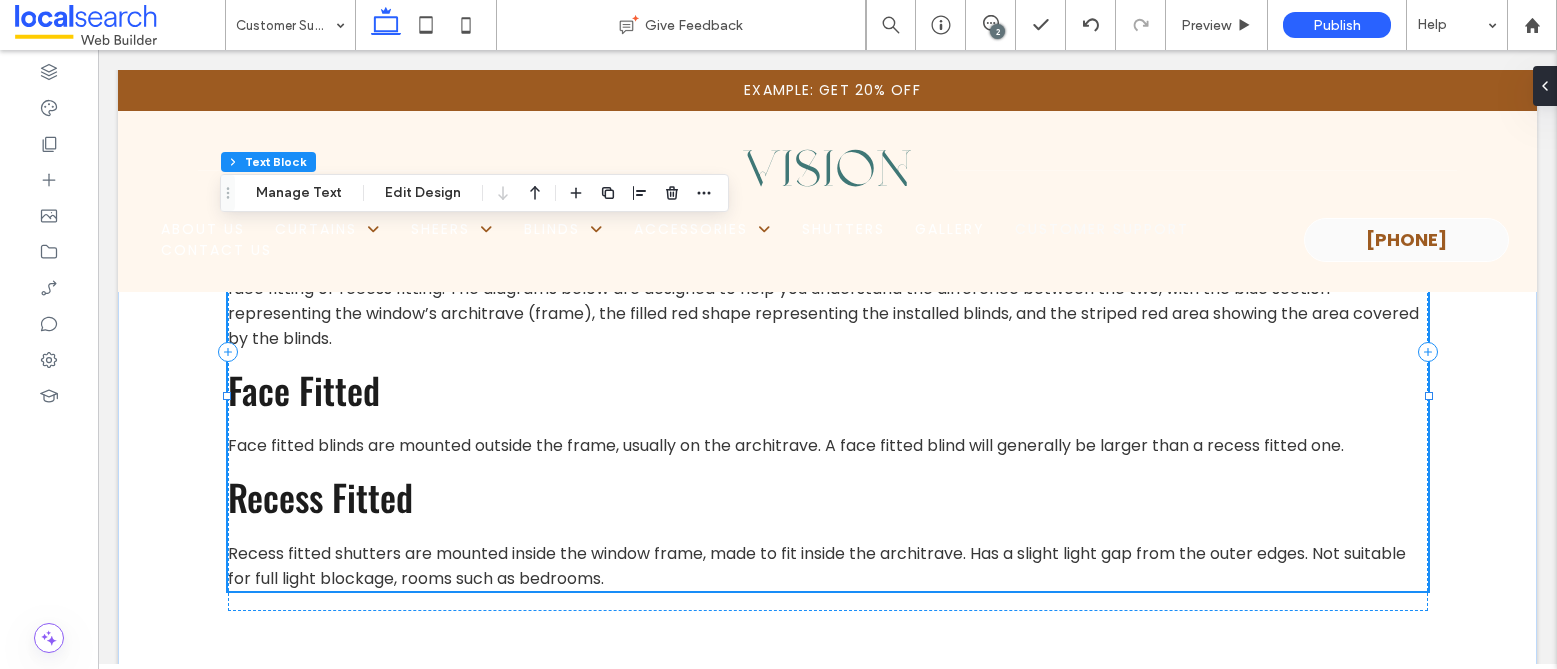 click on "Face fitted blinds are mounted outside the frame, usually on the architrave. A face fitted blind will generally be larger than a recess fitted one." at bounding box center (786, 445) 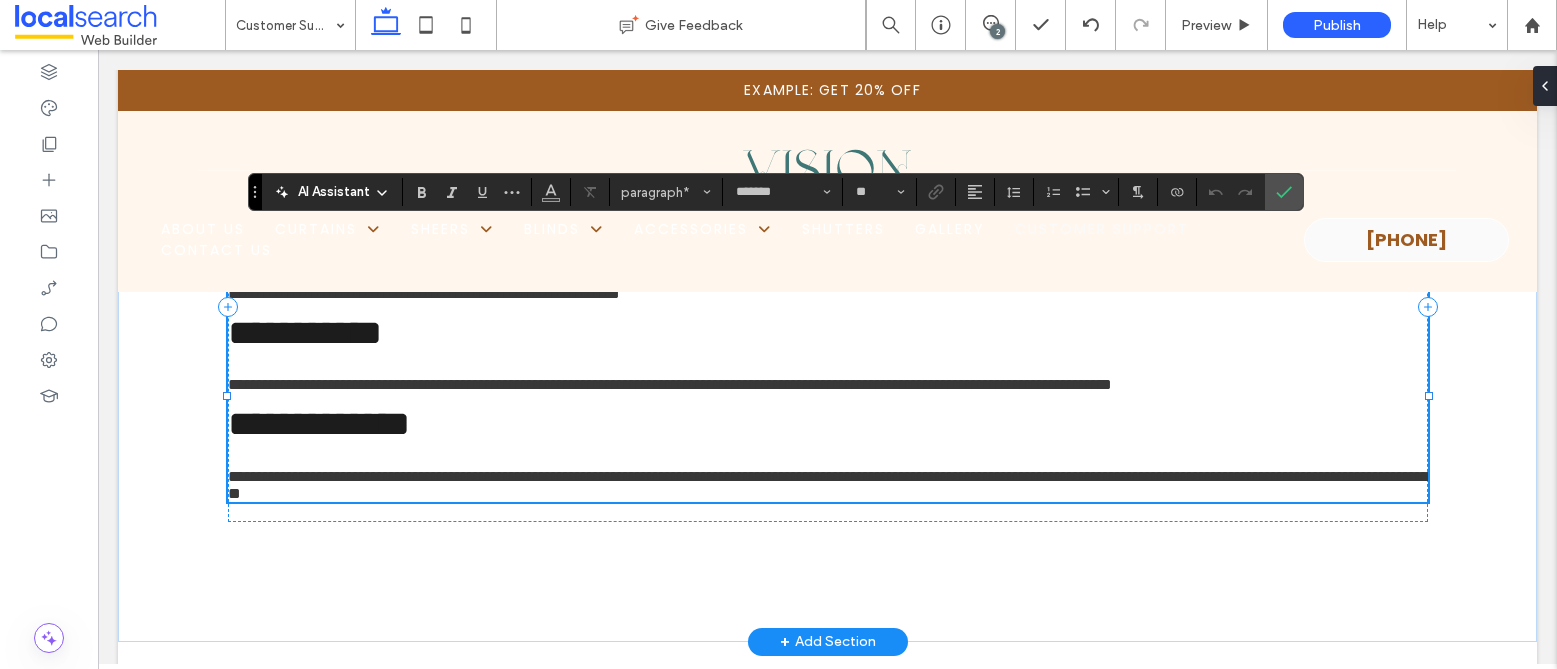 click on "**********" at bounding box center (670, 384) 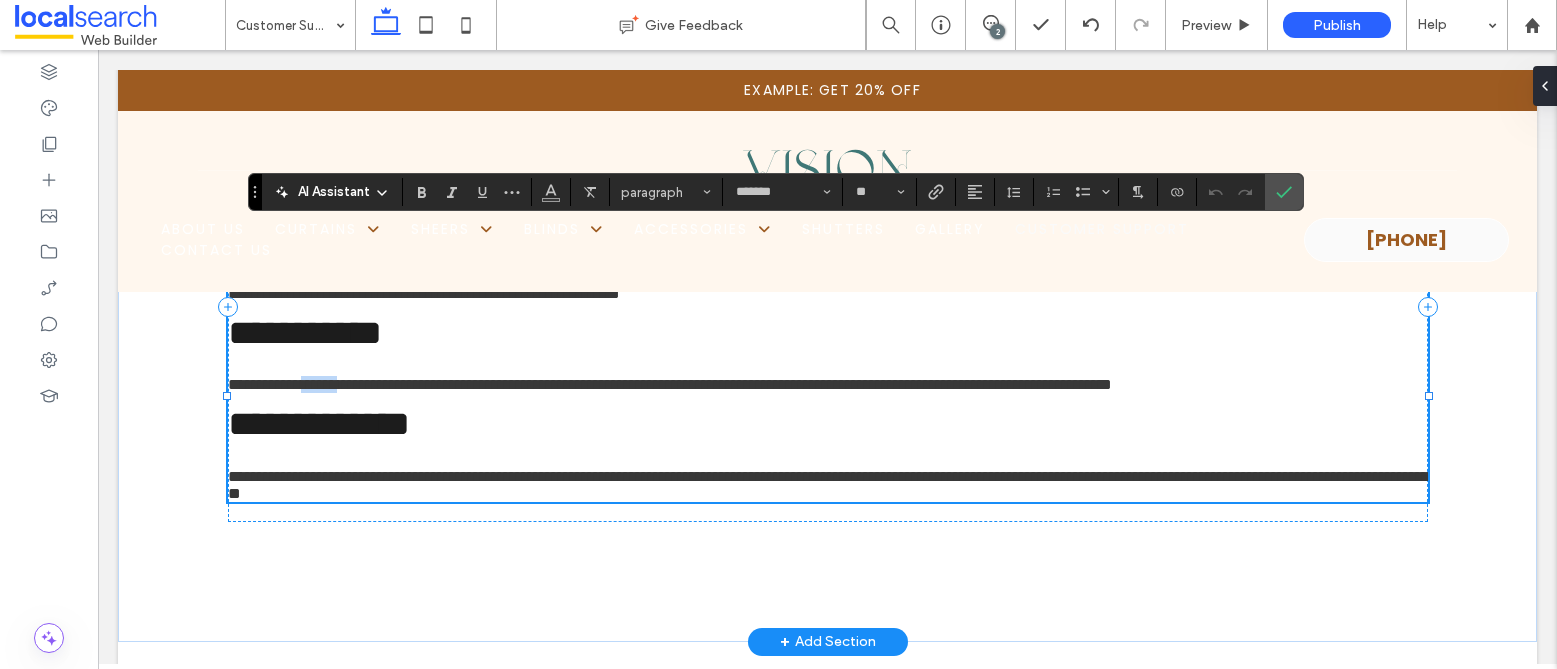 drag, startPoint x: 314, startPoint y: 471, endPoint x: 357, endPoint y: 476, distance: 43.289722 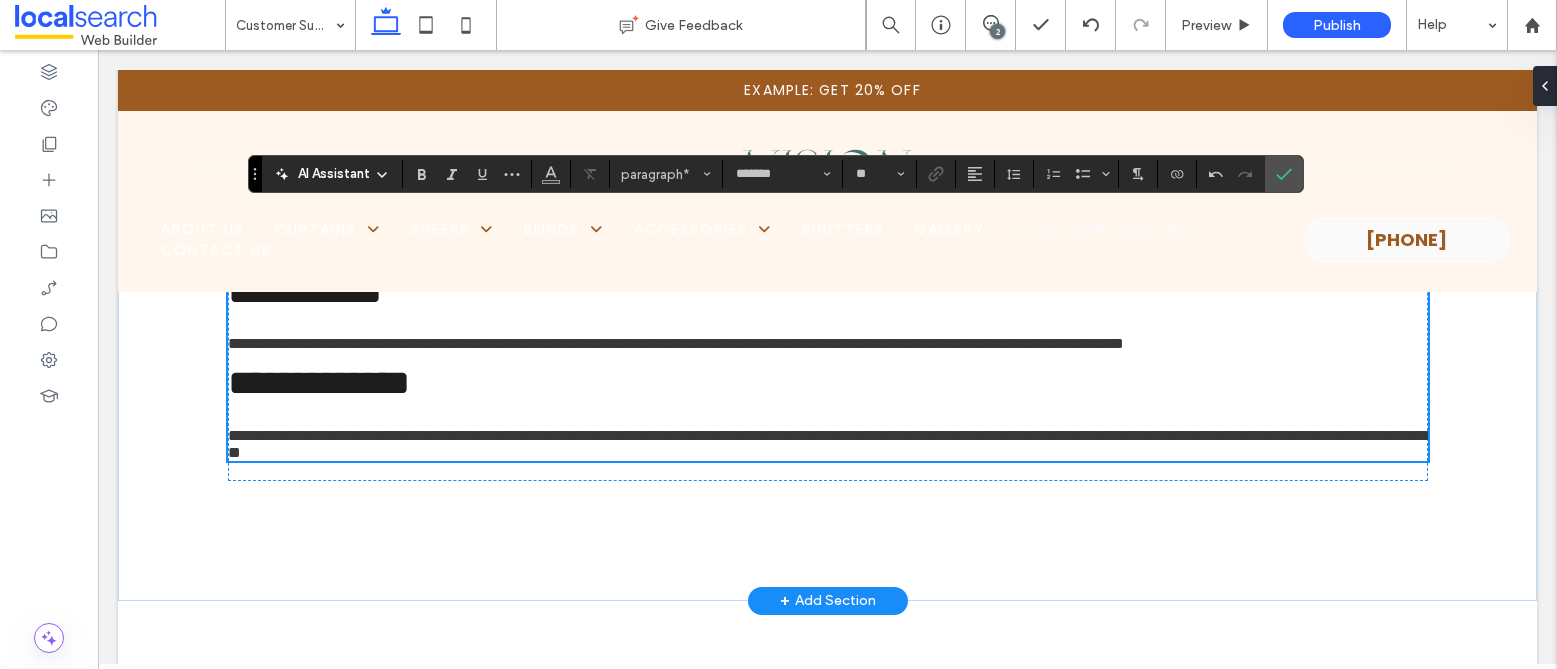 scroll, scrollTop: 8455, scrollLeft: 0, axis: vertical 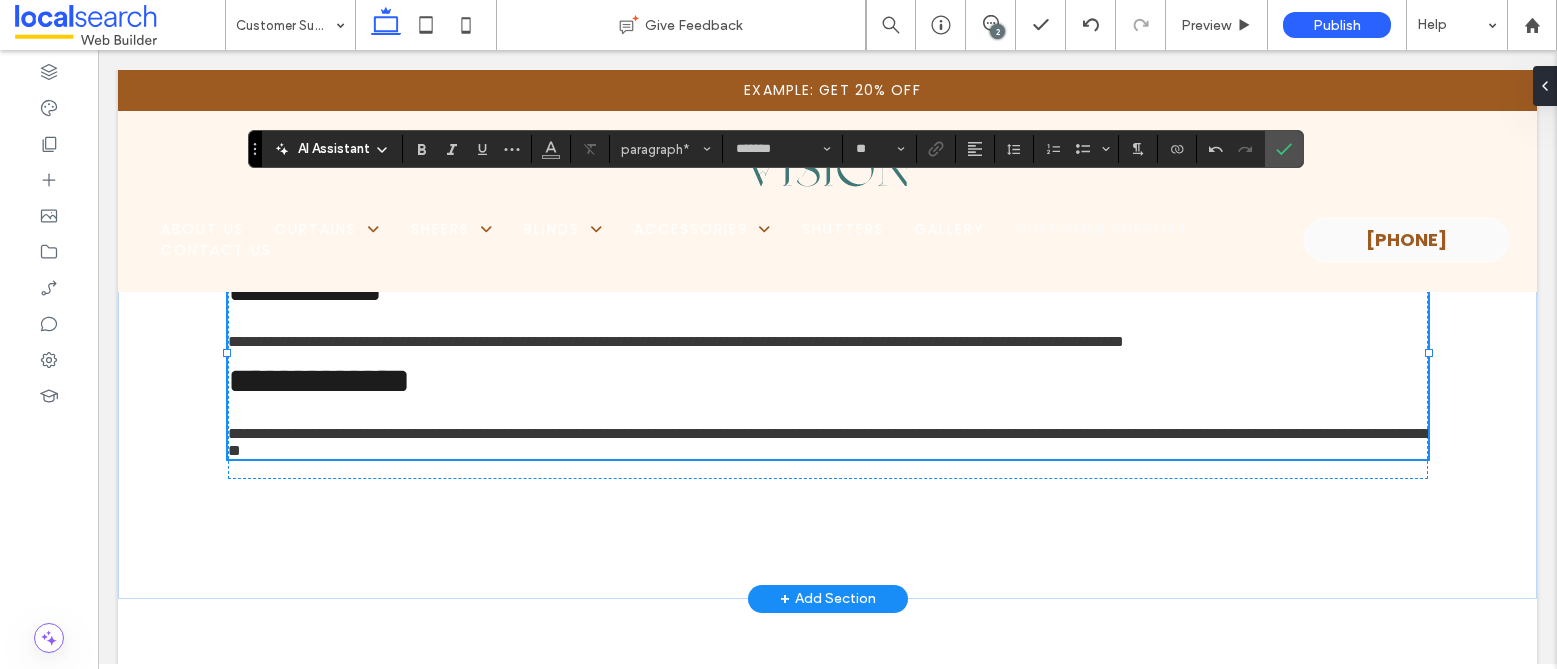 click on "**********" at bounding box center (828, 442) 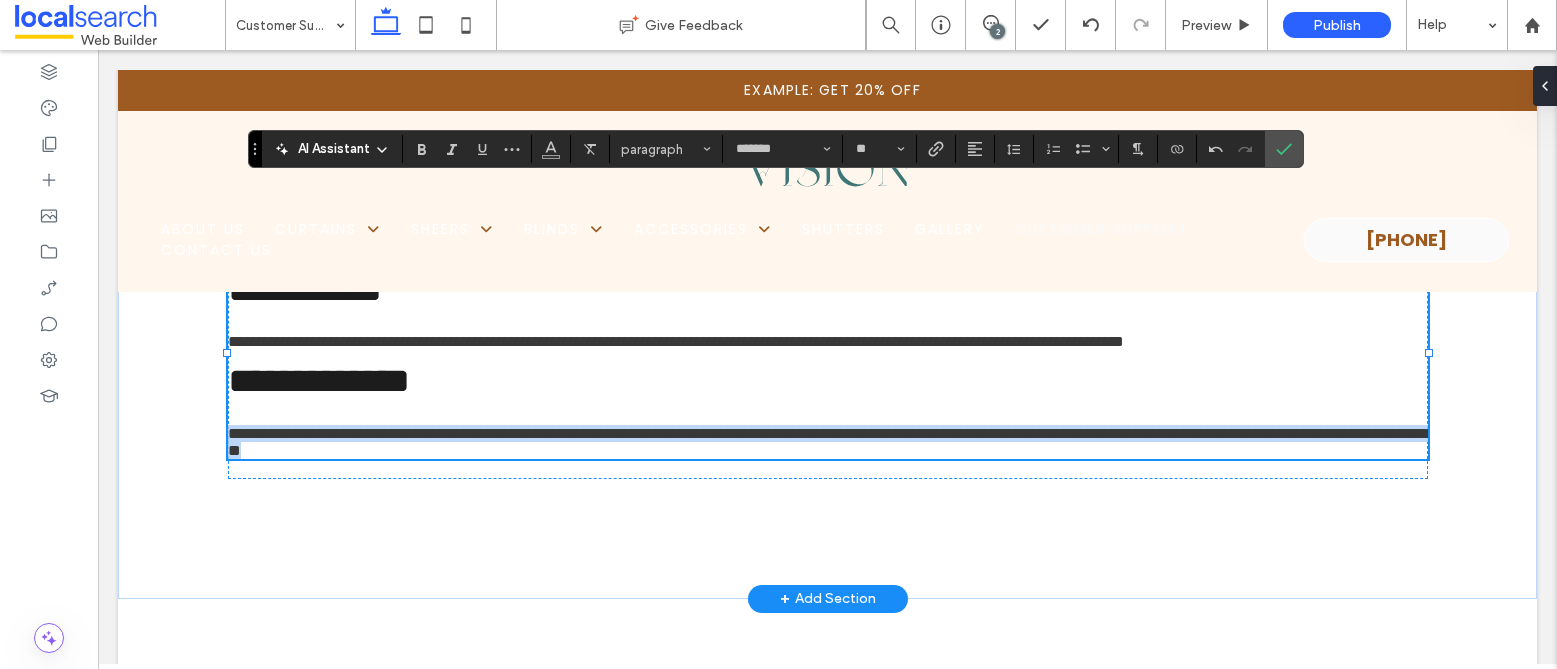 drag, startPoint x: 222, startPoint y: 534, endPoint x: 611, endPoint y: 558, distance: 389.73965 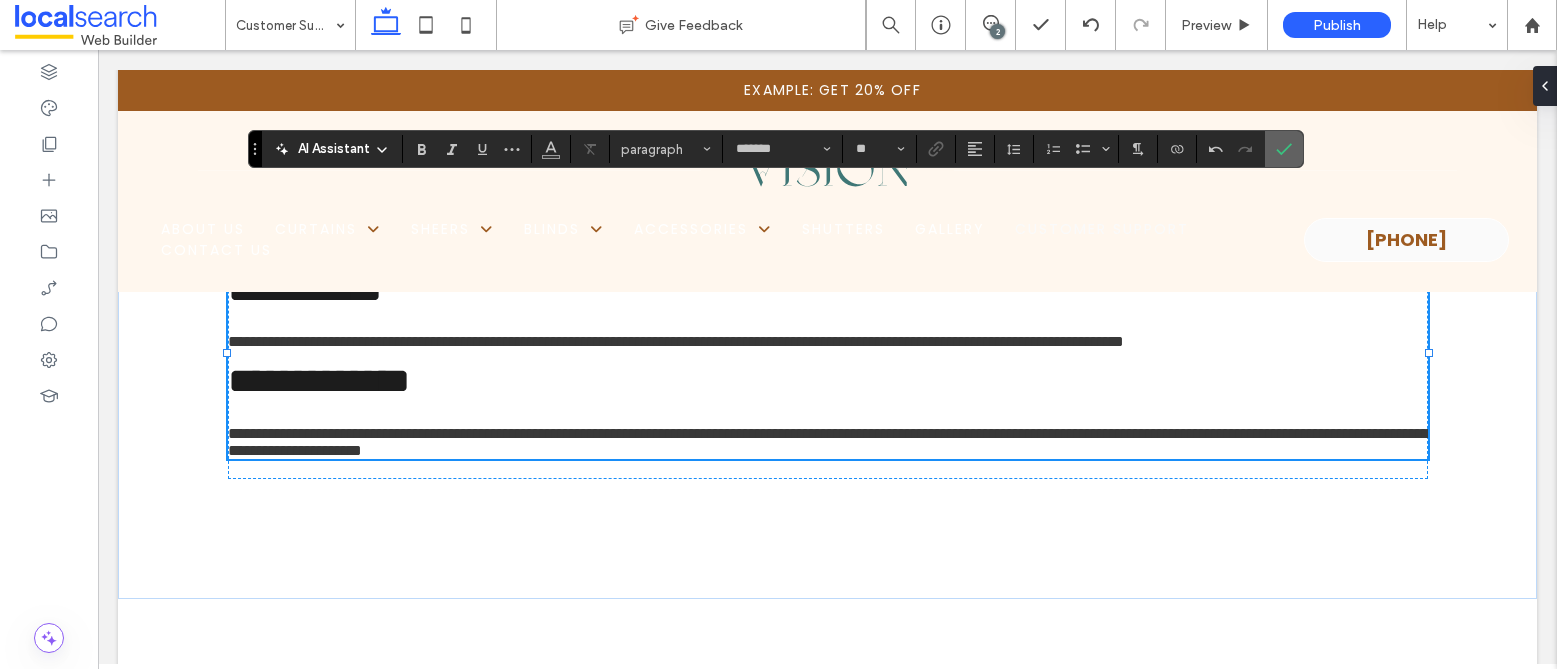 click 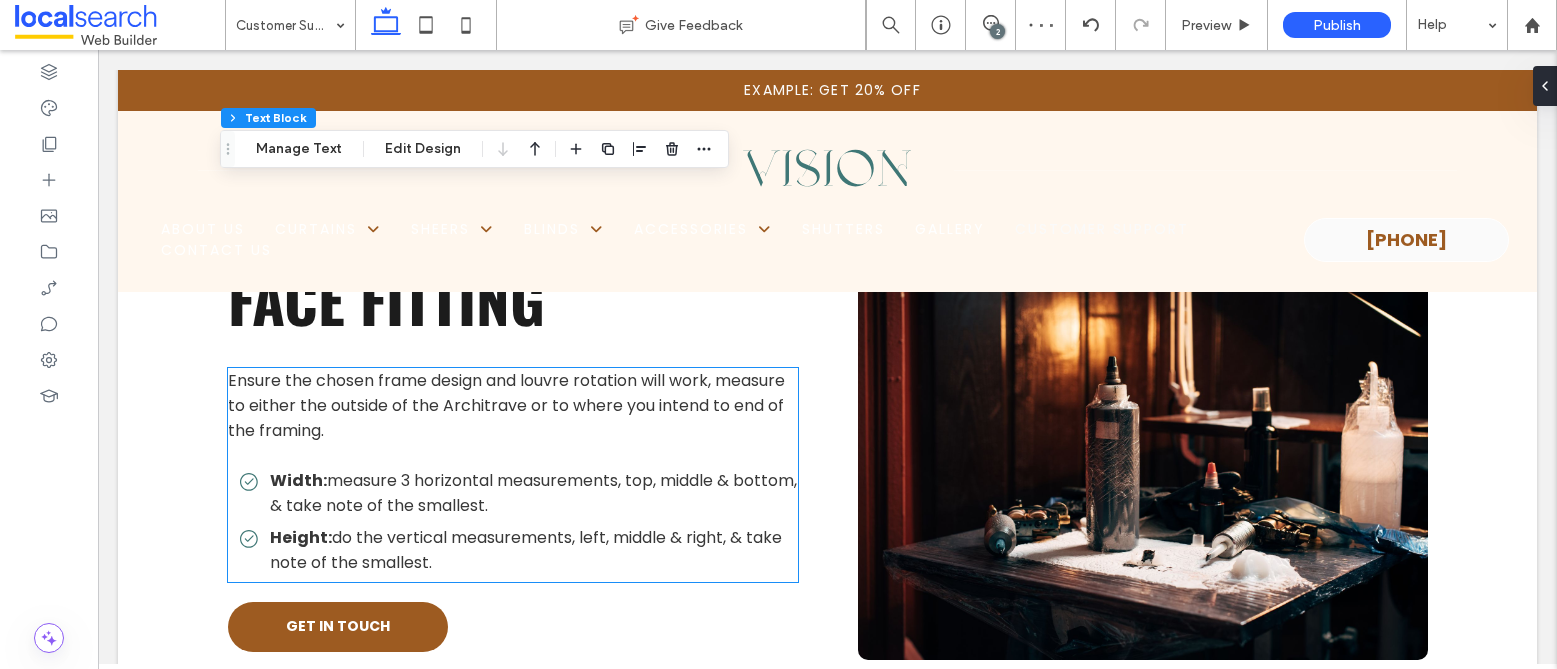 scroll, scrollTop: 9032, scrollLeft: 0, axis: vertical 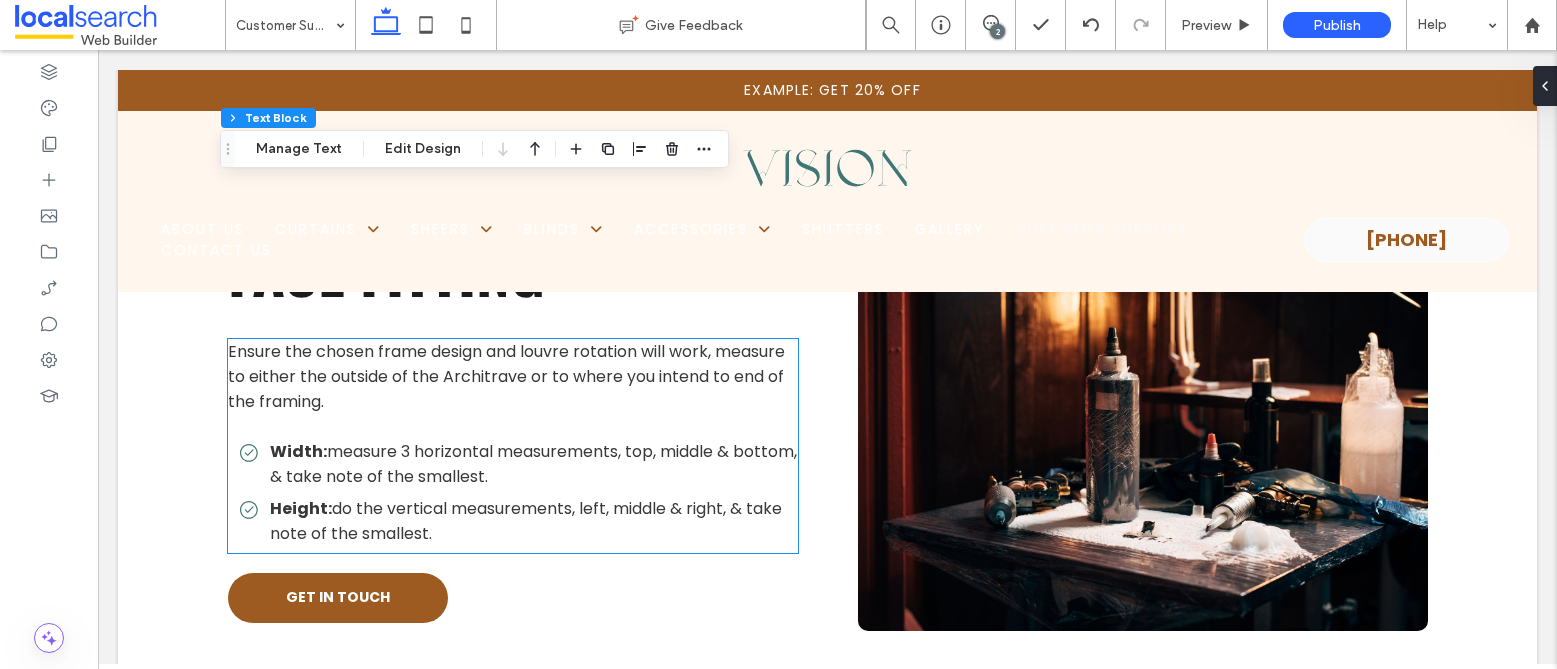 click on "Ensure the chosen frame design and louvre rotation will work, measure to either the outside of the Architrave or to where you intend to end of the framing." at bounding box center (506, 376) 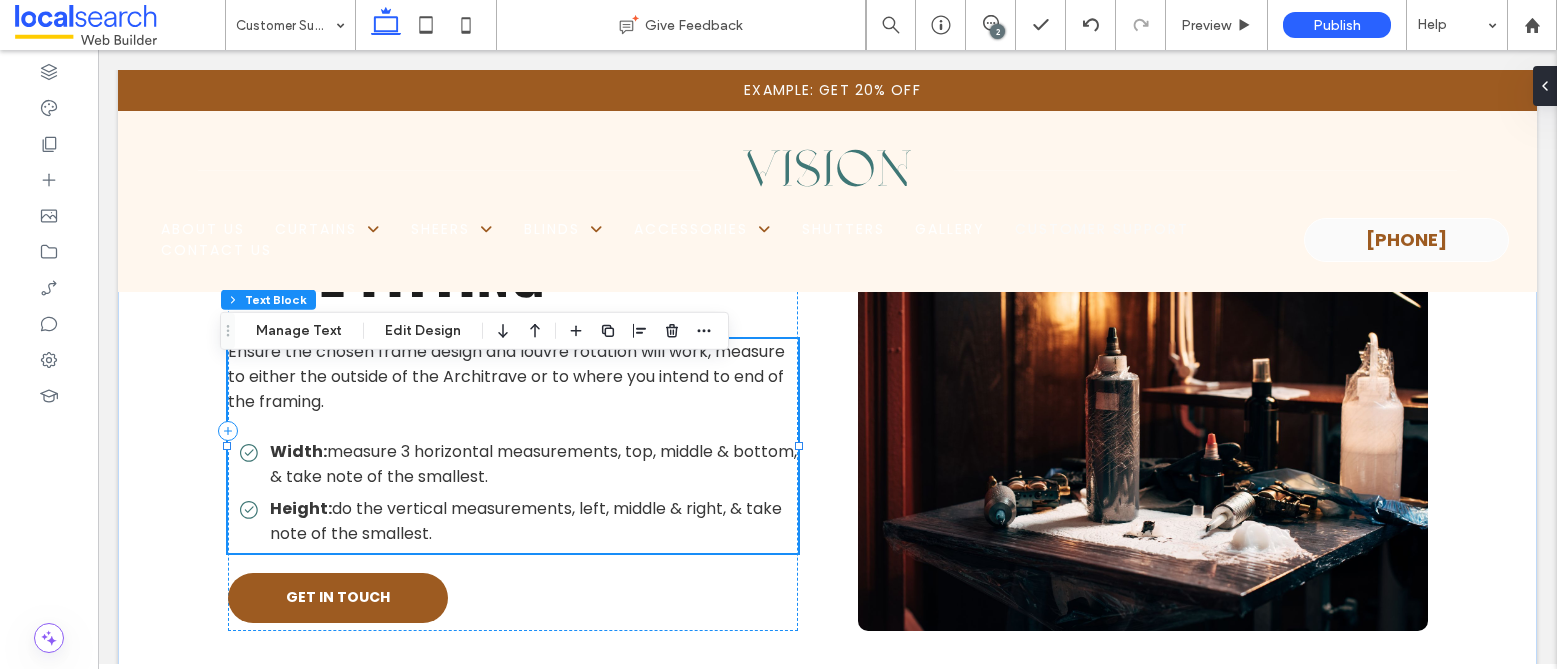 click on "Ensure the chosen frame design and louvre rotation will work, measure to either the outside of the Architrave or to where you intend to end of the framing." at bounding box center [506, 376] 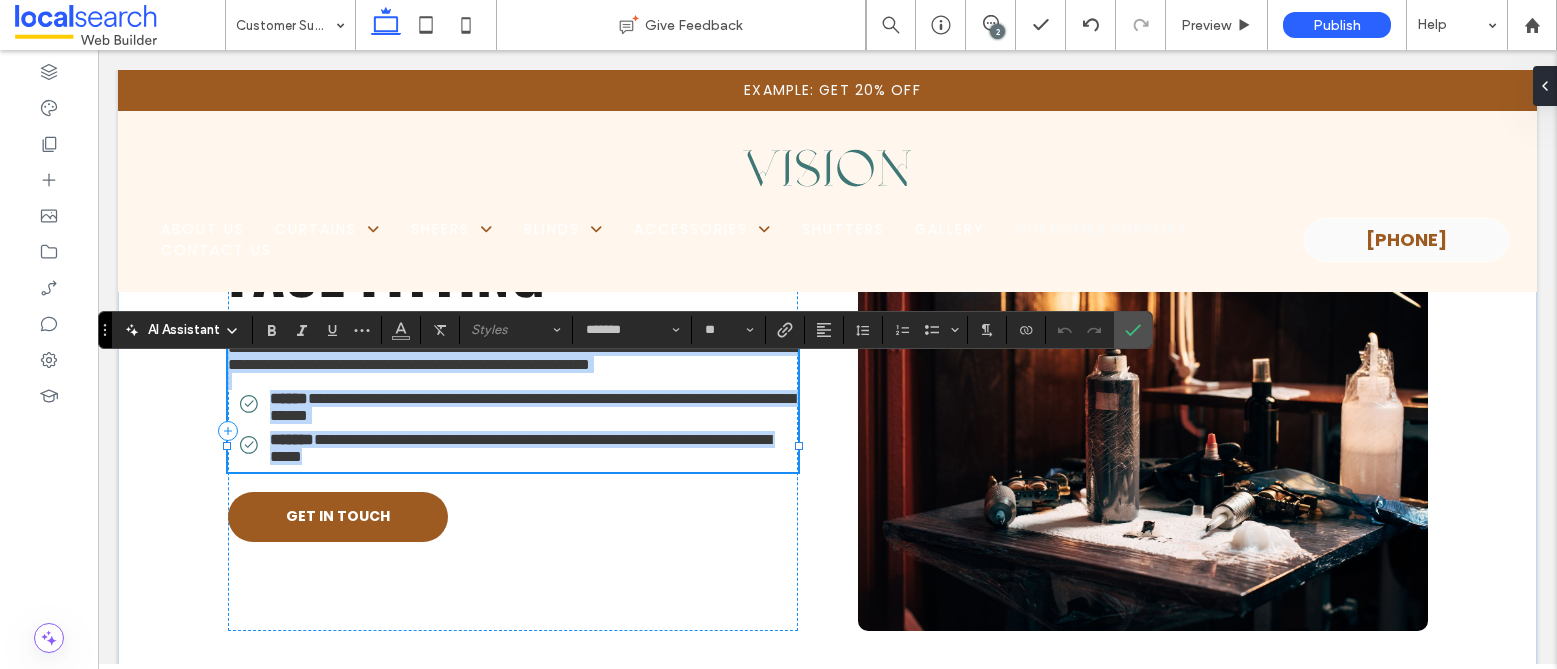 drag, startPoint x: 223, startPoint y: 380, endPoint x: 449, endPoint y: 564, distance: 291.43094 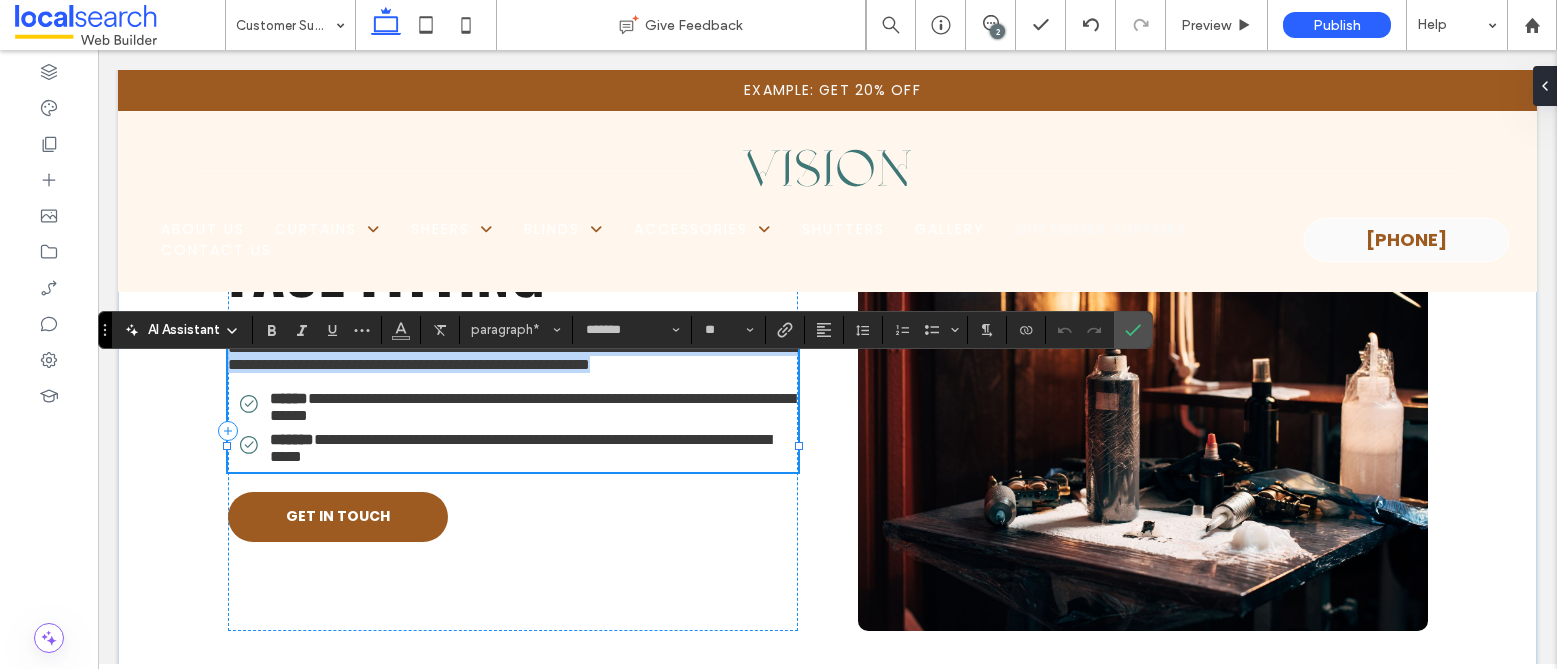 drag, startPoint x: 224, startPoint y: 381, endPoint x: 318, endPoint y: 418, distance: 101.0198 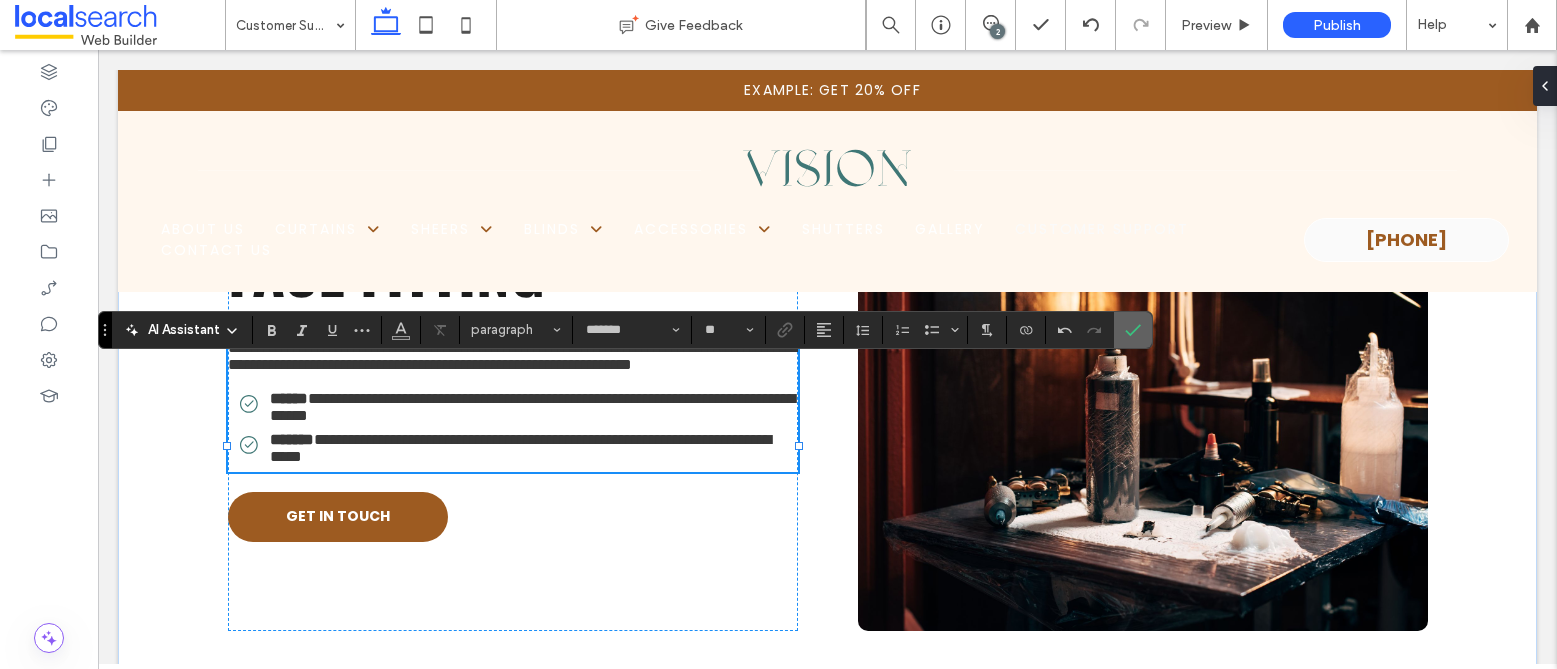 click 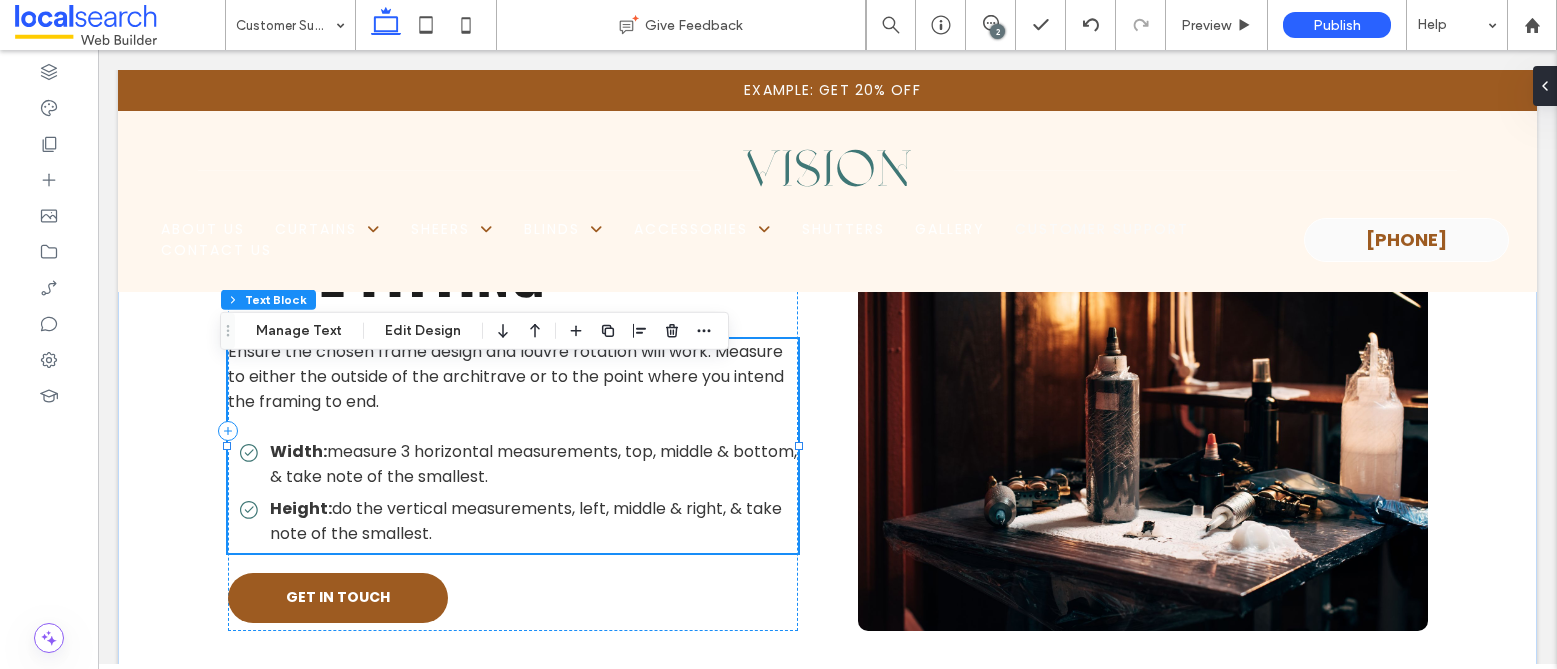 click on "measure 3 horizontal measurements, top, middle & bottom, & take note of the smallest." at bounding box center [533, 464] 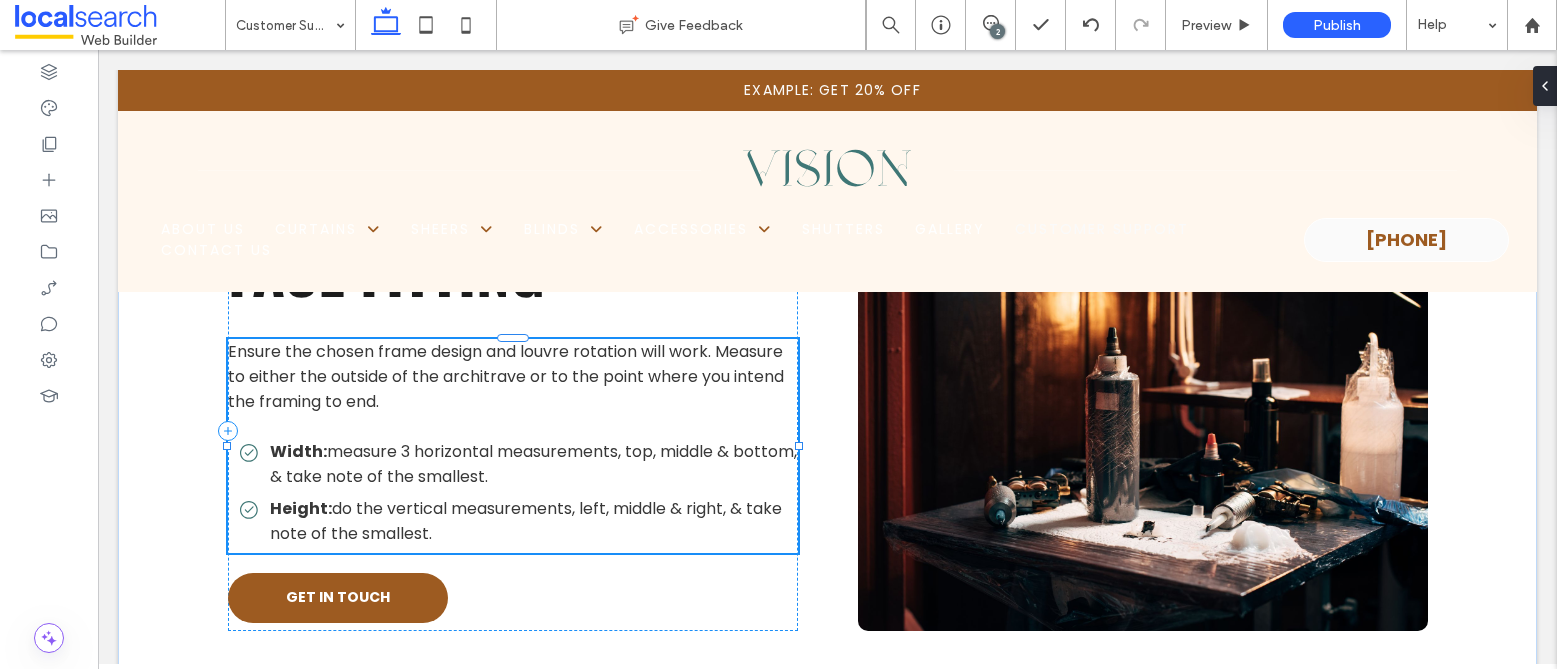 type on "*******" 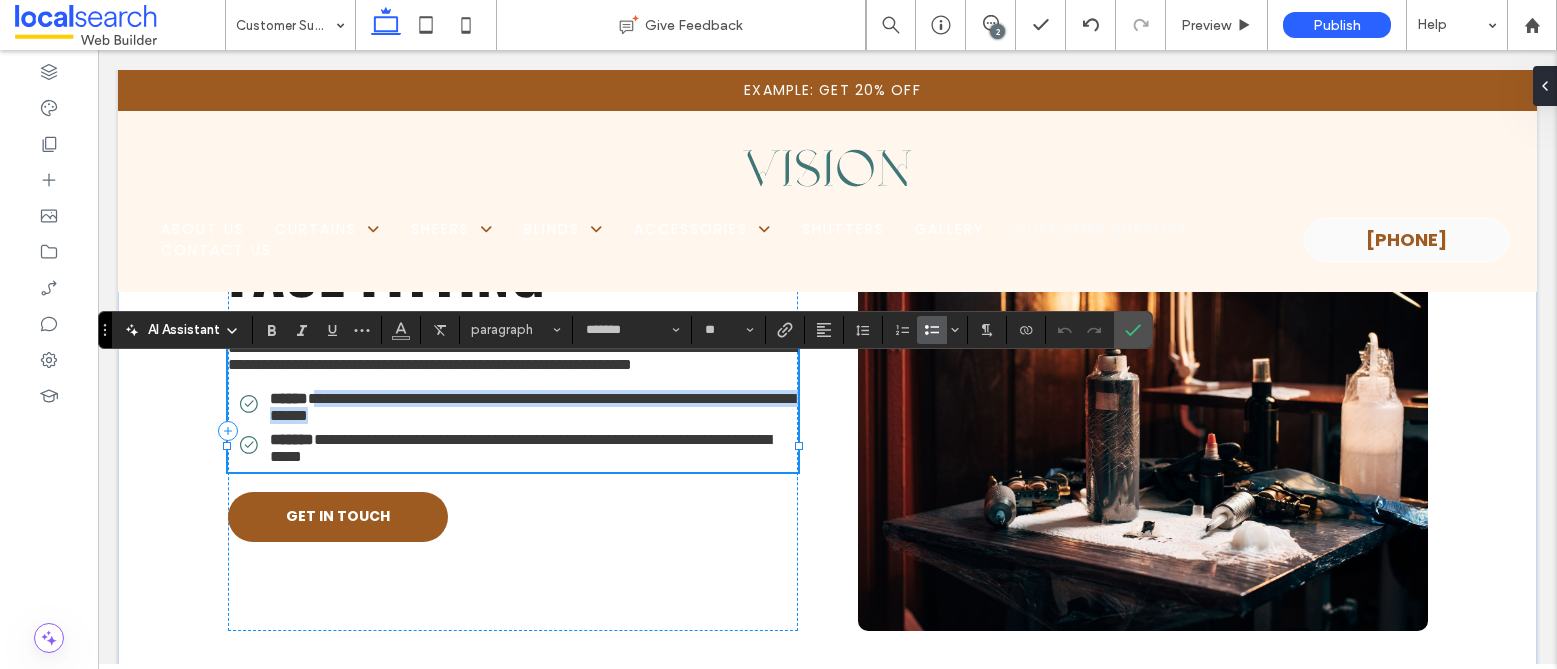 drag, startPoint x: 323, startPoint y: 478, endPoint x: 551, endPoint y: 498, distance: 228.87552 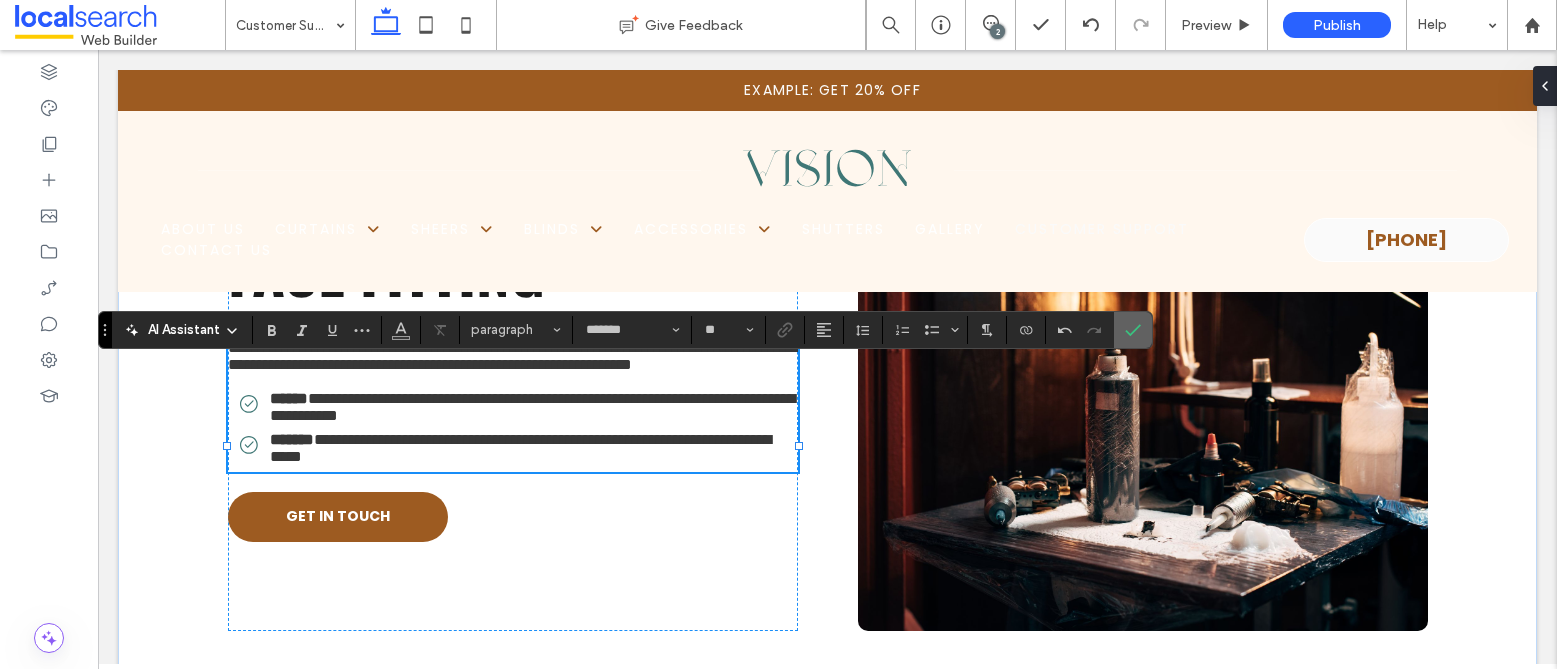 click 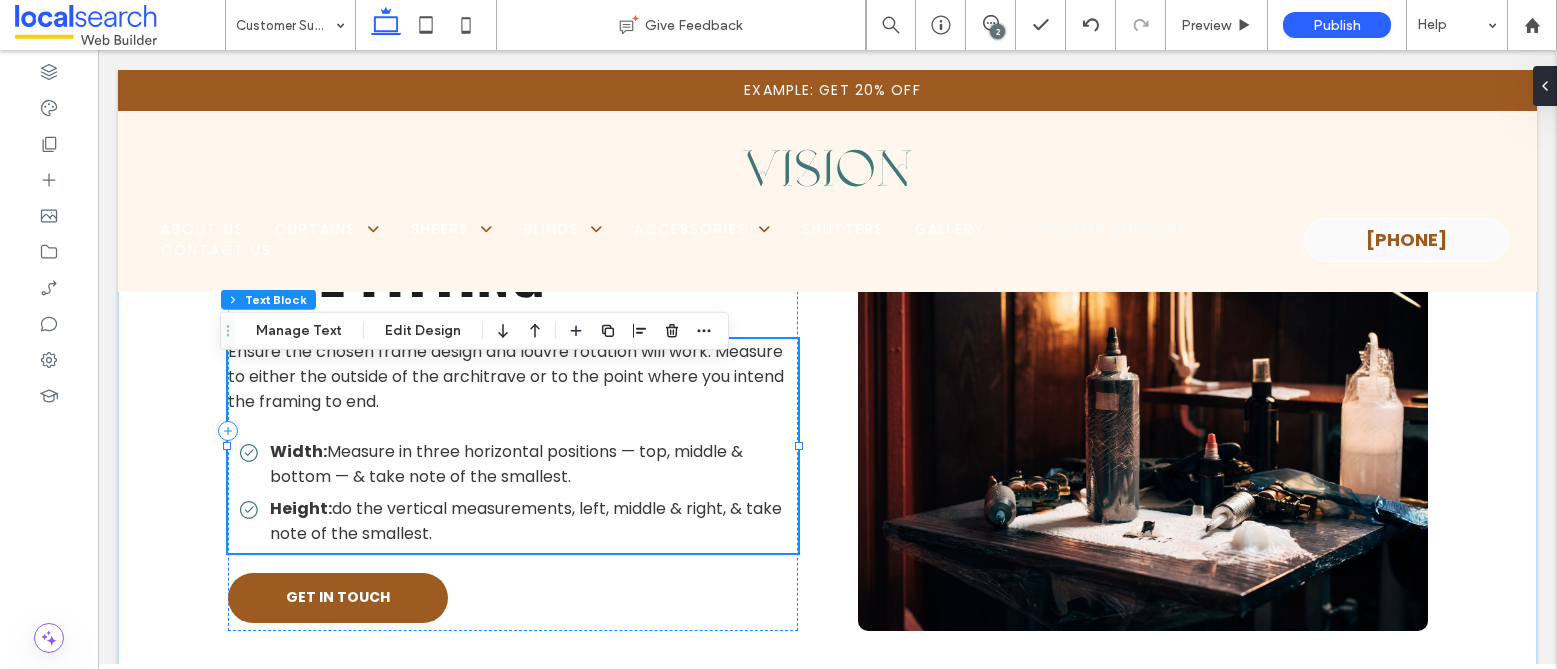 click on "do the vertical measurements, left, middle & right, & take note of the smallest." at bounding box center (526, 521) 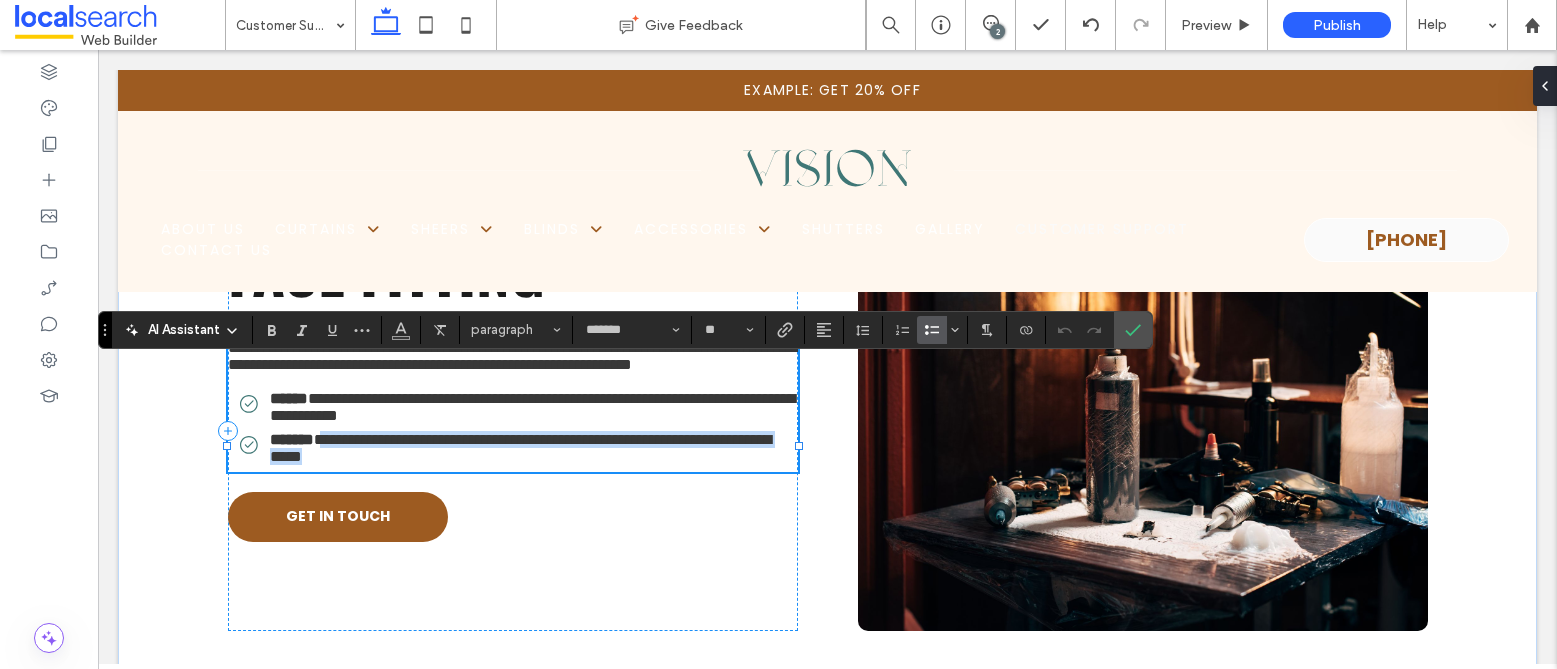 drag, startPoint x: 327, startPoint y: 534, endPoint x: 431, endPoint y: 557, distance: 106.51291 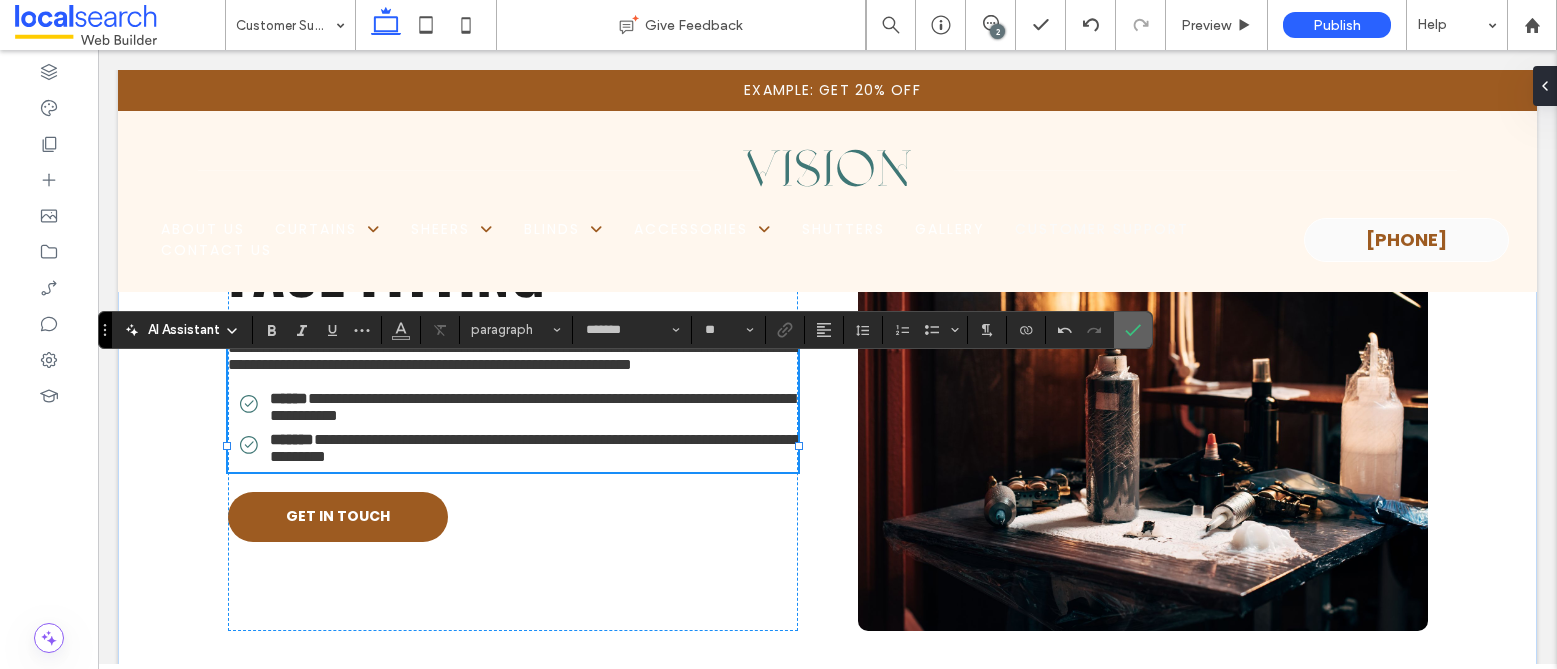 click 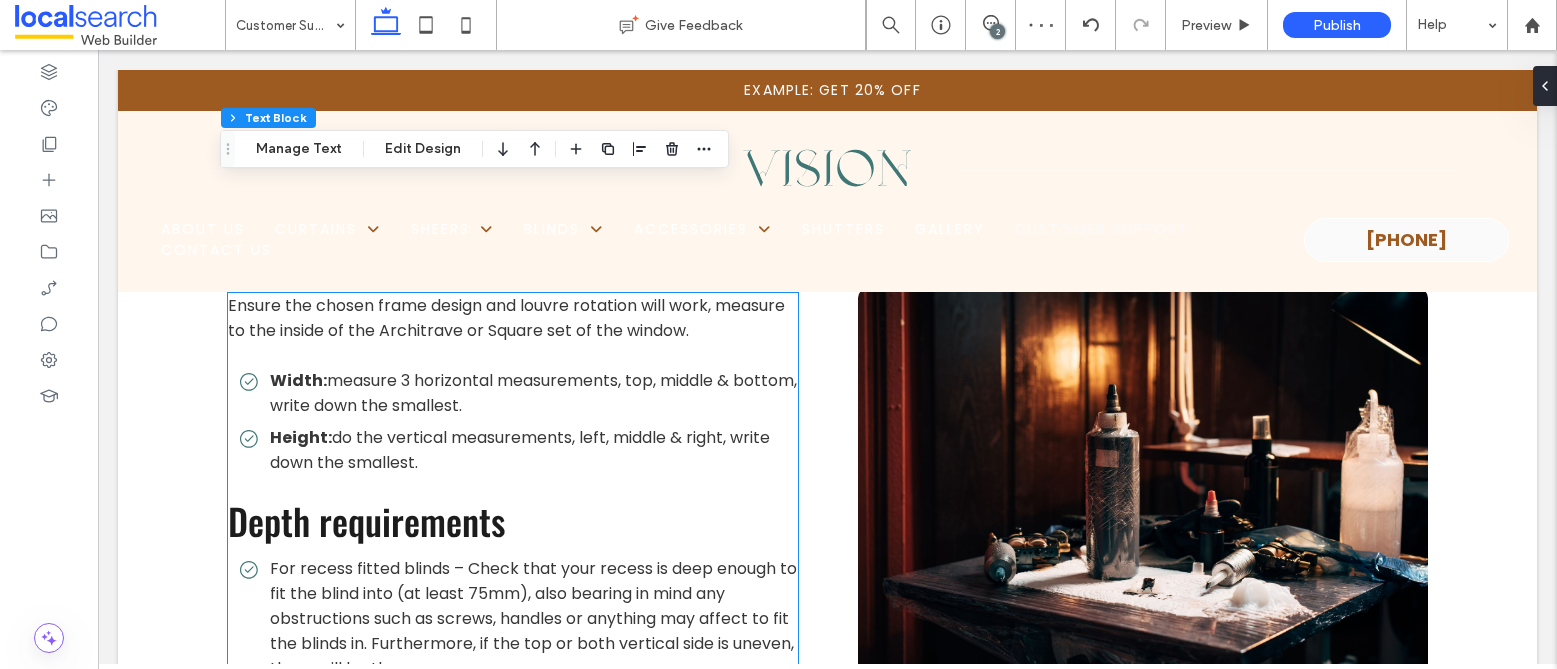 scroll, scrollTop: 9720, scrollLeft: 0, axis: vertical 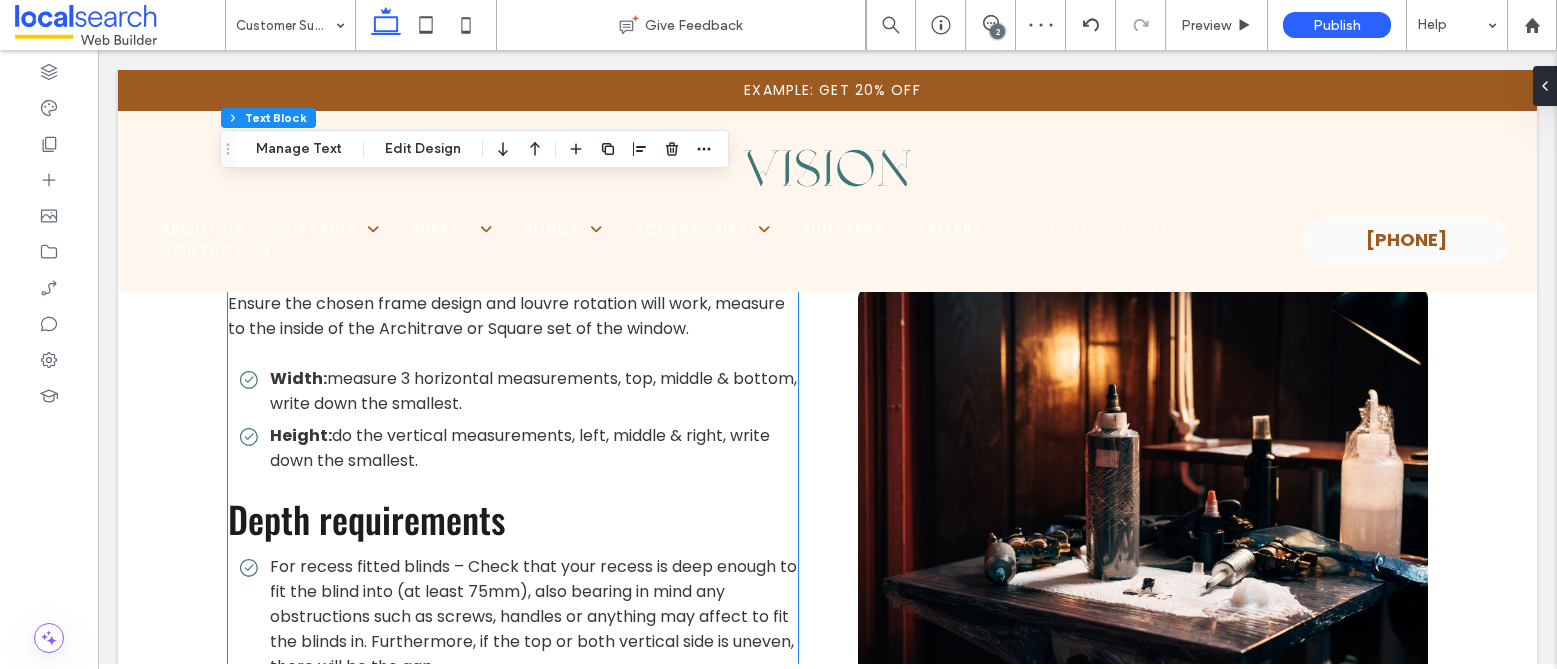 click on "Ensure the chosen frame design and louvre rotation will work, measure to the inside of the Architrave or Square set of the window." at bounding box center (506, 316) 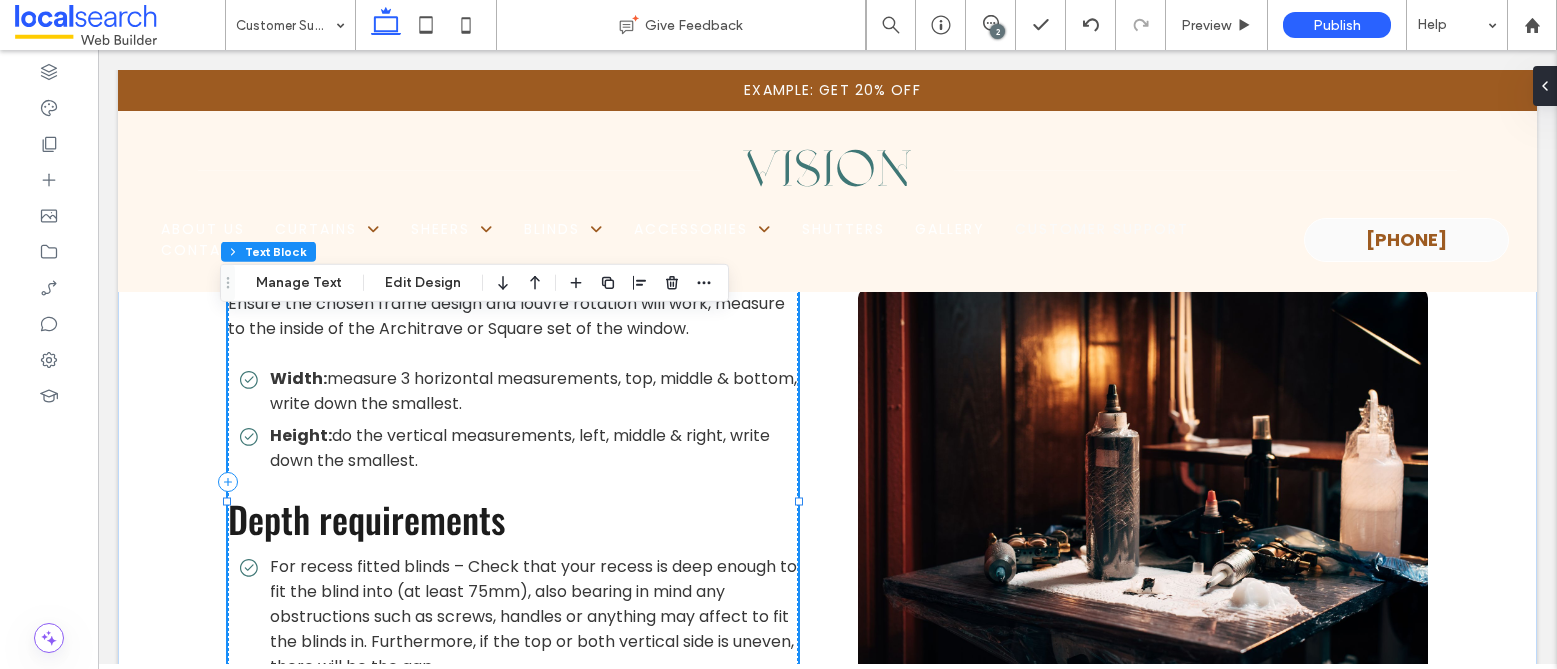 click on "Ensure the chosen frame design and louvre rotation will work, measure to the inside of the Architrave or Square set of the window." at bounding box center [506, 316] 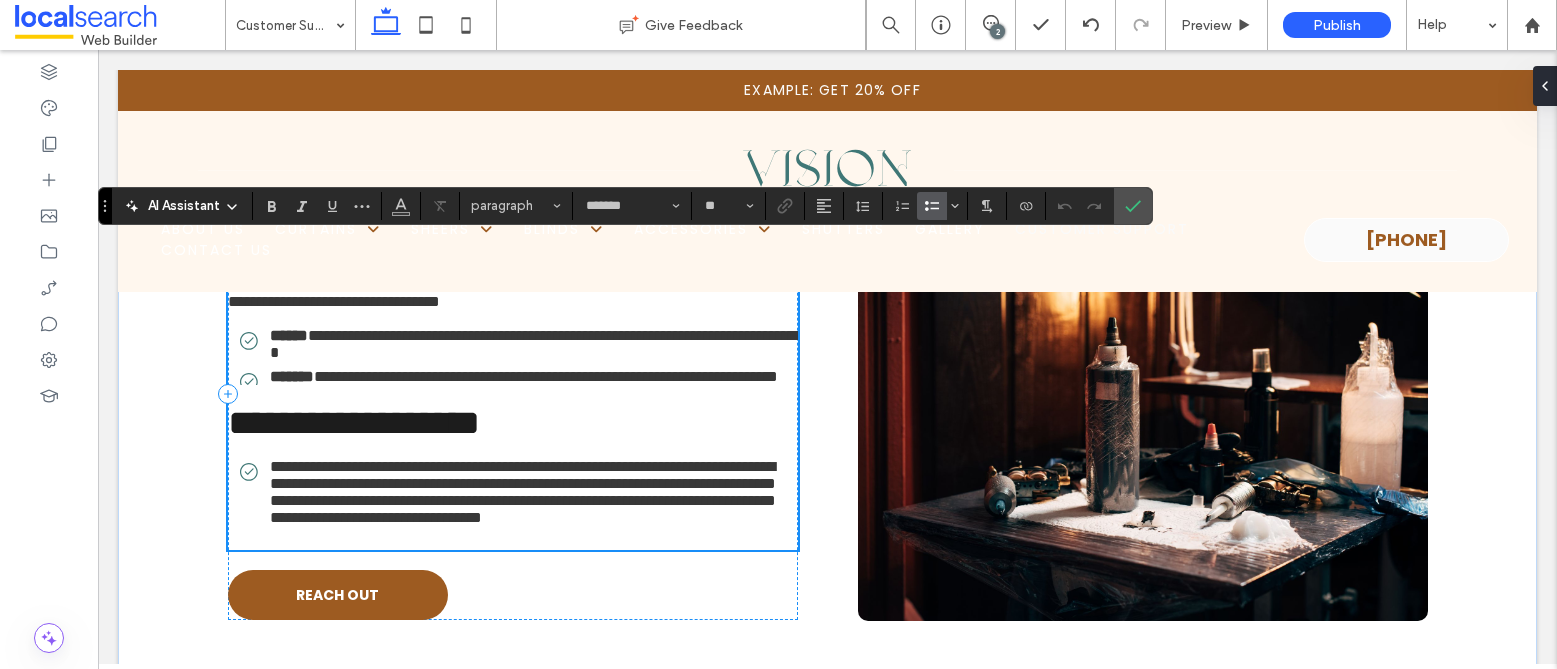 scroll, scrollTop: 9731, scrollLeft: 0, axis: vertical 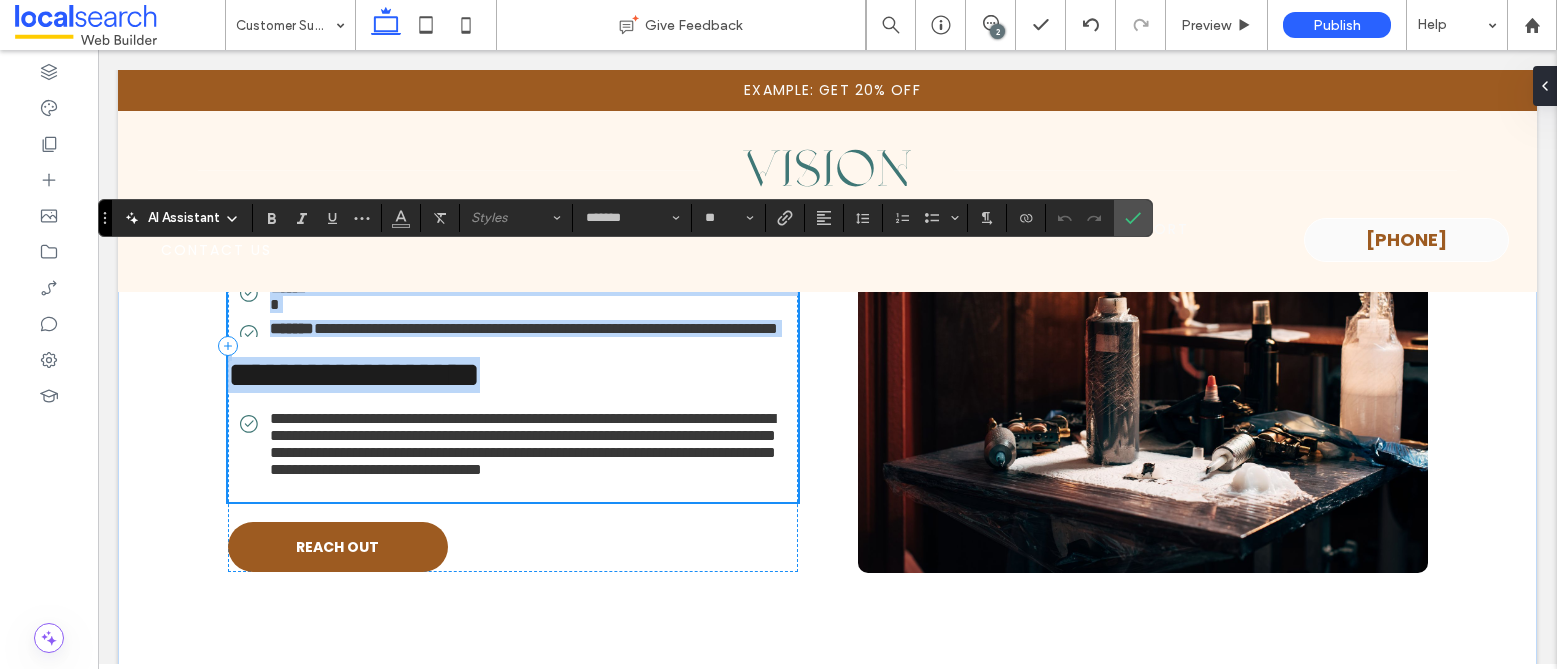type 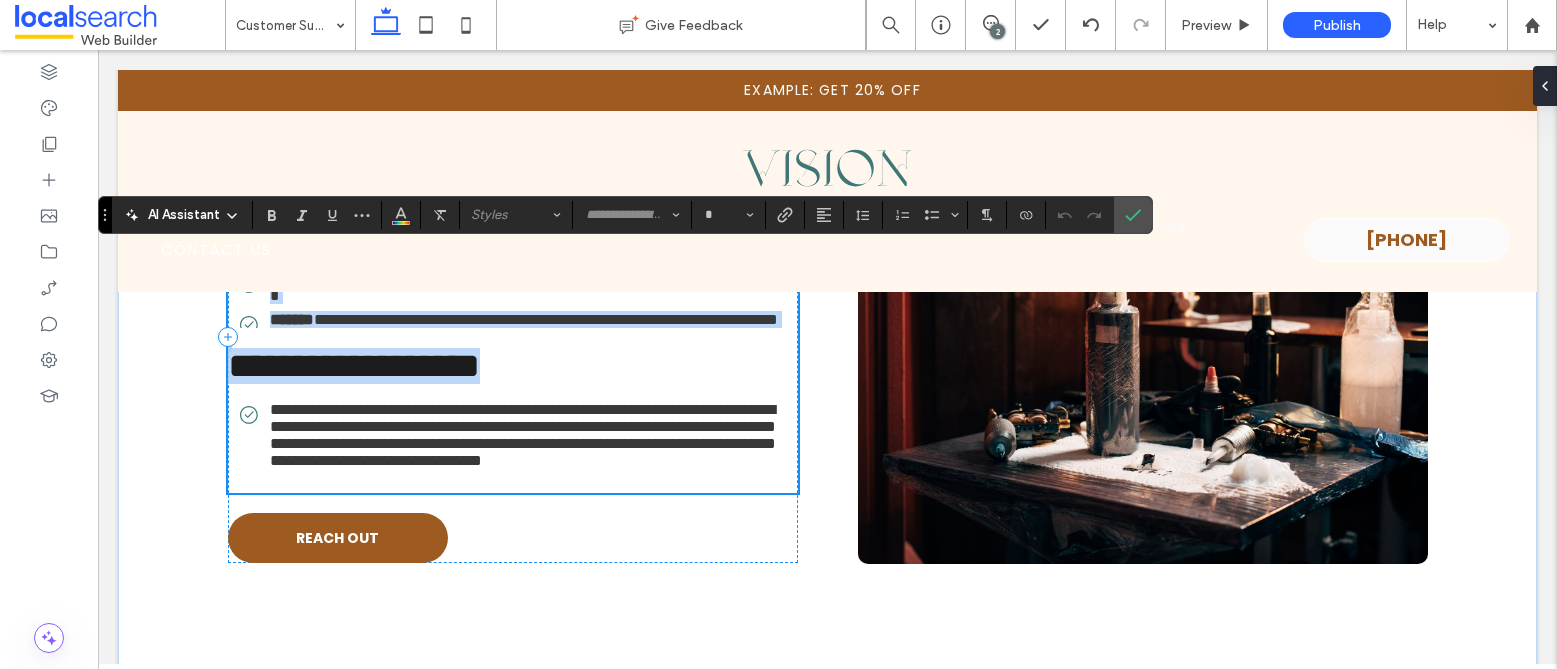 scroll, scrollTop: 9802, scrollLeft: 0, axis: vertical 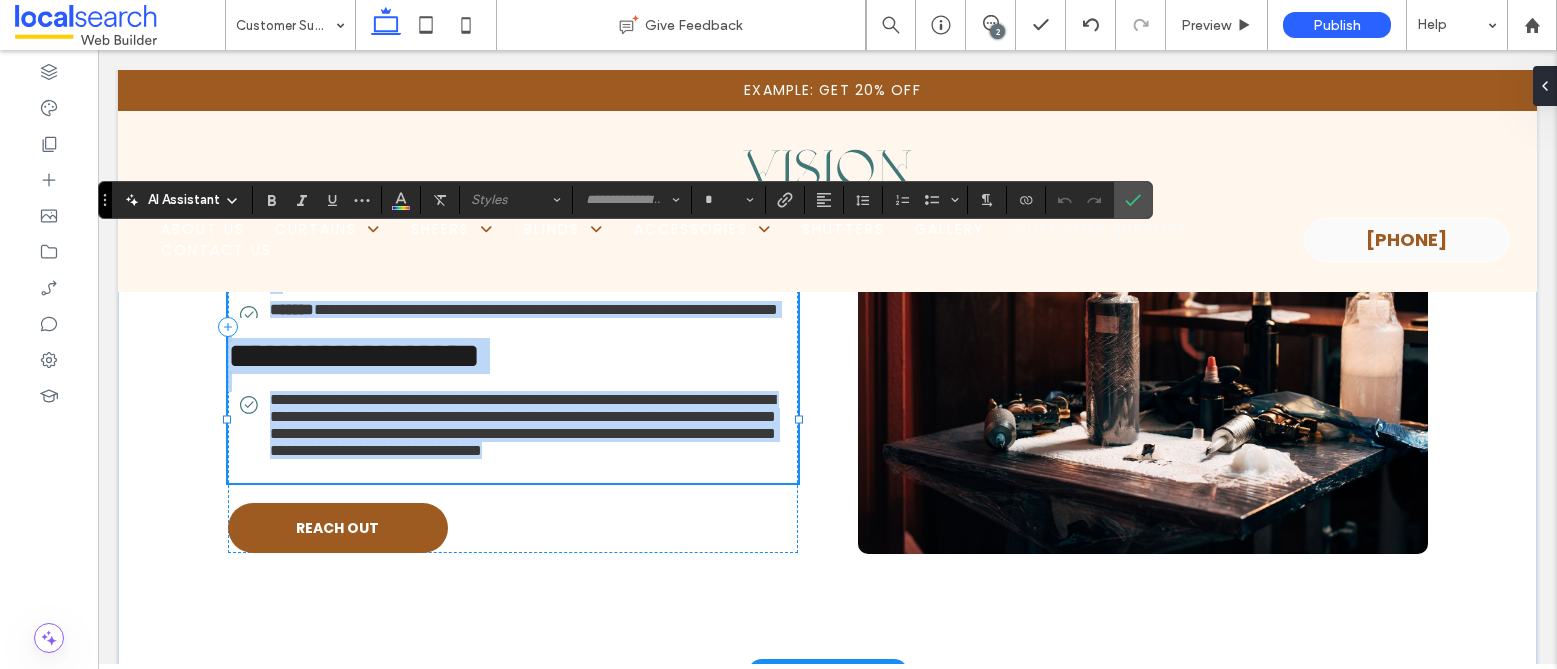 drag, startPoint x: 222, startPoint y: 327, endPoint x: 531, endPoint y: 612, distance: 420.36414 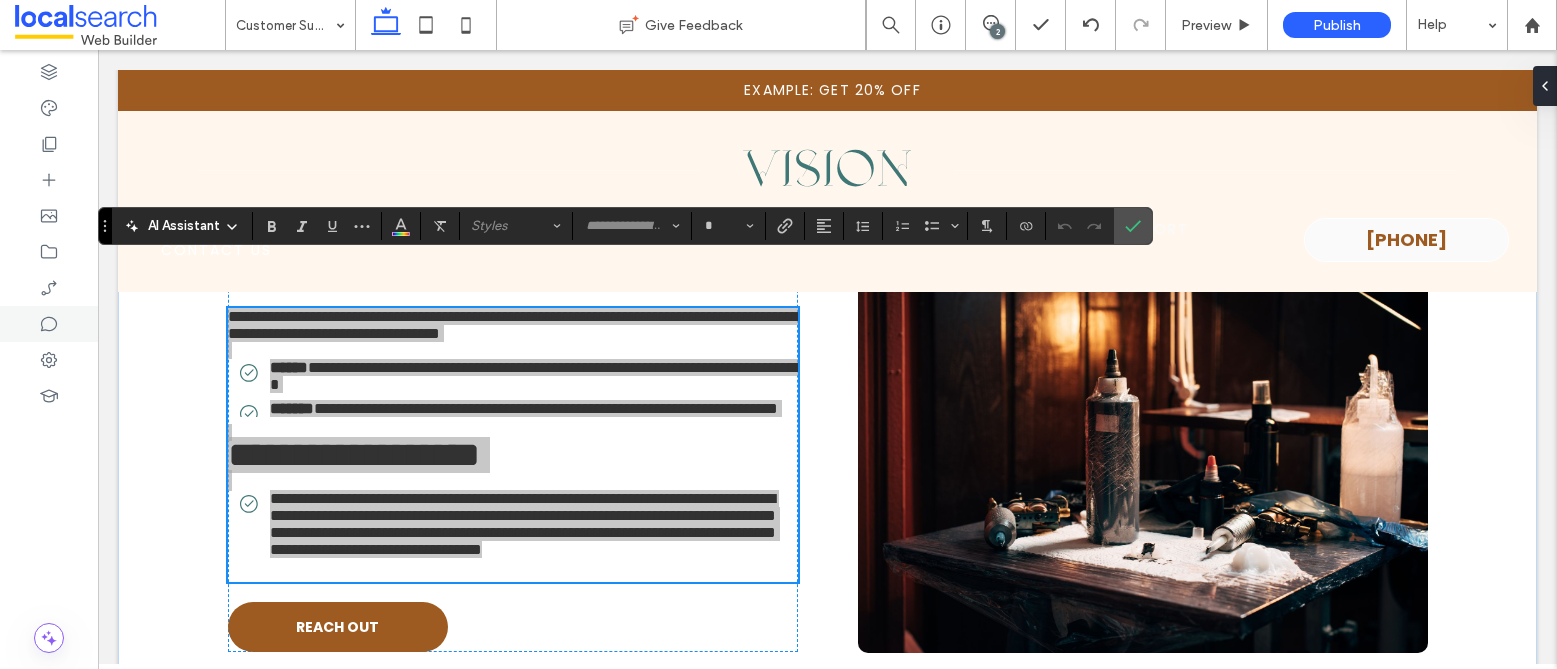 scroll, scrollTop: 9618, scrollLeft: 0, axis: vertical 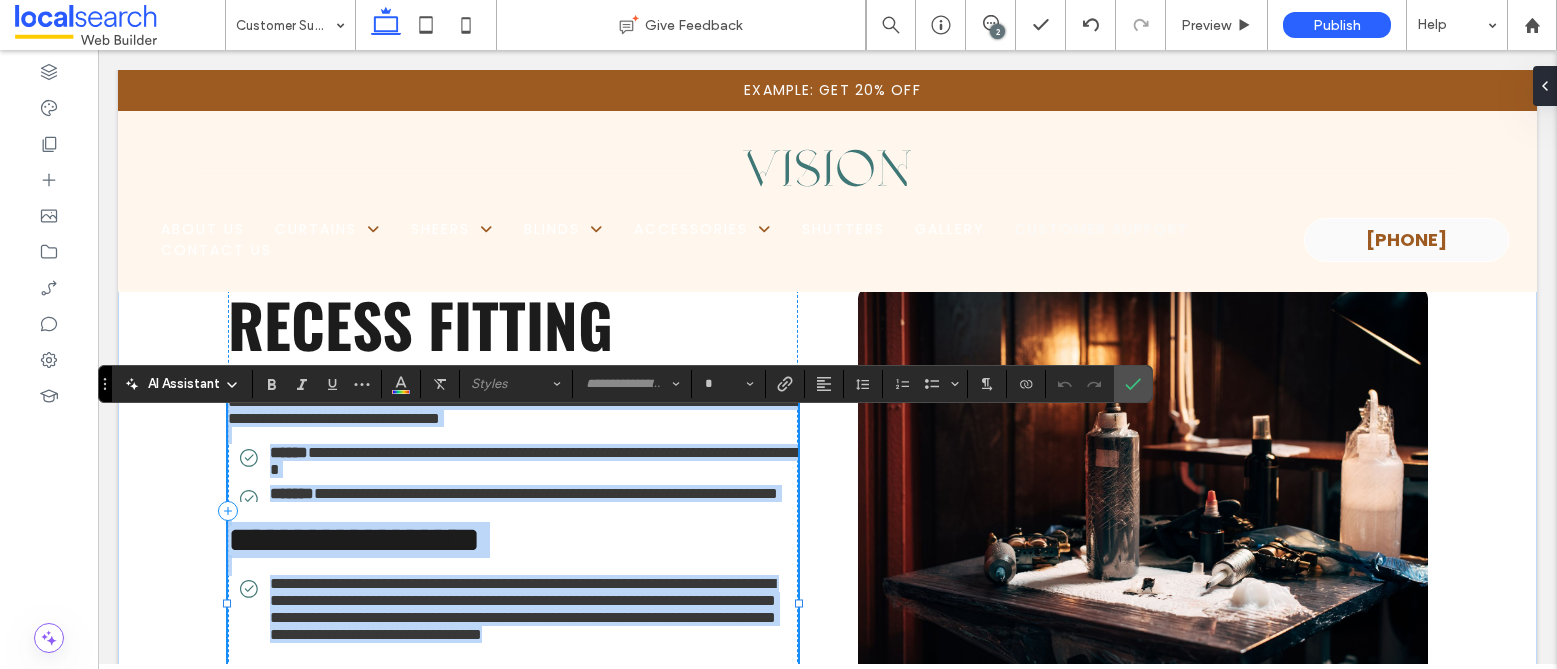 type on "*******" 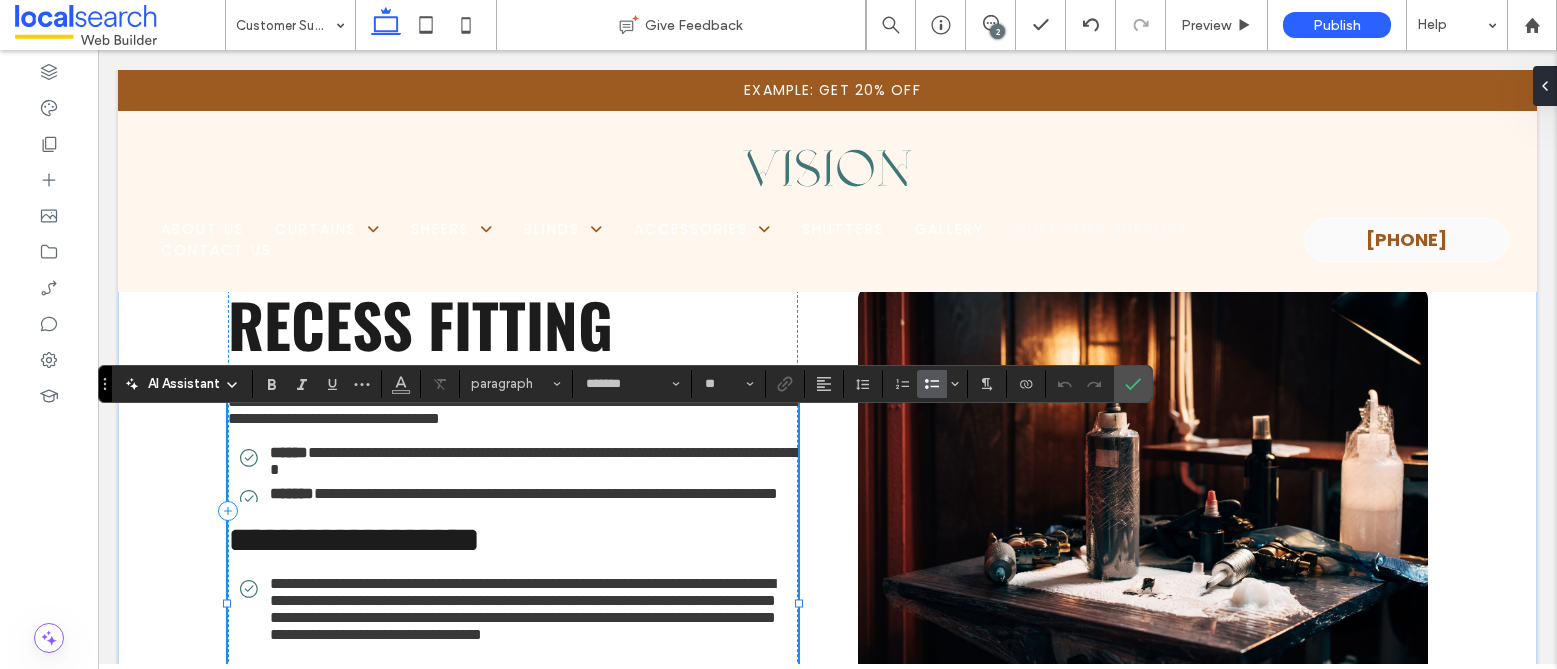 click on "**********" at bounding box center [519, 461] 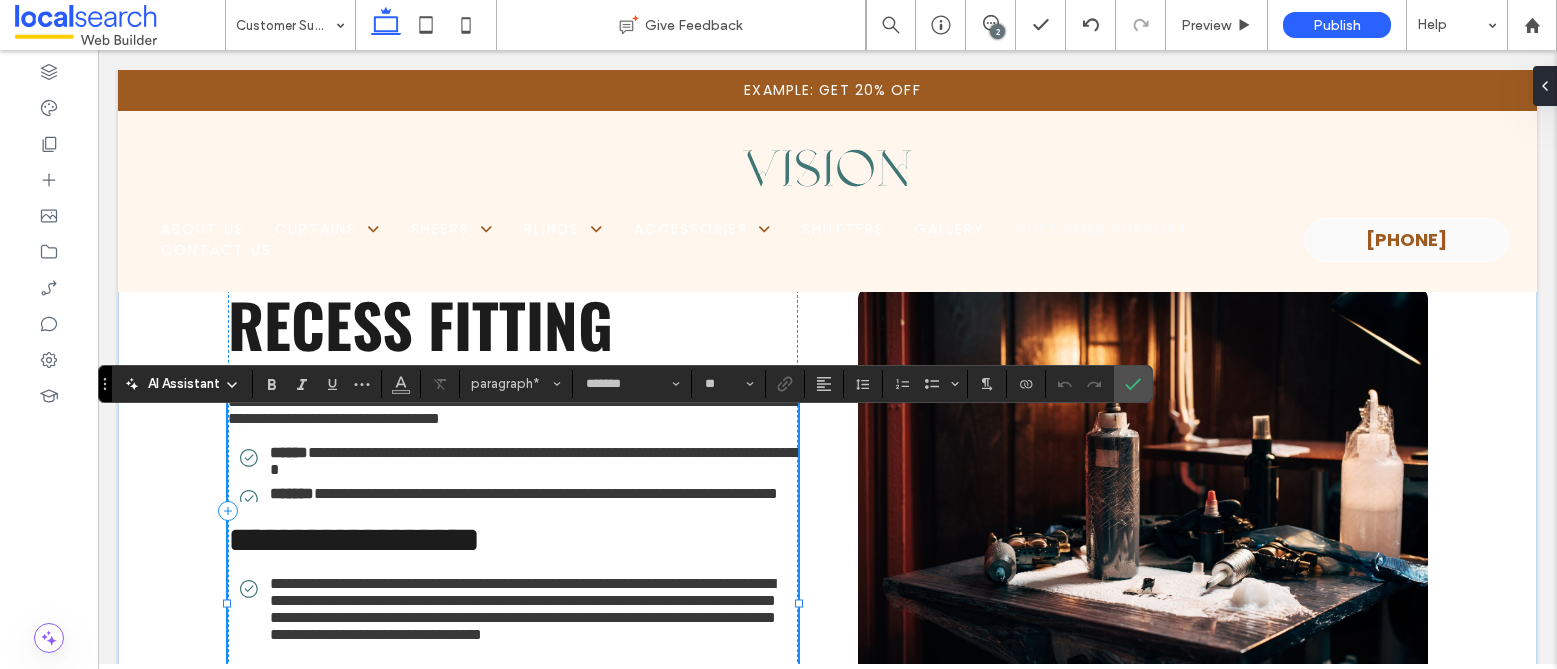 click on "**********" at bounding box center [513, 410] 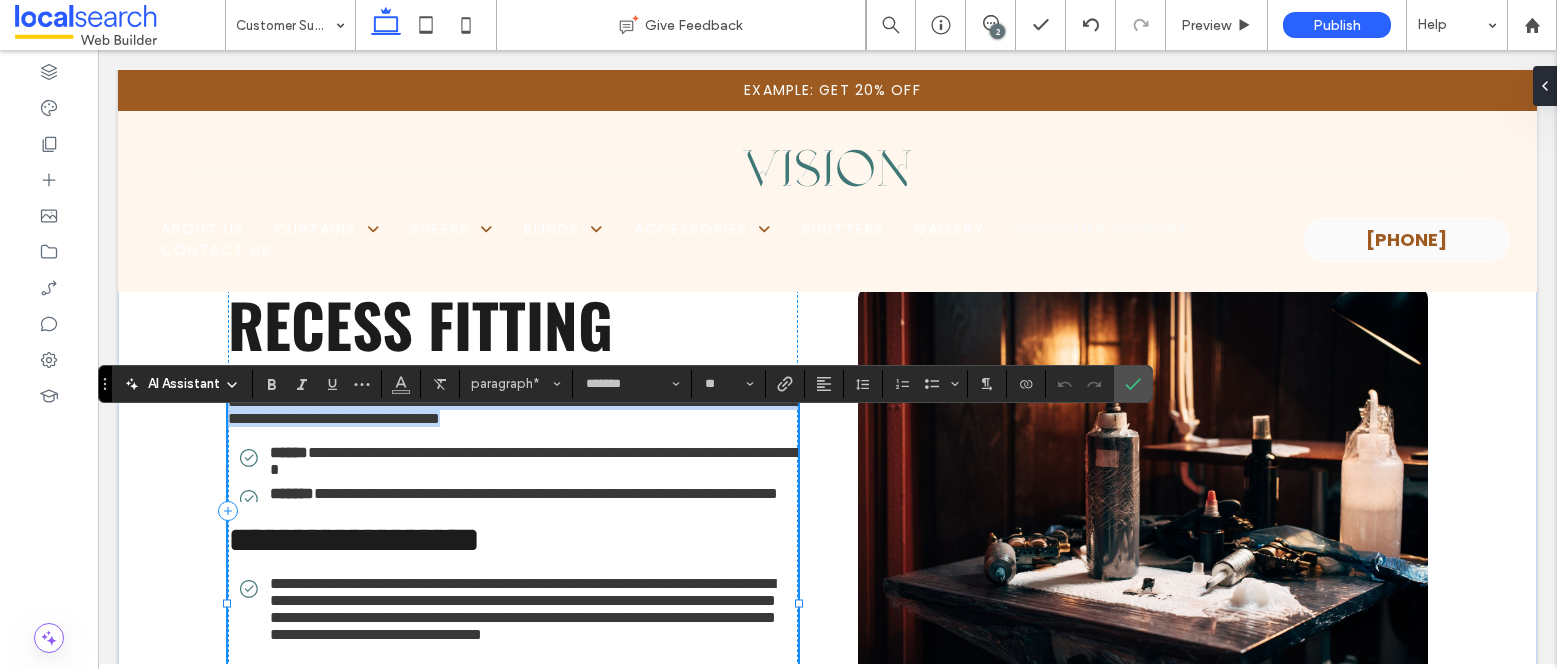 drag, startPoint x: 222, startPoint y: 433, endPoint x: 700, endPoint y: 449, distance: 478.2677 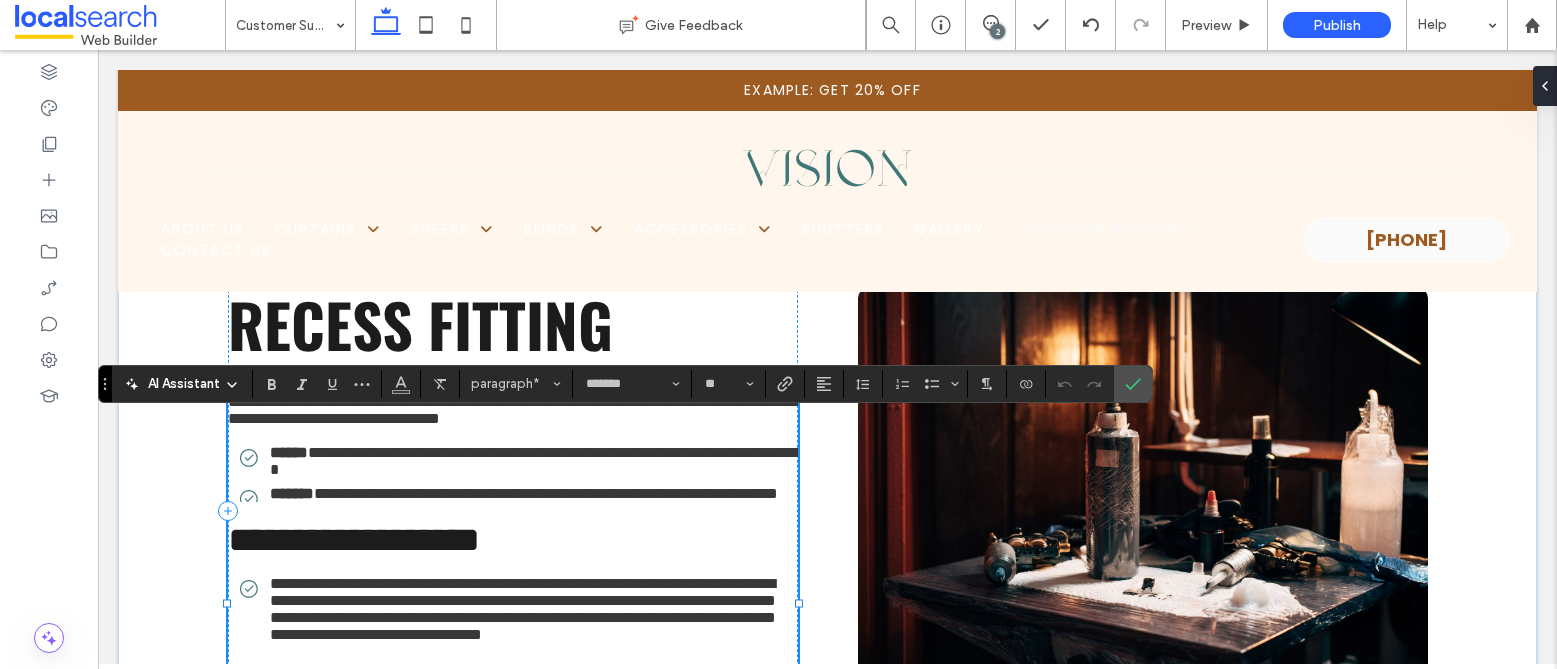 scroll, scrollTop: 0, scrollLeft: 0, axis: both 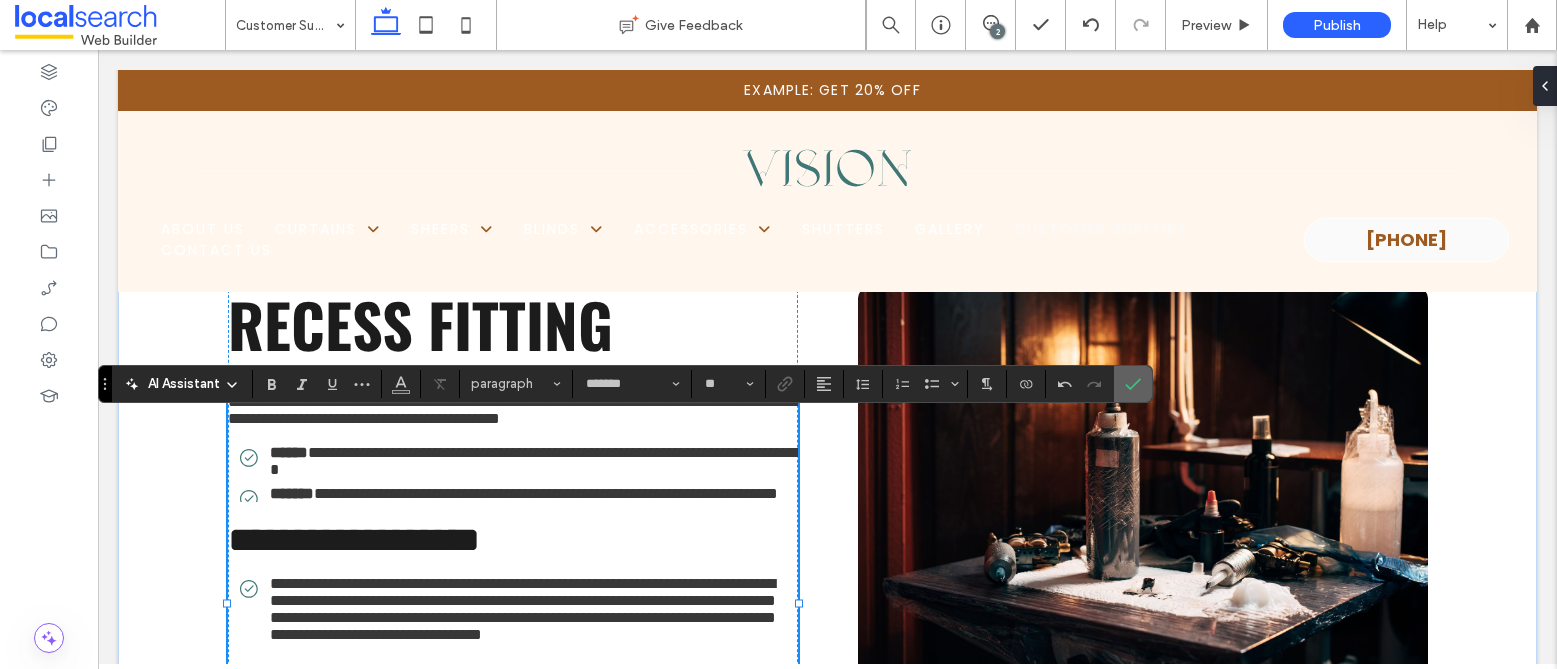 drag, startPoint x: 1139, startPoint y: 386, endPoint x: 1040, endPoint y: 336, distance: 110.909874 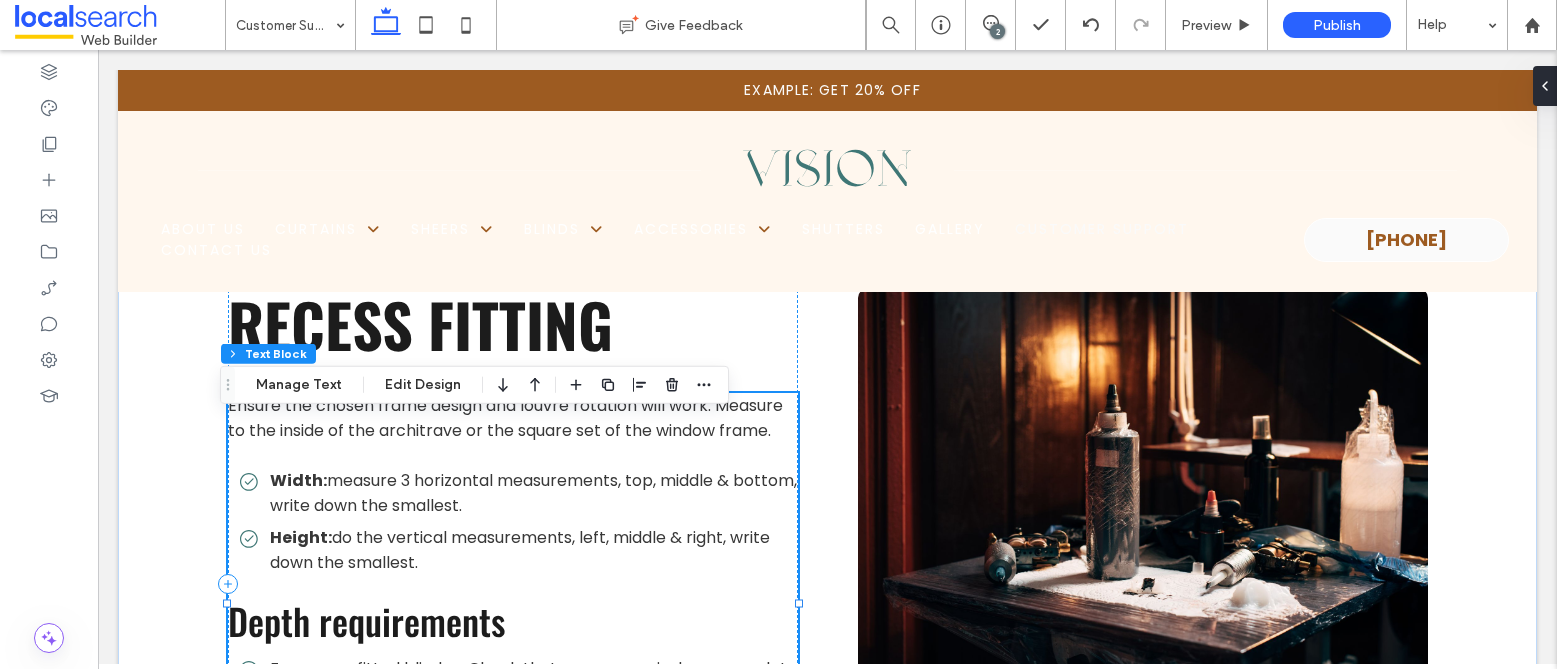 click on "measure 3 horizontal measurements, top, middle & bottom, write down the smallest." at bounding box center (533, 493) 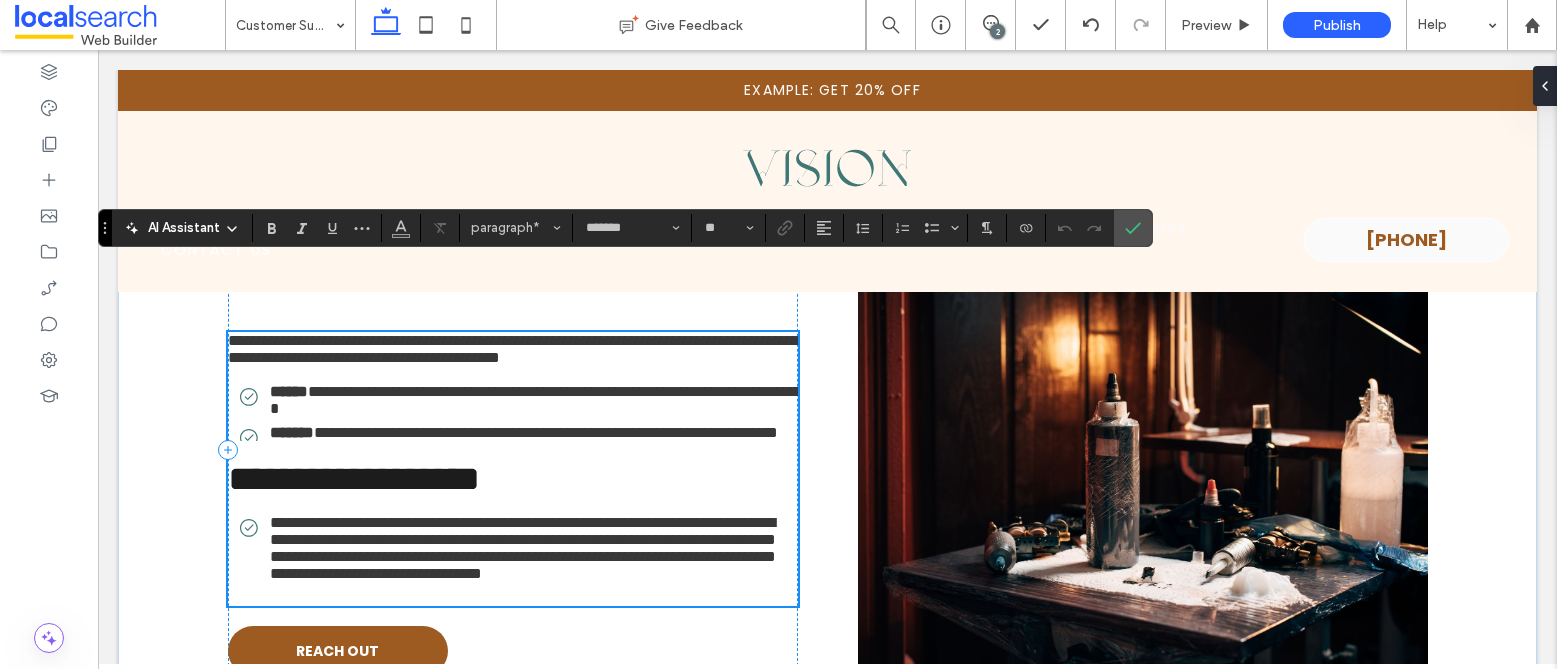 scroll, scrollTop: 9676, scrollLeft: 0, axis: vertical 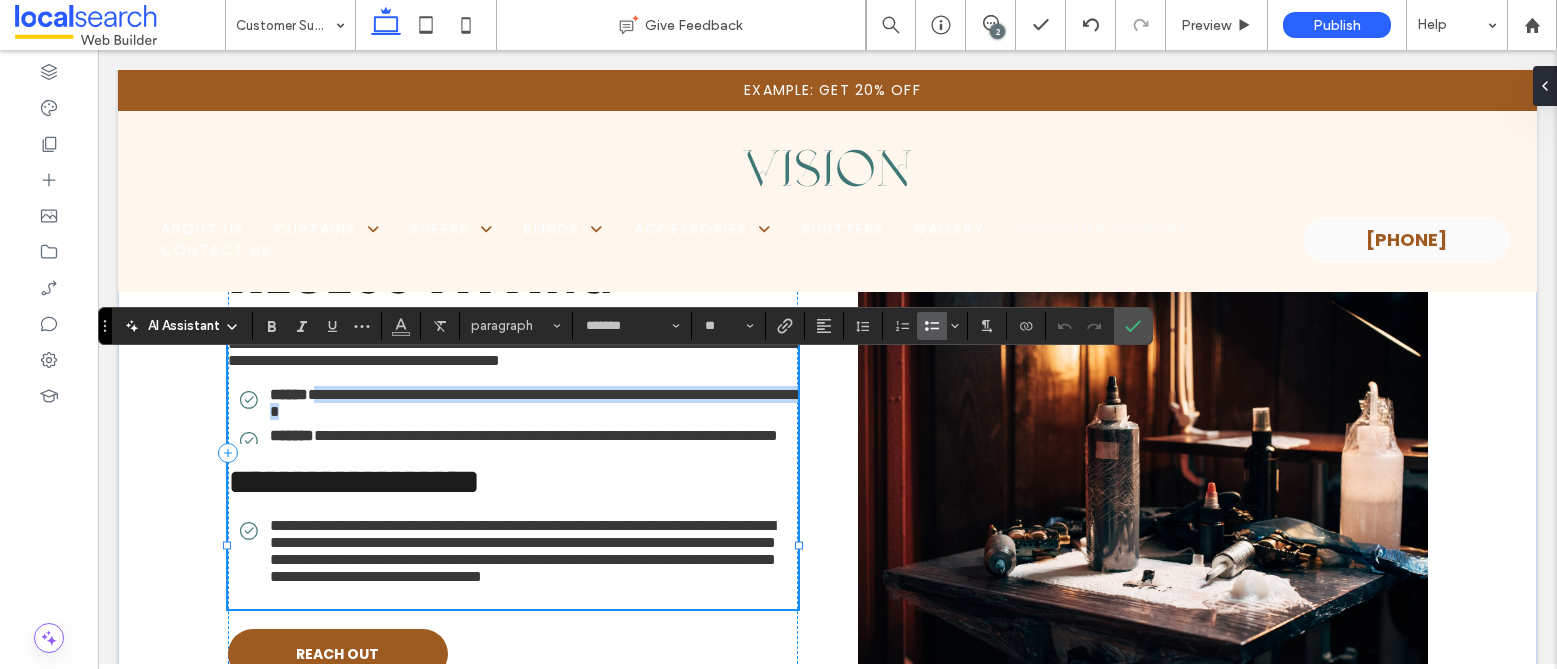drag, startPoint x: 323, startPoint y: 446, endPoint x: 541, endPoint y: 465, distance: 218.82642 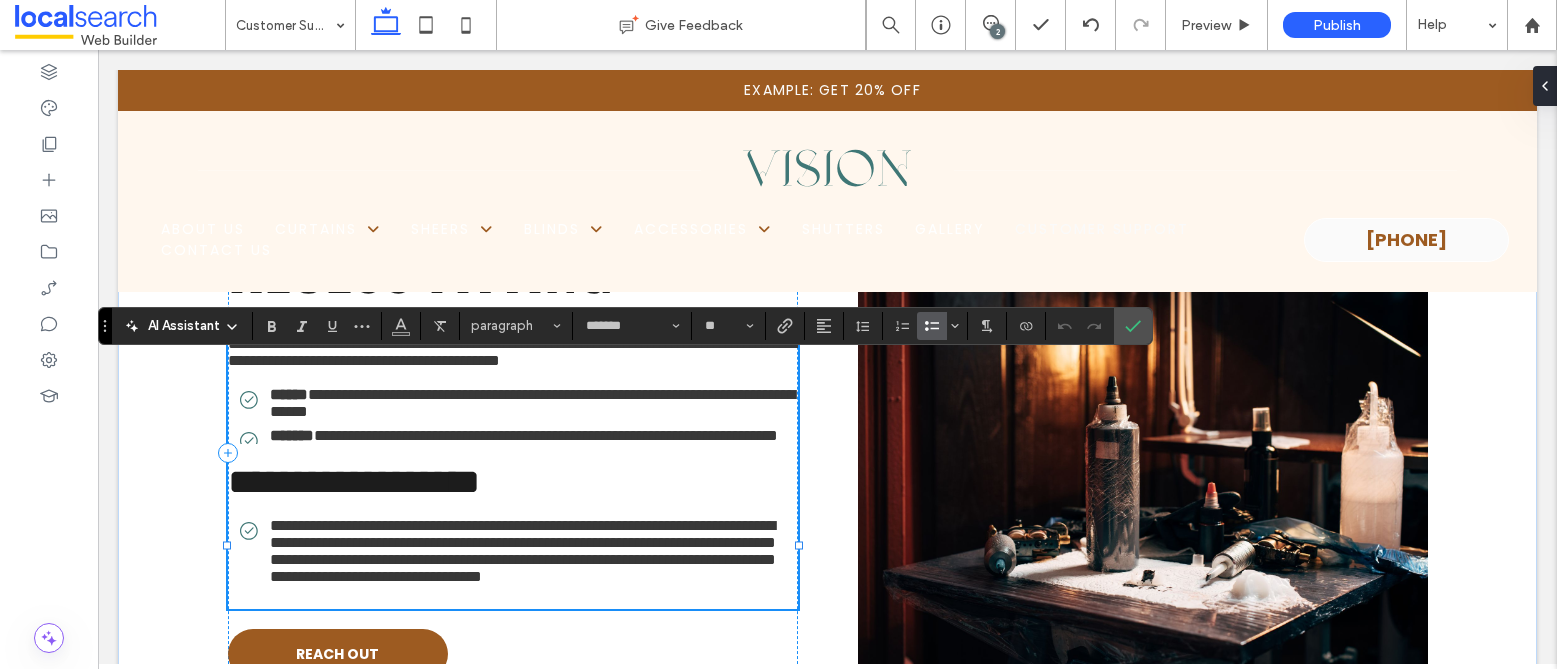 scroll, scrollTop: 0, scrollLeft: 0, axis: both 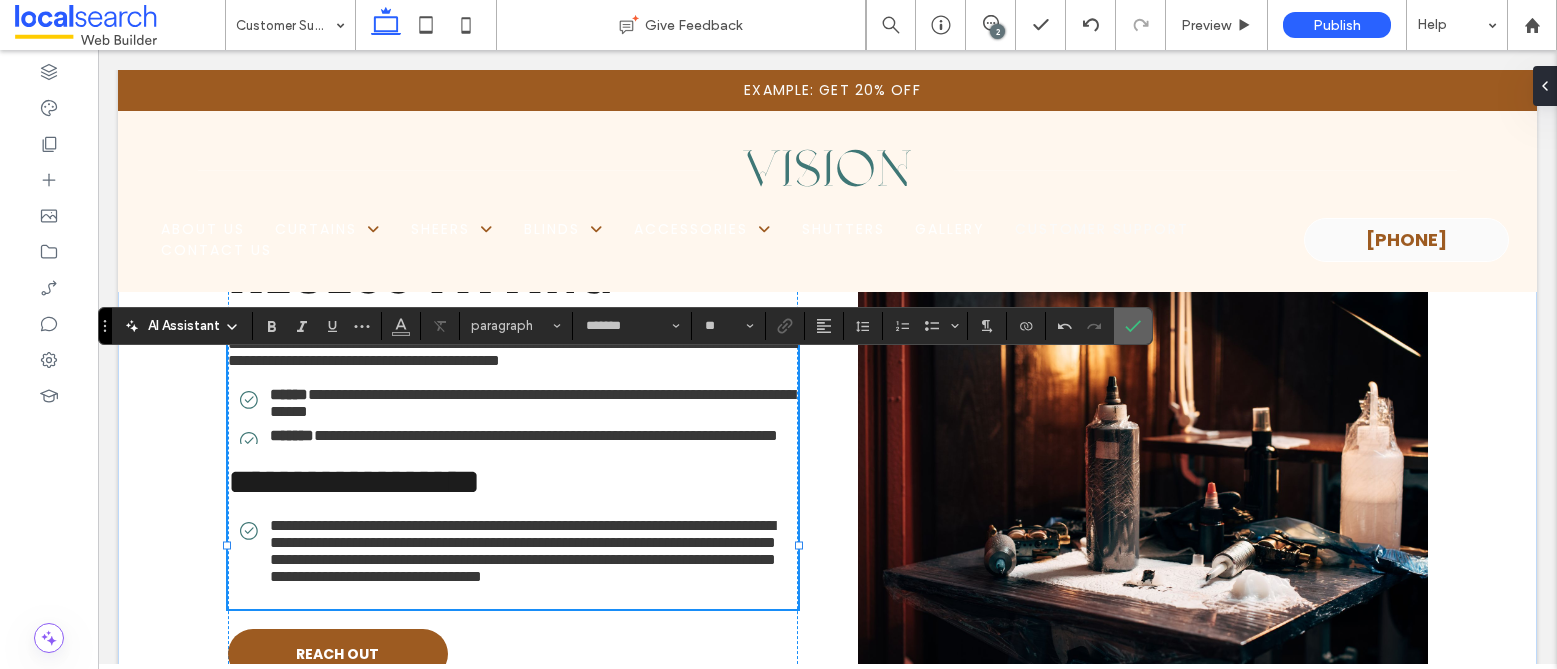 click 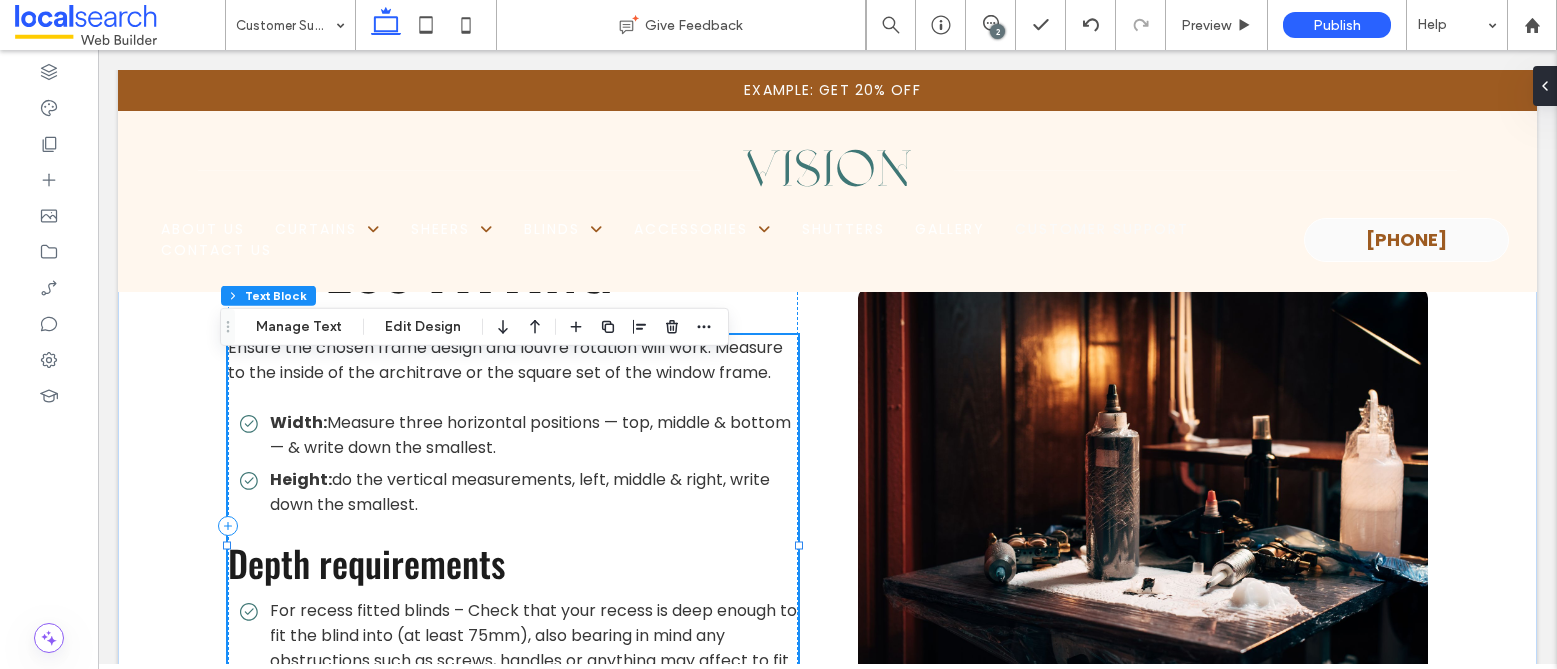 click on "do the vertical measurements, left, middle & right, write down the smallest." at bounding box center (520, 492) 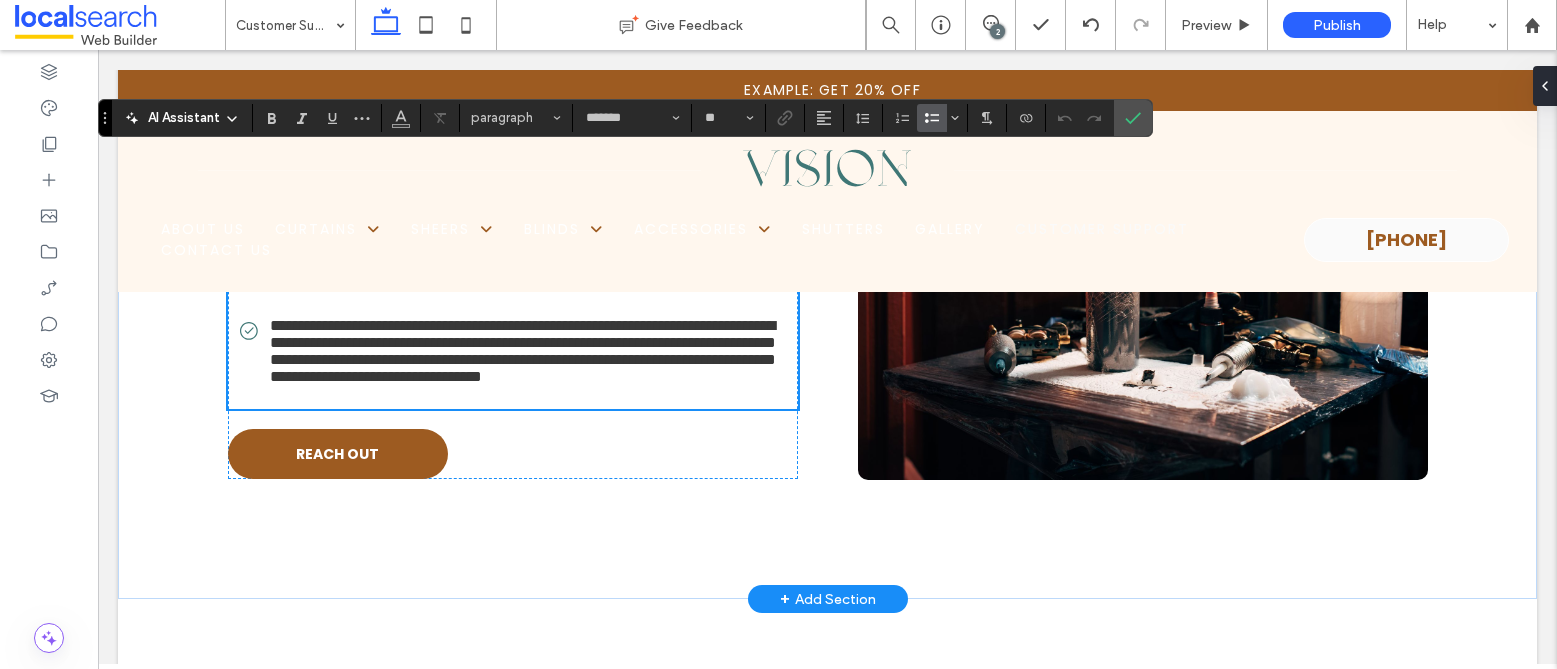 scroll, scrollTop: 9854, scrollLeft: 0, axis: vertical 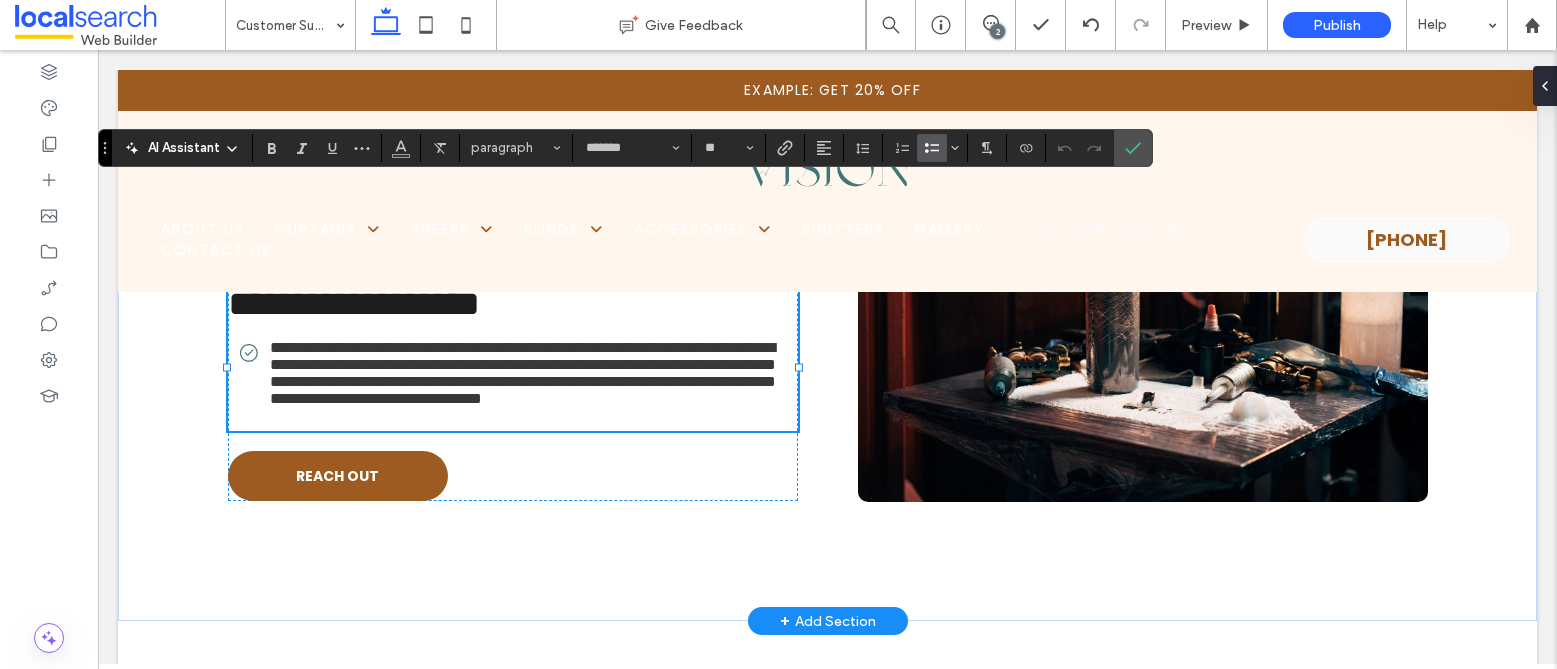 drag, startPoint x: 327, startPoint y: 331, endPoint x: 413, endPoint y: 348, distance: 87.66413 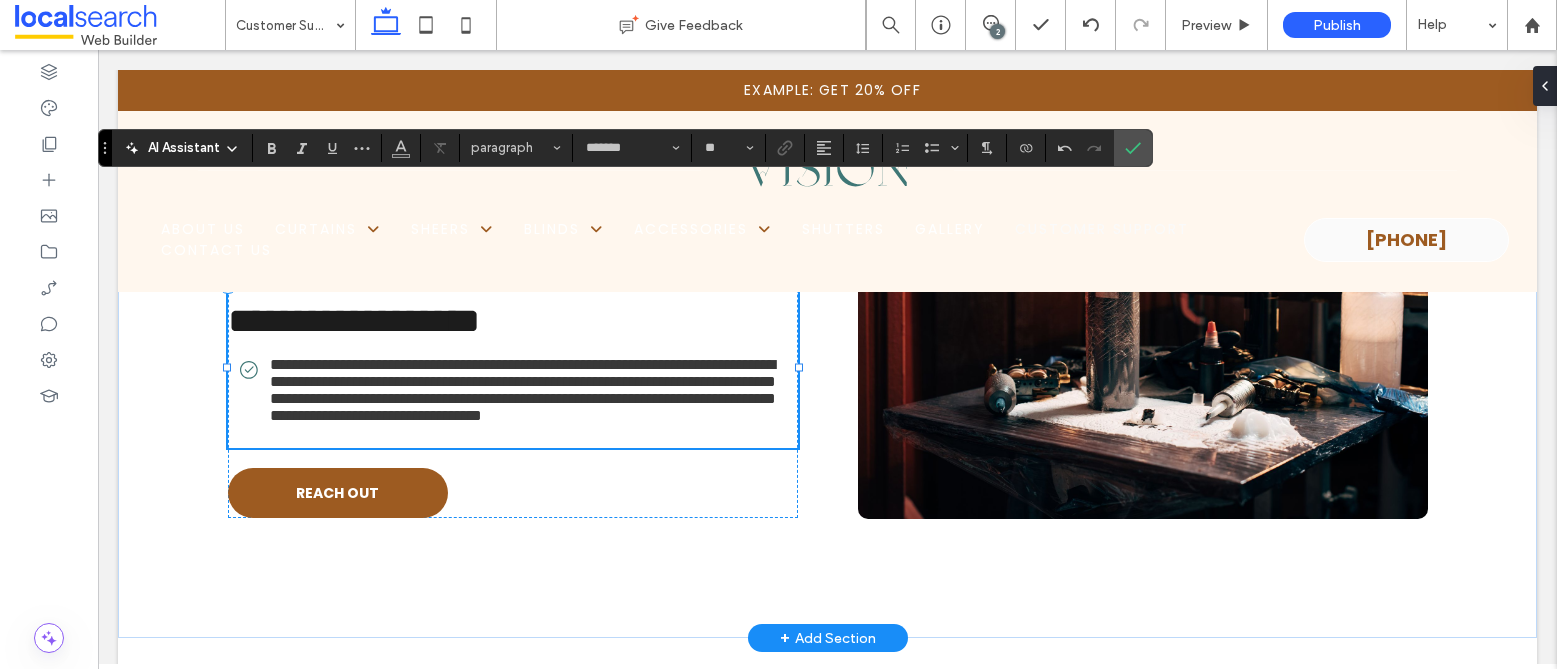 scroll, scrollTop: 0, scrollLeft: 0, axis: both 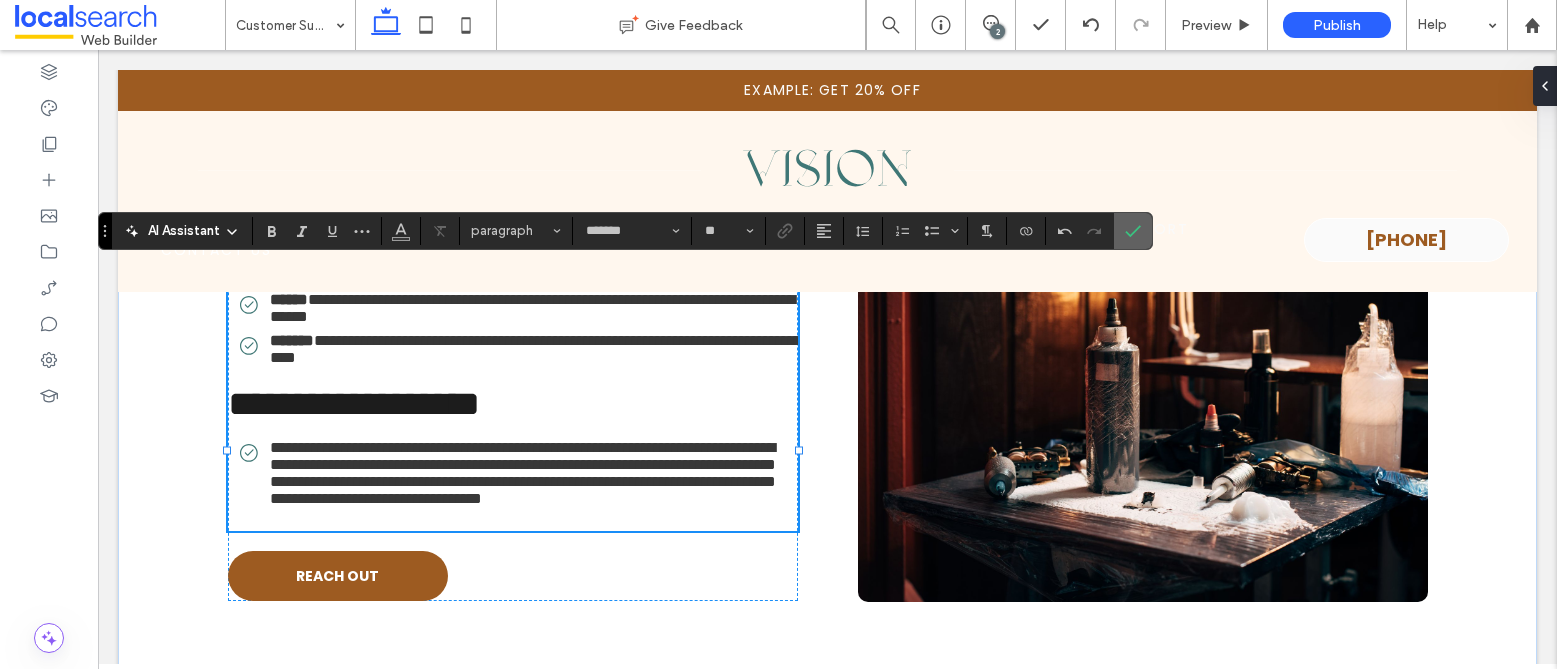 click 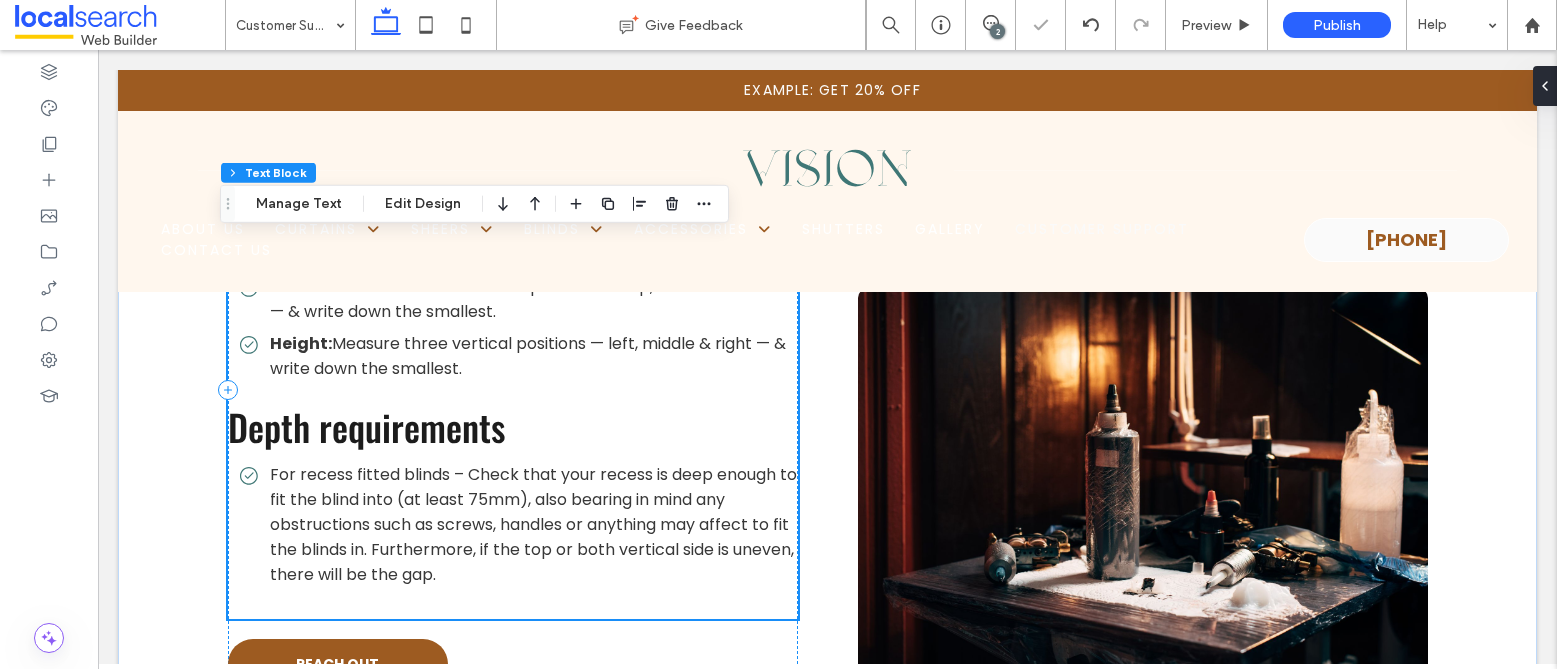 scroll, scrollTop: 9829, scrollLeft: 0, axis: vertical 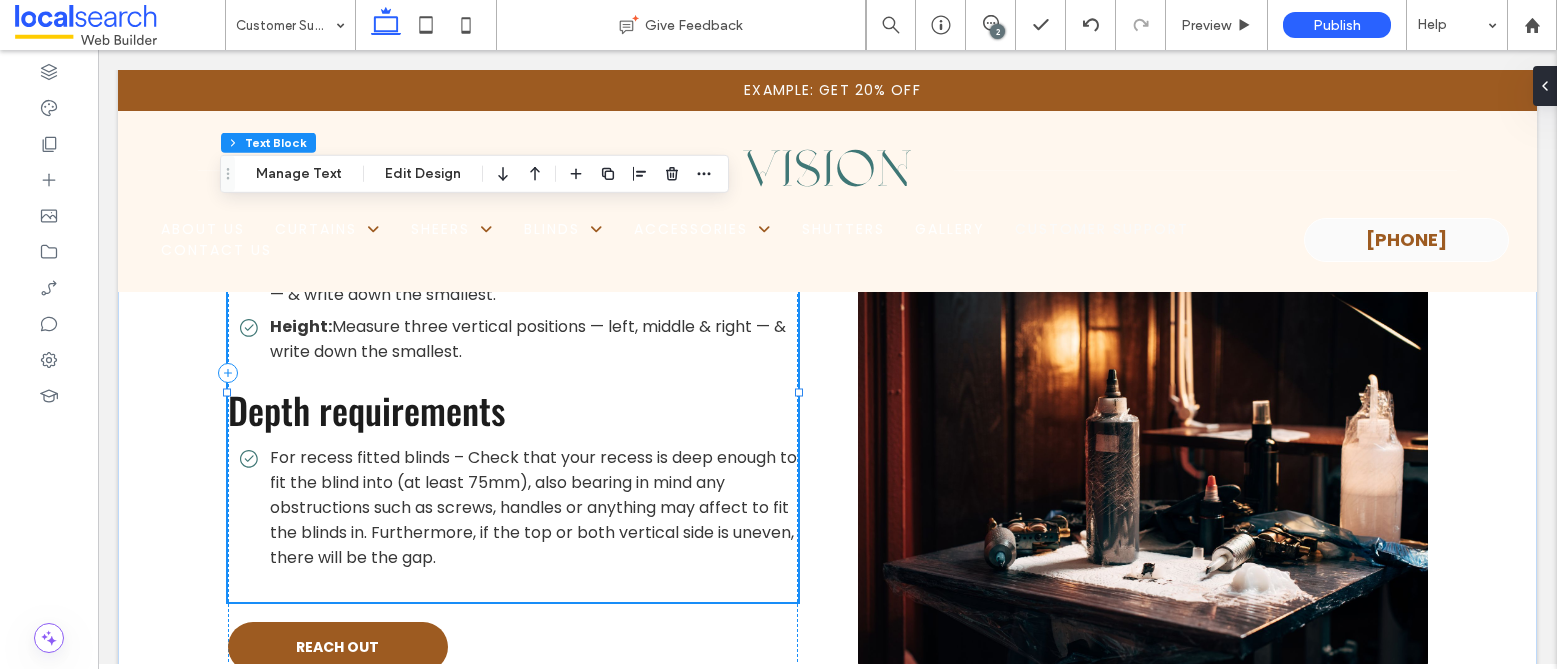 click on "For recess fitted blinds – Check that your recess is deep enough to fit the blind into (at least 75mm), also bearing in mind any obstructions such as screws, handles or anything may affect to fit the blinds in. Furthermore, if the top or both vertical side is uneven, there will be the gap." at bounding box center (533, 507) 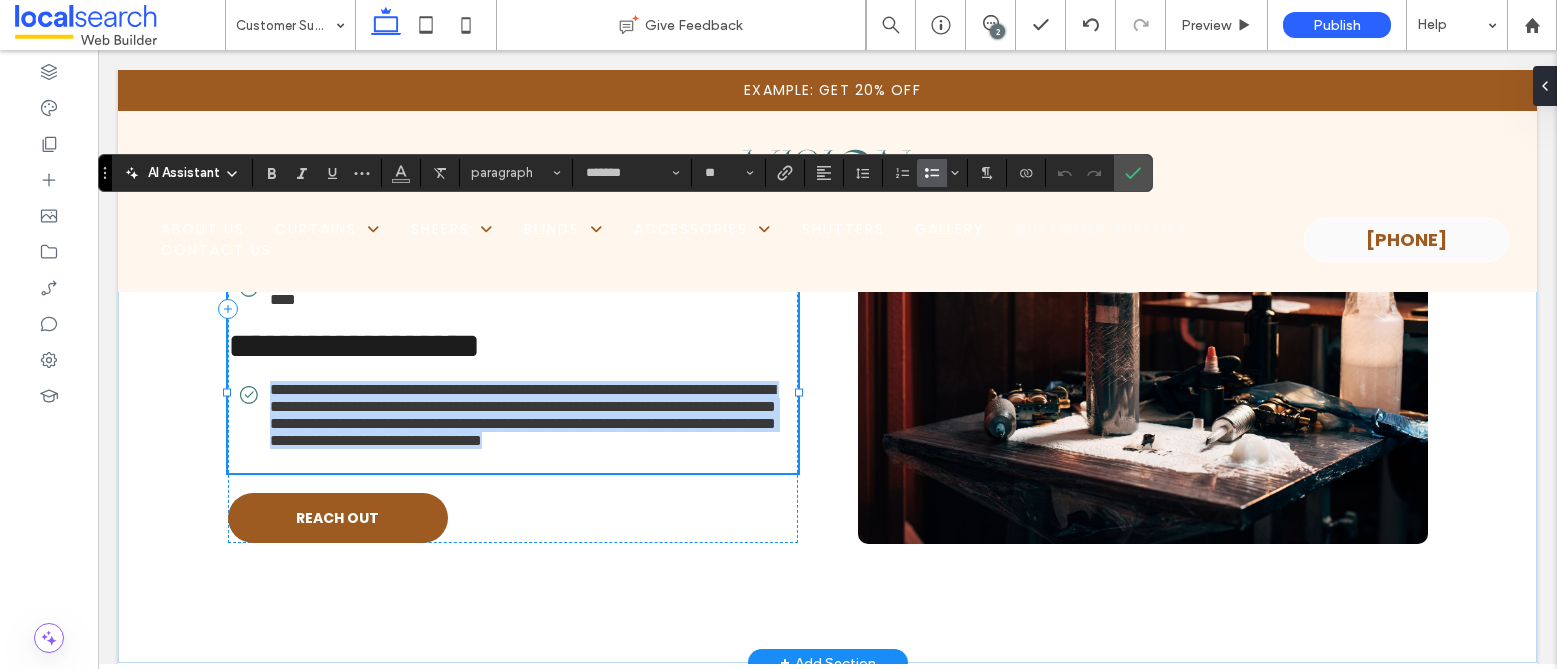 drag, startPoint x: 263, startPoint y: 484, endPoint x: 453, endPoint y: 574, distance: 210.23796 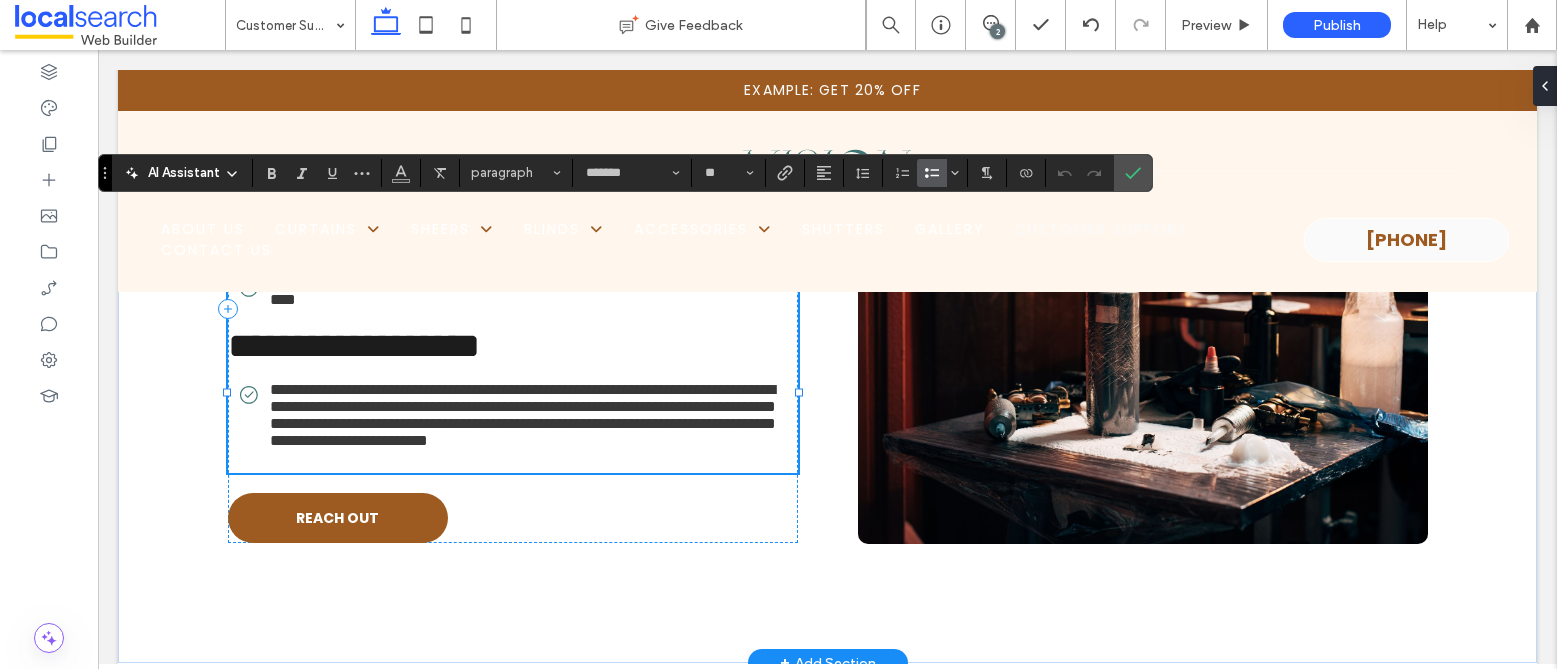 scroll, scrollTop: 0, scrollLeft: 0, axis: both 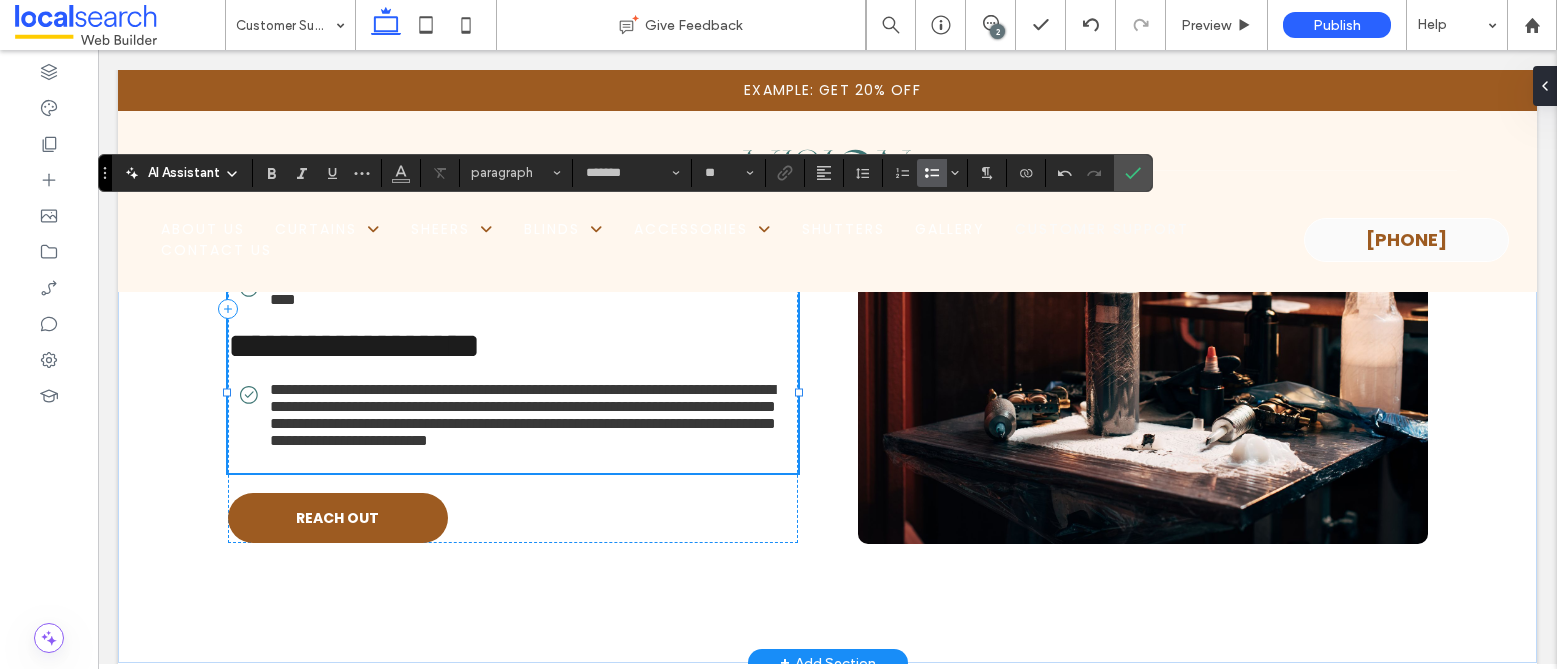 click on "**********" at bounding box center [523, 415] 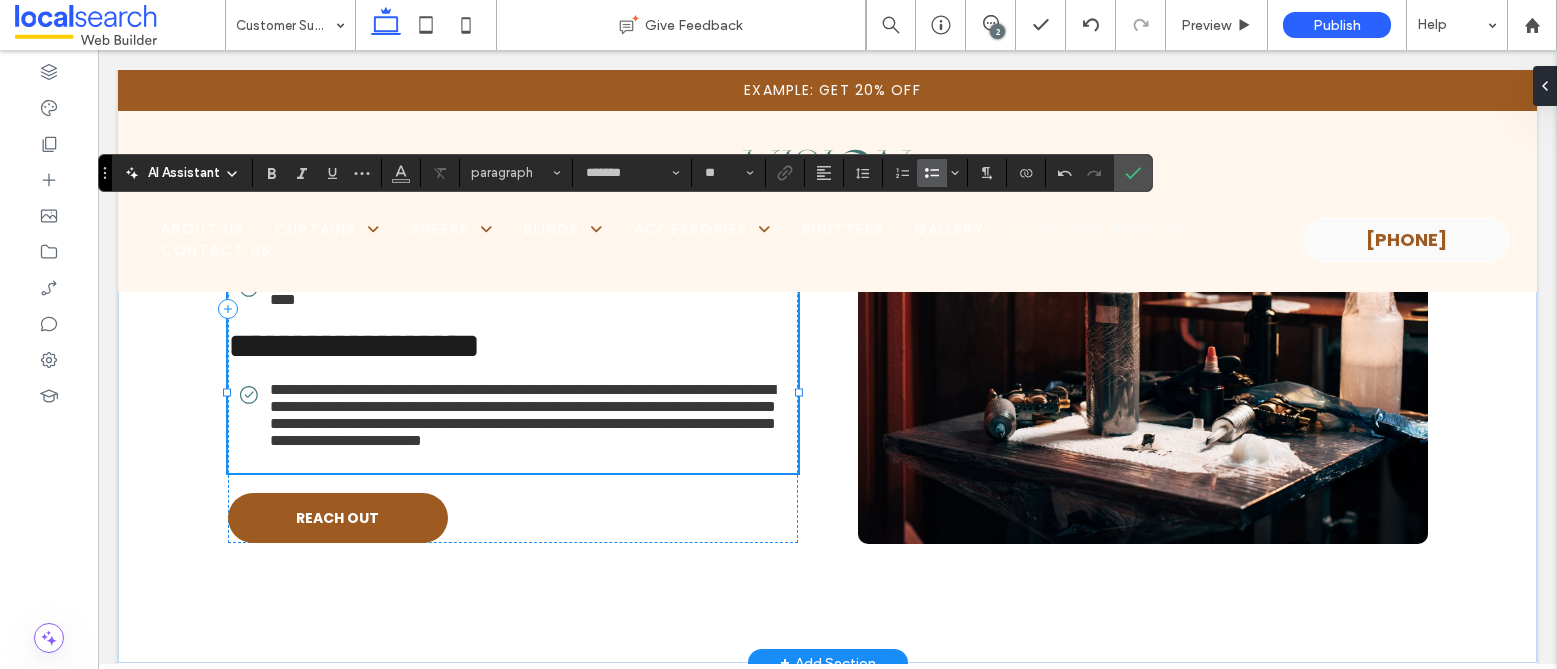 click on "**********" at bounding box center (523, 415) 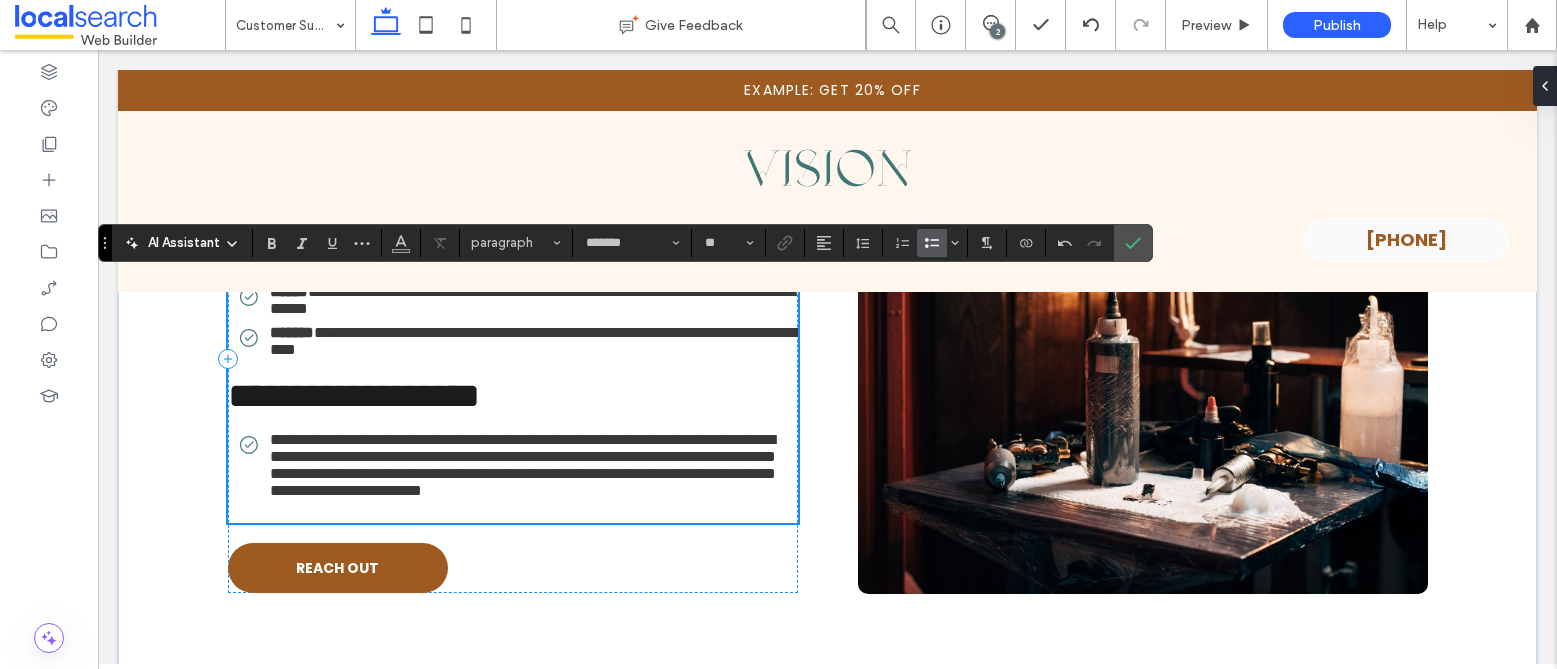 scroll, scrollTop: 9784, scrollLeft: 0, axis: vertical 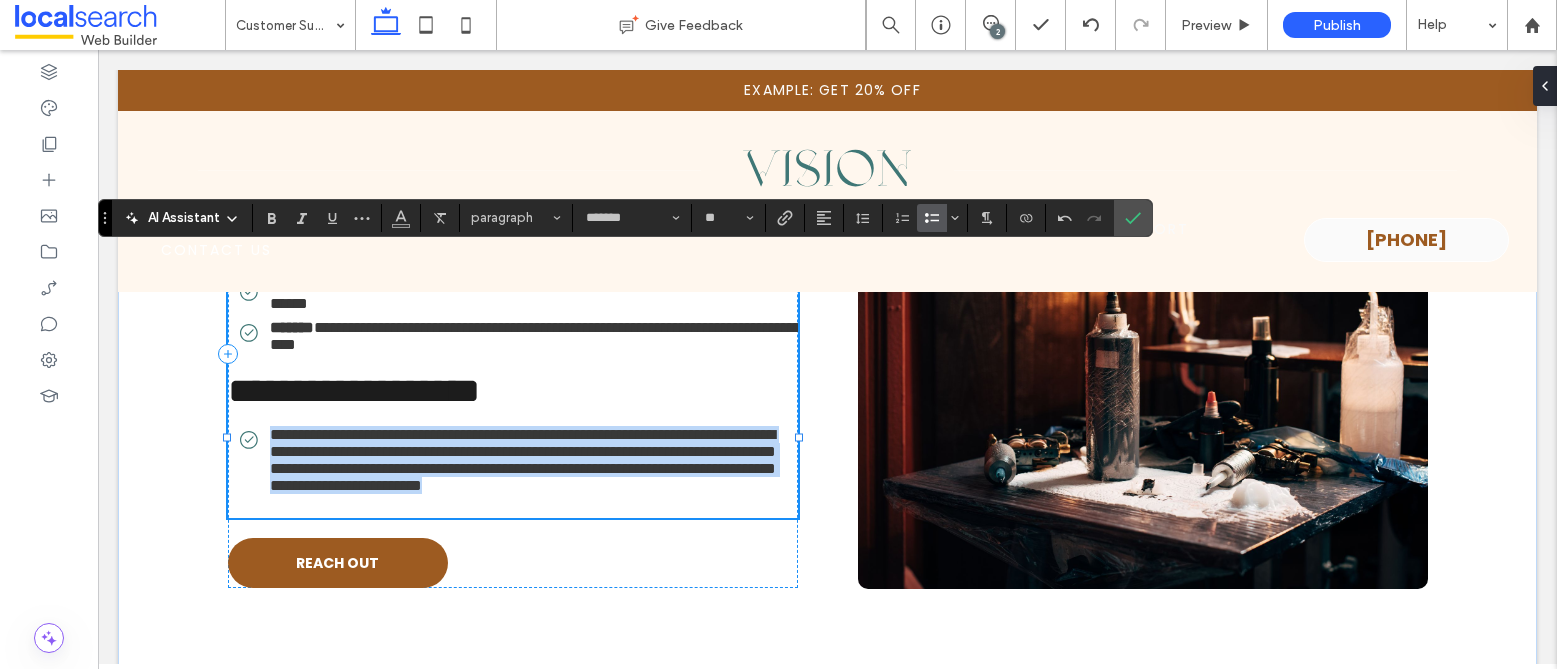drag, startPoint x: 261, startPoint y: 526, endPoint x: 526, endPoint y: 626, distance: 283.24017 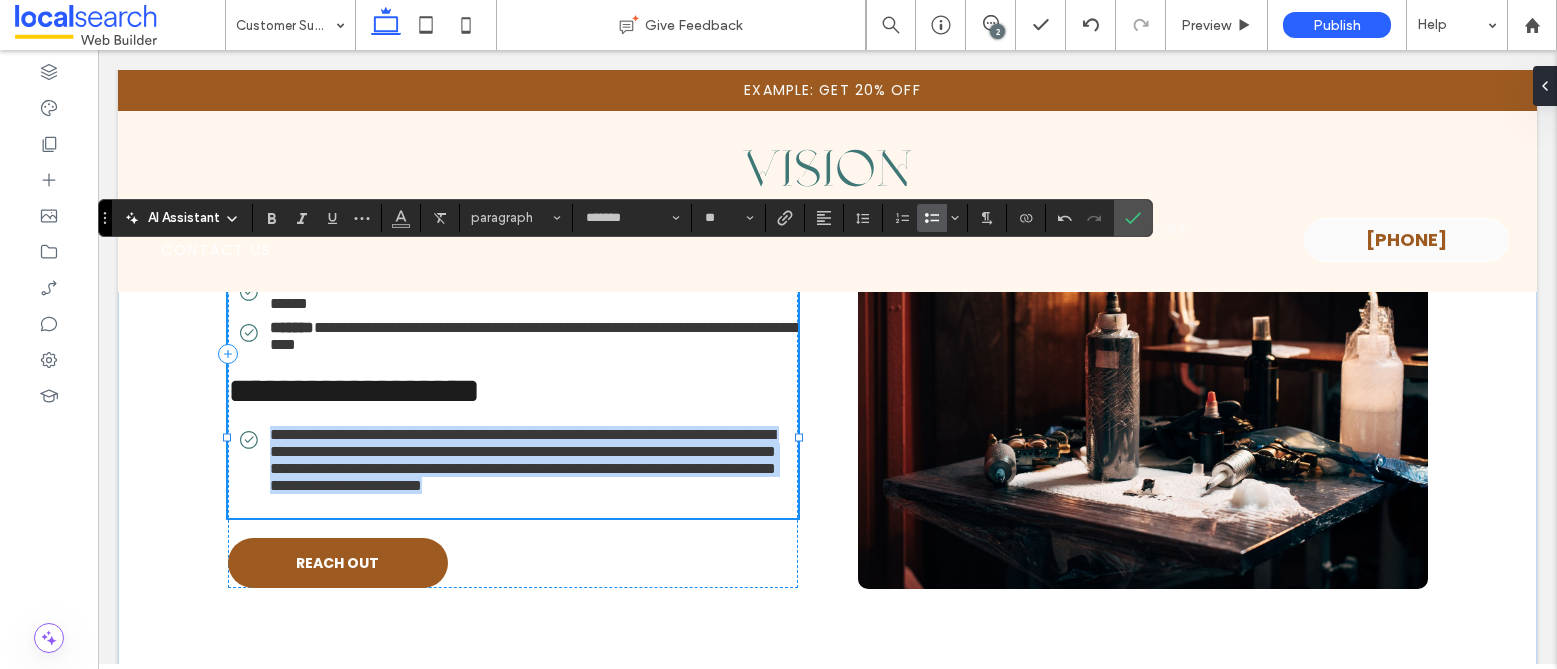 click on "**********" at bounding box center [523, 460] 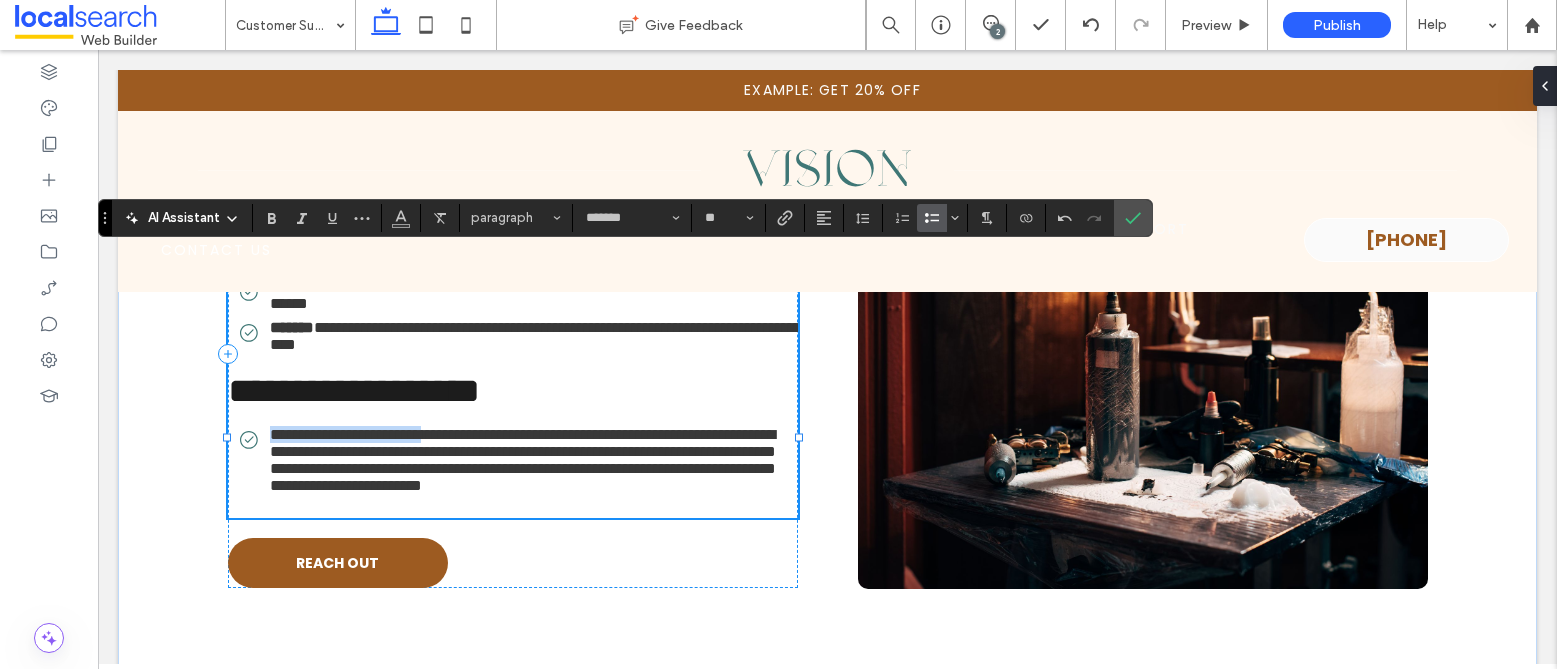 drag, startPoint x: 263, startPoint y: 529, endPoint x: 444, endPoint y: 522, distance: 181.13531 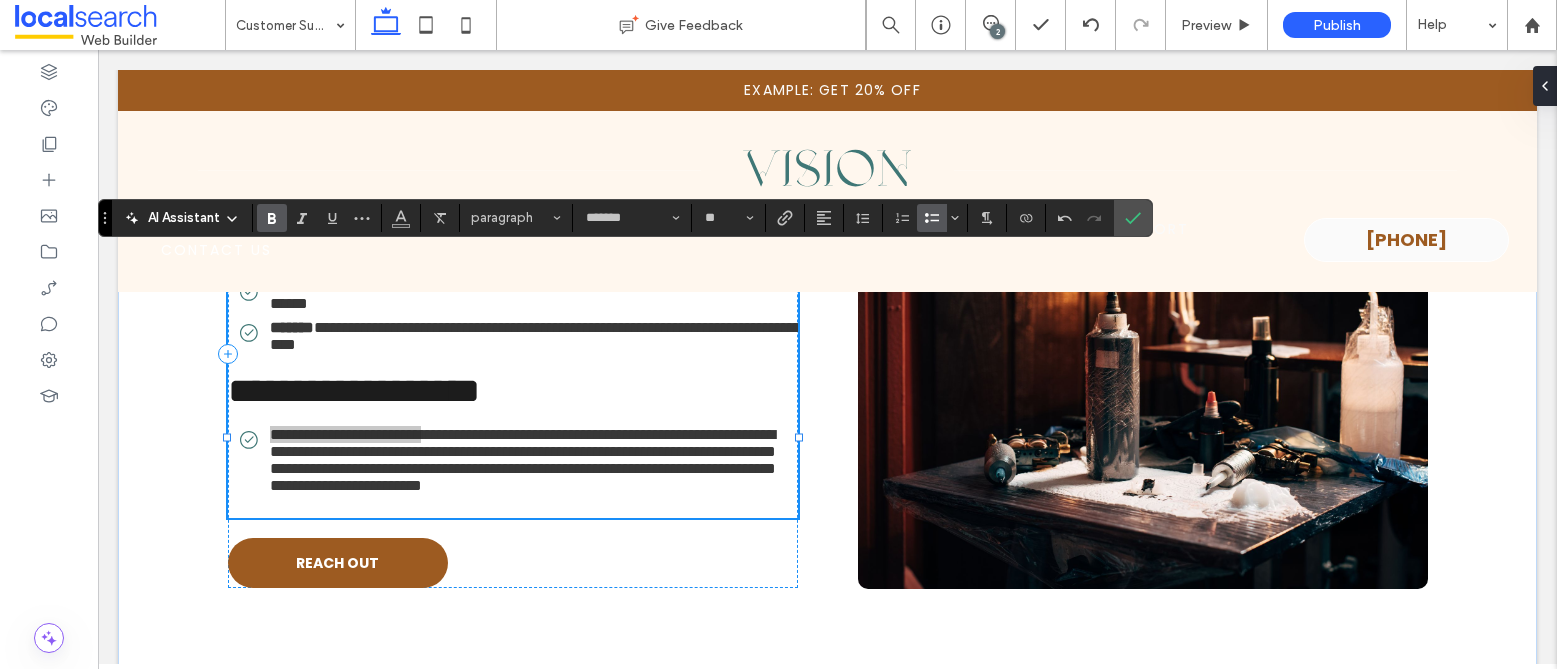 click at bounding box center [272, 218] 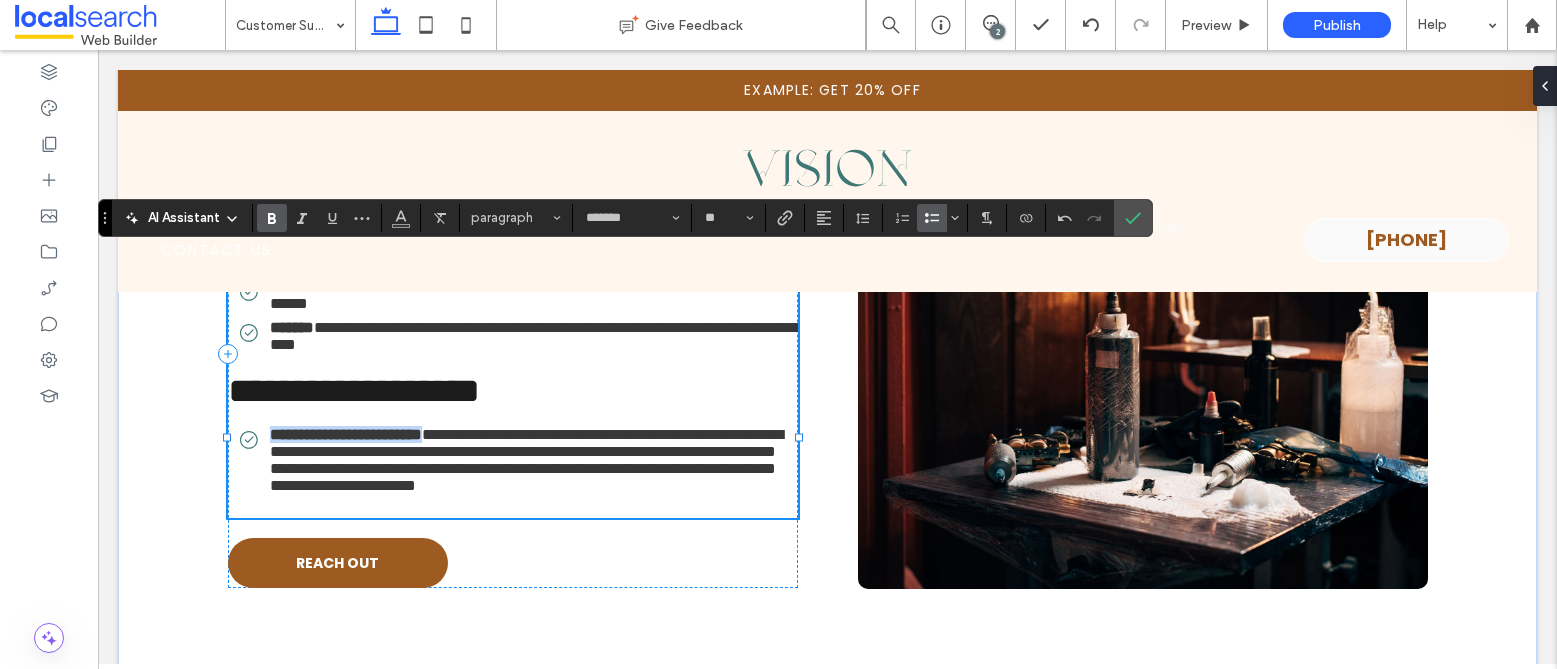 click on "**********" at bounding box center [526, 460] 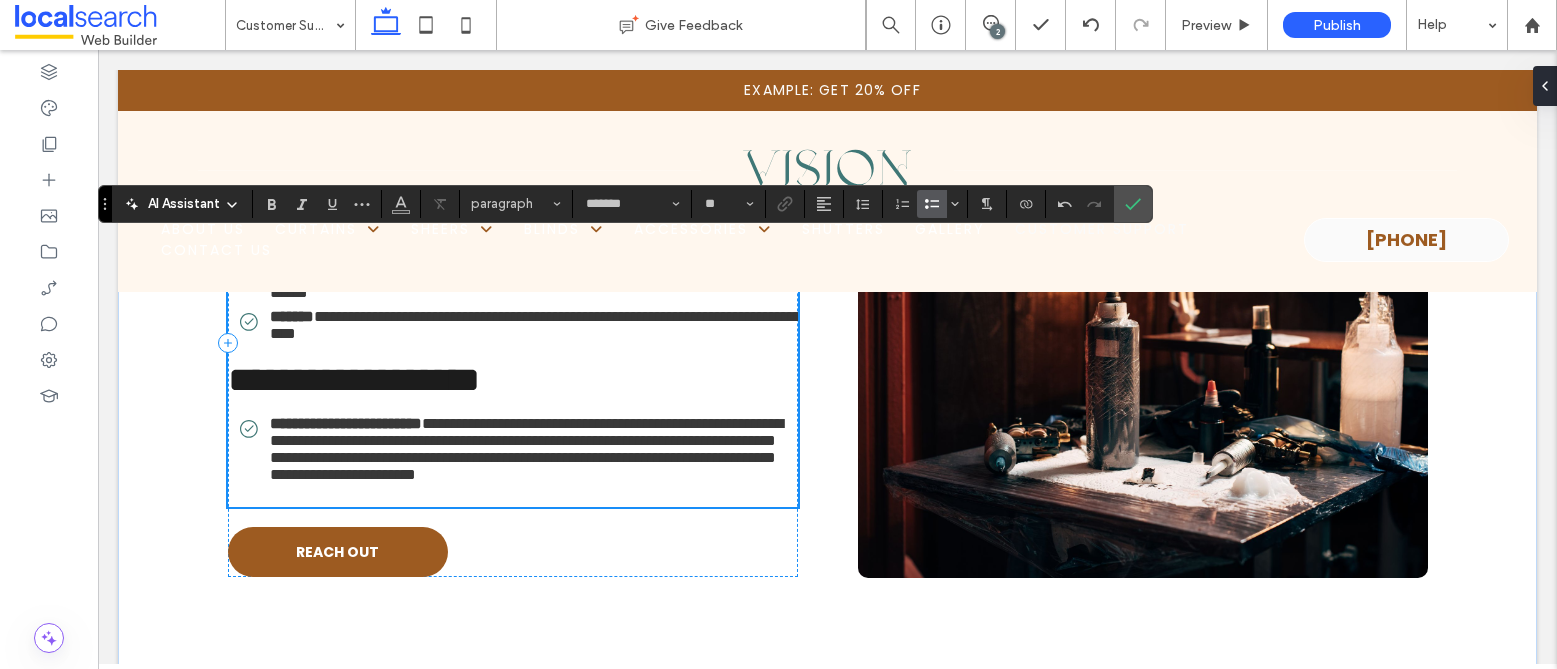 scroll, scrollTop: 9822, scrollLeft: 0, axis: vertical 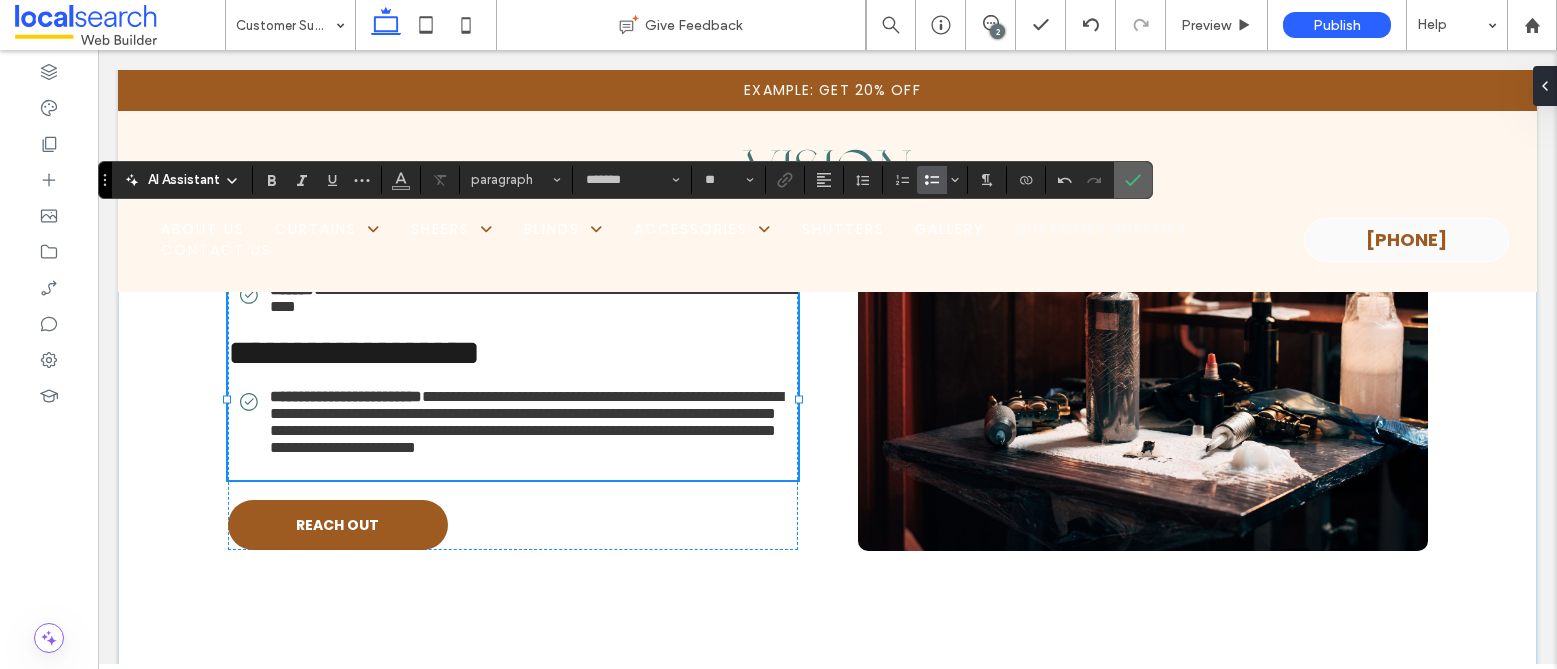 click 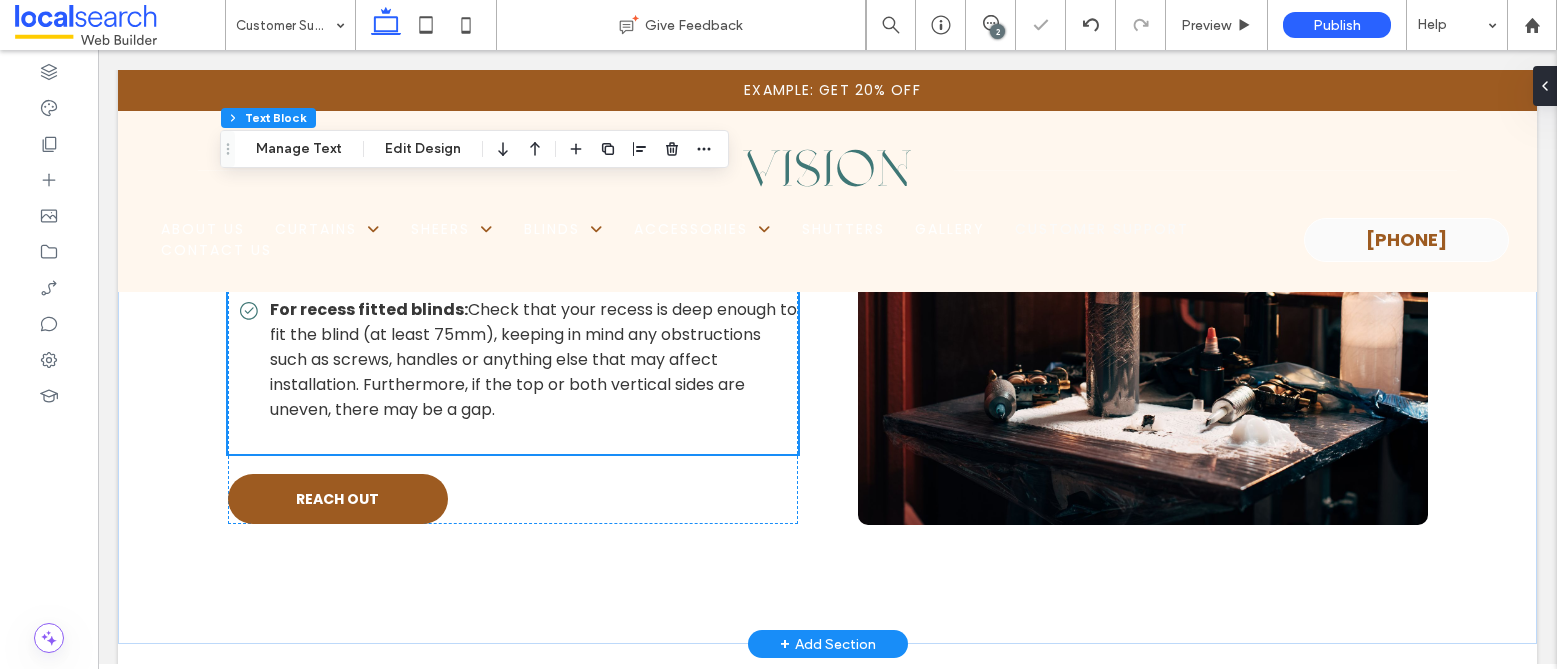 scroll, scrollTop: 9981, scrollLeft: 0, axis: vertical 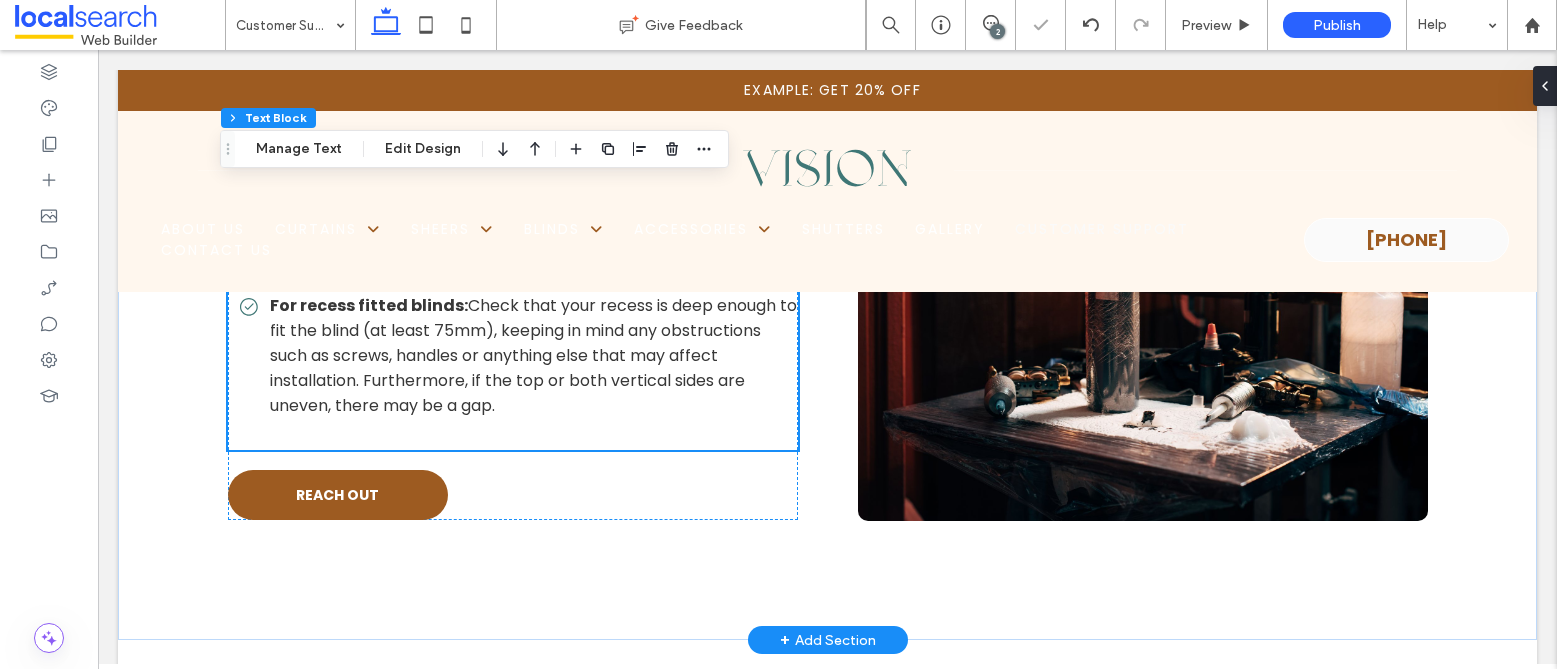 click on "Ensure the chosen frame design and louvre rotation will work. Measure to the inside of the architrave or the square set of the window frame. Width:  Measure three horizontal positions — top, middle & bottom — & write down the smallest. Height:  Measure three vertical positions — left, middle & right — & write down the smallest. Depth requirements For recess fitted blinds:  Check that your recess is deep enough to fit the blind (at least 75mm), keeping in mind any obstructions such as screws, handles or anything else that may affect installation. Furthermore, if the top or both vertical sides are uneven, there may be a gap." at bounding box center [513, 240] 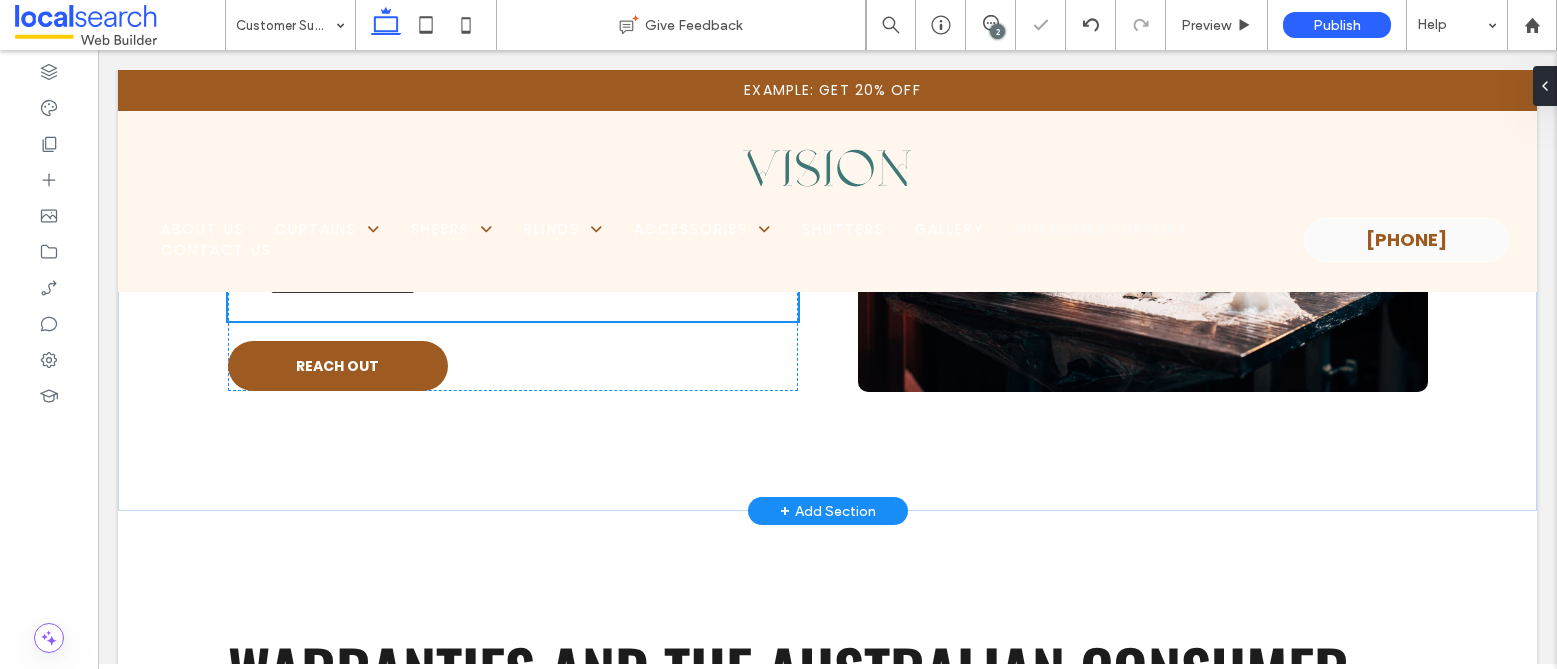 type on "*******" 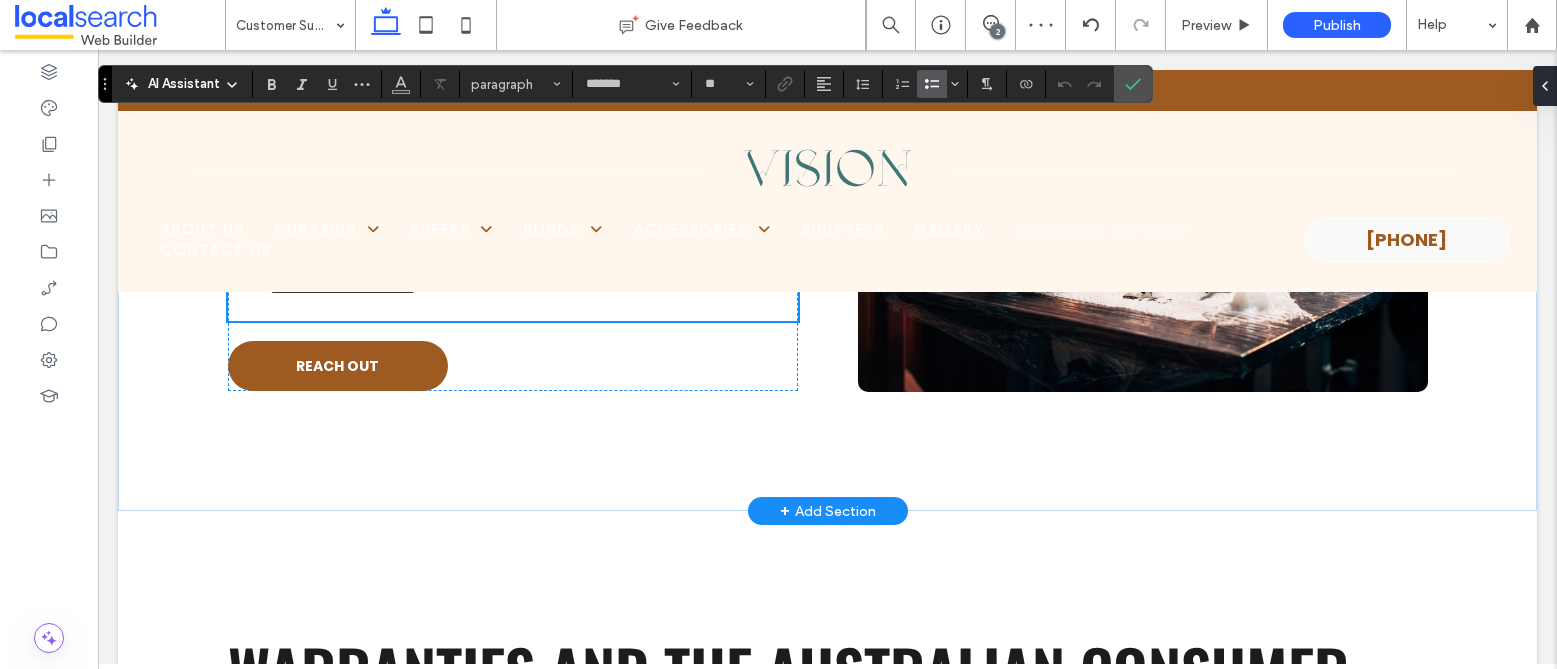 click on "**********" at bounding box center (513, 176) 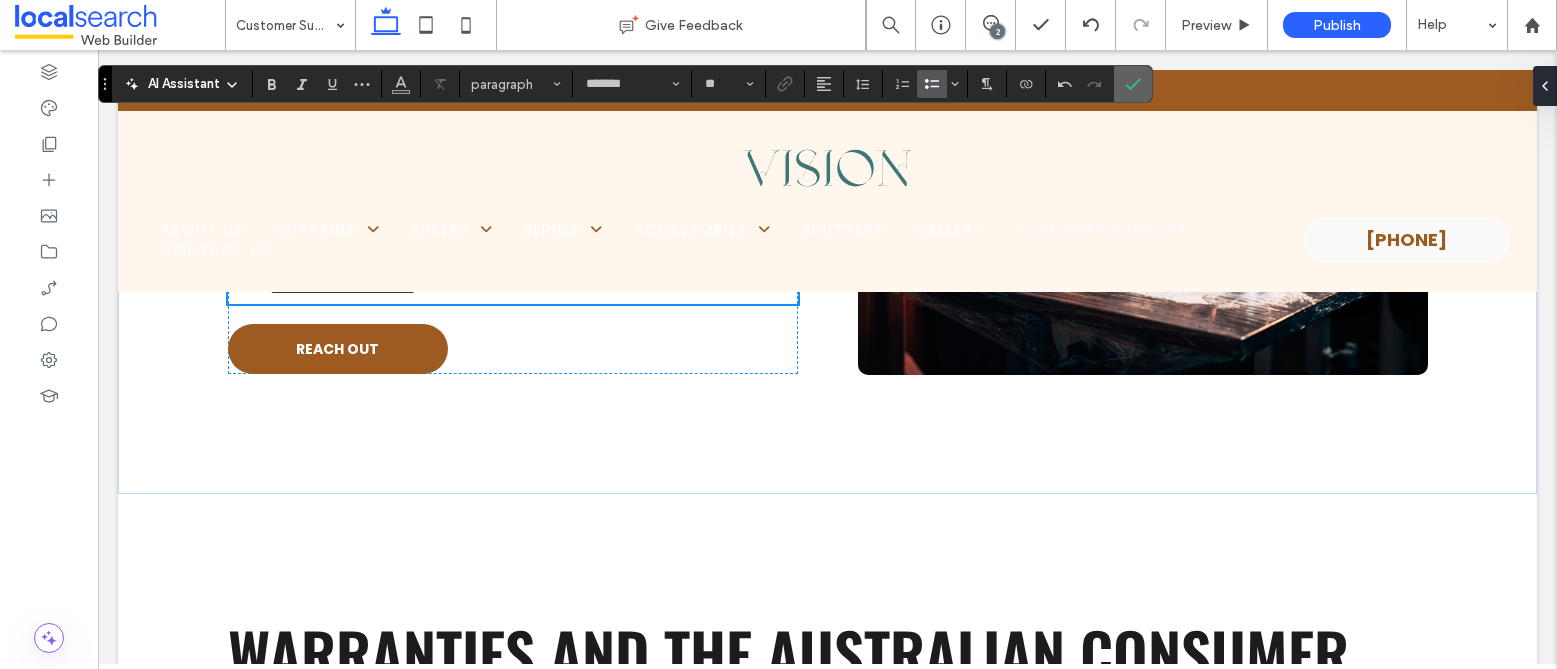 click 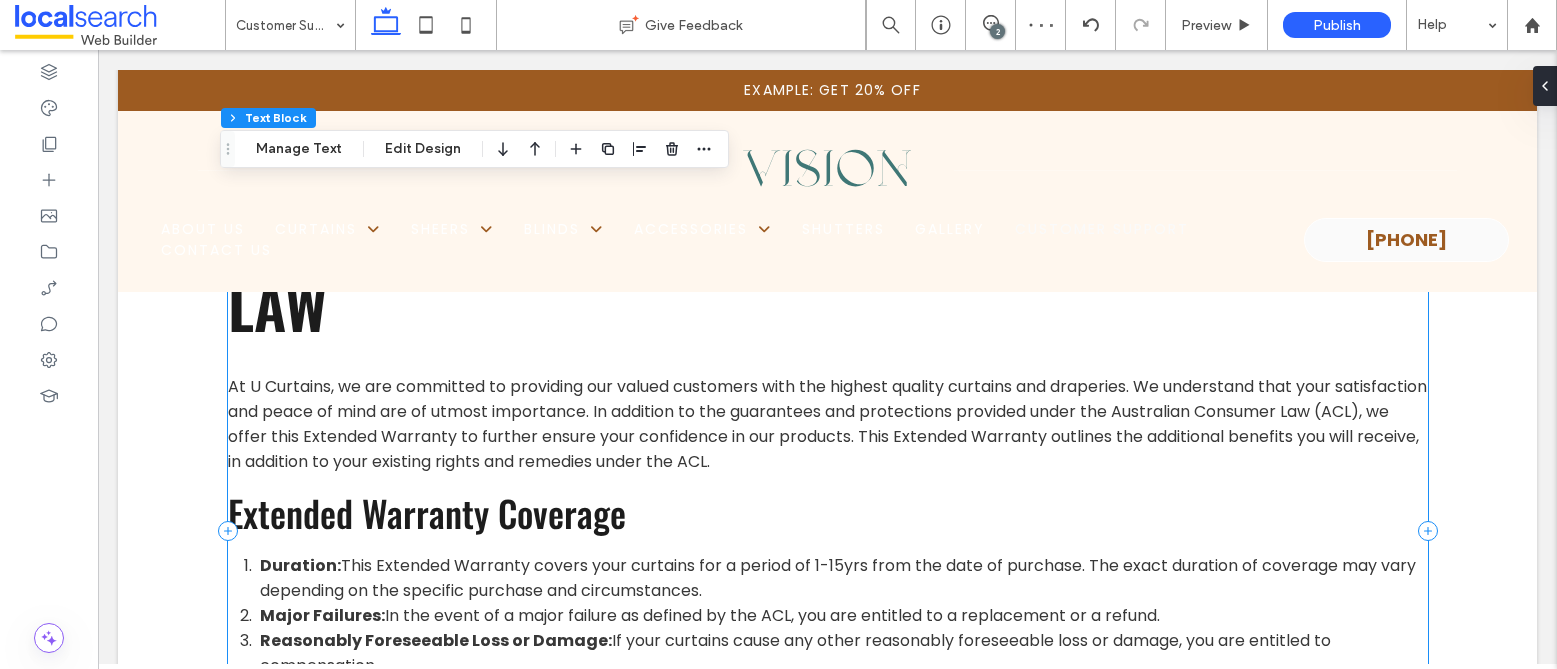 scroll, scrollTop: 10531, scrollLeft: 0, axis: vertical 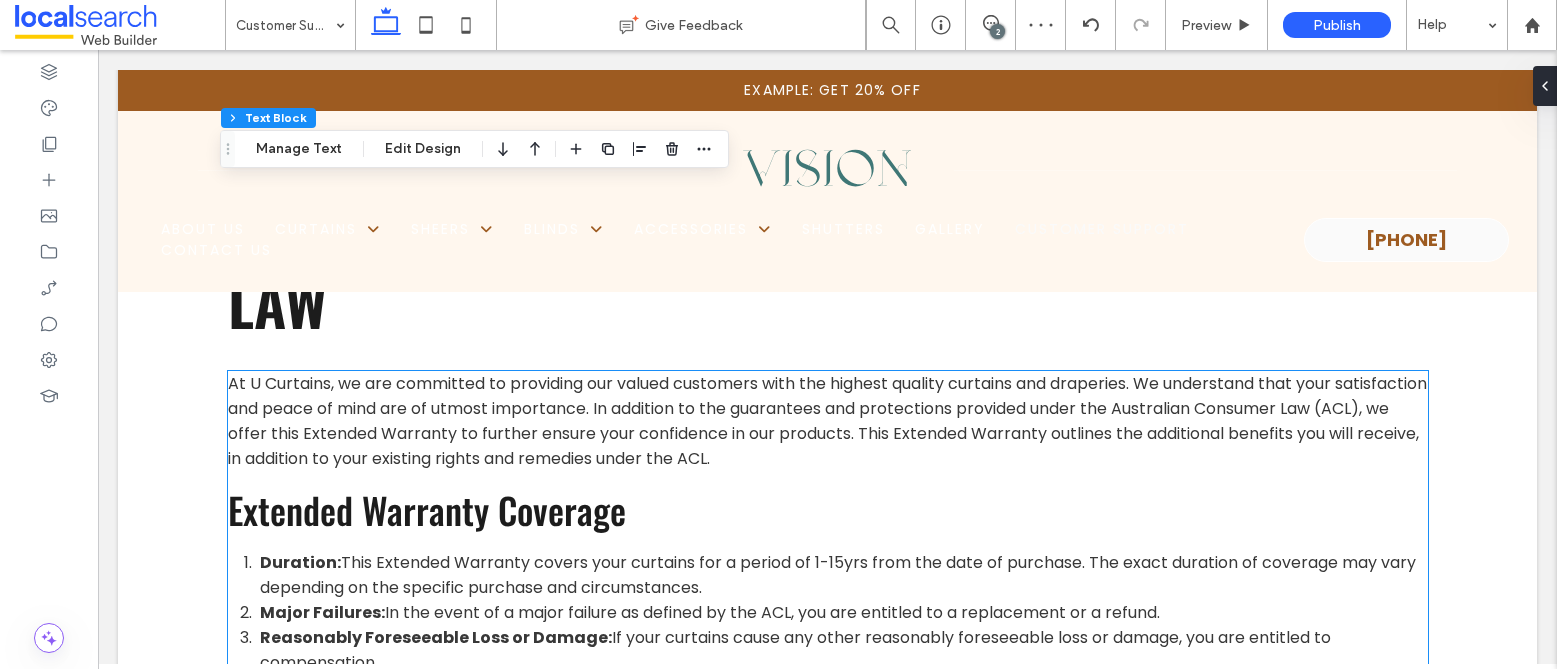 click on "At U Curtains, we are committed to providing our valued customers with the highest quality curtains and draperies. We understand that your satisfaction and peace of mind are of utmost importance. In addition to the guarantees and protections provided under the Australian Consumer Law (ACL), we offer this Extended Warranty to further ensure your confidence in our products. This Extended Warranty outlines the additional benefits you will receive, in addition to your existing rights and remedies under the ACL." at bounding box center [828, 421] 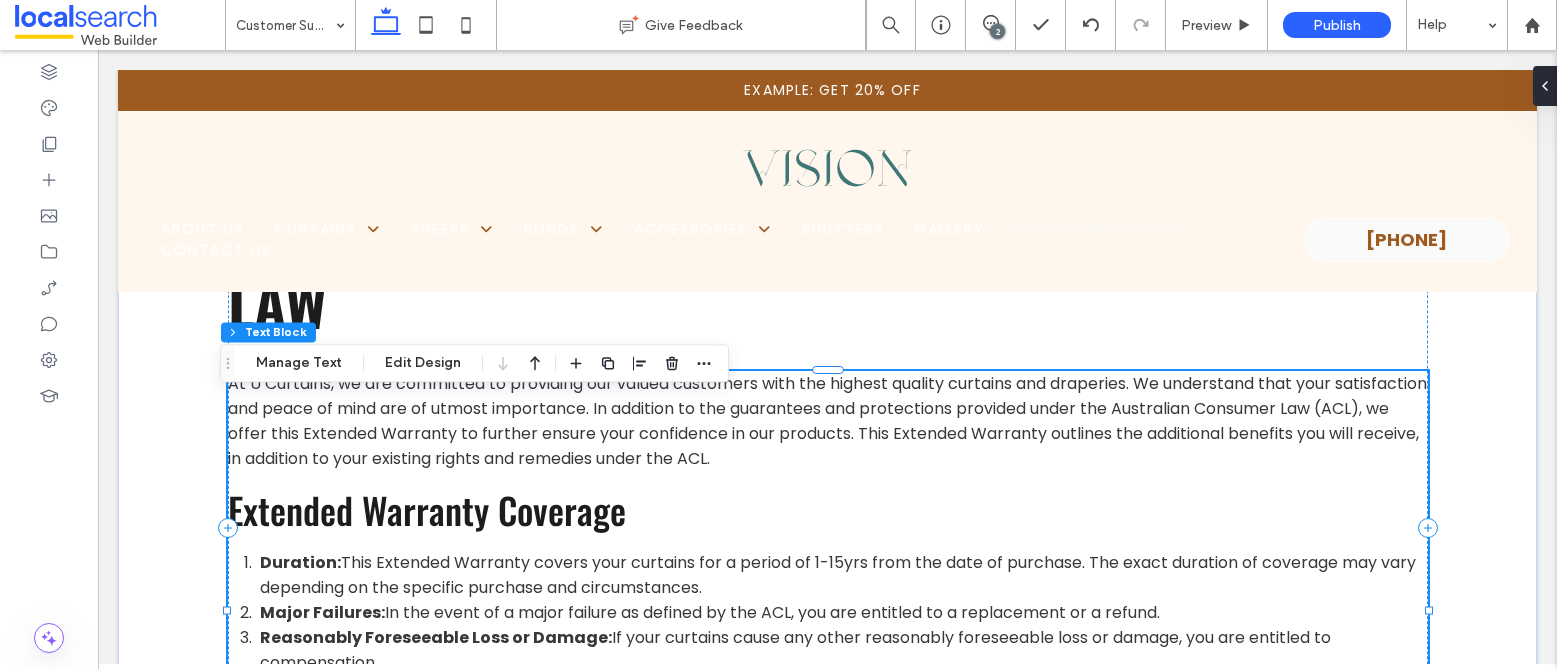 click on "At U Curtains, we are committed to providing our valued customers with the highest quality curtains and draperies. We understand that your satisfaction and peace of mind are of utmost importance. In addition to the guarantees and protections provided under the Australian Consumer Law (ACL), we offer this Extended Warranty to further ensure your confidence in our products. This Extended Warranty outlines the additional benefits you will receive, in addition to your existing rights and remedies under the ACL." at bounding box center [827, 421] 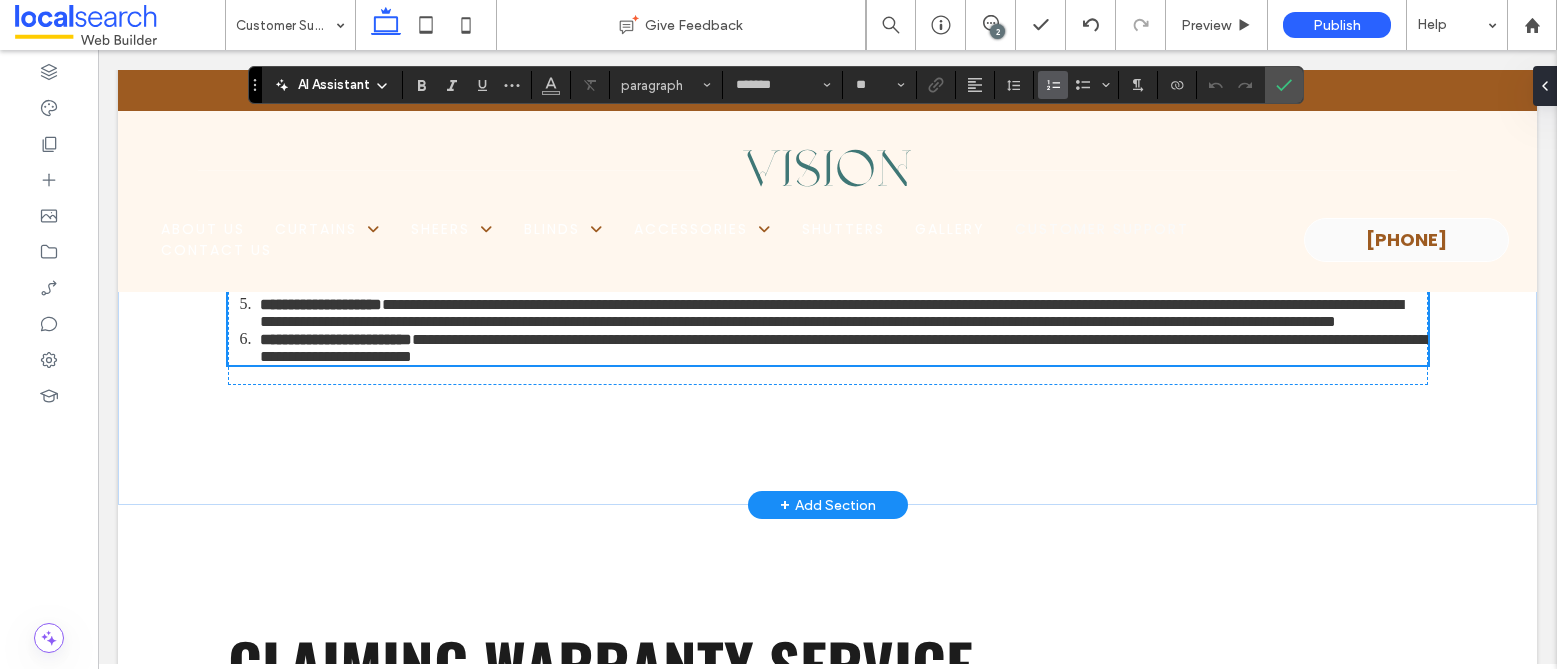 scroll, scrollTop: 10634, scrollLeft: 0, axis: vertical 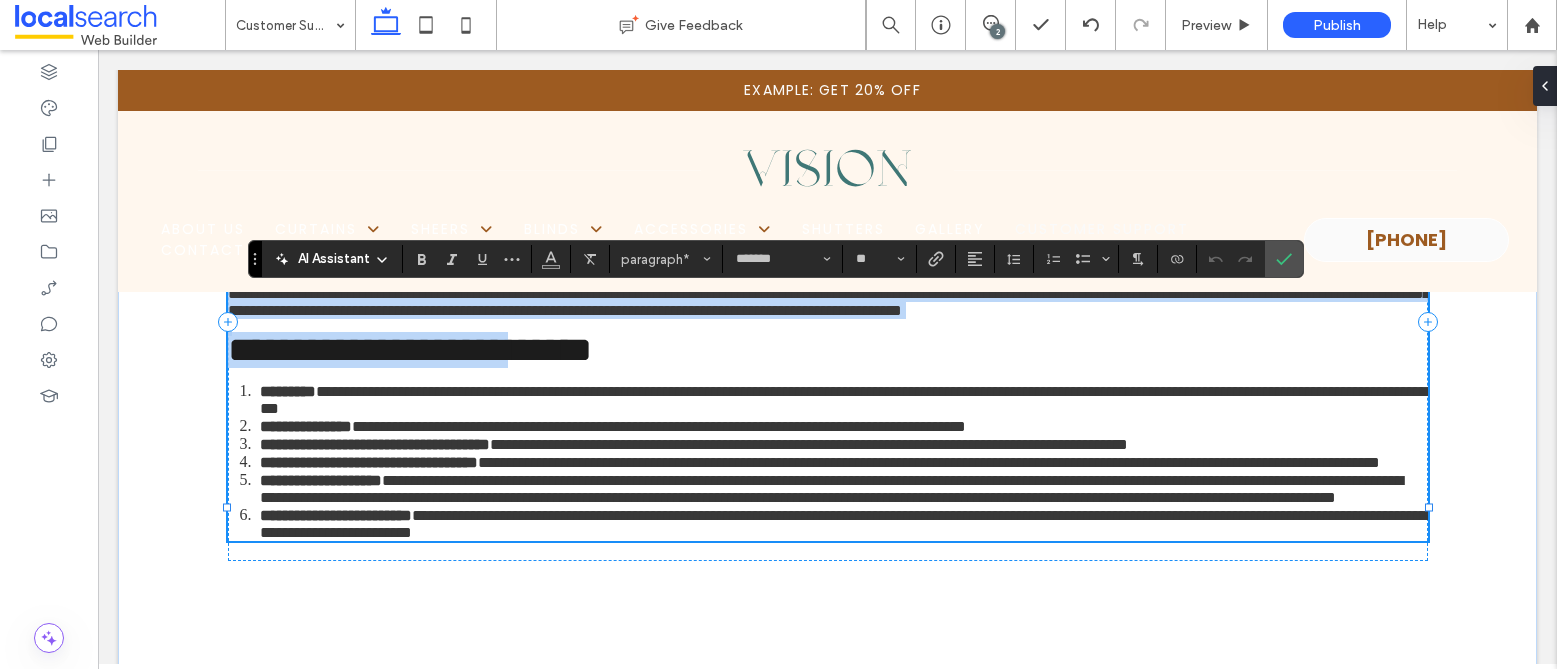 type 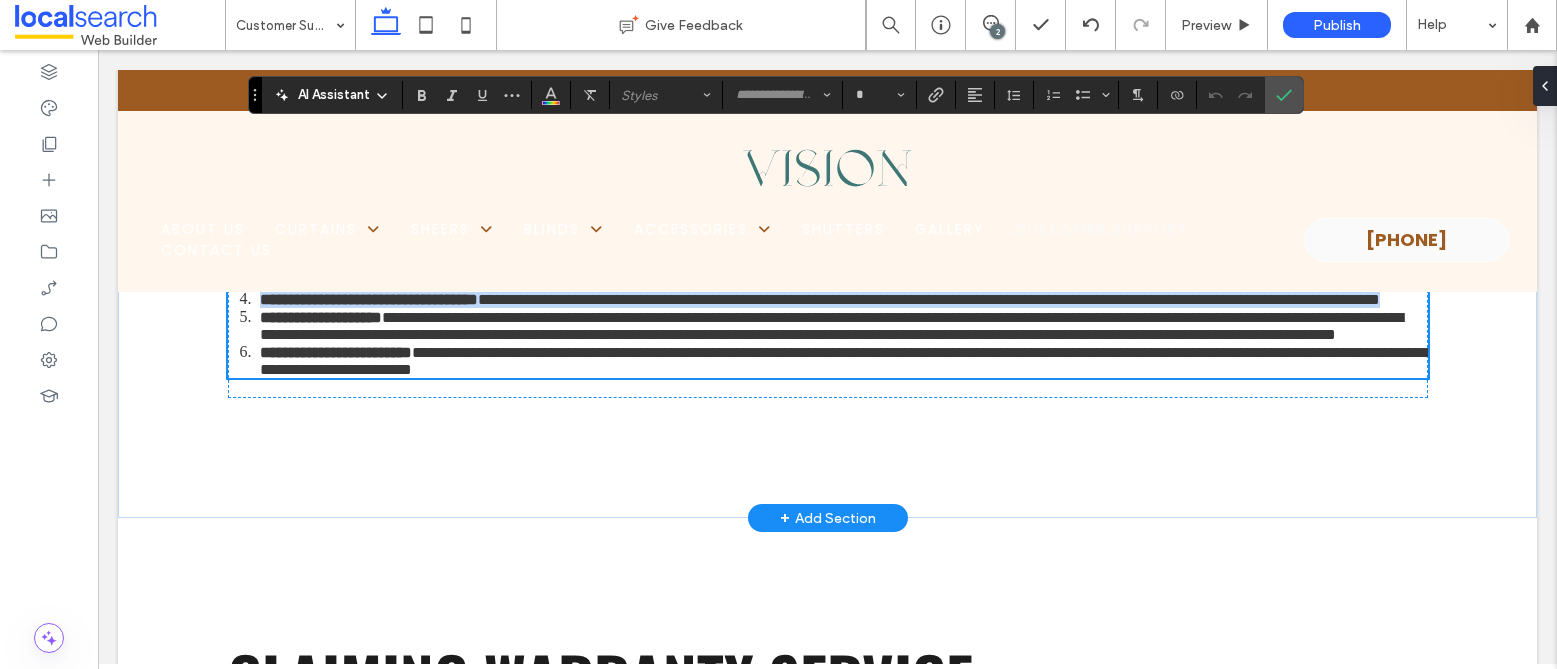 scroll, scrollTop: 10798, scrollLeft: 0, axis: vertical 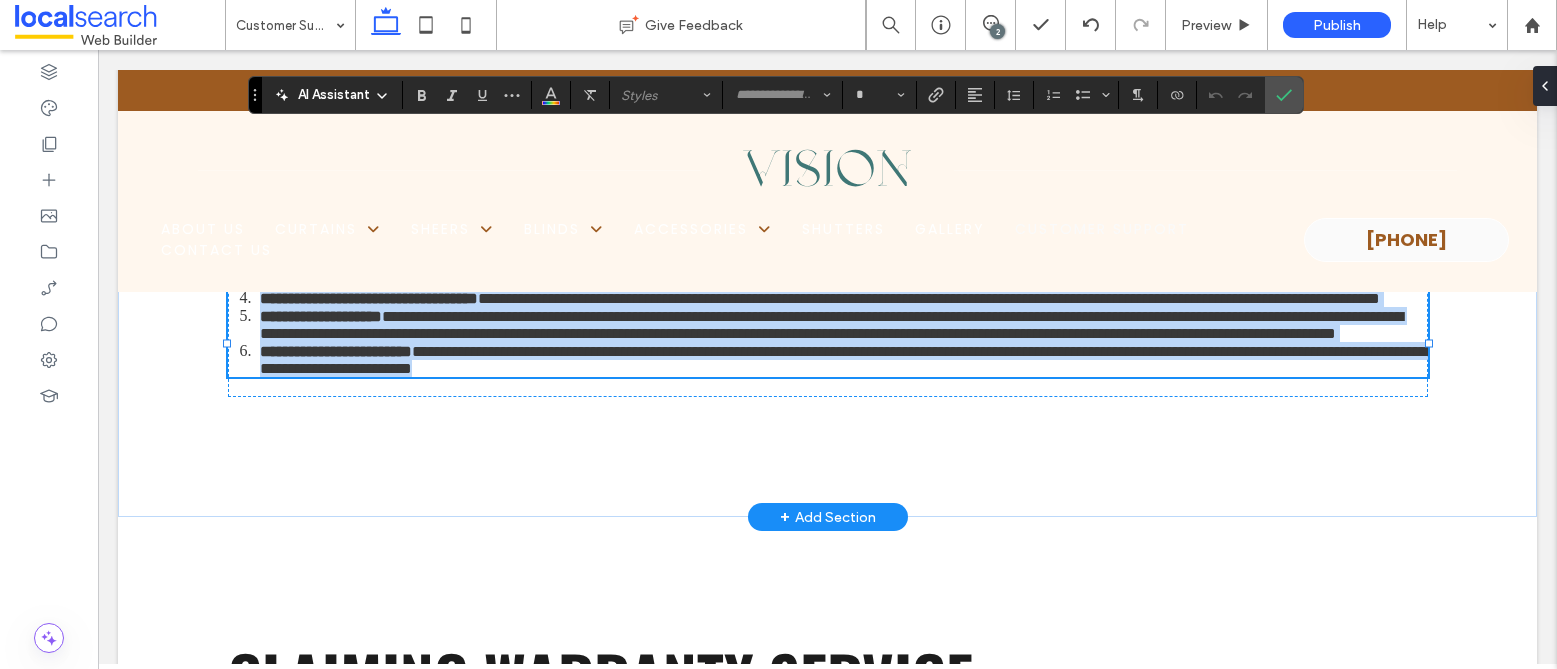 drag, startPoint x: 224, startPoint y: 309, endPoint x: 924, endPoint y: 588, distance: 753.55225 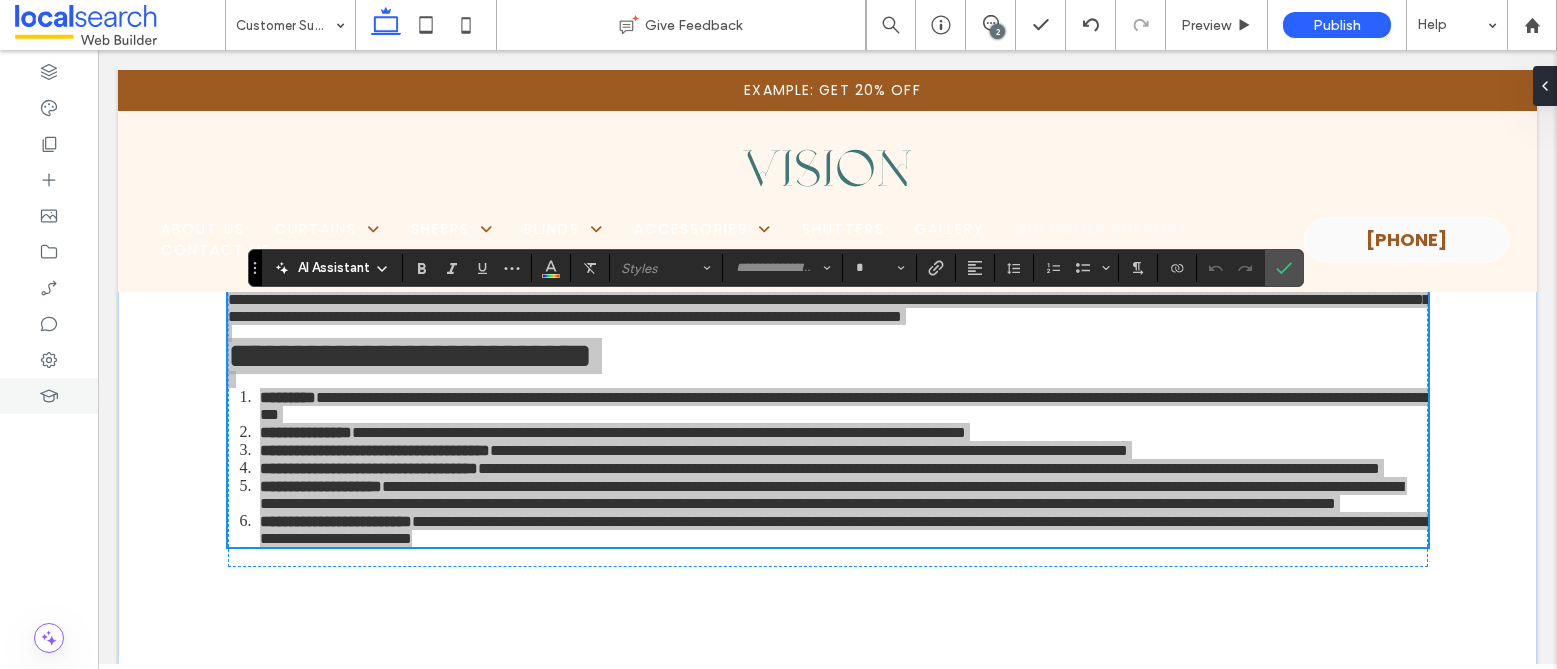 scroll, scrollTop: 10603, scrollLeft: 0, axis: vertical 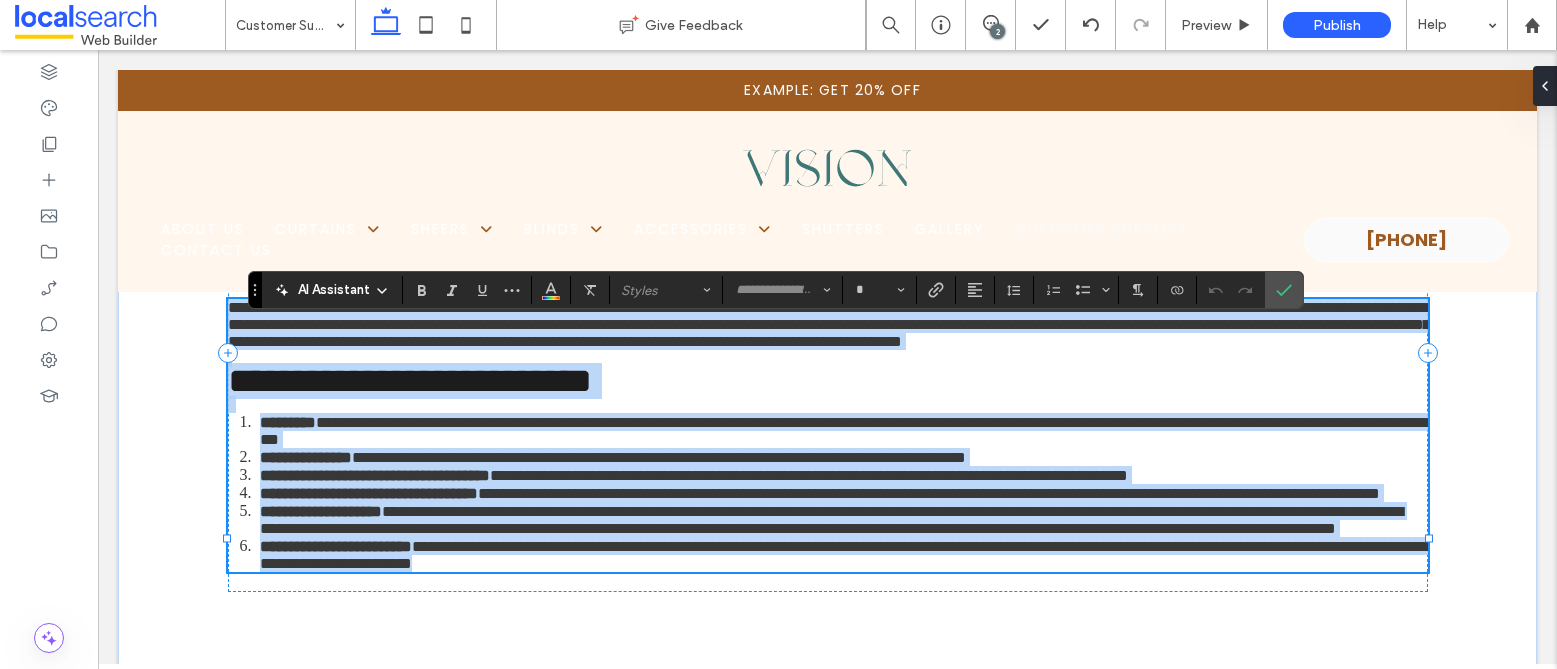 click on "**********" at bounding box center [829, 324] 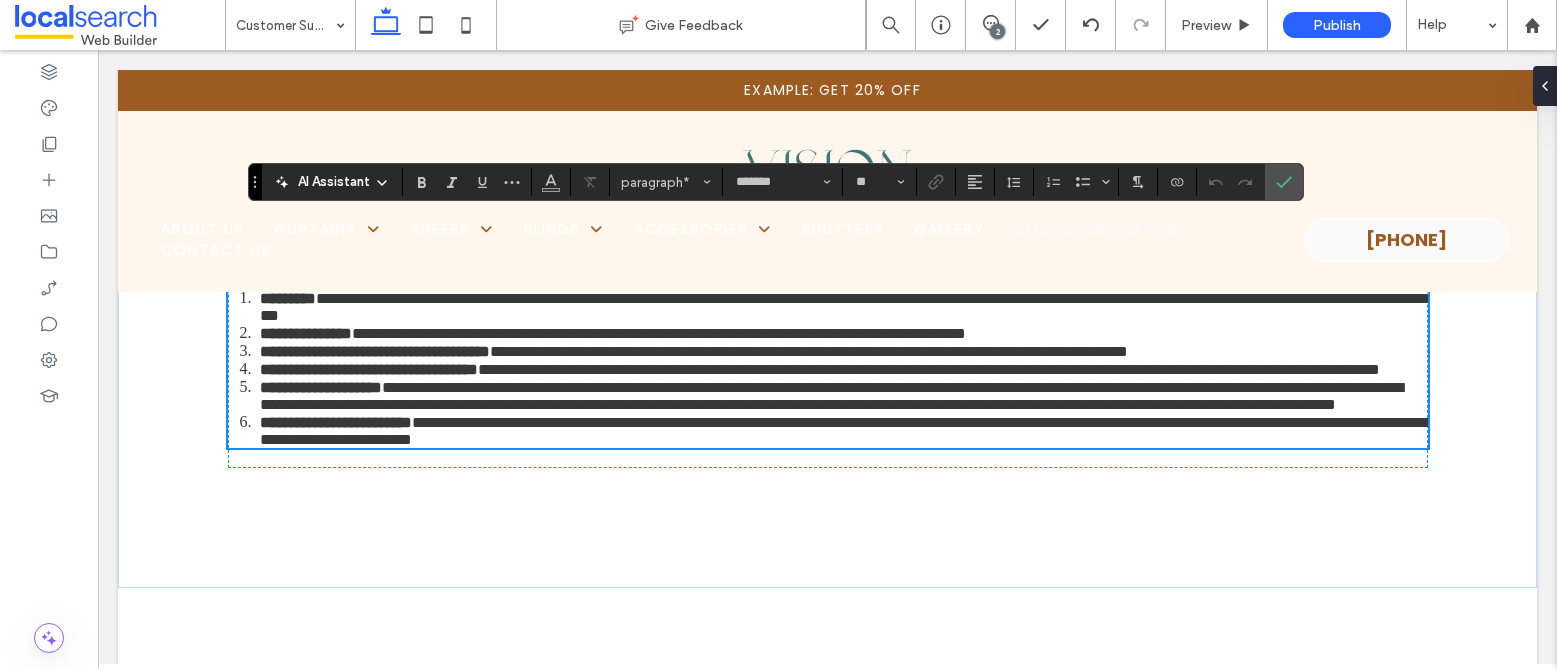 scroll, scrollTop: 10739, scrollLeft: 0, axis: vertical 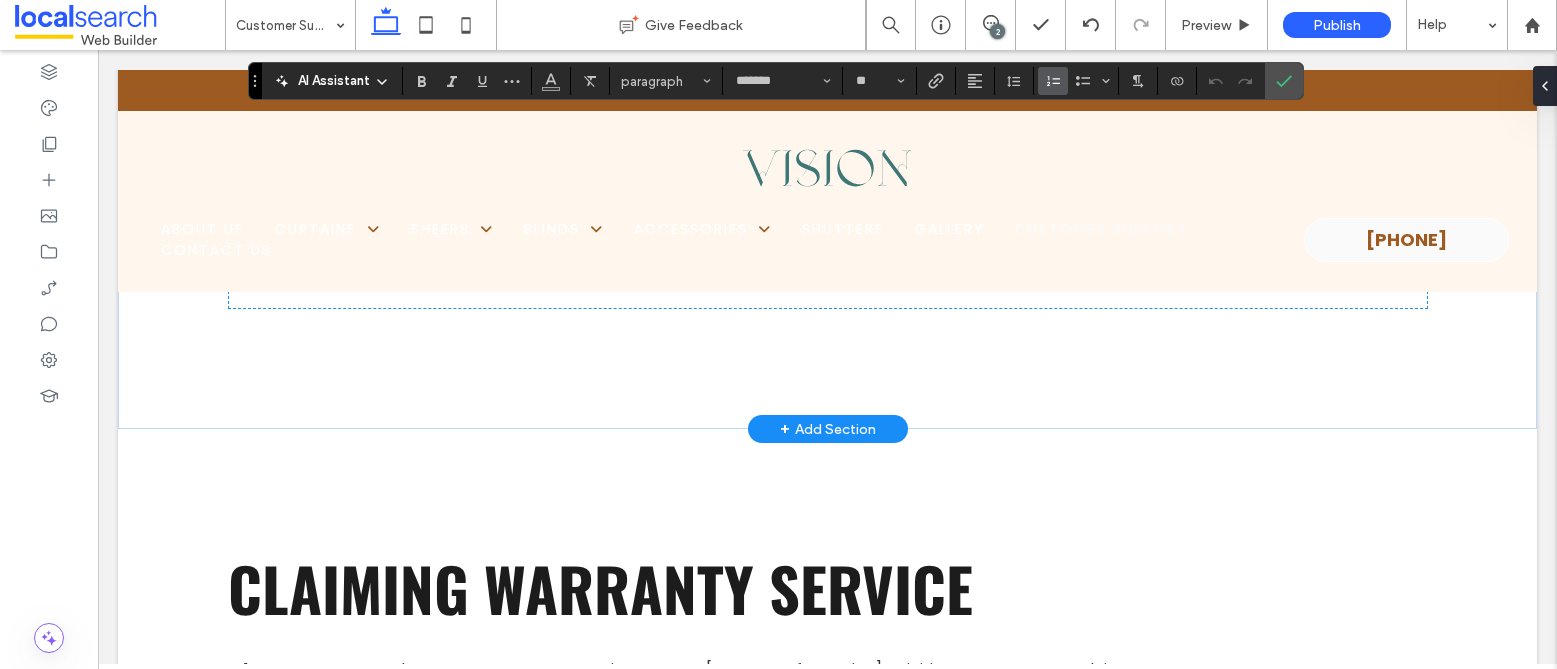 drag, startPoint x: 265, startPoint y: 382, endPoint x: 934, endPoint y: 500, distance: 679.32684 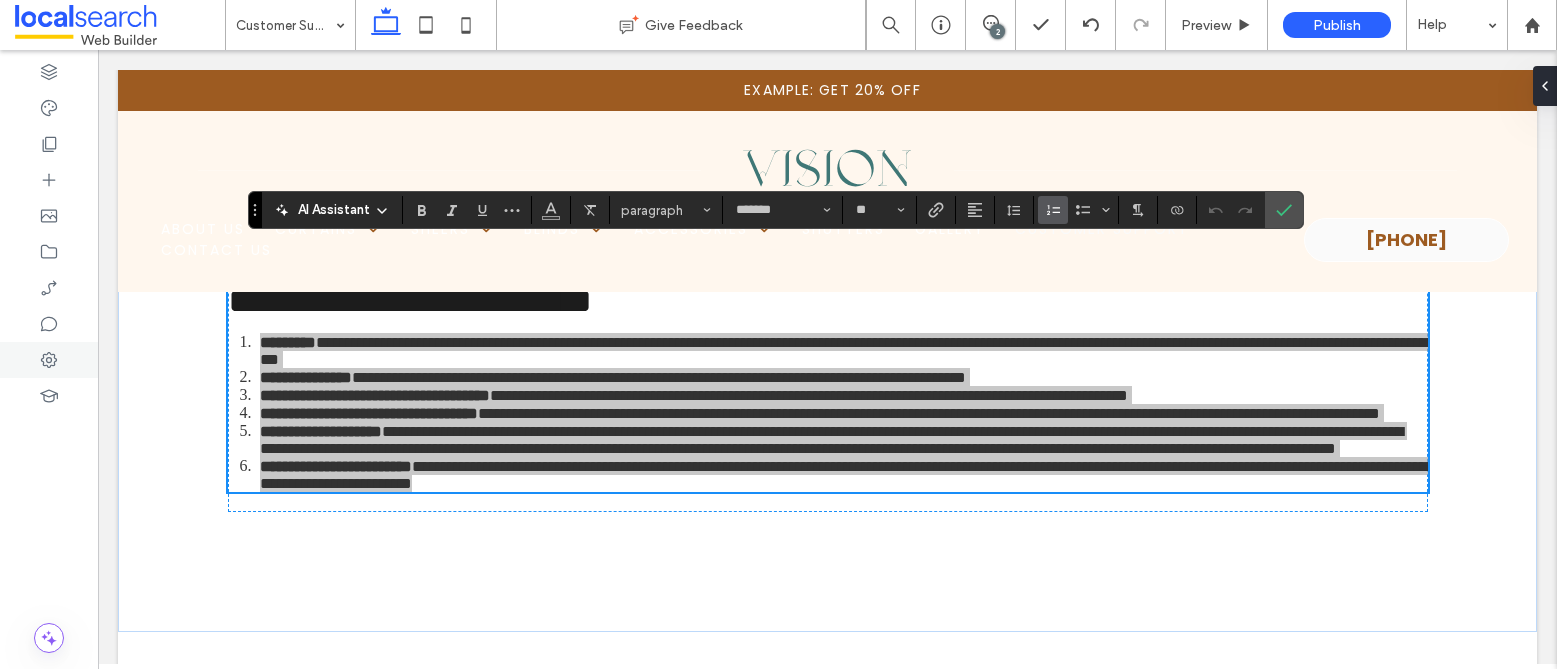 scroll, scrollTop: 10699, scrollLeft: 0, axis: vertical 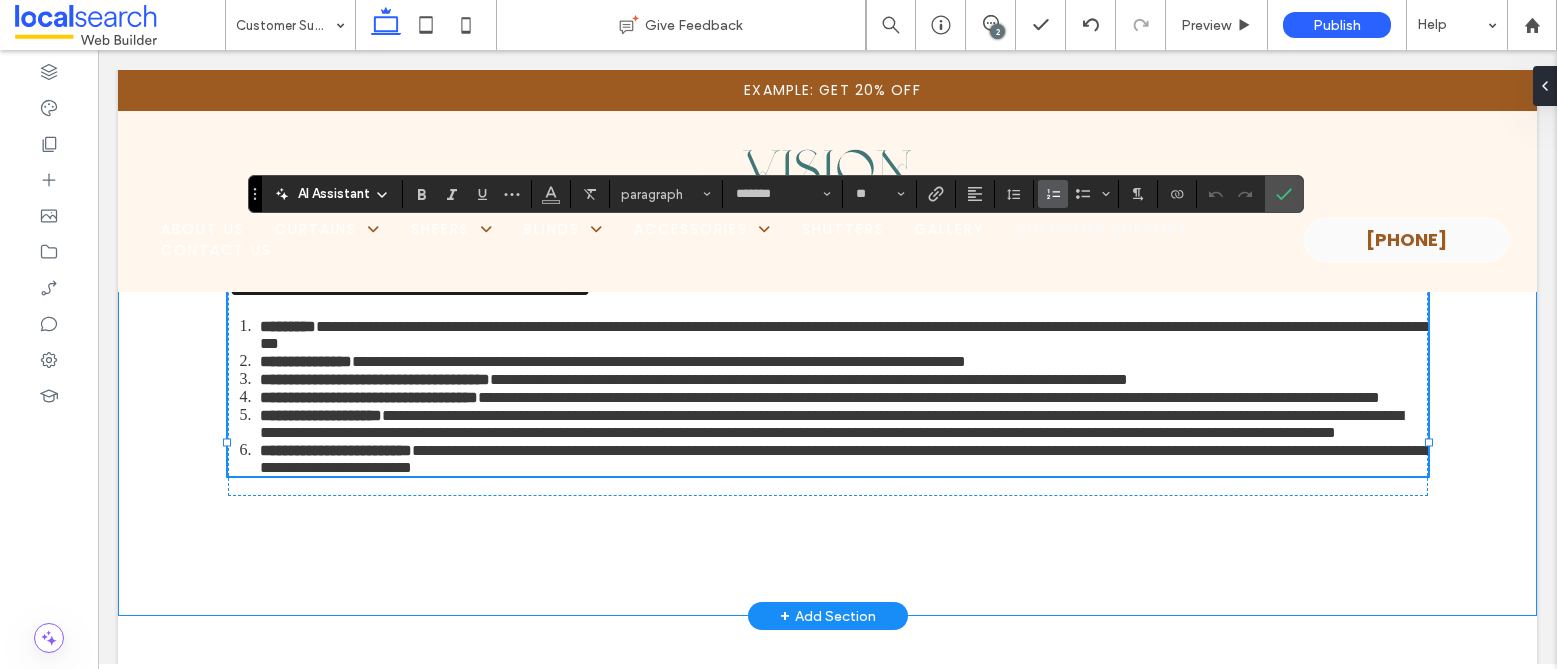 click on "**********" at bounding box center [827, 256] 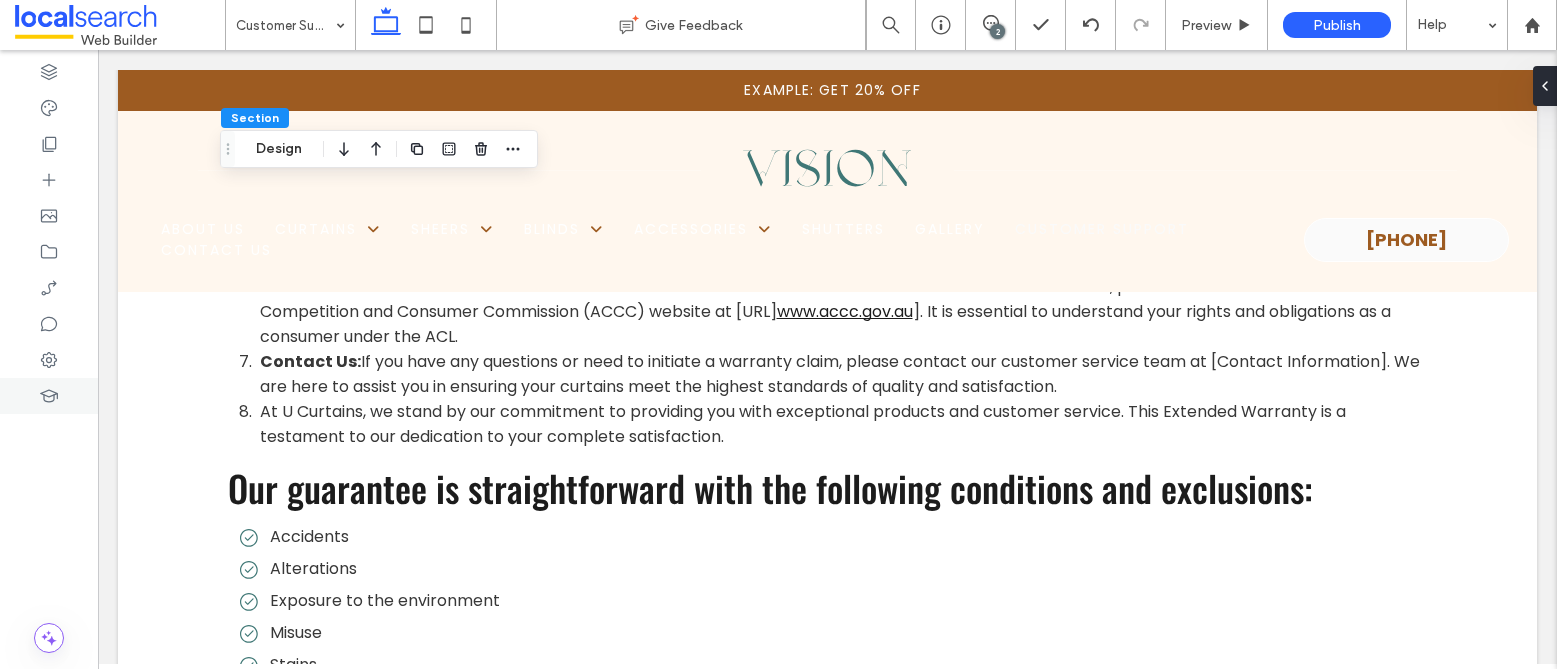 scroll, scrollTop: 11651, scrollLeft: 0, axis: vertical 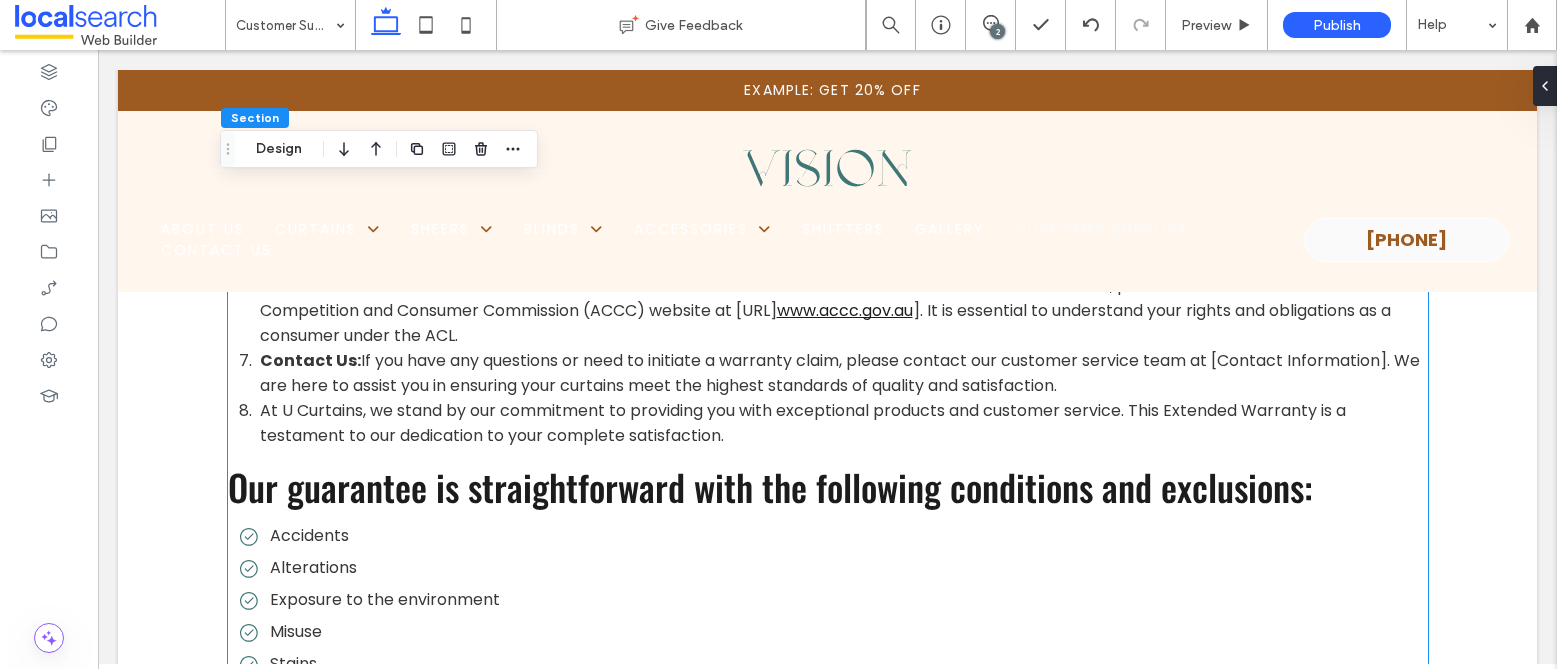 click on "Our guarantee is straightforward with the following conditions and exclusions:" at bounding box center [770, 486] 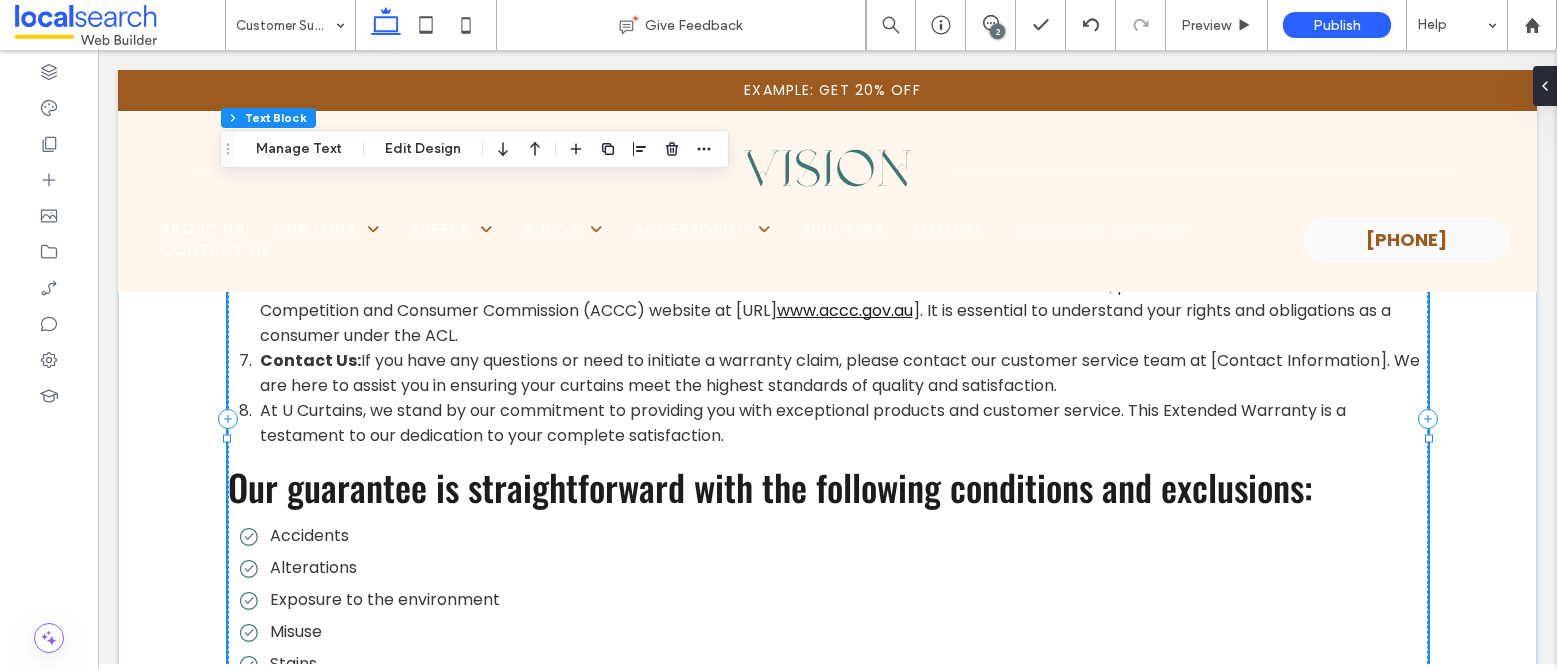 click on "Our guarantee is straightforward with the following conditions and exclusions:" at bounding box center [770, 486] 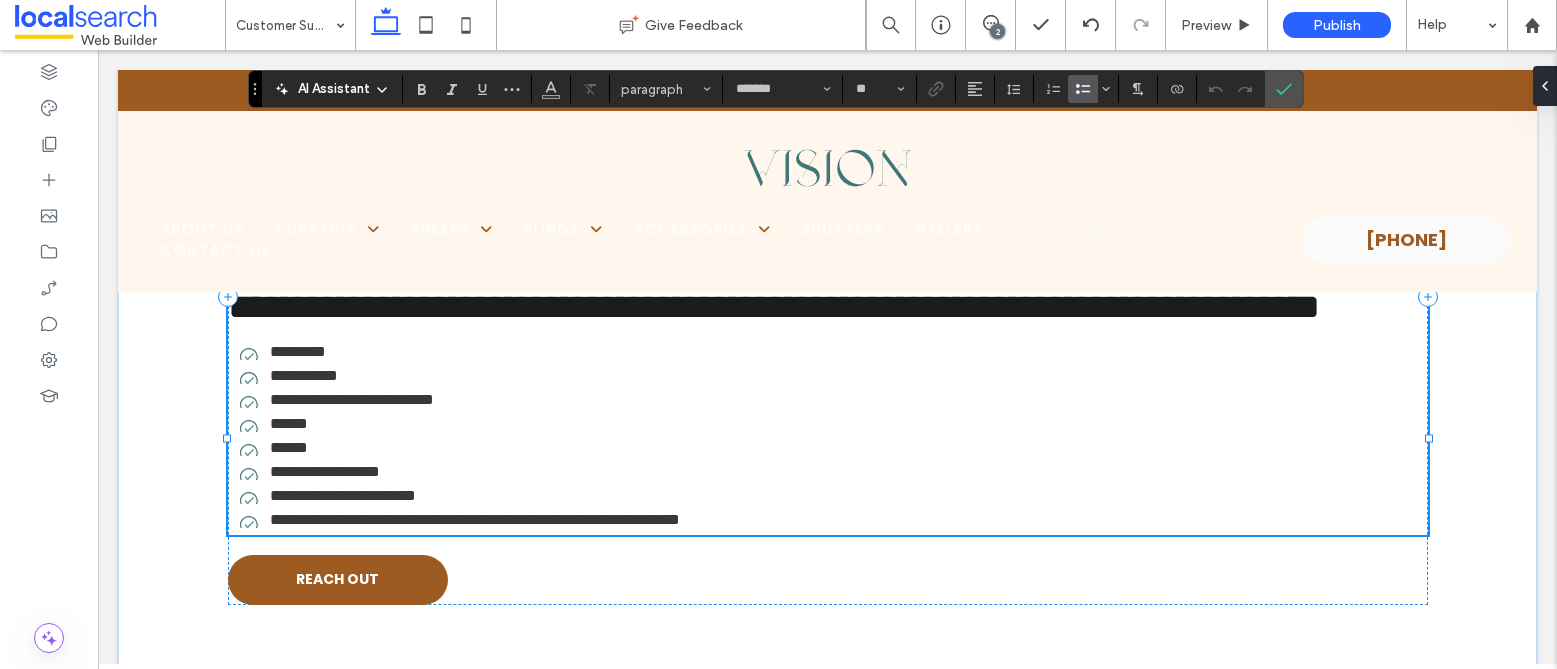 type on "******" 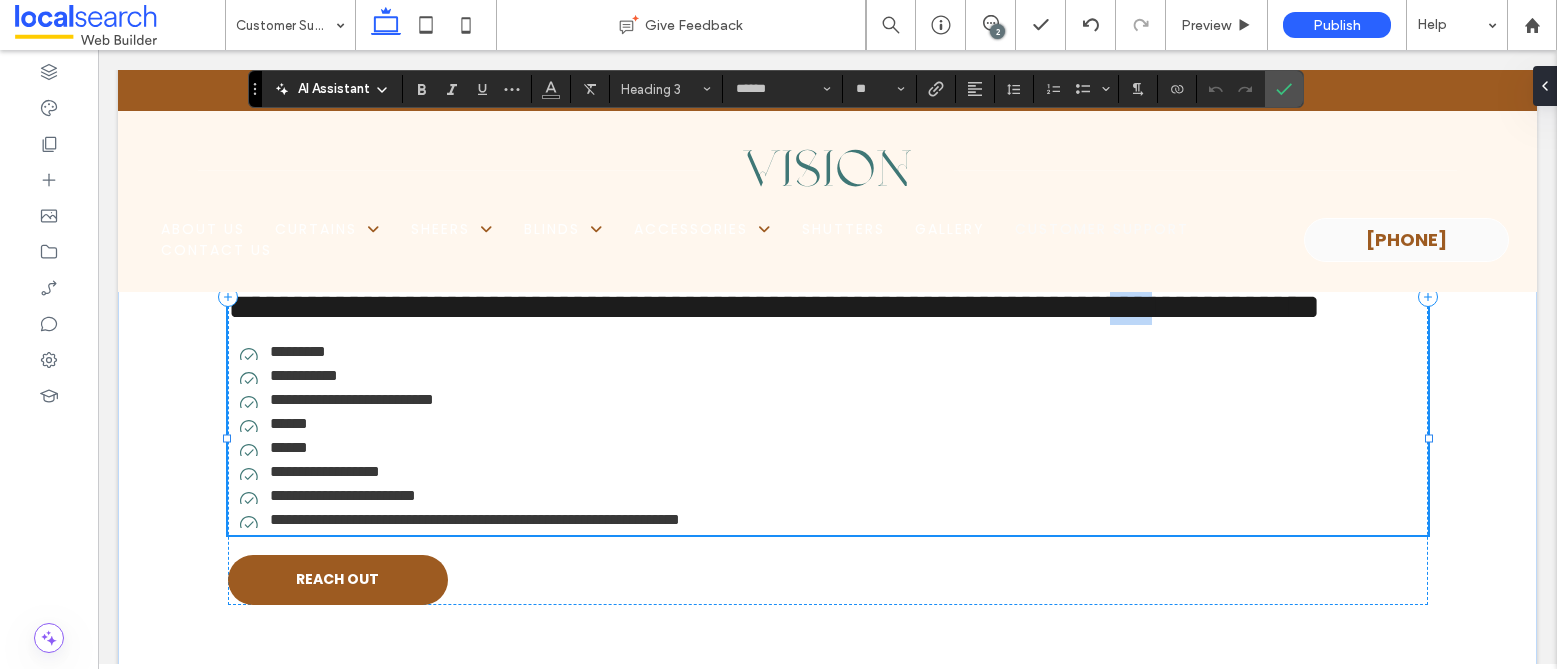 drag, startPoint x: 1093, startPoint y: 517, endPoint x: 1137, endPoint y: 531, distance: 46.173584 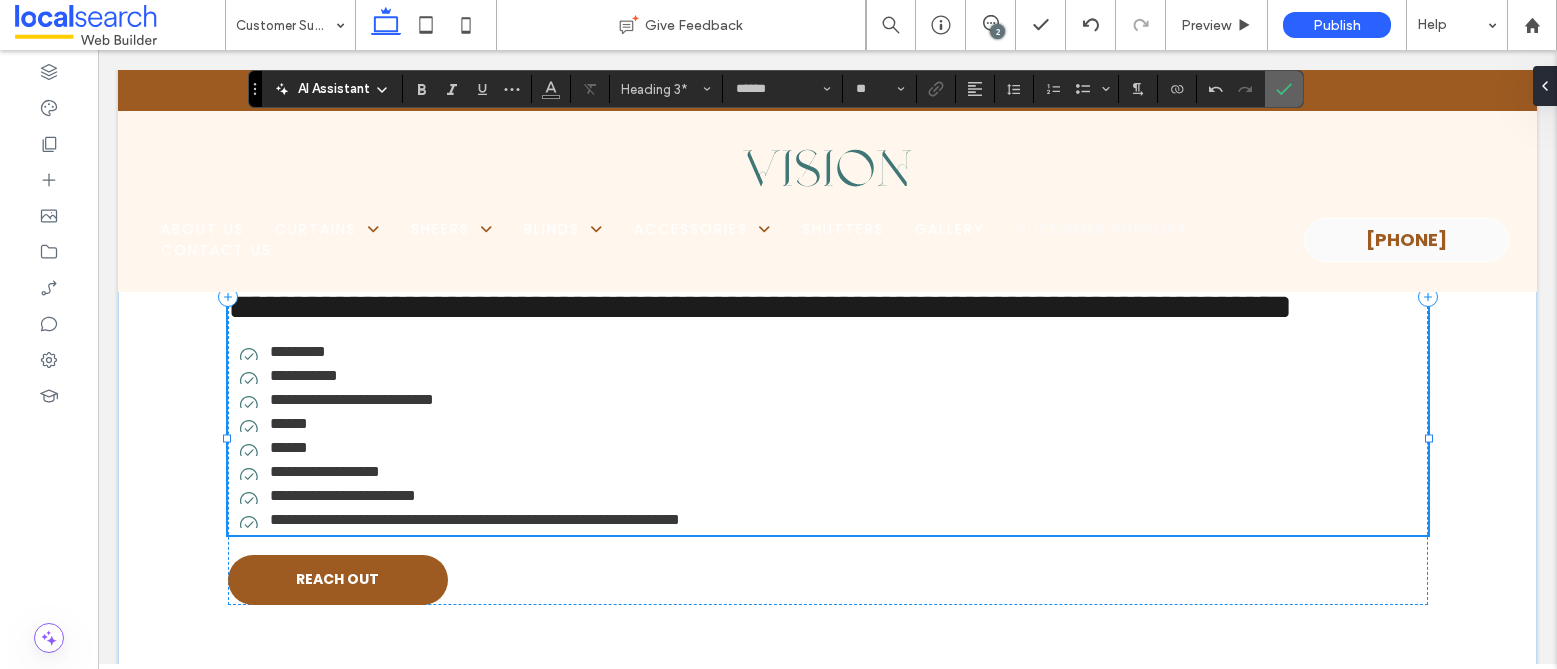 drag, startPoint x: 1293, startPoint y: 88, endPoint x: 1140, endPoint y: 128, distance: 158.14233 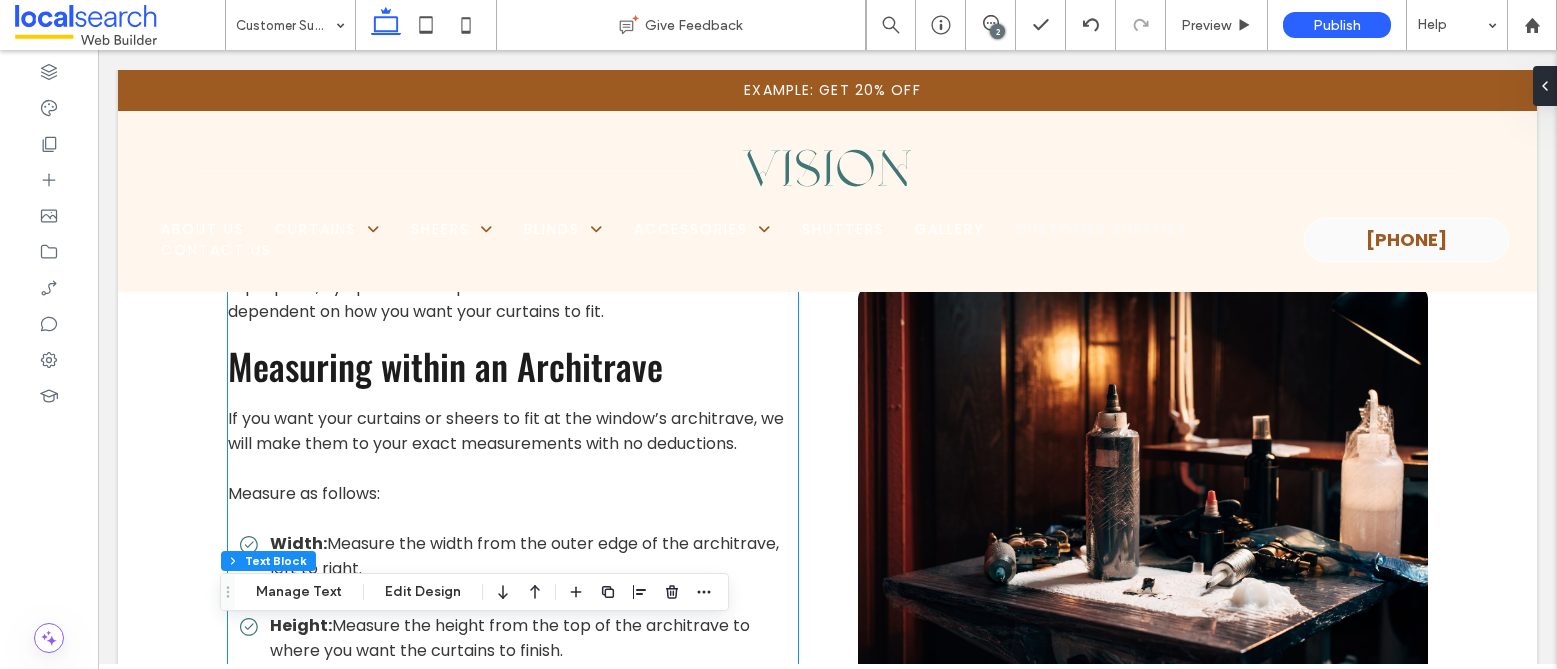scroll, scrollTop: 1868, scrollLeft: 0, axis: vertical 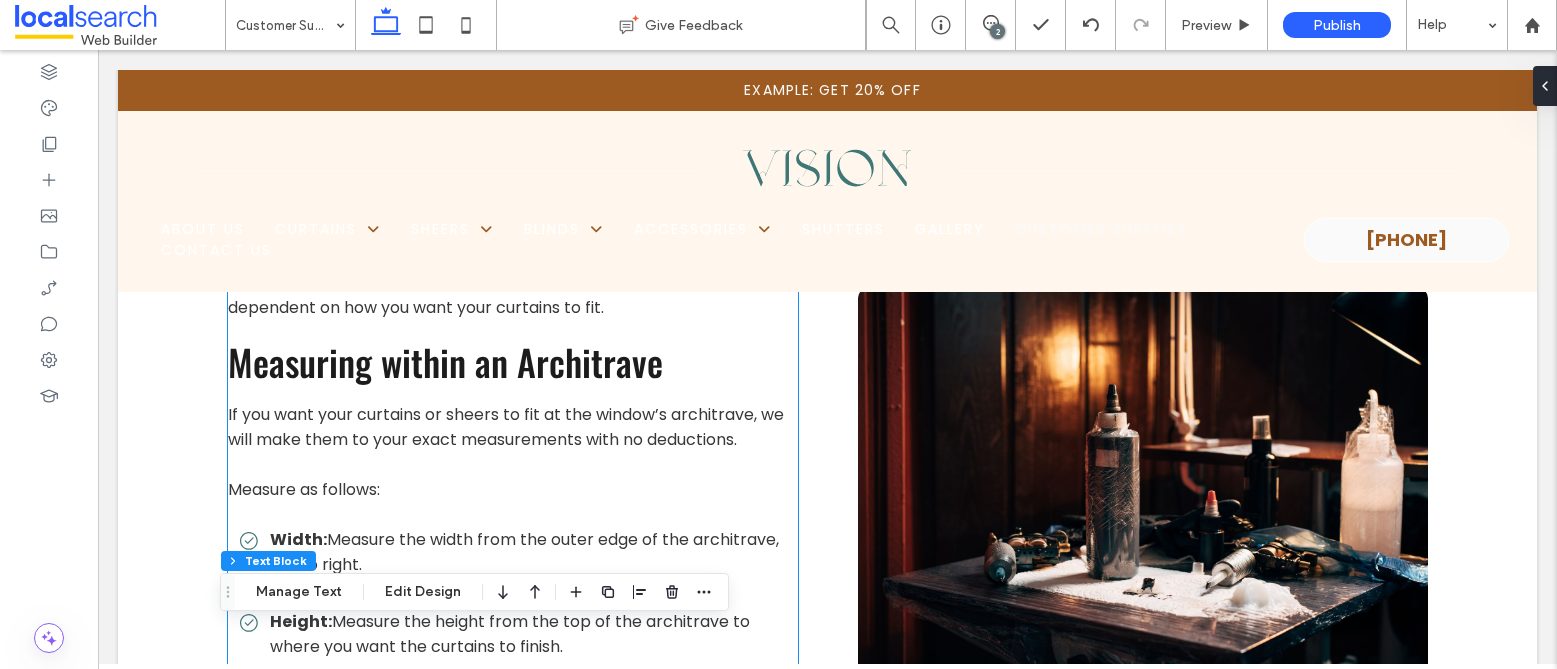click on "Measuring within an Architrave" at bounding box center [445, 361] 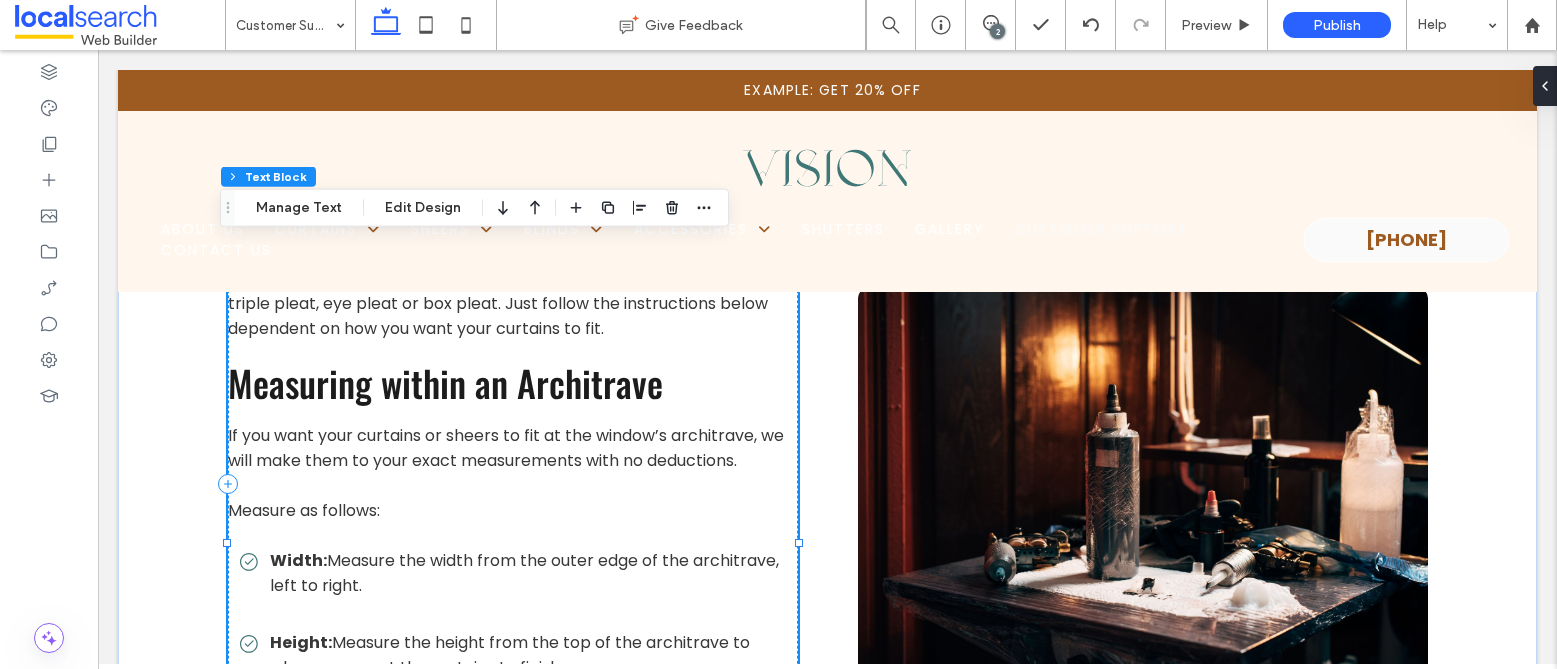 click on "Measuring within an Architrave" at bounding box center (445, 382) 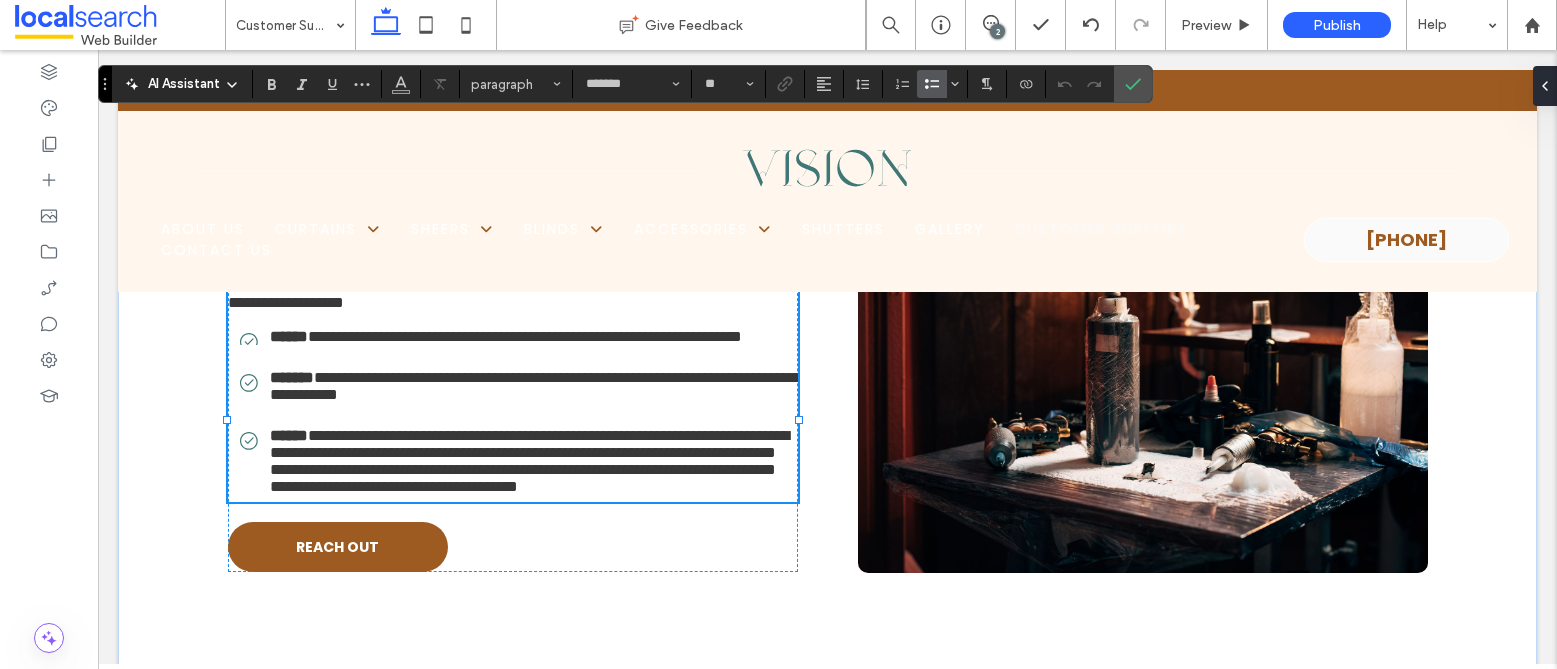 scroll, scrollTop: 1864, scrollLeft: 0, axis: vertical 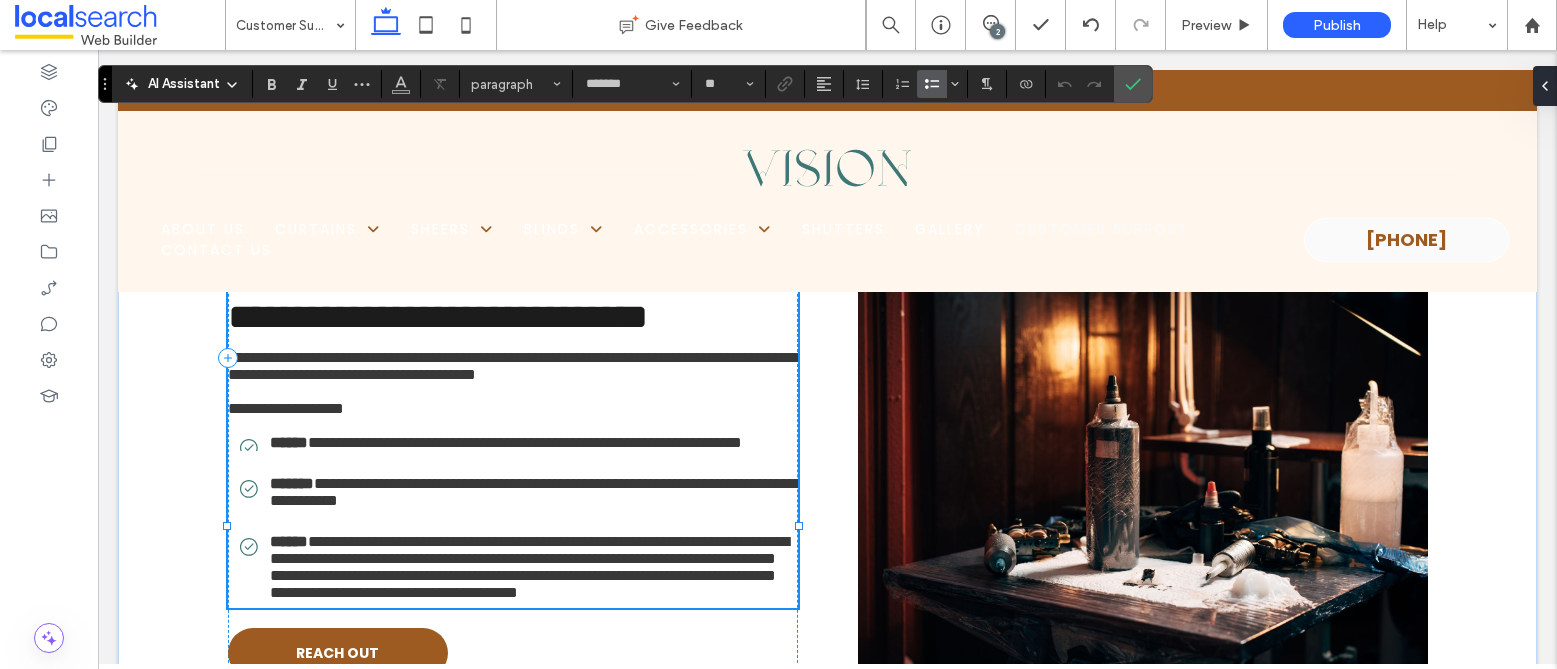 type on "******" 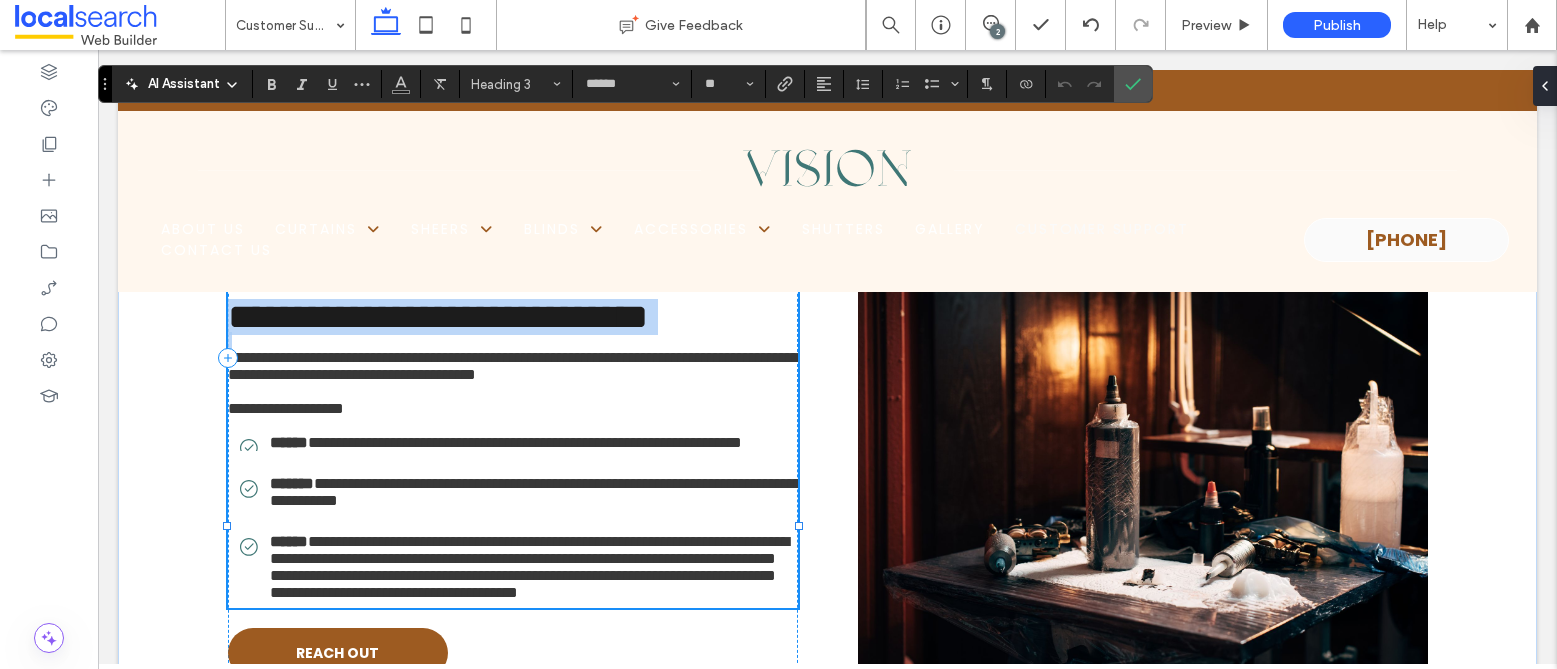 drag, startPoint x: 226, startPoint y: 367, endPoint x: 653, endPoint y: 386, distance: 427.42252 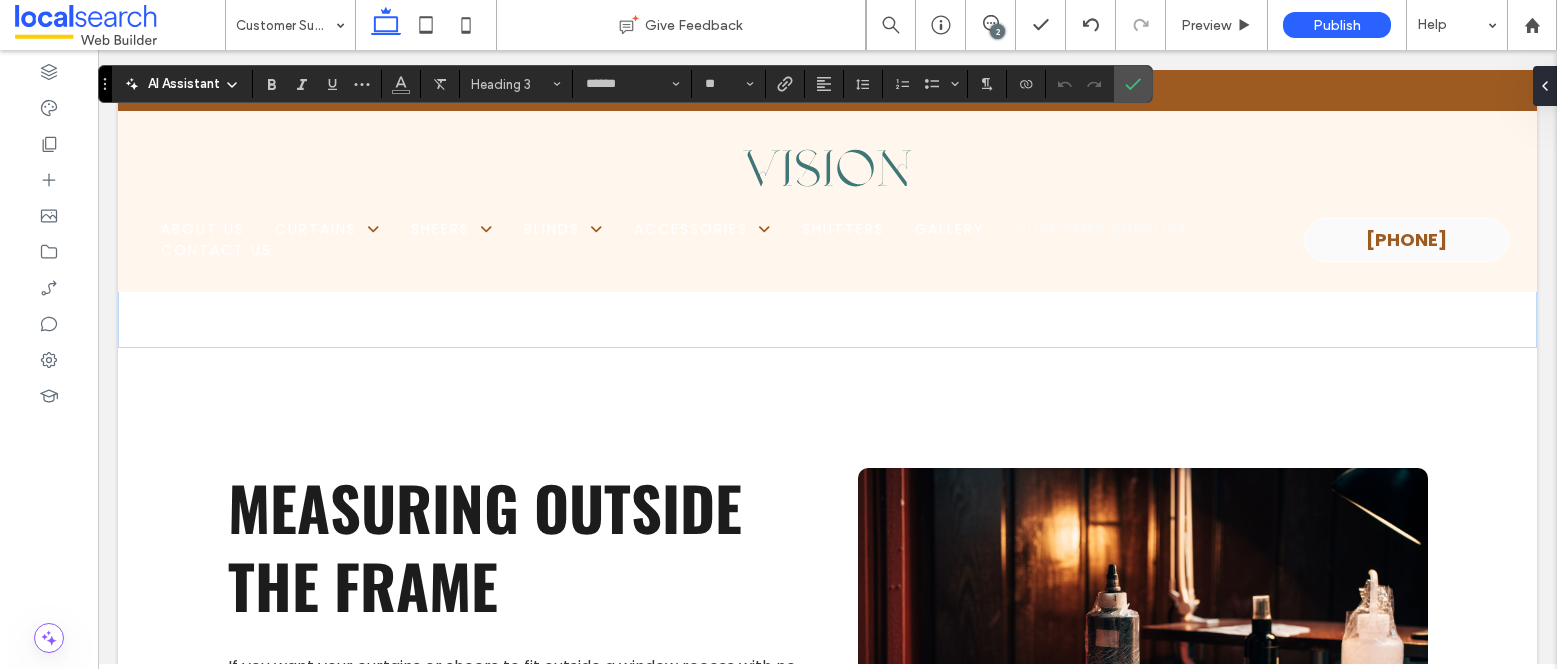 scroll, scrollTop: 2310, scrollLeft: 0, axis: vertical 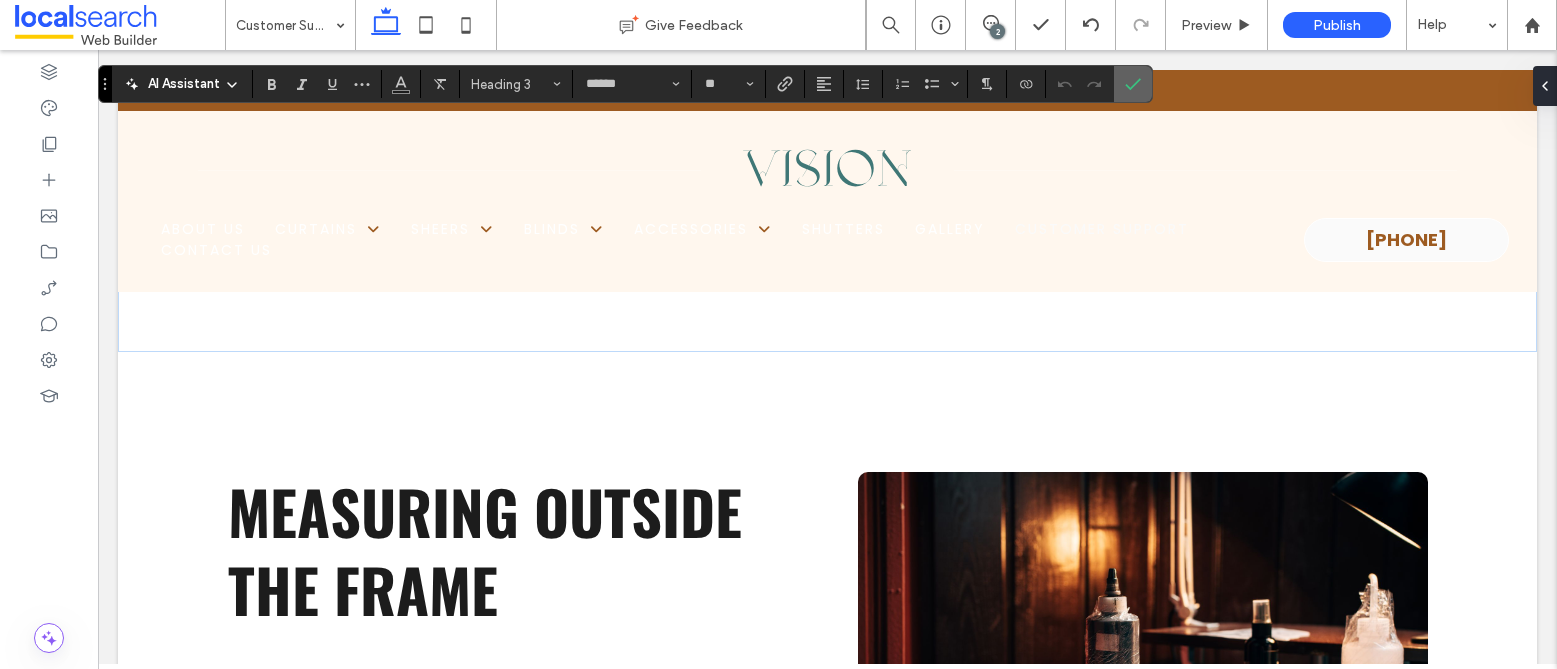 click 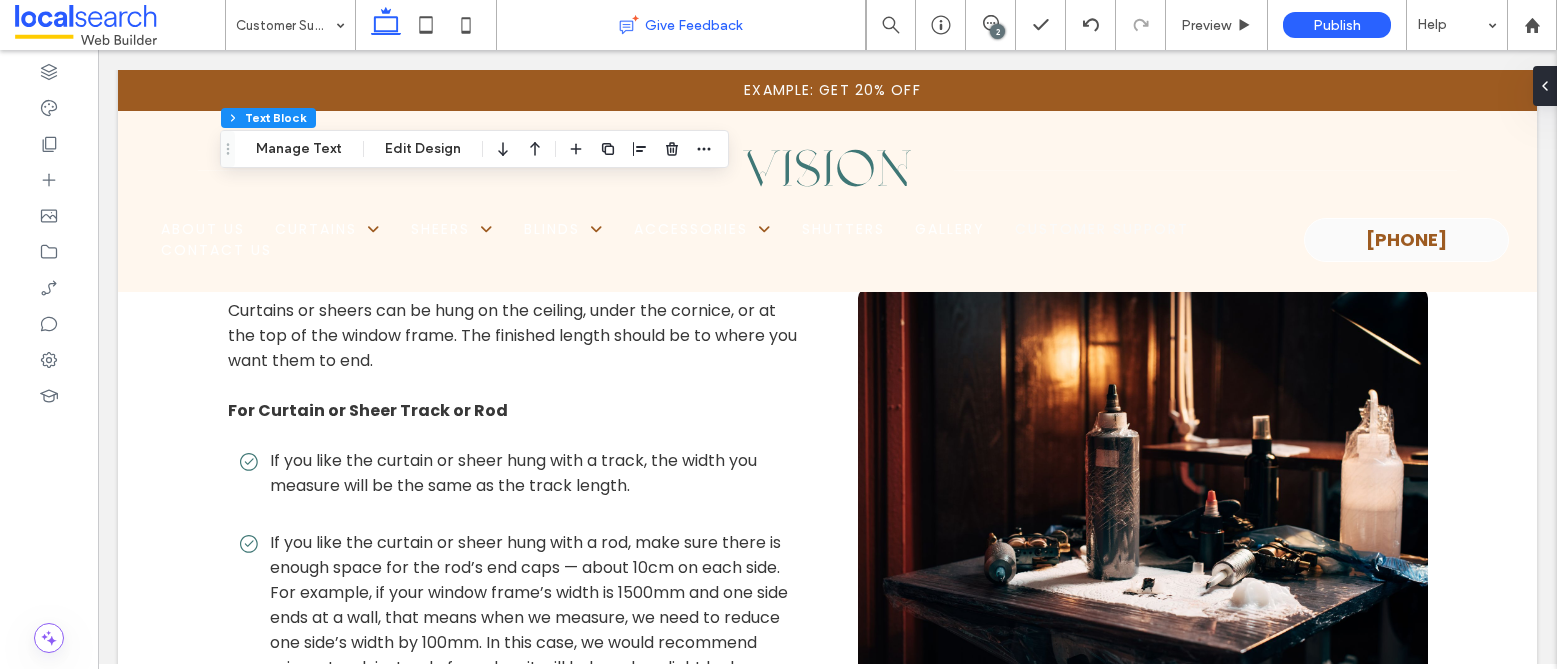 scroll, scrollTop: 5049, scrollLeft: 0, axis: vertical 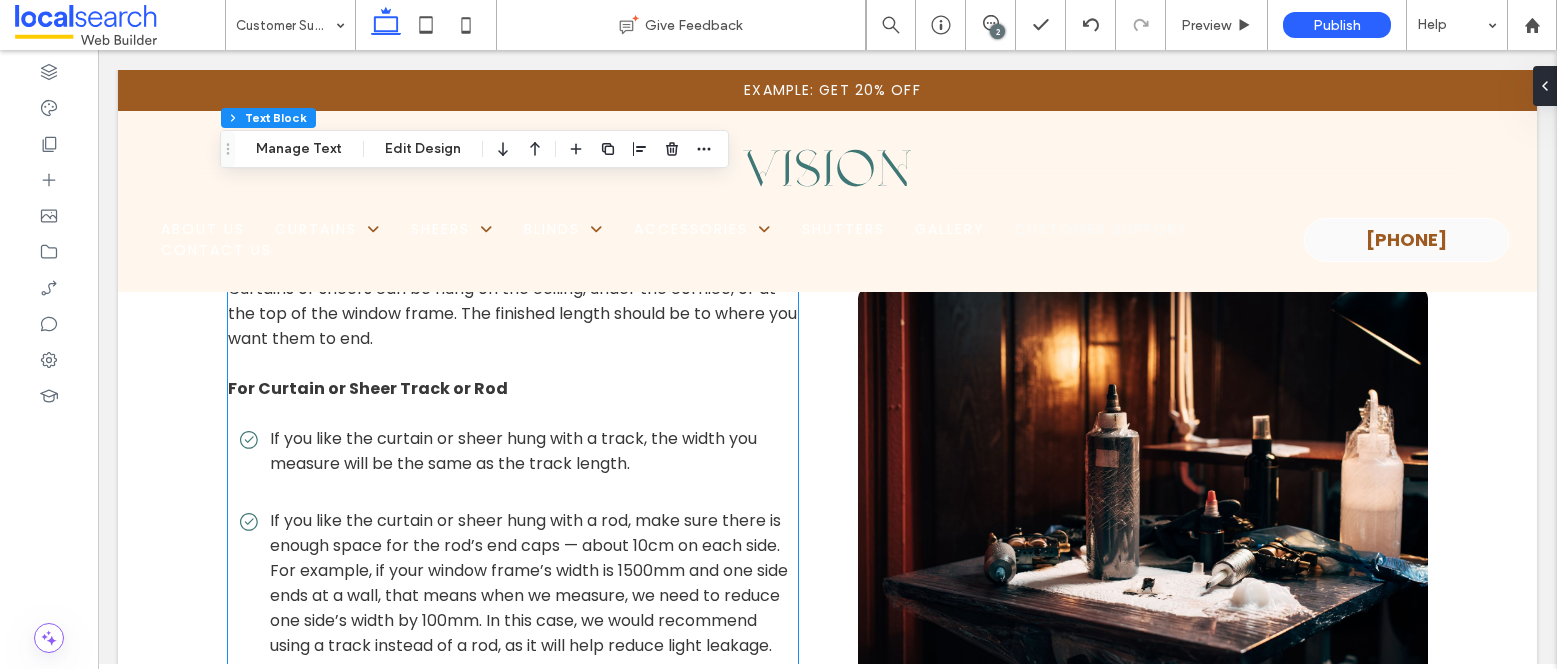 click on "For Curtain or Sheer Track or Rod" at bounding box center [368, 388] 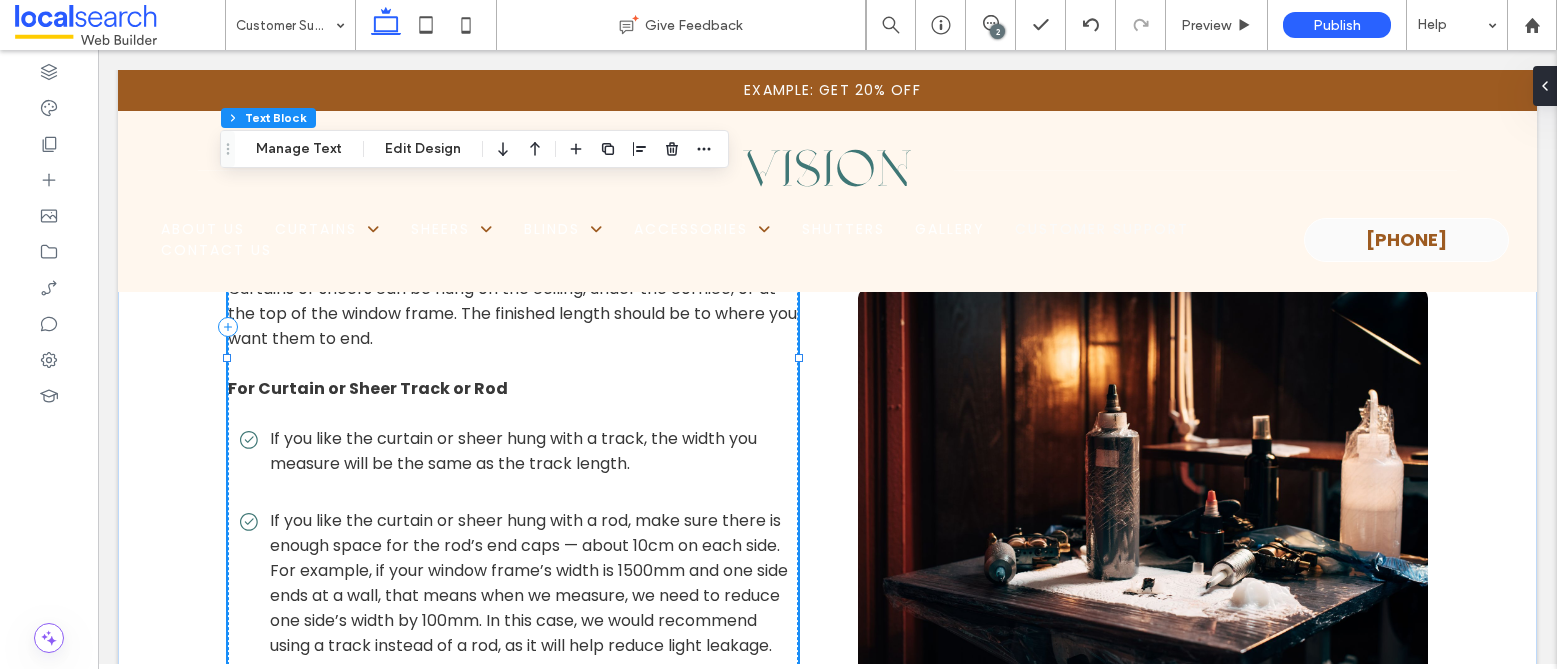 click on "For Curtain or Sheer Track or Rod" at bounding box center [368, 388] 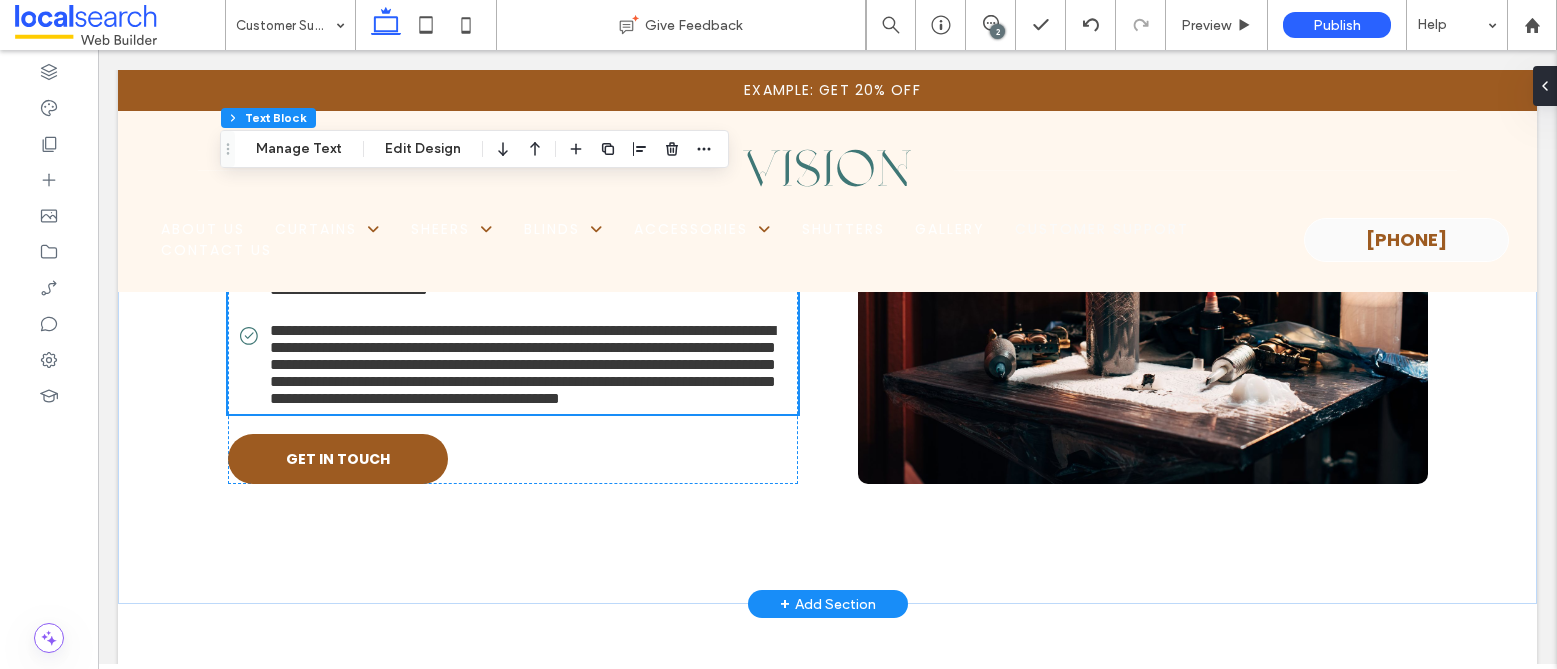 type on "*******" 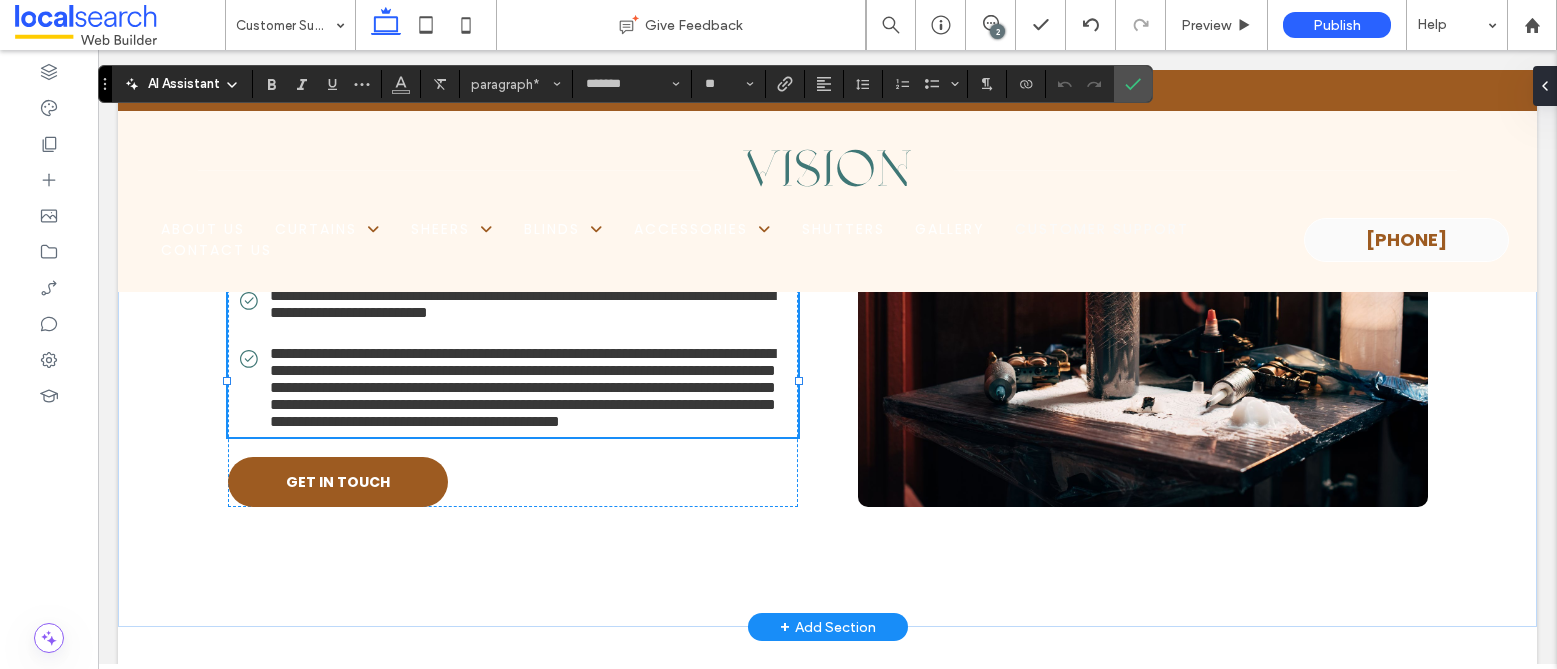 drag, startPoint x: 503, startPoint y: 412, endPoint x: 224, endPoint y: 405, distance: 279.0878 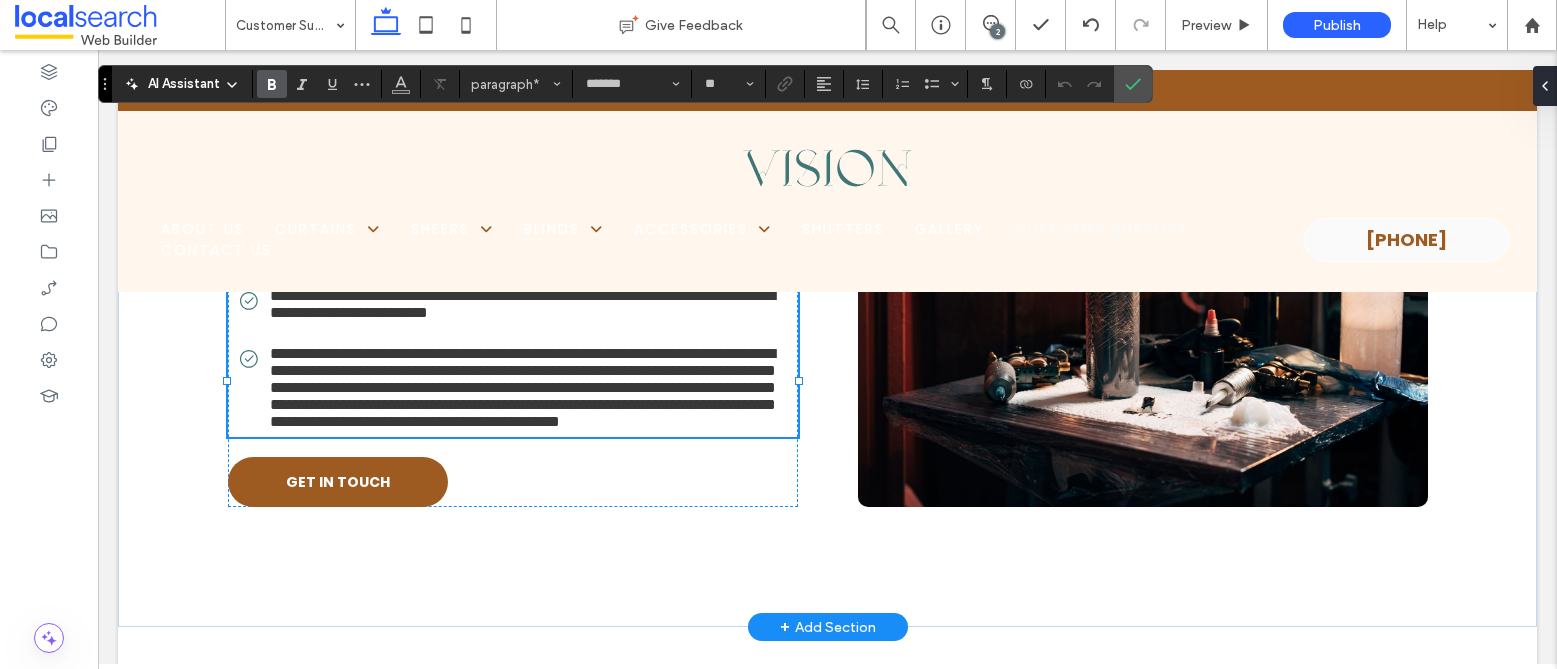 drag, startPoint x: 224, startPoint y: 406, endPoint x: 375, endPoint y: 416, distance: 151.33076 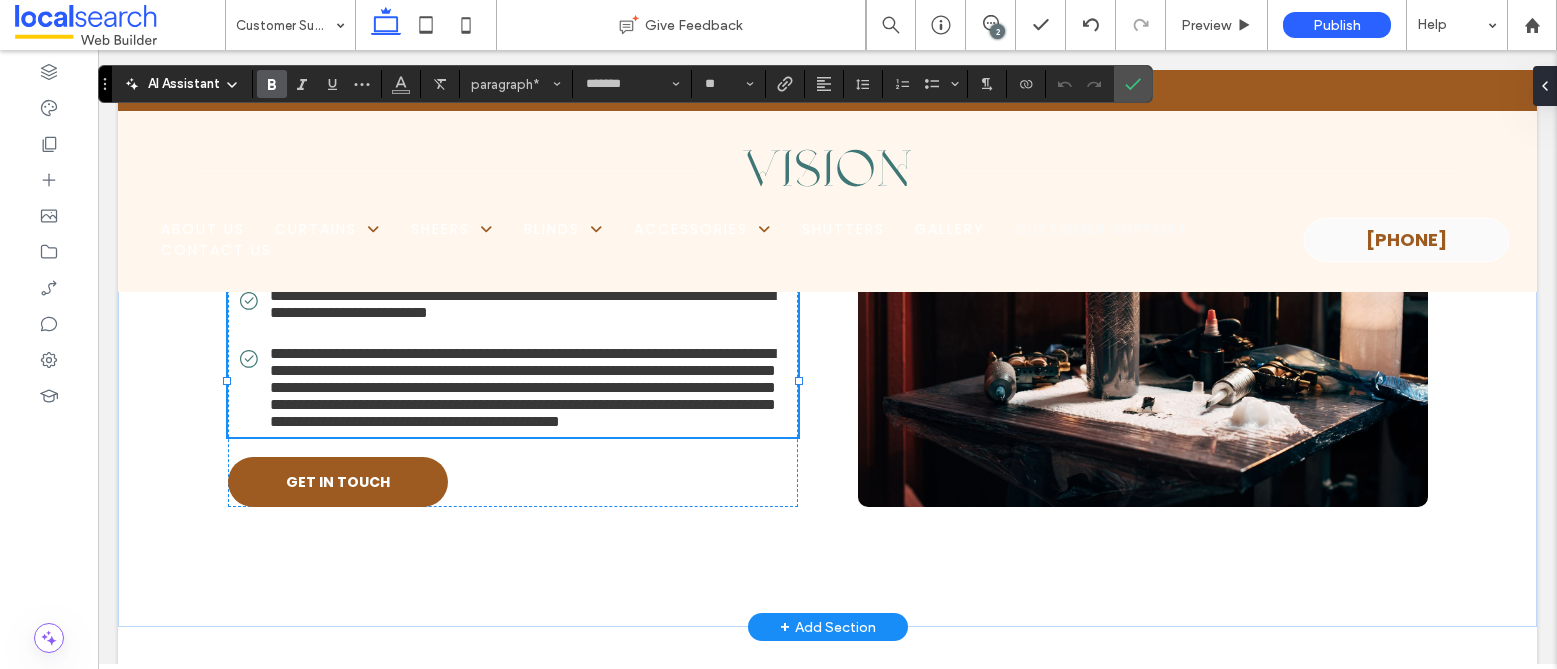 drag, startPoint x: 502, startPoint y: 413, endPoint x: 223, endPoint y: 406, distance: 279.0878 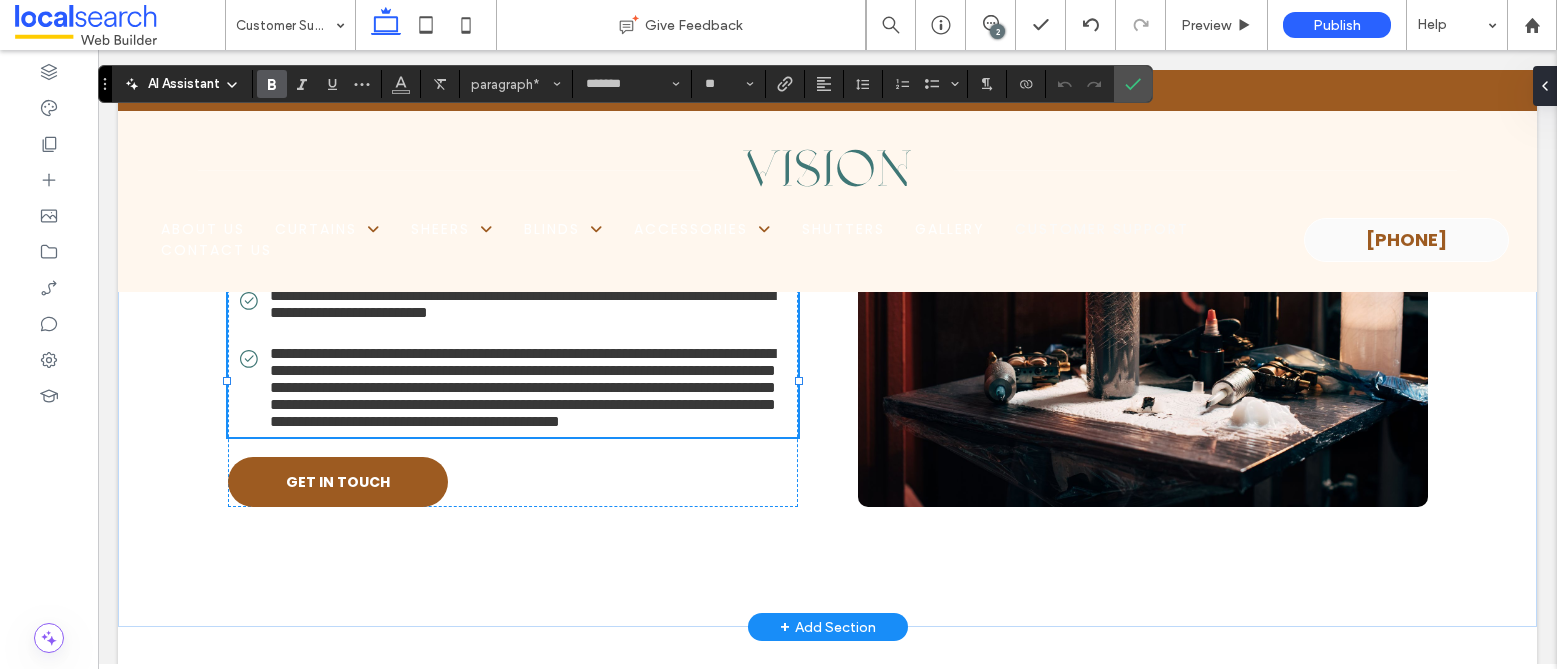 click on "**********" at bounding box center [328, 261] 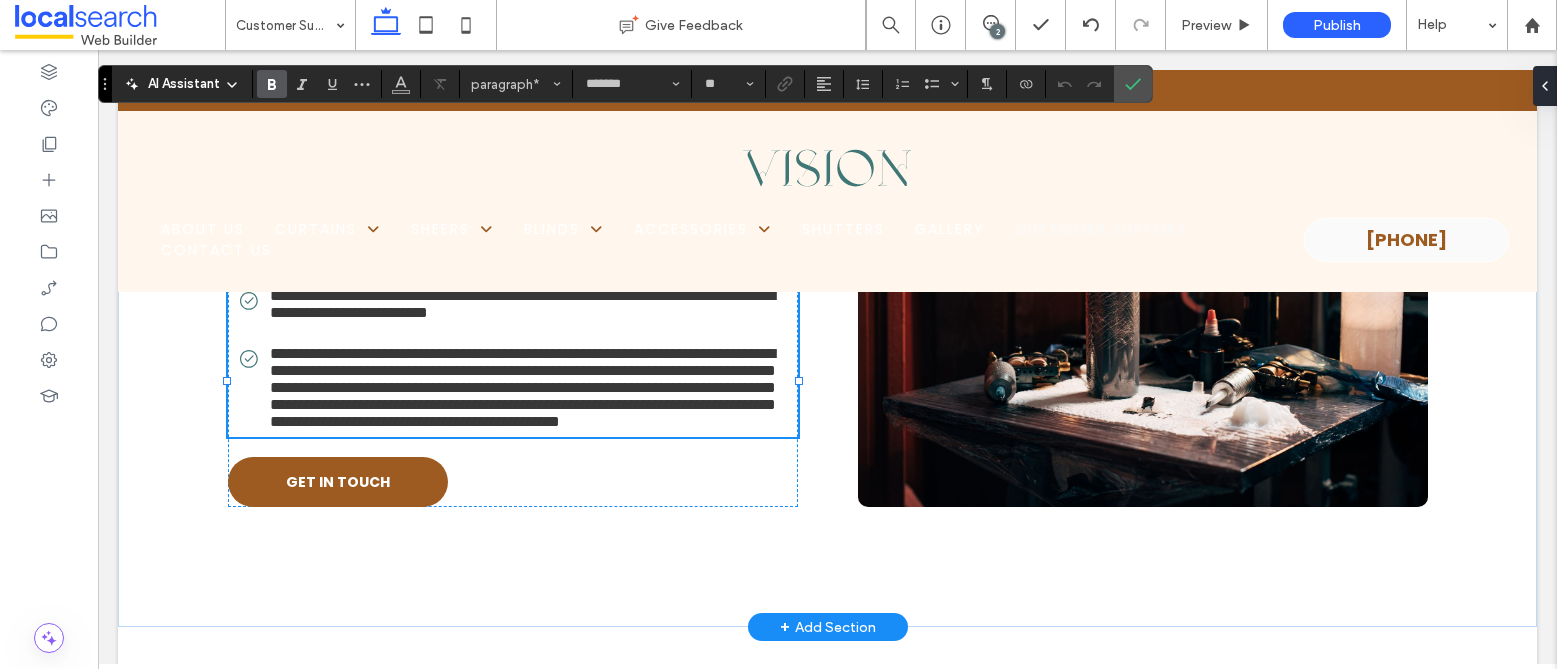 type 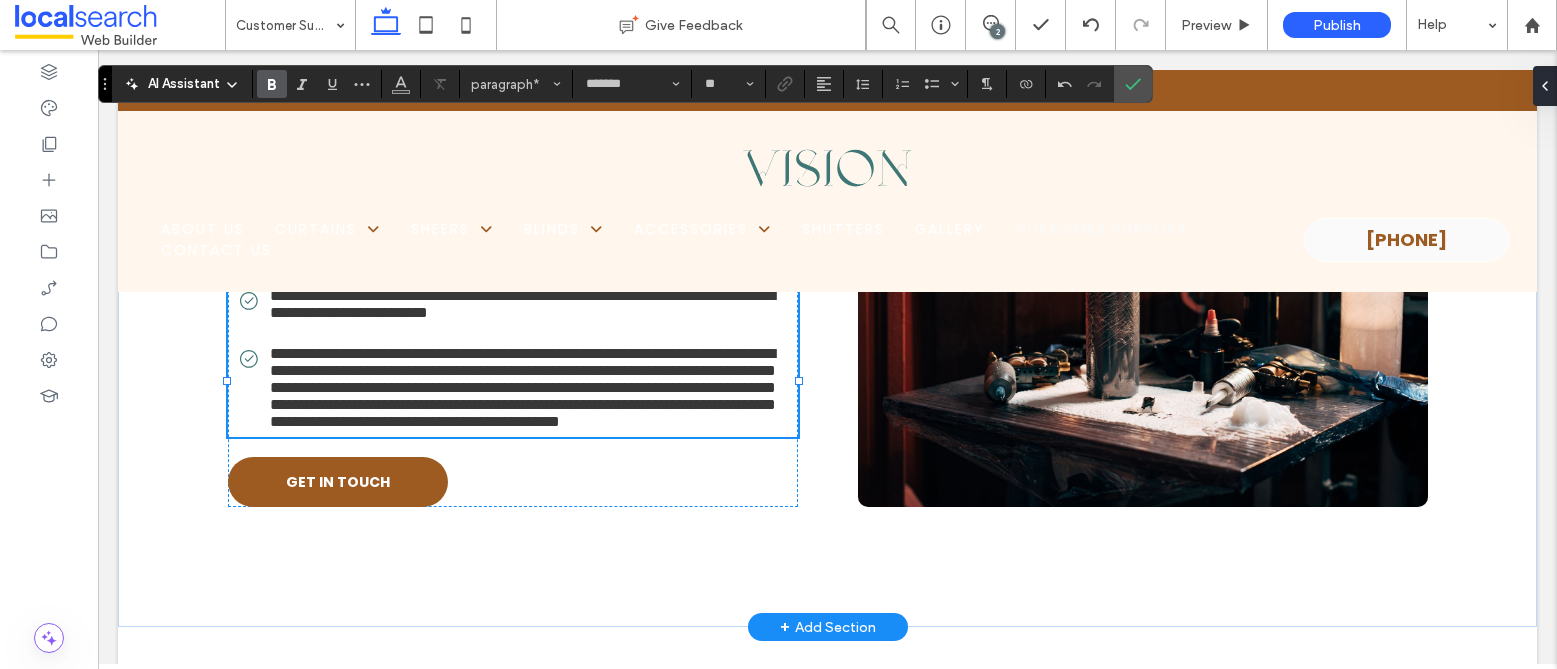 click on "**********" at bounding box center (331, 261) 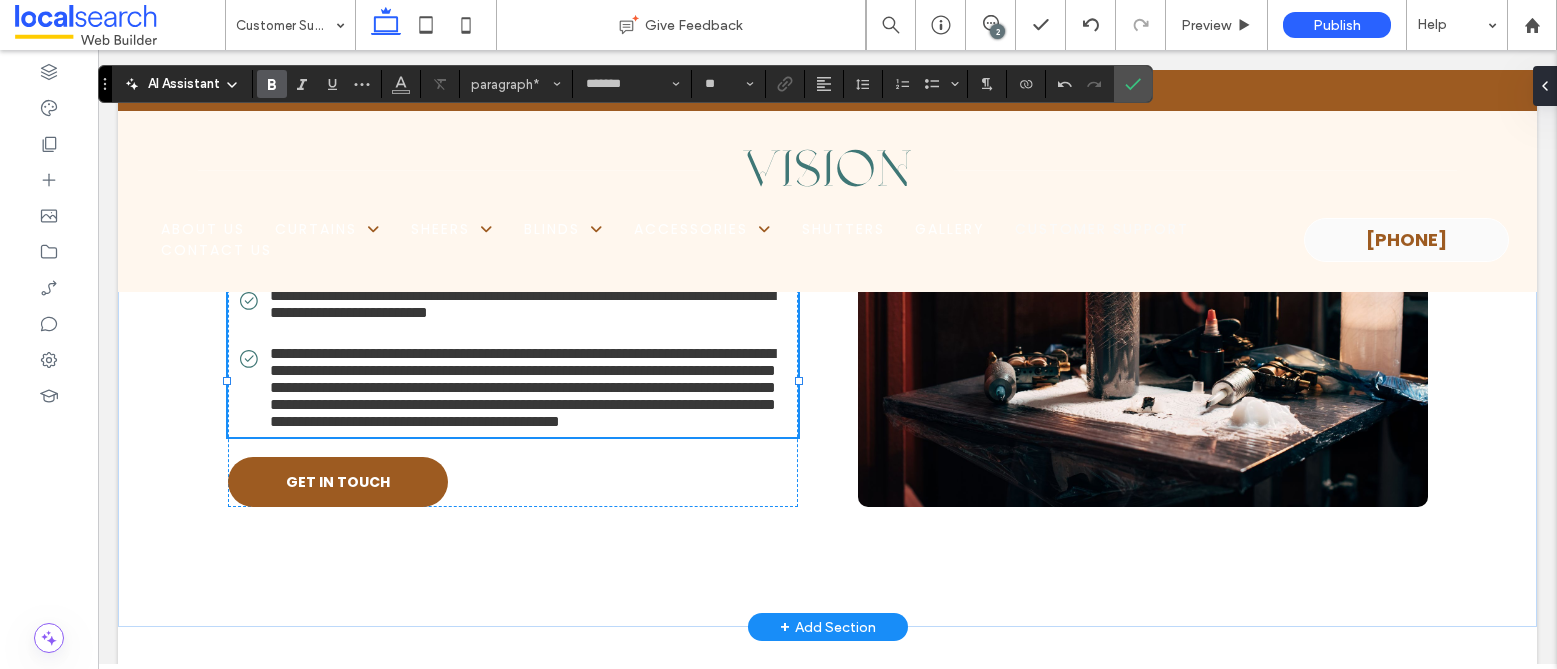 click on "**********" at bounding box center (513, 261) 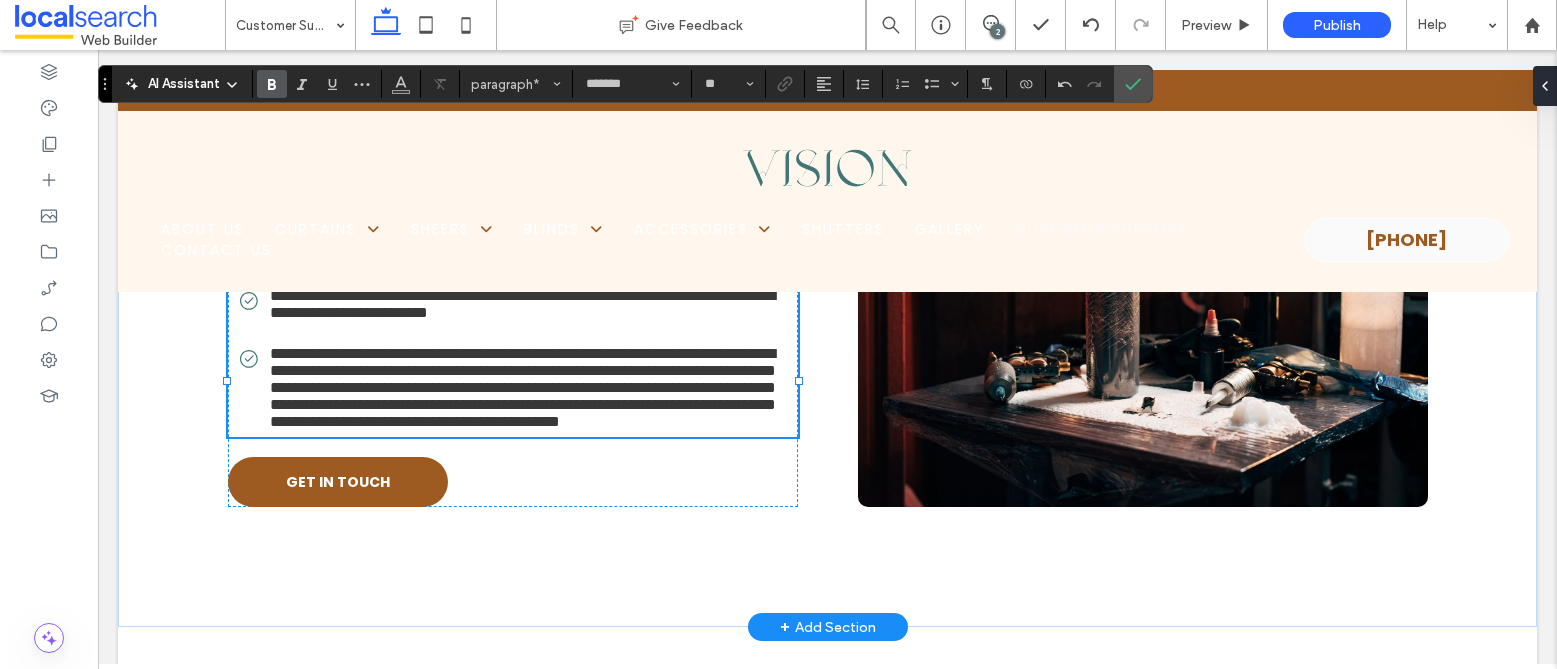 click on "**********" at bounding box center [337, 261] 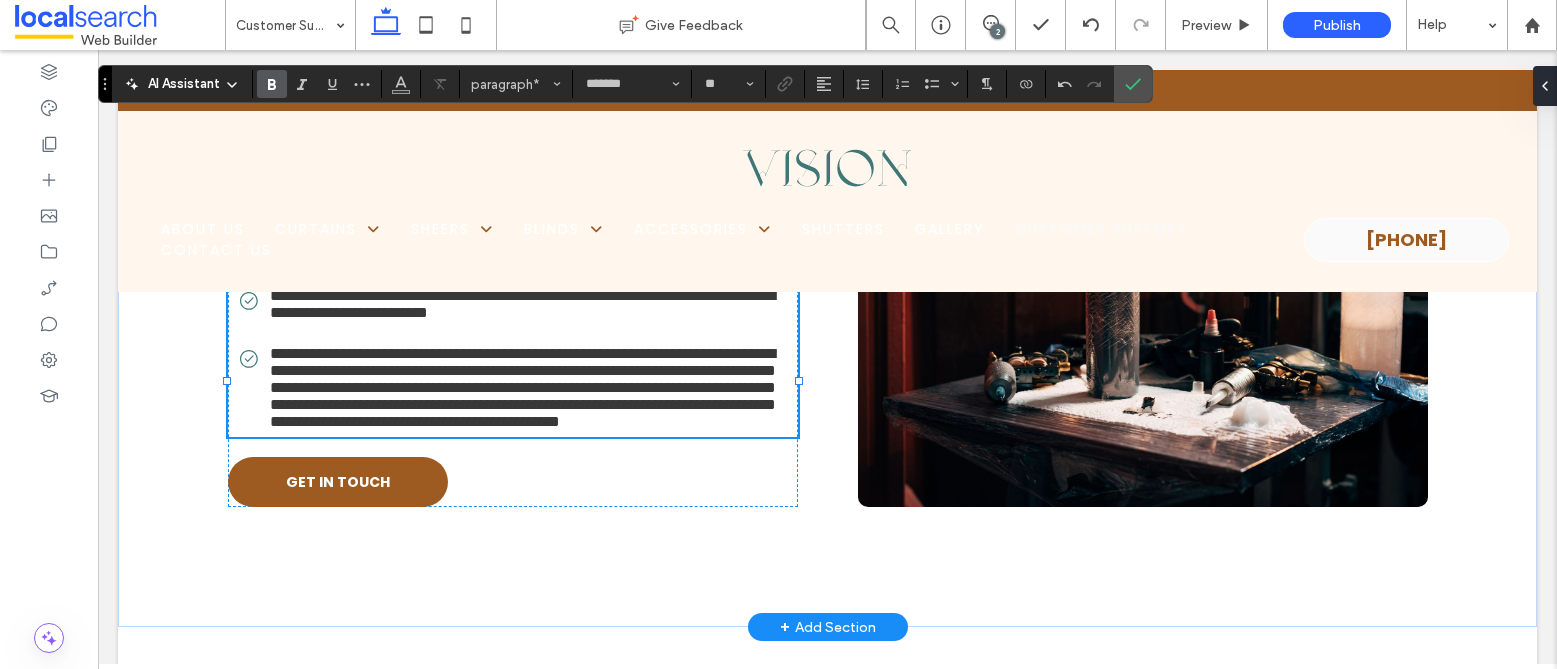 click on "**********" at bounding box center [325, 261] 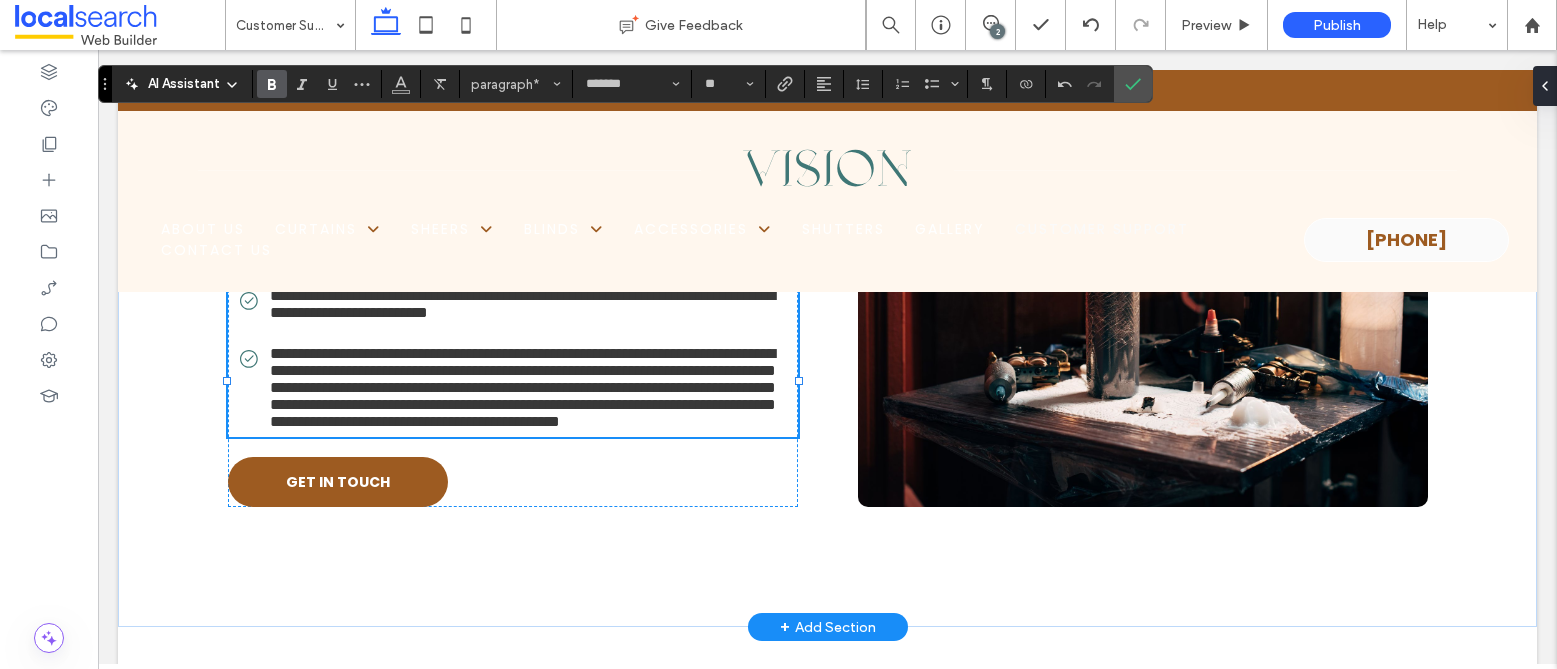 drag, startPoint x: 560, startPoint y: 407, endPoint x: 225, endPoint y: 410, distance: 335.01343 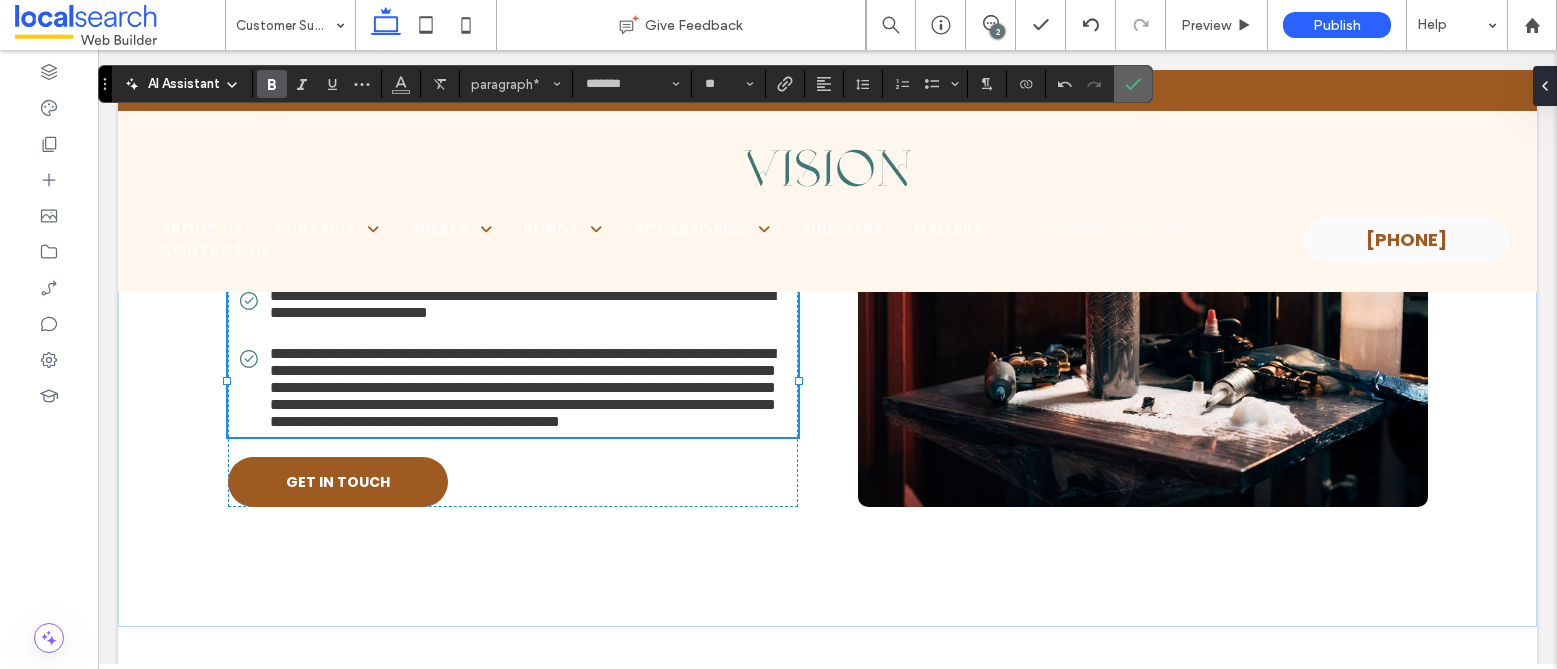 click 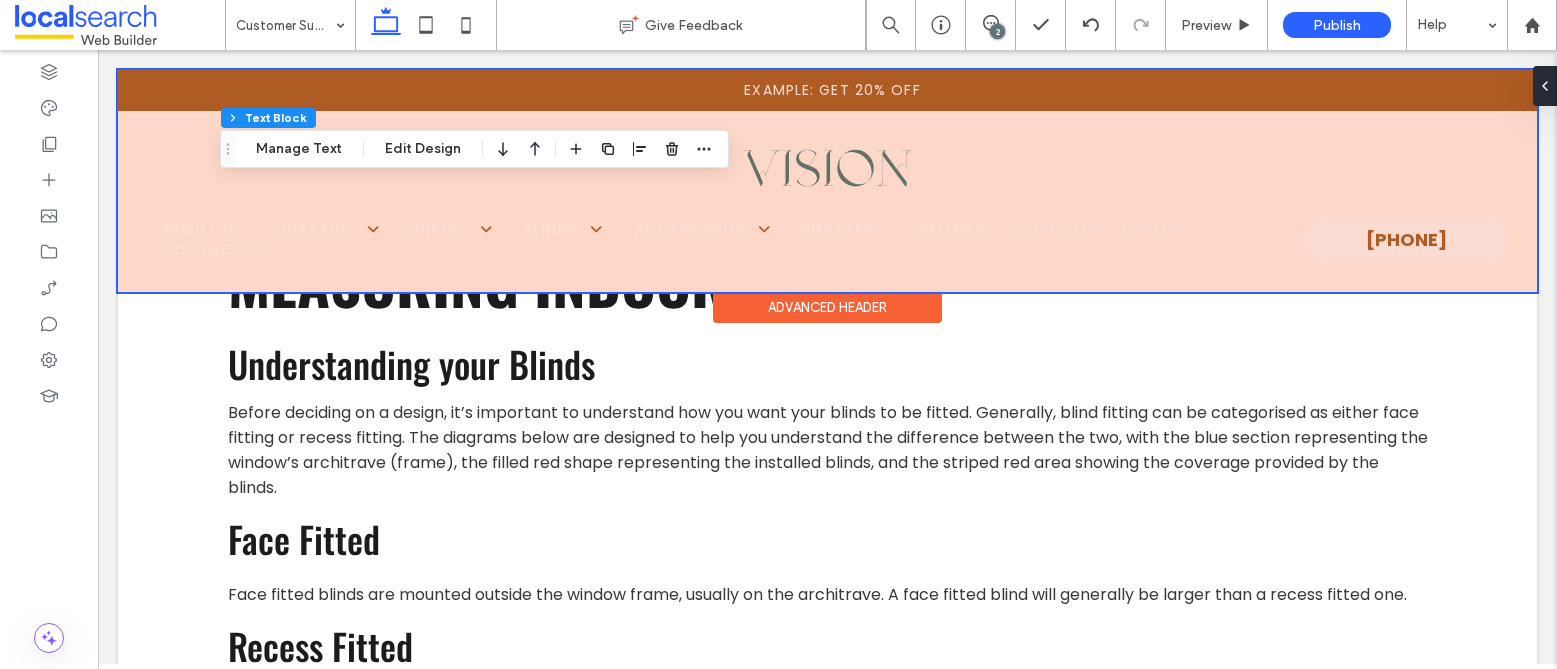 scroll, scrollTop: 5767, scrollLeft: 0, axis: vertical 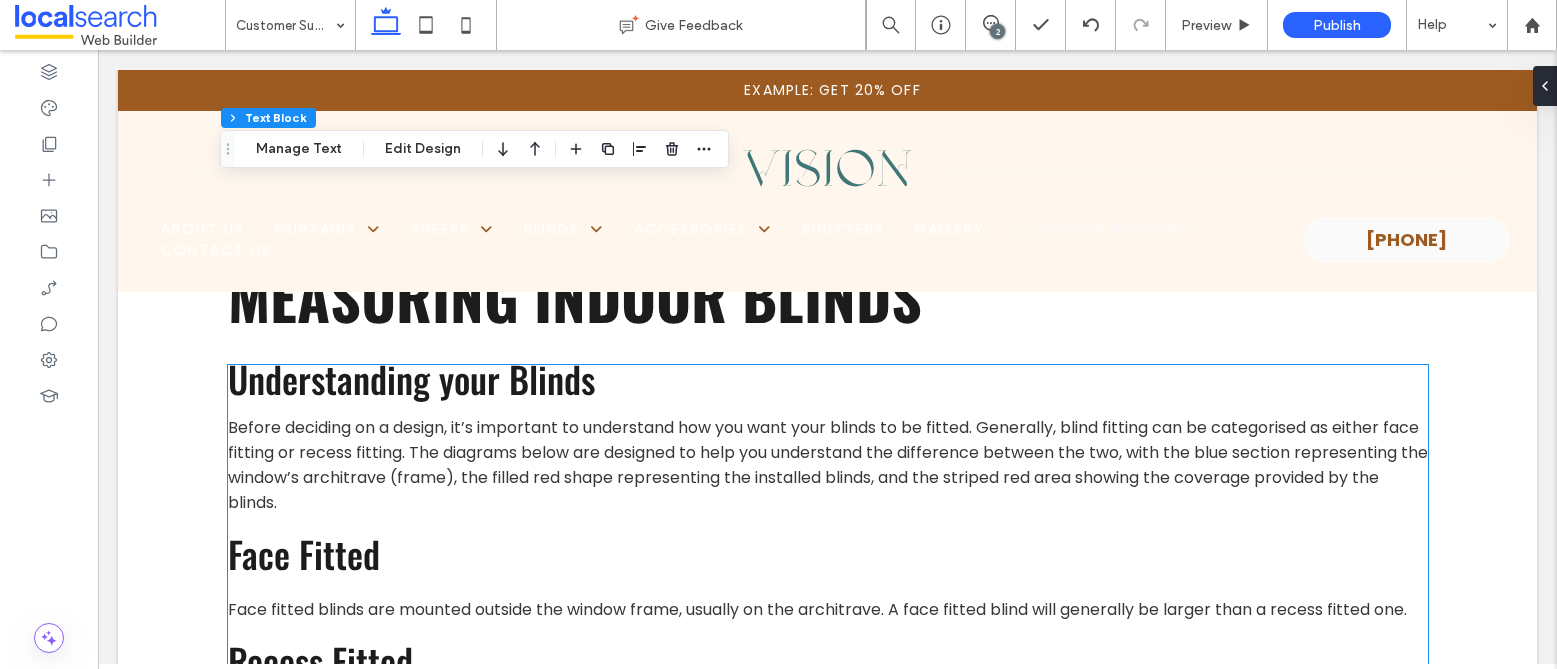 click on "Understanding your Blinds" at bounding box center [411, 378] 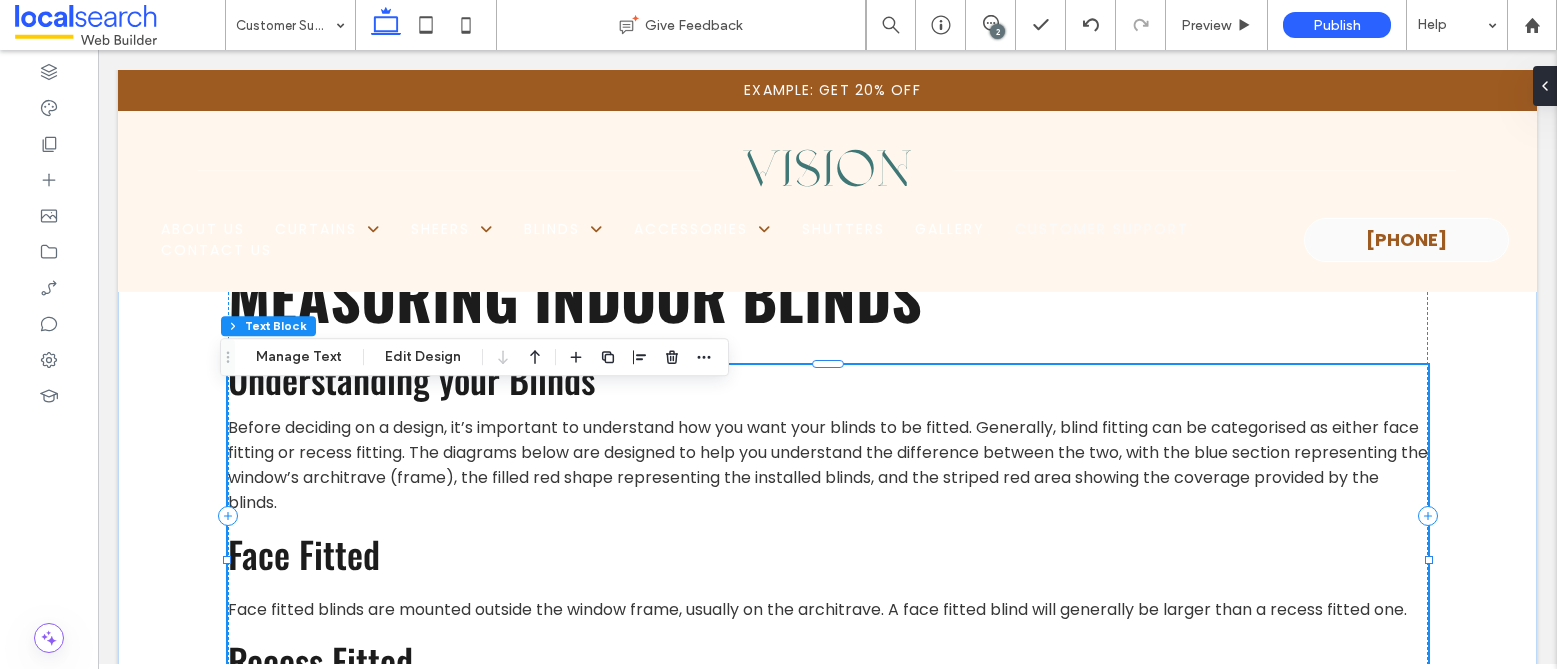 click on "Understanding your Blinds" at bounding box center [411, 378] 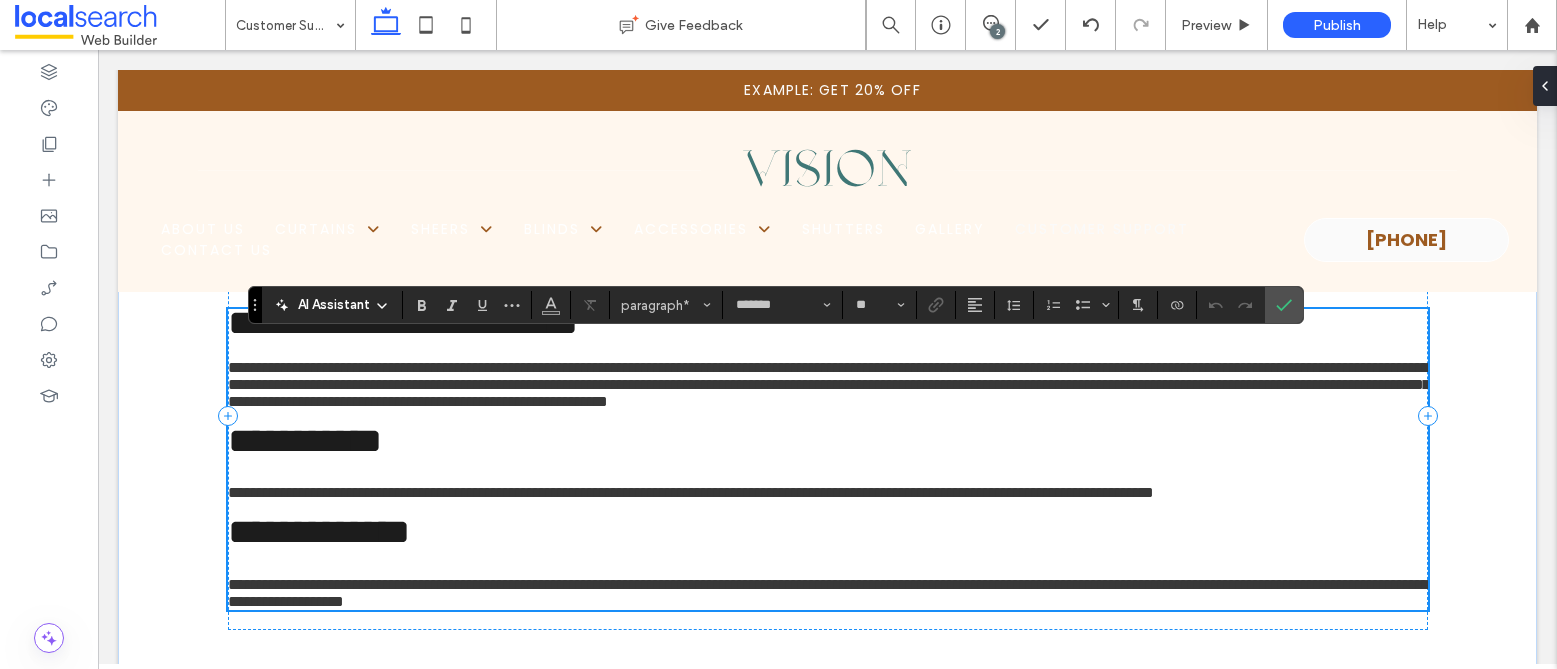 scroll, scrollTop: 5803, scrollLeft: 0, axis: vertical 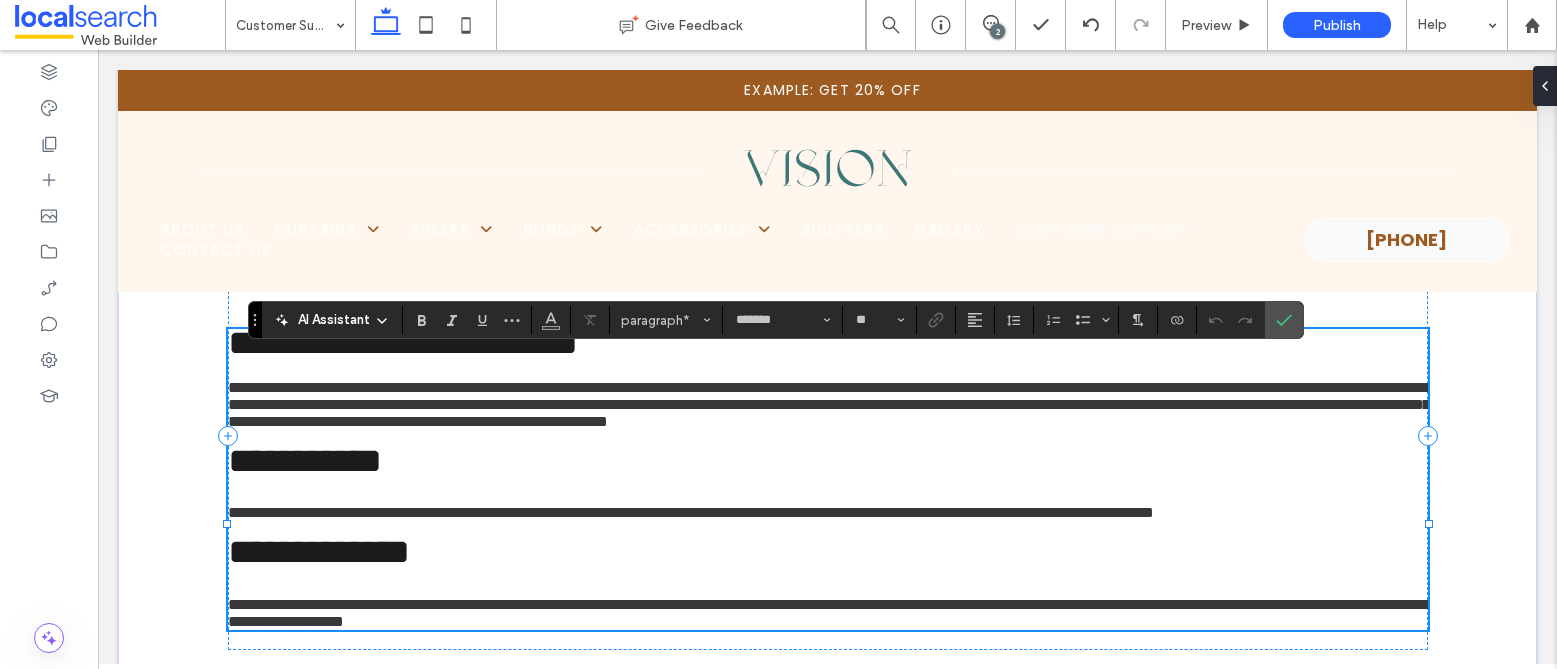 type on "******" 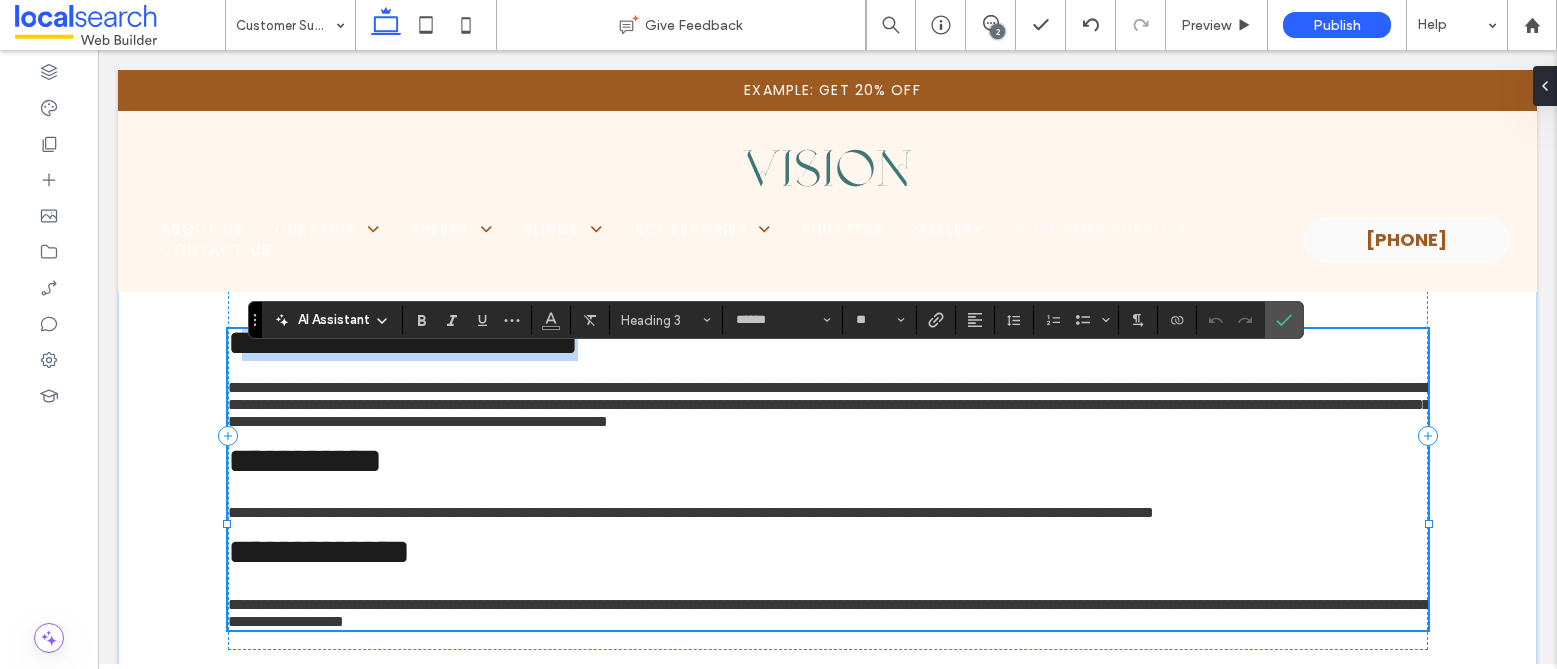 drag, startPoint x: 607, startPoint y: 377, endPoint x: 231, endPoint y: 367, distance: 376.13297 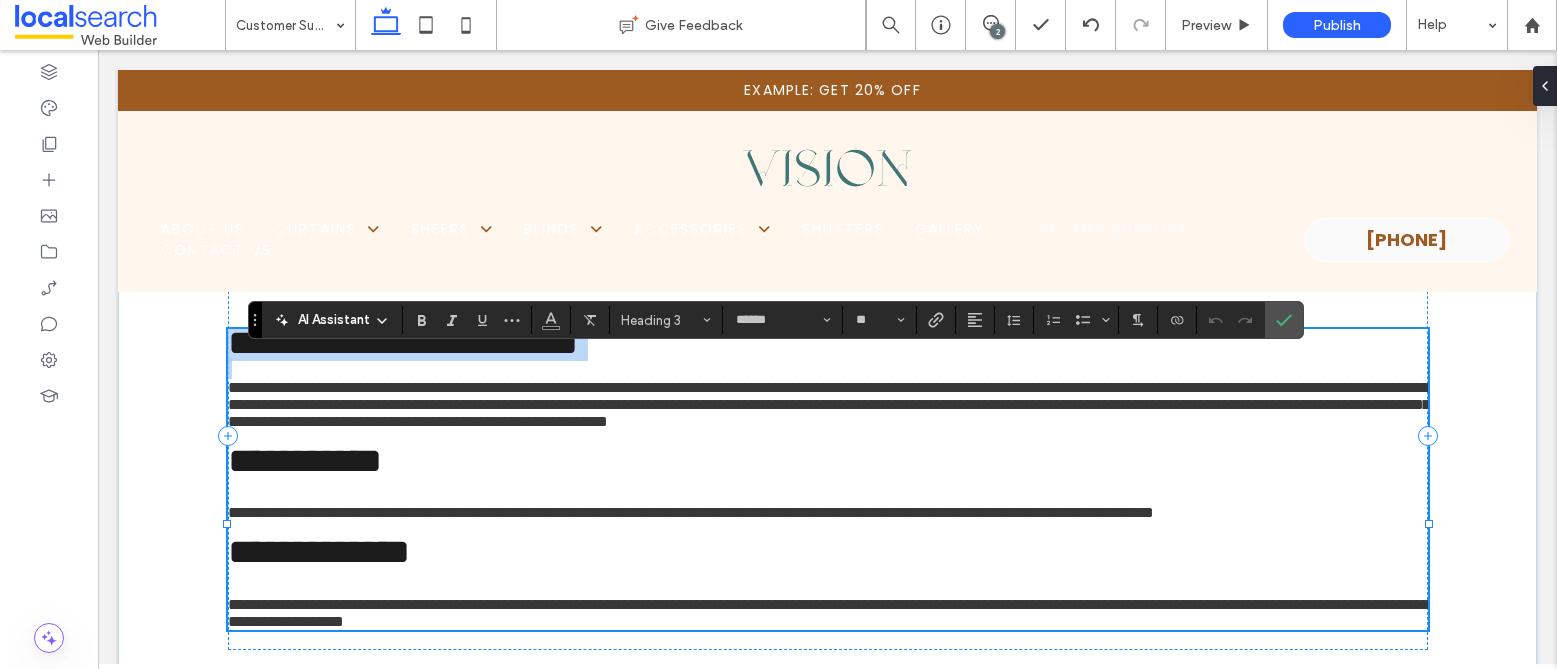 drag, startPoint x: 229, startPoint y: 377, endPoint x: 612, endPoint y: 393, distance: 383.33405 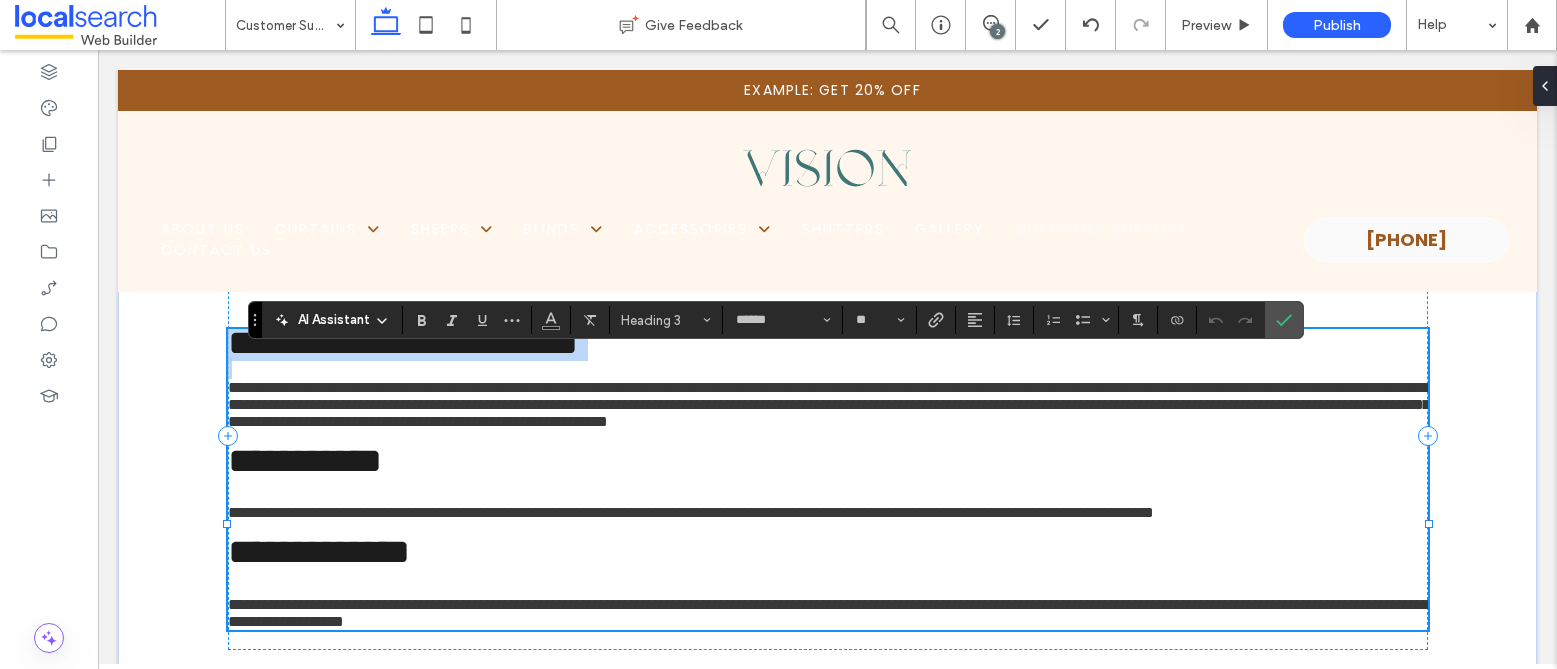 click on "**********" at bounding box center (403, 343) 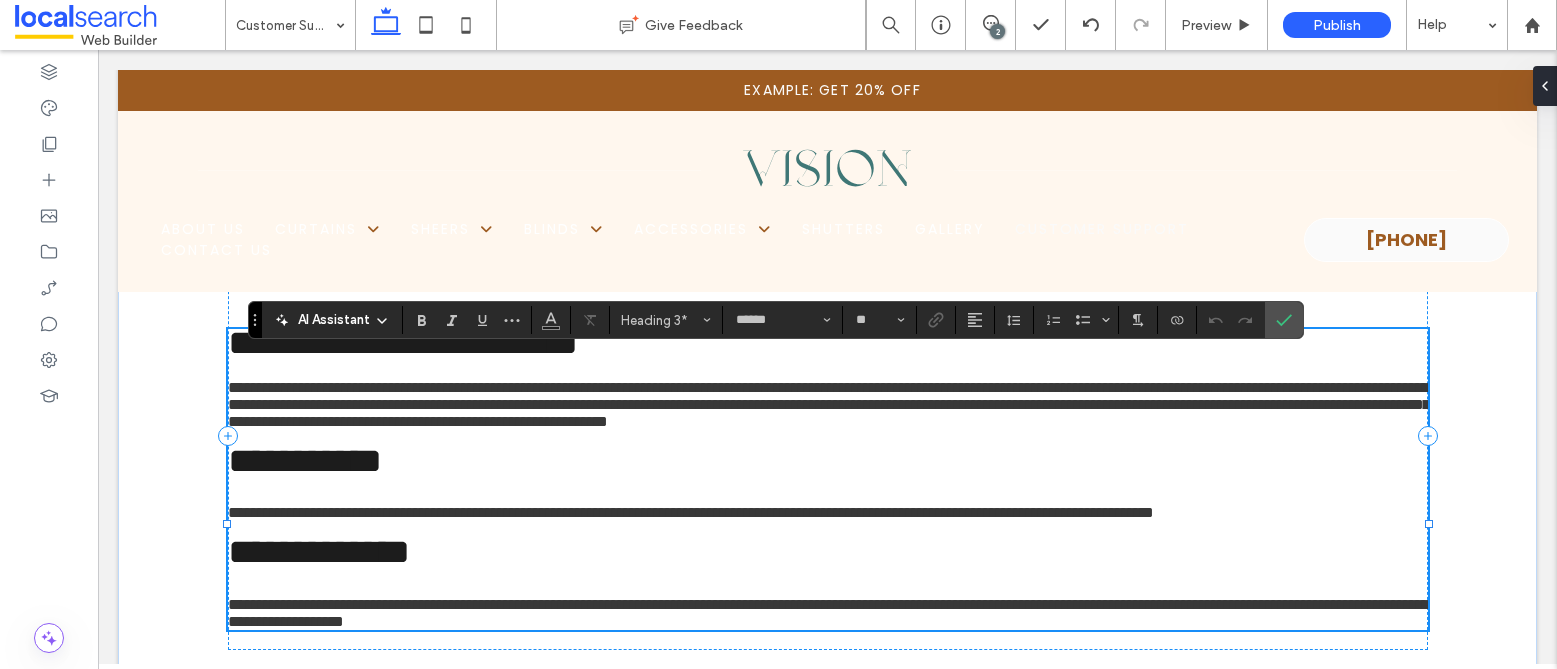type 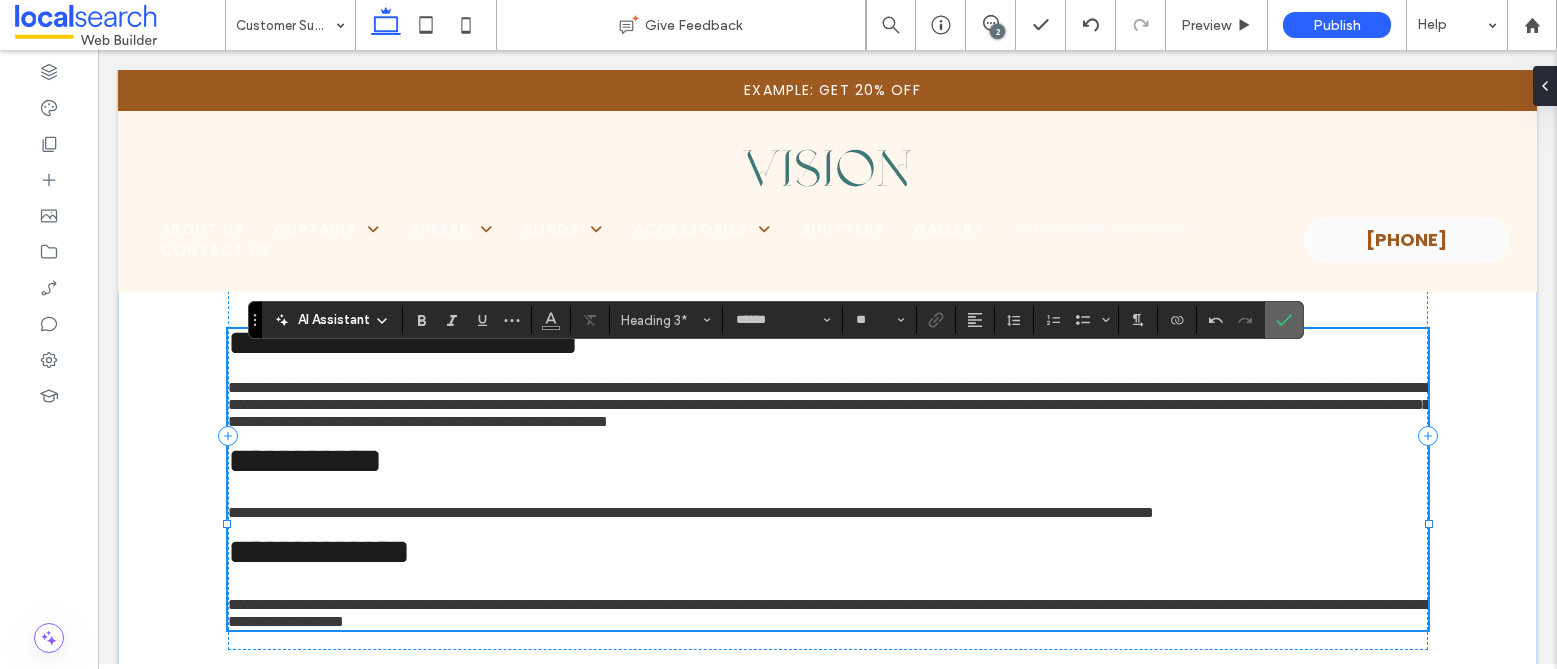 click 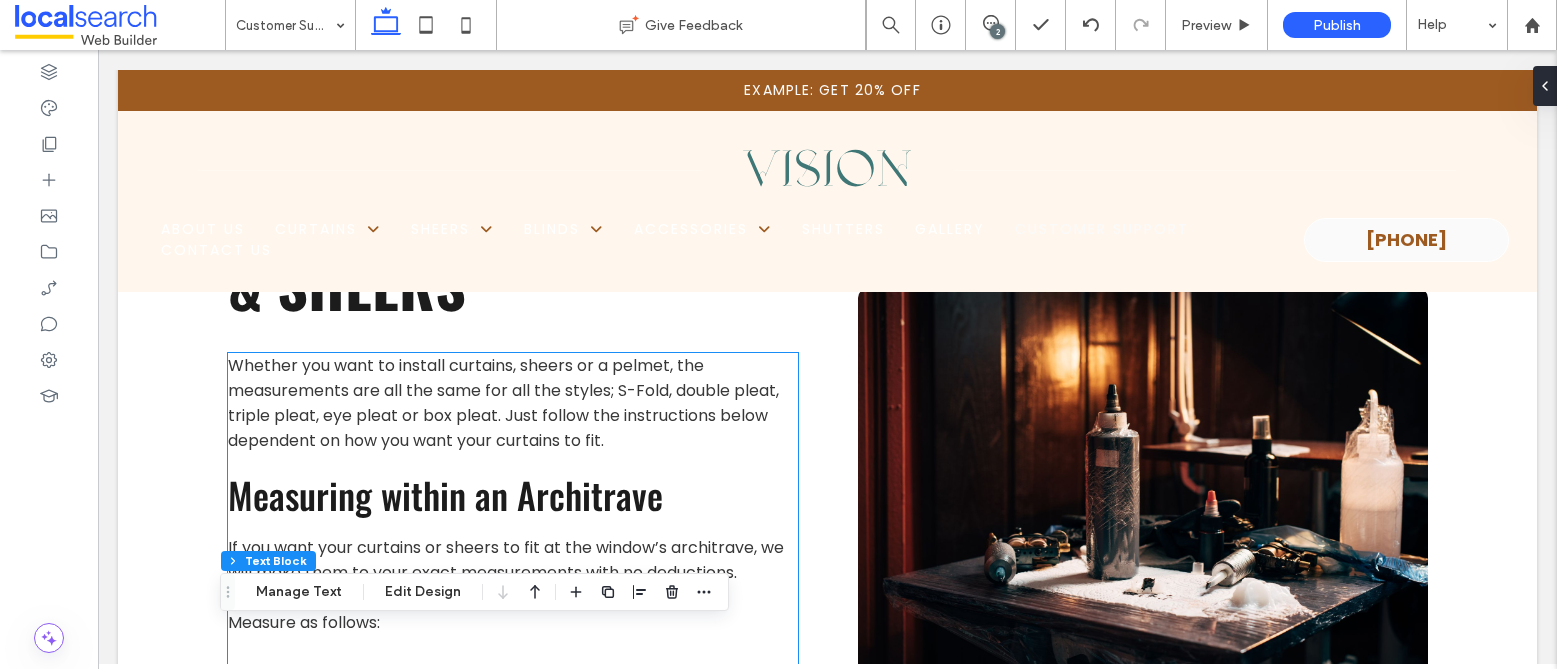 scroll, scrollTop: 1770, scrollLeft: 0, axis: vertical 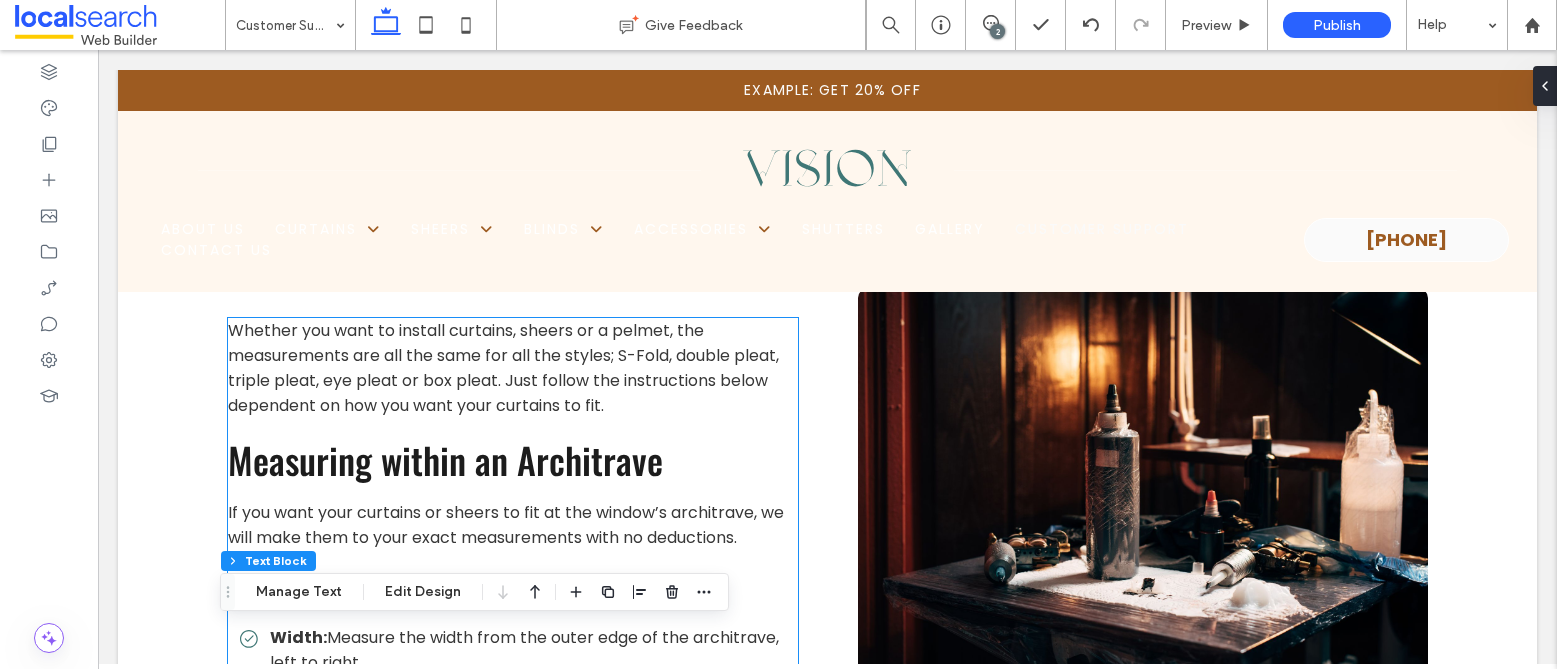 click on "Measuring within an Architrave" at bounding box center [445, 459] 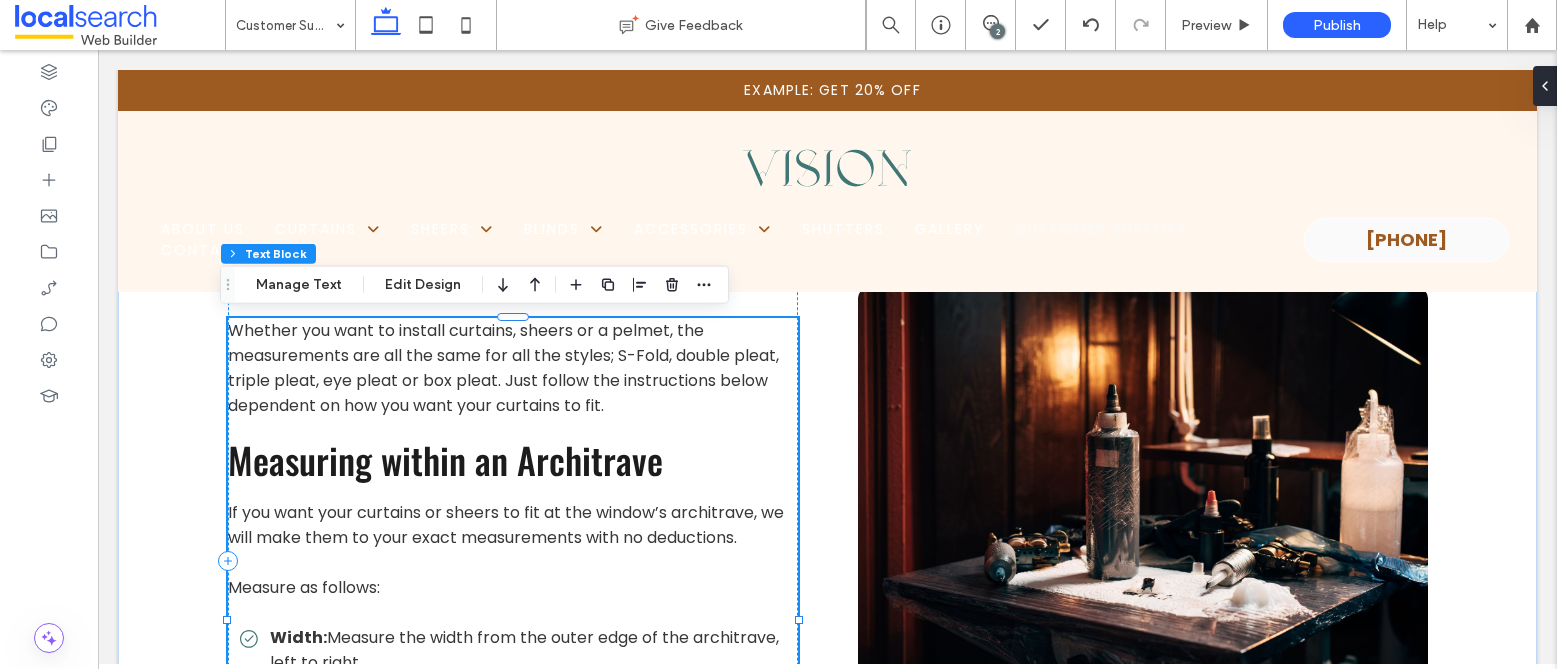 click on "Measuring within an Architrave" at bounding box center [445, 459] 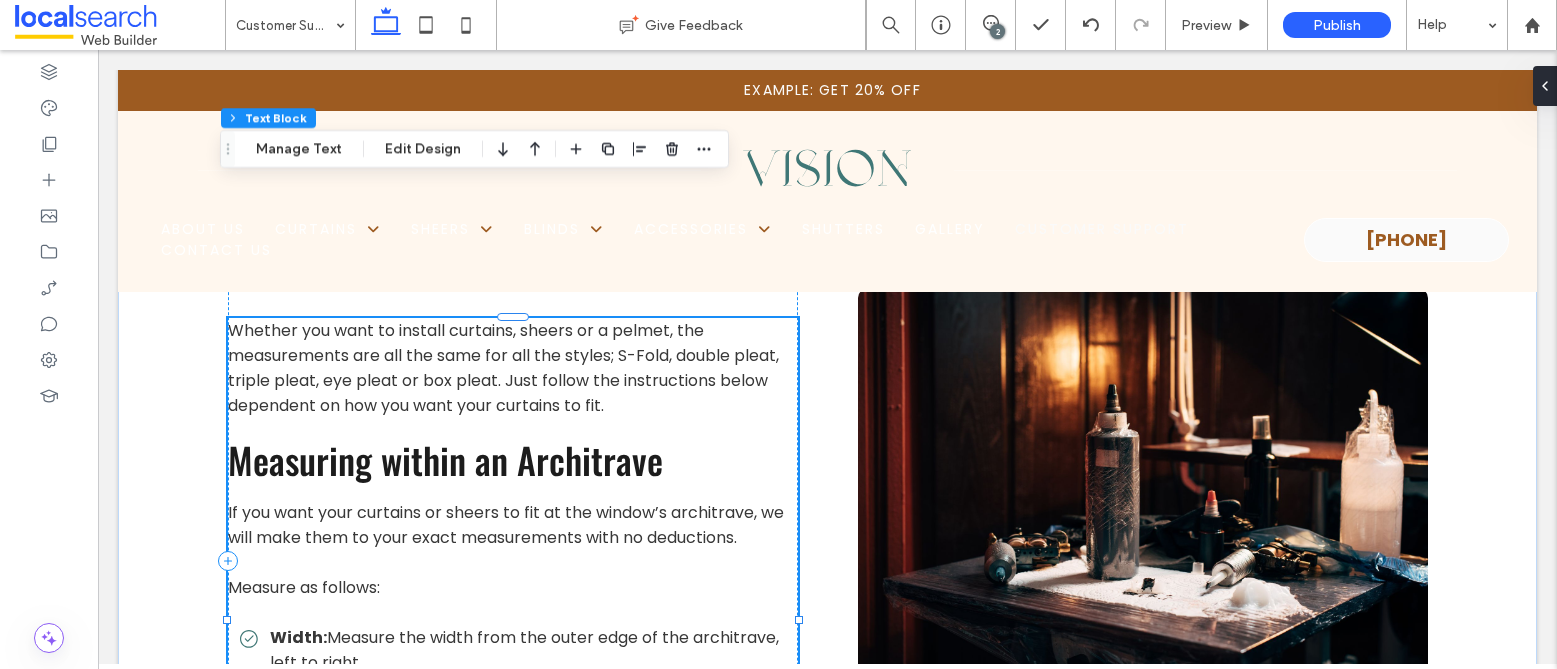 type on "******" 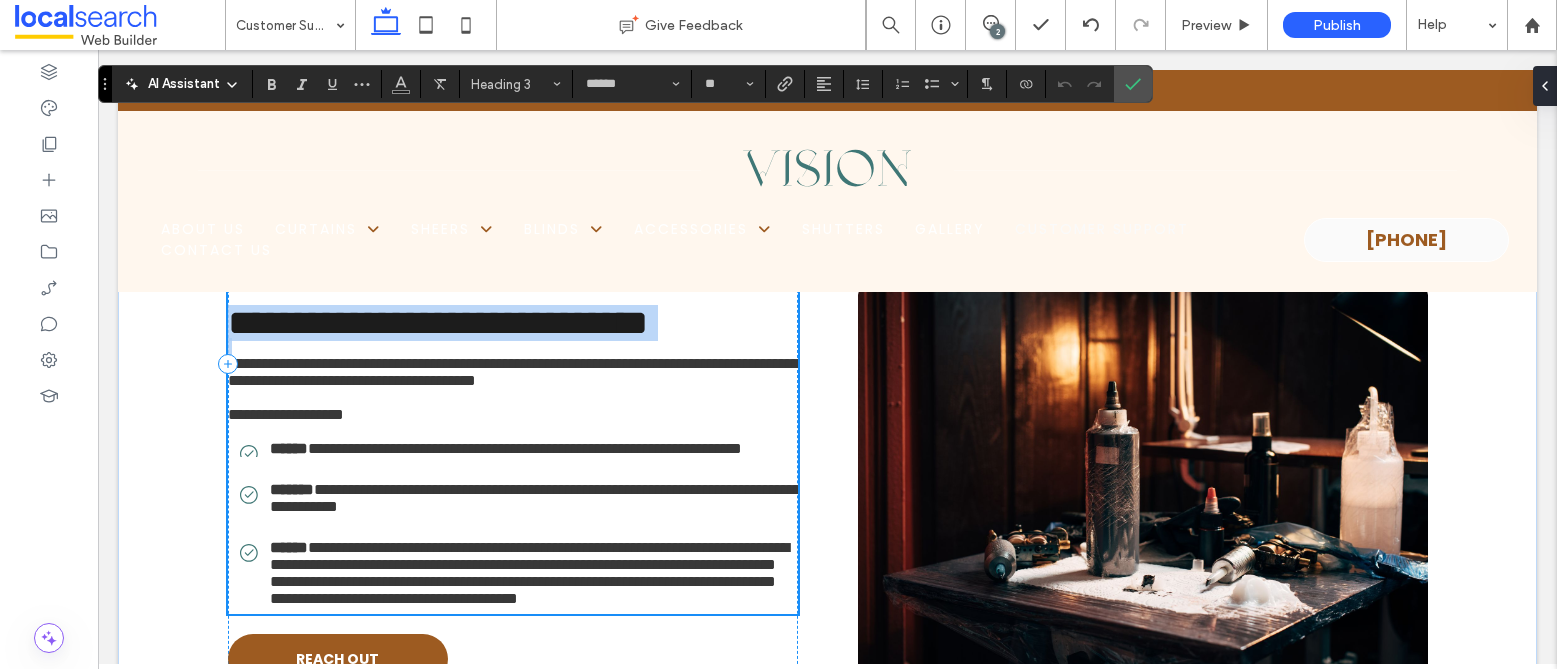 scroll, scrollTop: 1840, scrollLeft: 0, axis: vertical 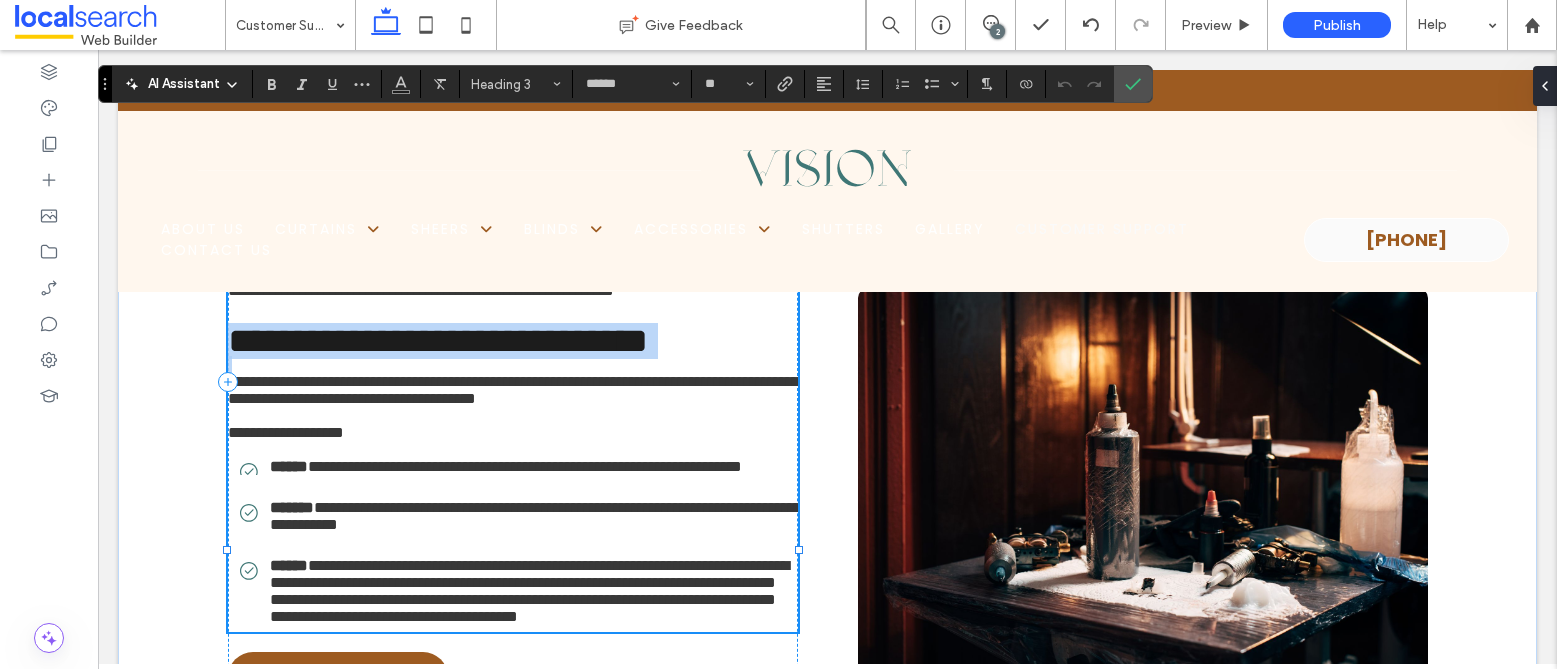 click on "**********" at bounding box center (438, 341) 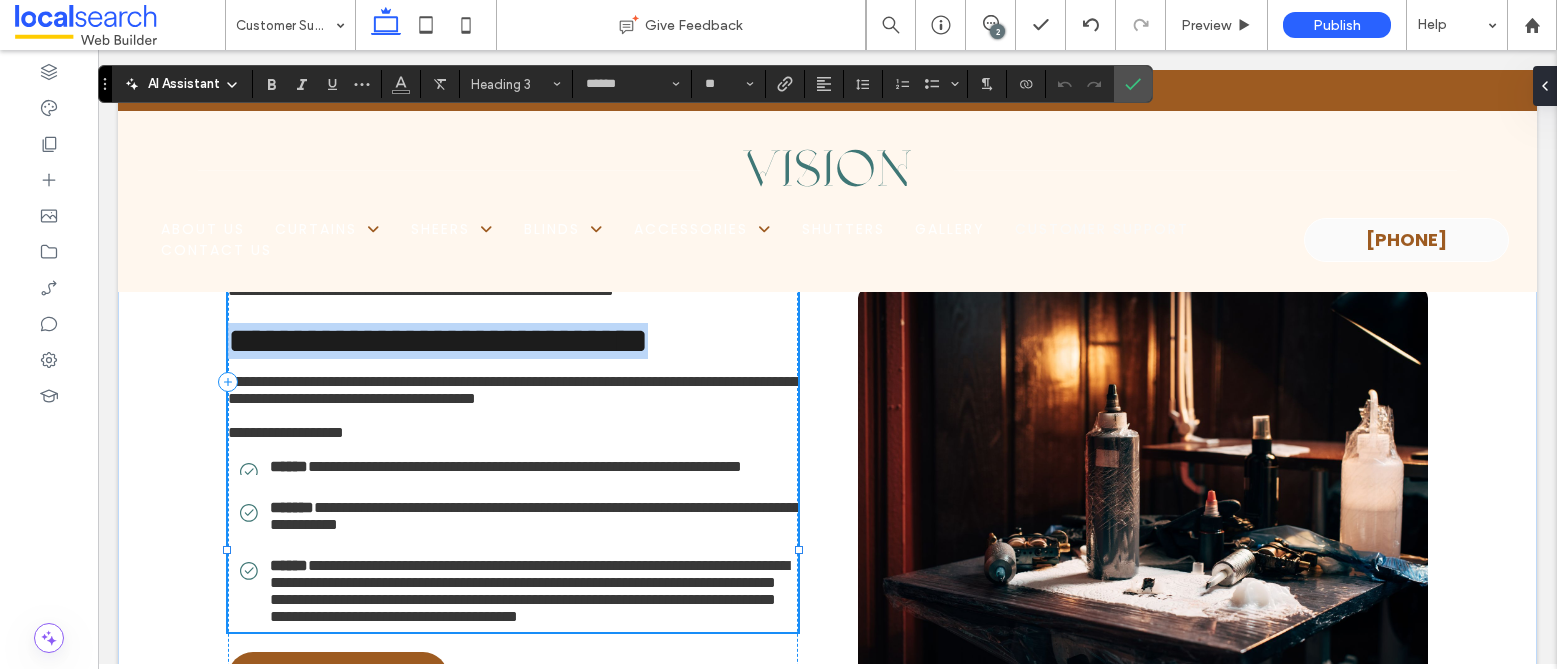 drag, startPoint x: 229, startPoint y: 396, endPoint x: 645, endPoint y: 401, distance: 416.03006 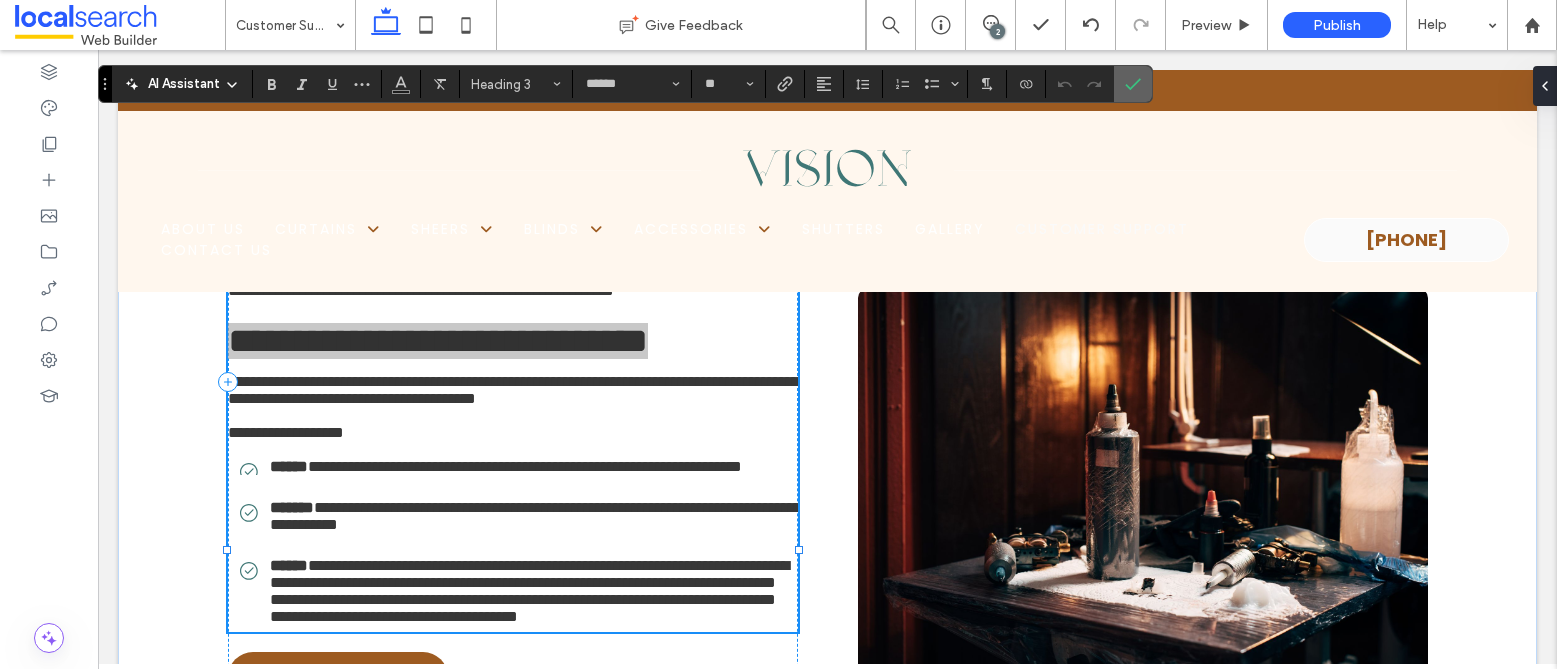 click 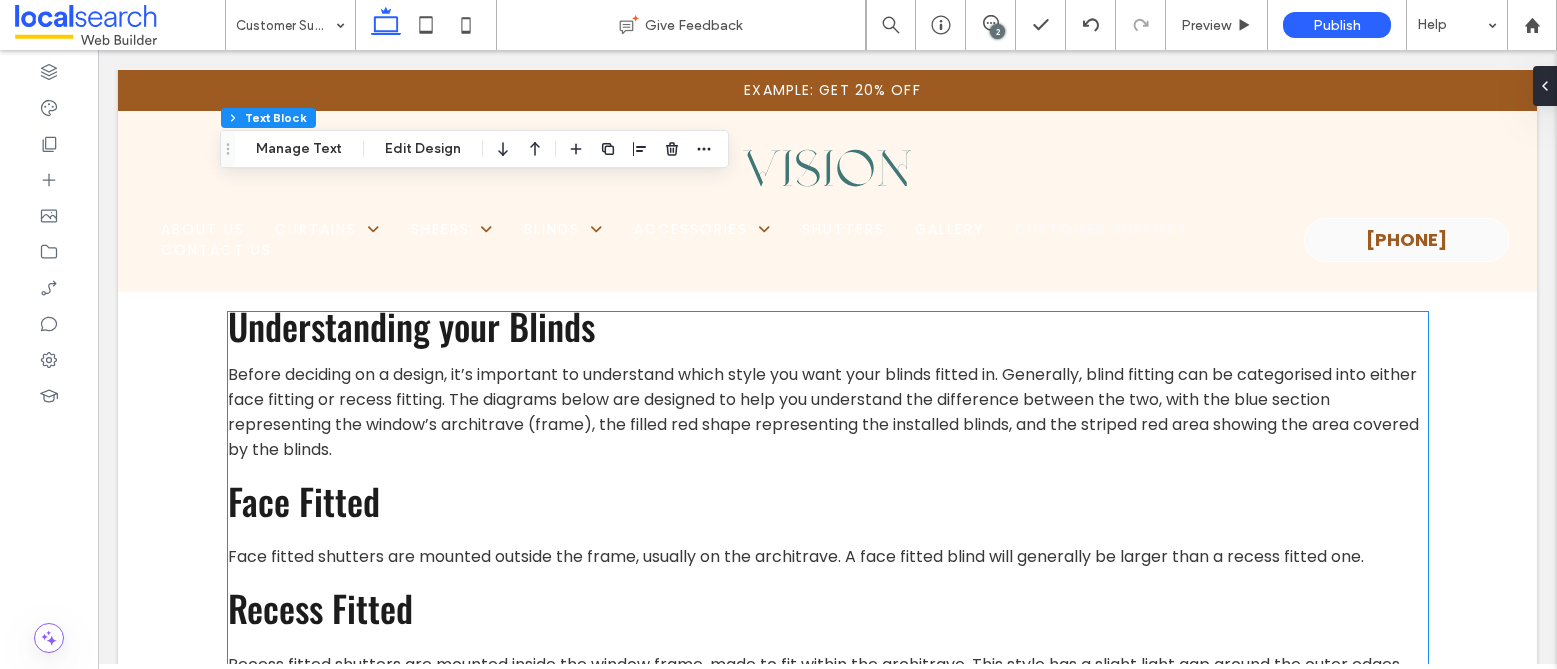scroll, scrollTop: 8299, scrollLeft: 0, axis: vertical 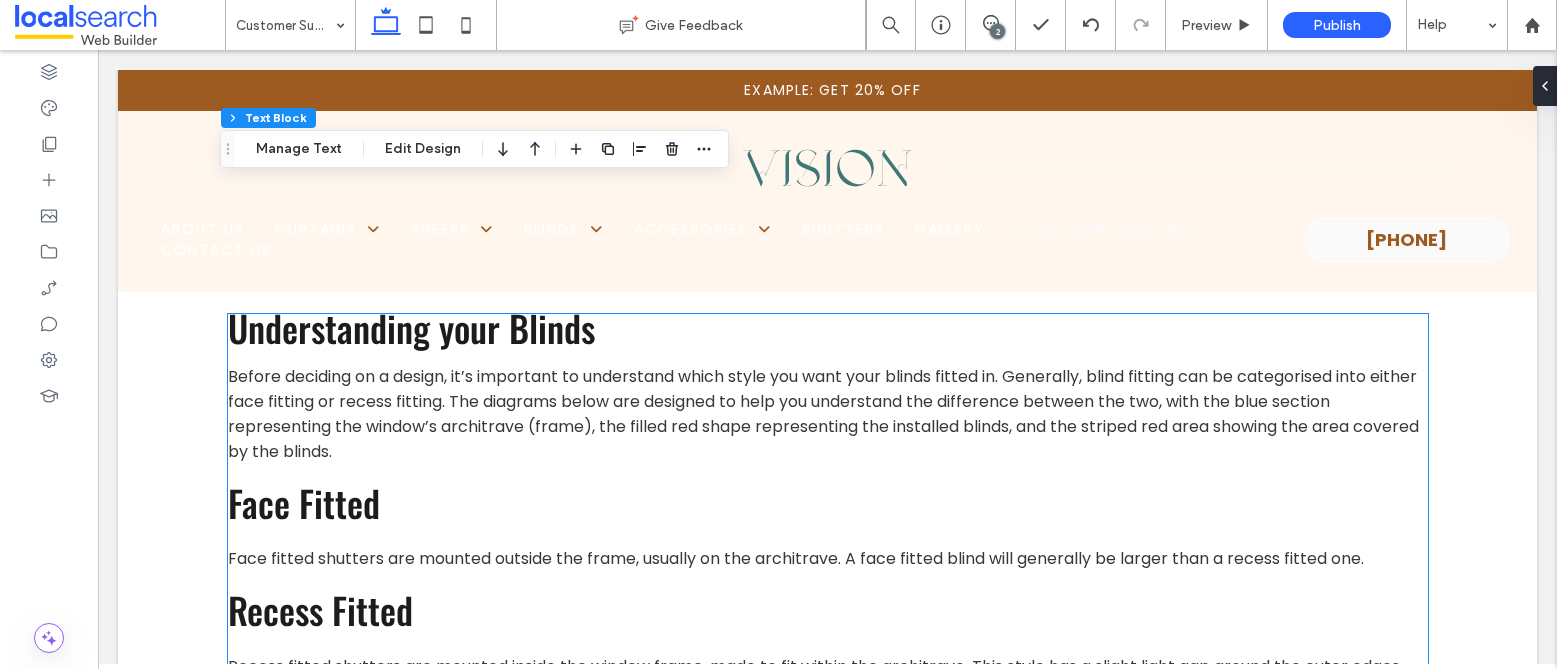 click on "Understanding your Blinds" at bounding box center [411, 327] 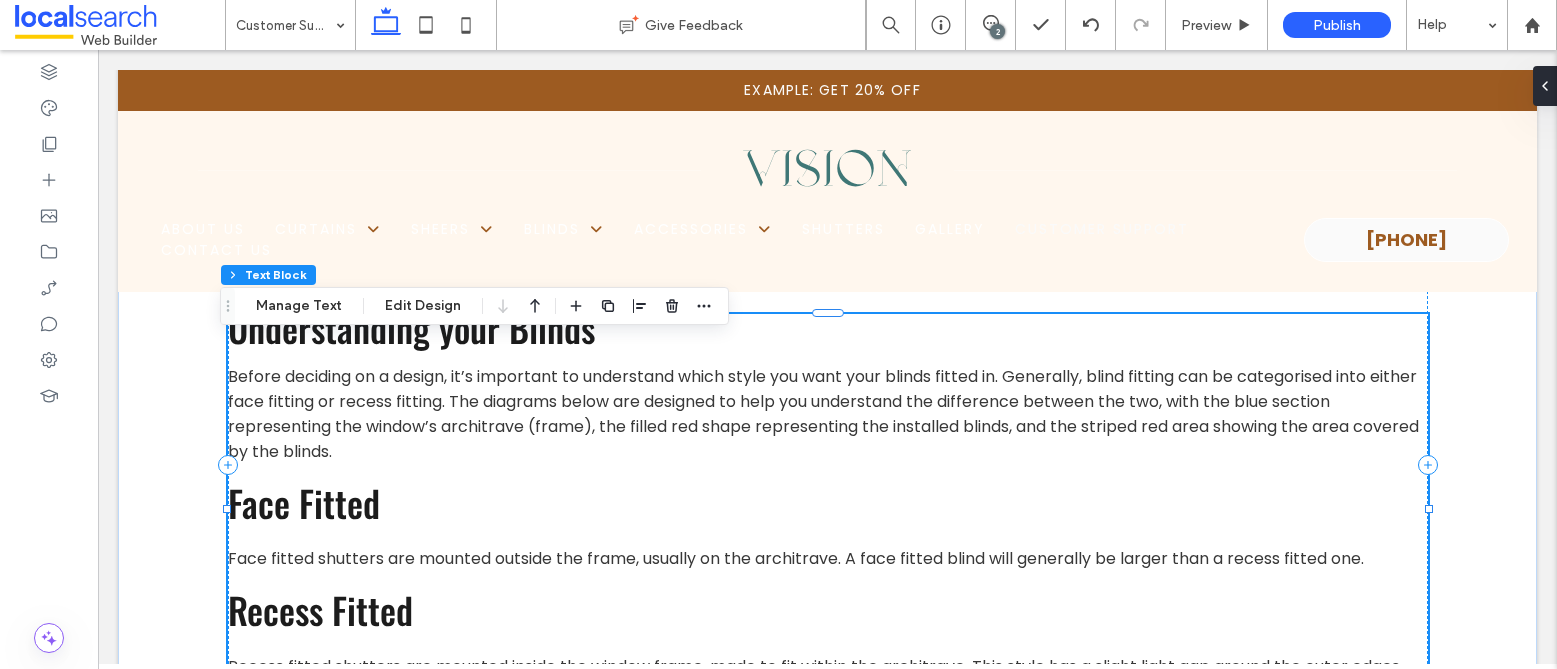 click on "Understanding your Blinds" at bounding box center (411, 327) 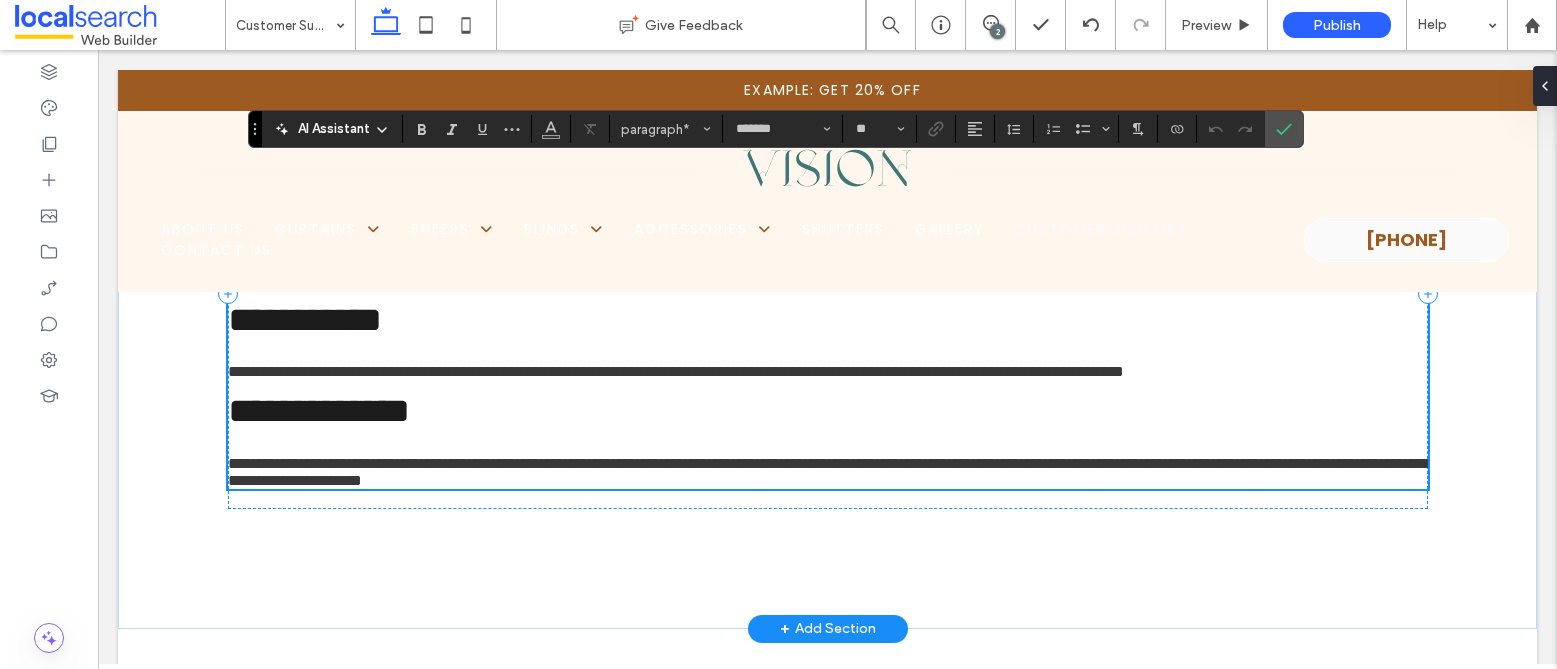 scroll, scrollTop: 8314, scrollLeft: 0, axis: vertical 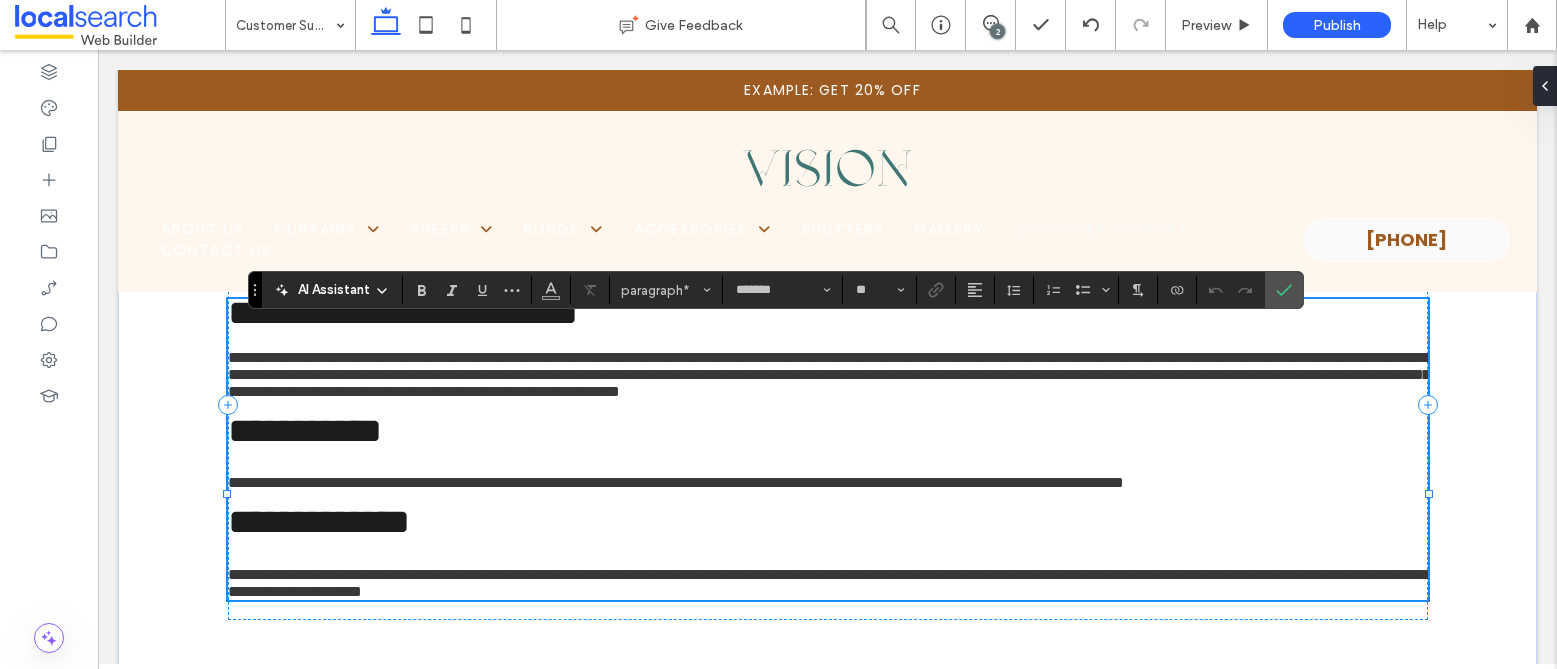 type on "******" 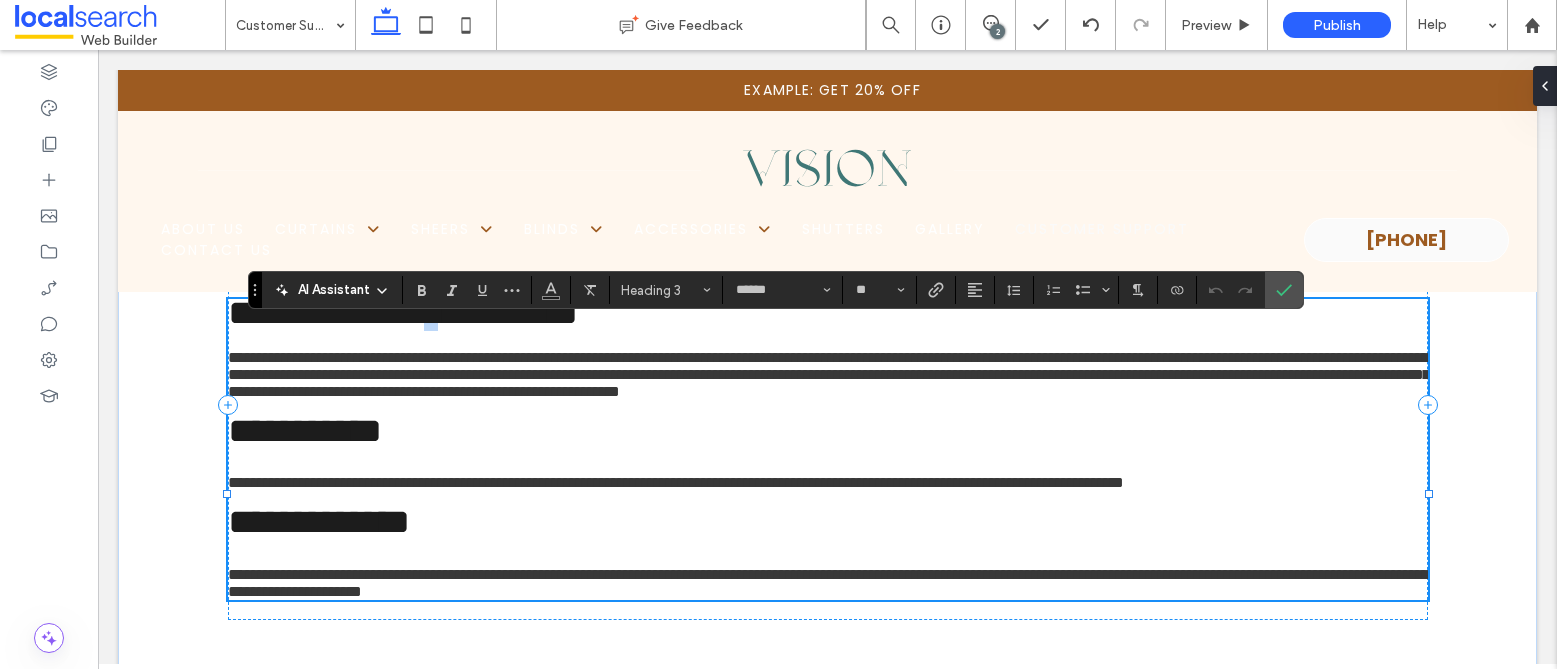click on "**********" at bounding box center [403, 313] 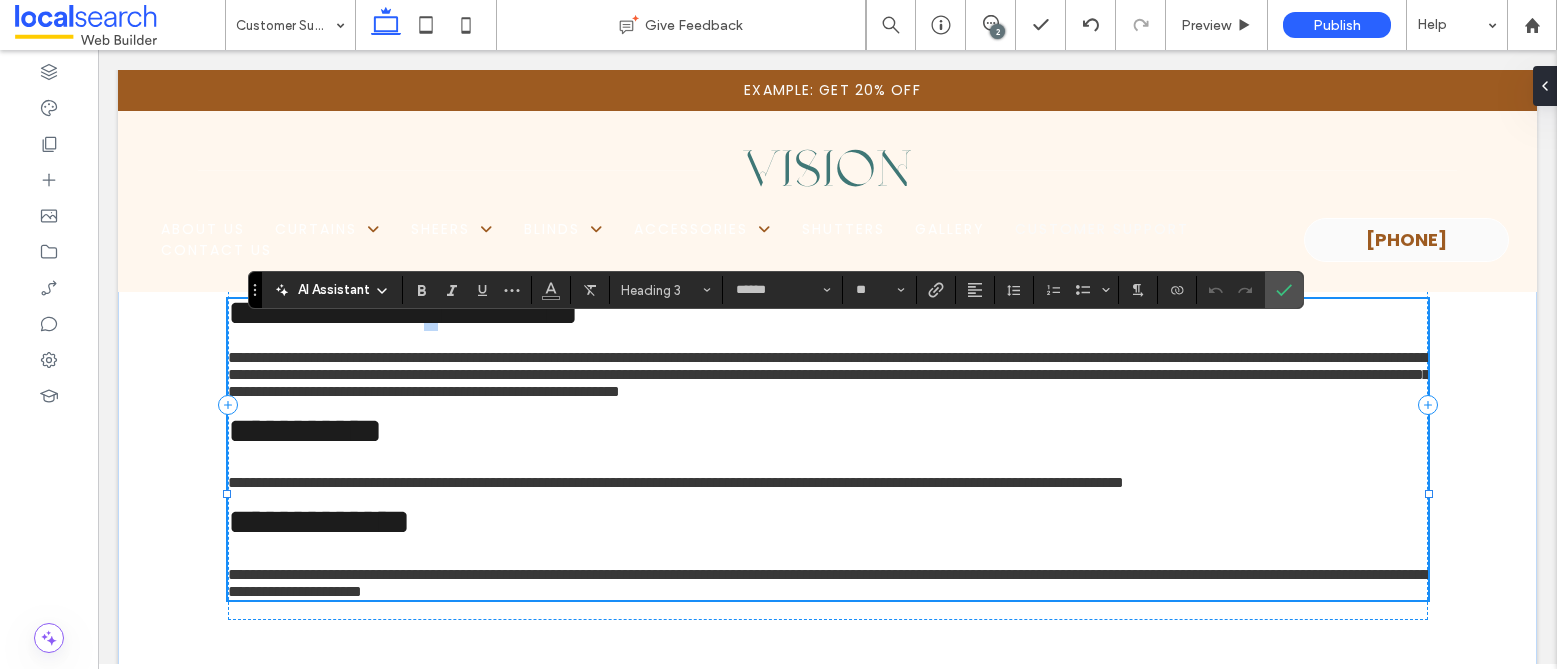 type 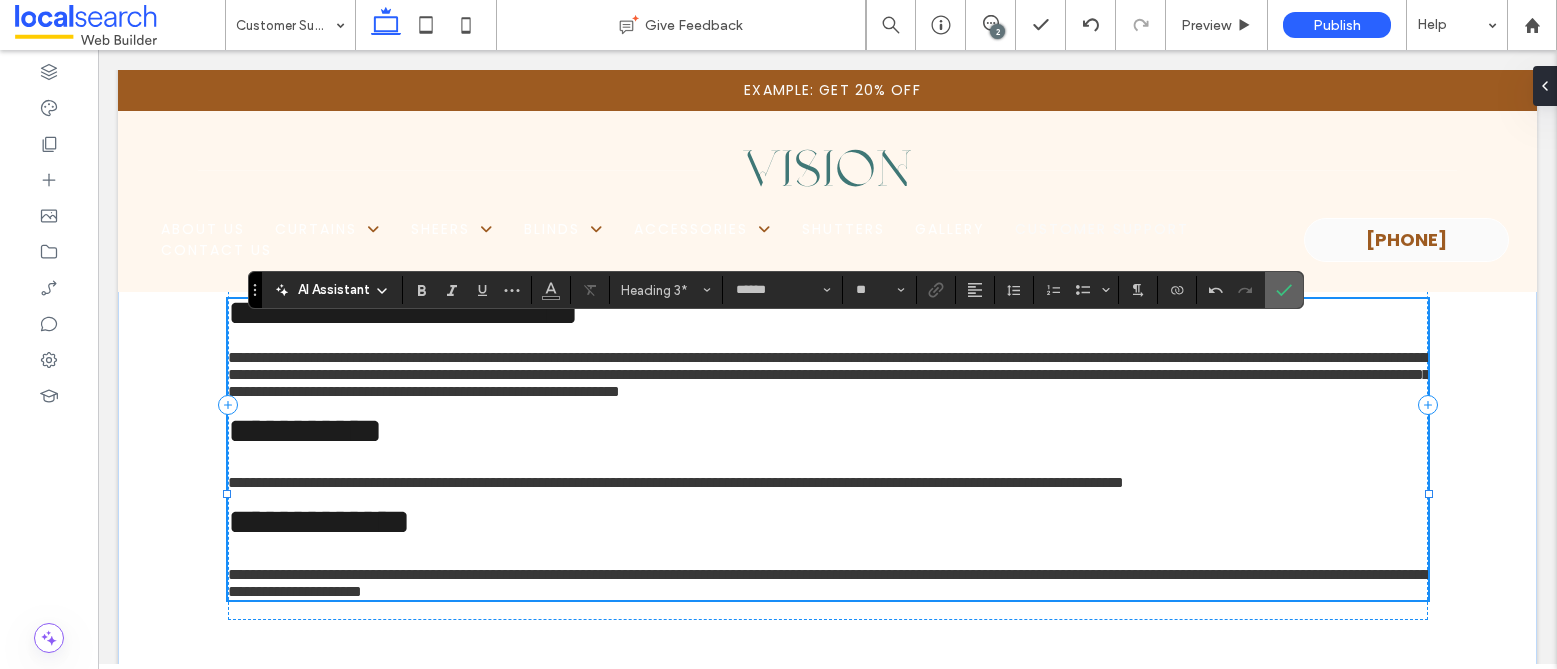 click 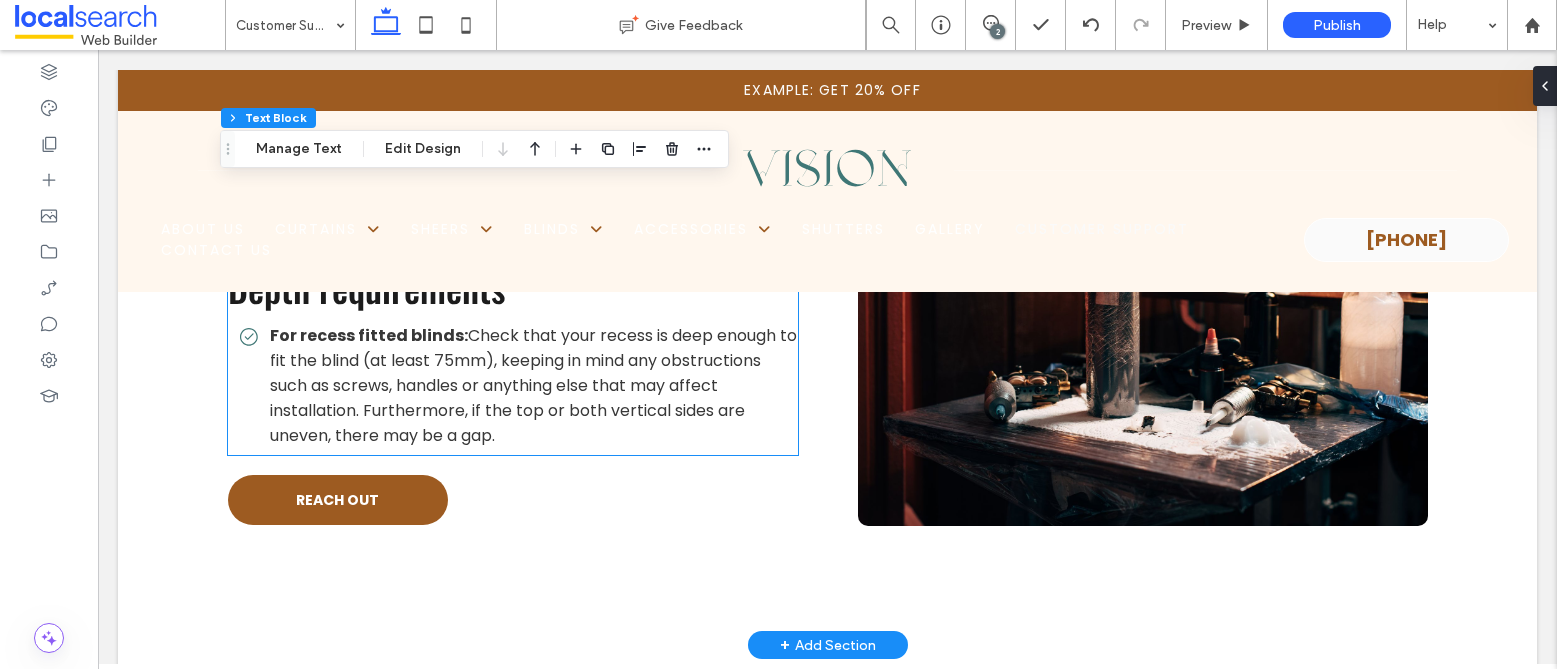 scroll, scrollTop: 9934, scrollLeft: 0, axis: vertical 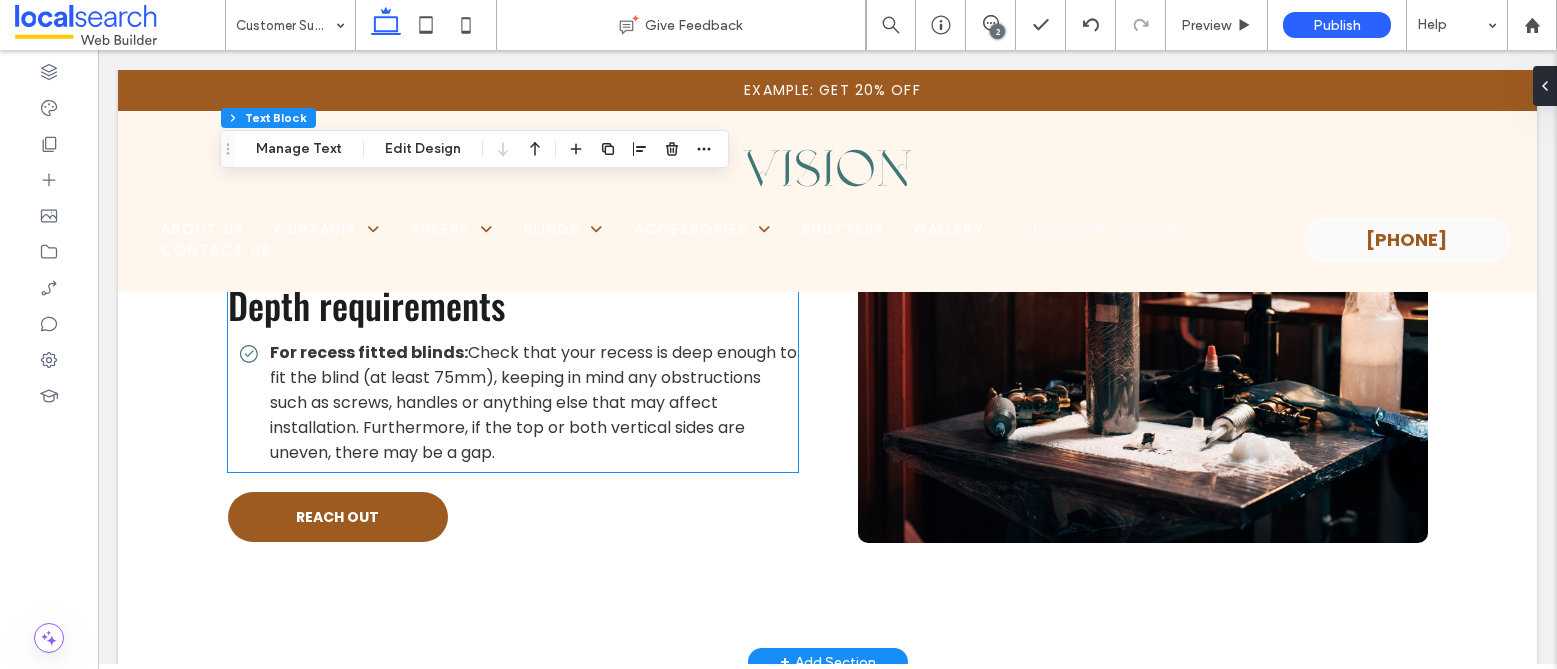 click on "Depth requirements" at bounding box center (366, 304) 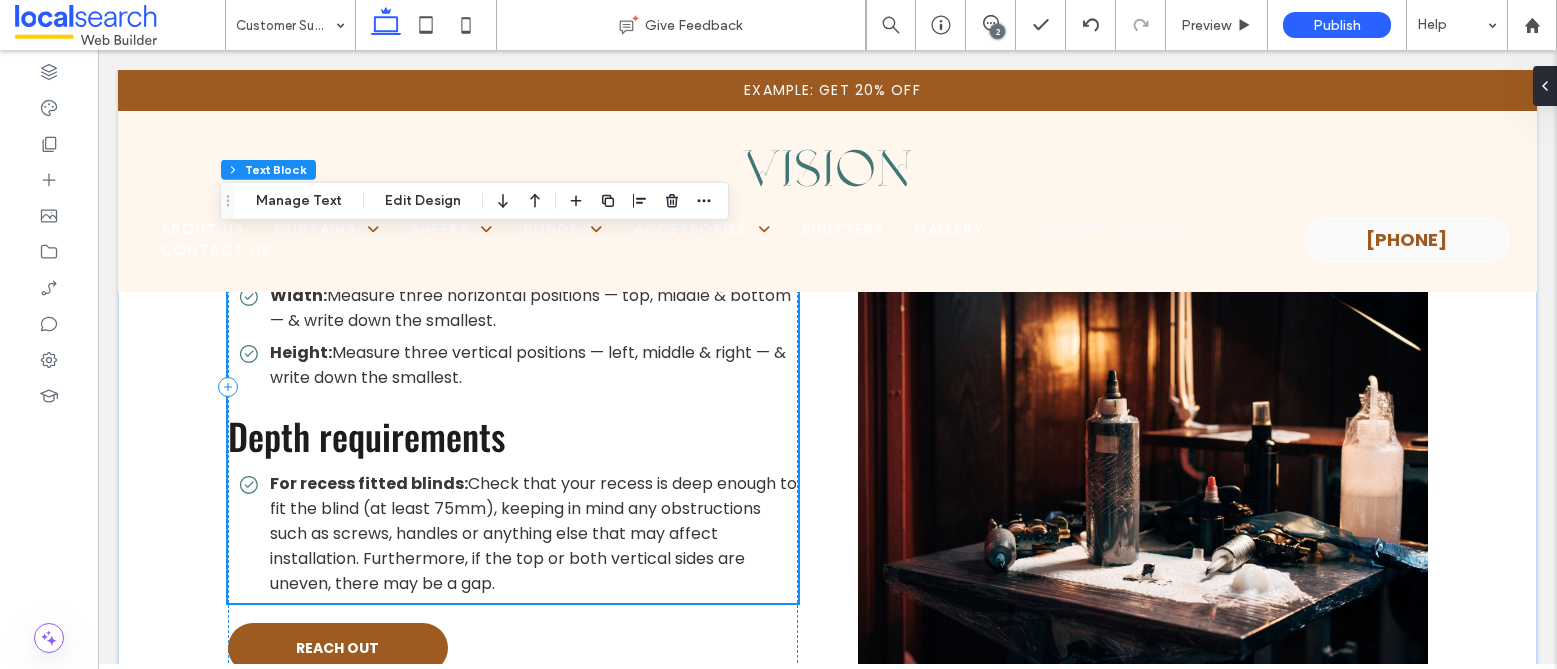 scroll, scrollTop: 9802, scrollLeft: 0, axis: vertical 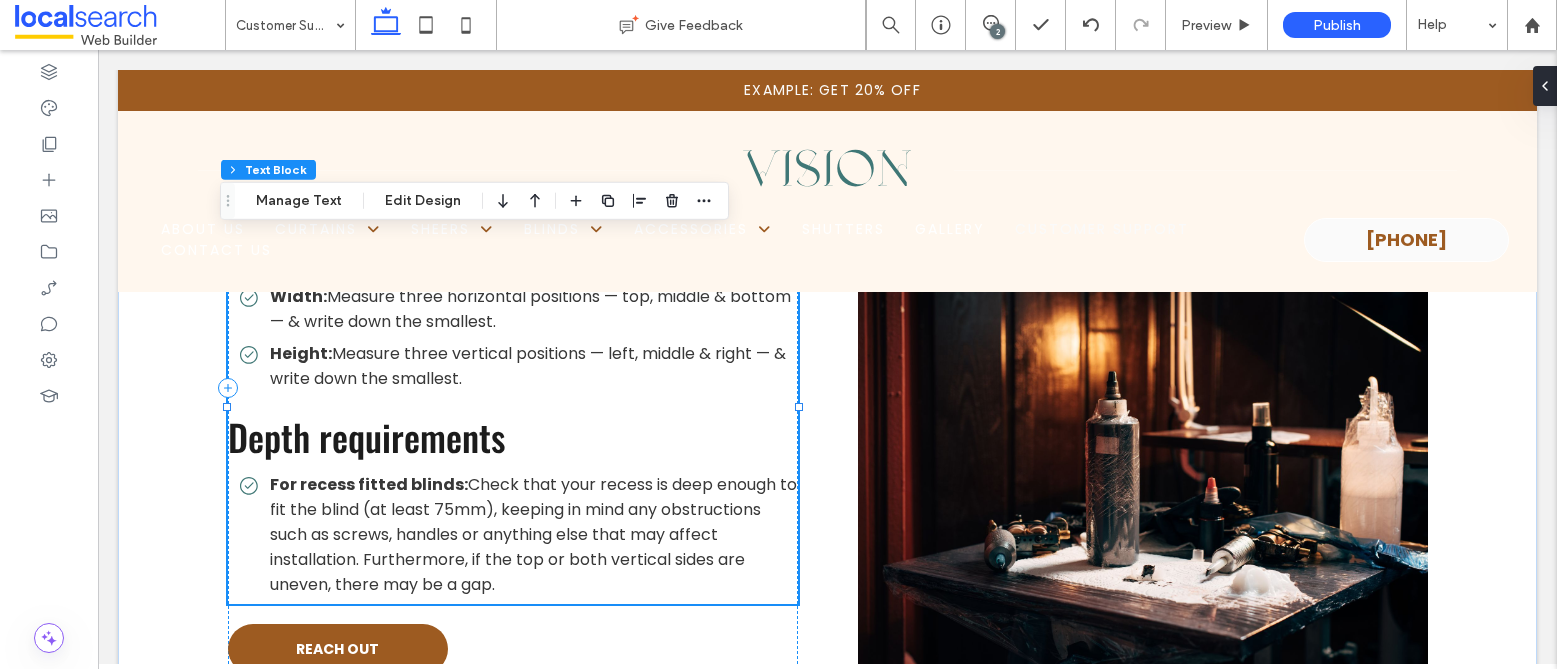 click on "Depth requirements" at bounding box center [366, 436] 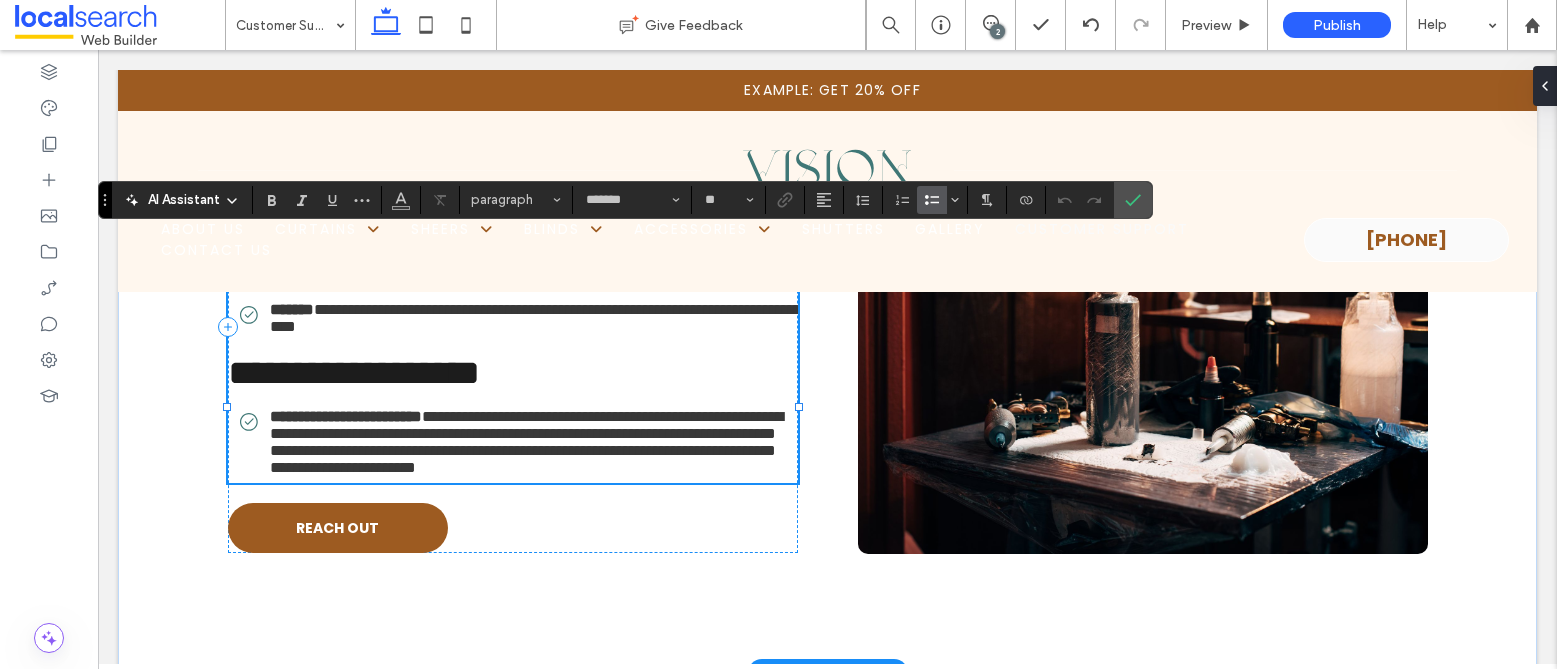 type on "******" 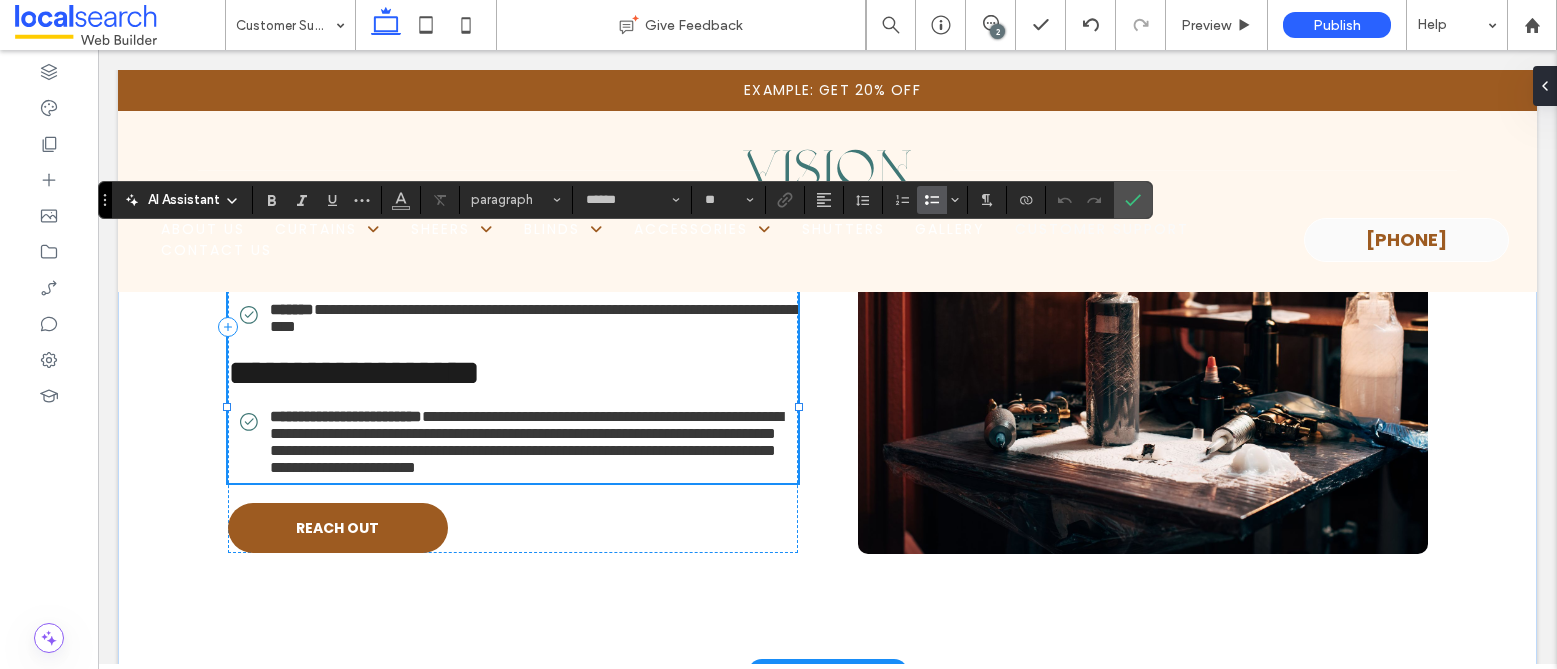 click on "**********" at bounding box center (354, 373) 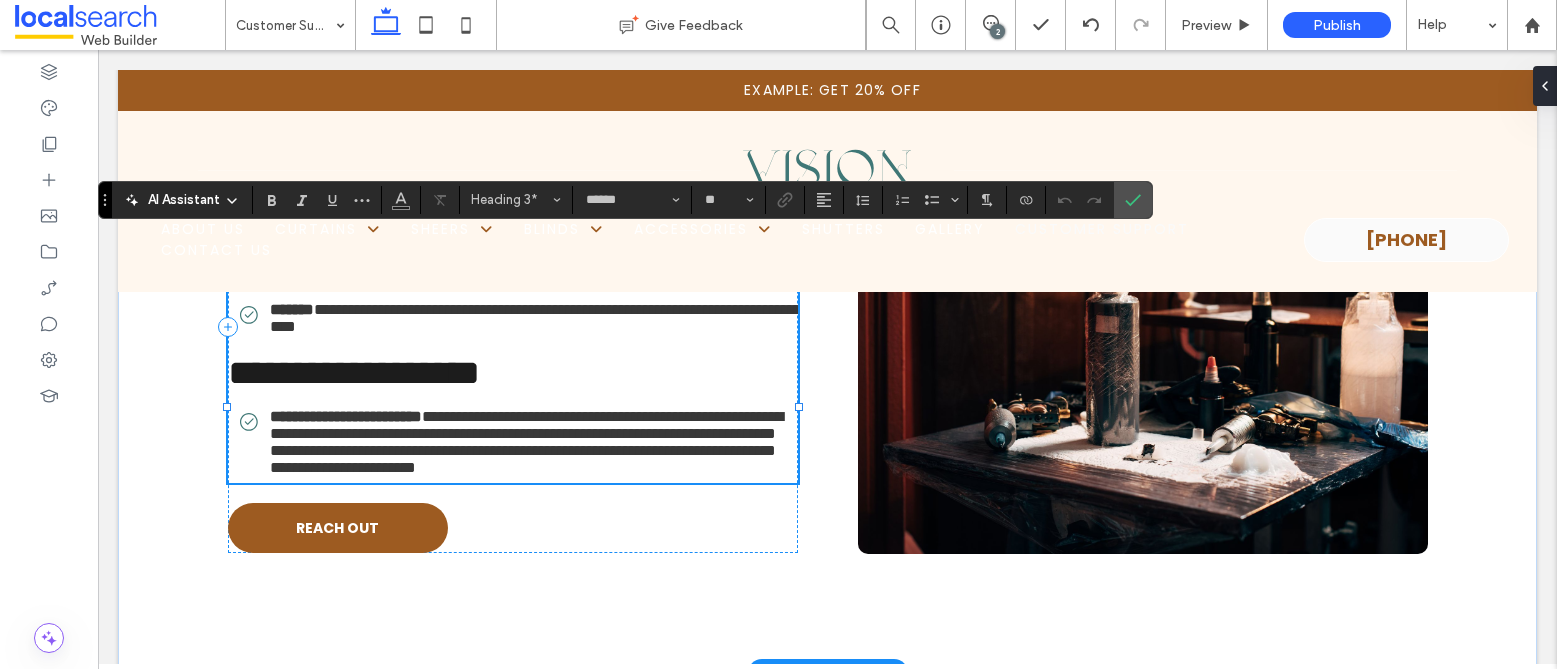 type 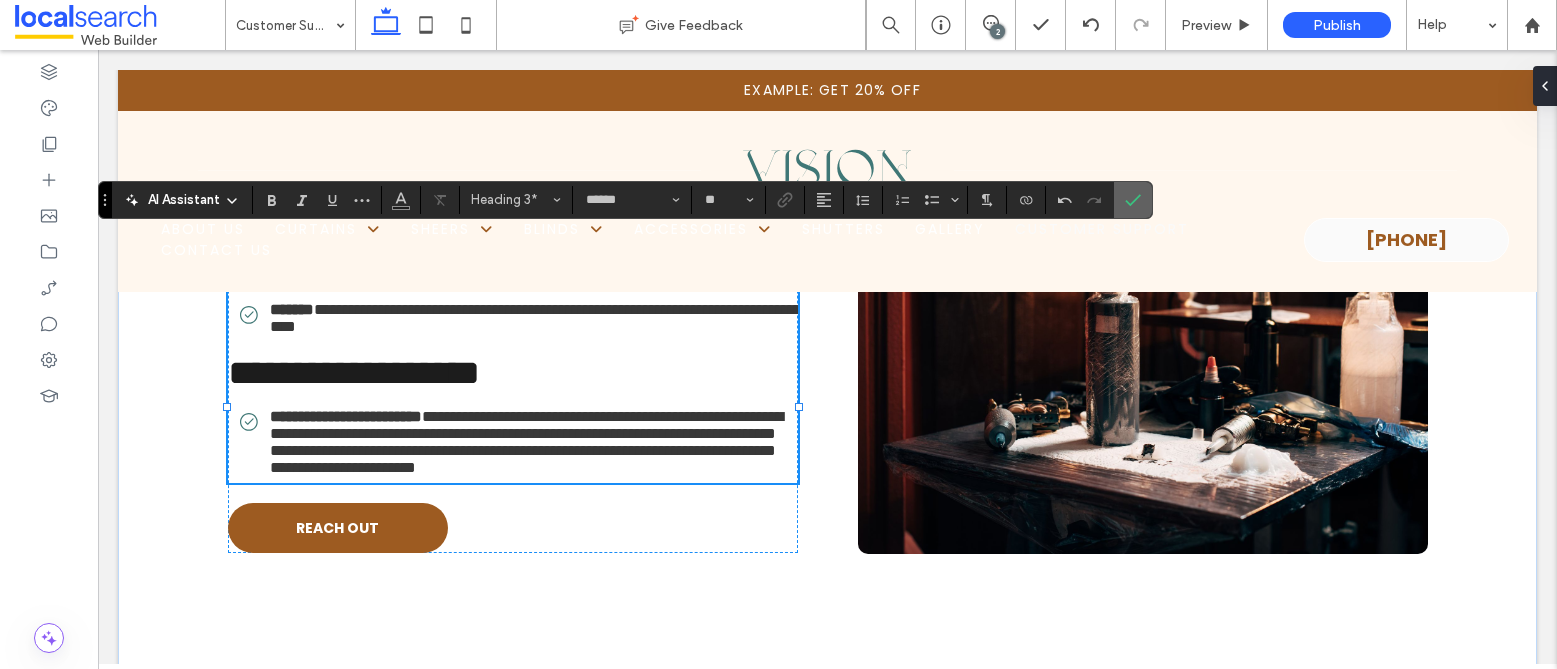 click 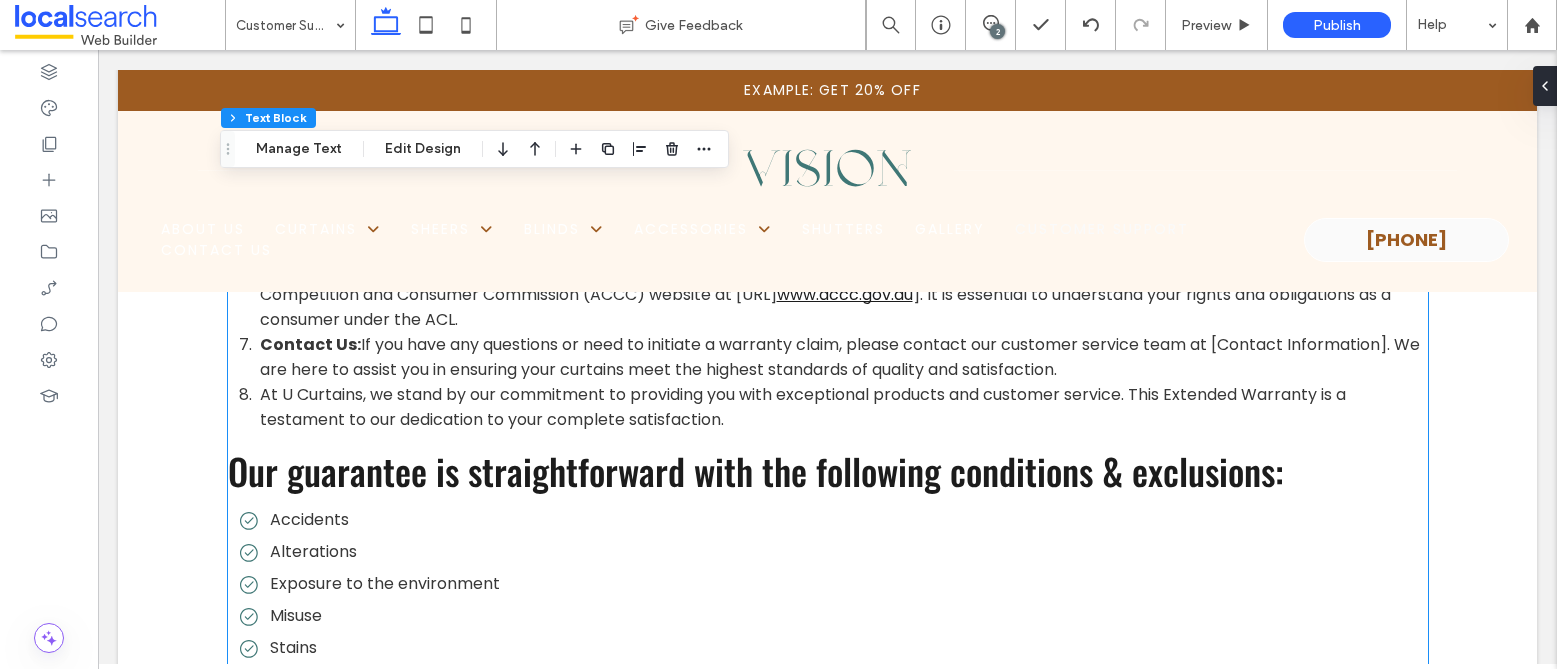 scroll, scrollTop: 11703, scrollLeft: 0, axis: vertical 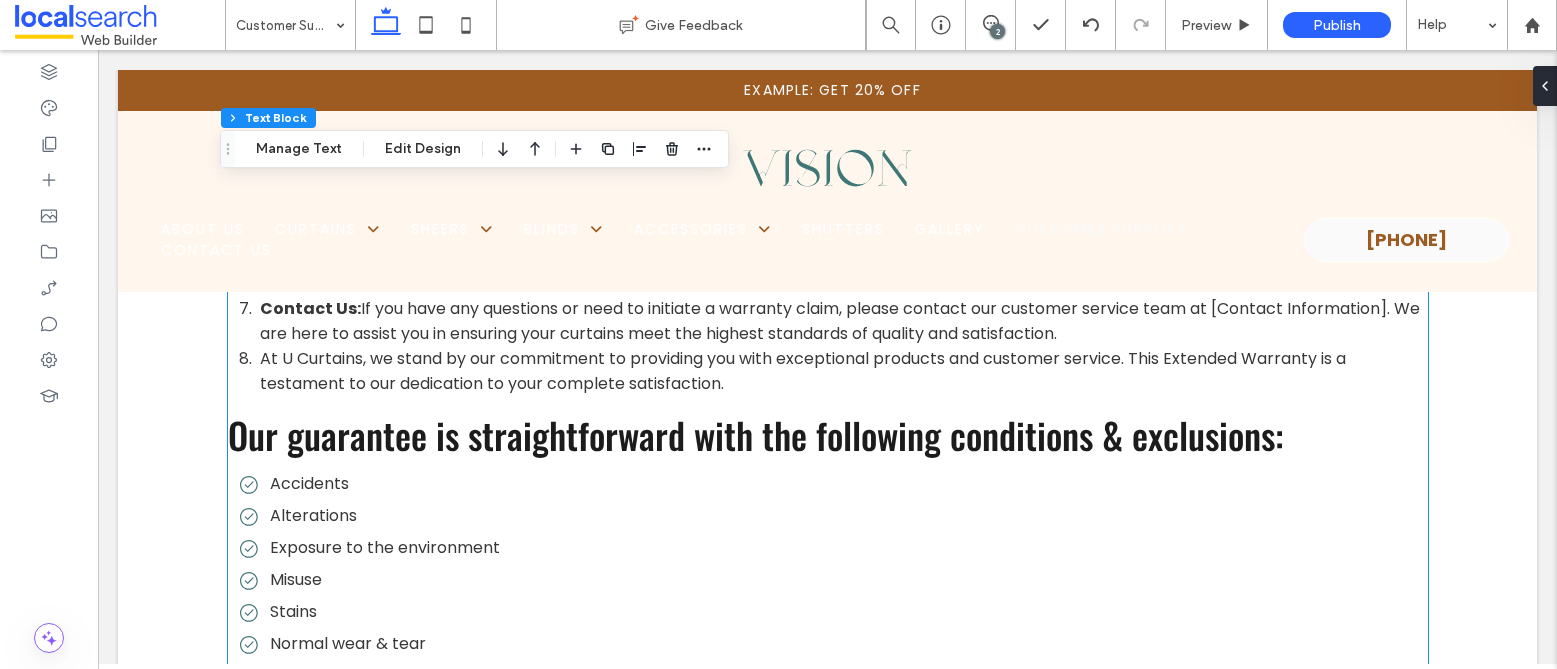 click on "Our guarantee is straightforward with the following conditions & exclusions:" at bounding box center (756, 434) 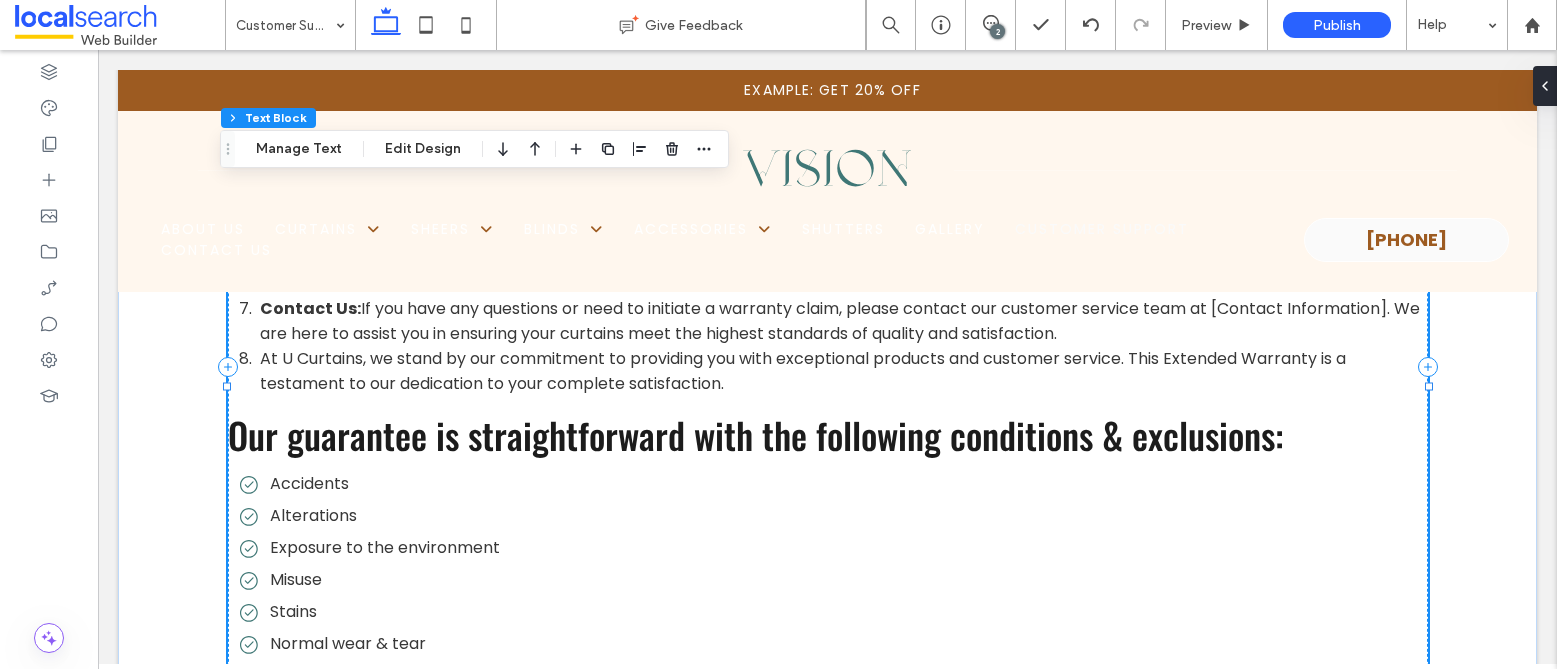 click on "Our guarantee is straightforward with the following conditions & exclusions:" at bounding box center (756, 434) 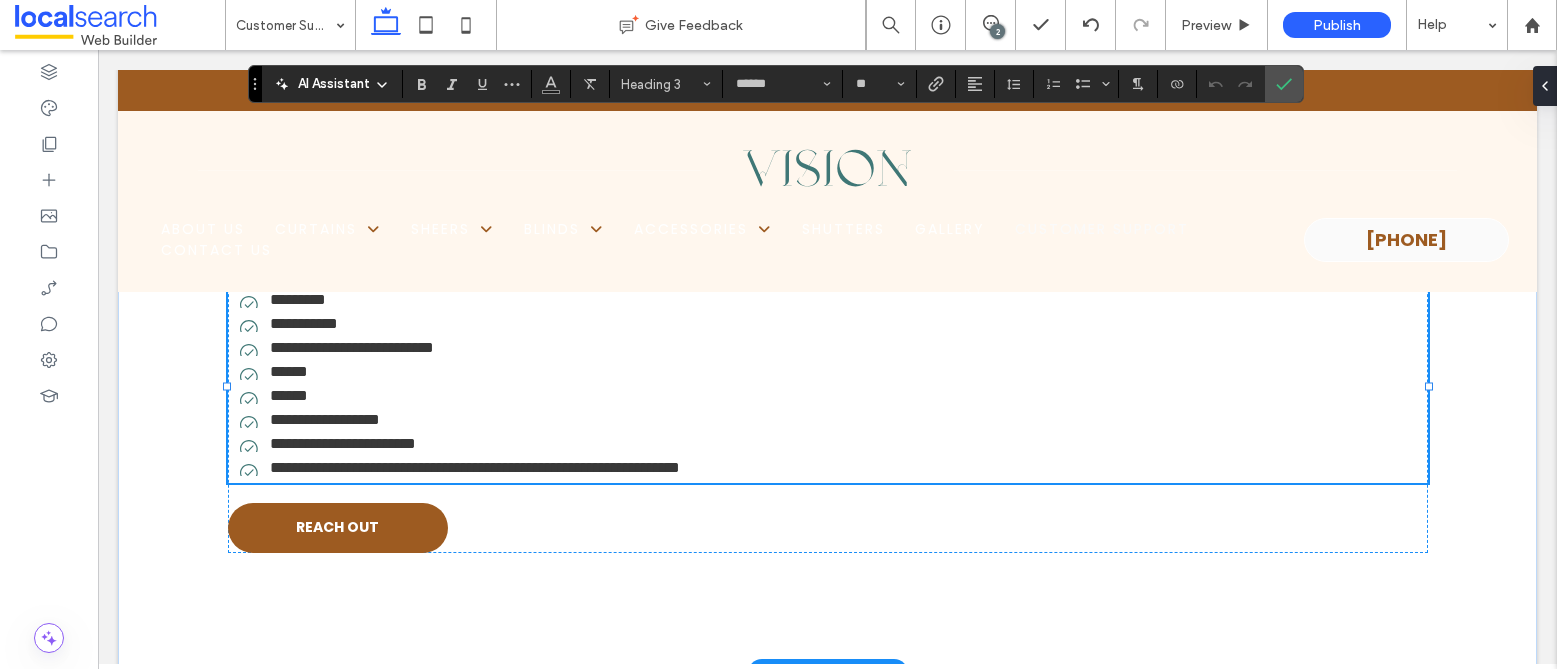 drag, startPoint x: 229, startPoint y: 461, endPoint x: 1265, endPoint y: 453, distance: 1036.0309 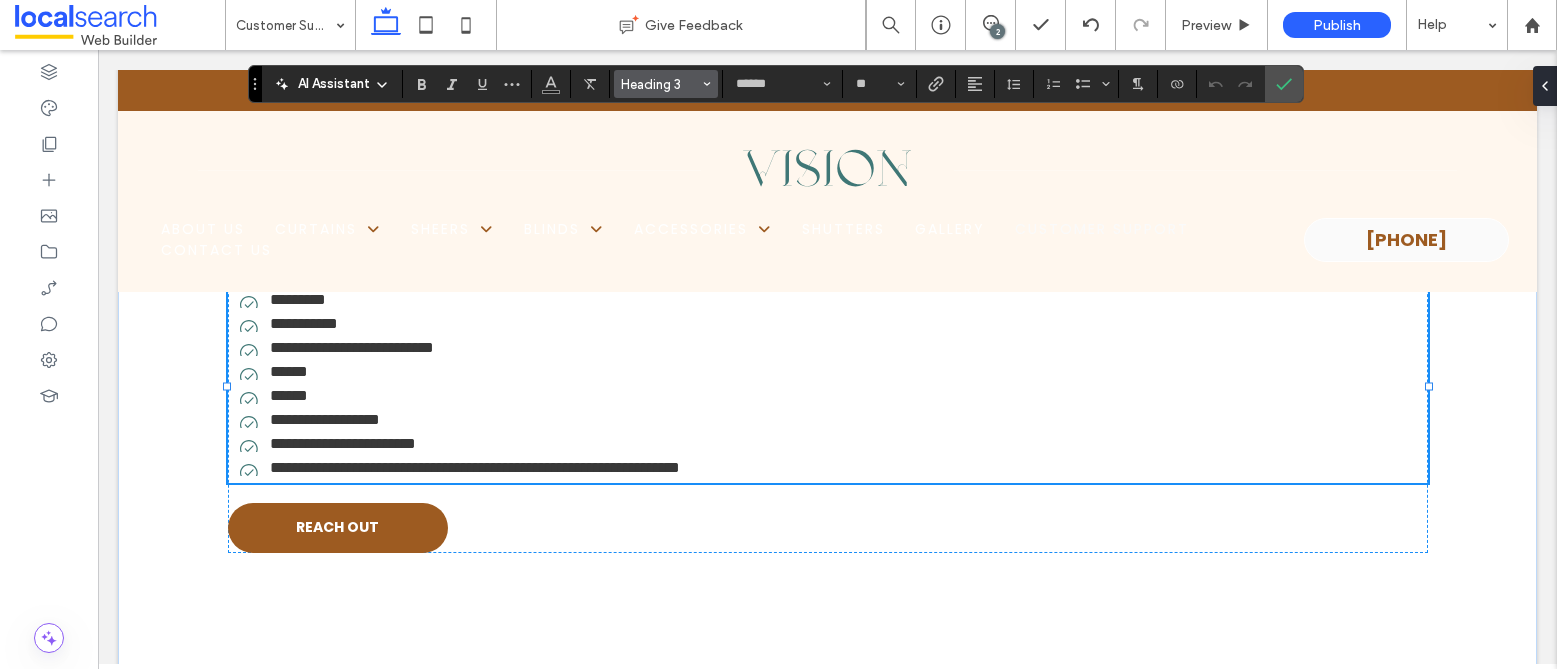 click on "Heading 3" at bounding box center [660, 84] 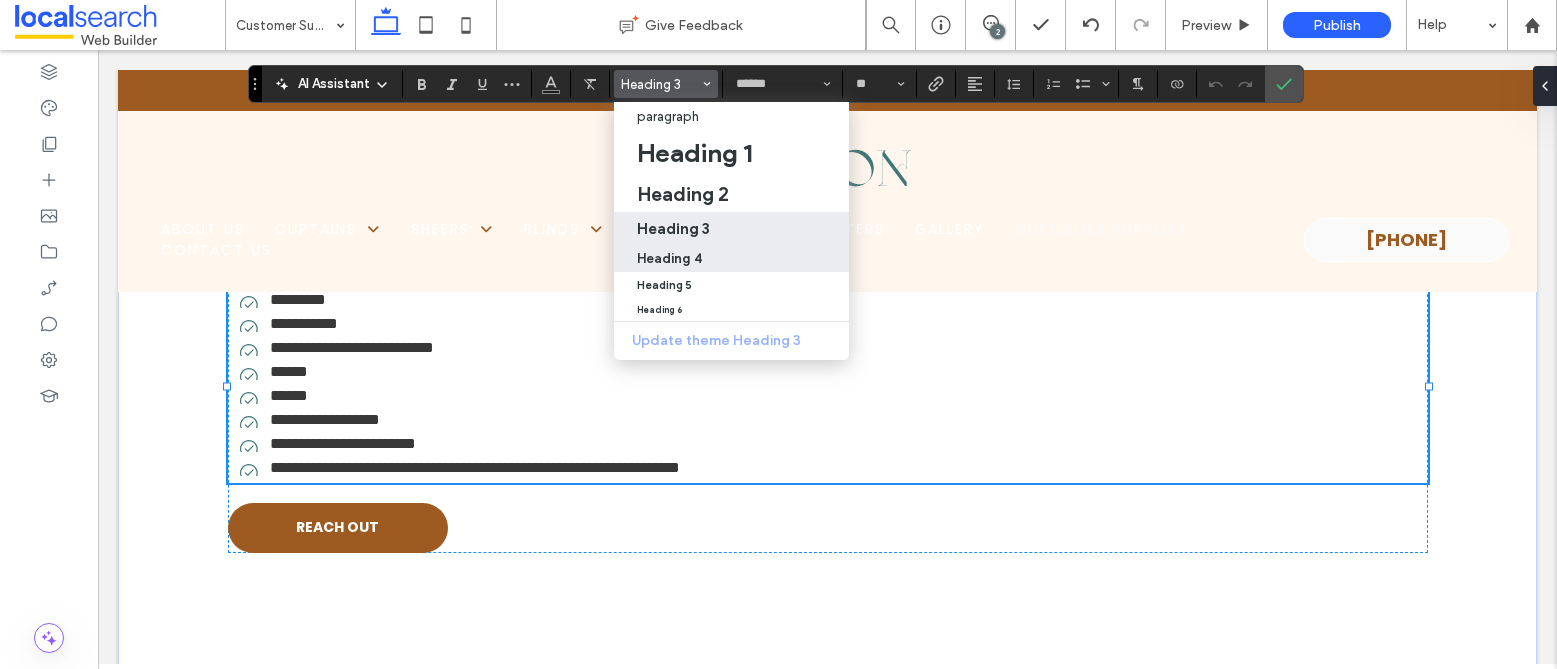 click on "Heading 4" at bounding box center [669, 258] 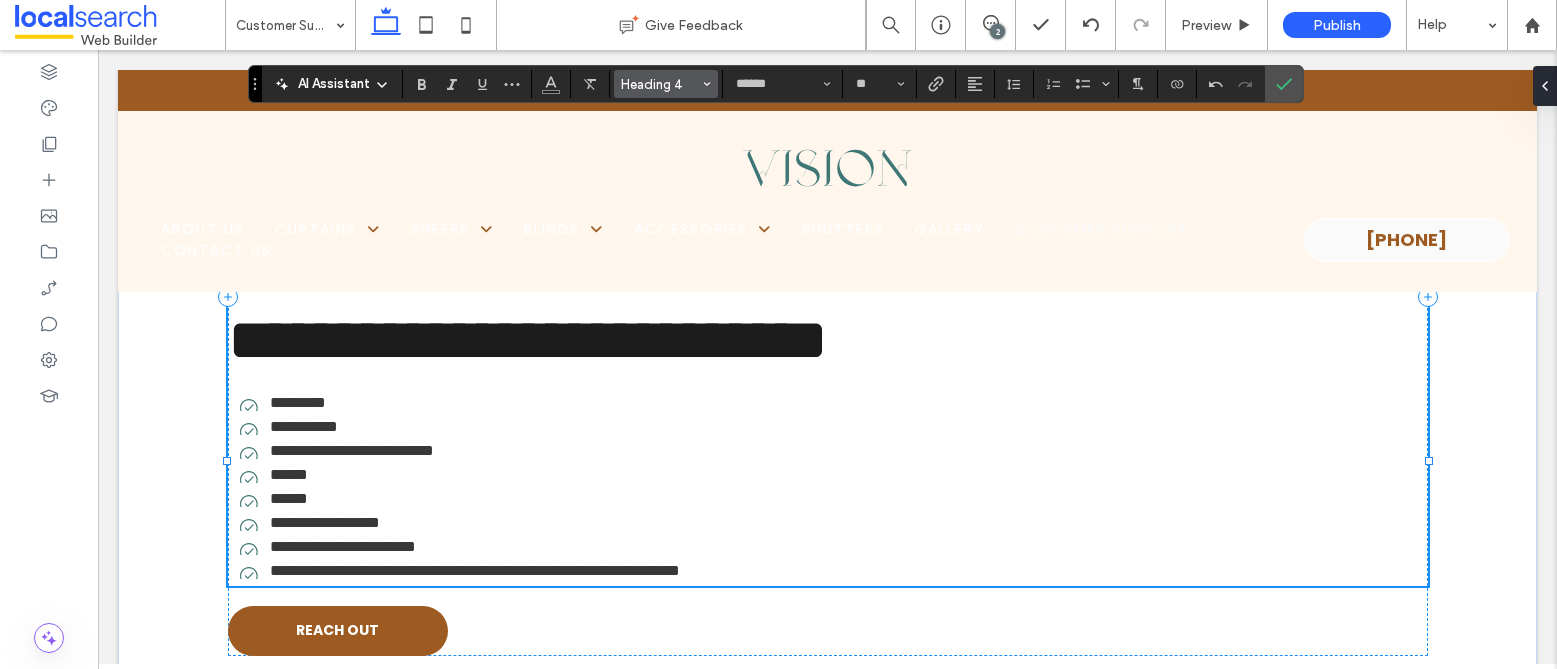 click on "Heading 4" at bounding box center (660, 84) 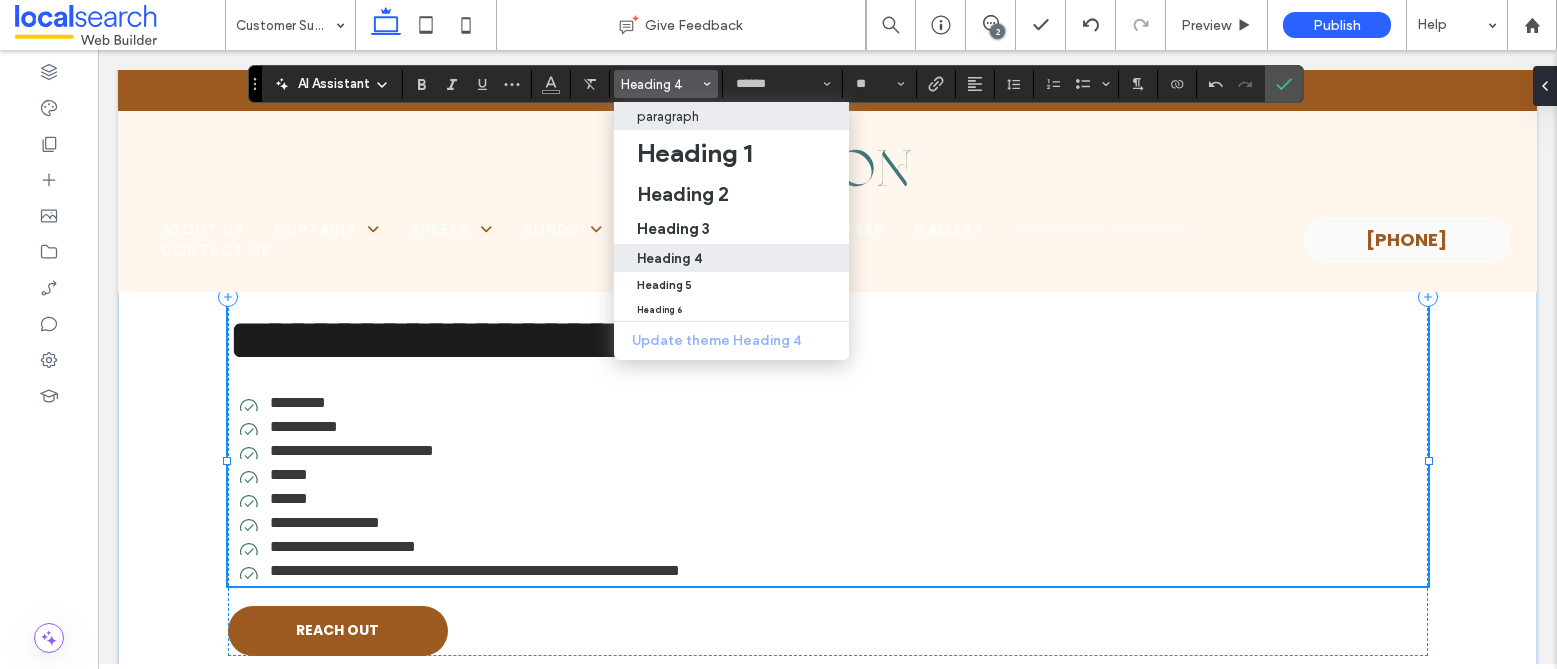 click on "paragraph" at bounding box center [668, 116] 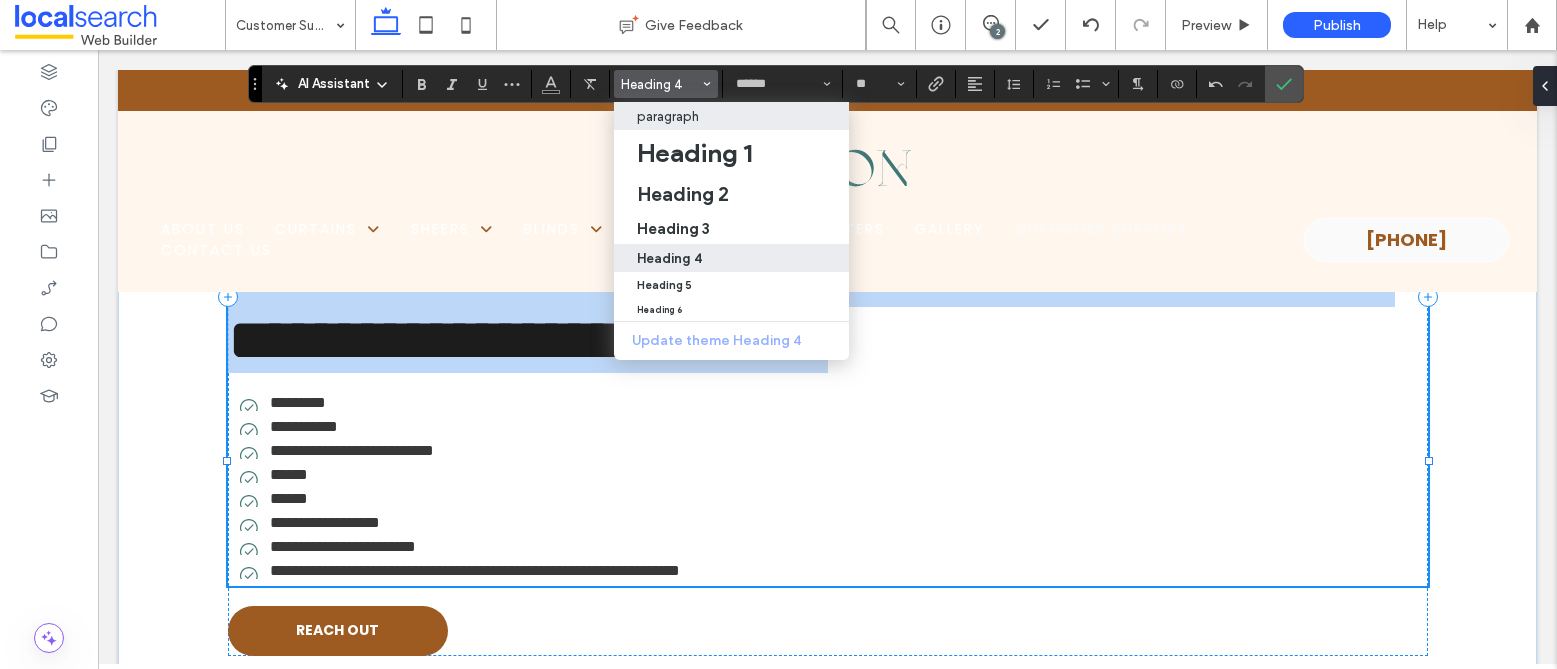 type on "*******" 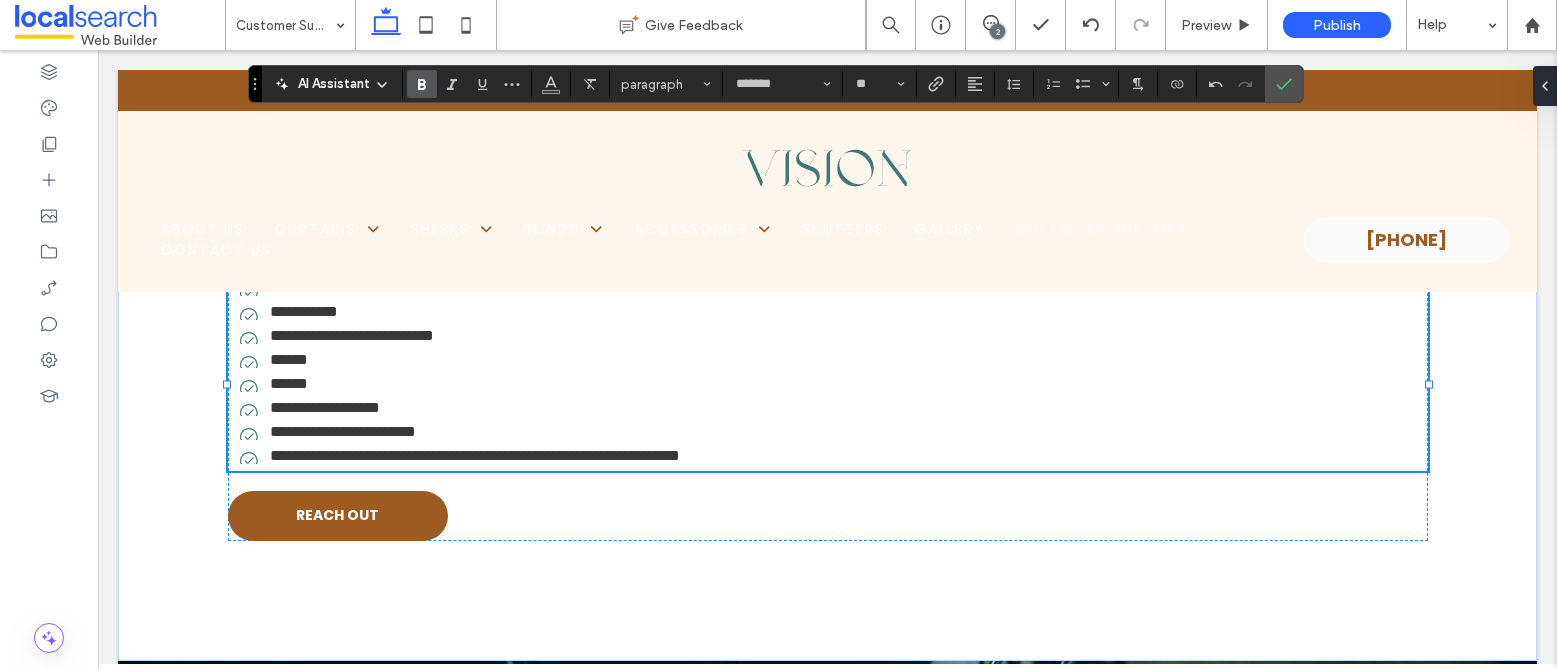 click 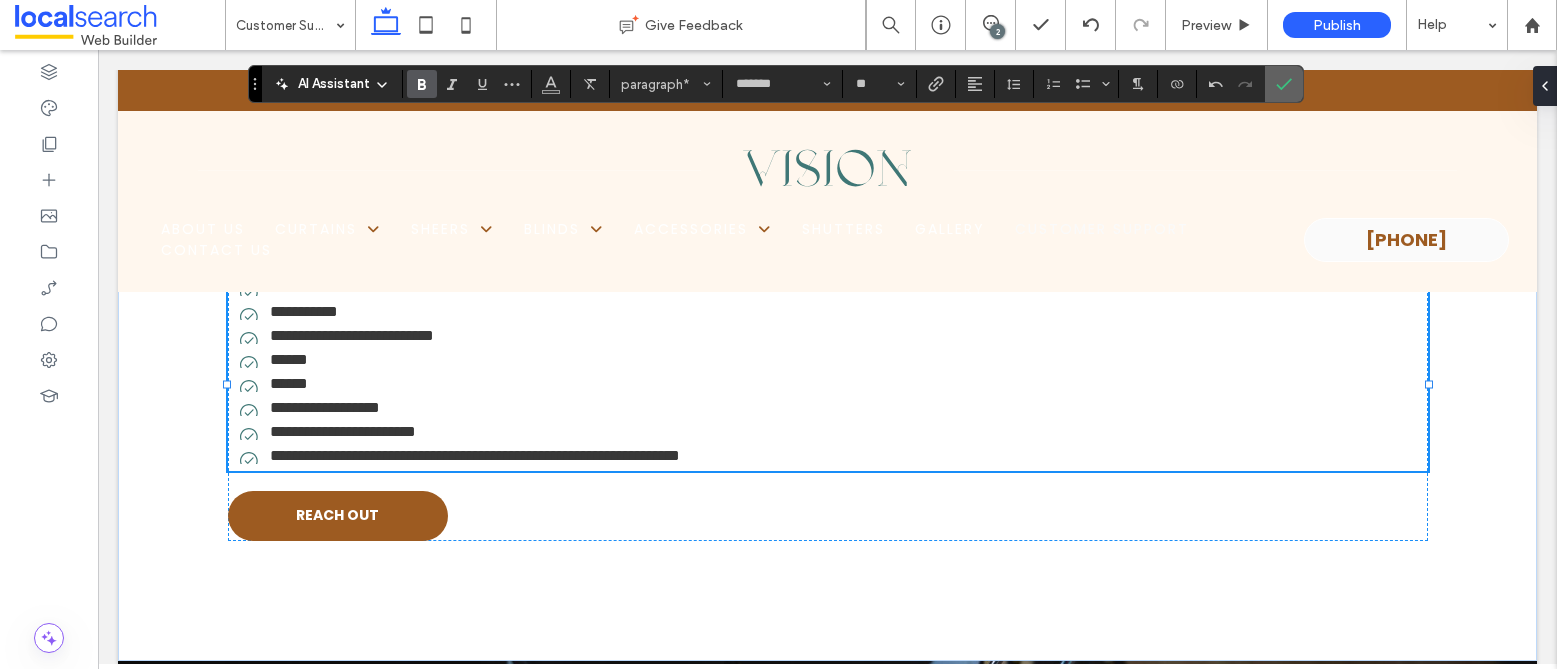 click 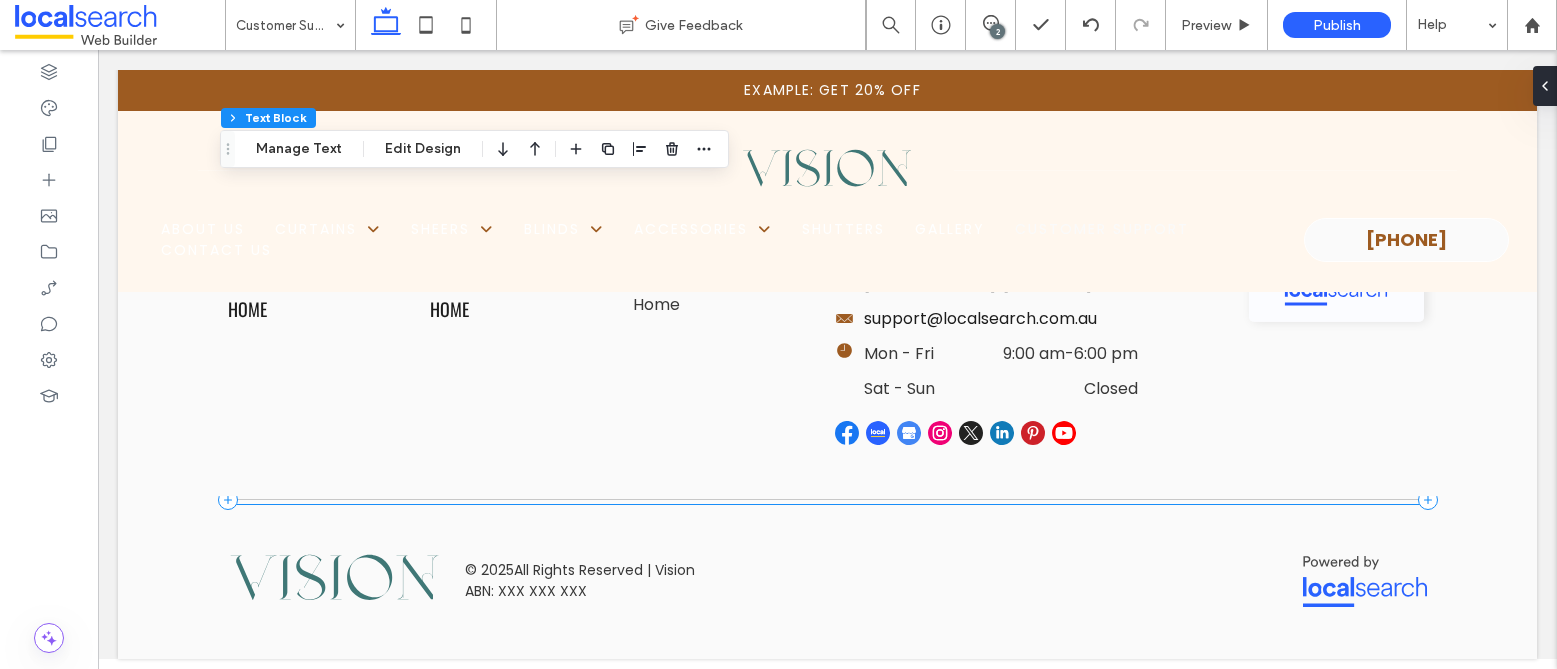 scroll, scrollTop: 13286, scrollLeft: 0, axis: vertical 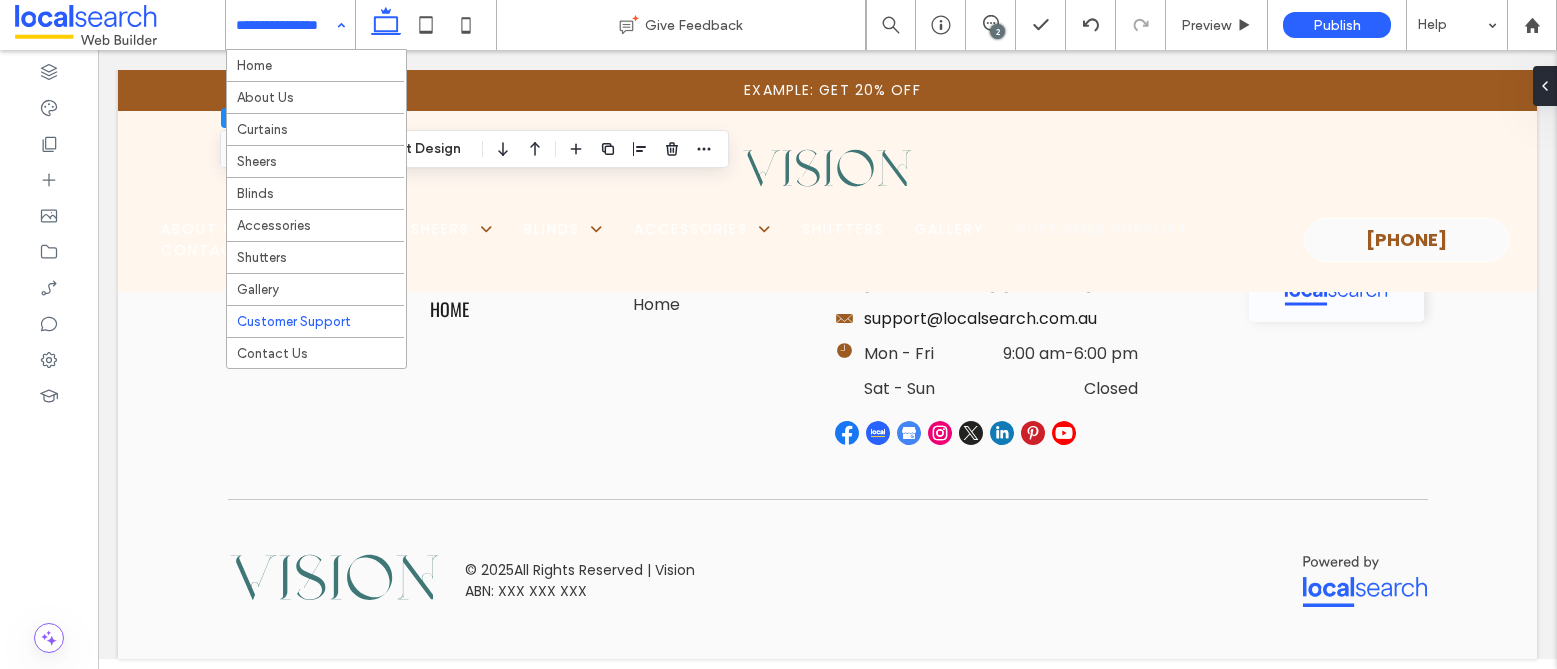 click on "Home About Us Curtains Sheers Blinds Accessories Shutters Gallery Customer Support Contact Us" at bounding box center [290, 25] 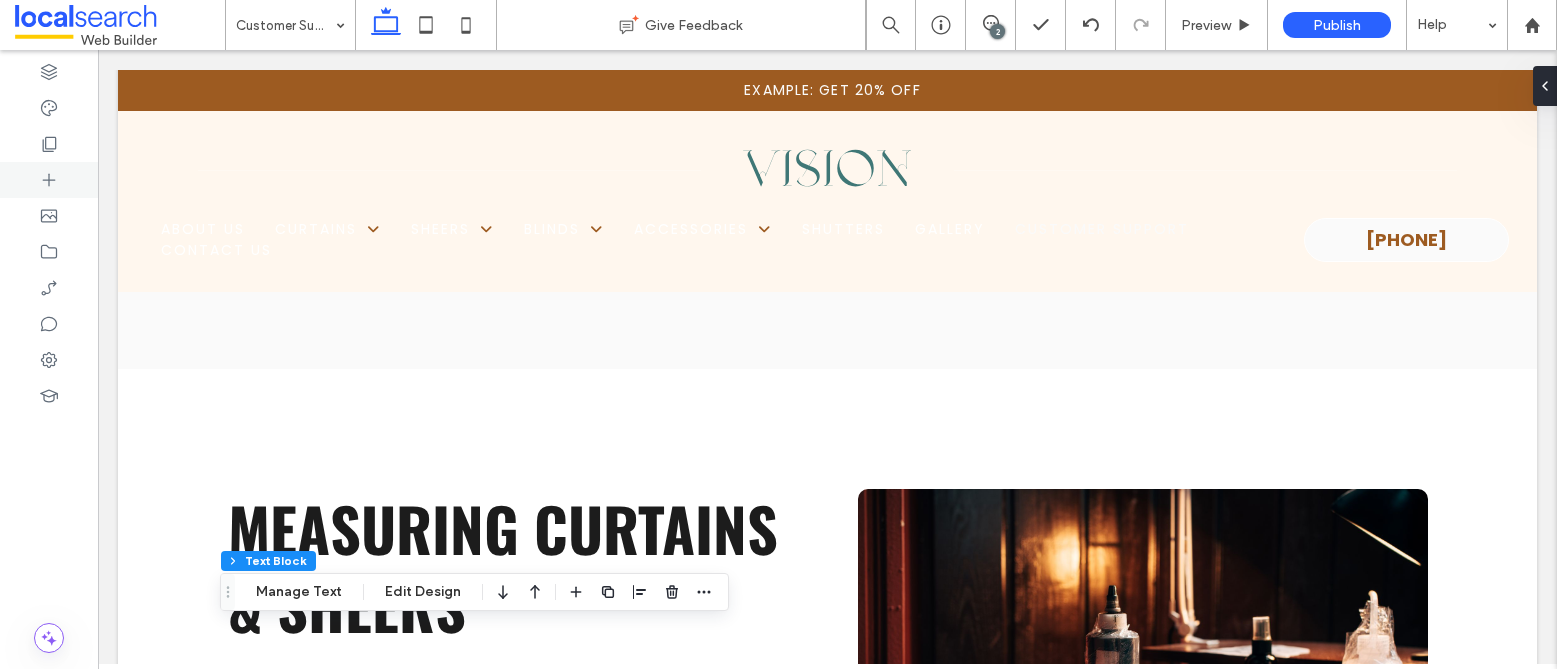scroll, scrollTop: 1507, scrollLeft: 0, axis: vertical 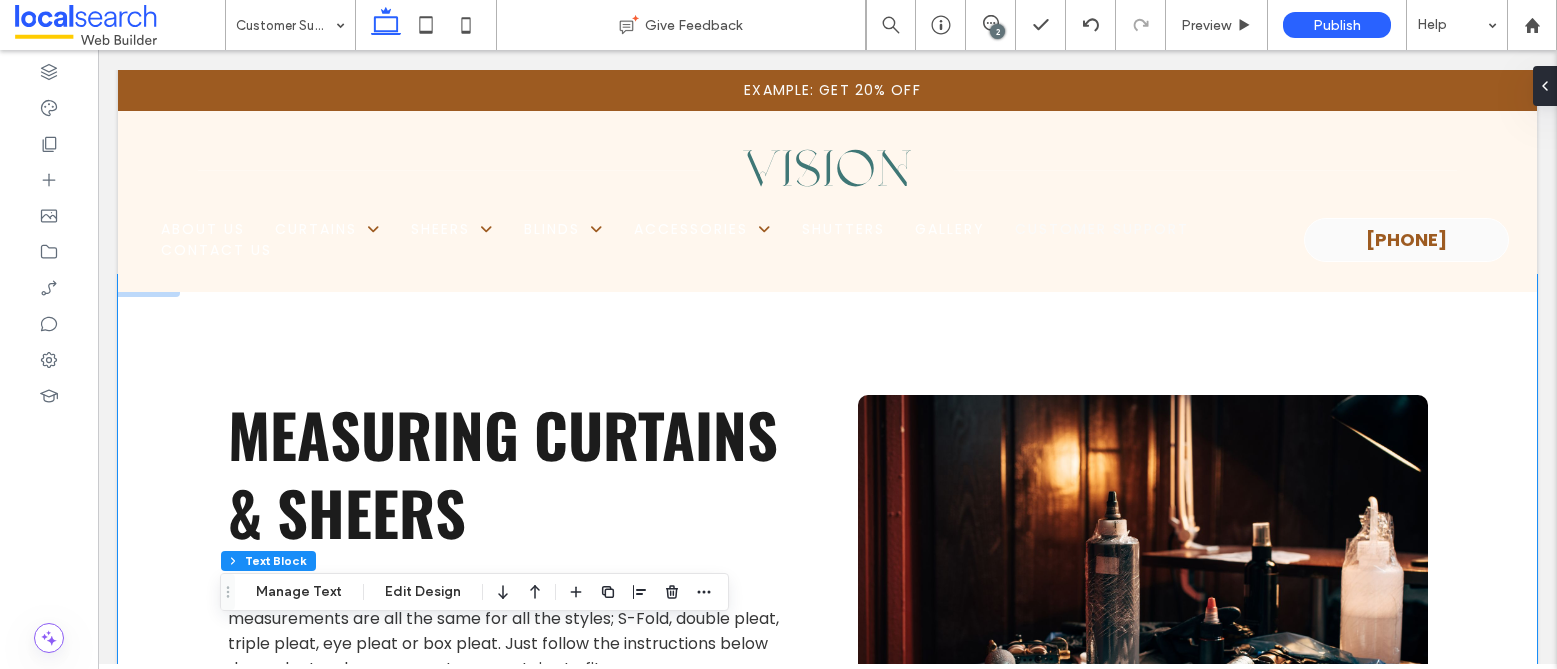 click on "Measuring Curtains & Sheers
Whether you want to install curtains, sheers or a pelmet, the measurements are all the same for all the styles; S-Fold, double pleat, triple pleat, eye pleat or box pleat. Just follow the instructions below dependent on how you want your curtains to fit. Measuring within an Architrave If you want your curtains or sheers to fit at the window’s architrave, we will make them to your exact measurements with no deductions.  Measure as follows: Width:  Measure the width from the outer edge of the architrave, left to right. Height:  Measure the height from the top of the architrave to where you want the curtains to finish. Track:  The track’s length will be the same as your window’s width, and the height will be included with the curtains — no need for deductions. When we place the order, we will reduce the track’s height. If you’re using your own track, you’ll need to reduce the track’s height when measuring for us.
Reach Out" at bounding box center (827, 825) 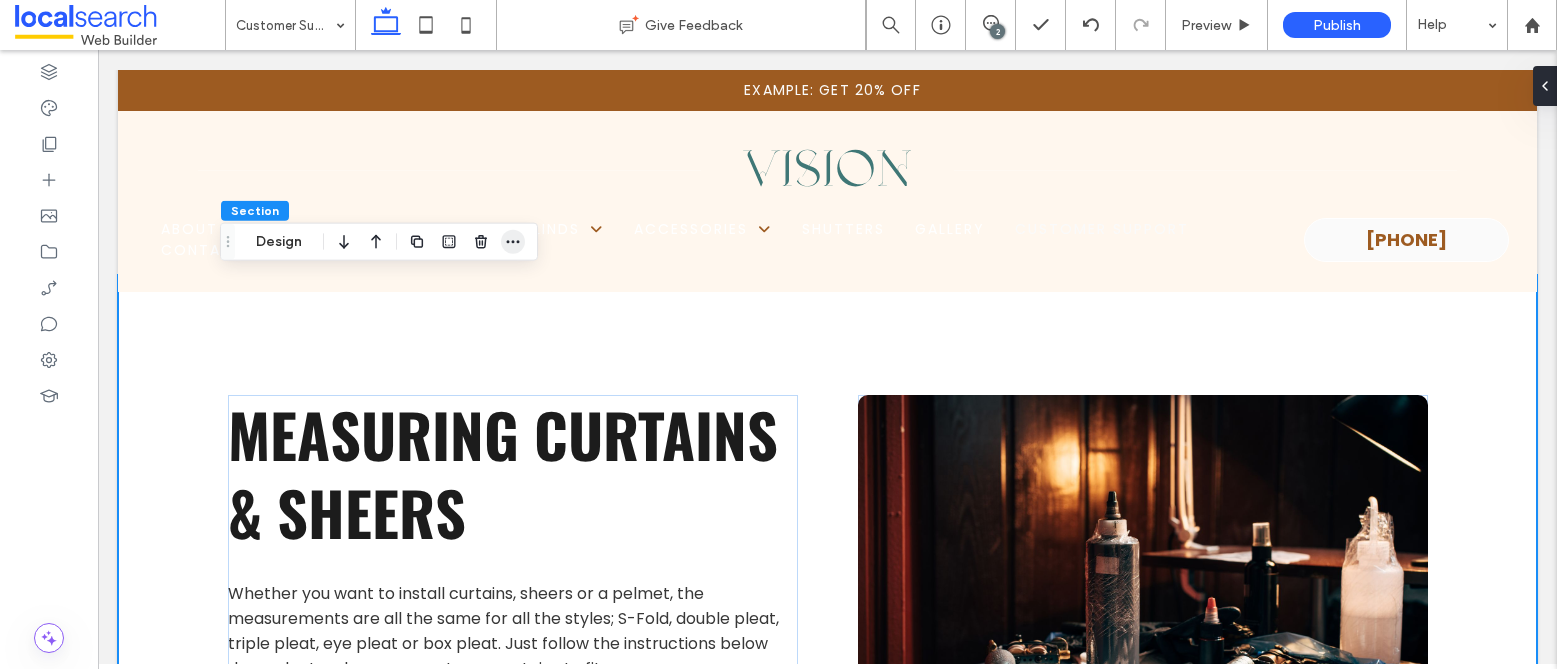 click 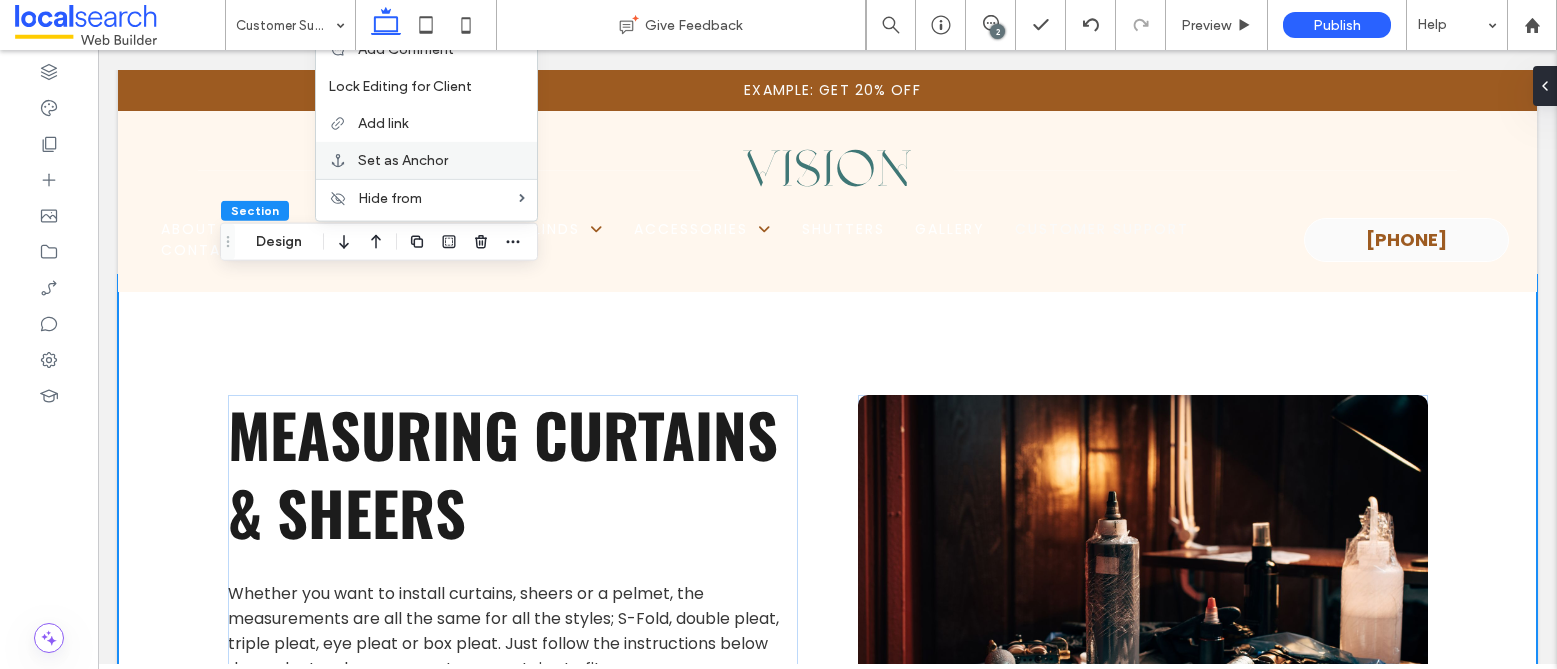 click on "Set as Anchor" at bounding box center [403, 160] 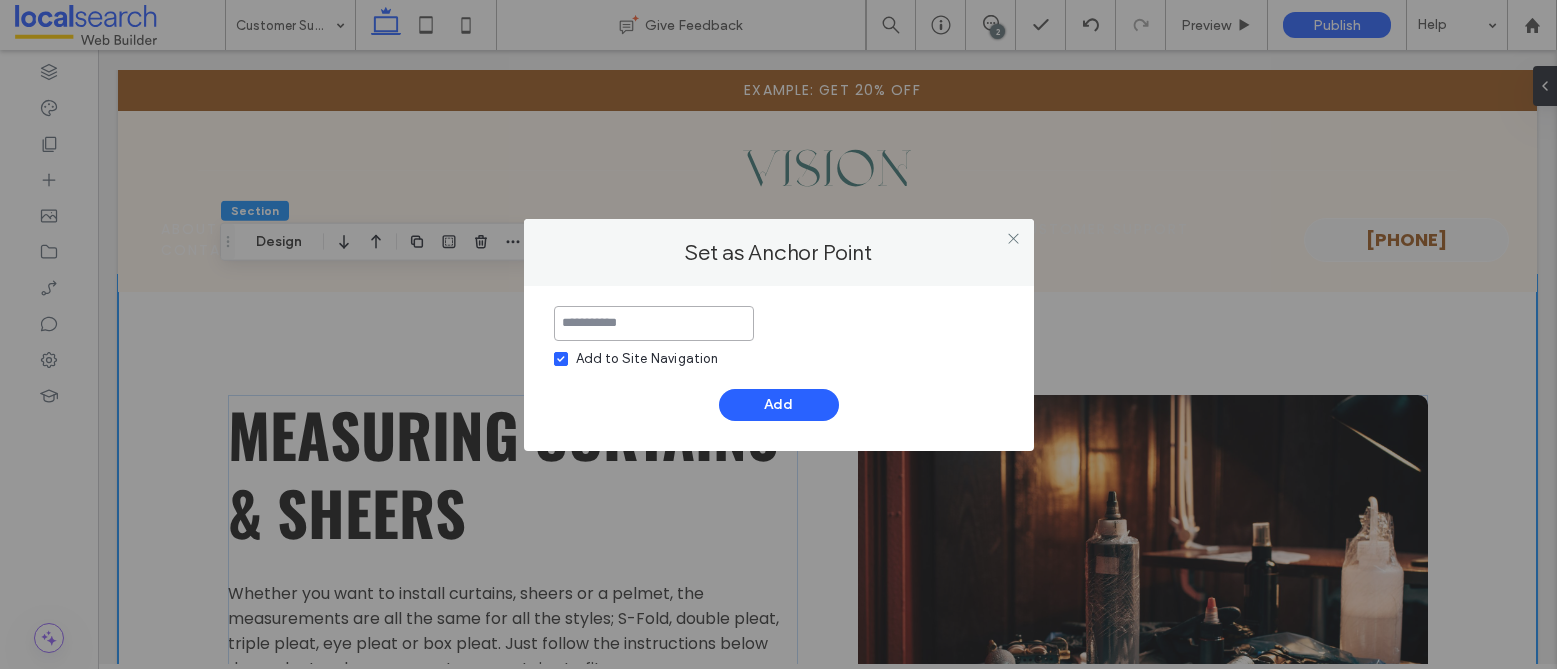 paste on "**********" 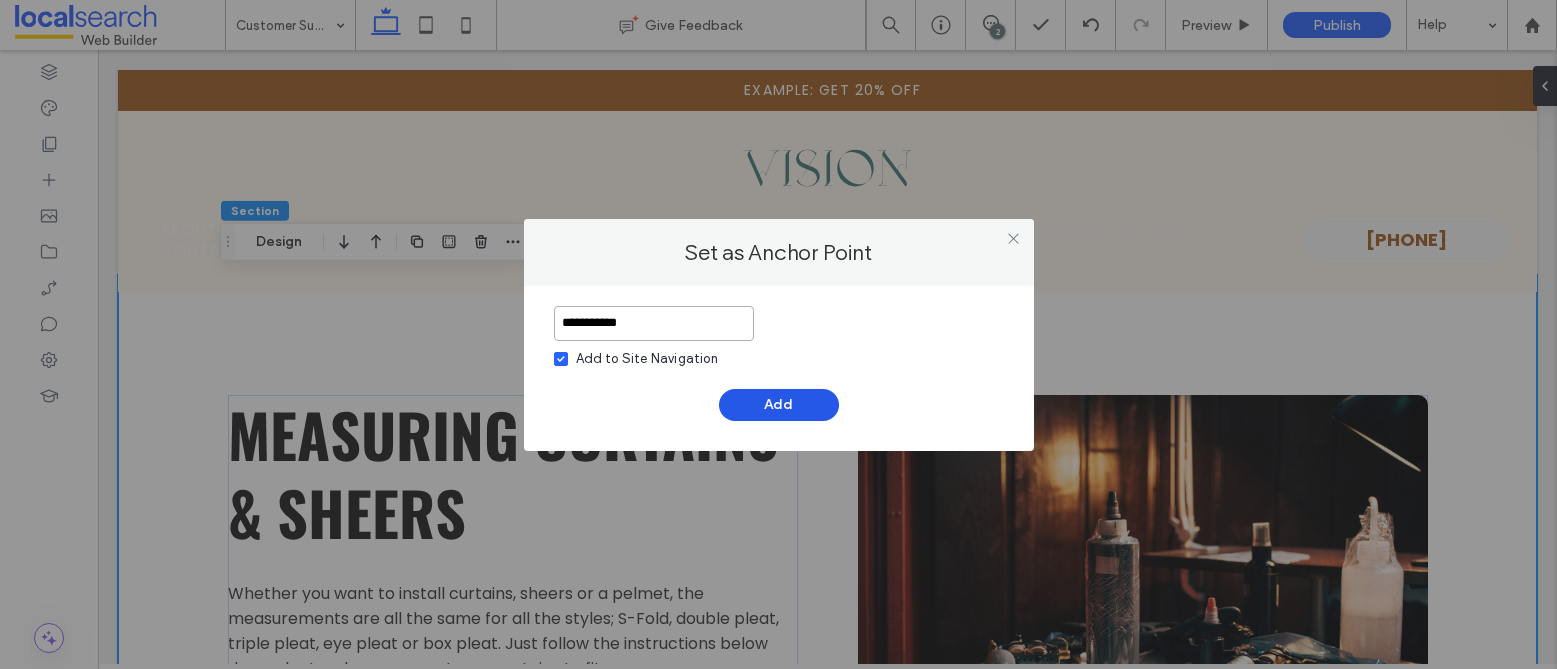 type on "**********" 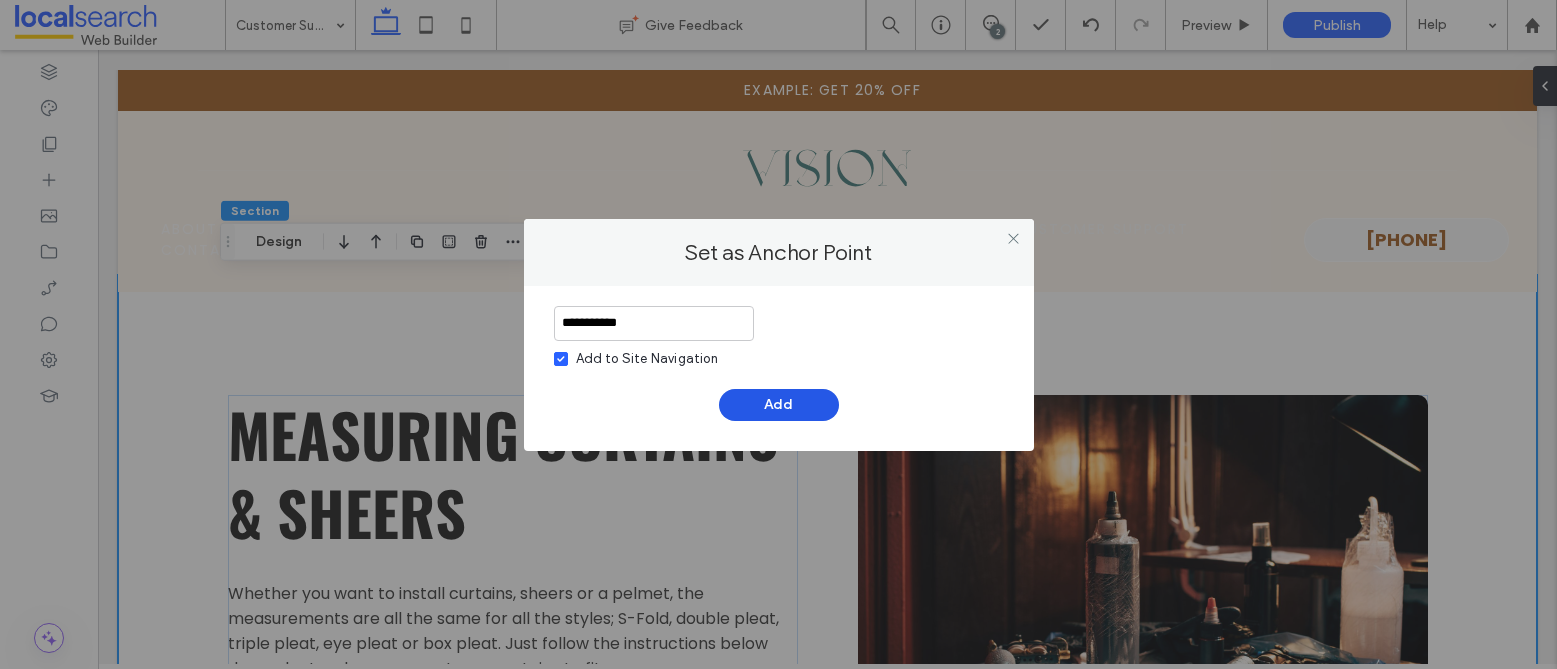 click on "Add" at bounding box center (779, 405) 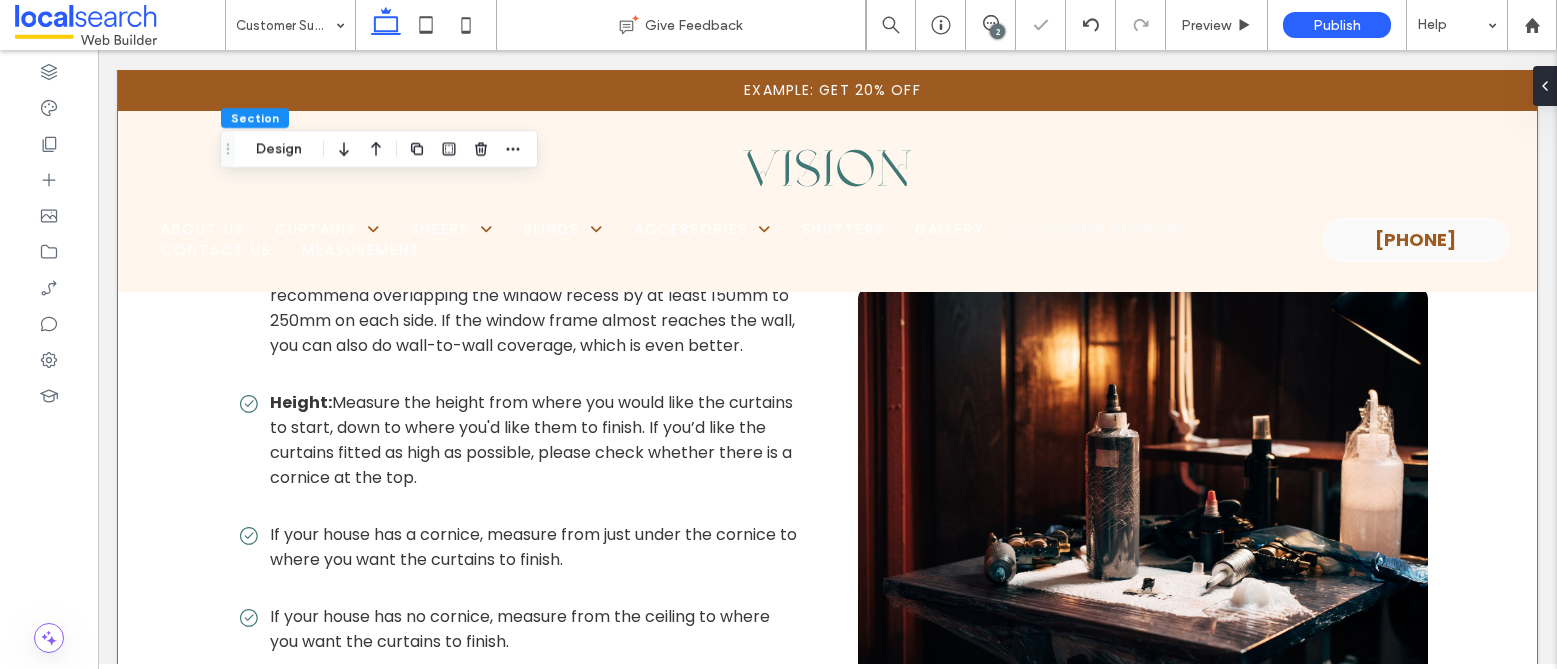 scroll, scrollTop: 3152, scrollLeft: 0, axis: vertical 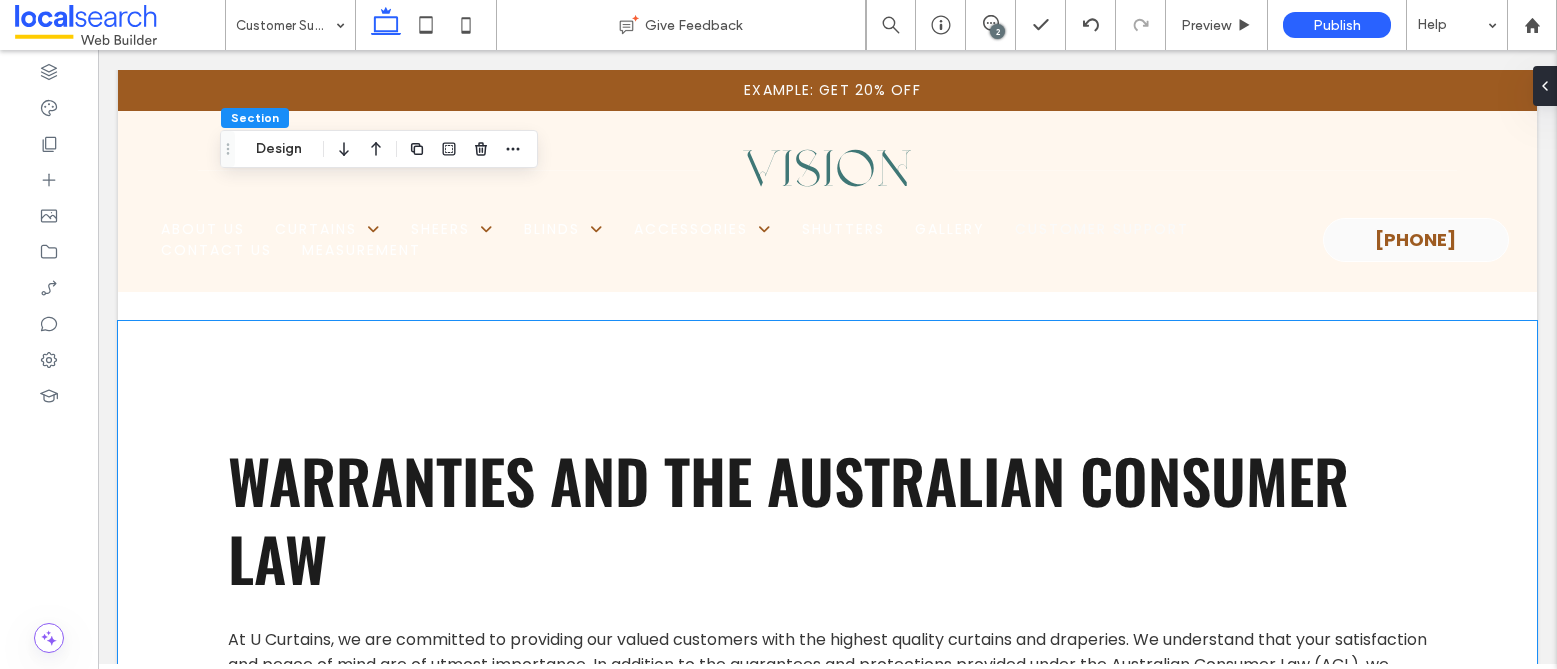 click on "WARRANTIES AND THE AUSTRALIAN CONSUMER LAW
At U Curtains, we are committed to providing our valued customers with the highest quality curtains and draperies. We understand that your satisfaction and peace of mind are of utmost importance. In addition to the guarantees and protections provided under the Australian Consumer Law (ACL), we offer this Extended Warranty to further ensure your confidence in our products. This Extended Warranty outlines the additional benefits you will receive, in addition to your existing rights and remedies under the ACL. Extended Warranty Coverage   Duration:  This Extended Warranty covers your curtains for a period of 1-15yrs from the date of purchase. The exact duration of coverage may vary depending on the specific purchase and circumstances. Major Failures:  In the event of a major failure as defined by the ACL, you are entitled to a replacement or a refund. Reasonably Foreseeable Loss or Damage: Failure to Meet Consumer Guarantees: Consumer Guarantees:" at bounding box center (827, 783) 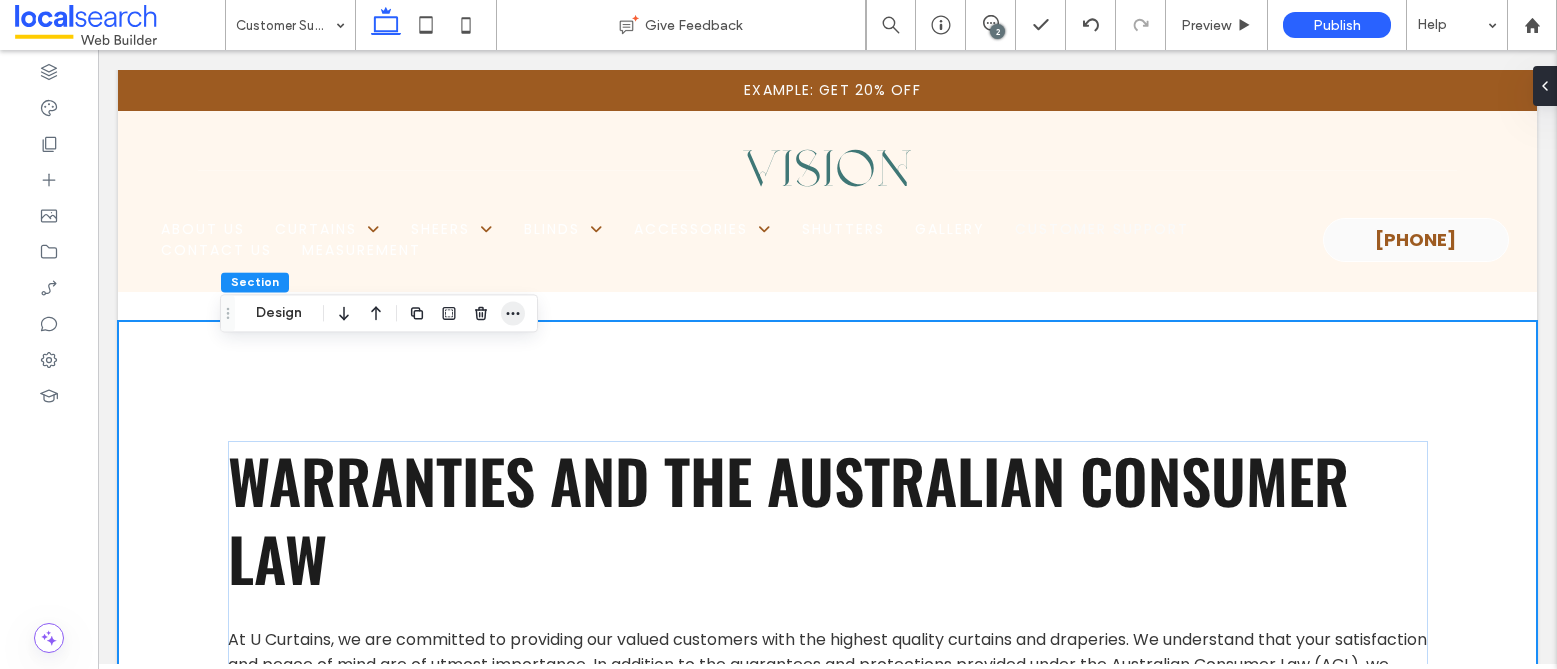 click 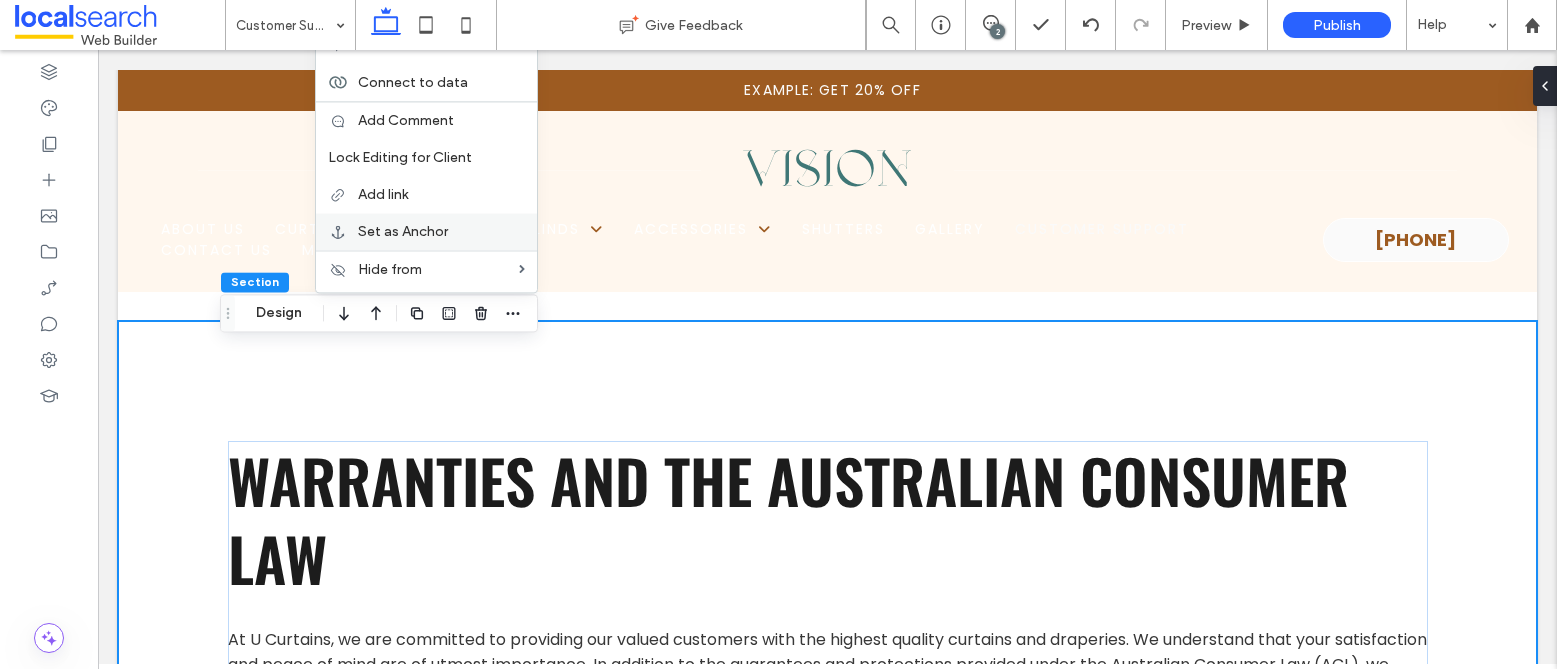 click on "Set as Anchor" at bounding box center (403, 231) 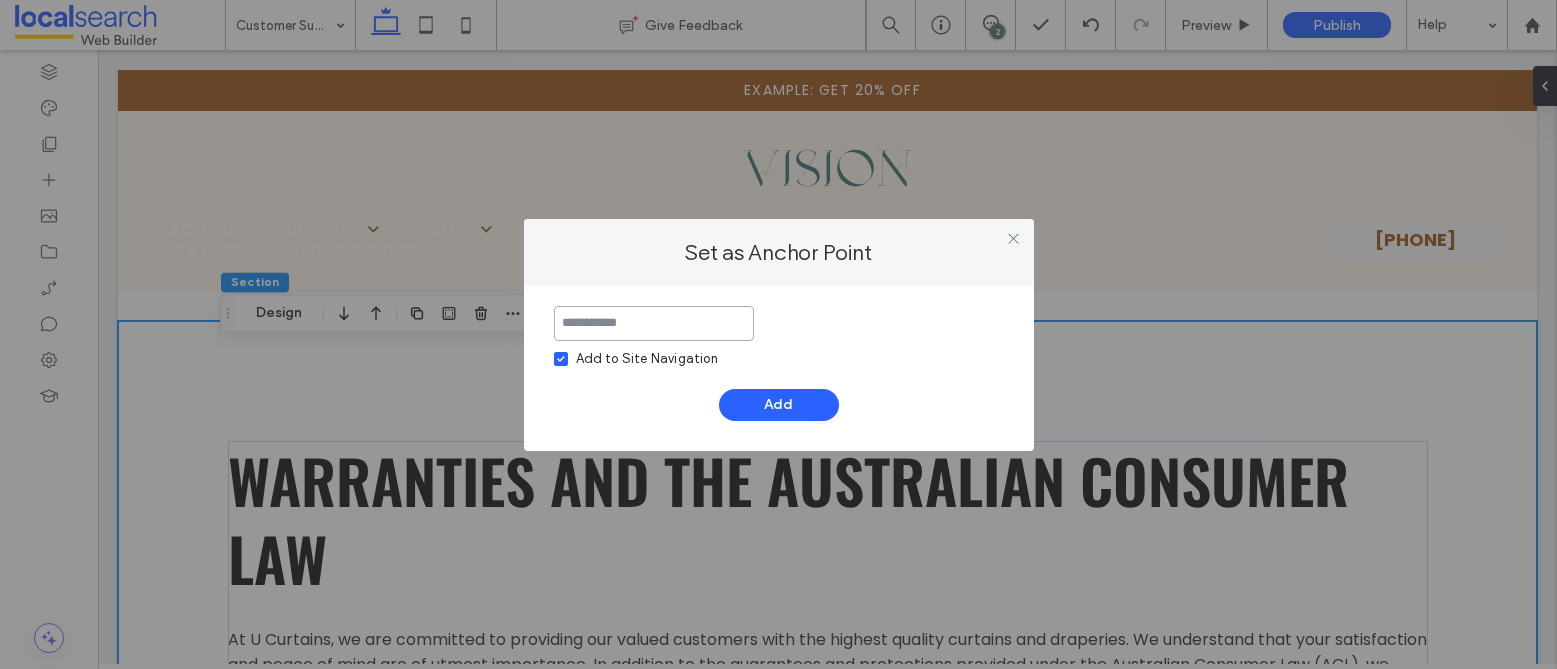 paste on "********" 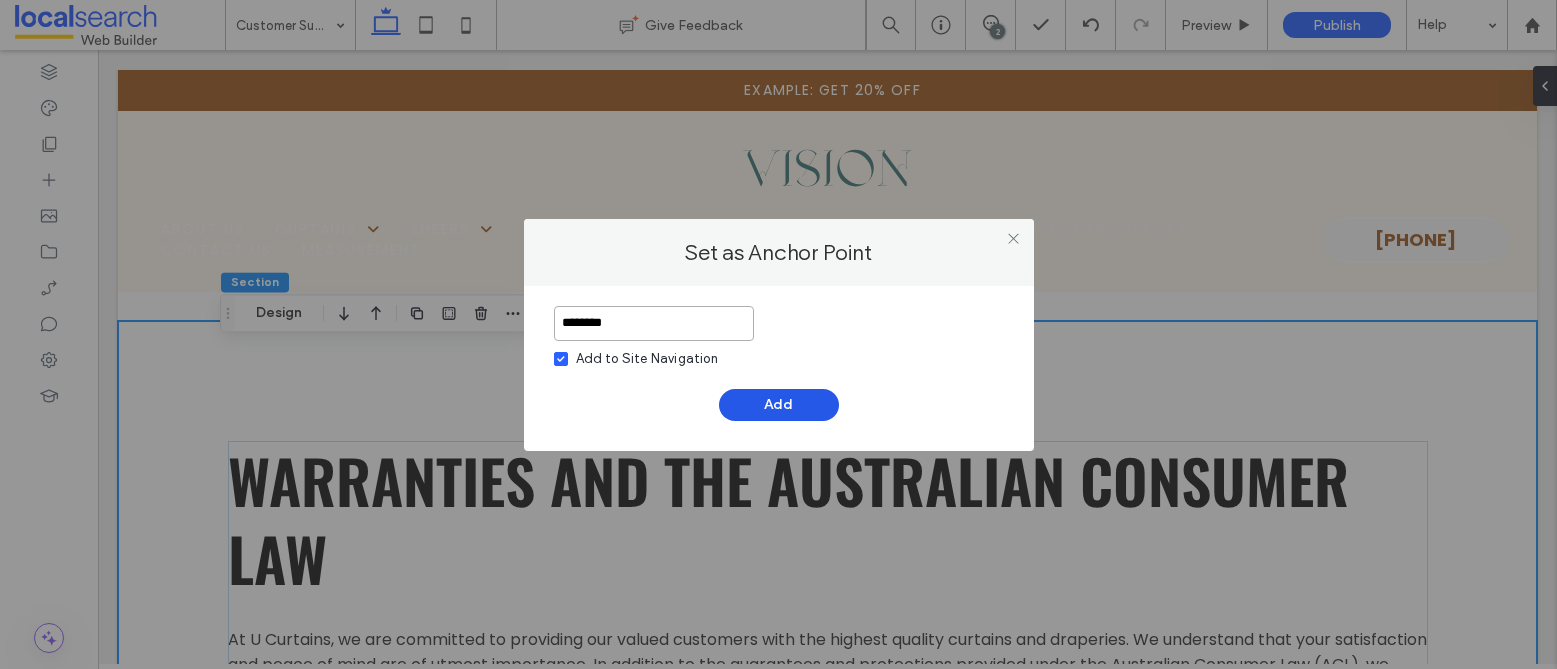 type on "********" 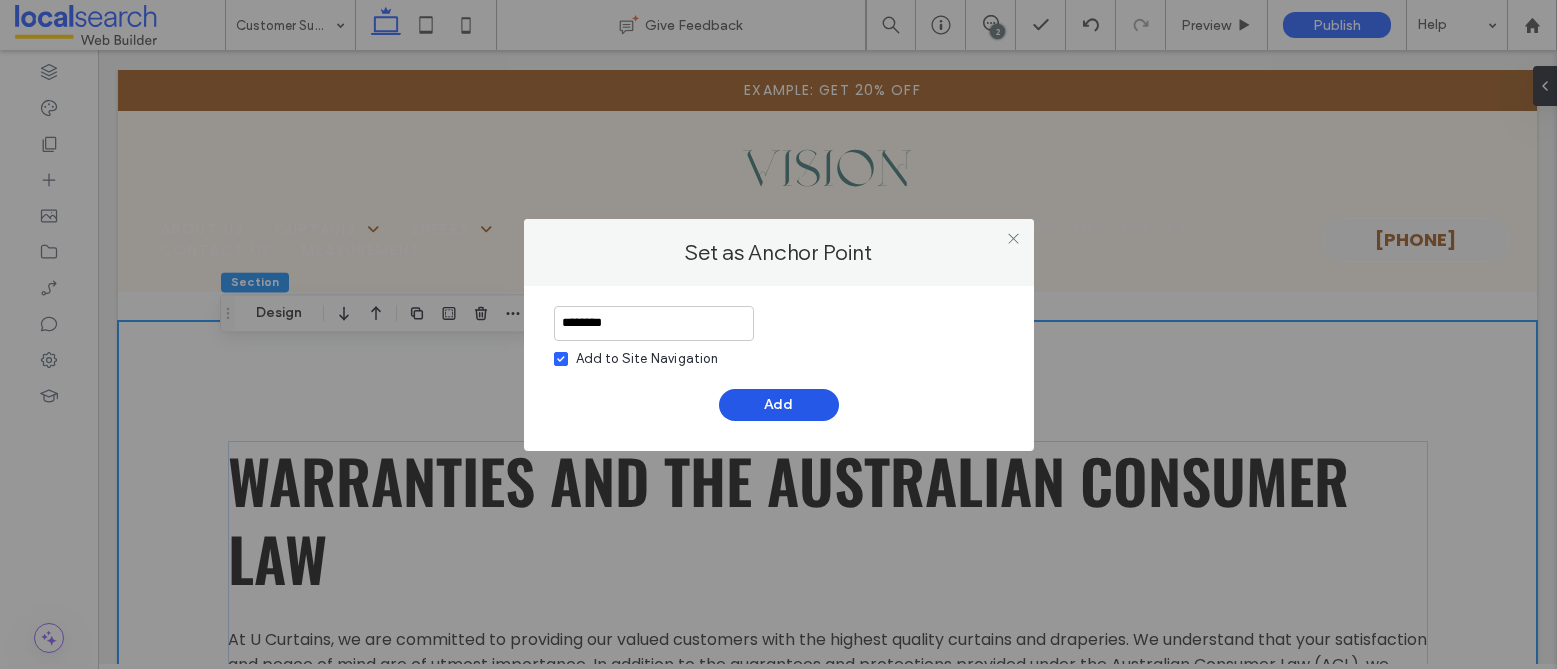 click on "Add" at bounding box center (779, 405) 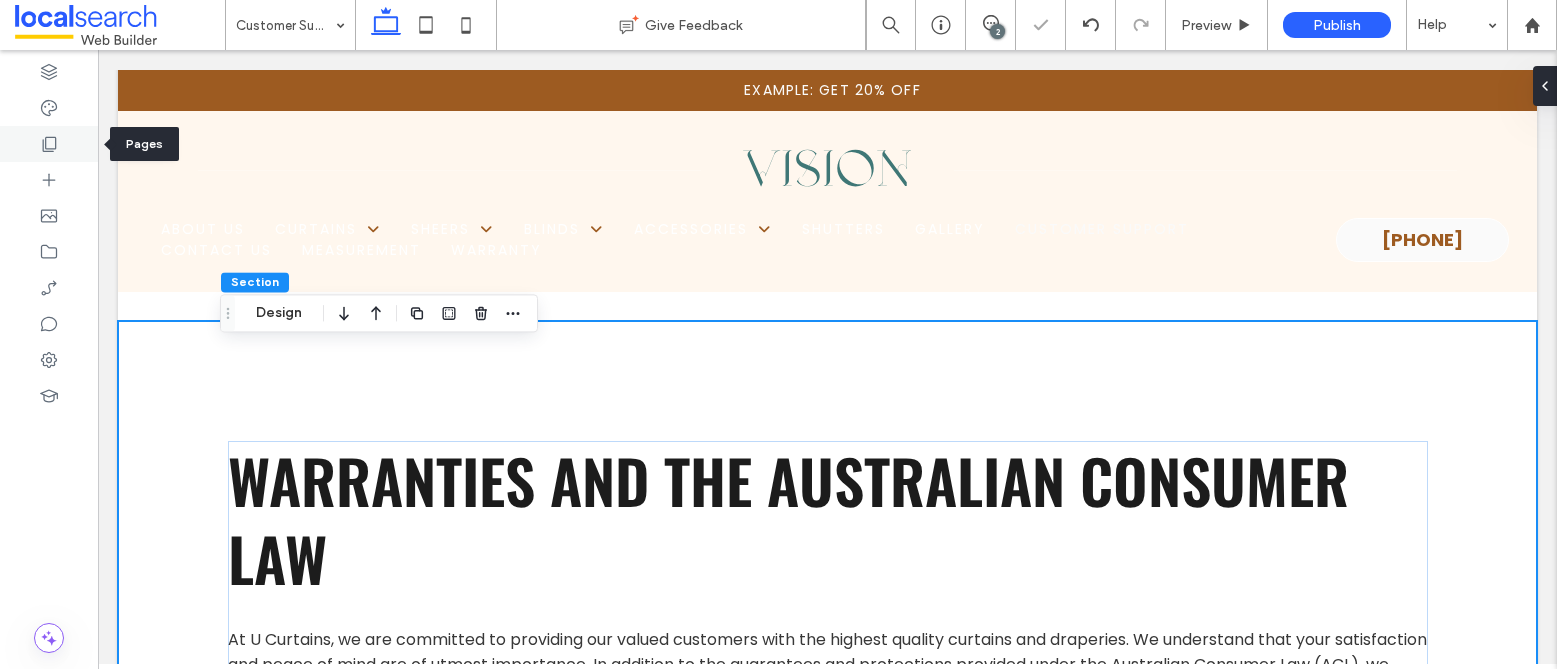 click at bounding box center [49, 144] 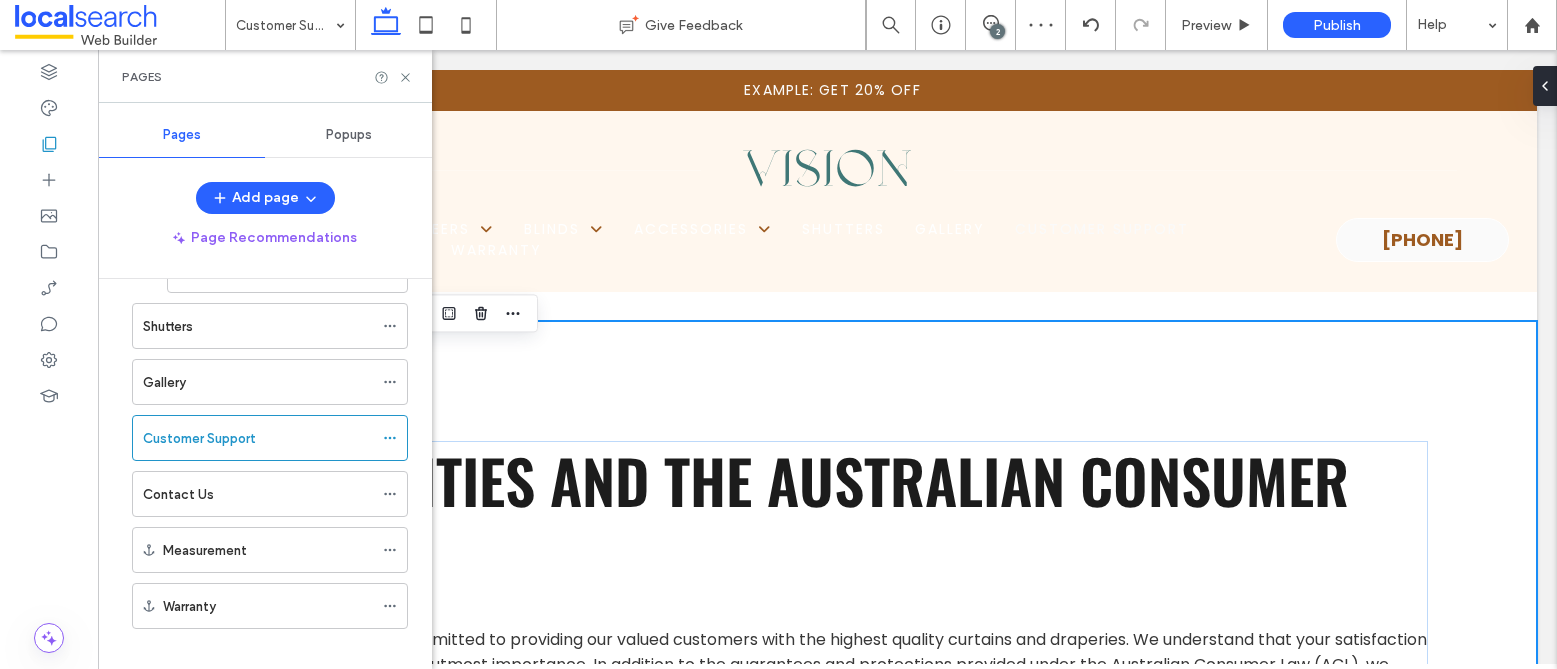 scroll, scrollTop: 1240, scrollLeft: 0, axis: vertical 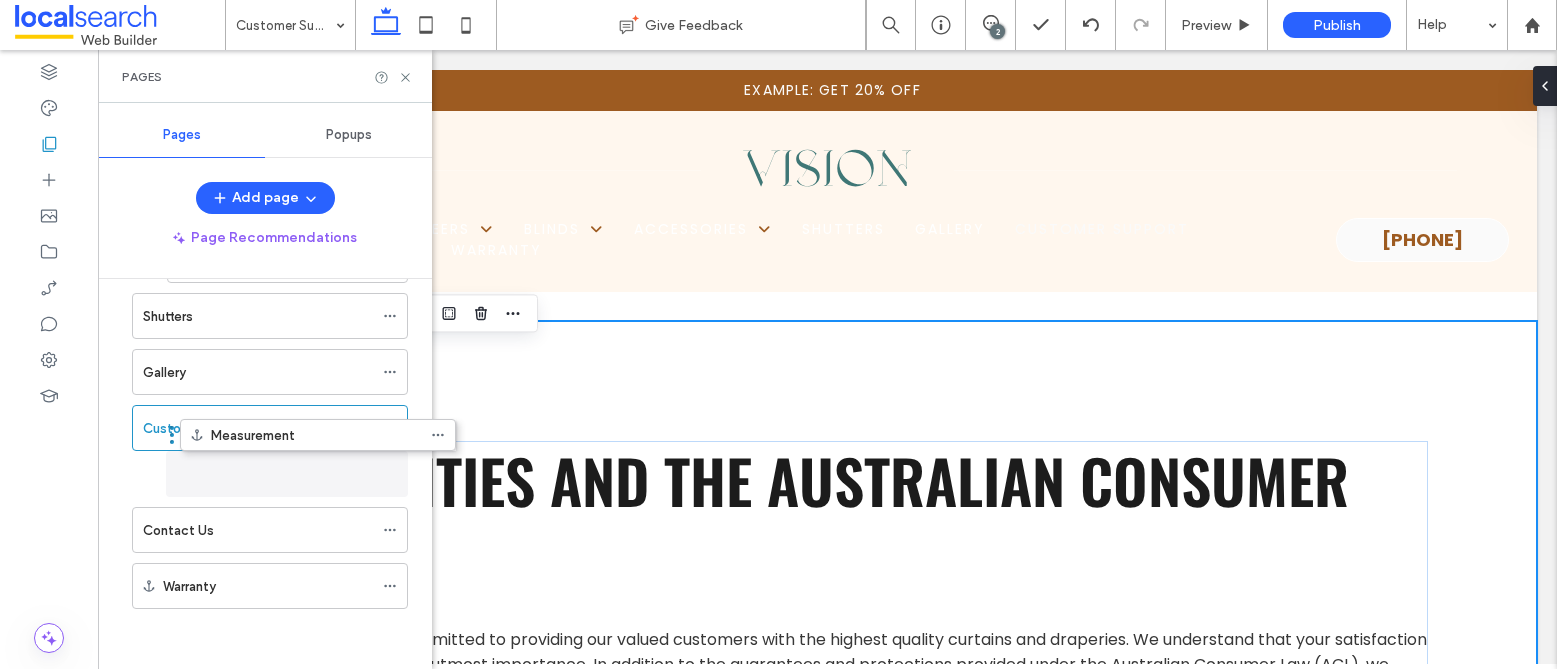 drag, startPoint x: 212, startPoint y: 540, endPoint x: 260, endPoint y: 452, distance: 100.239716 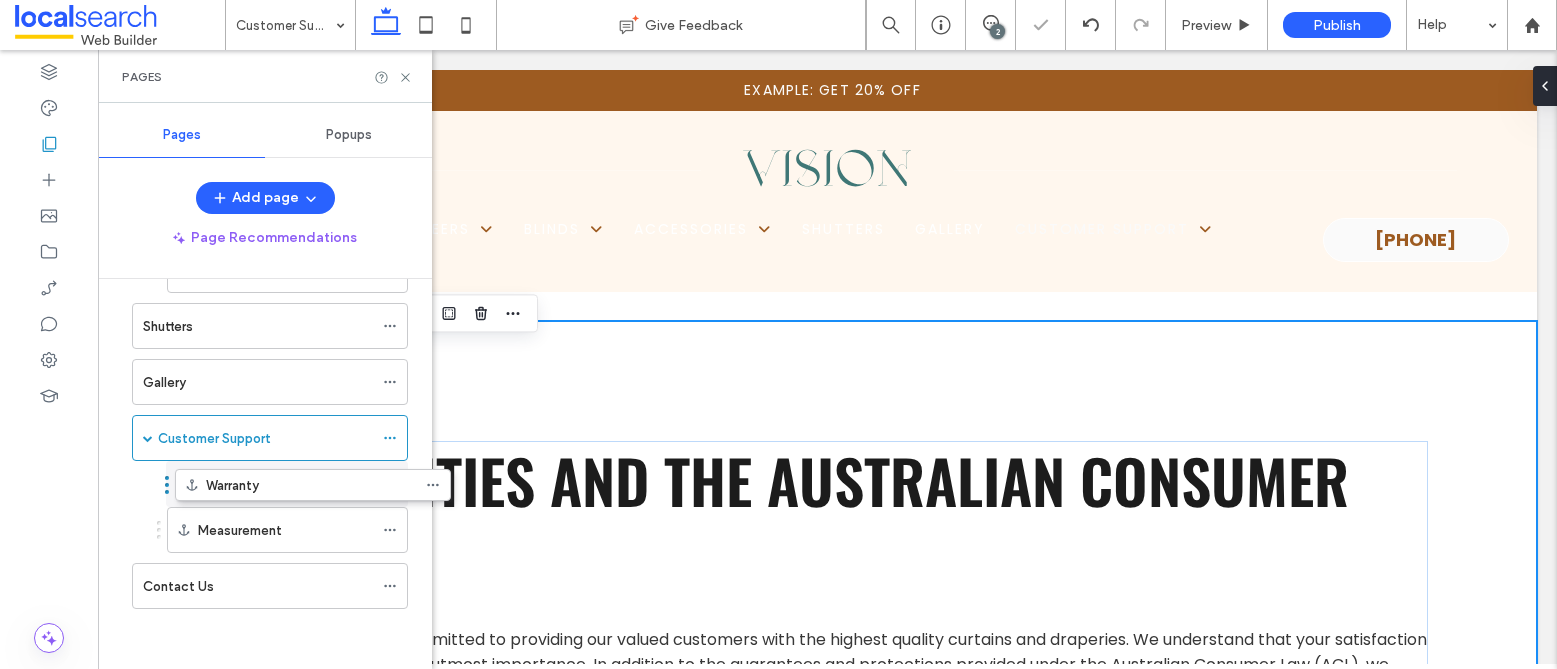 scroll, scrollTop: 1220, scrollLeft: 0, axis: vertical 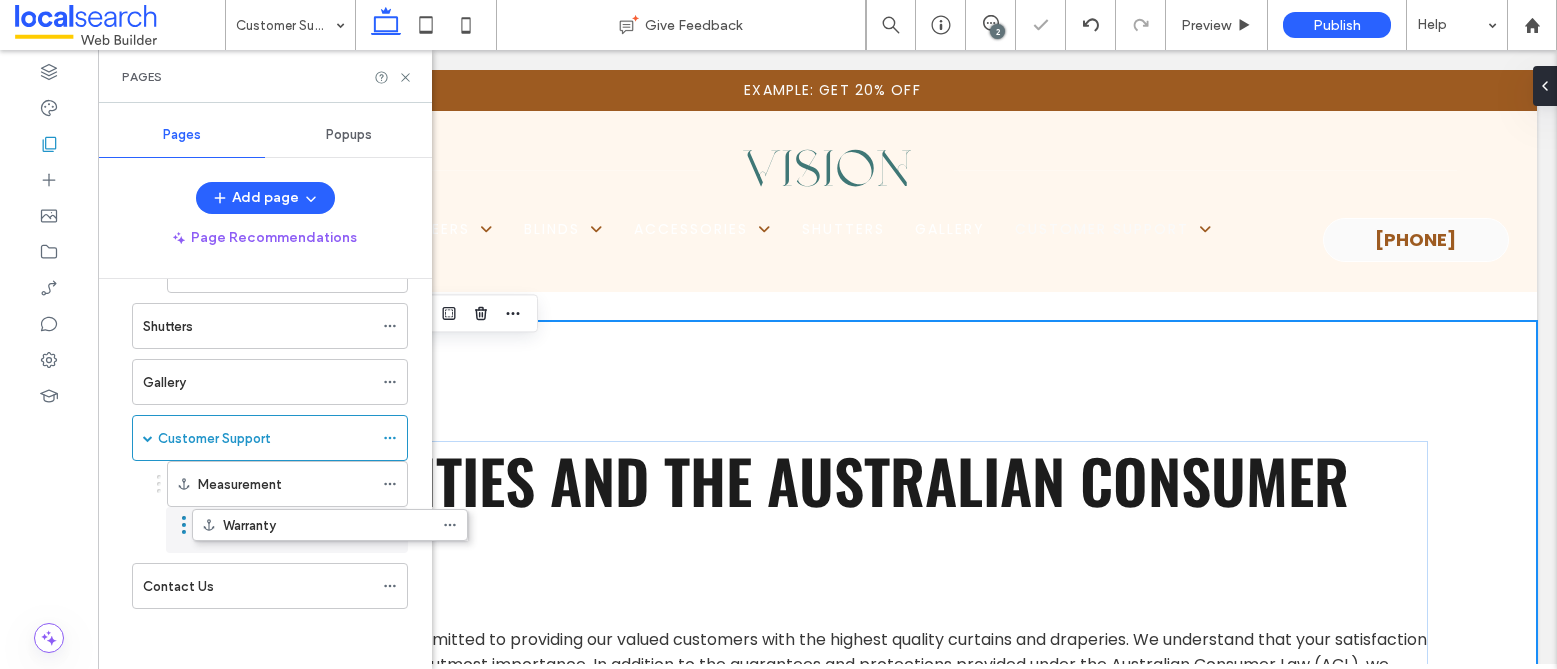 drag, startPoint x: 217, startPoint y: 586, endPoint x: 275, endPoint y: 548, distance: 69.339745 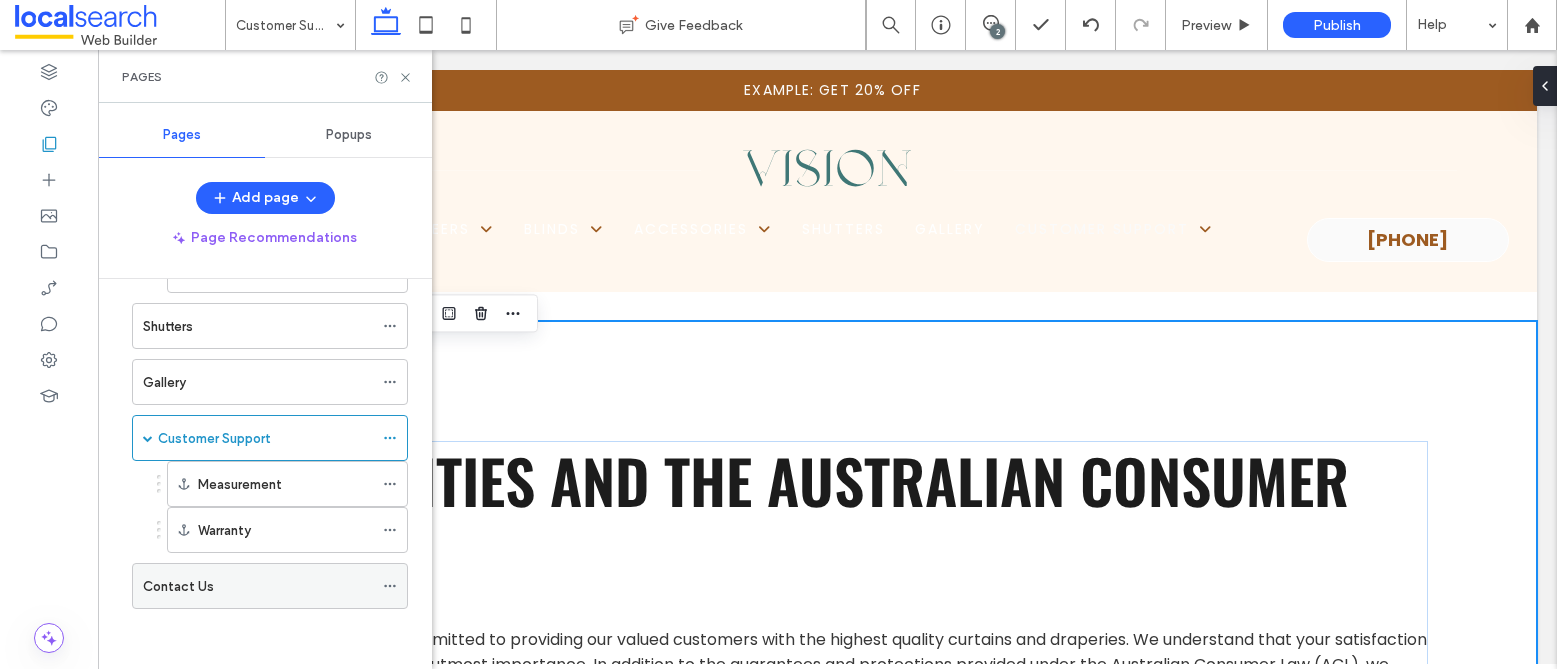 click on "Contact Us" at bounding box center (178, 586) 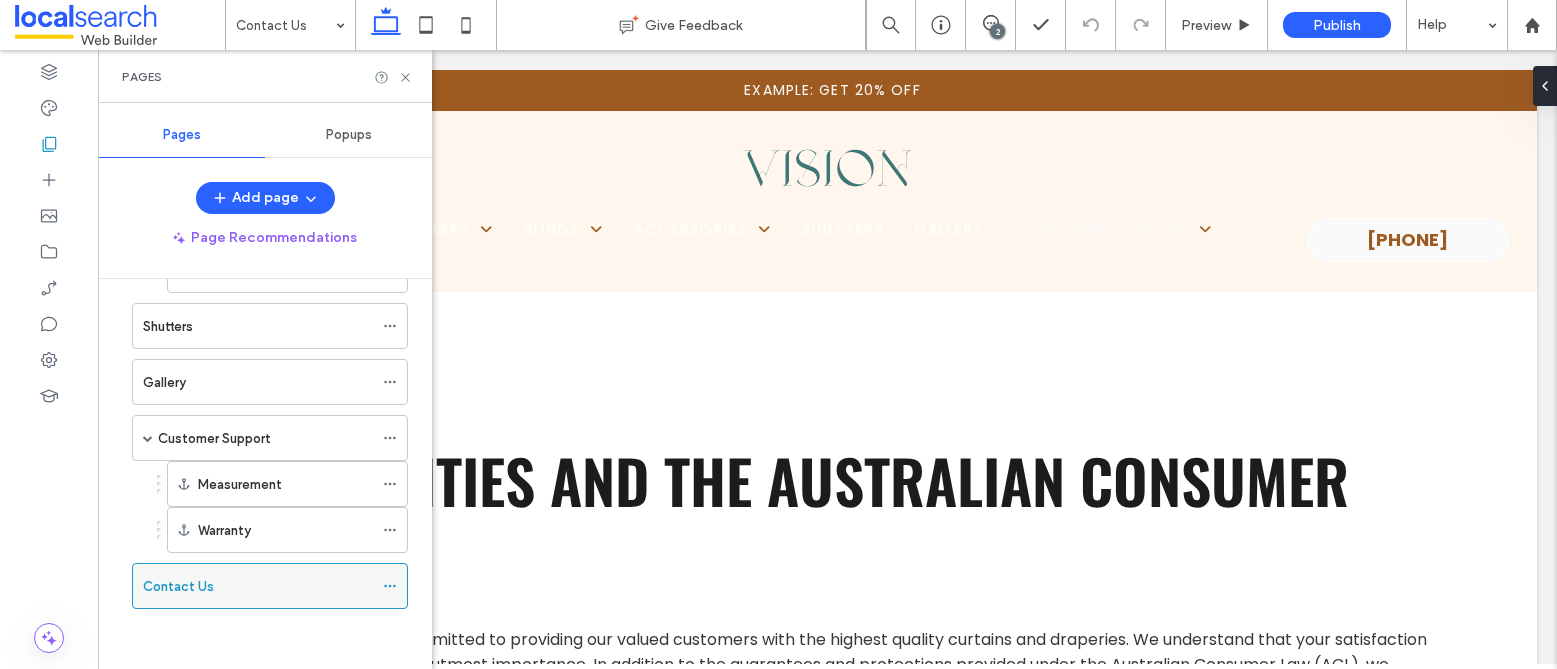 click on "Contact Us" at bounding box center [178, 586] 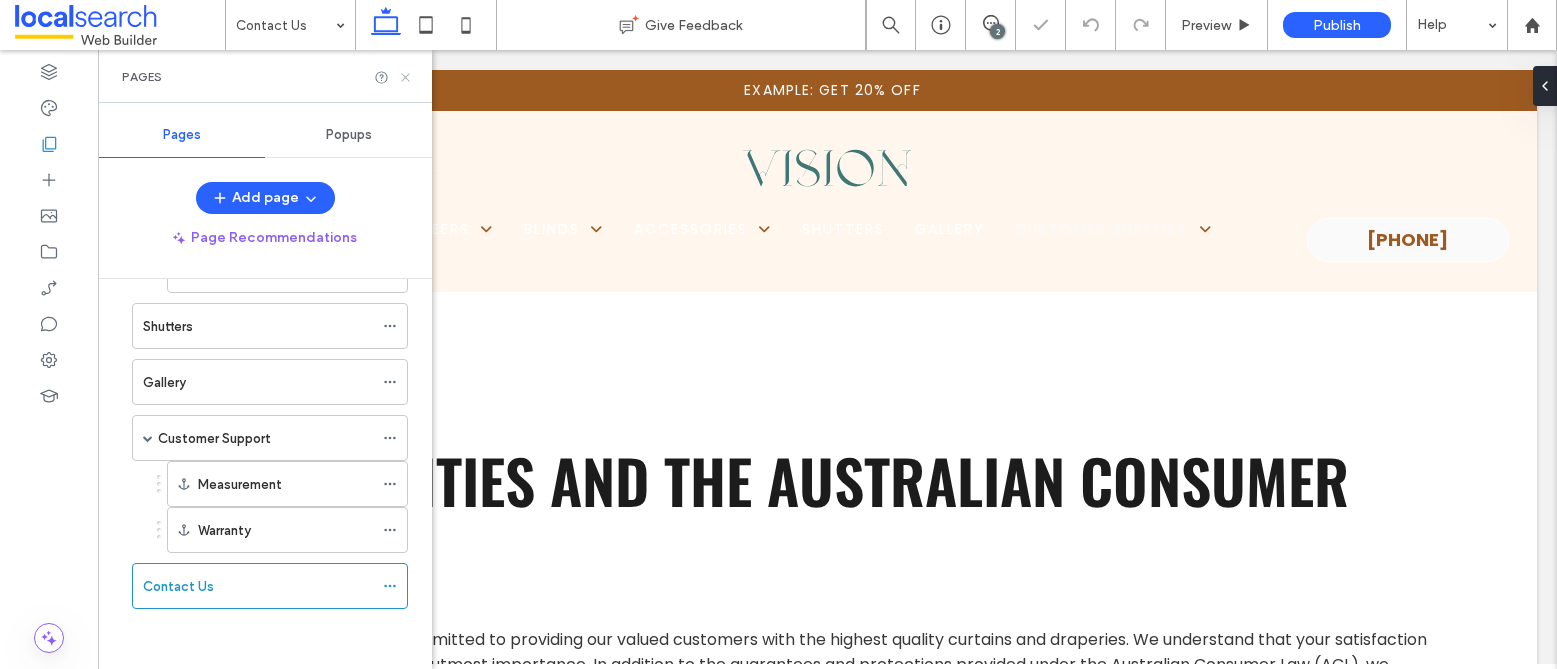 click 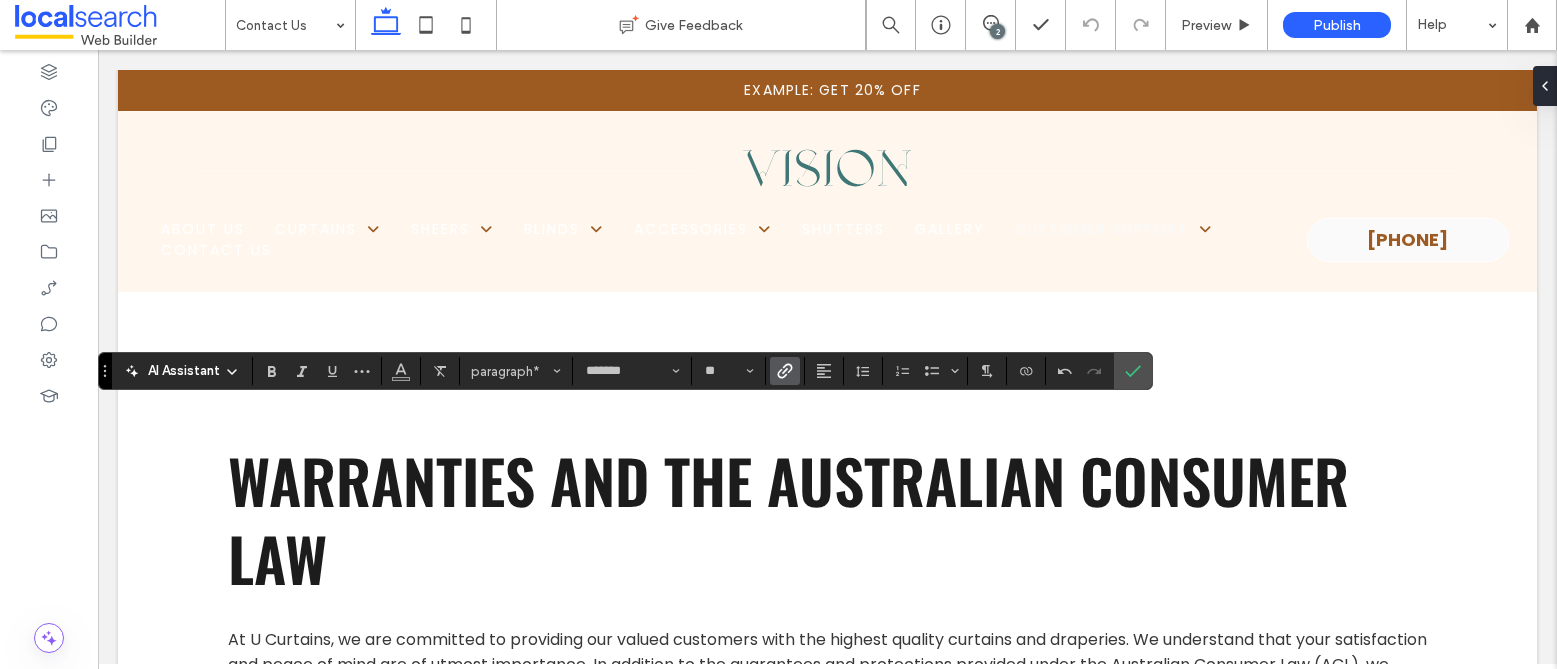 click at bounding box center [785, 371] 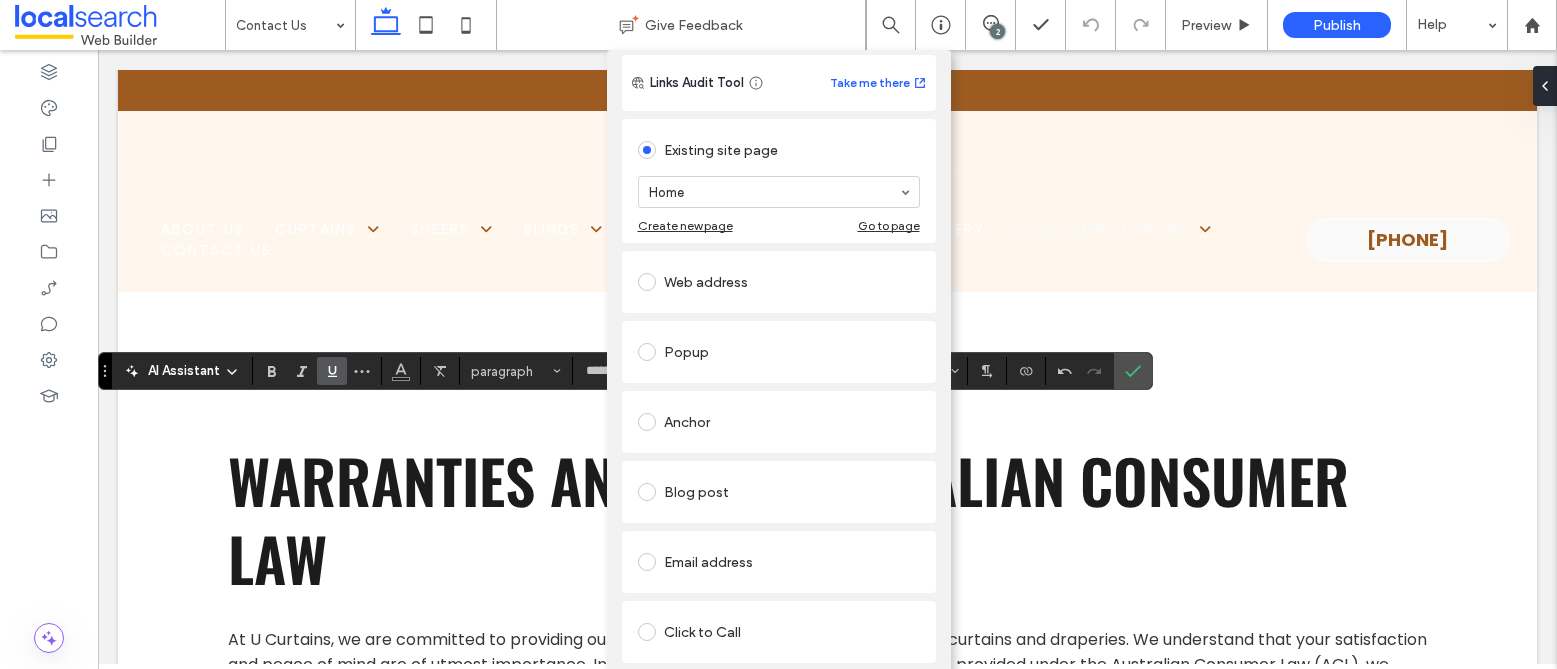 click at bounding box center [647, 632] 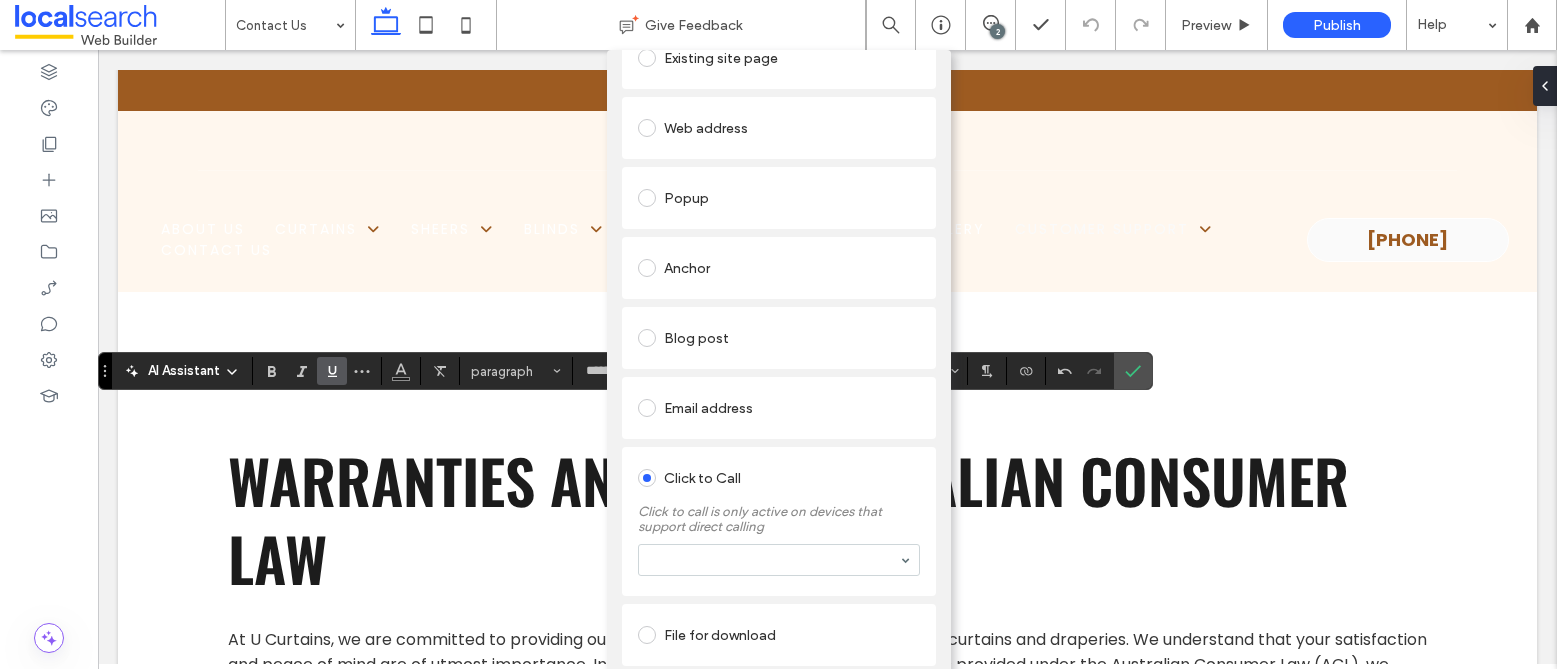 scroll, scrollTop: 136, scrollLeft: 0, axis: vertical 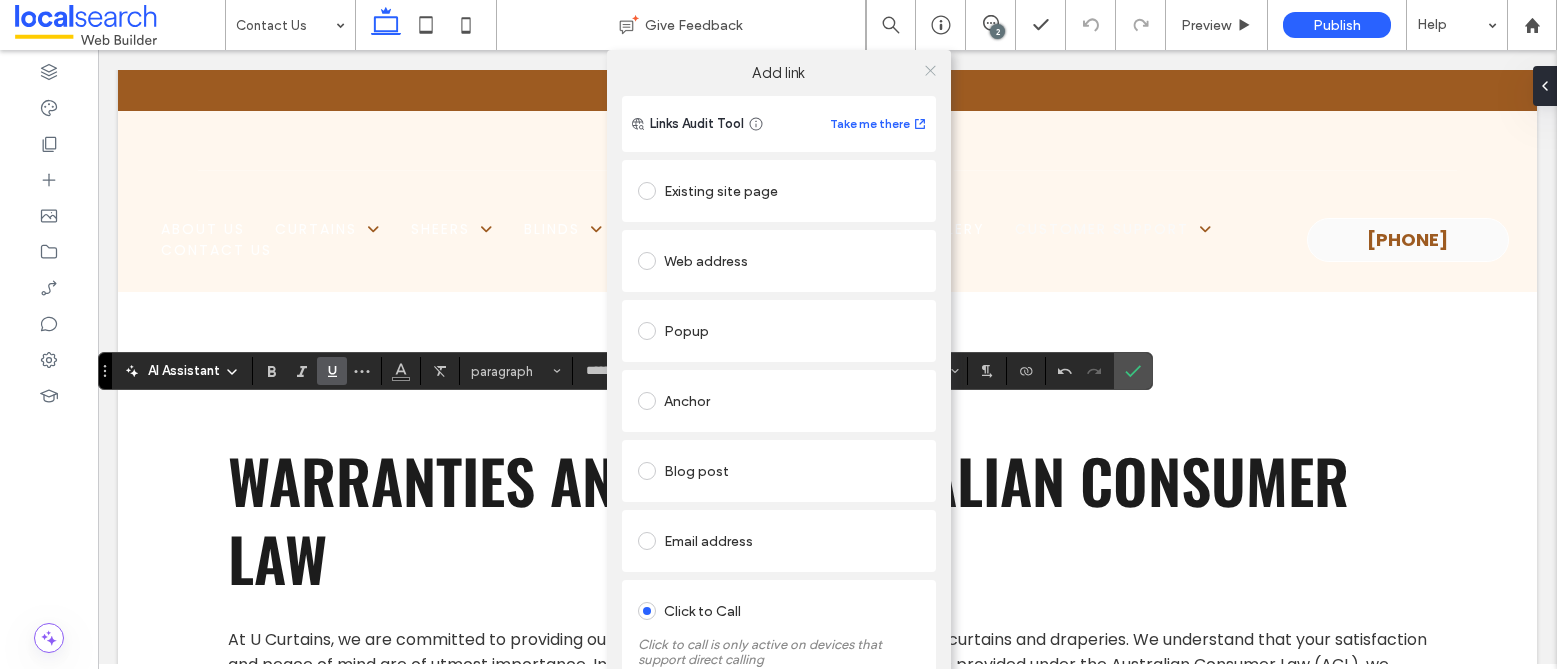click 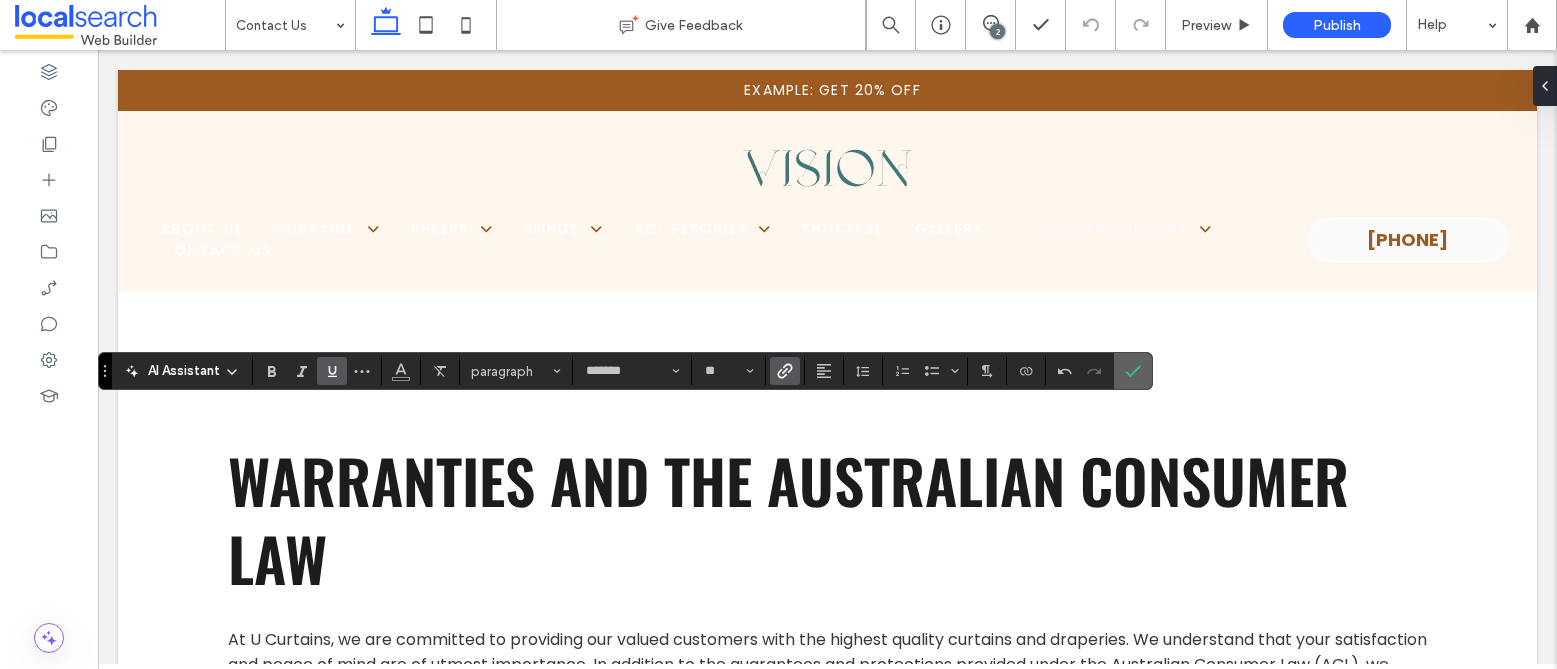 click 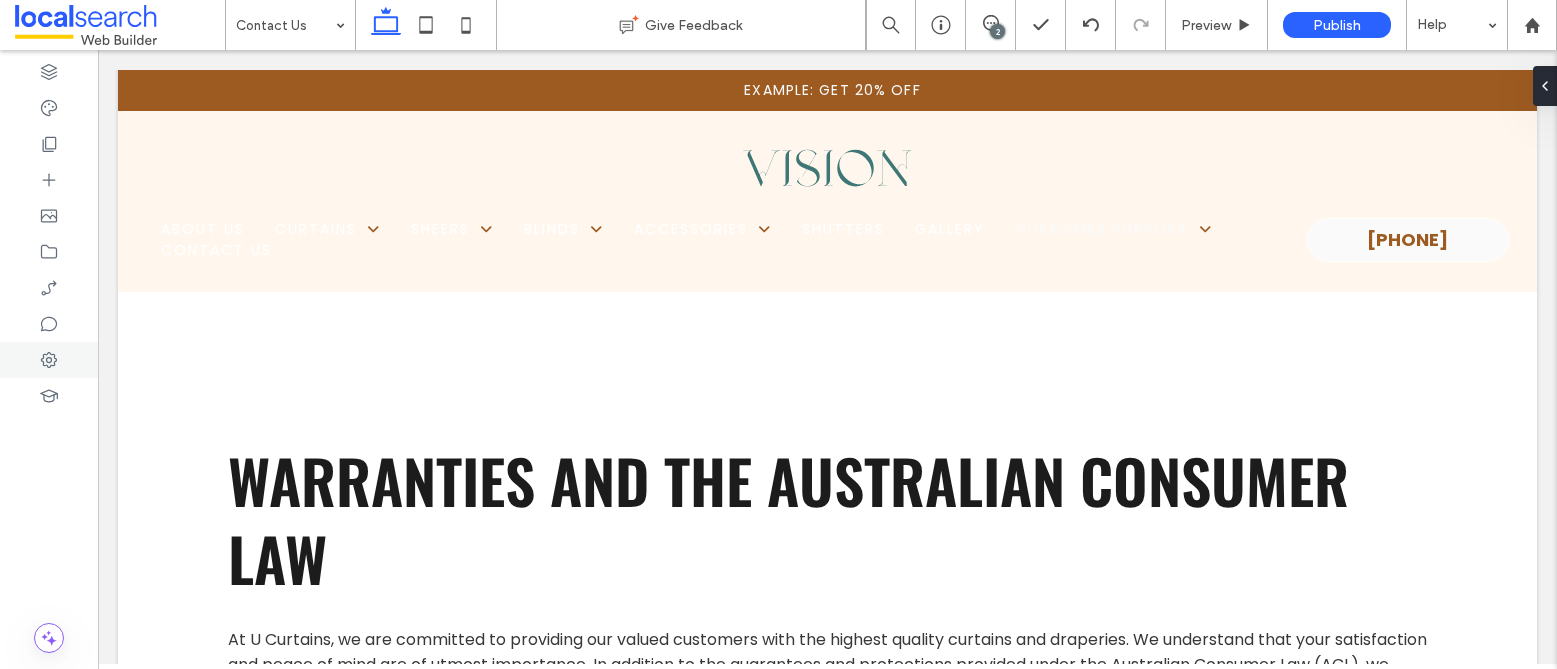 type on "******" 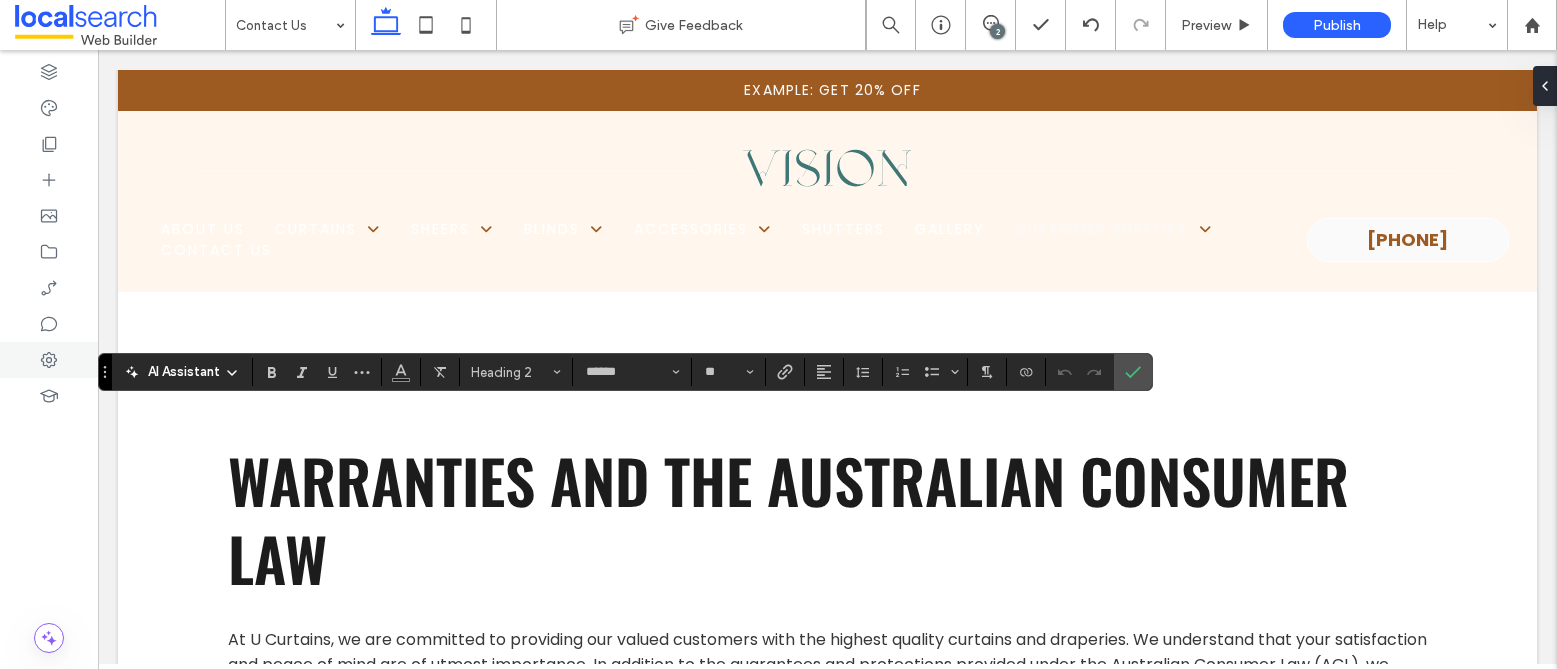 type on "*******" 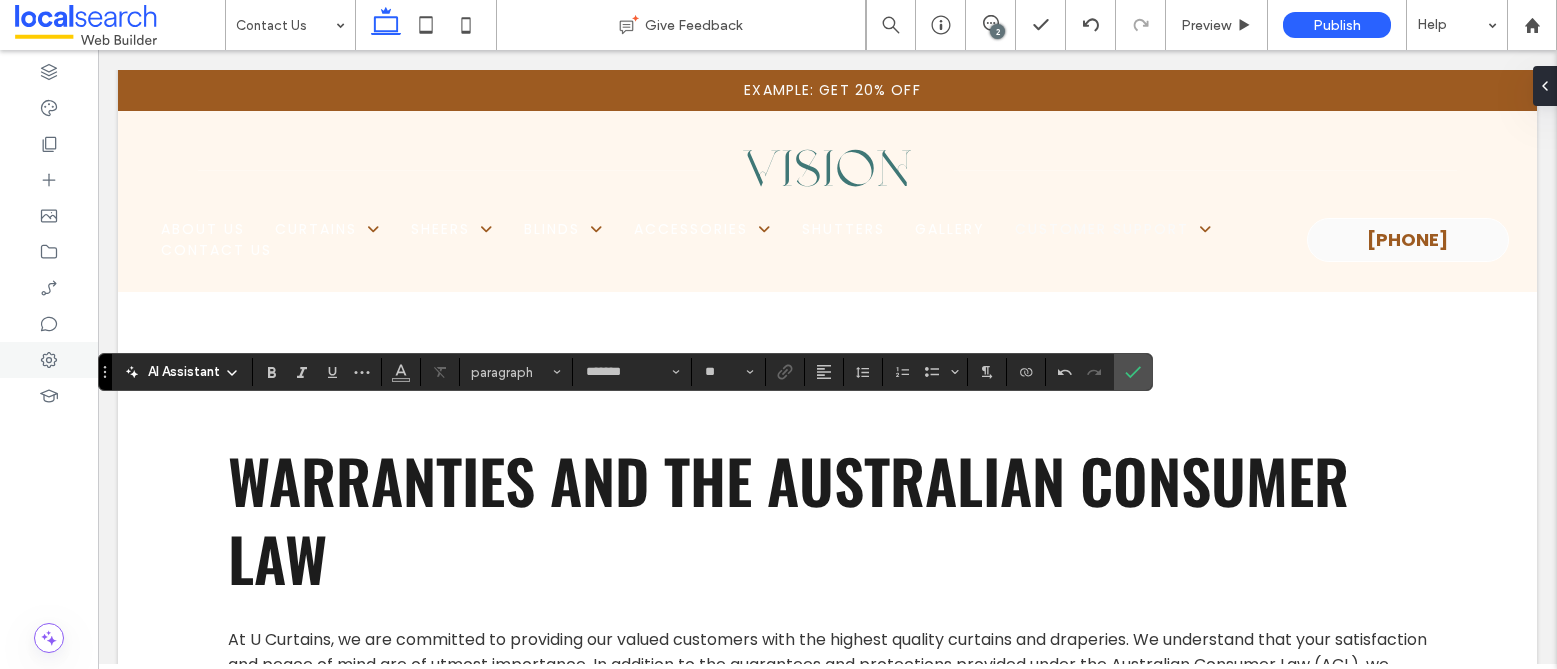 type on "******" 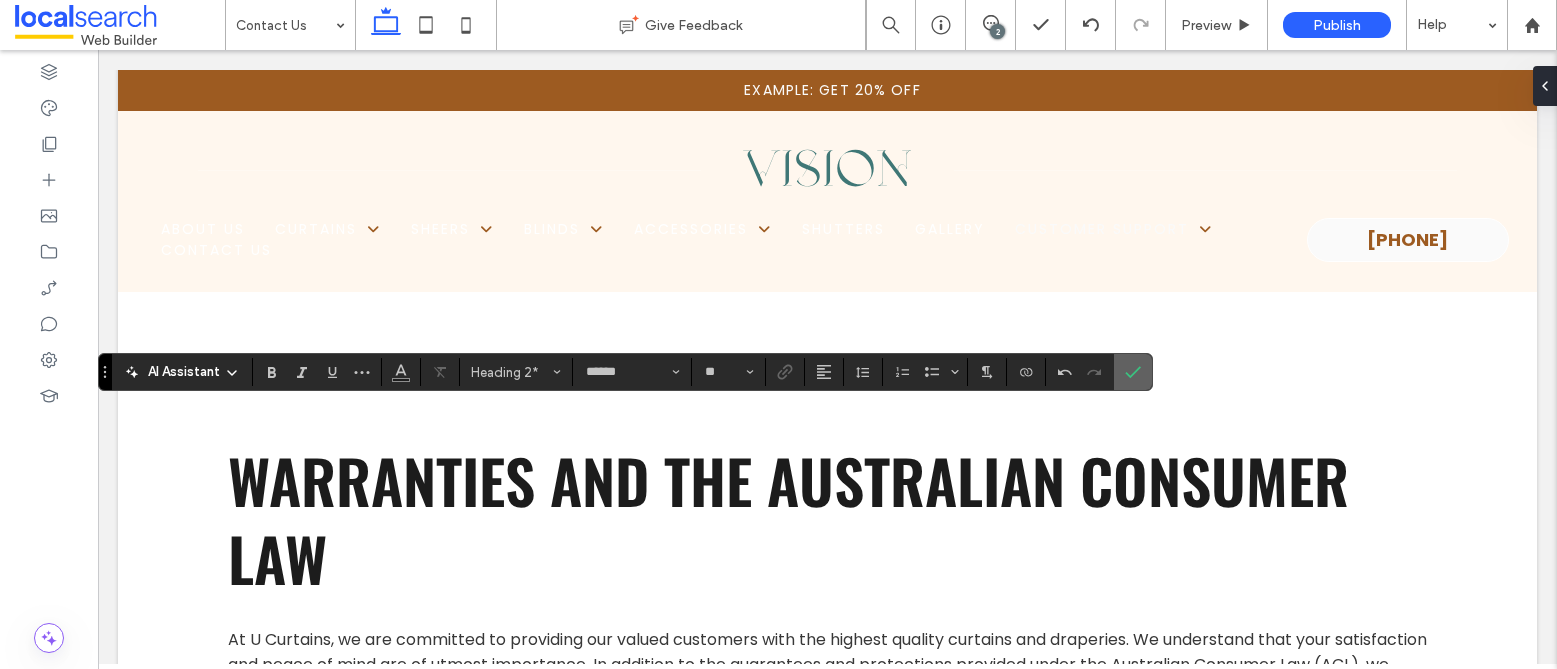 click at bounding box center [1133, 372] 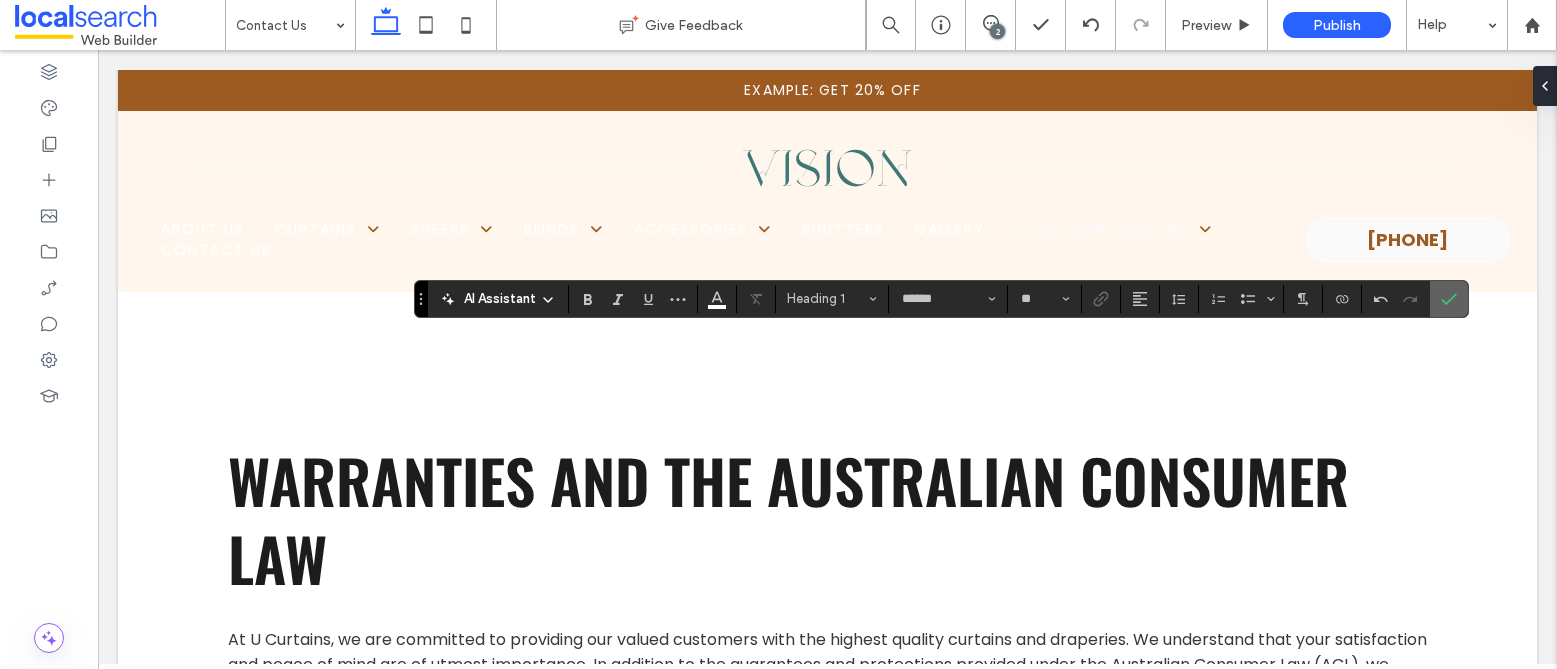 click 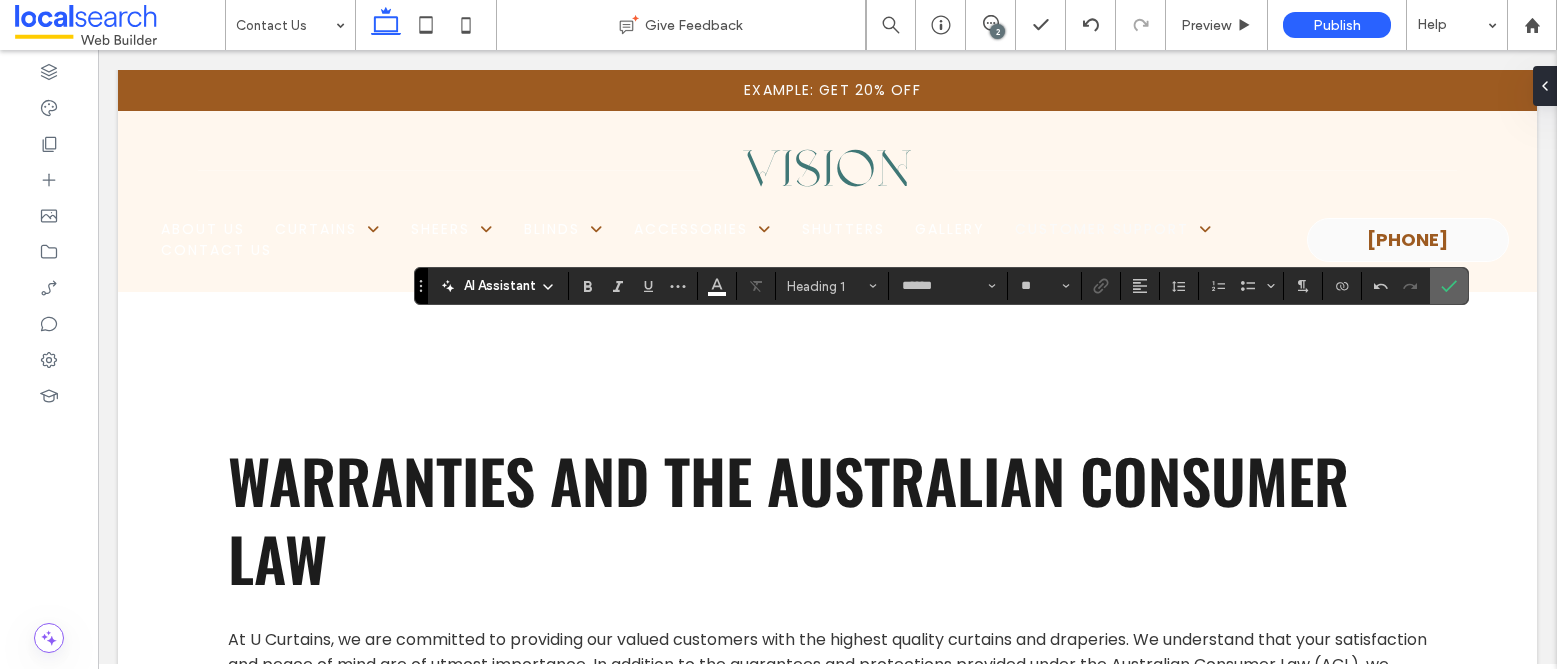 click 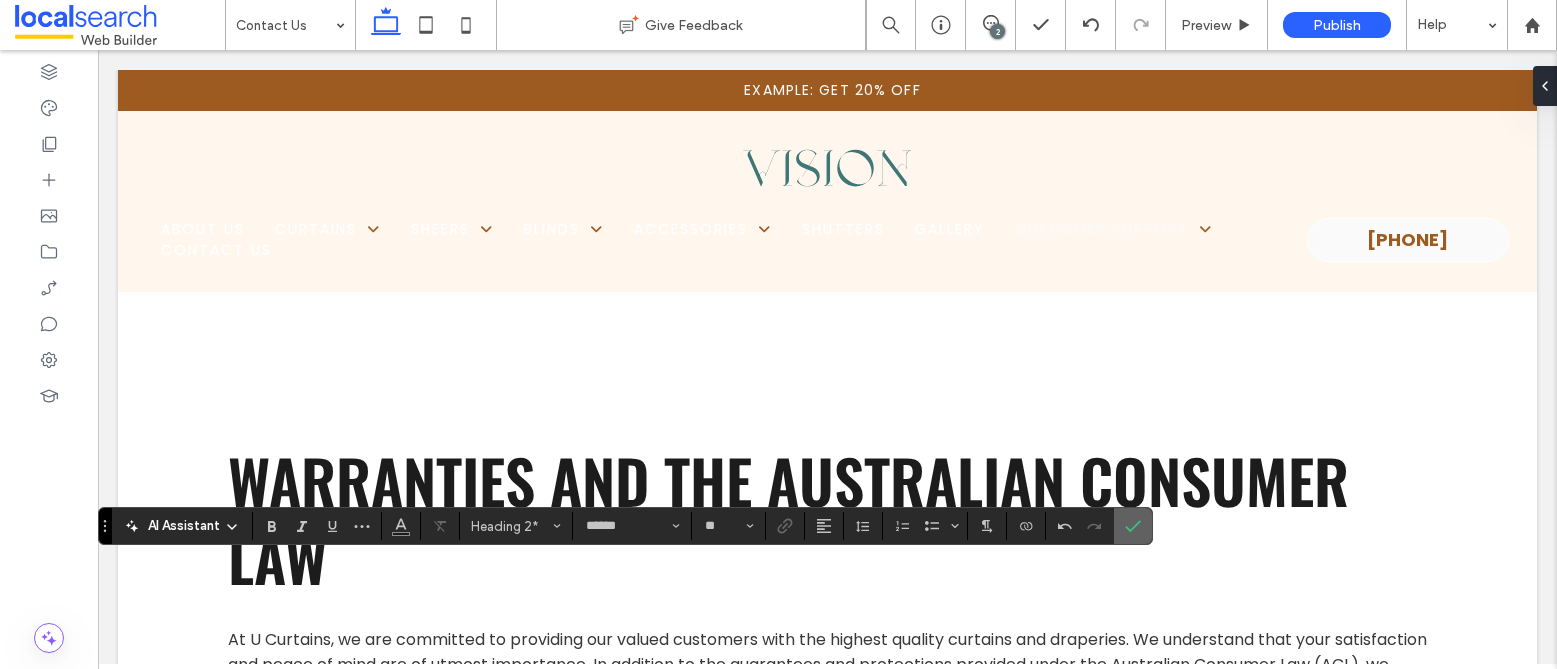 click 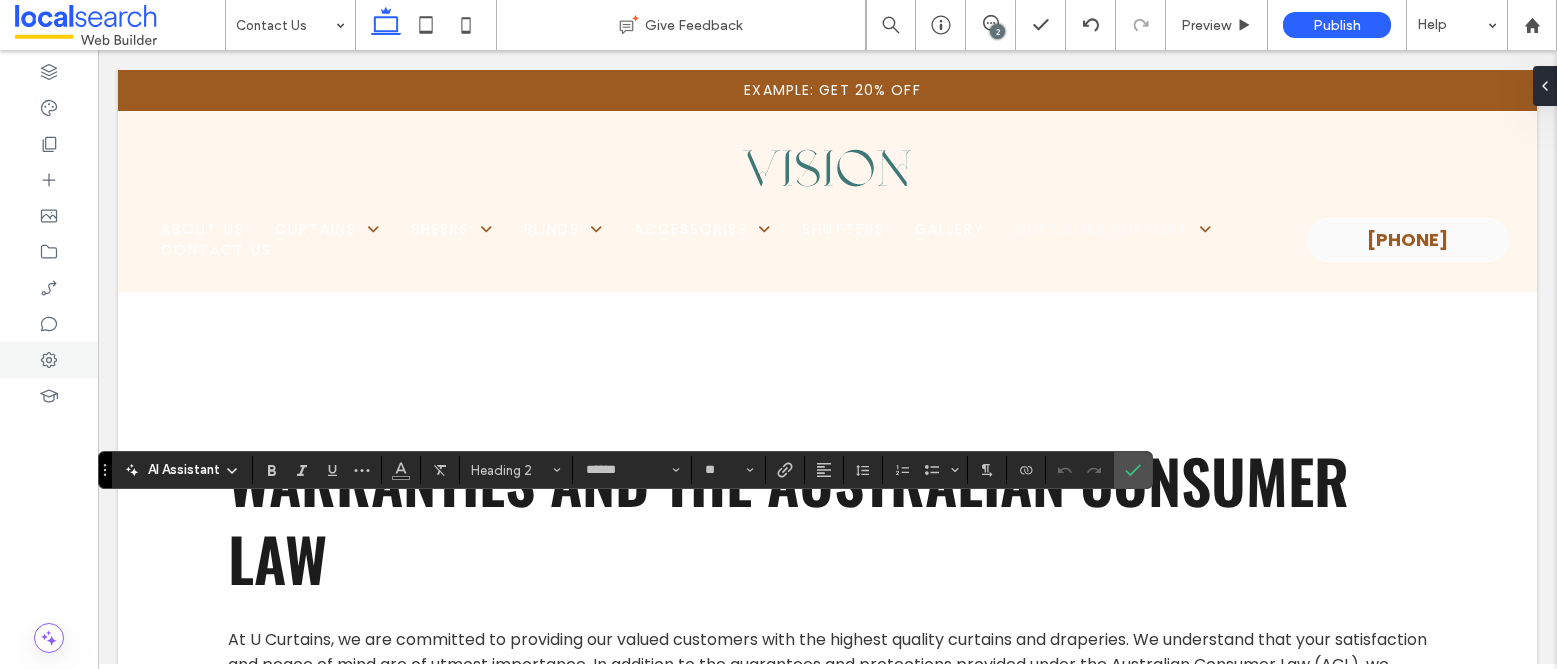 type on "*******" 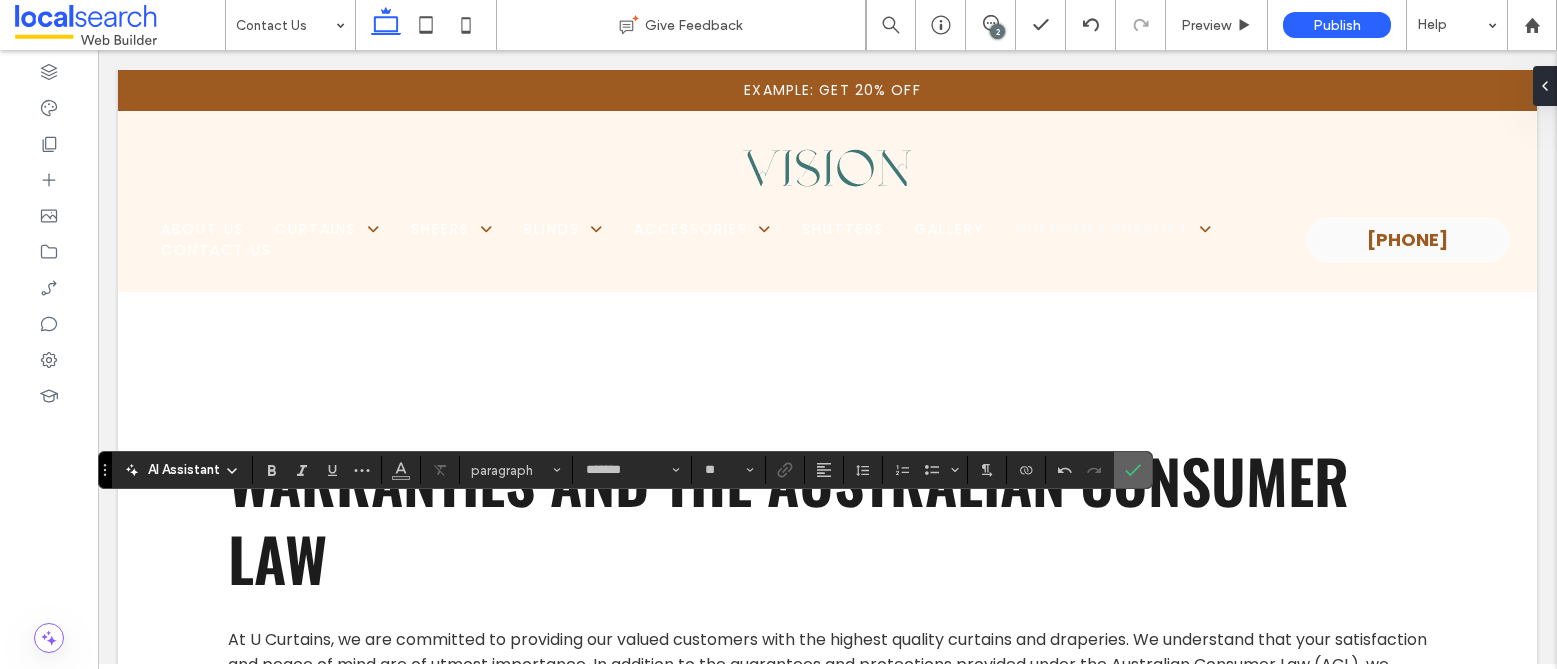click 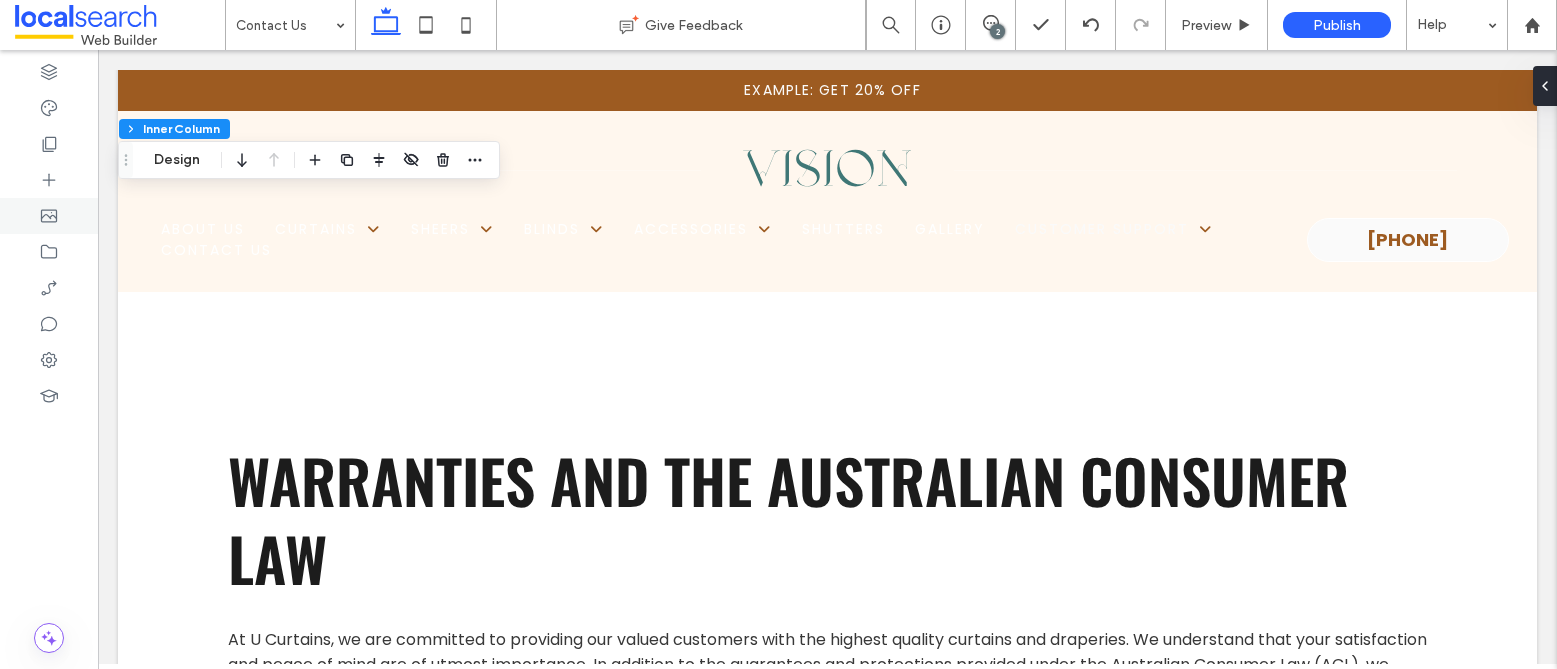 type on "**" 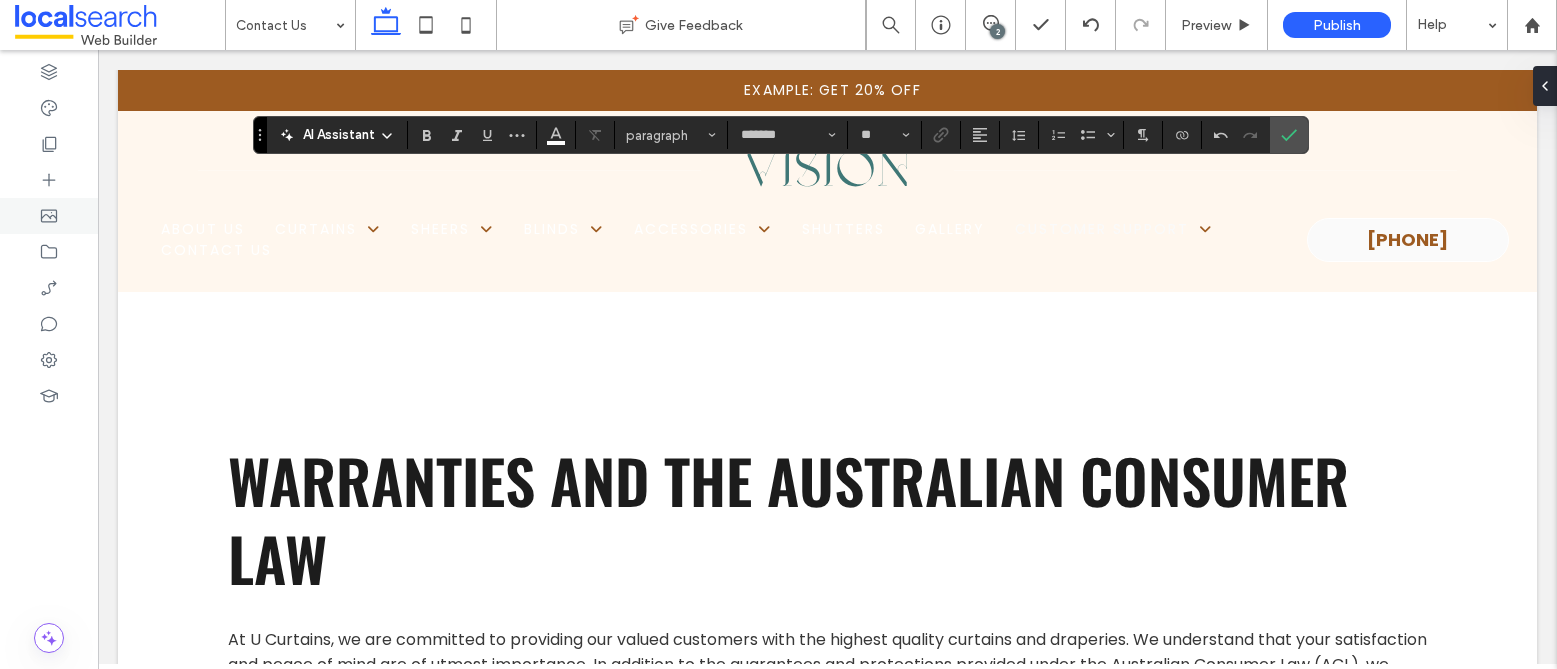 type on "**" 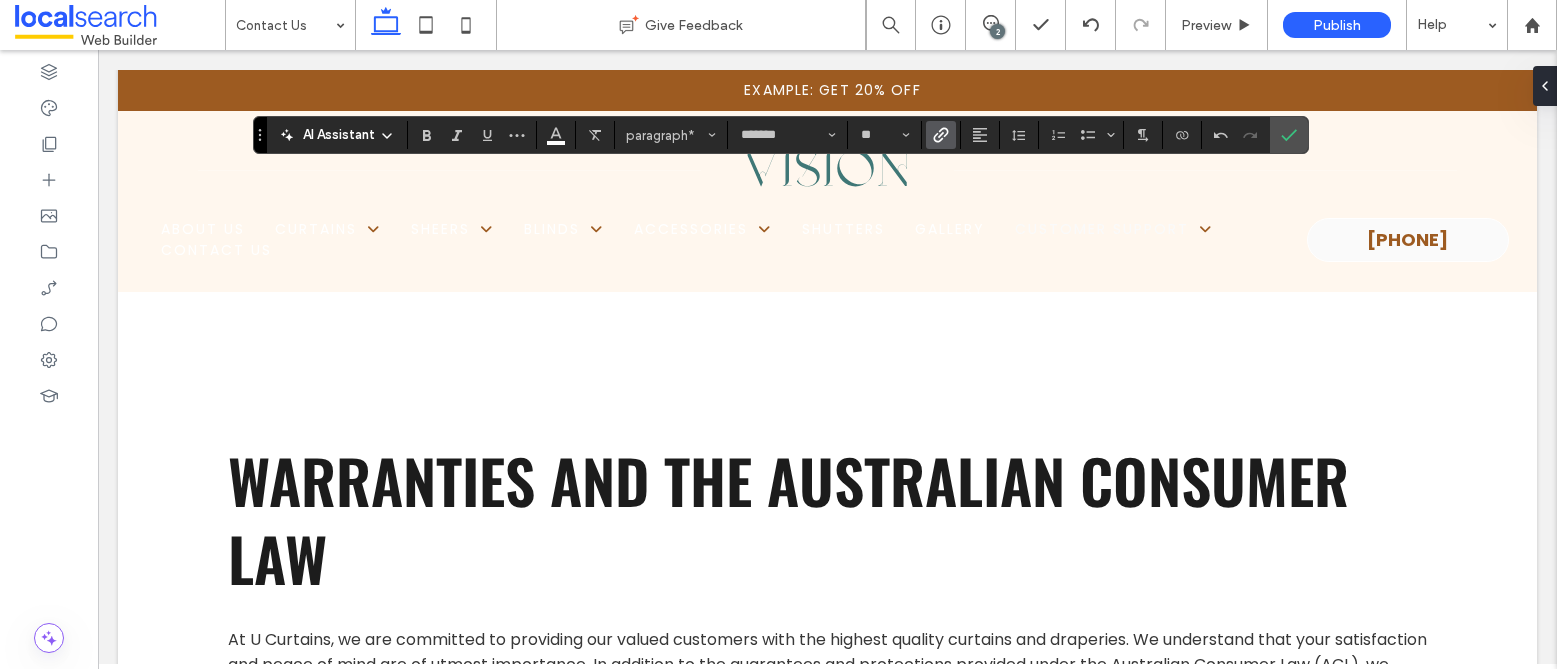 click 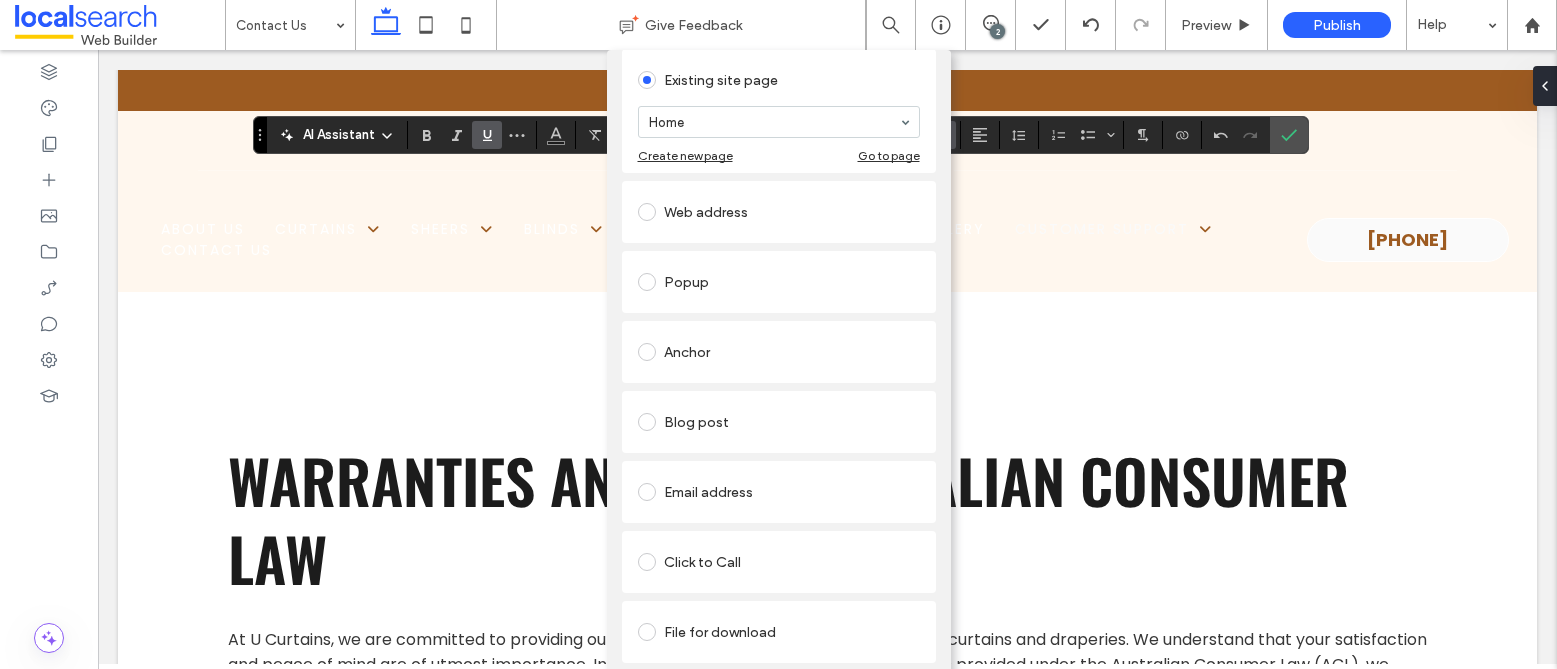 scroll, scrollTop: 126, scrollLeft: 0, axis: vertical 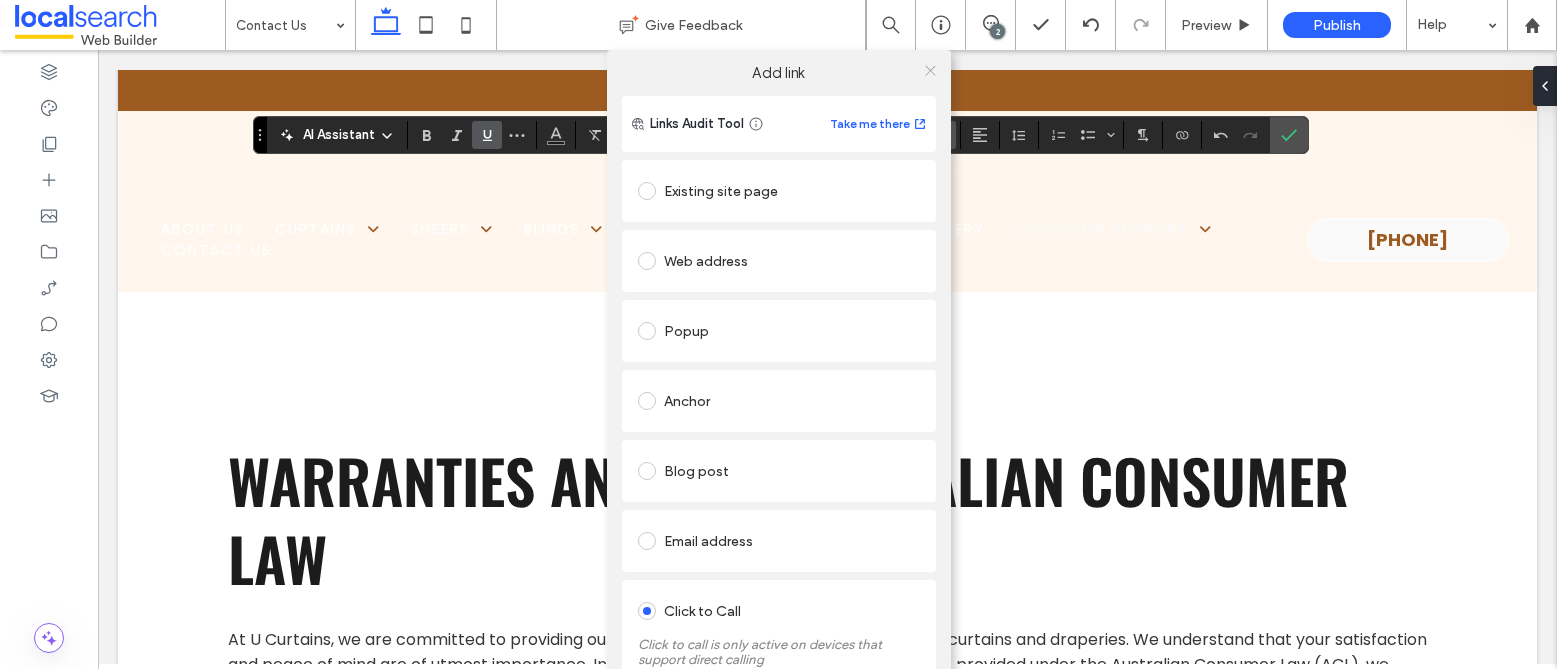 click 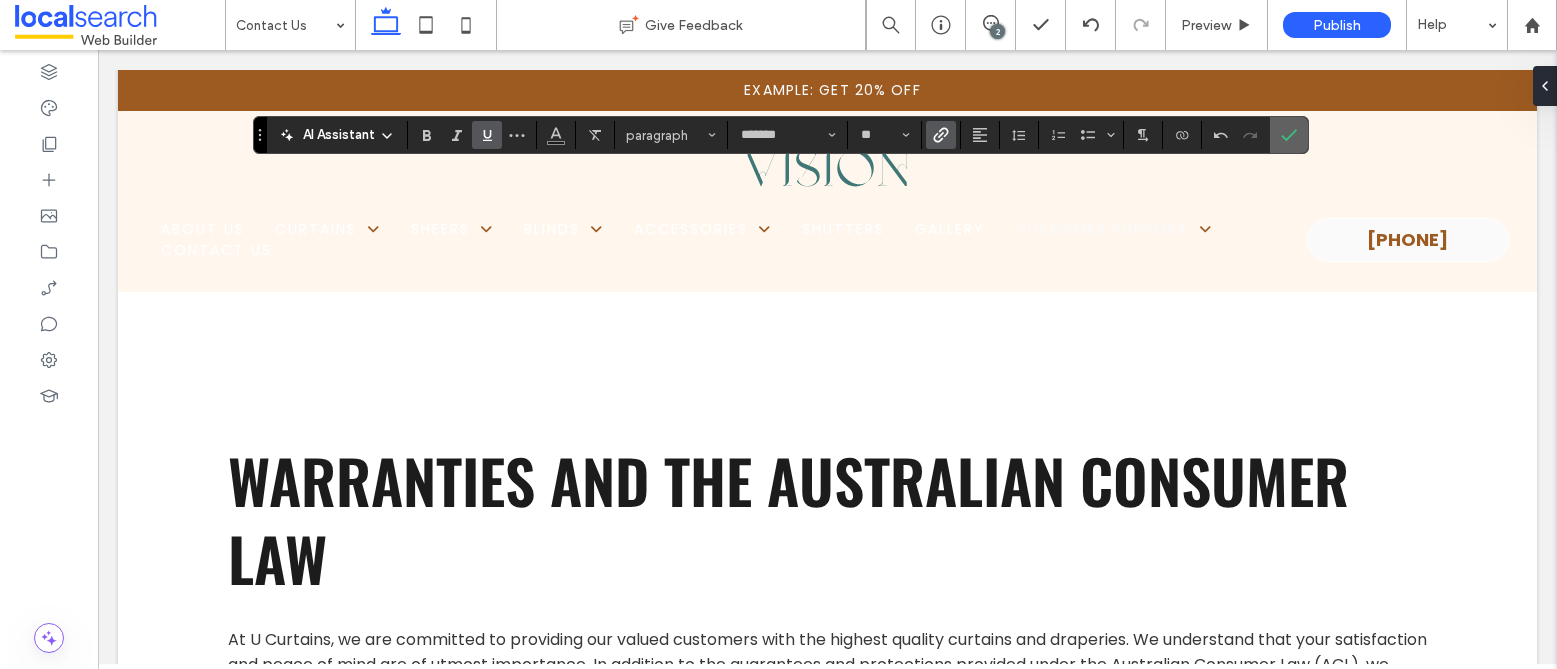 click 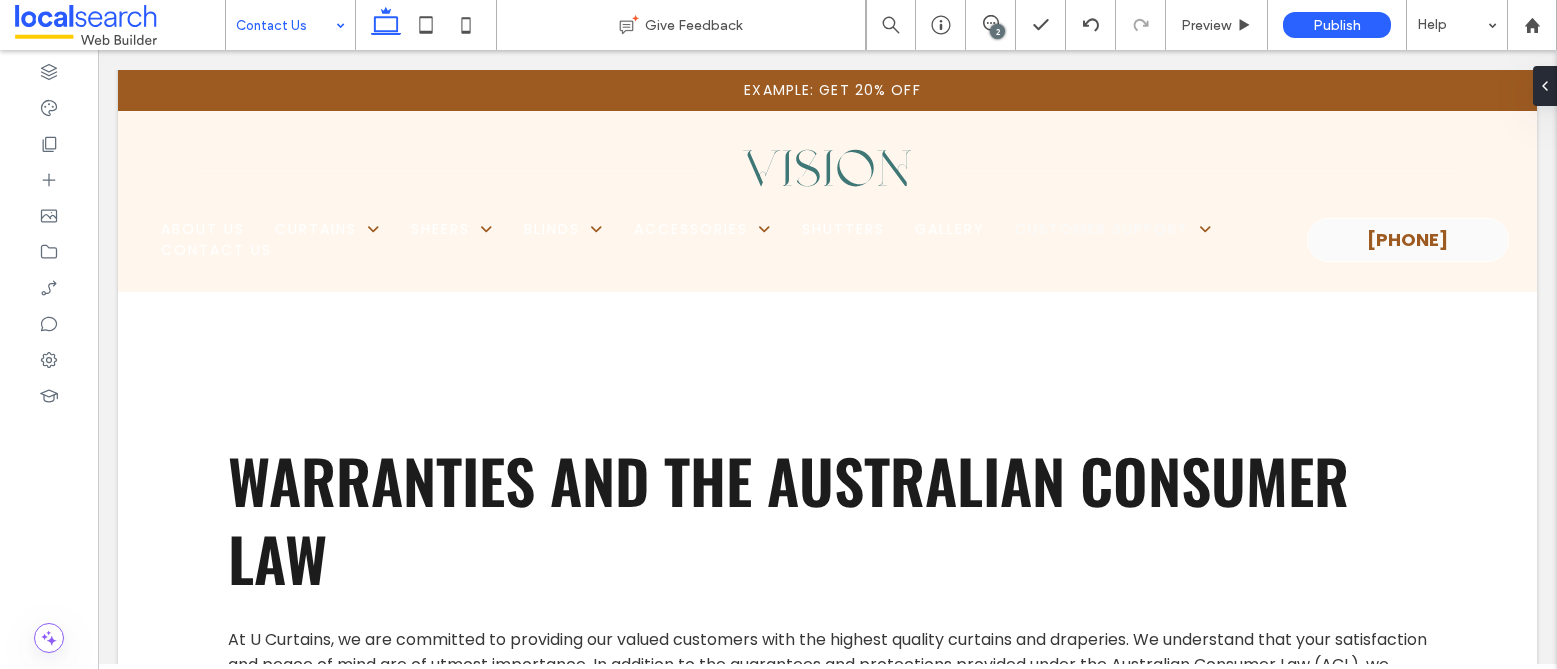 click at bounding box center (285, 25) 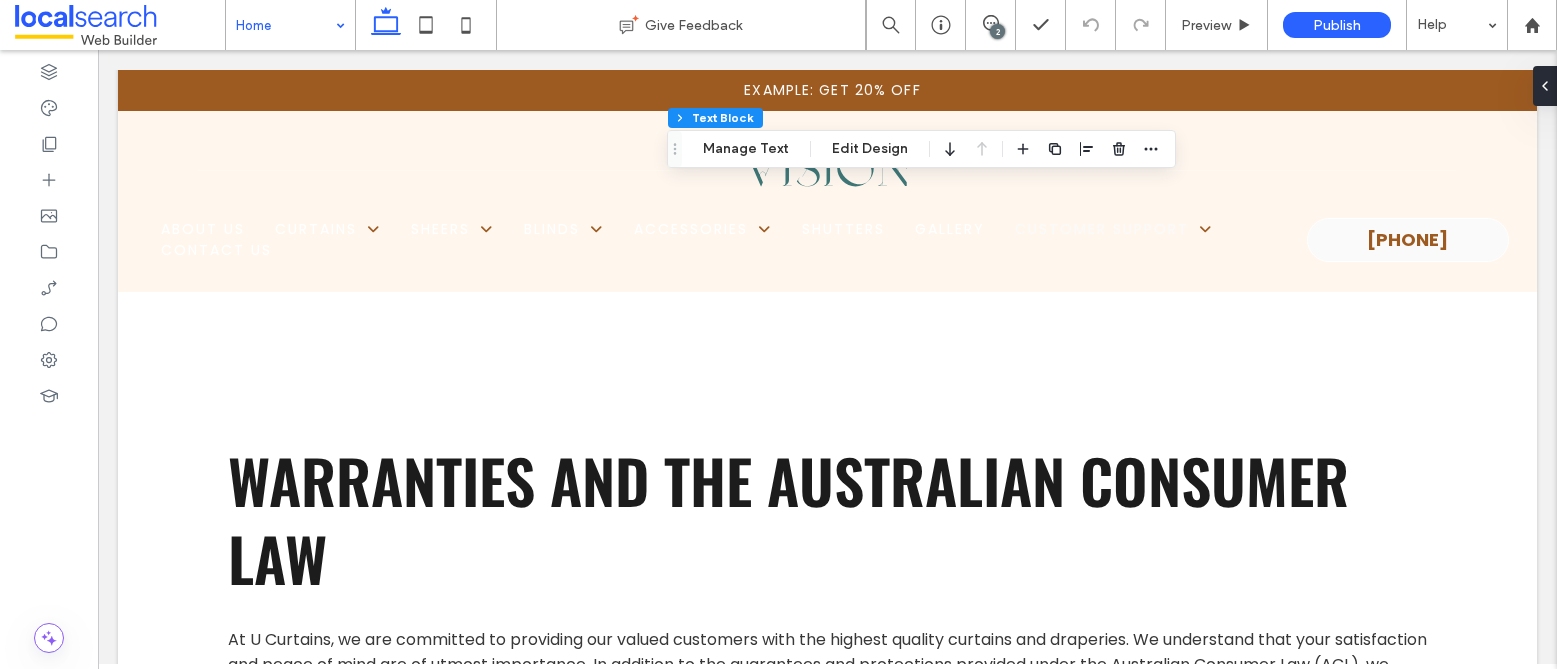 type on "*******" 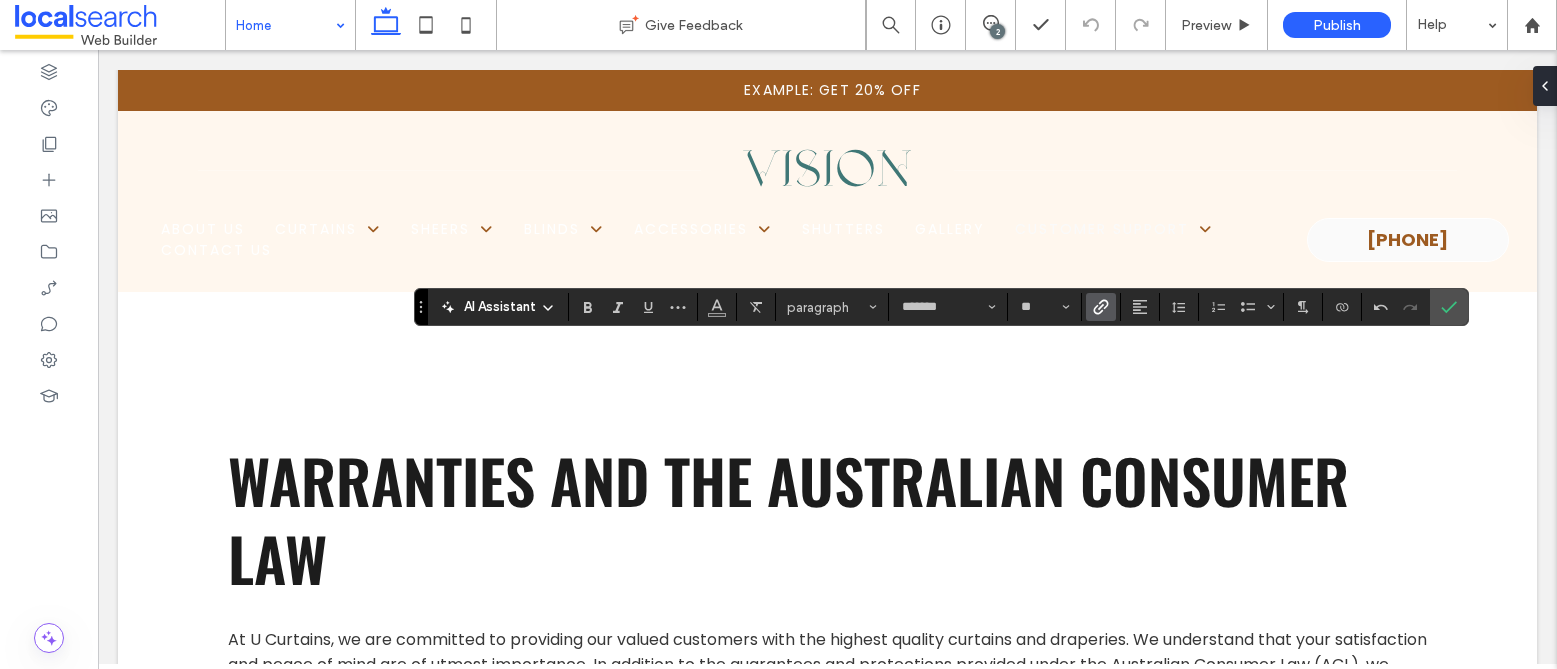 click 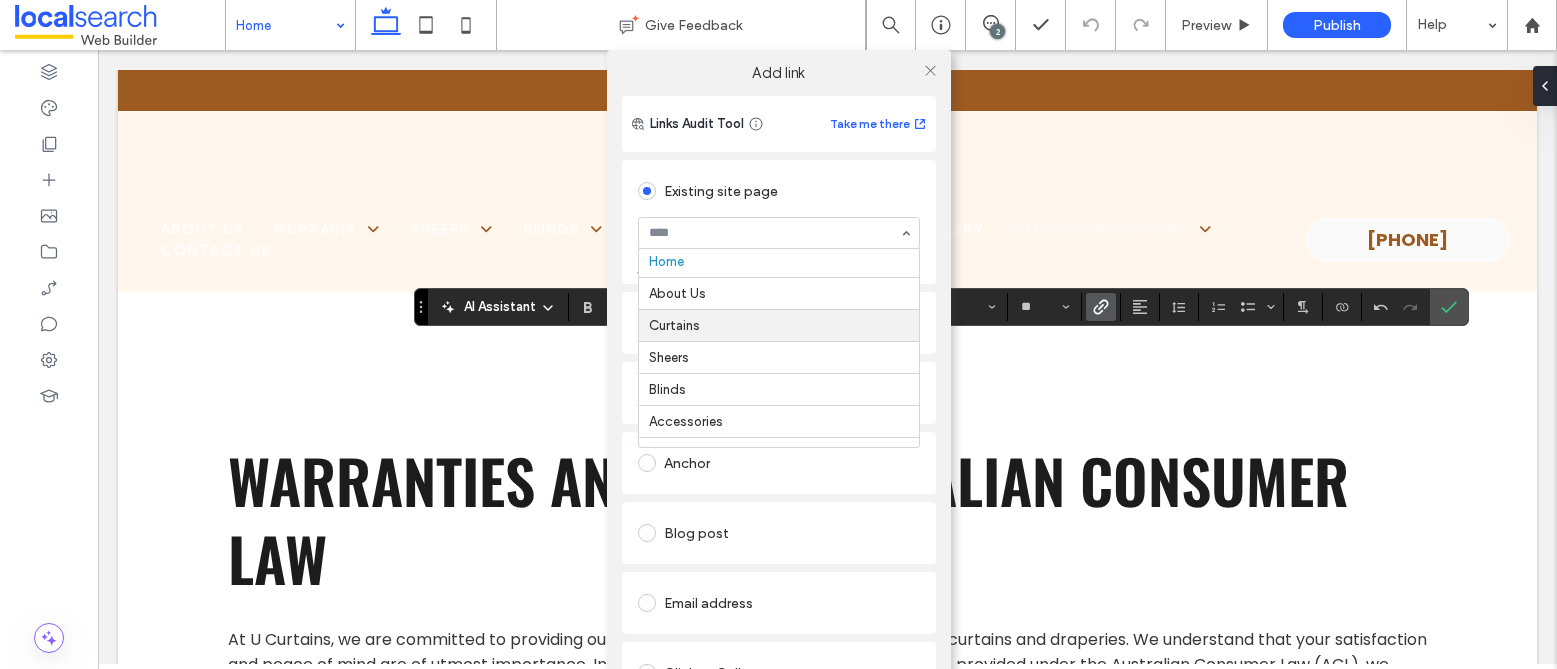 scroll, scrollTop: 4, scrollLeft: 0, axis: vertical 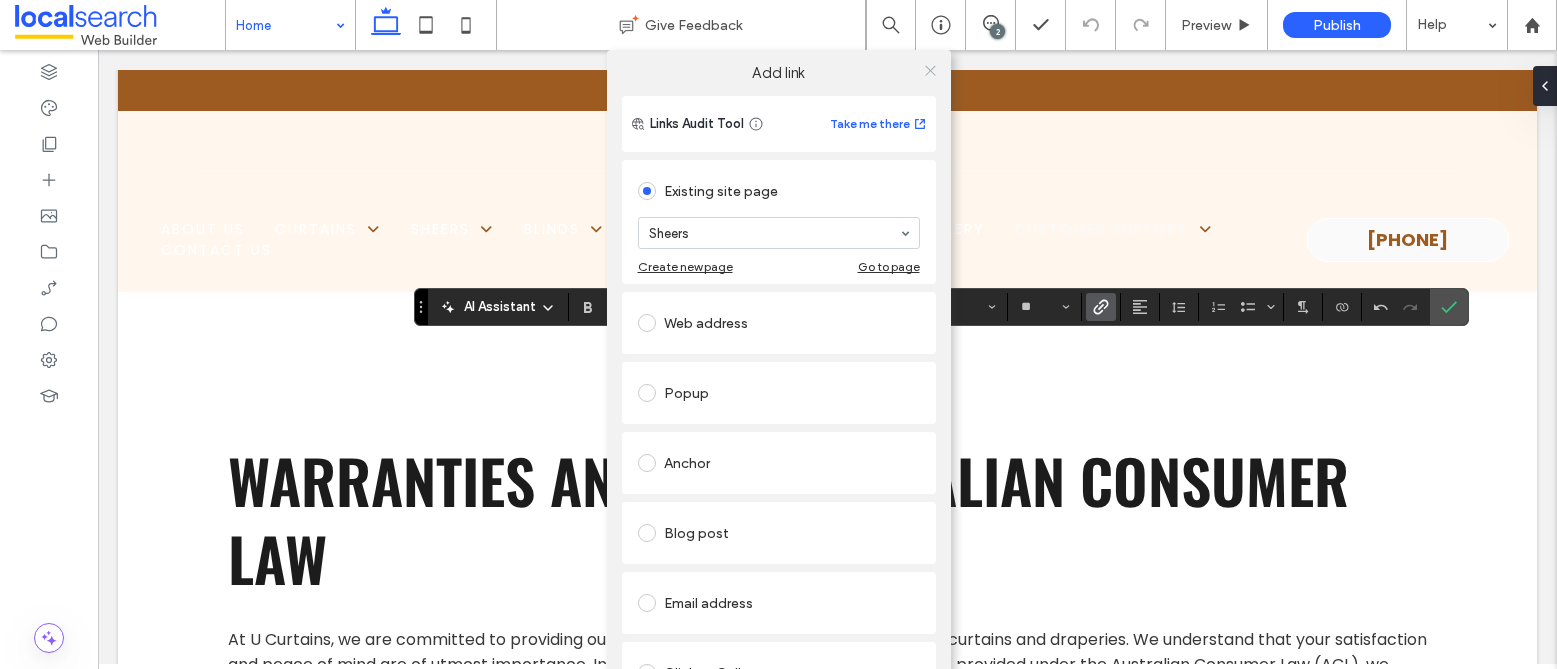 click 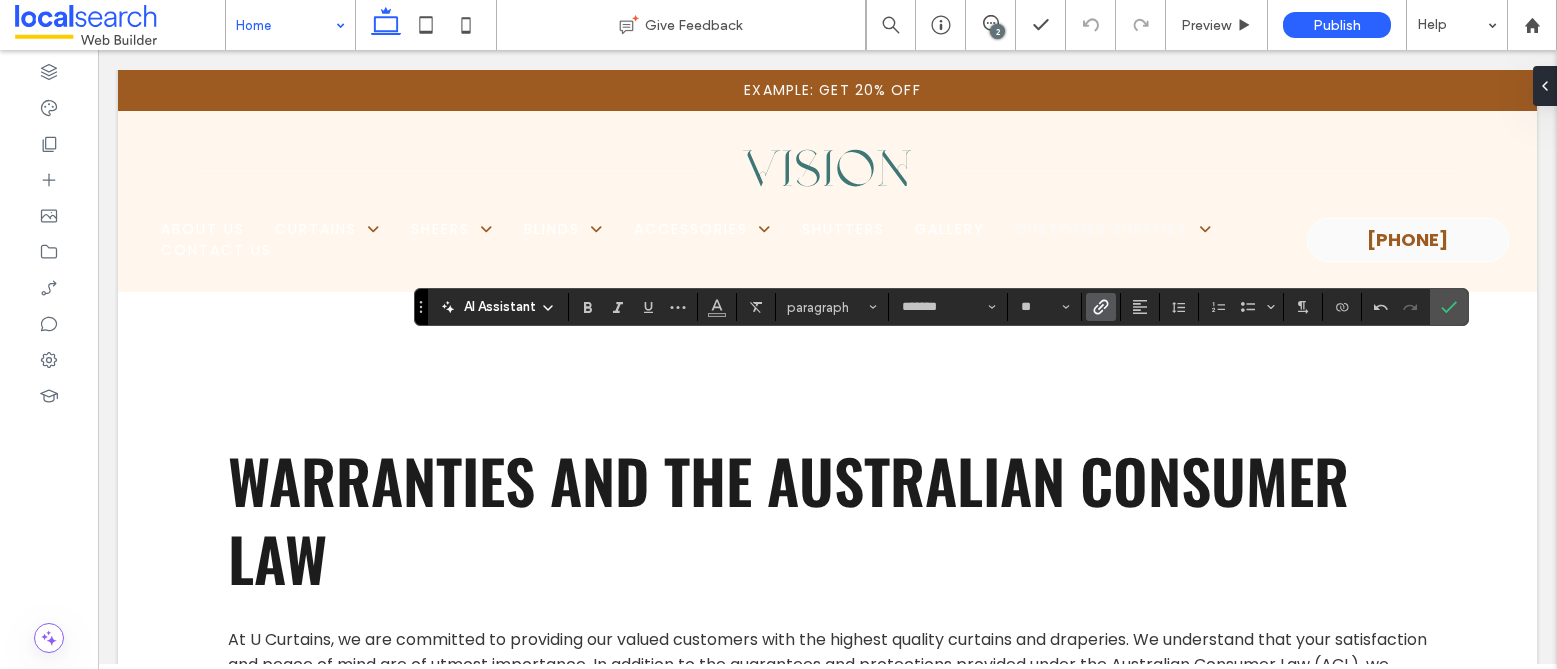 click 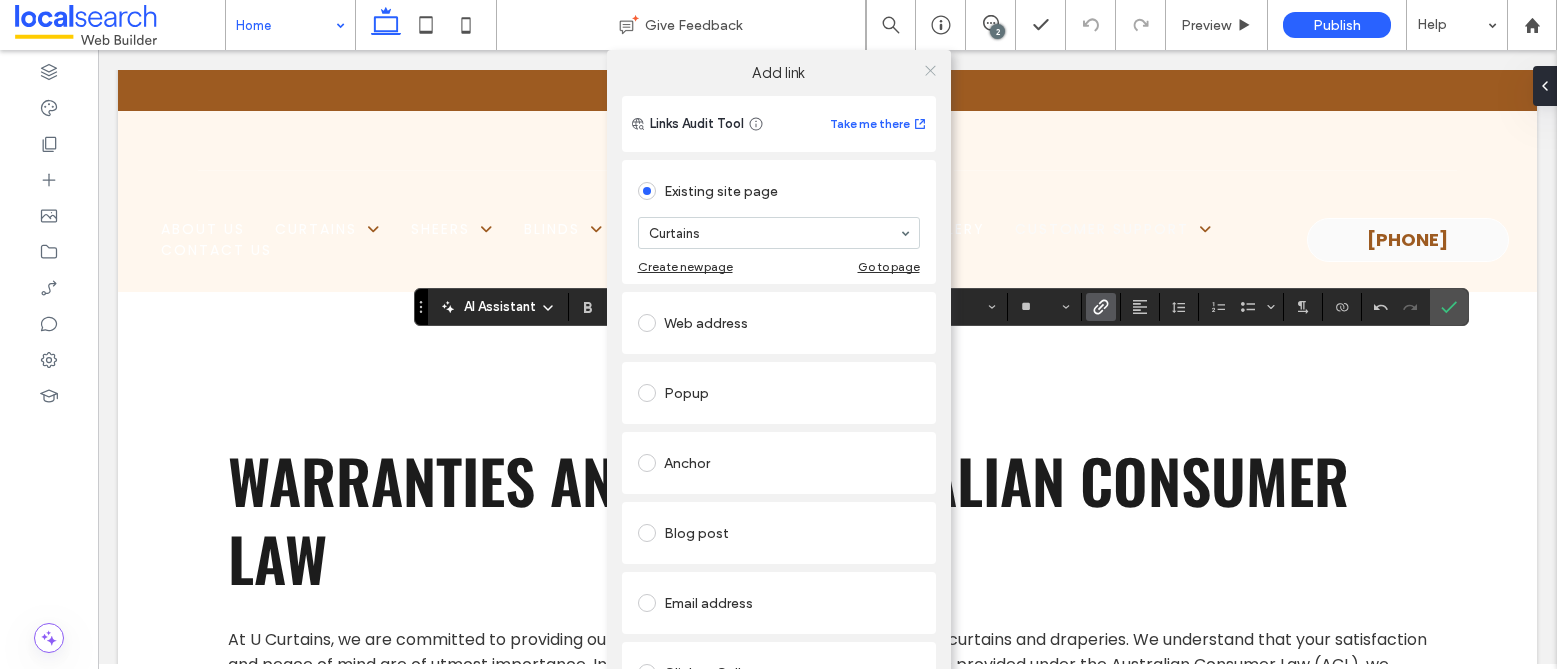 click 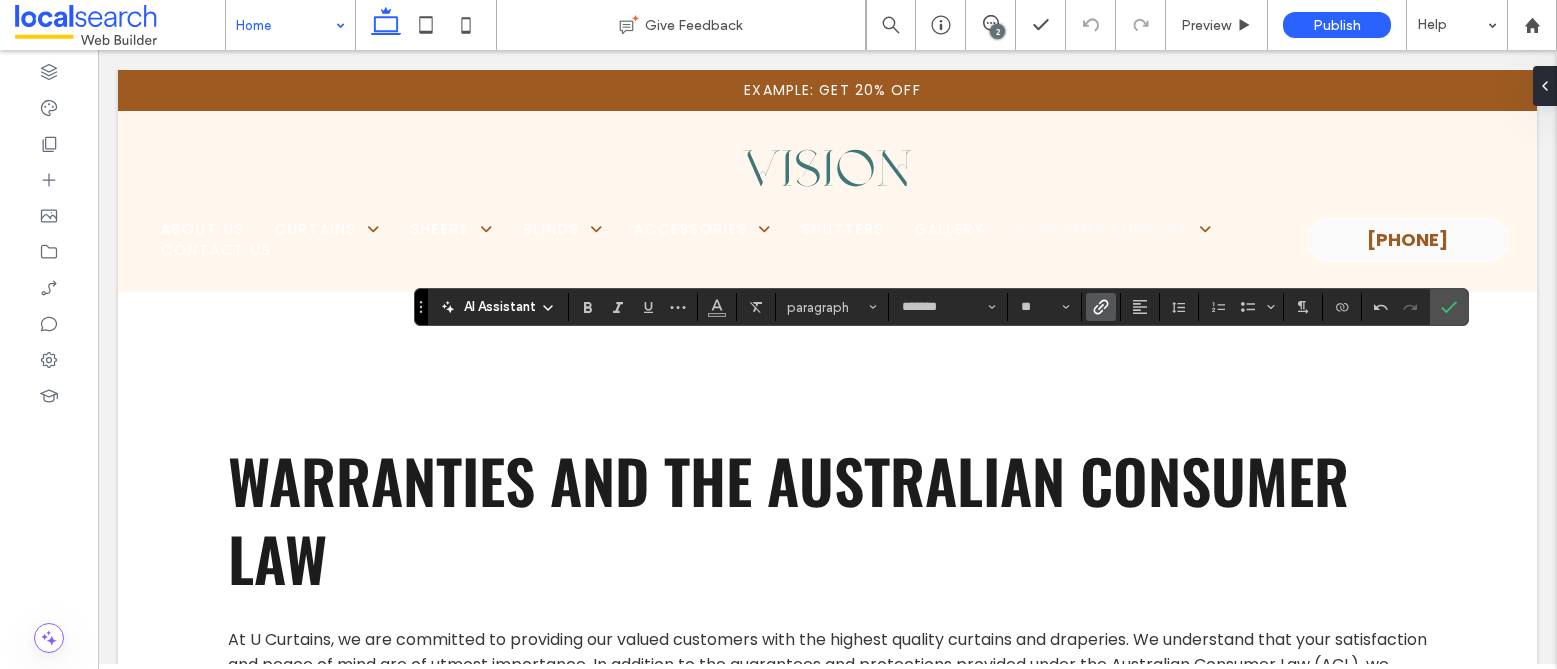 click 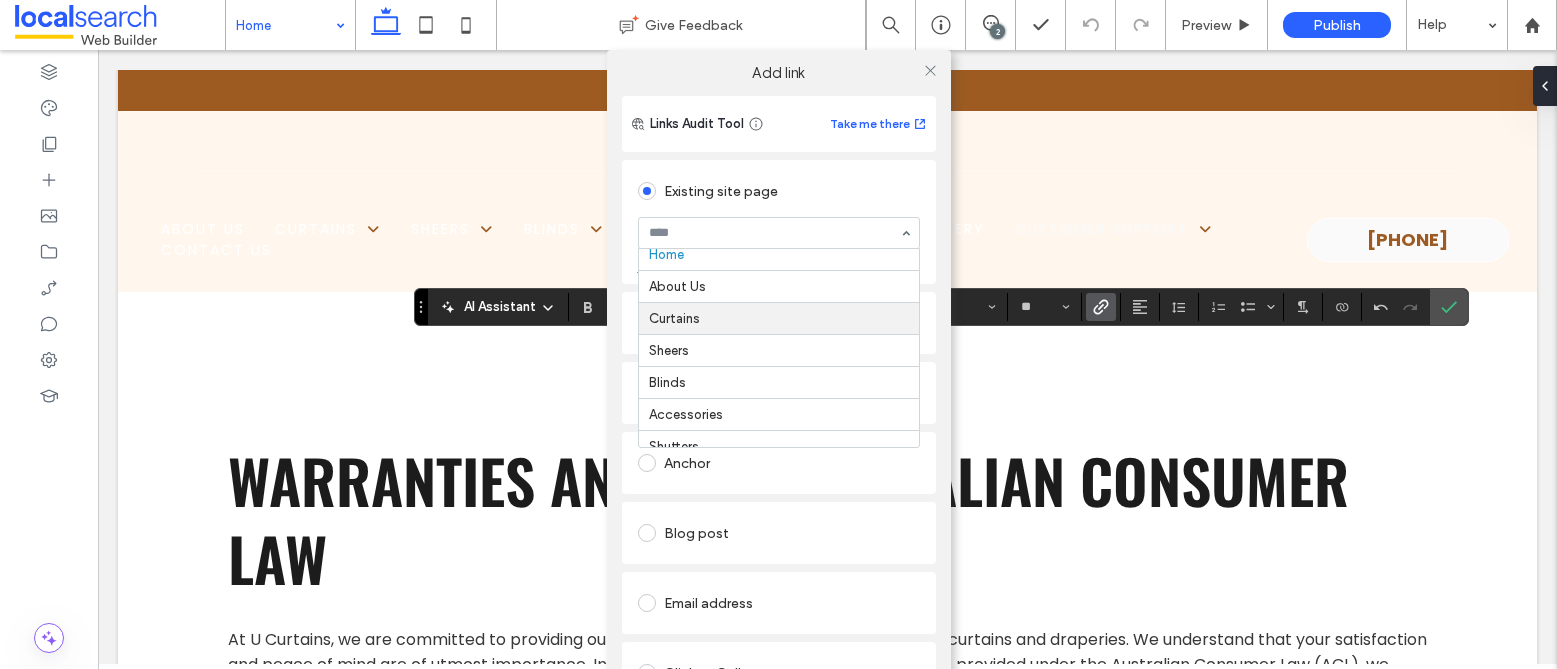 scroll, scrollTop: 26, scrollLeft: 0, axis: vertical 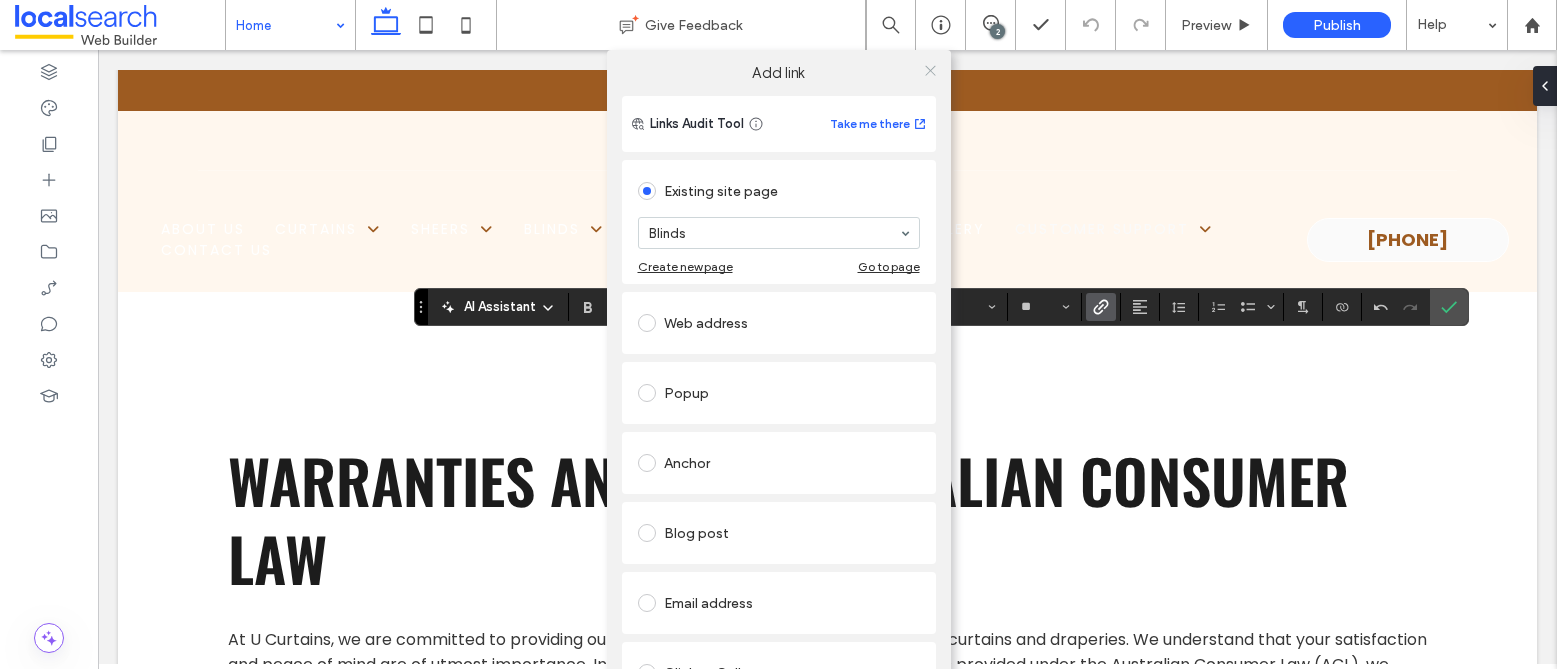 click 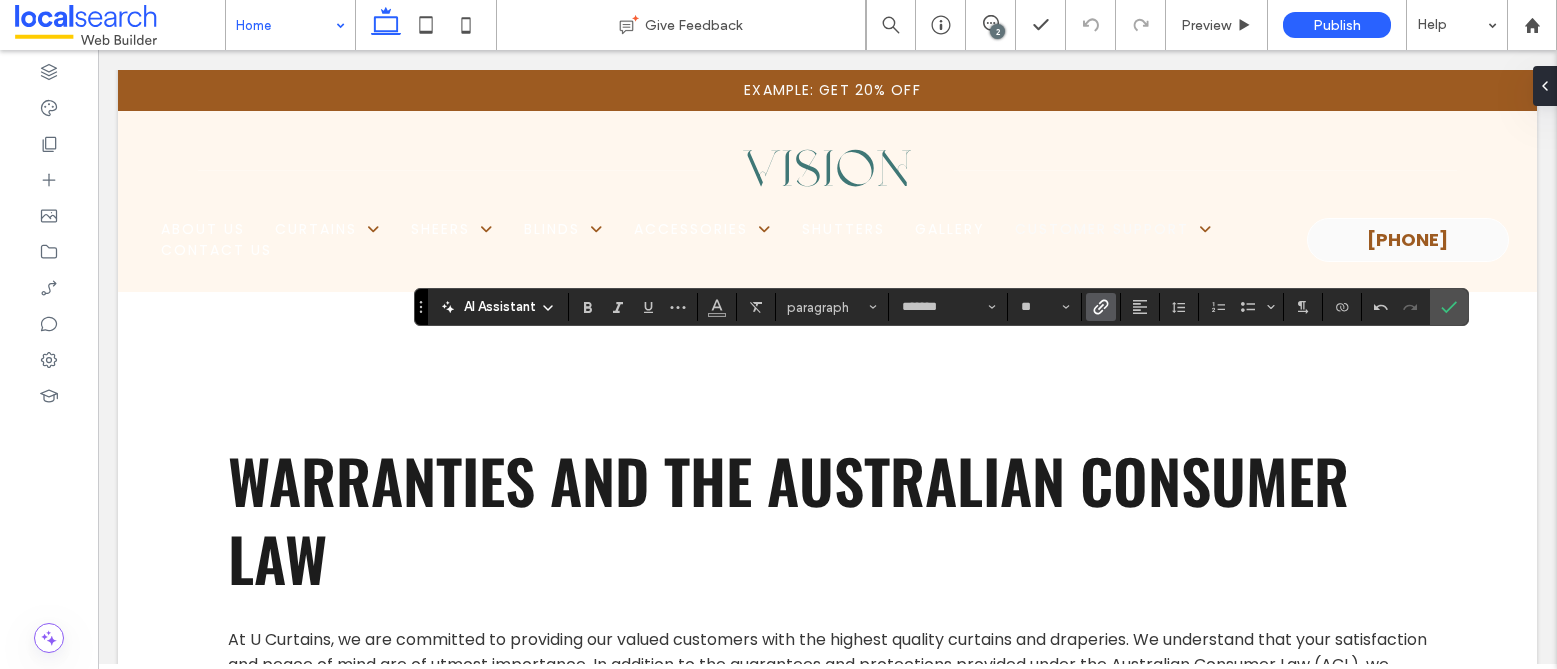 click 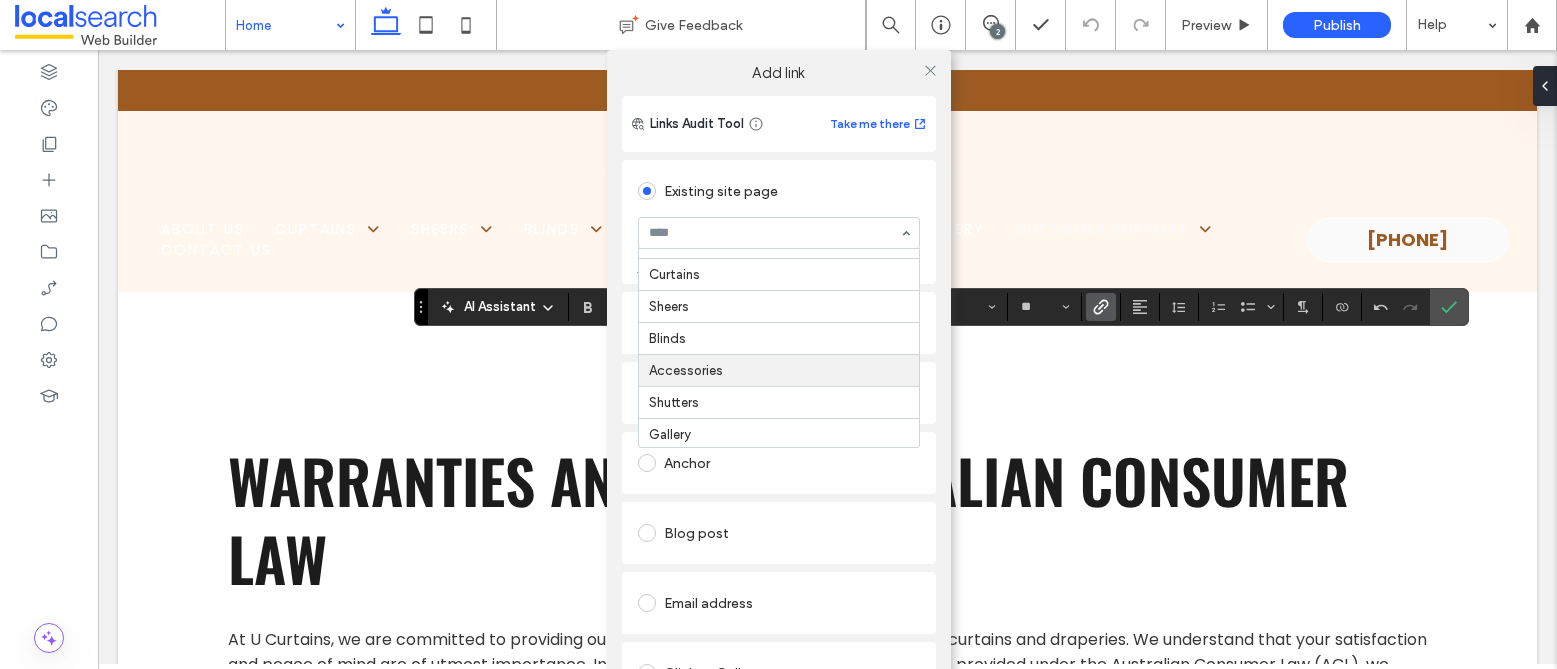 scroll, scrollTop: 87, scrollLeft: 0, axis: vertical 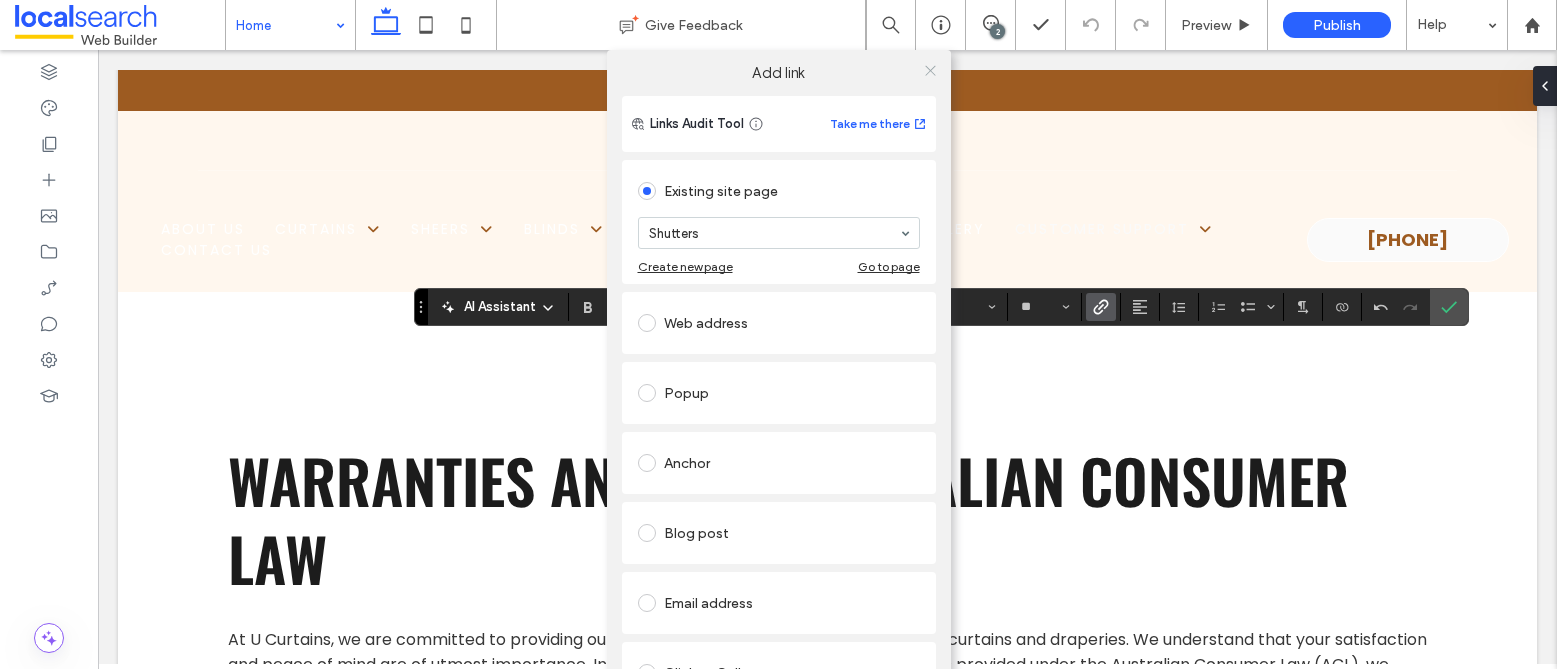 click 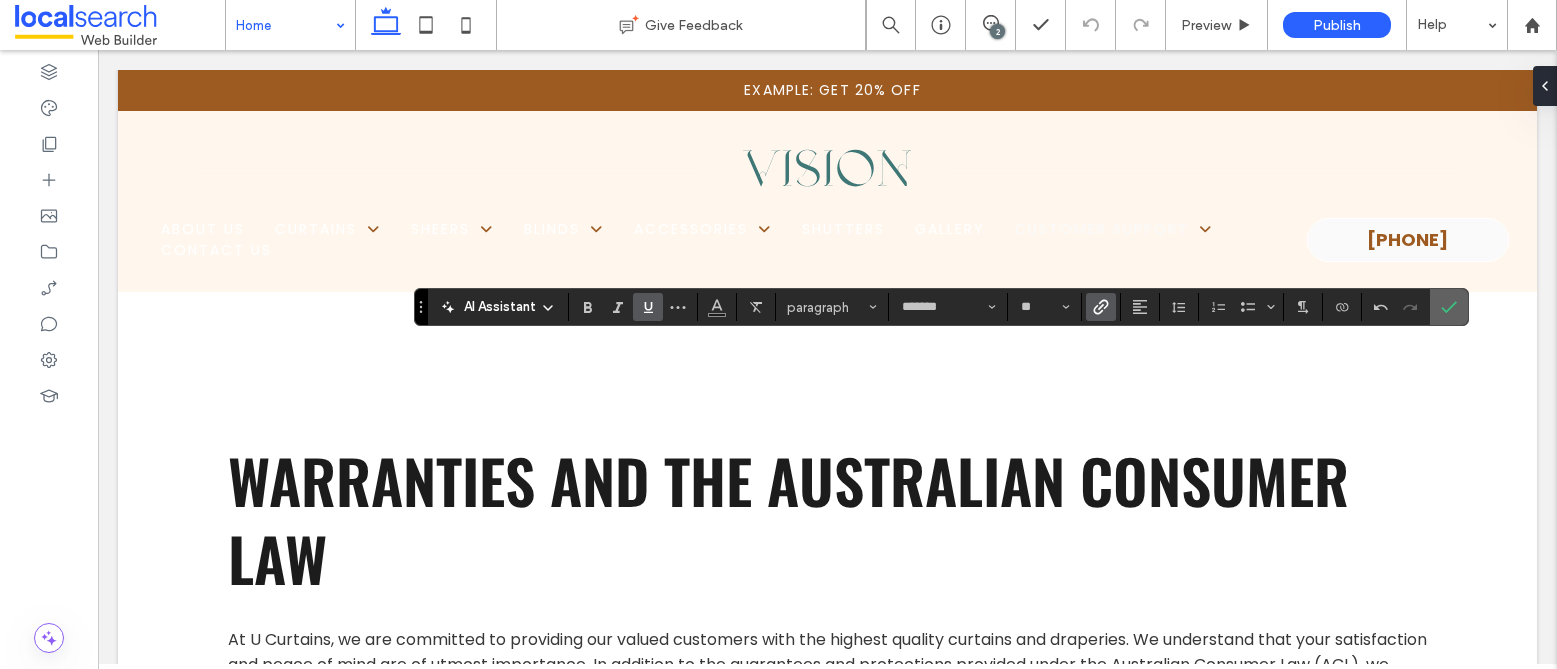 click 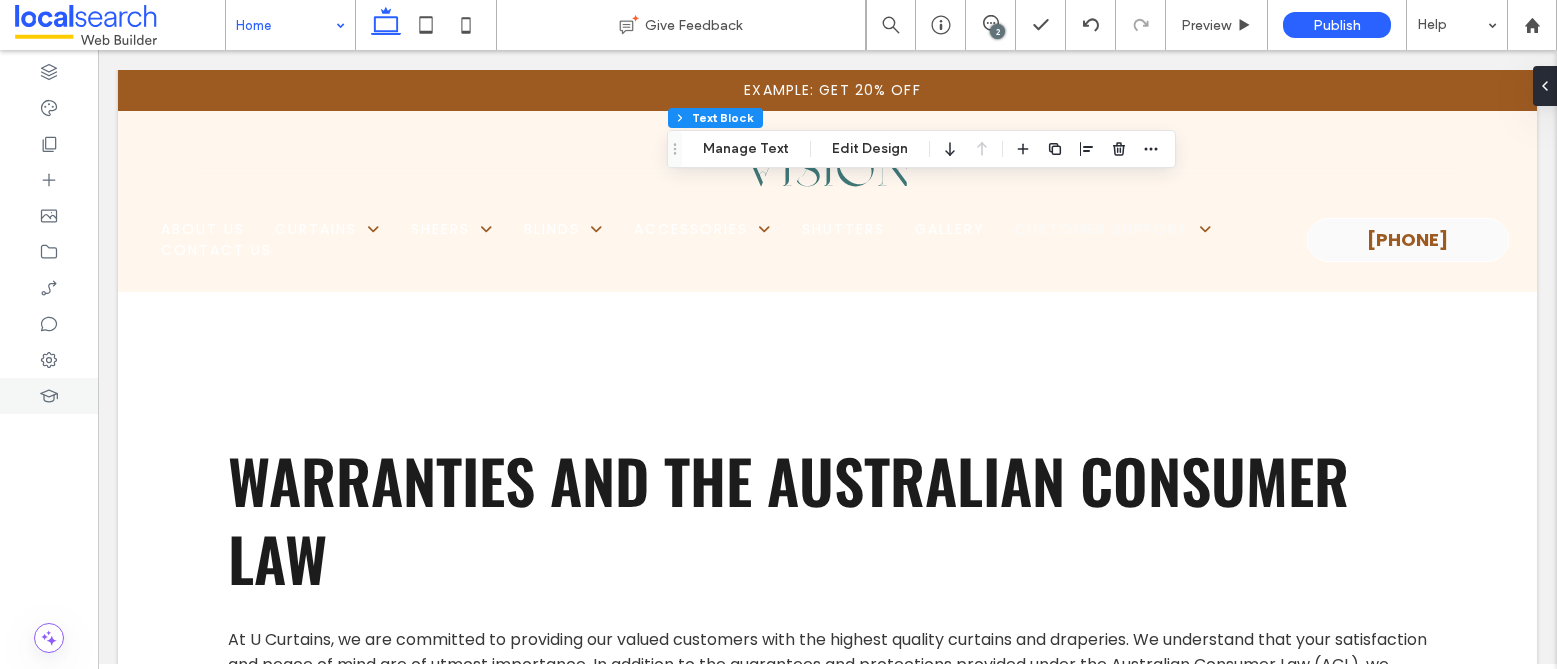 type on "*******" 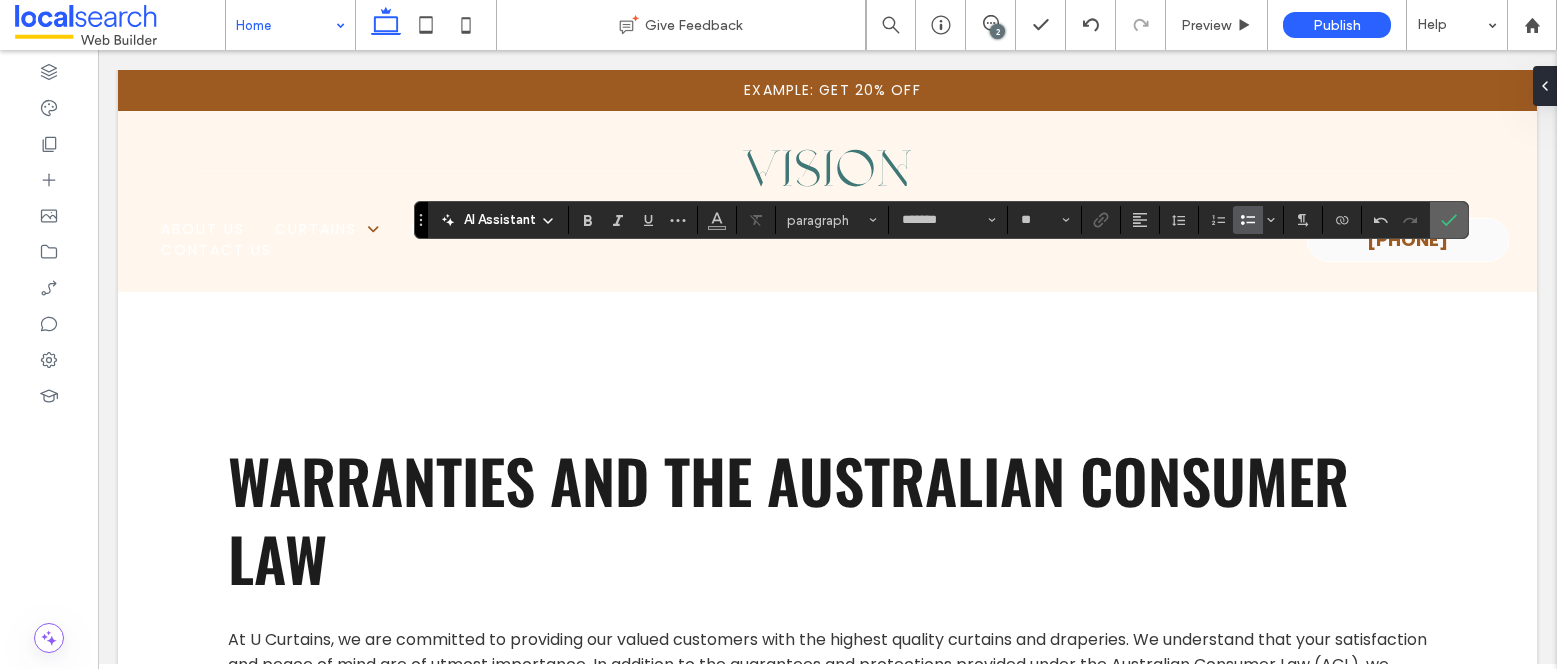 click 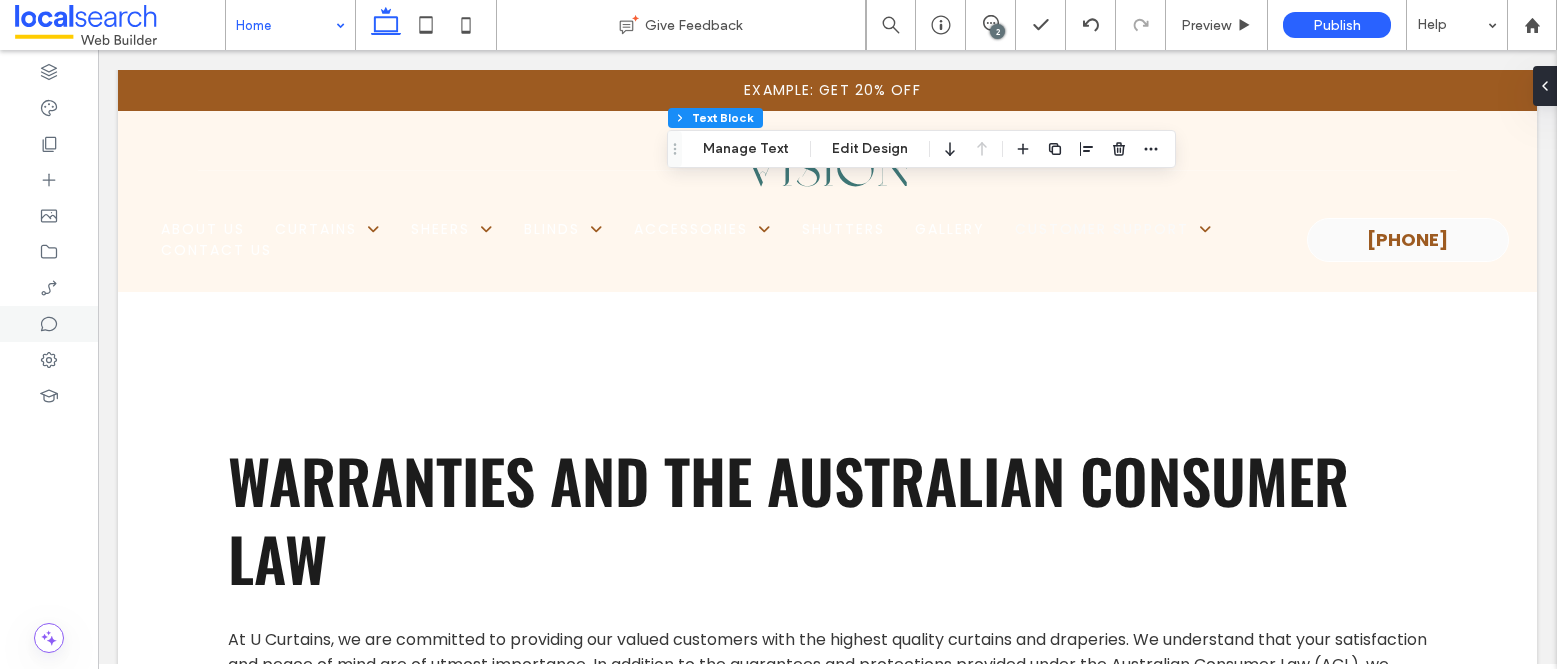 type on "*******" 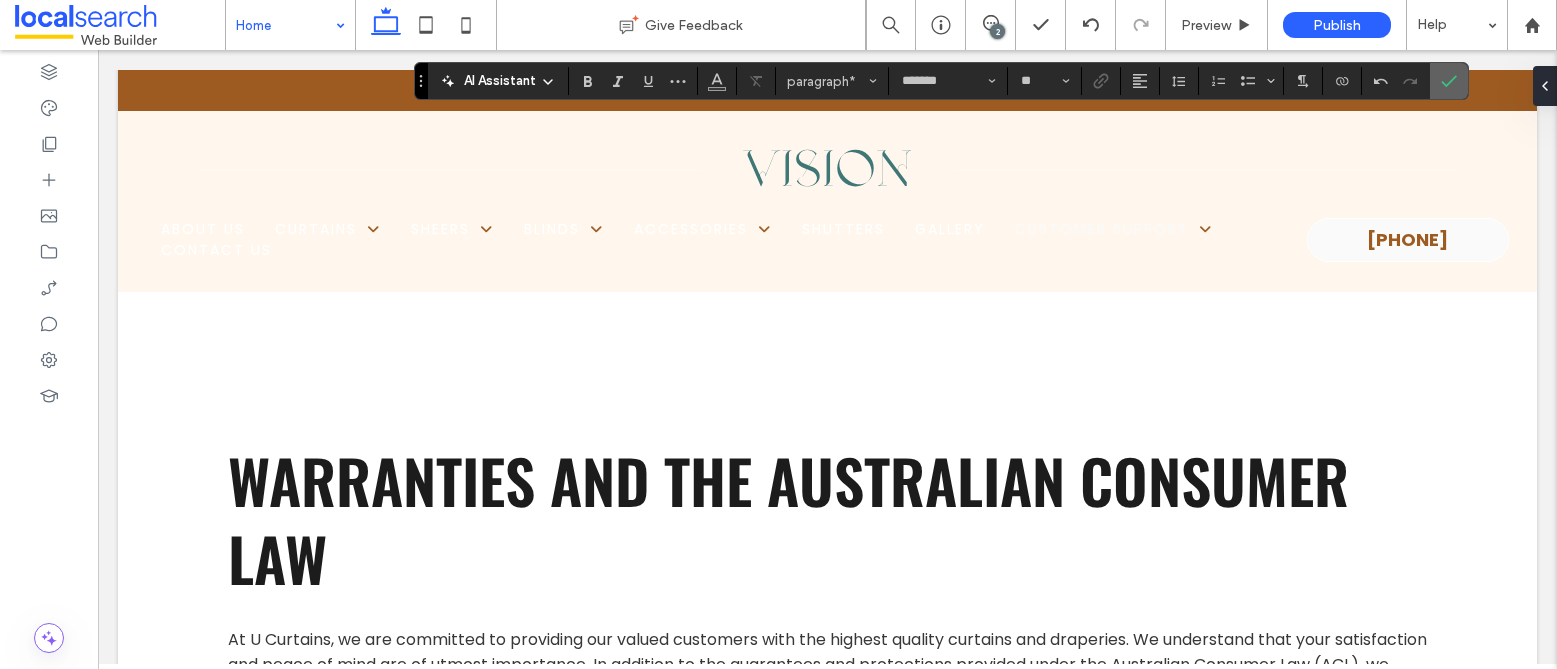 click 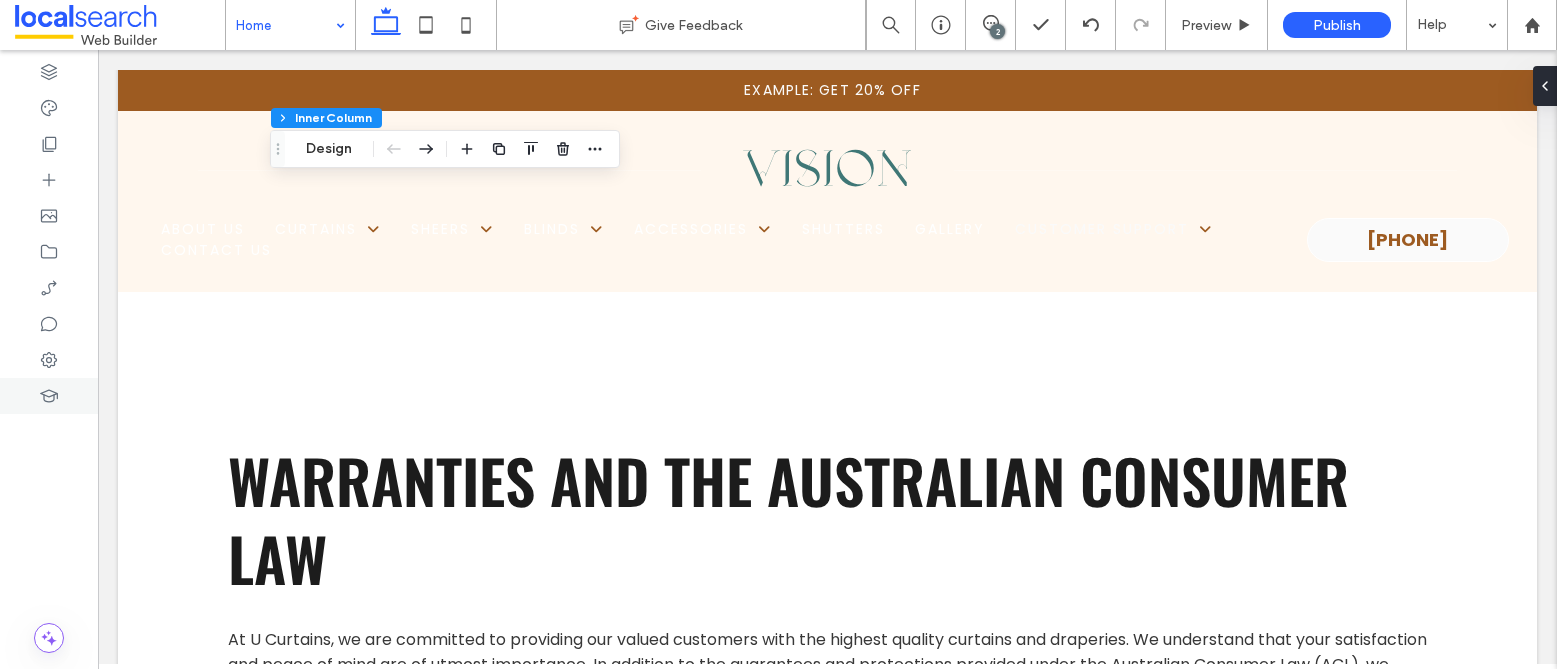 type on "**" 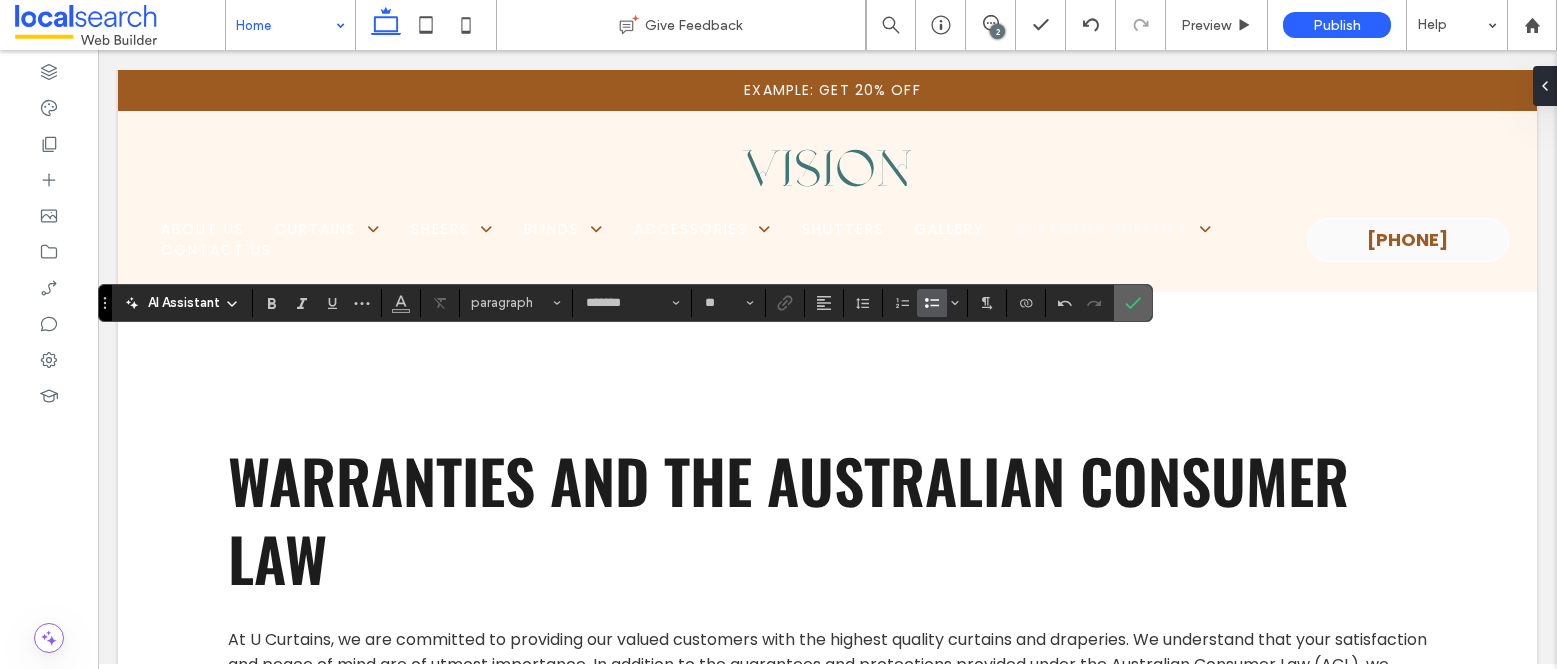 click 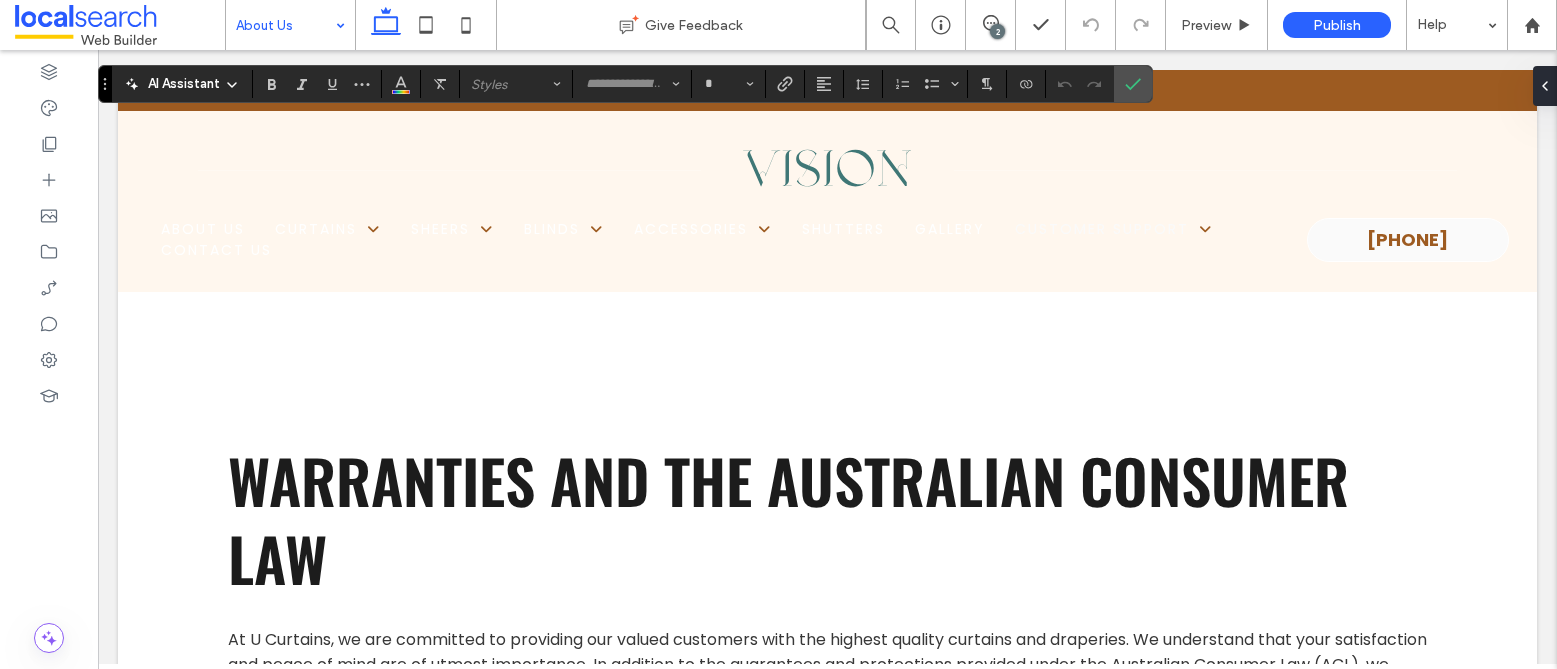 type on "*******" 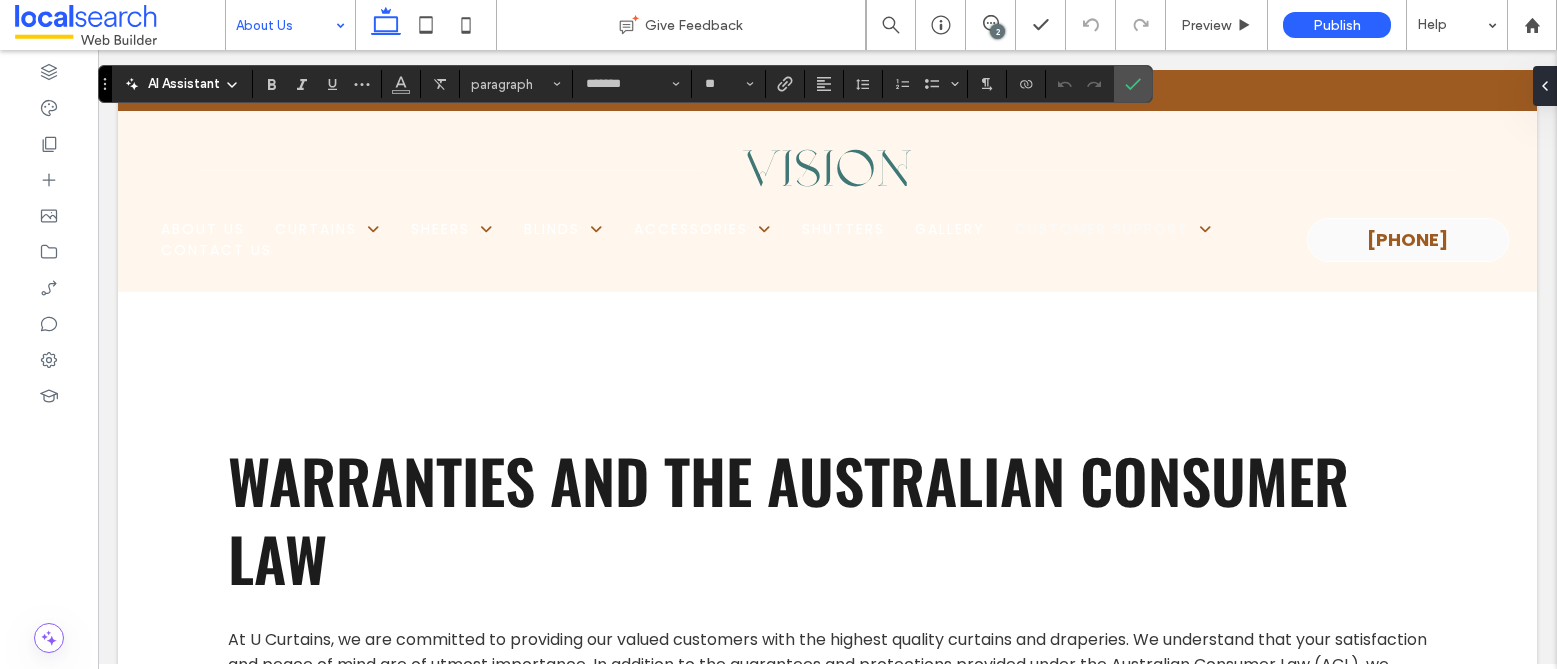type 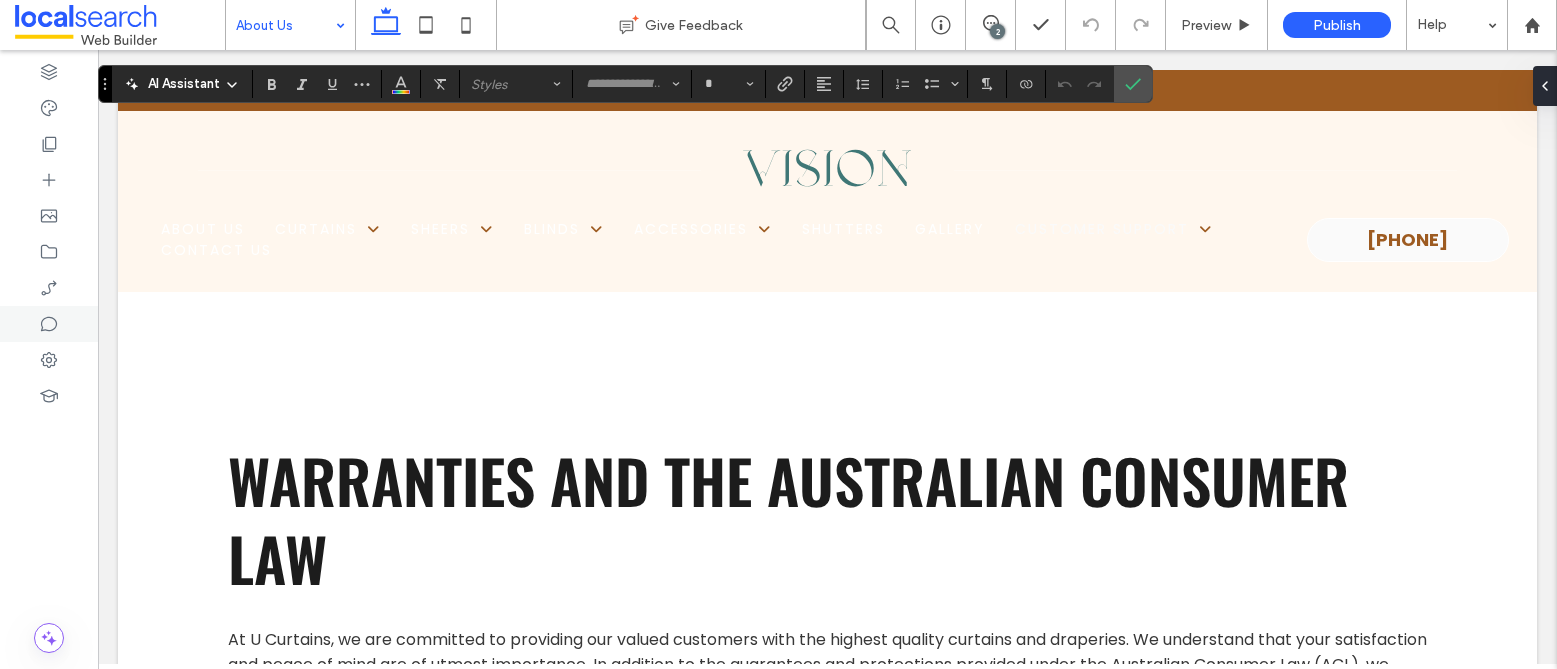 type on "*******" 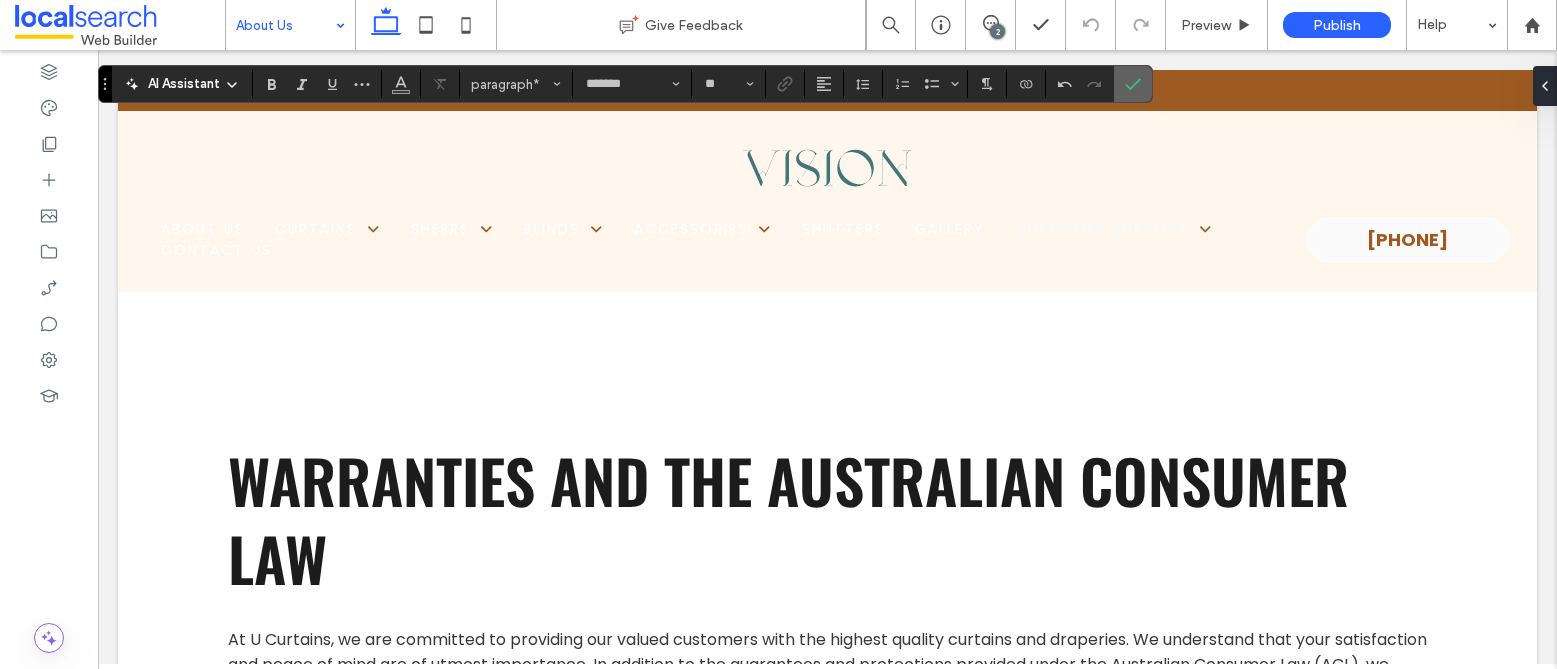 click 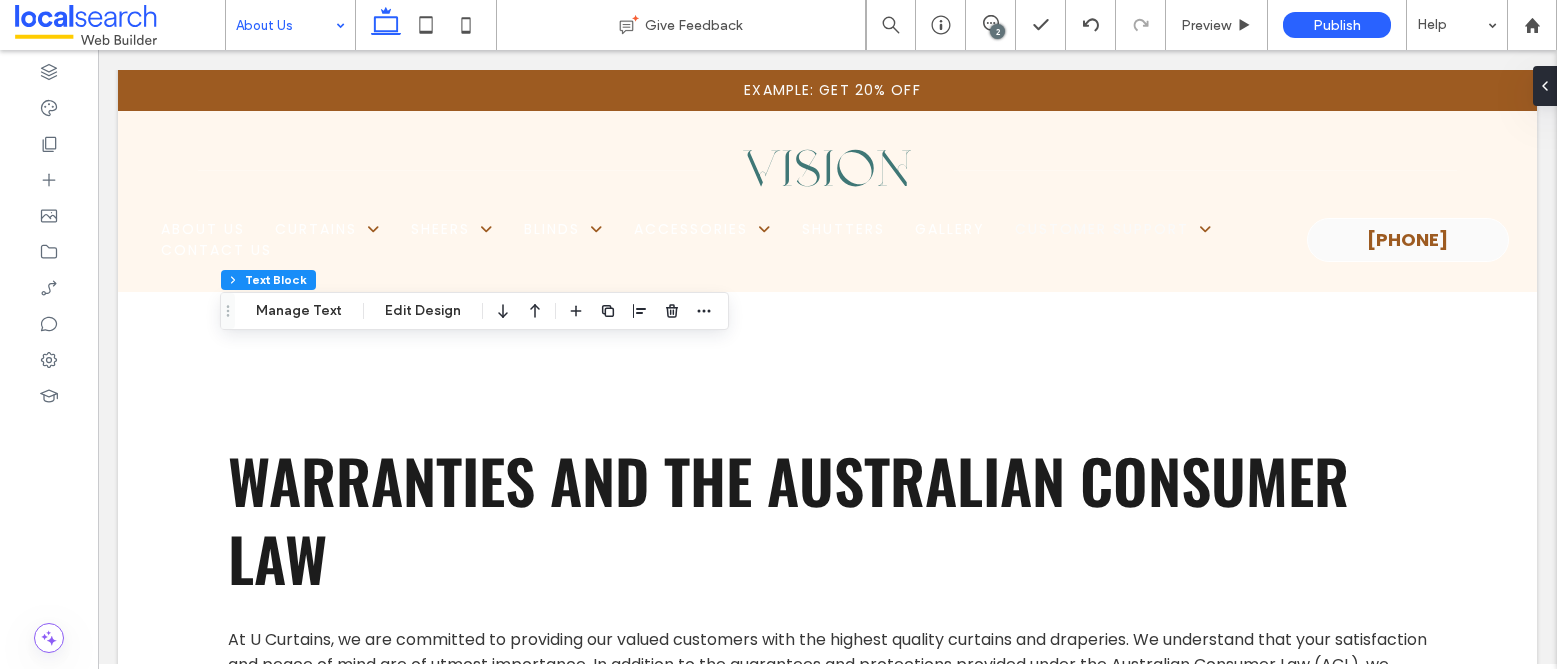 type on "*******" 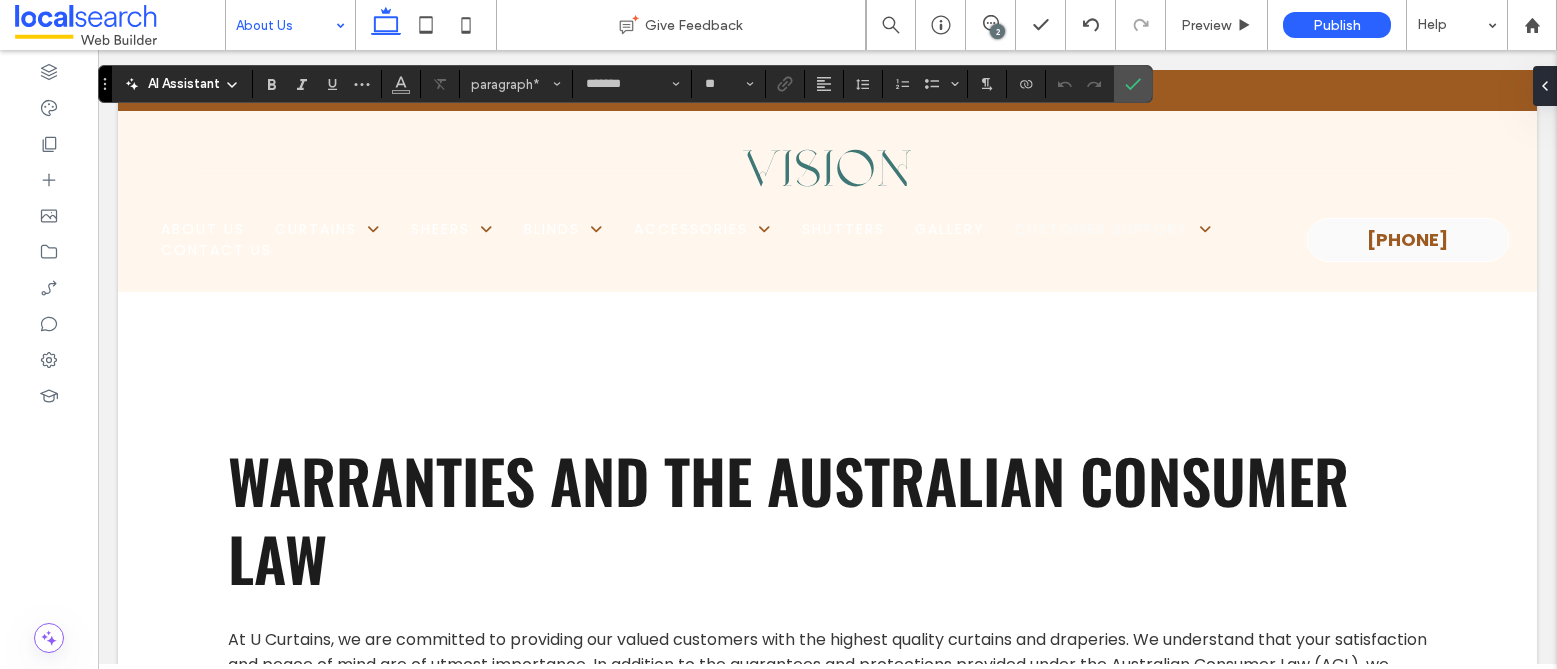type on "******" 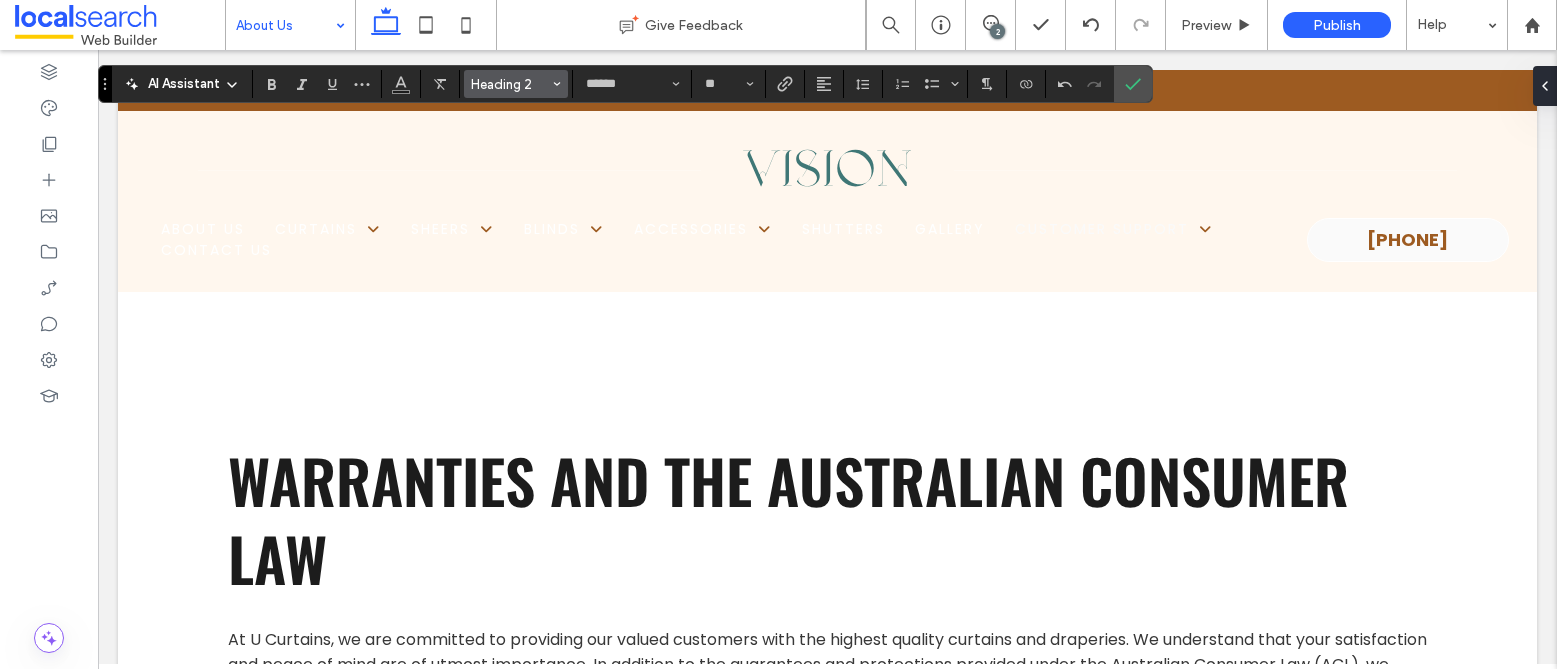click on "Heading 2" at bounding box center (516, 84) 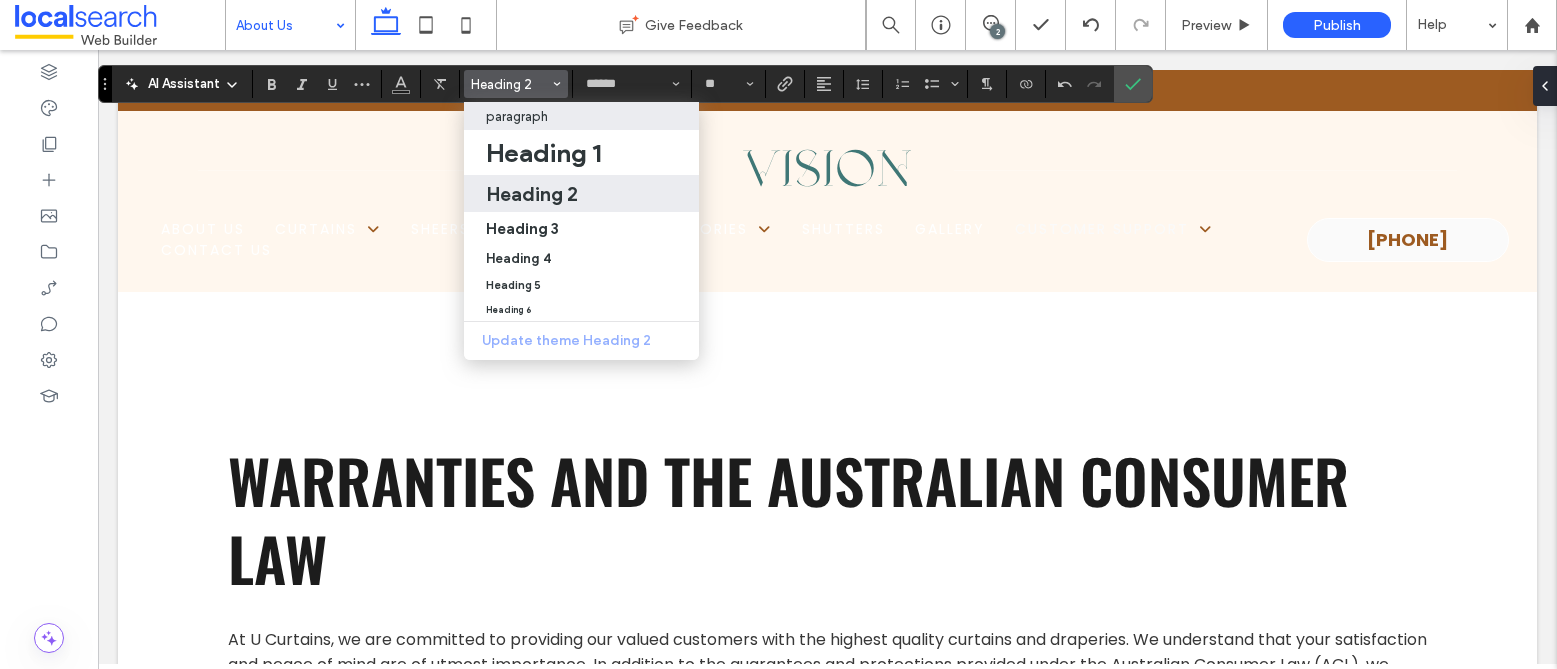 click on "paragraph" at bounding box center (581, 116) 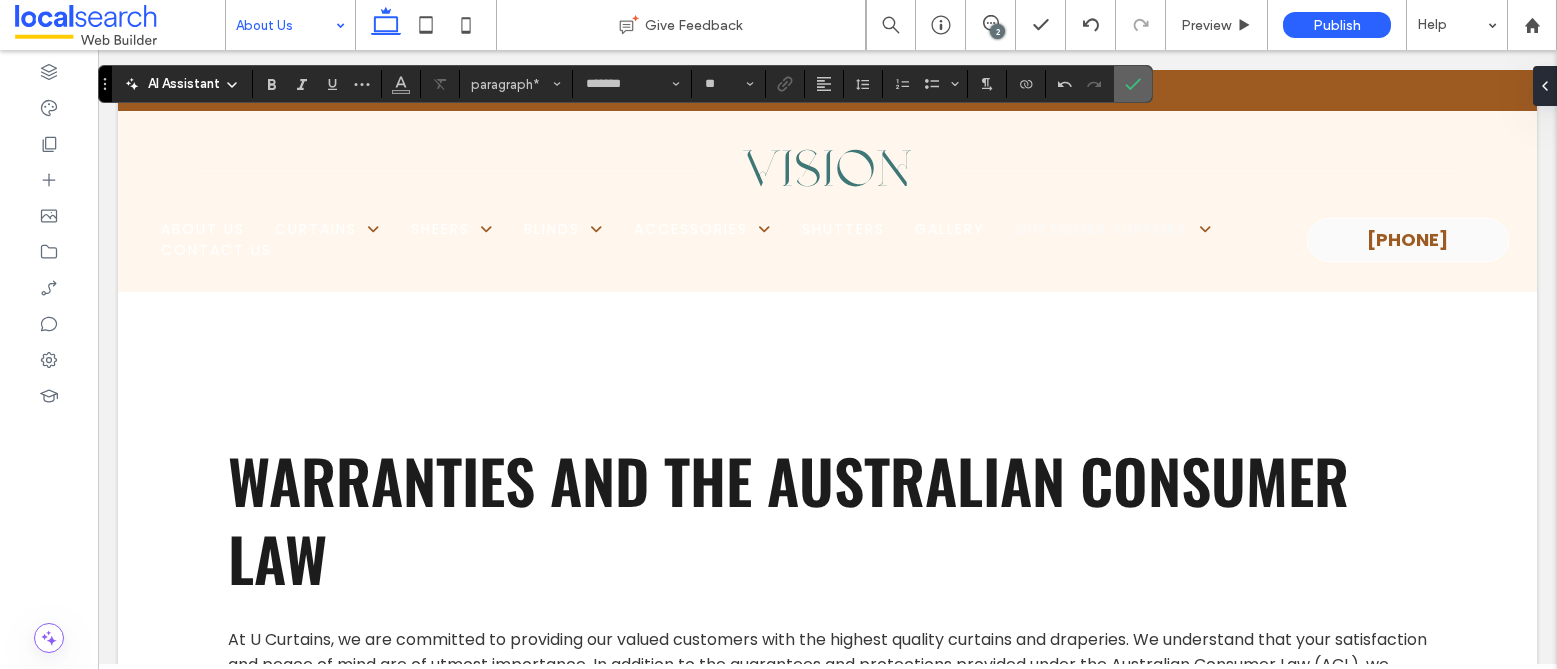 click 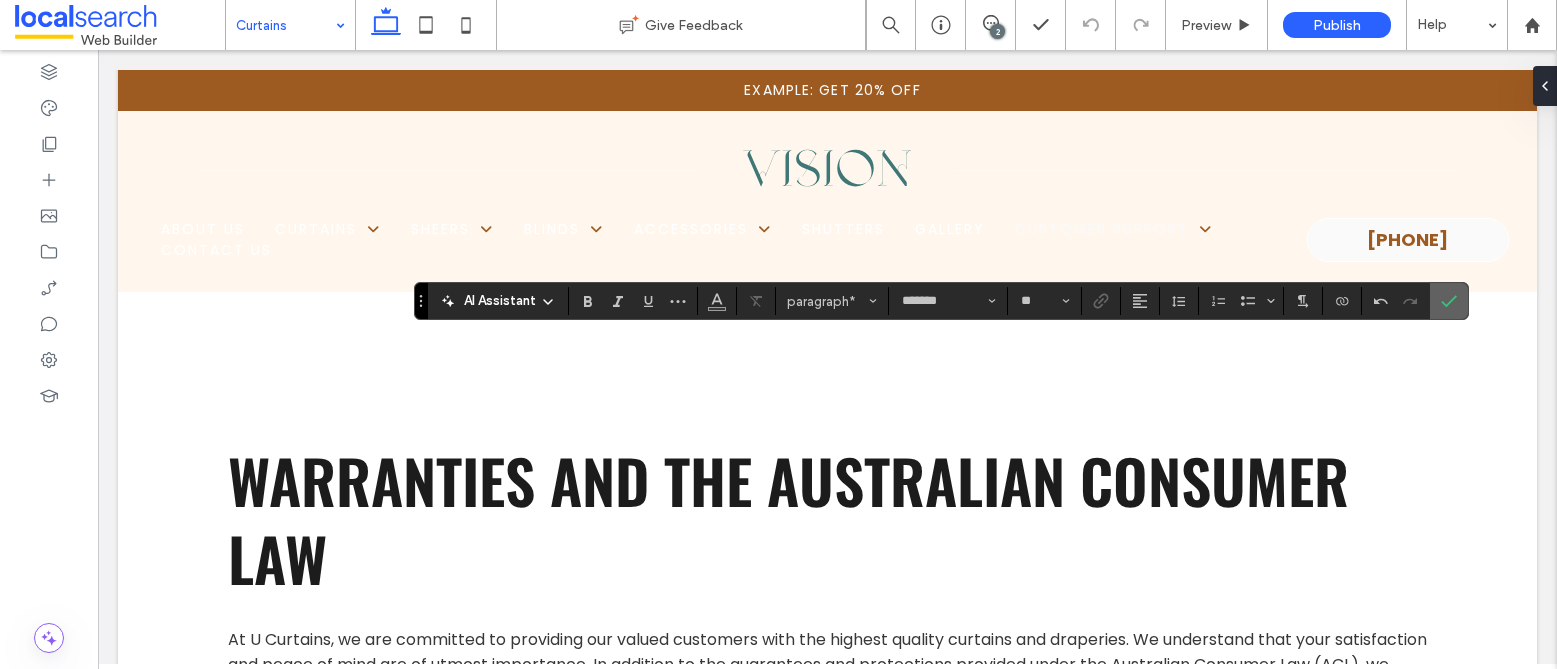 click 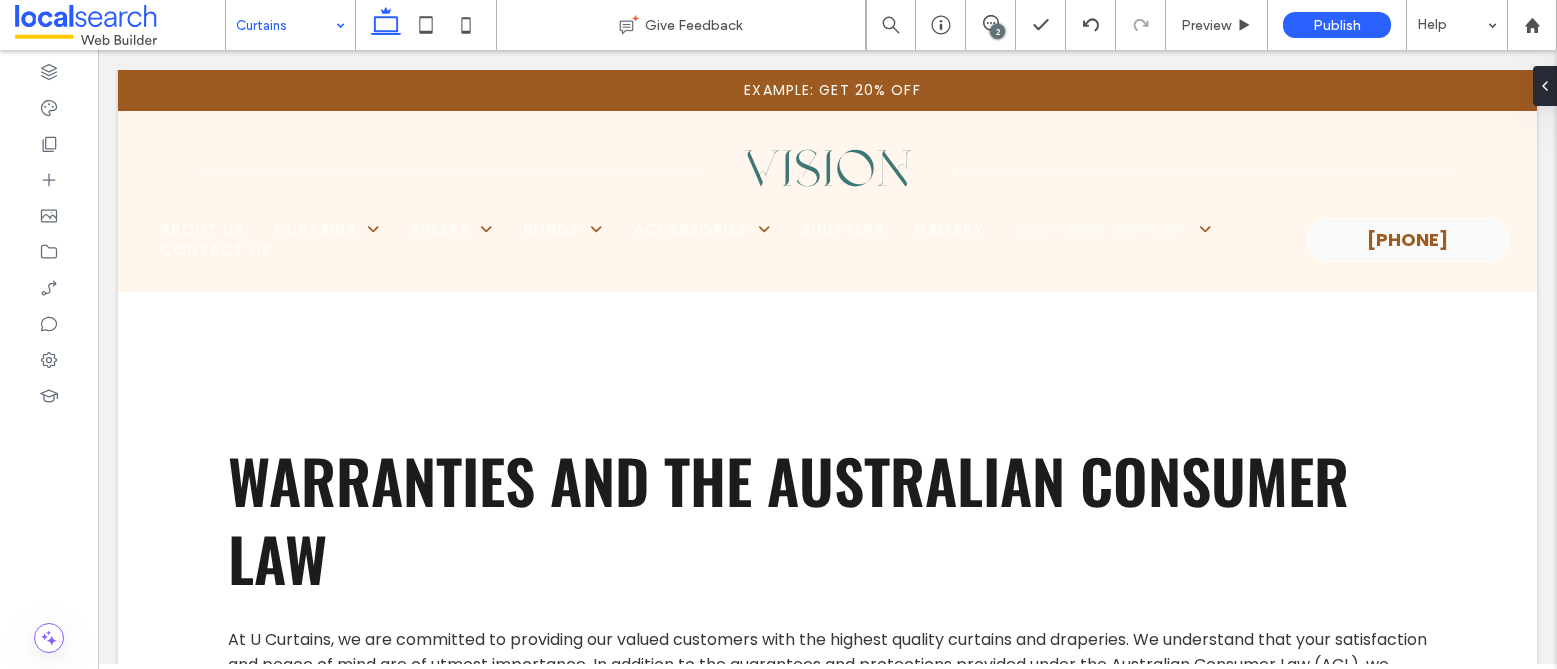 type on "*******" 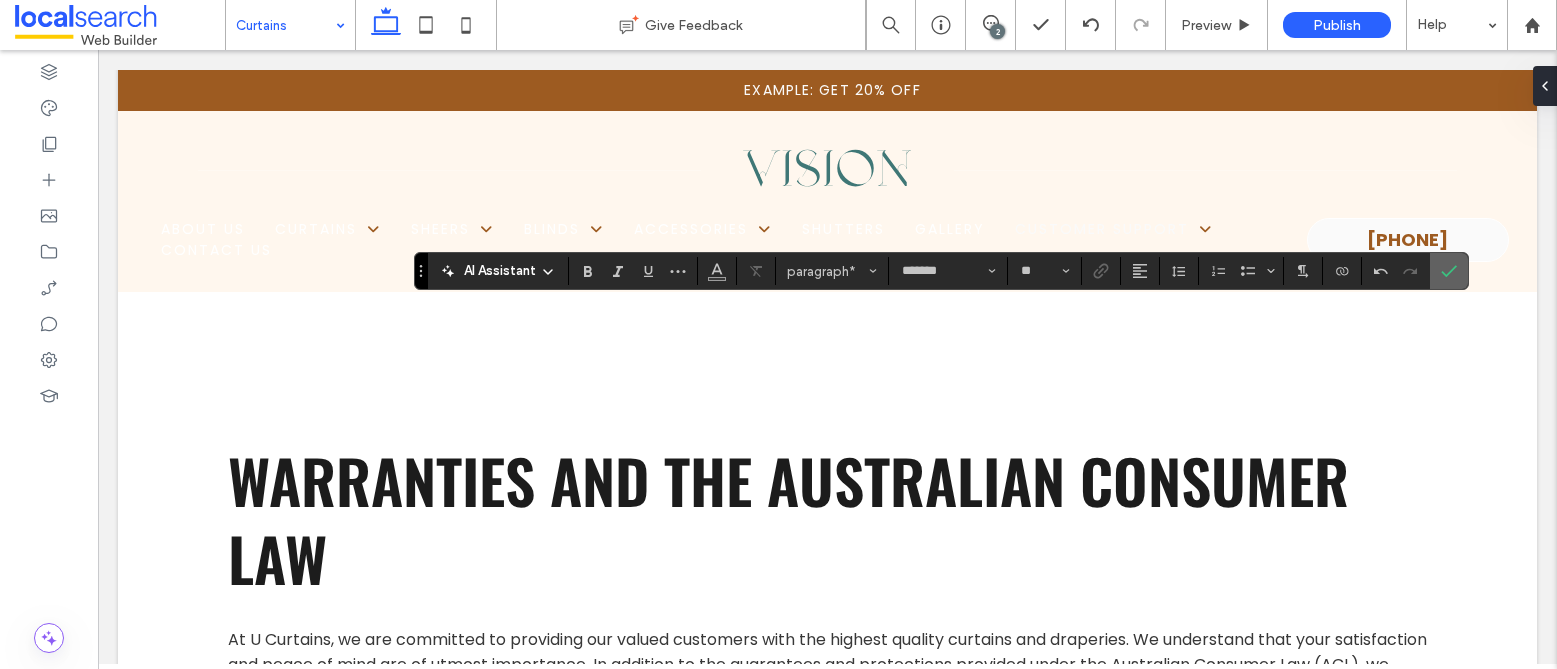 click 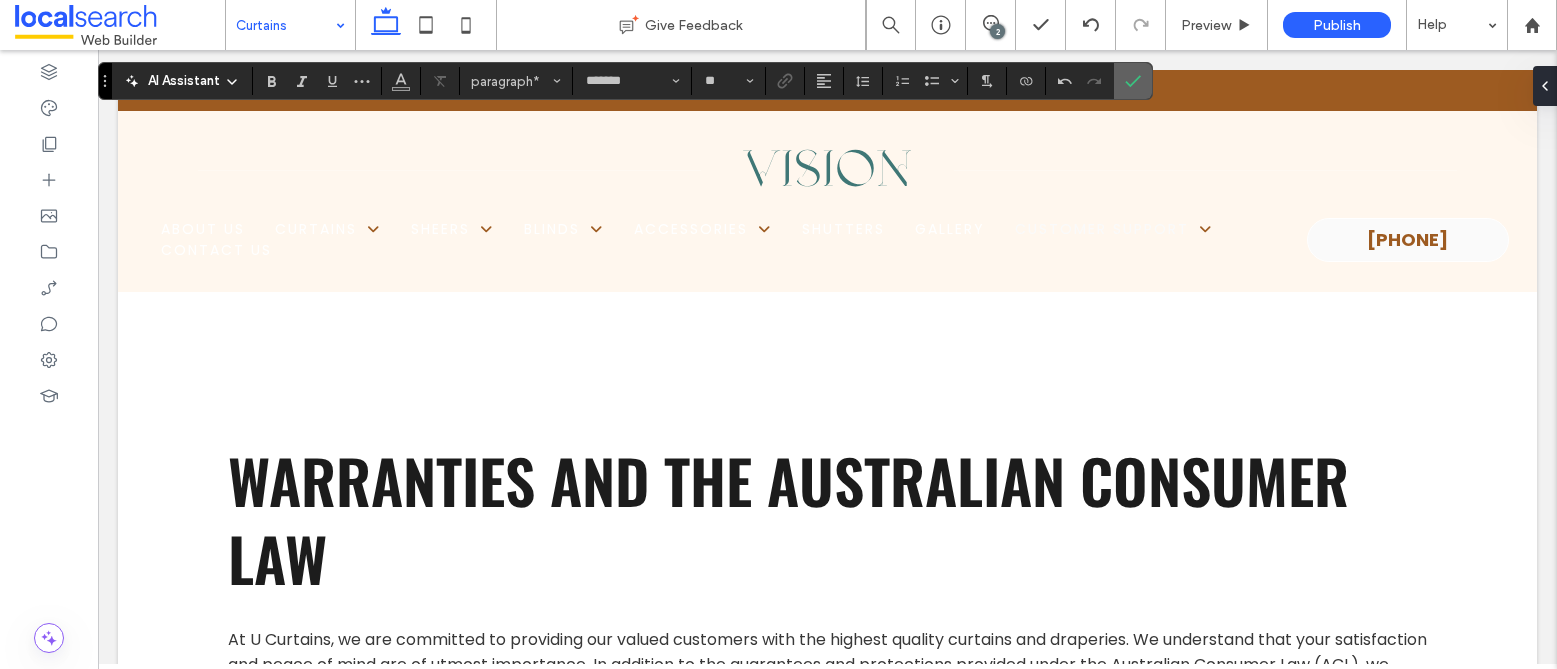 click 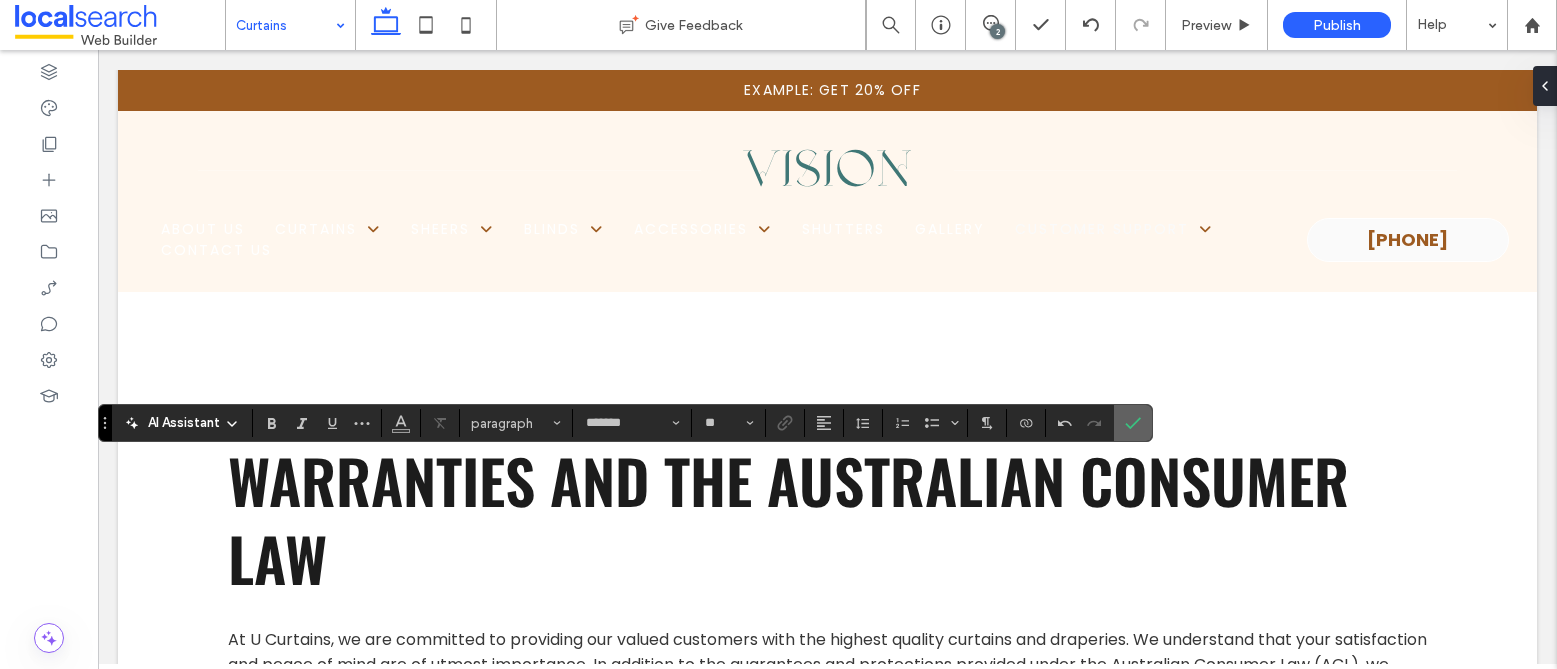 click at bounding box center (1133, 423) 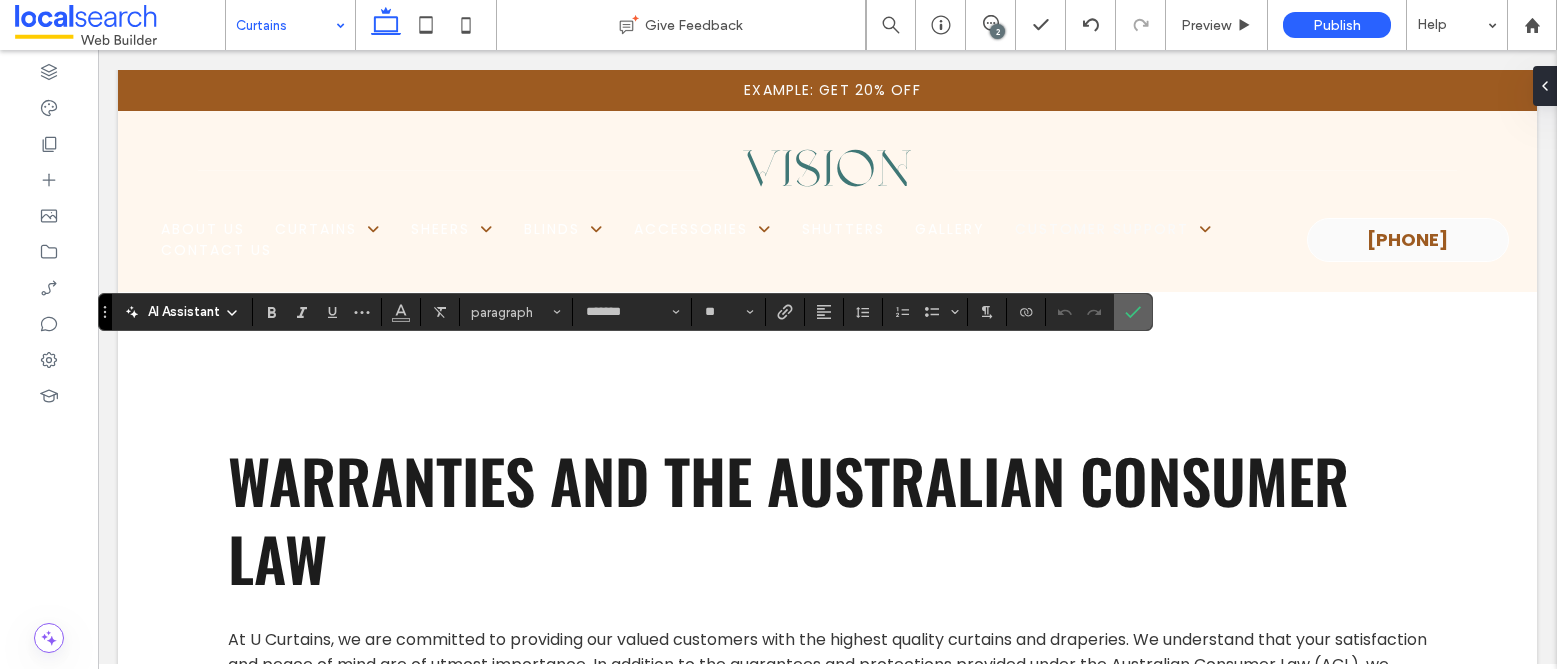 click 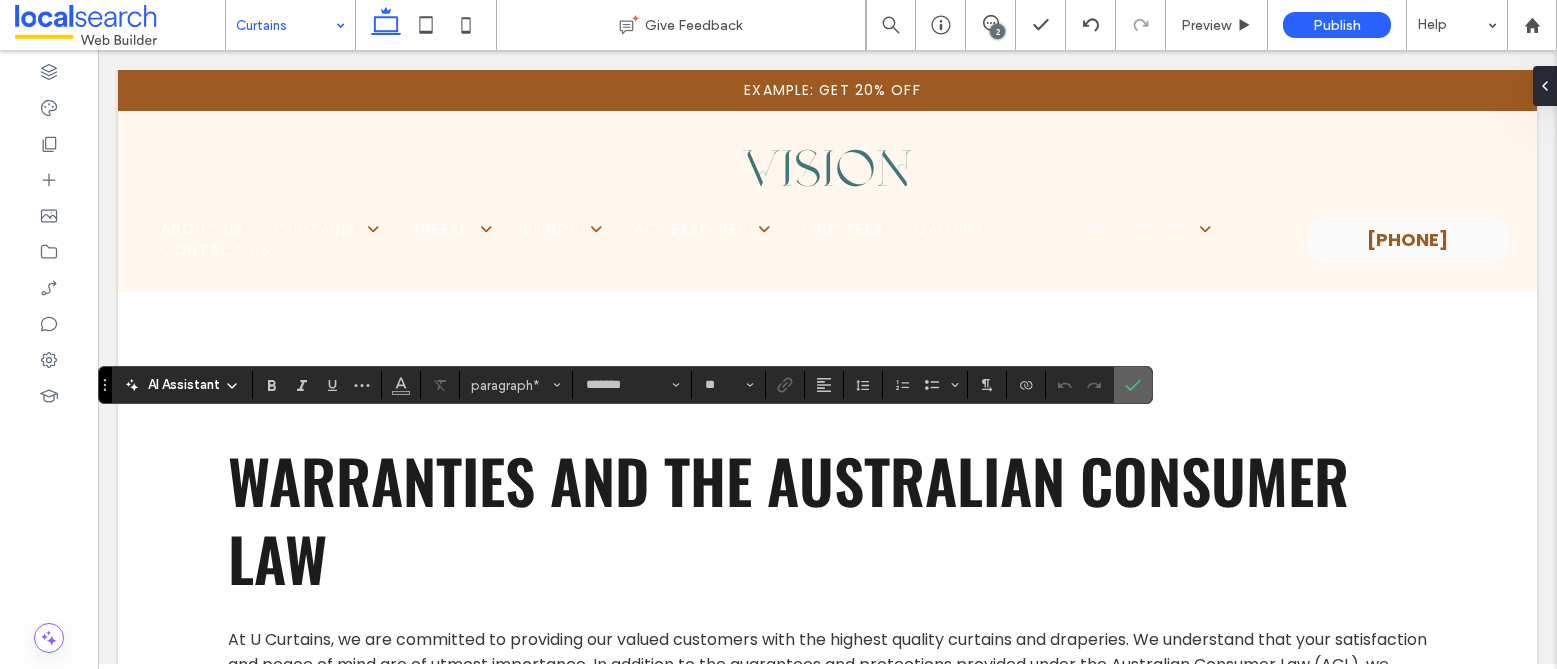 click 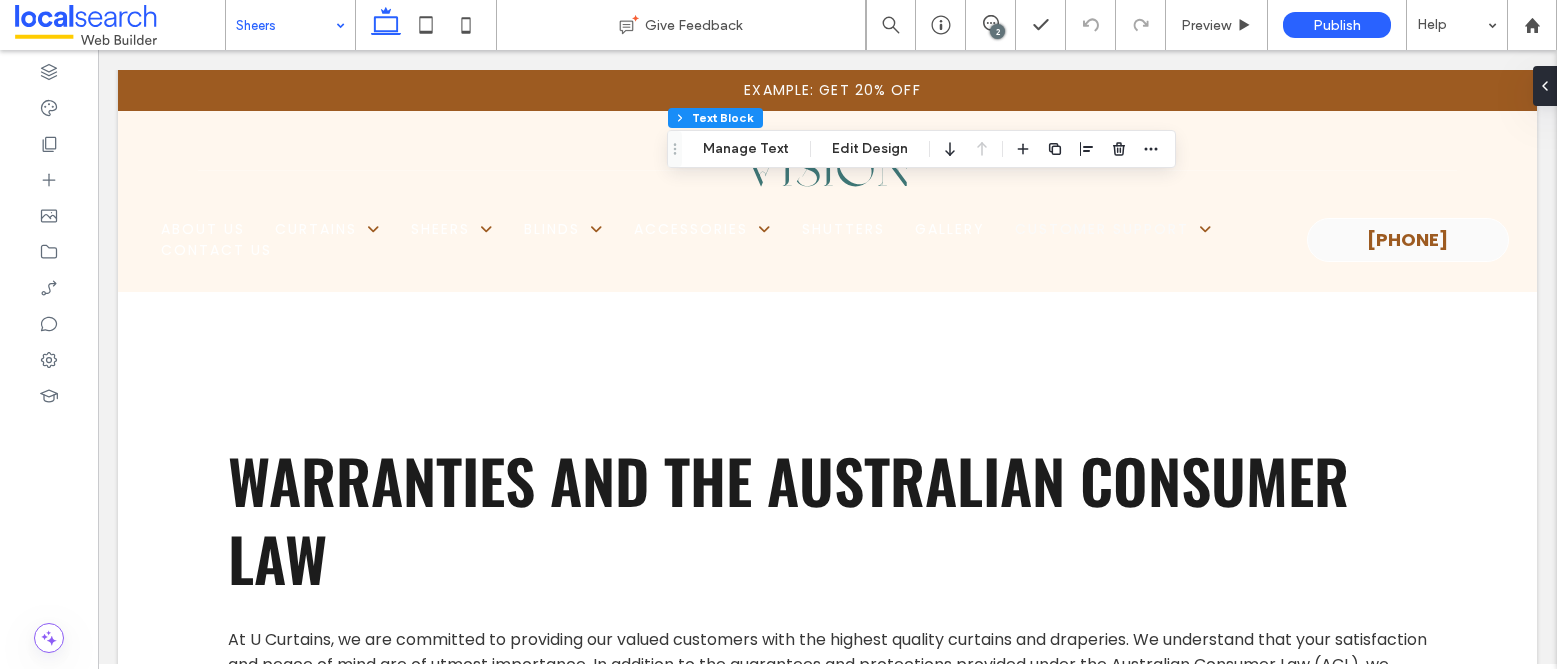 type on "*******" 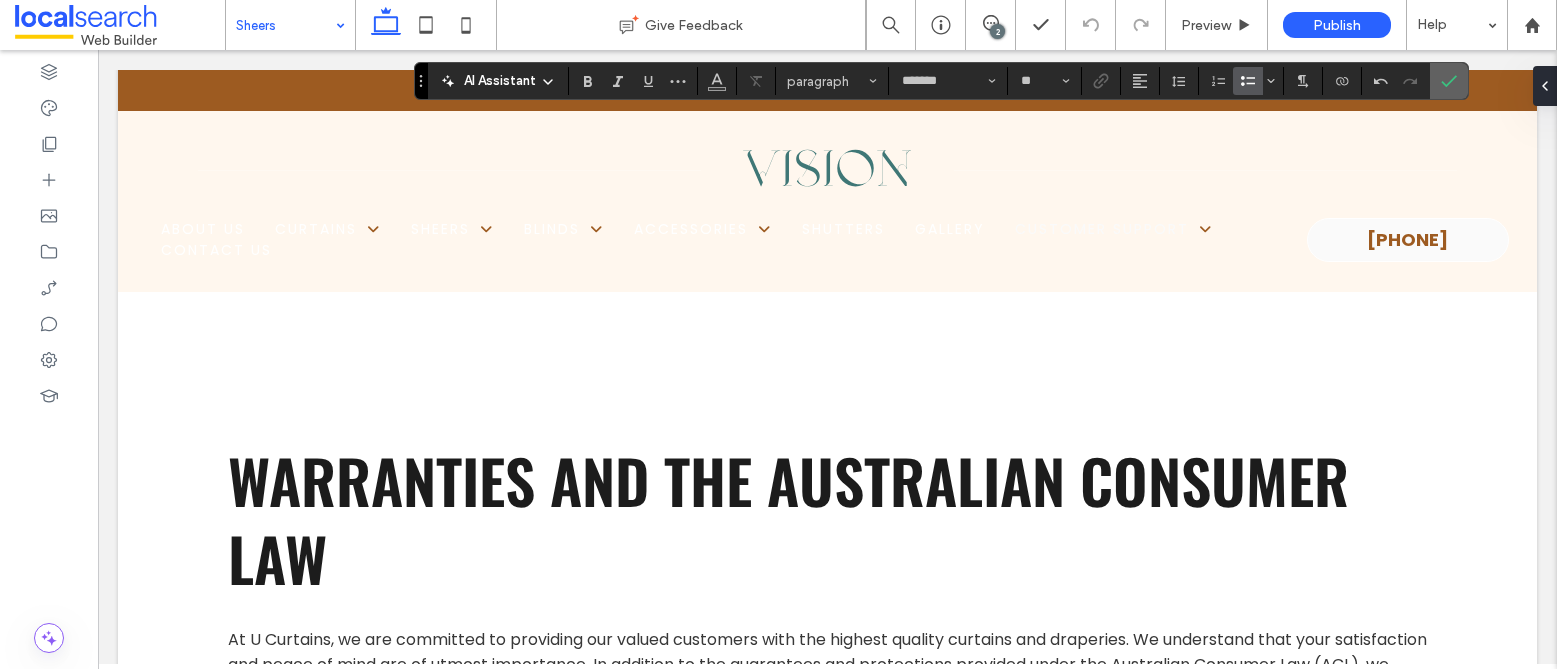 click 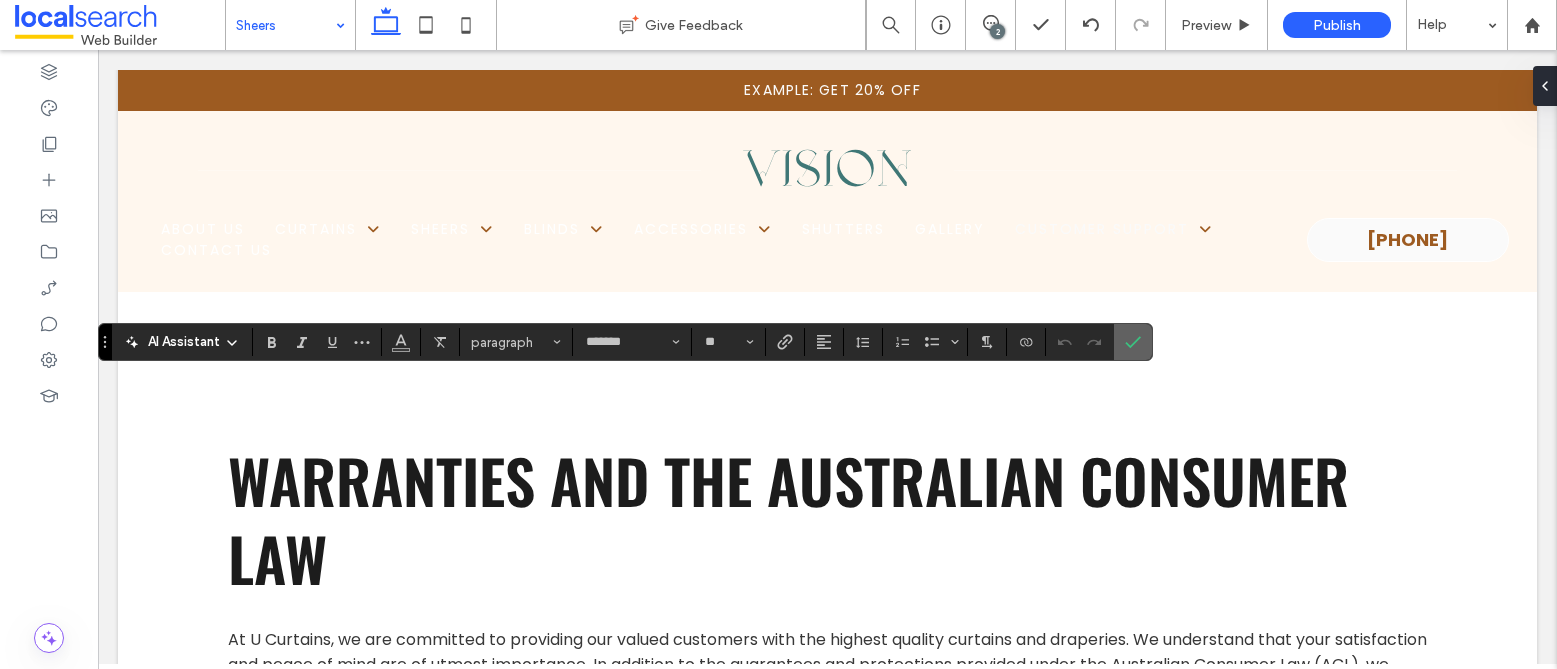 click 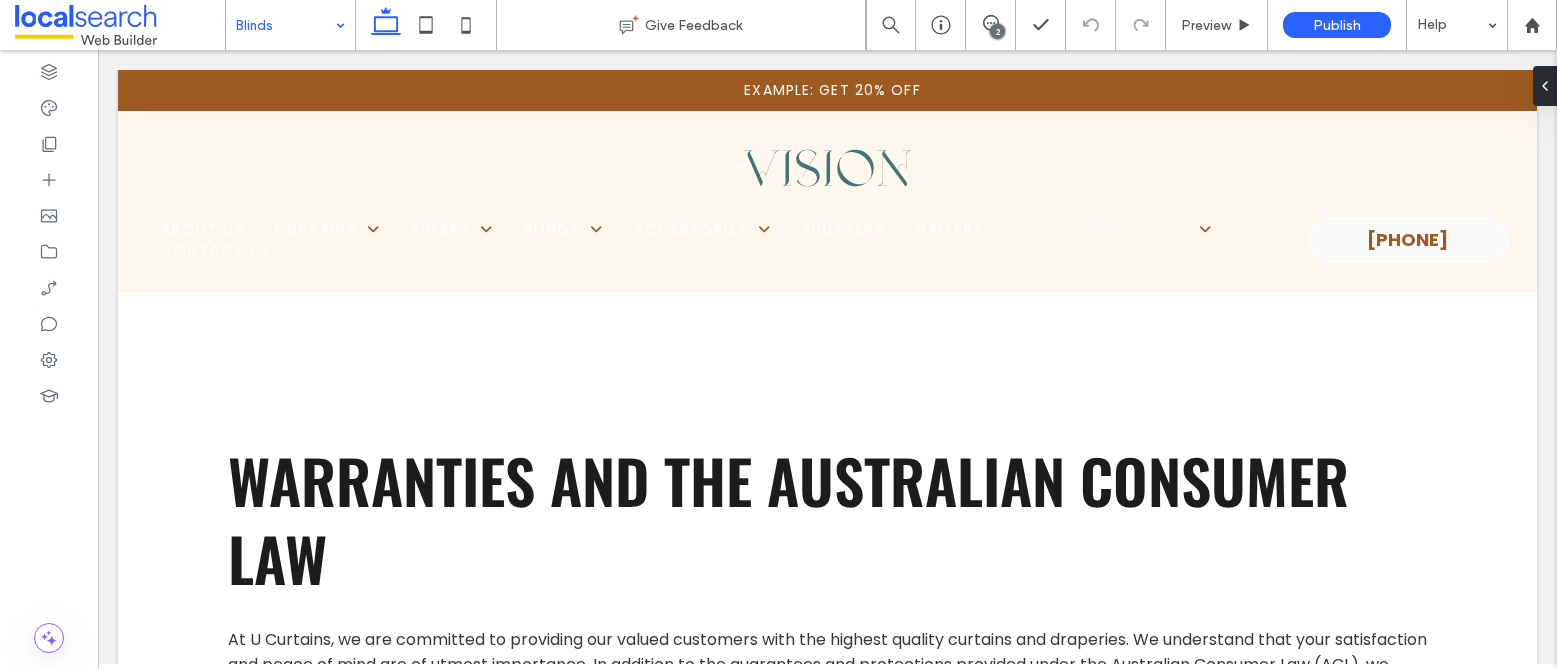 type on "*******" 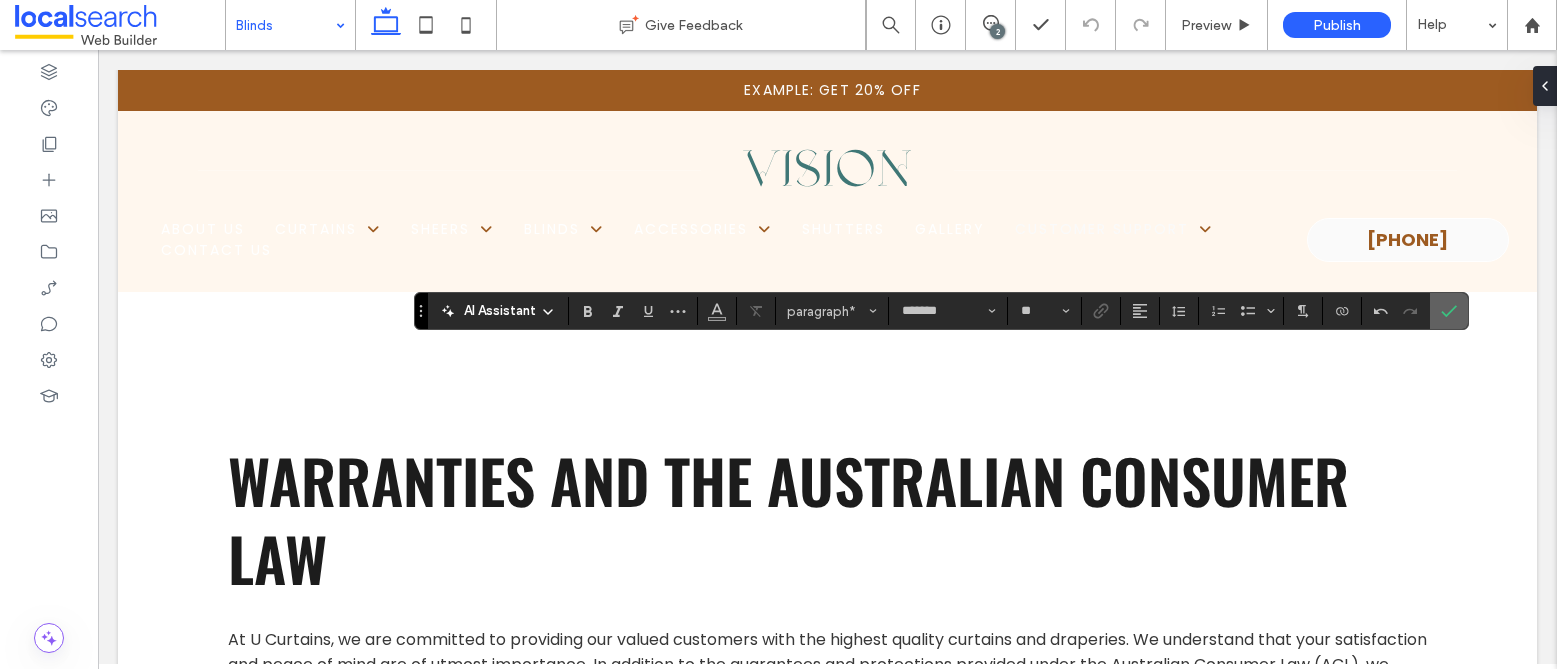 click 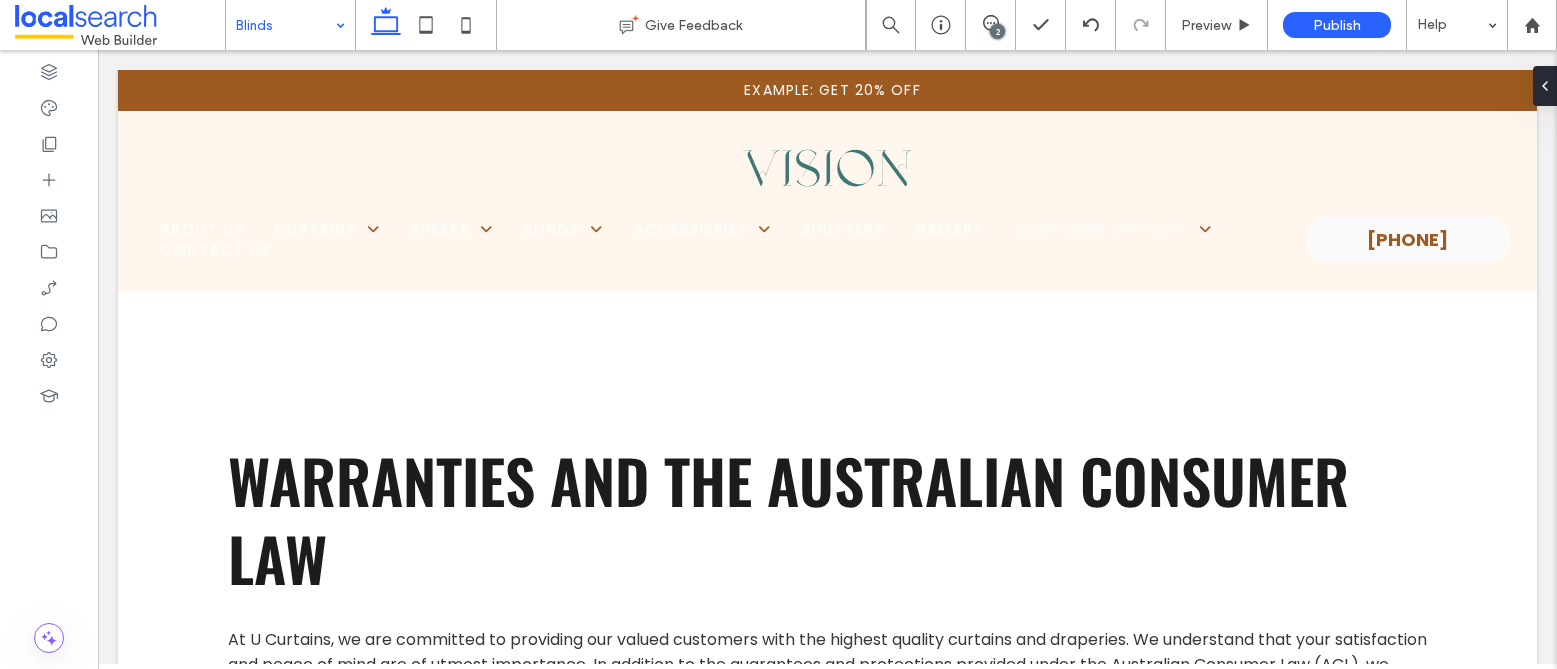 type on "*******" 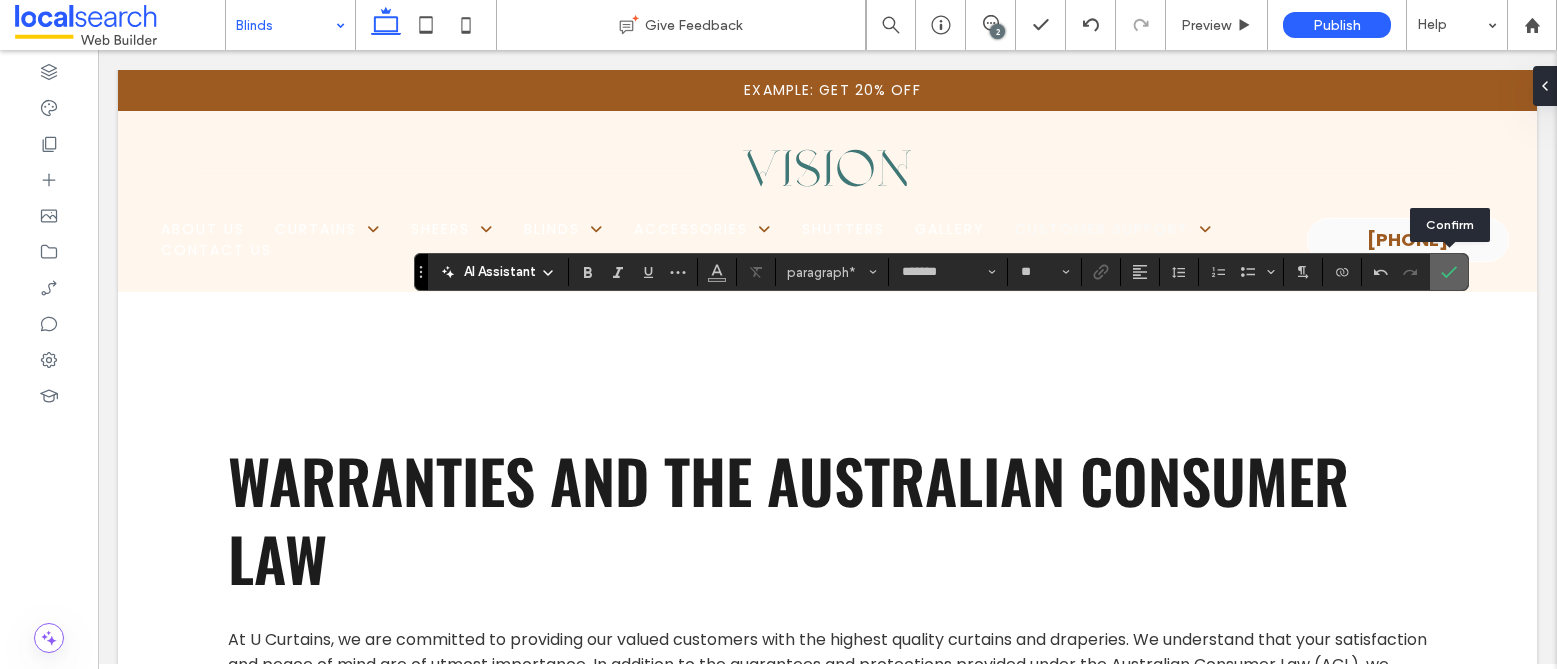 click 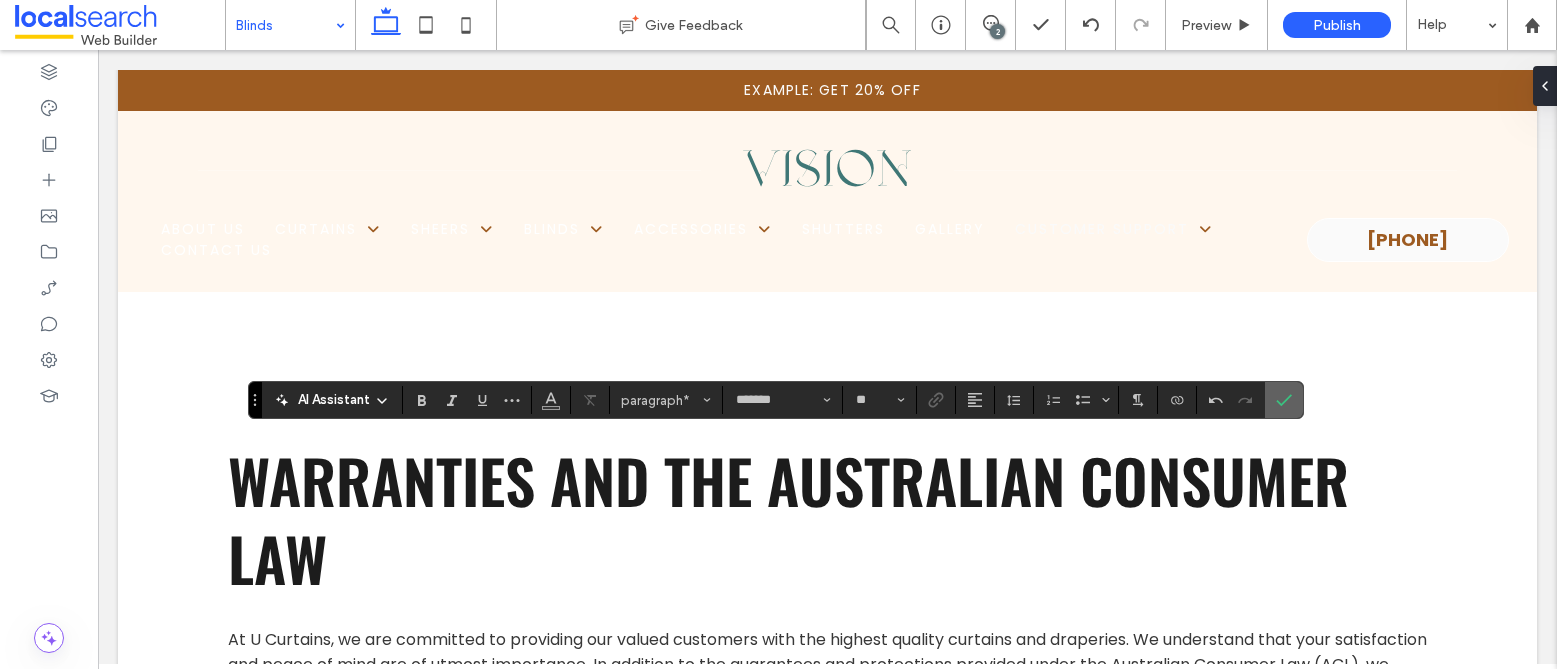 click 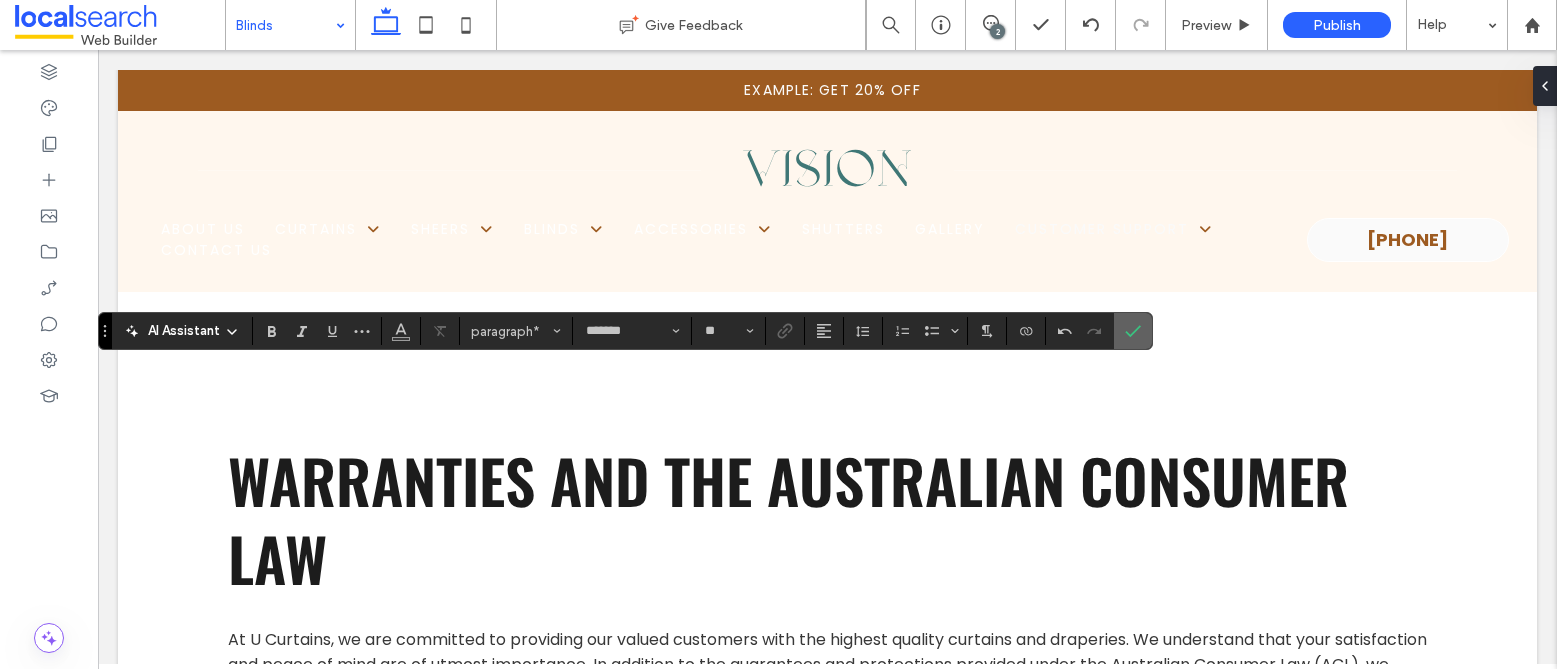click 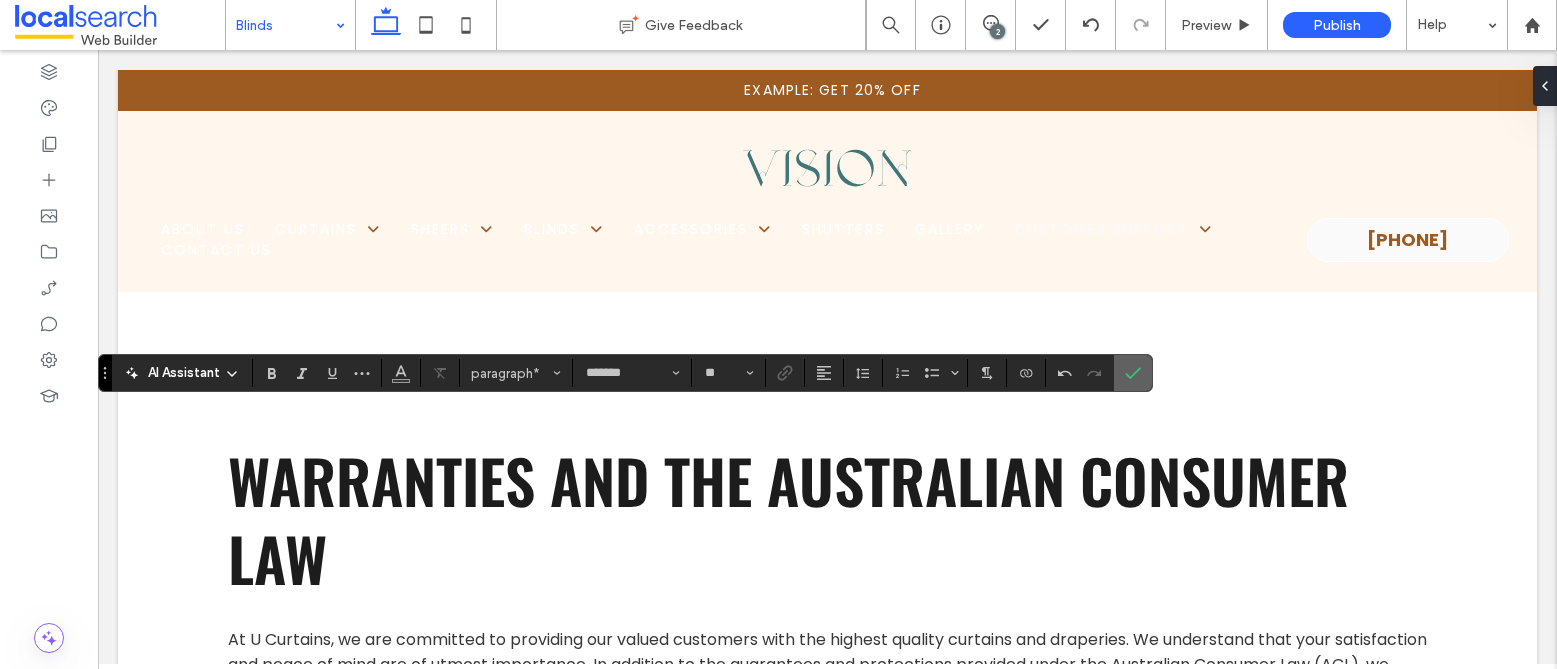 click 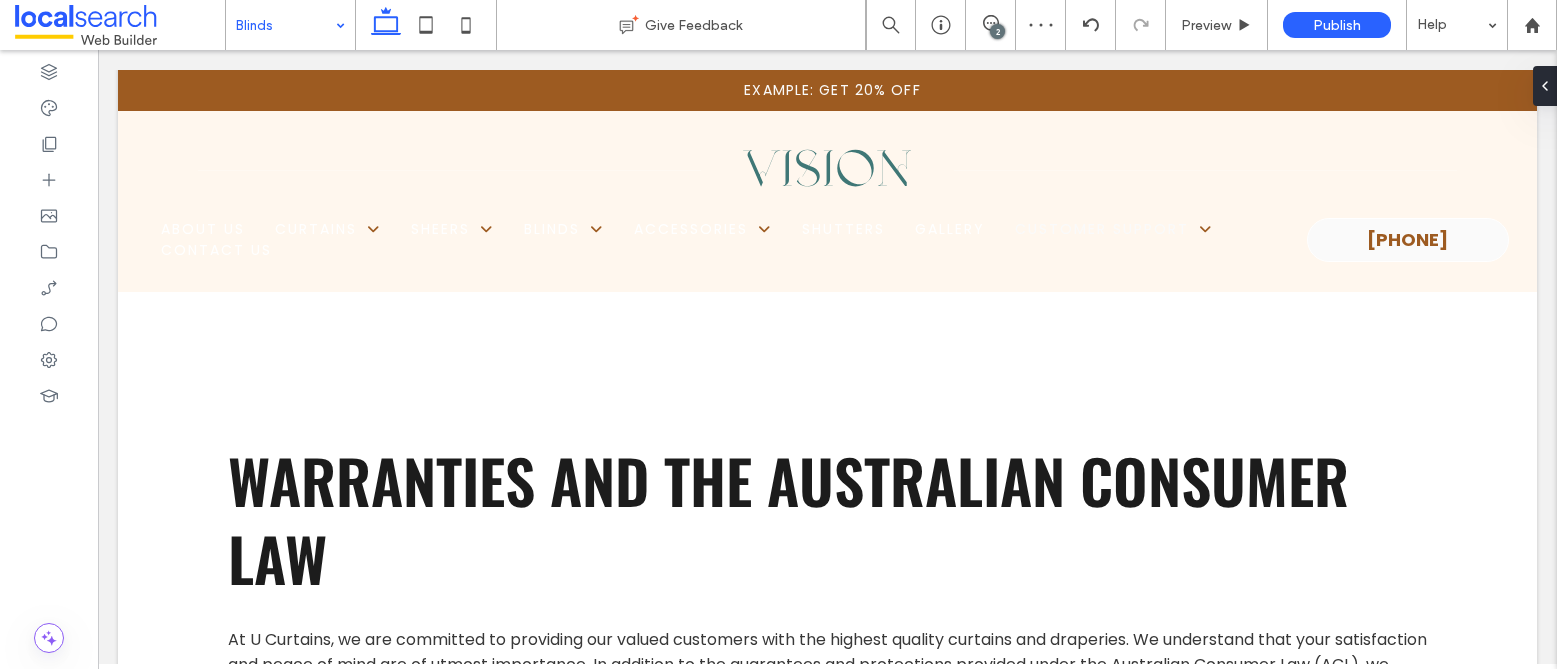 type on "*******" 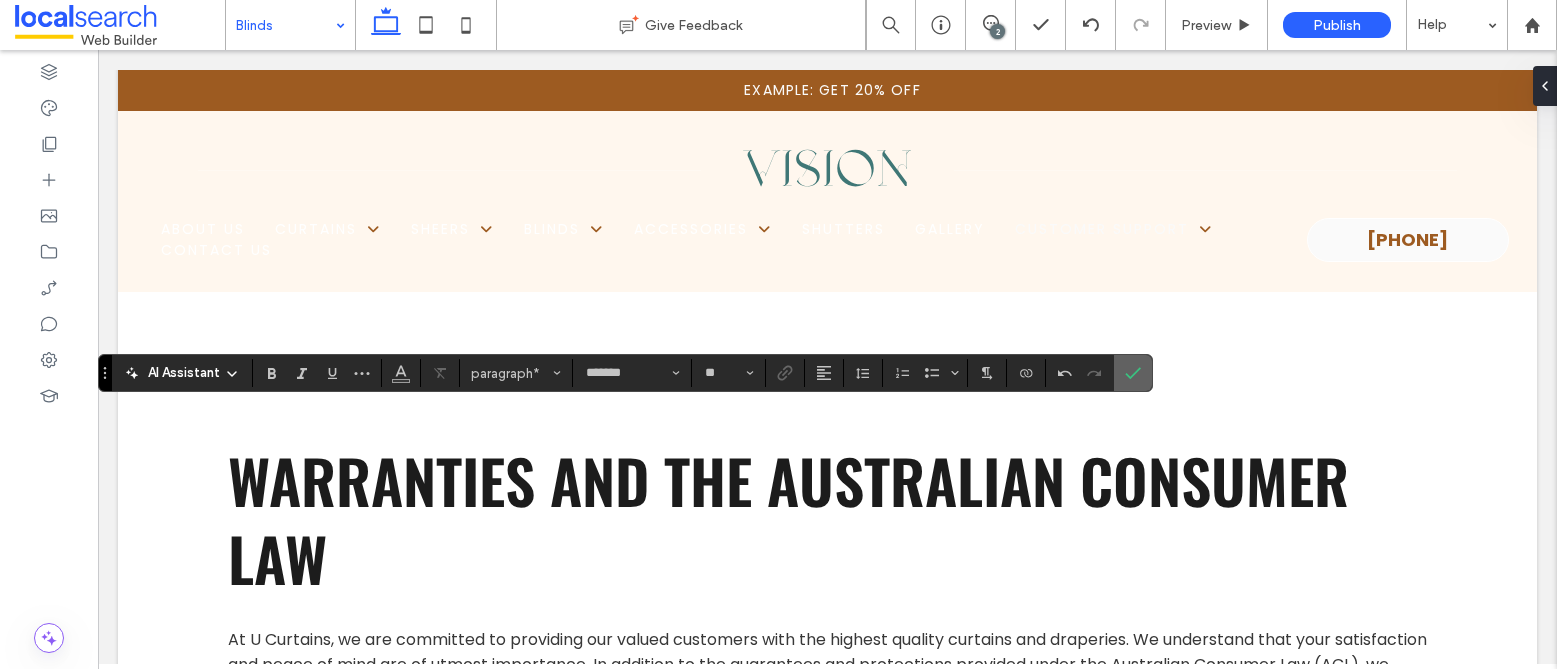 click at bounding box center [1133, 373] 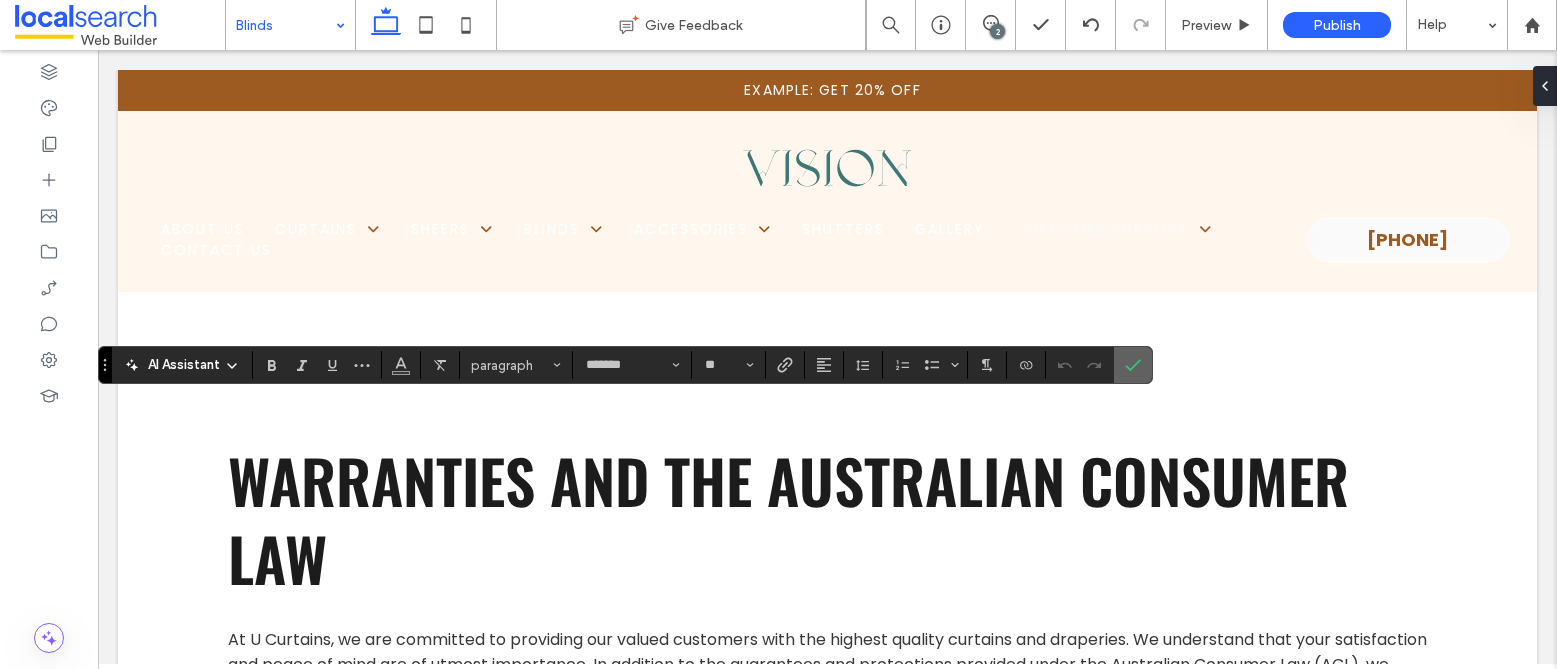 click 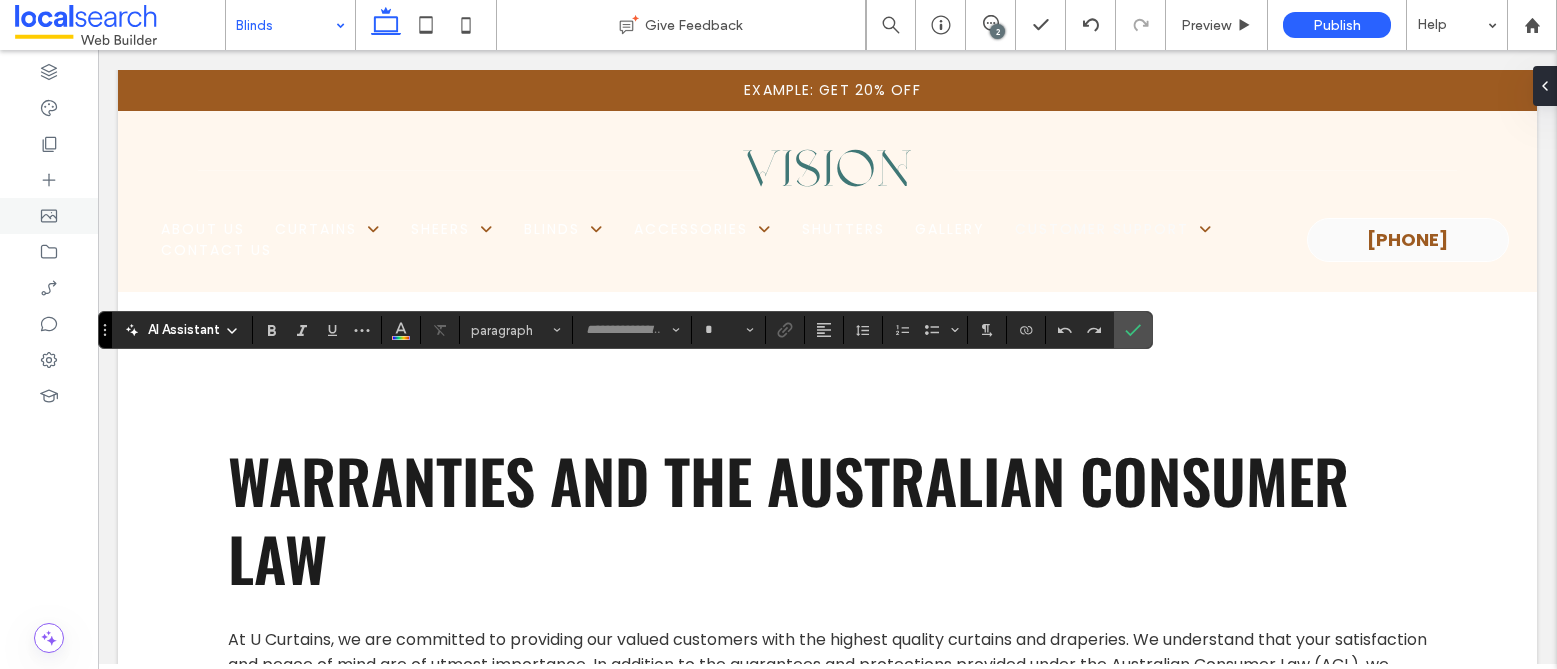 type on "*******" 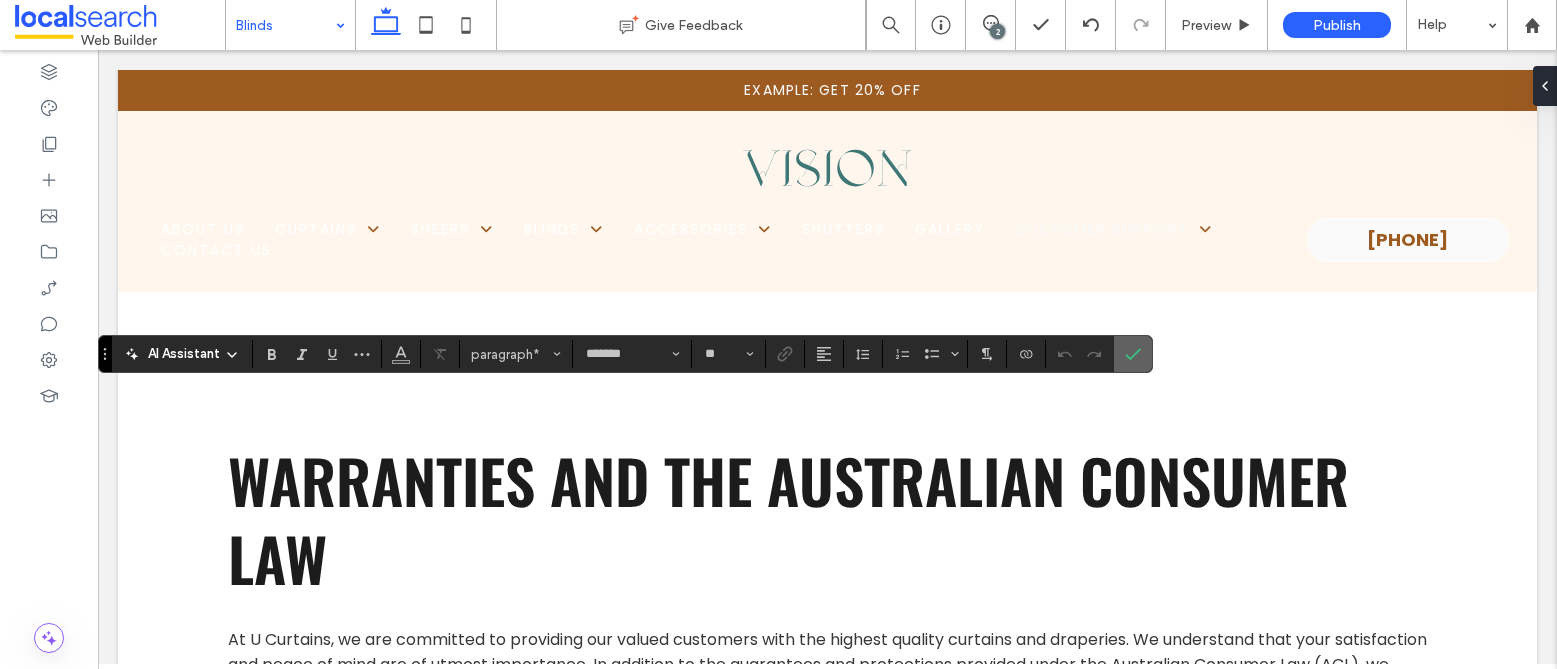 click at bounding box center (1133, 354) 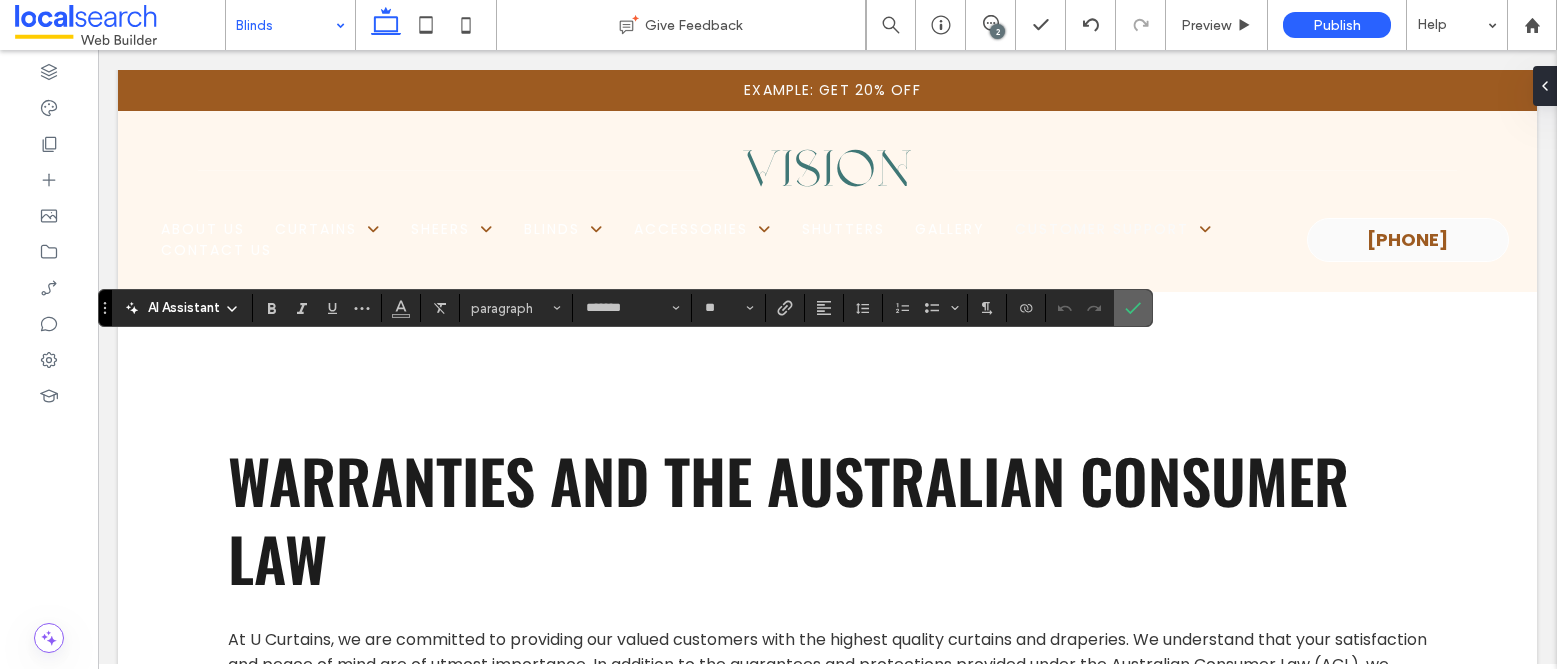 click 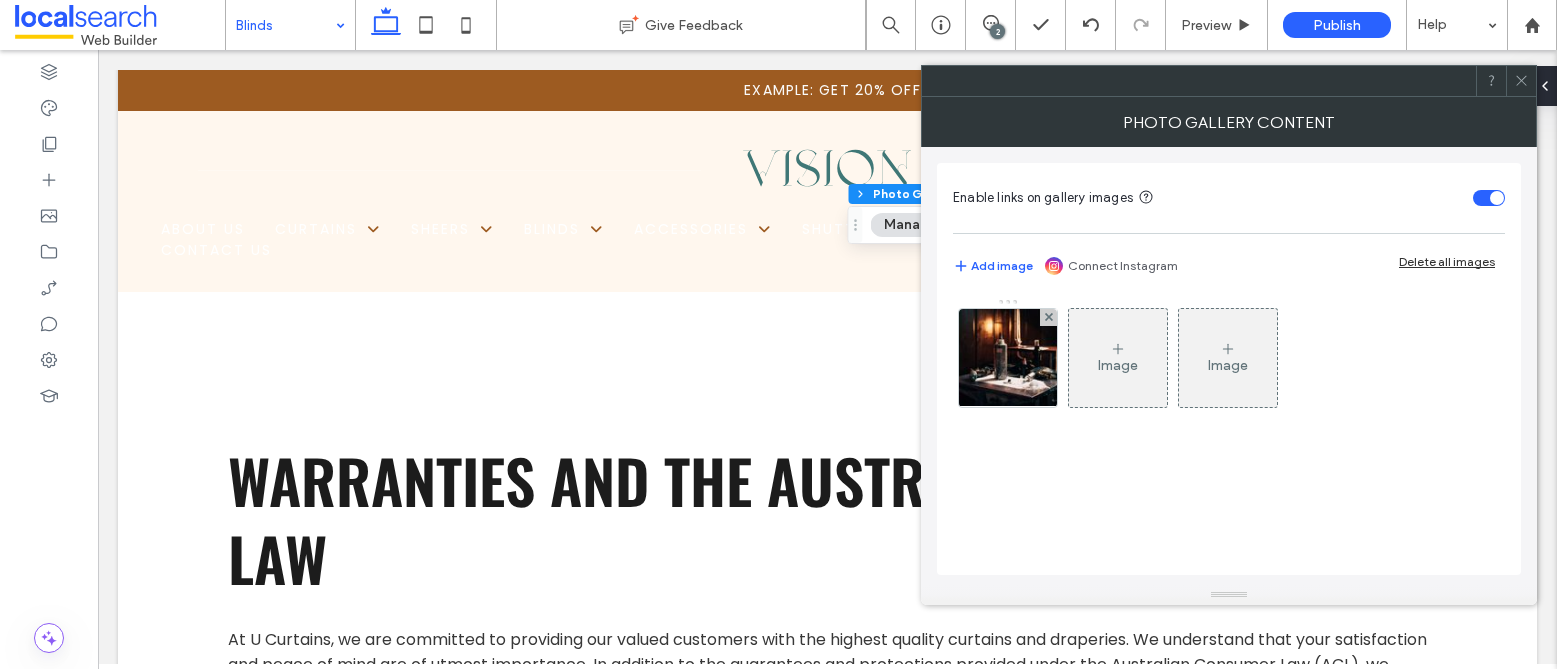 click at bounding box center [1521, 81] 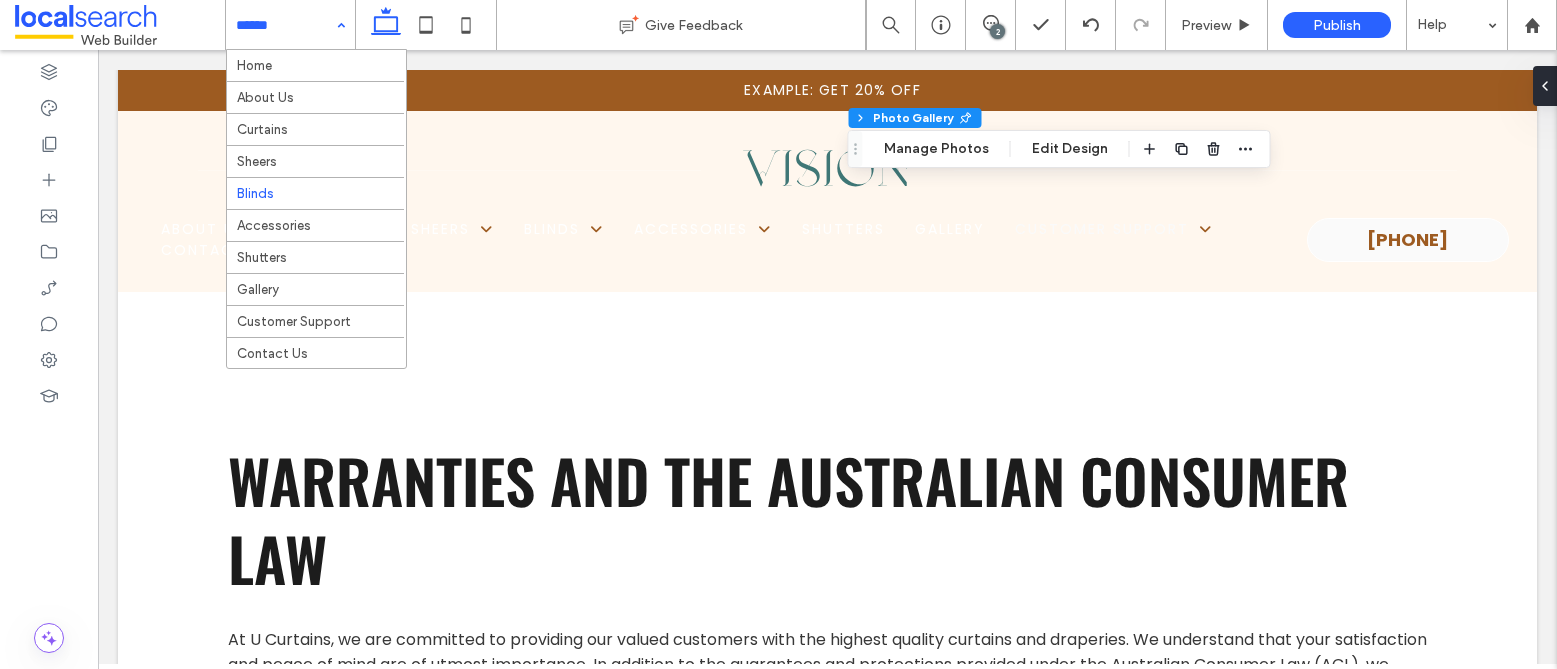 click on "Home About Us Curtains Sheers Blinds Accessories Shutters Gallery Customer Support Contact Us" at bounding box center [290, 25] 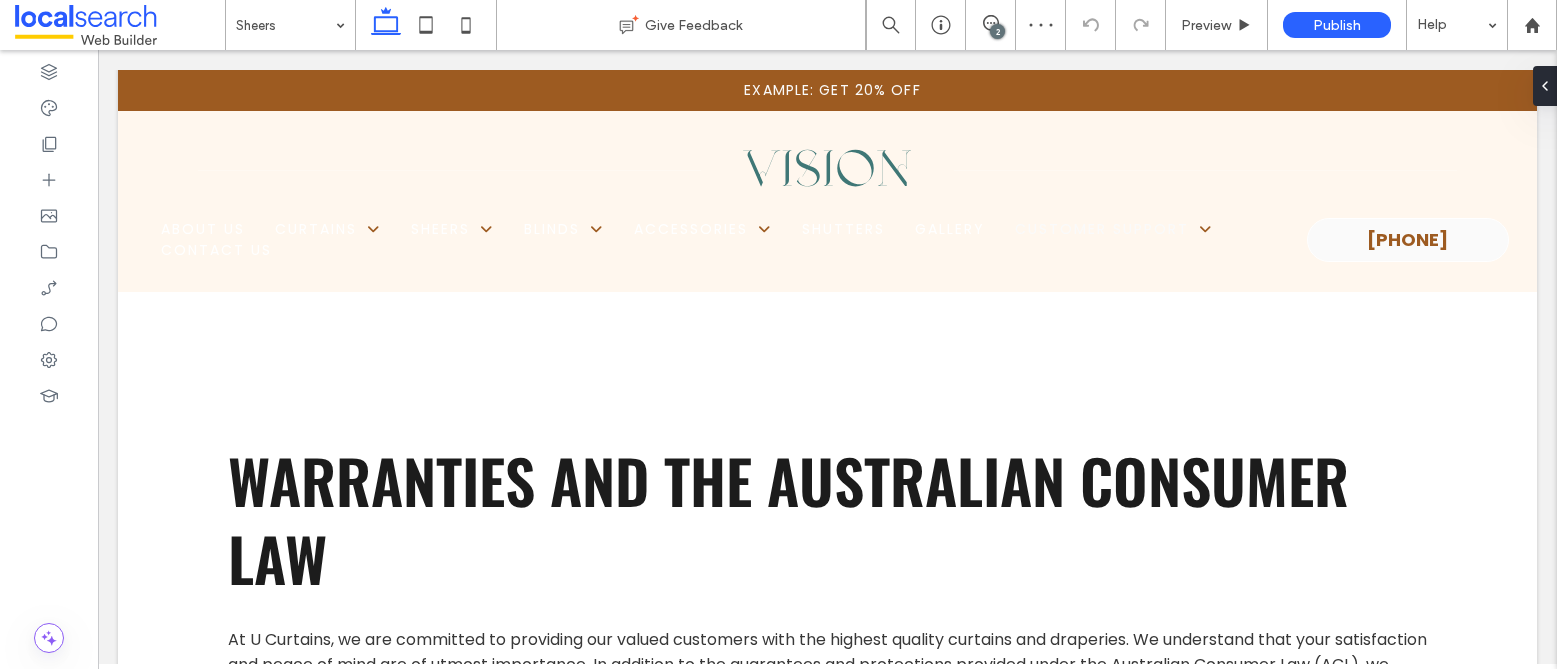 click at bounding box center [285, 25] 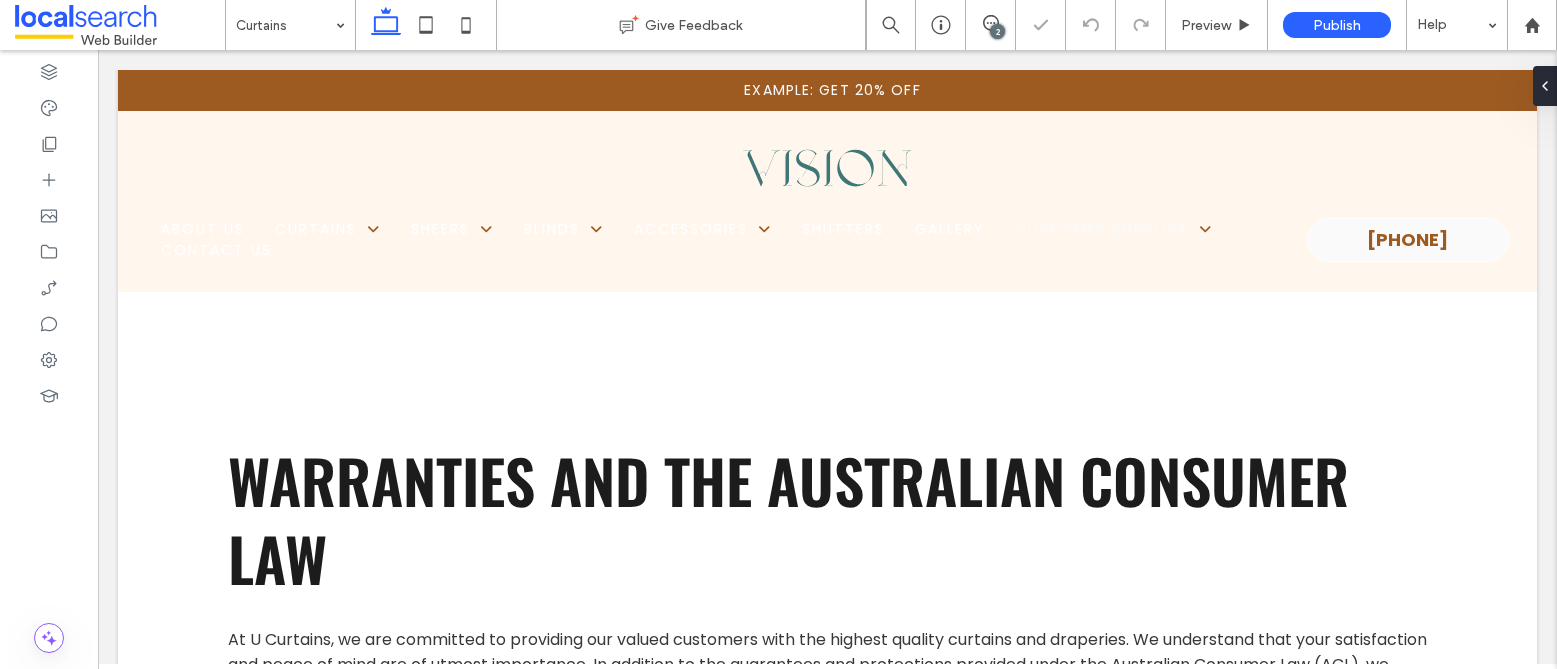 click at bounding box center [285, 25] 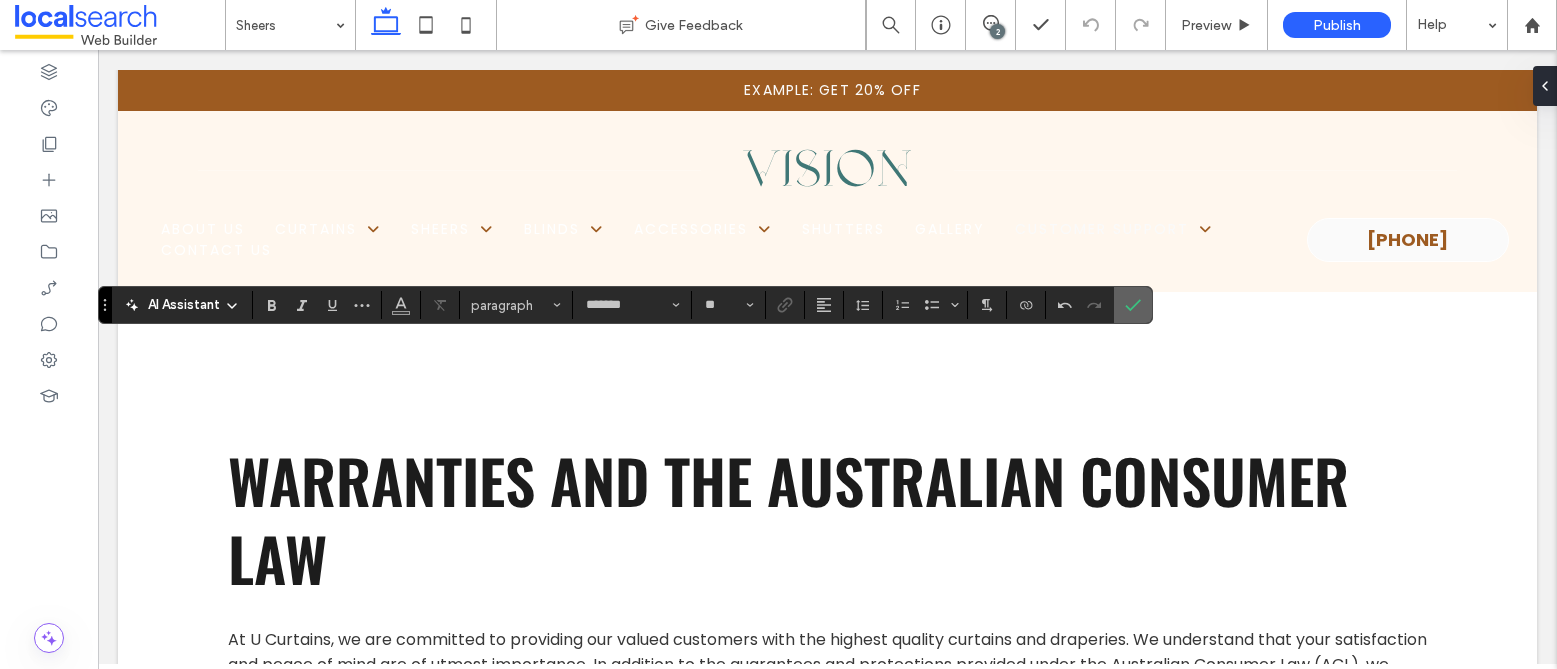click 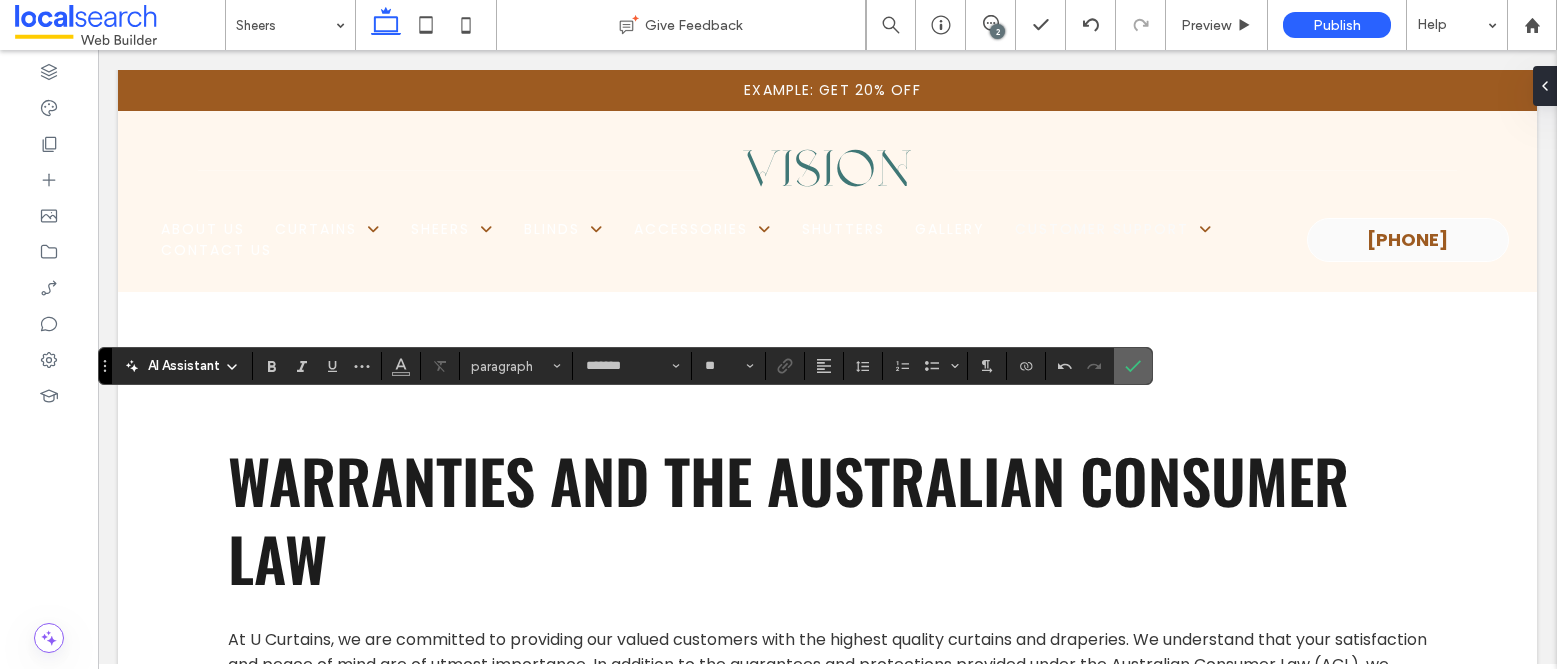 click 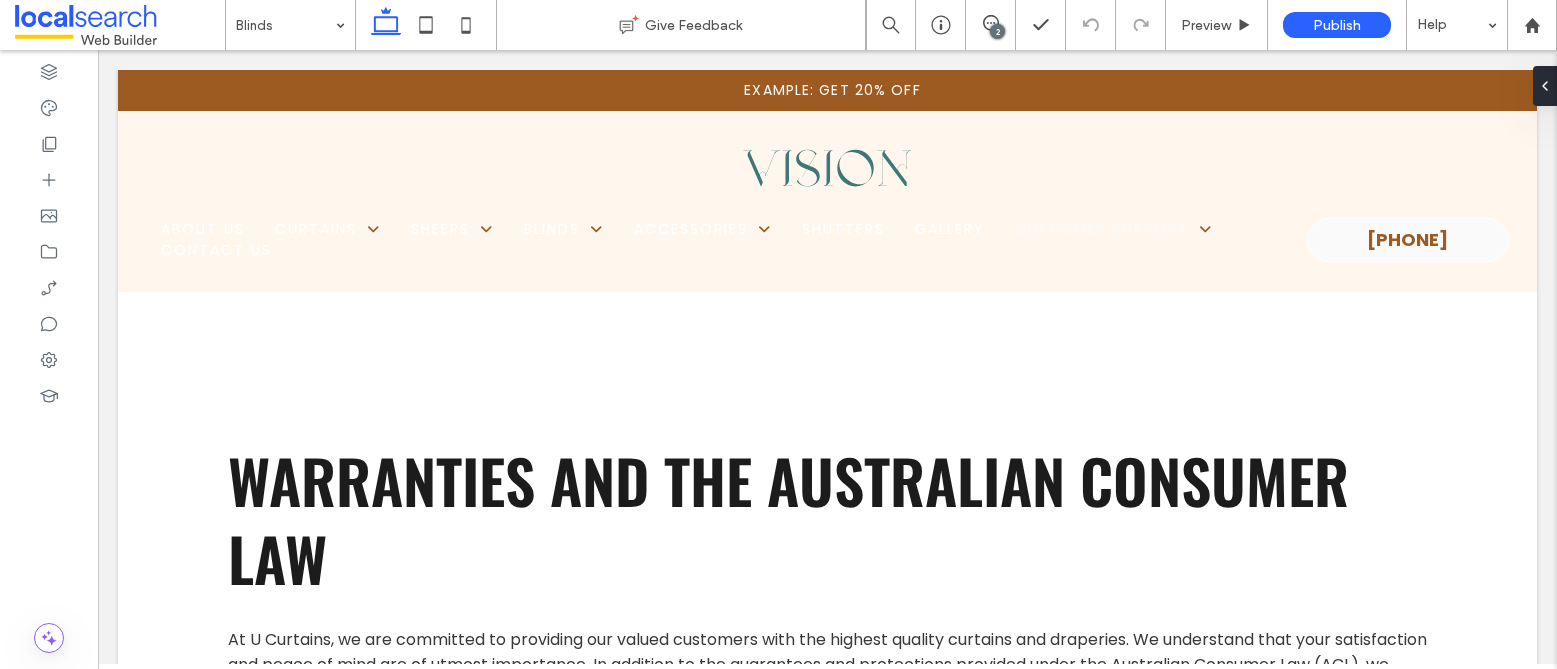 click at bounding box center (285, 25) 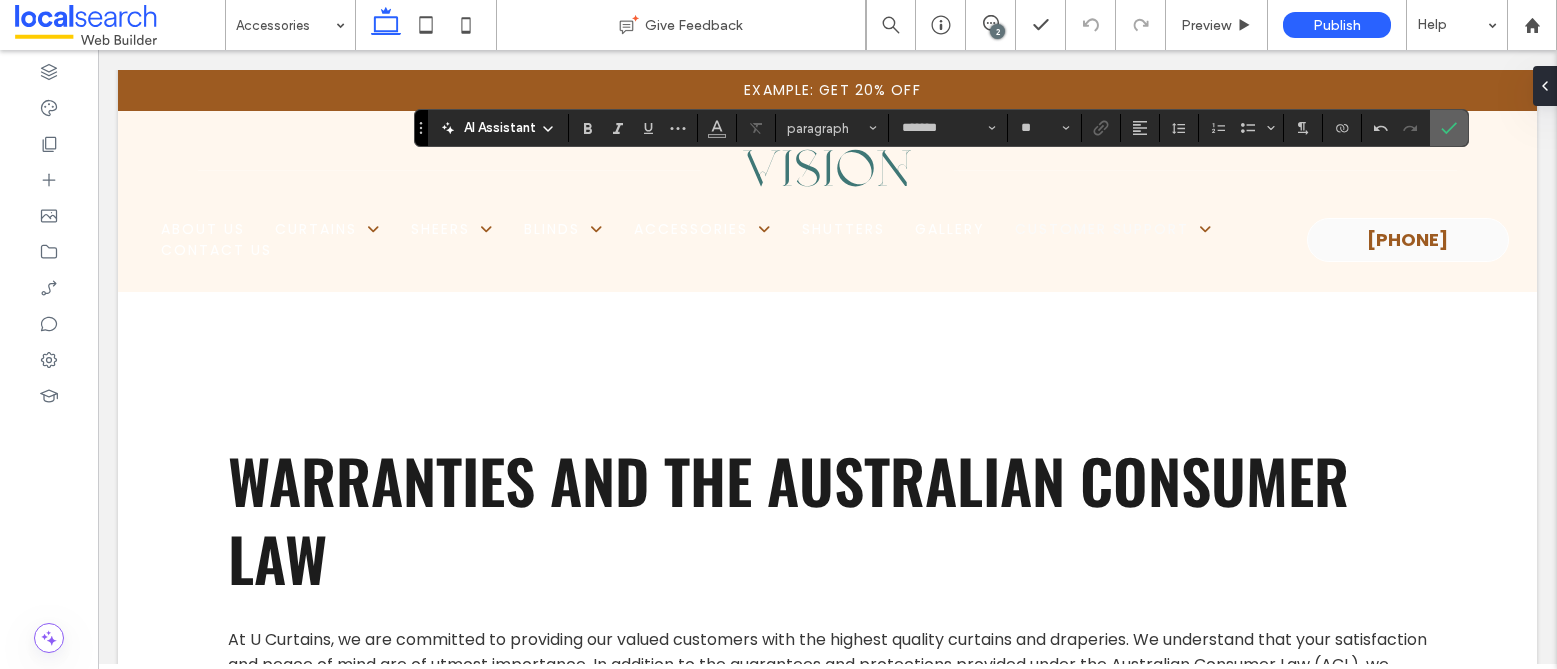 click 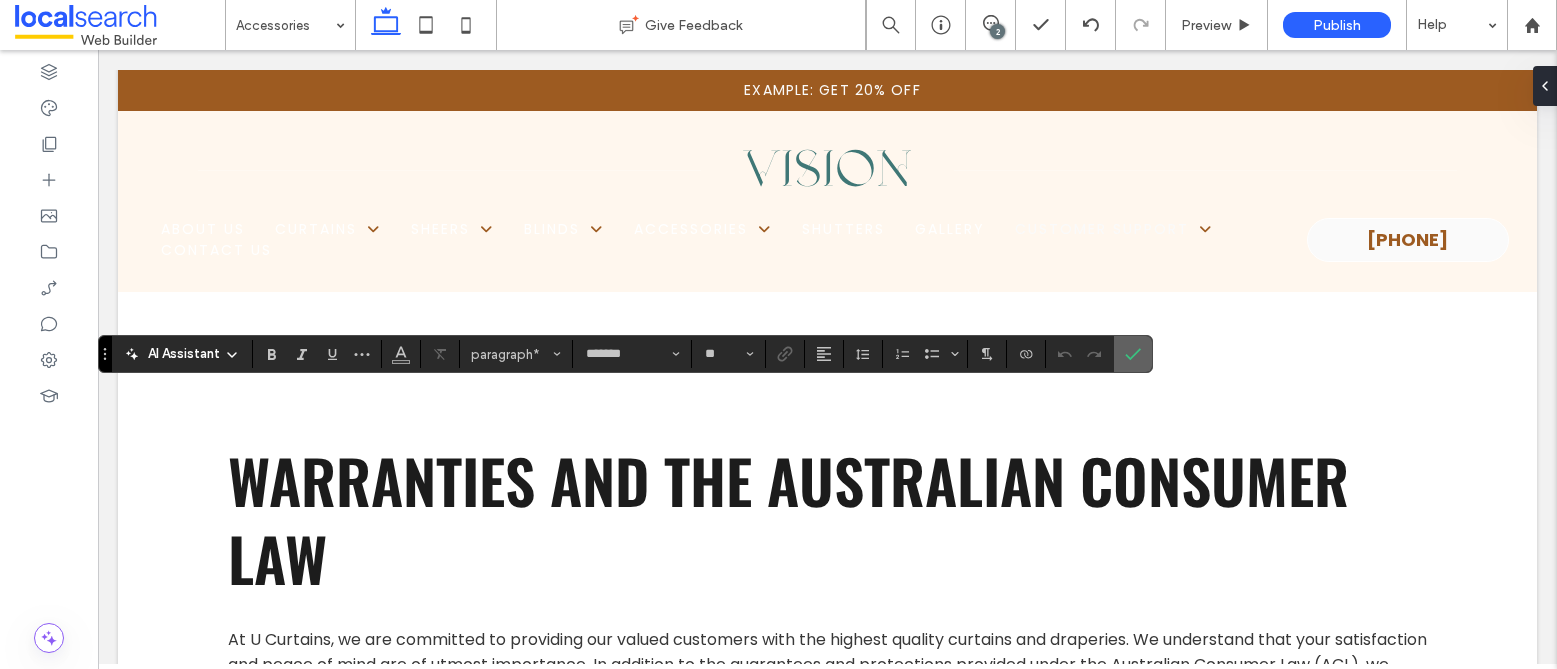 click 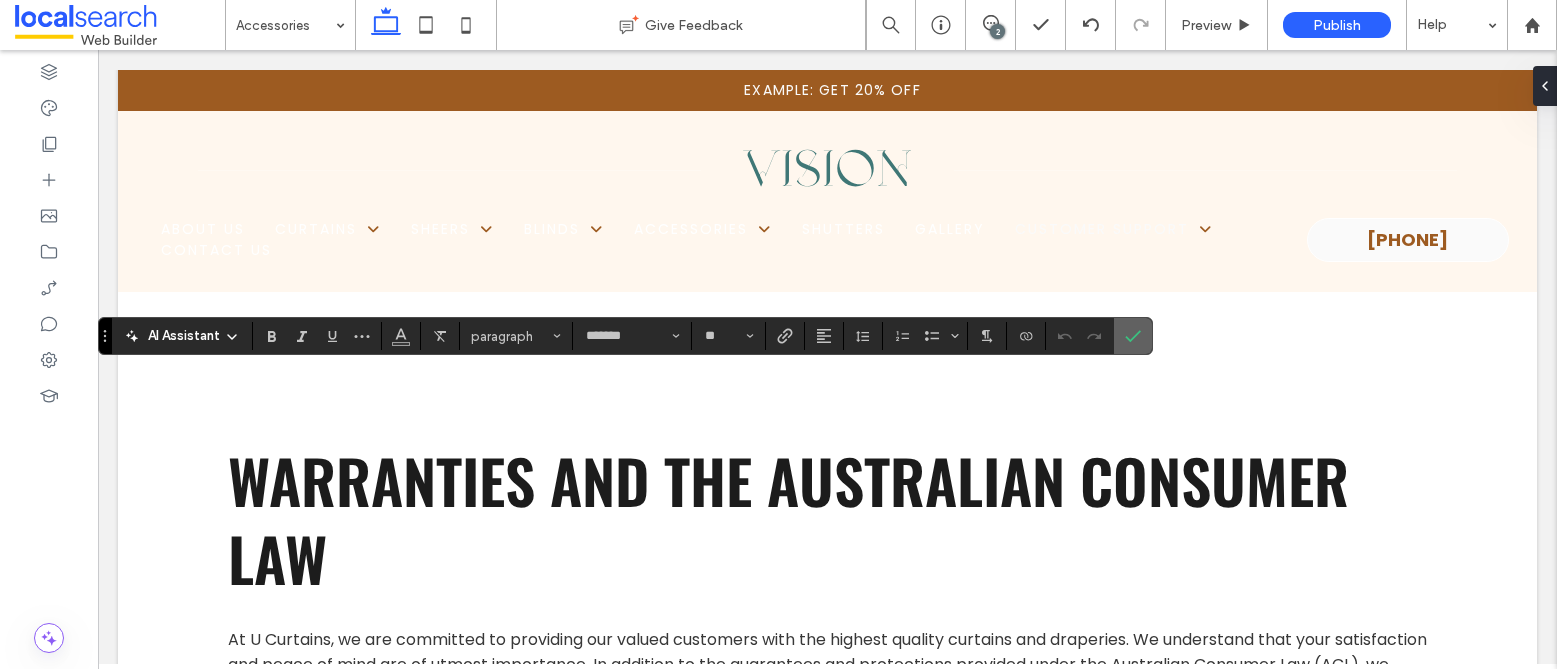 click 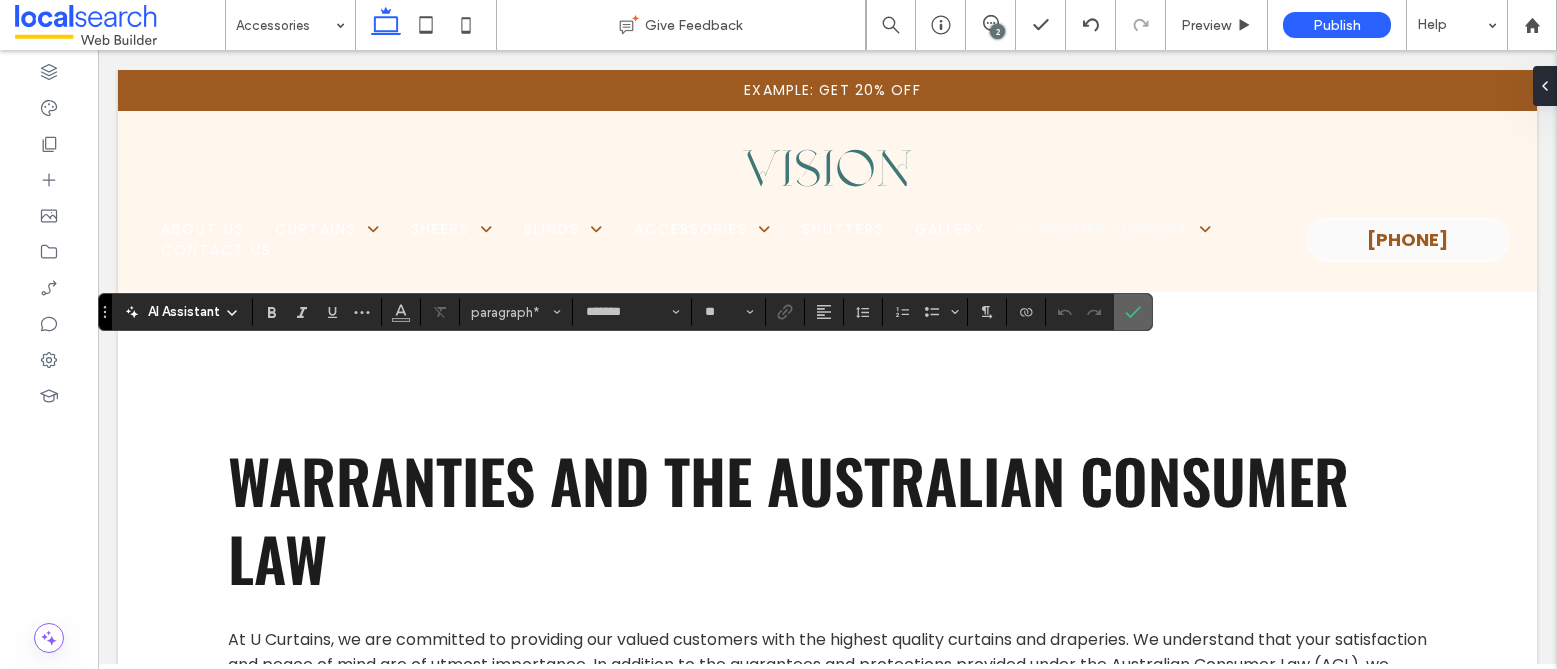 click 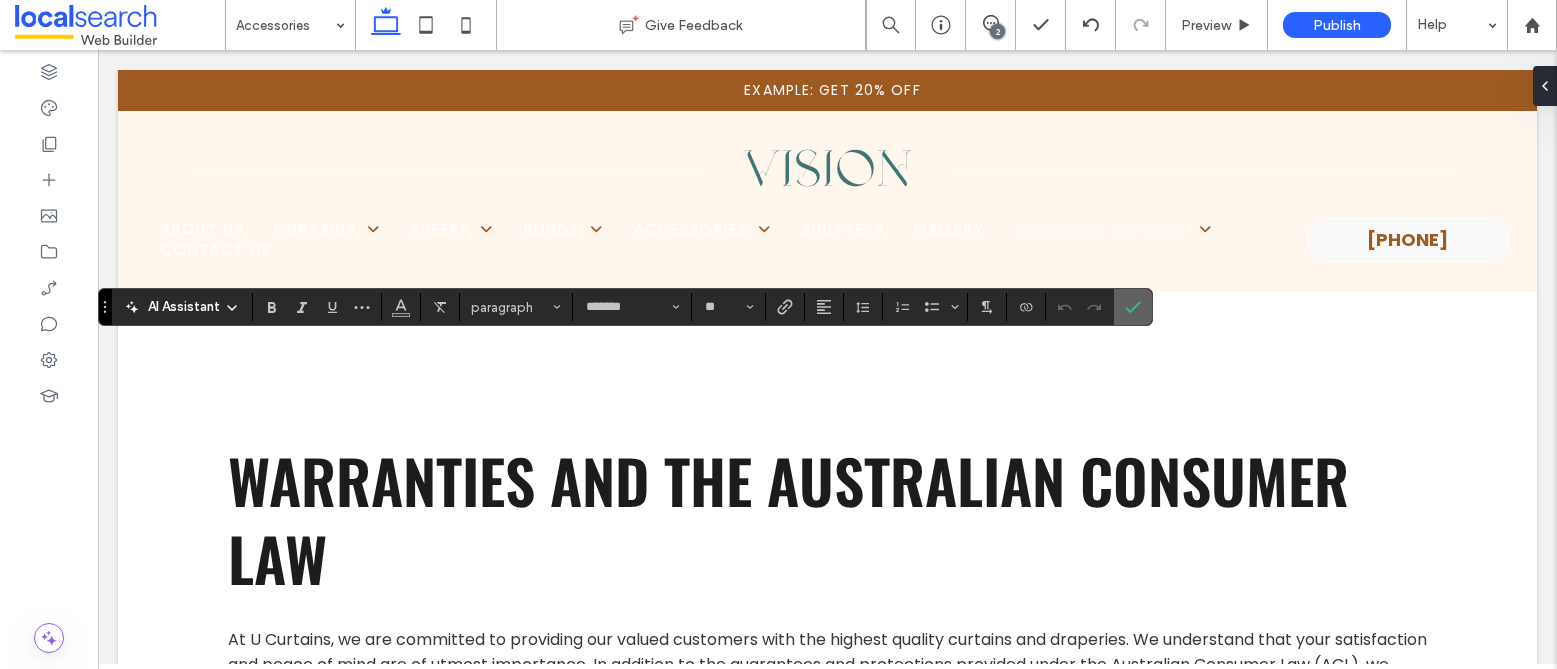 click 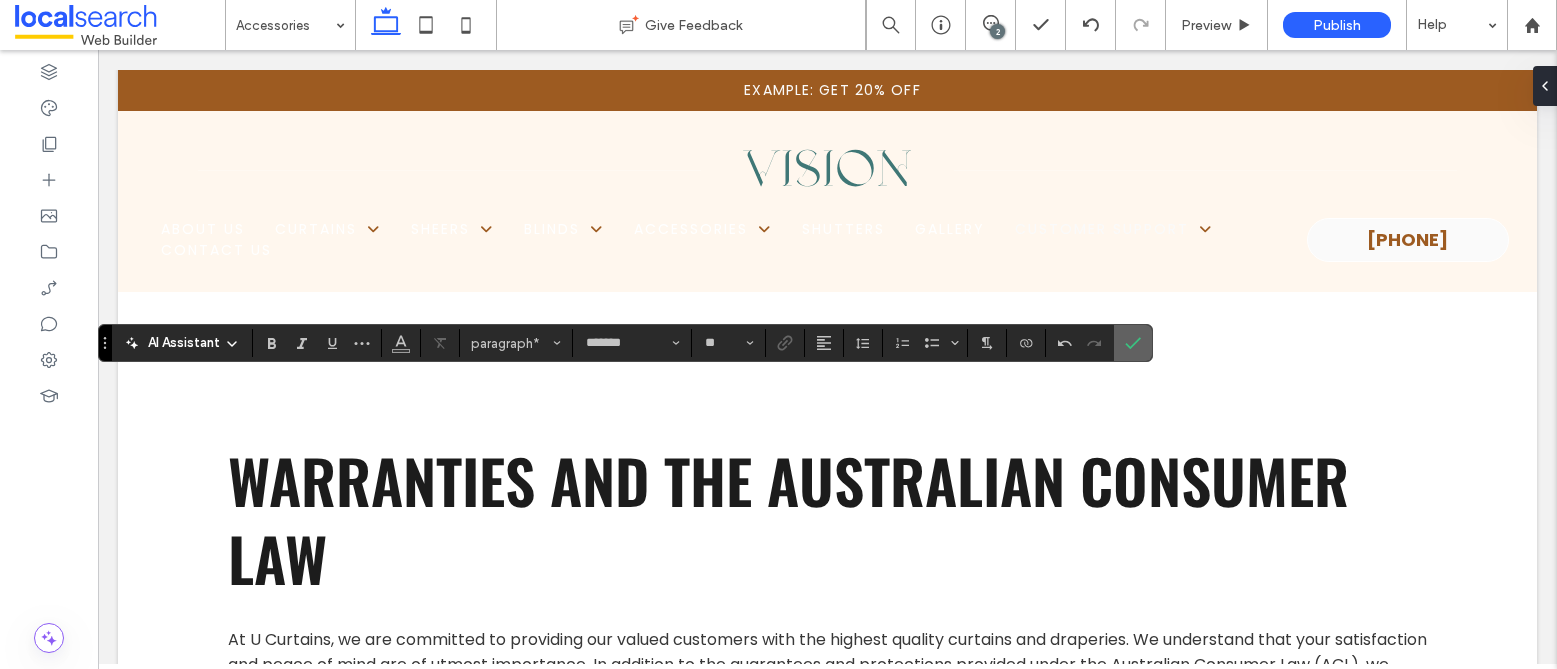 click 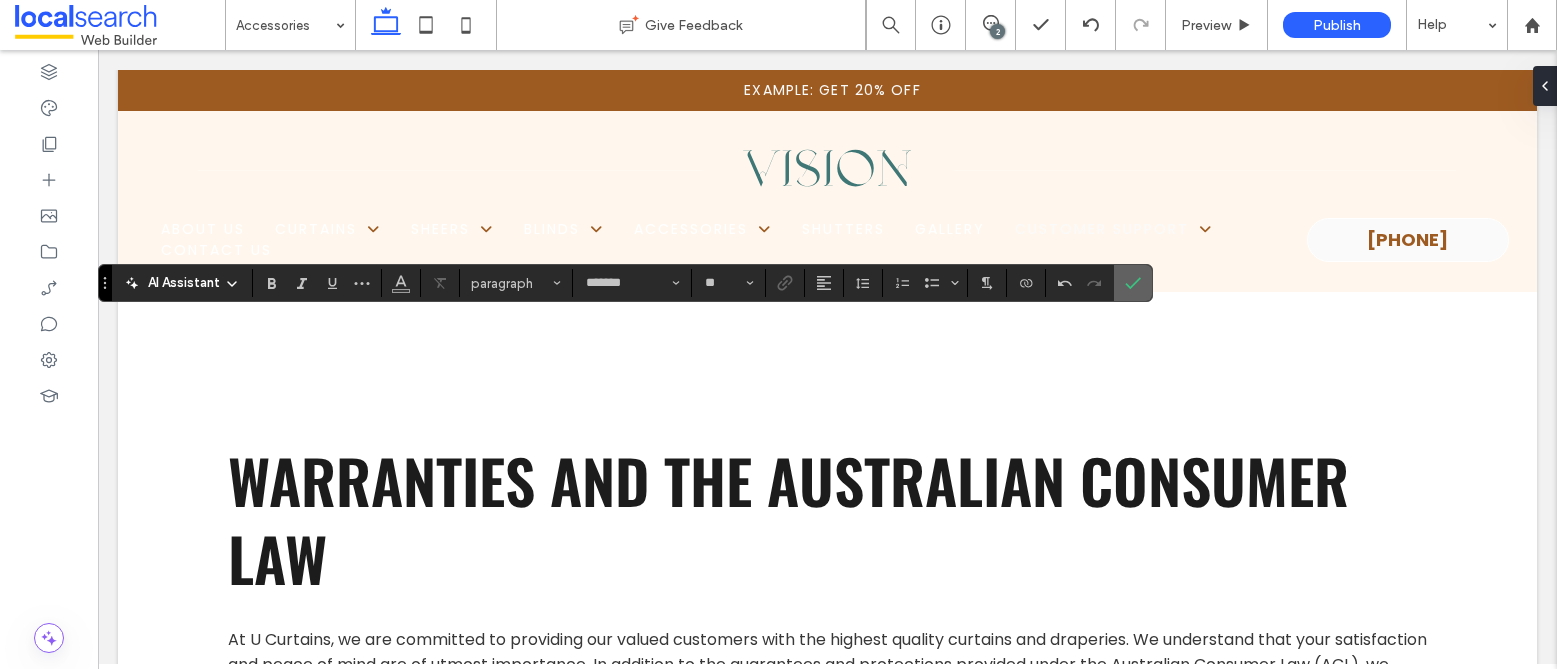 click 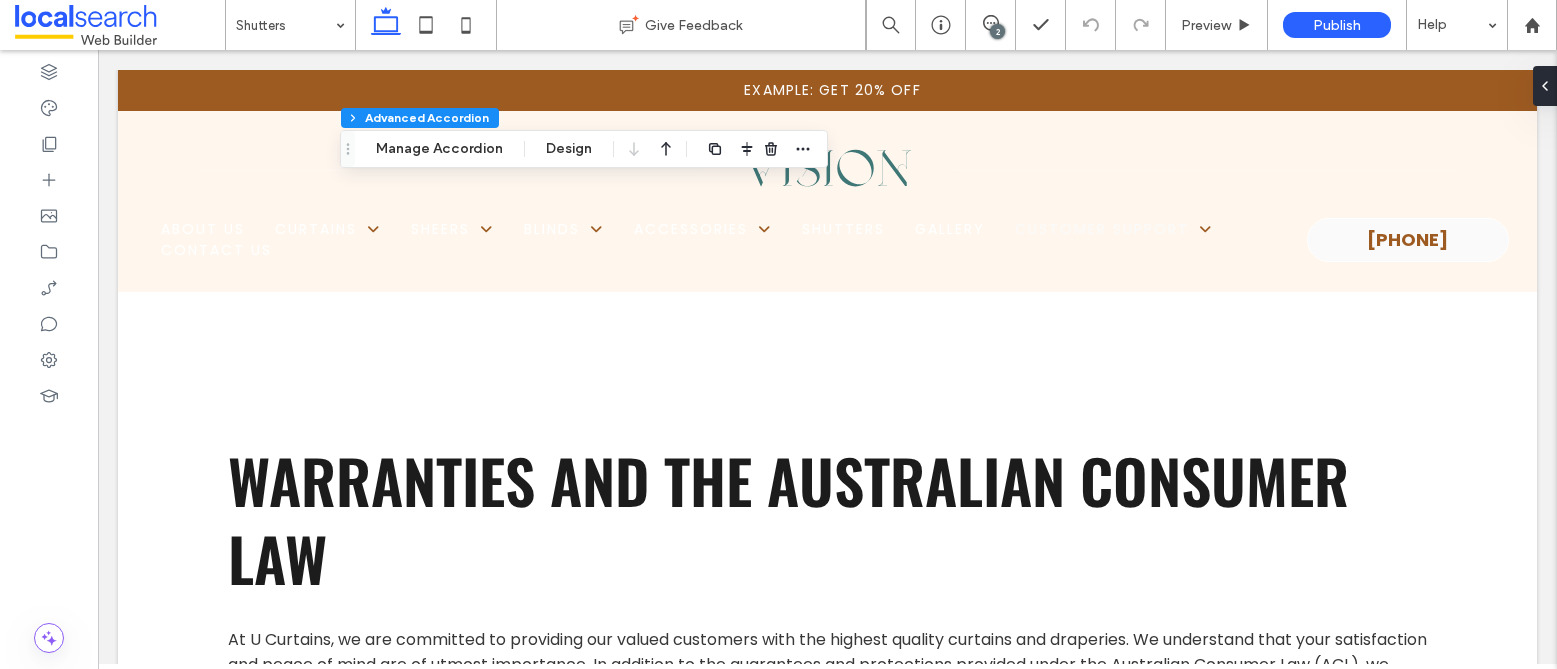 click at bounding box center [285, 25] 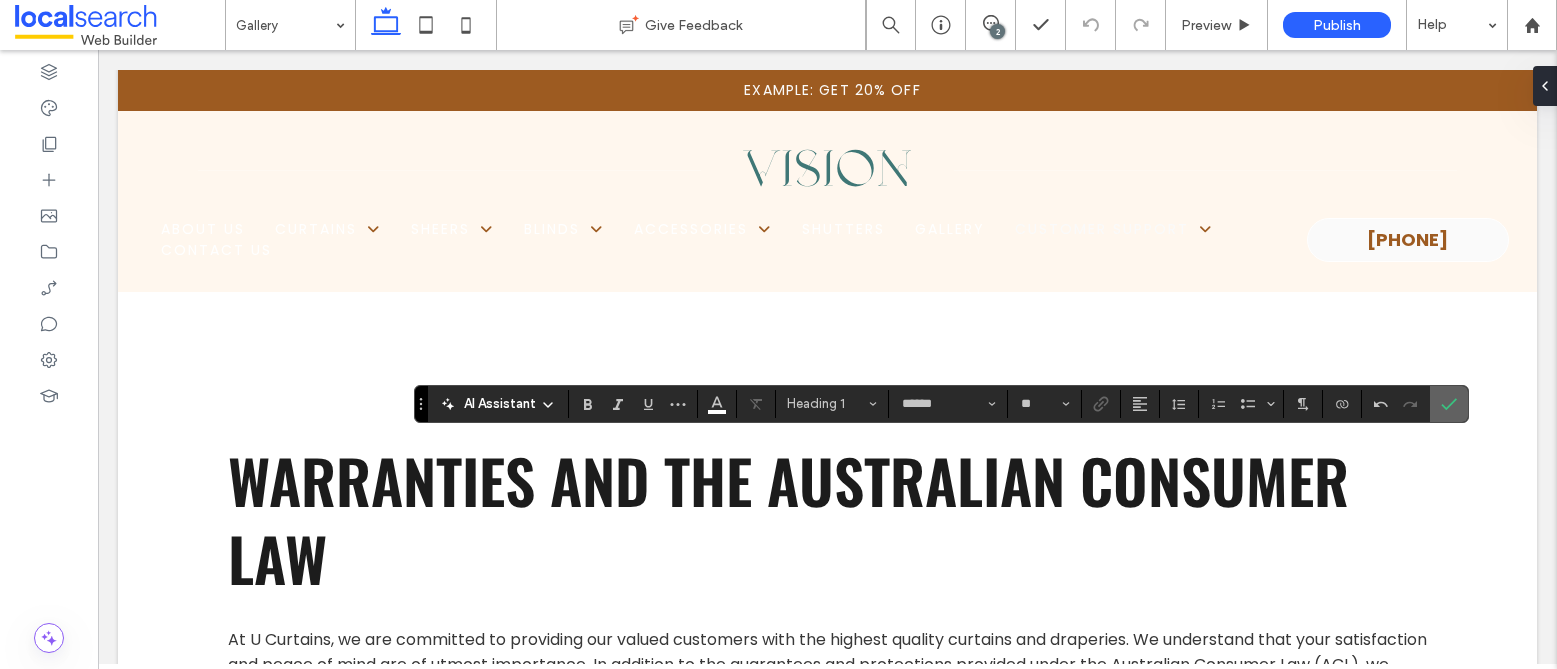 click 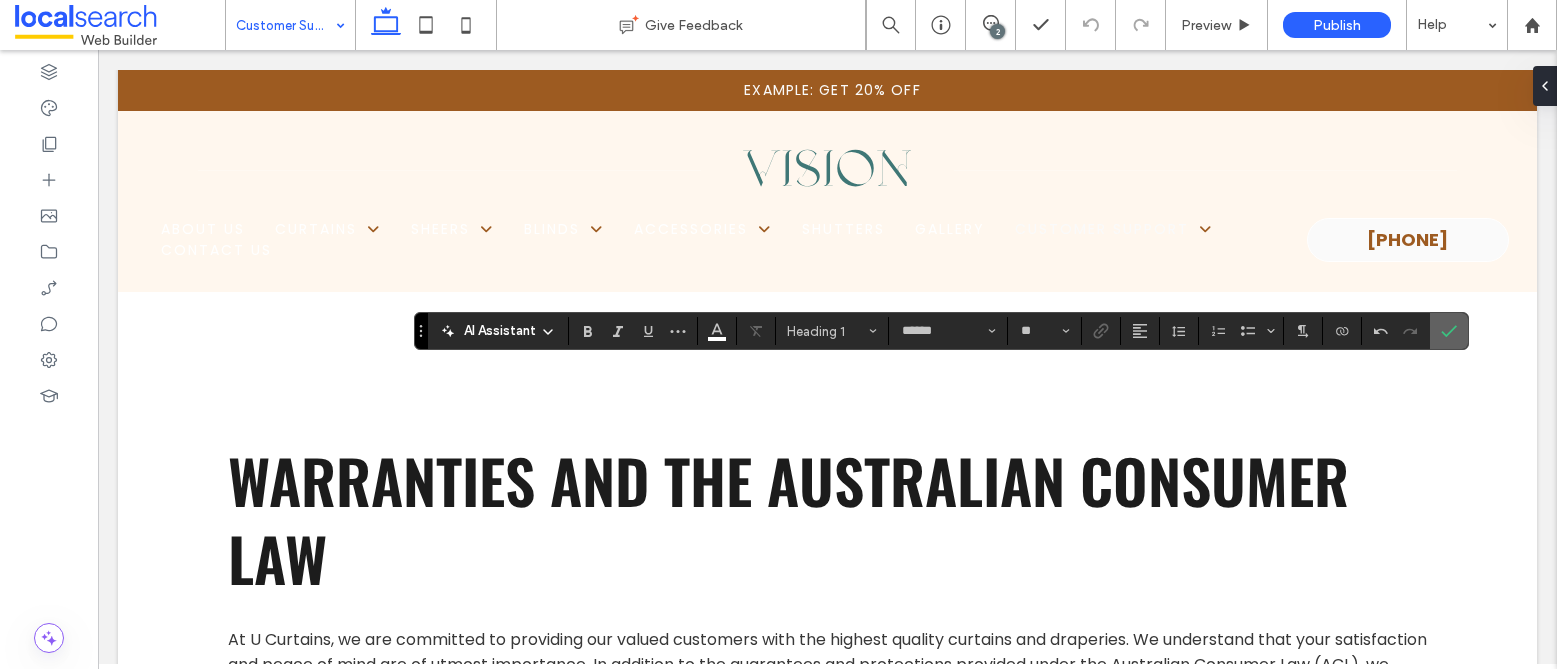 click 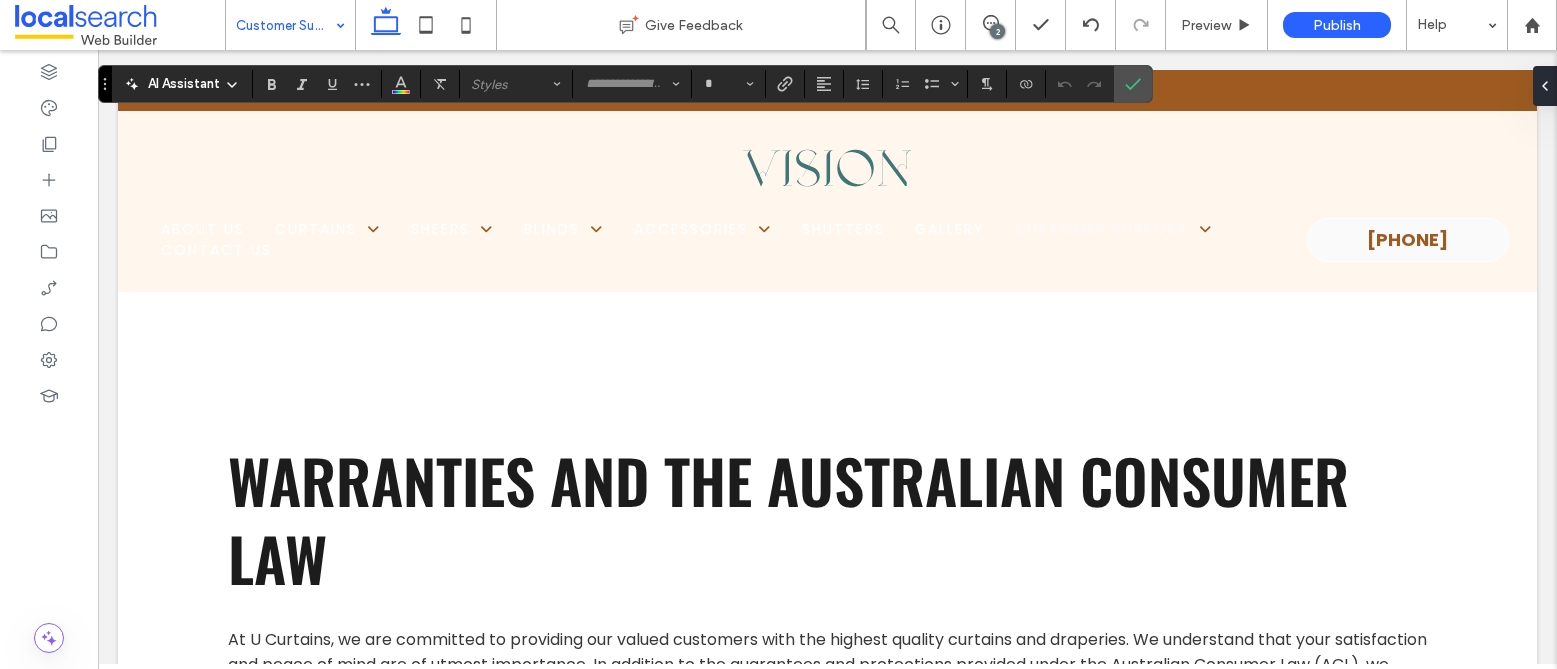 type on "*******" 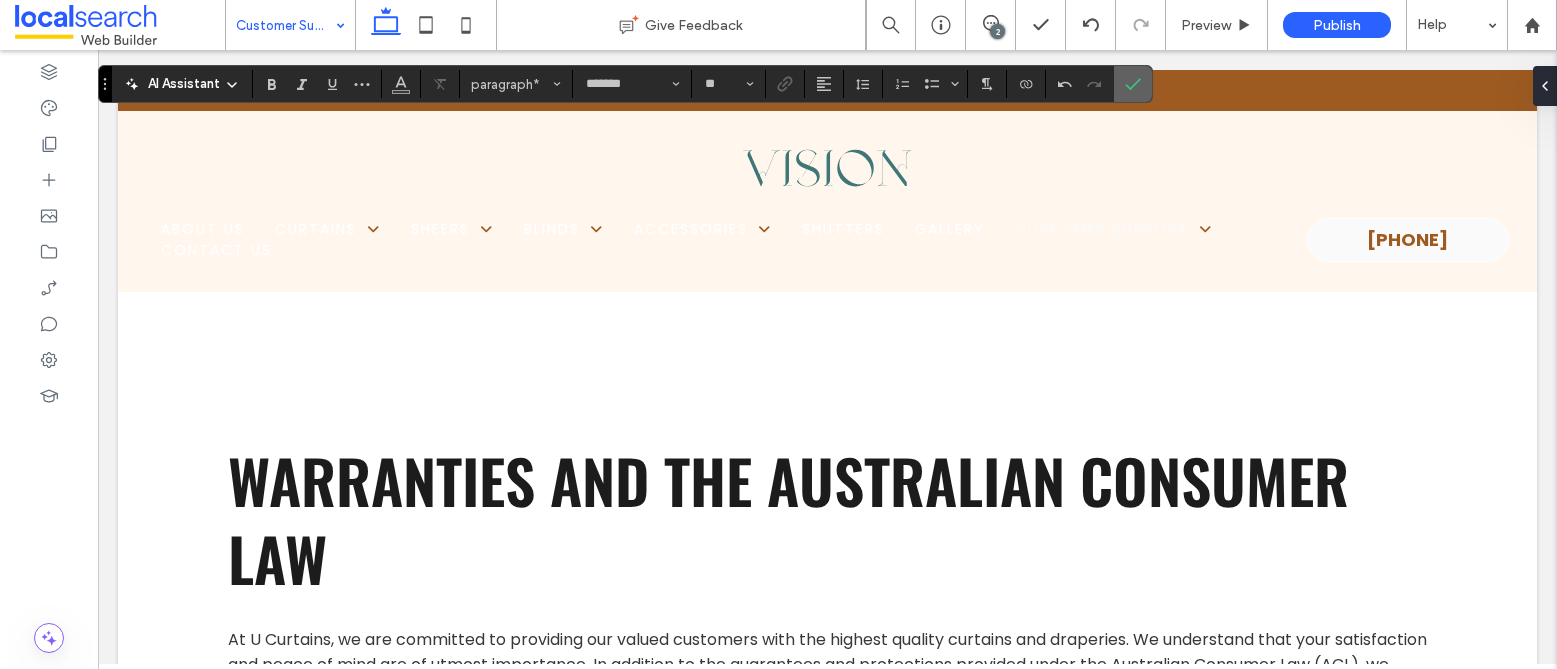 click at bounding box center [1133, 84] 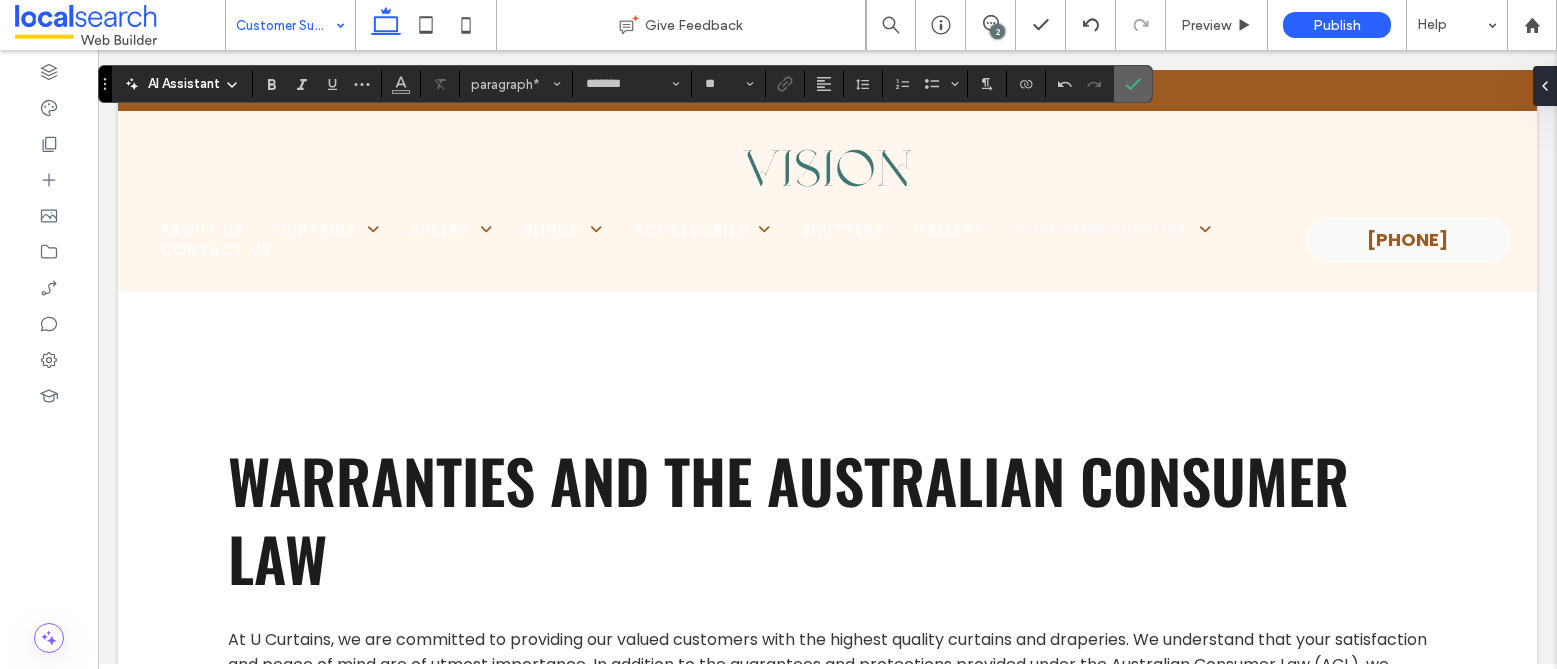 click 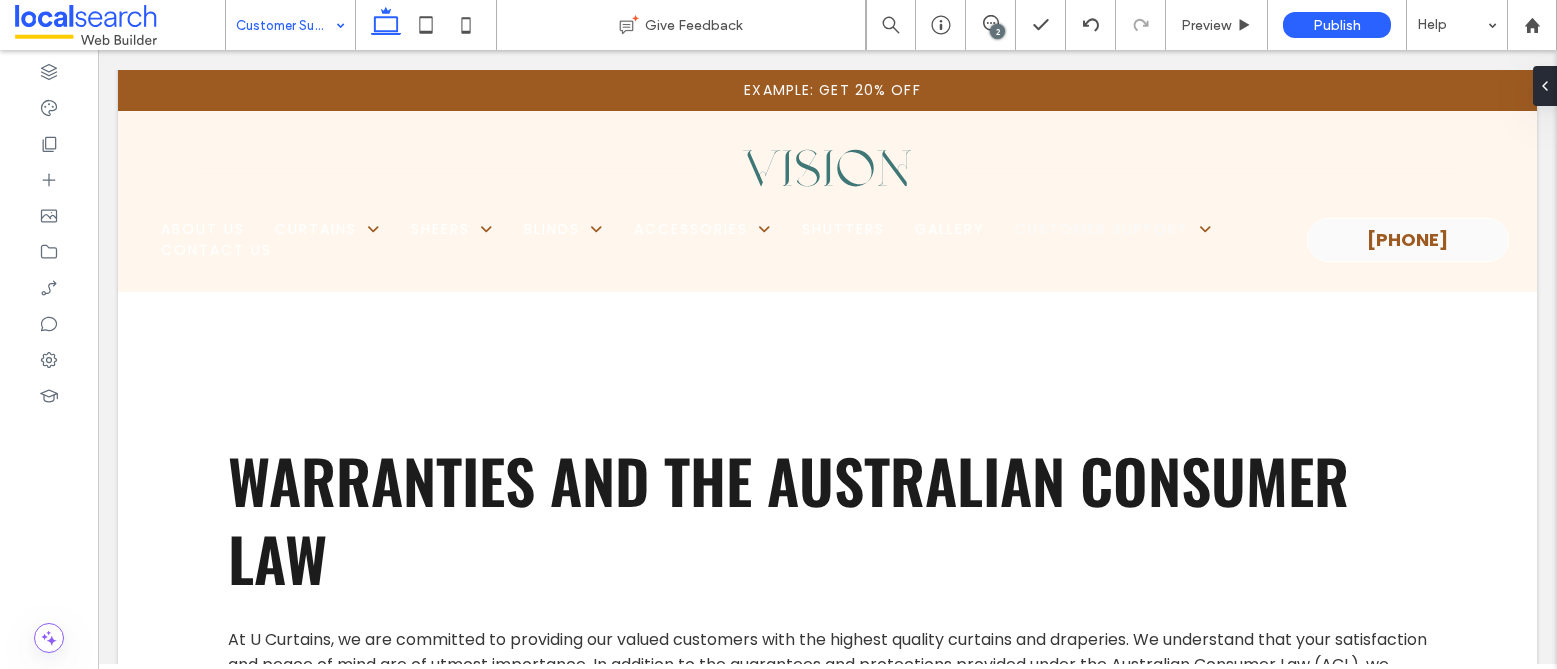 type on "*******" 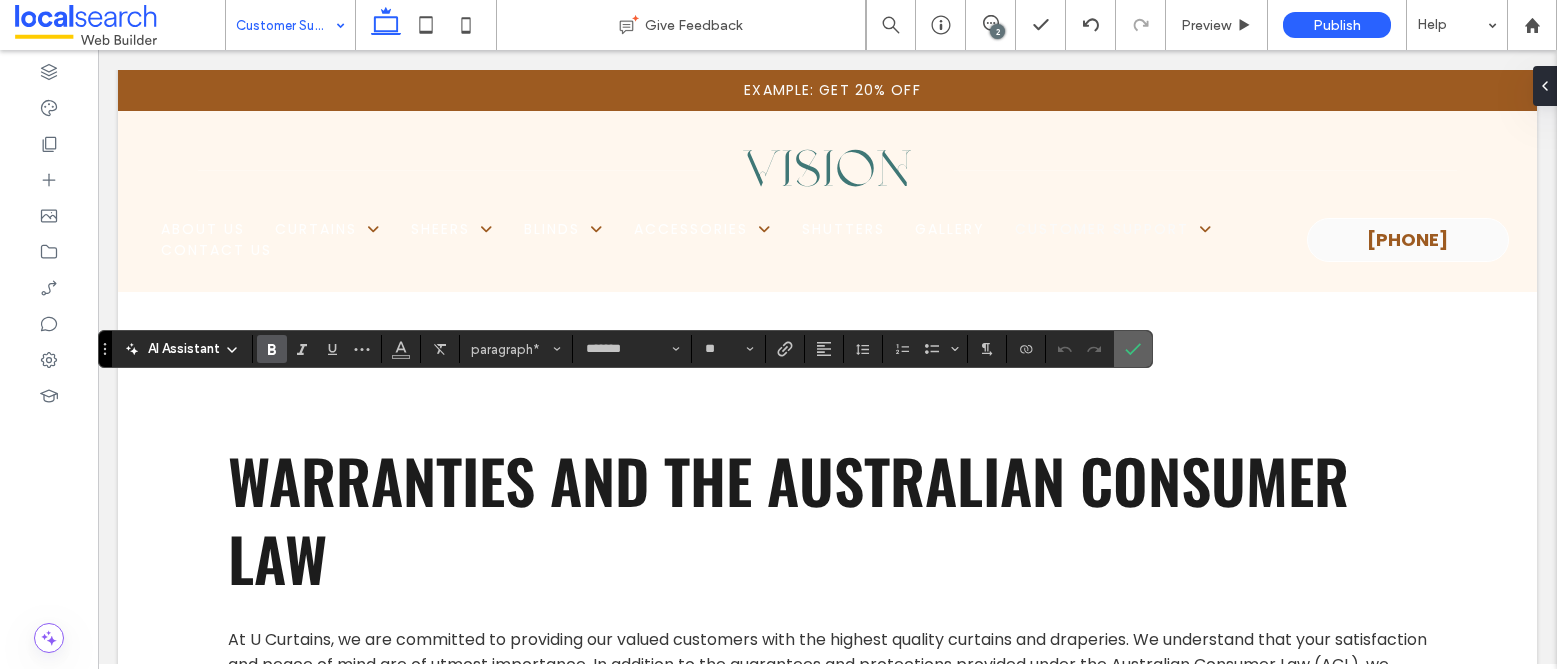 click 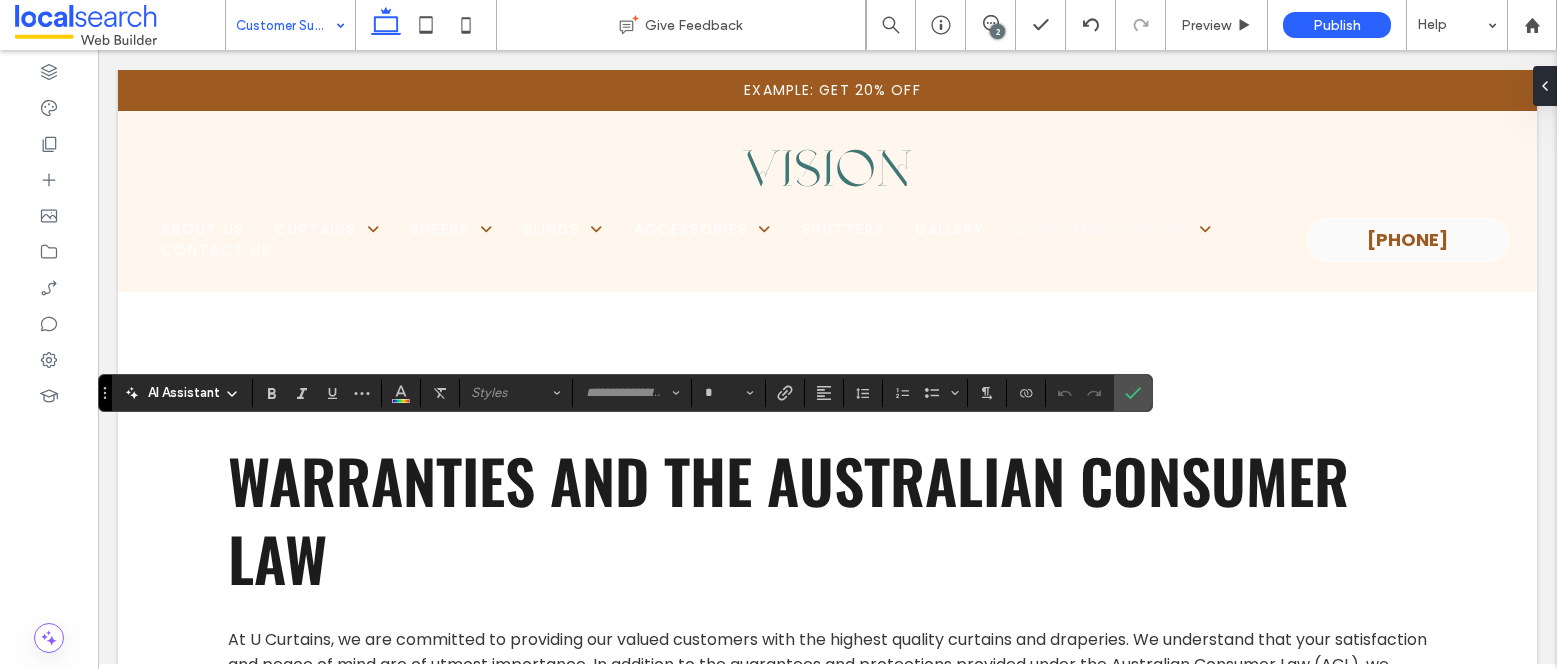 type on "*******" 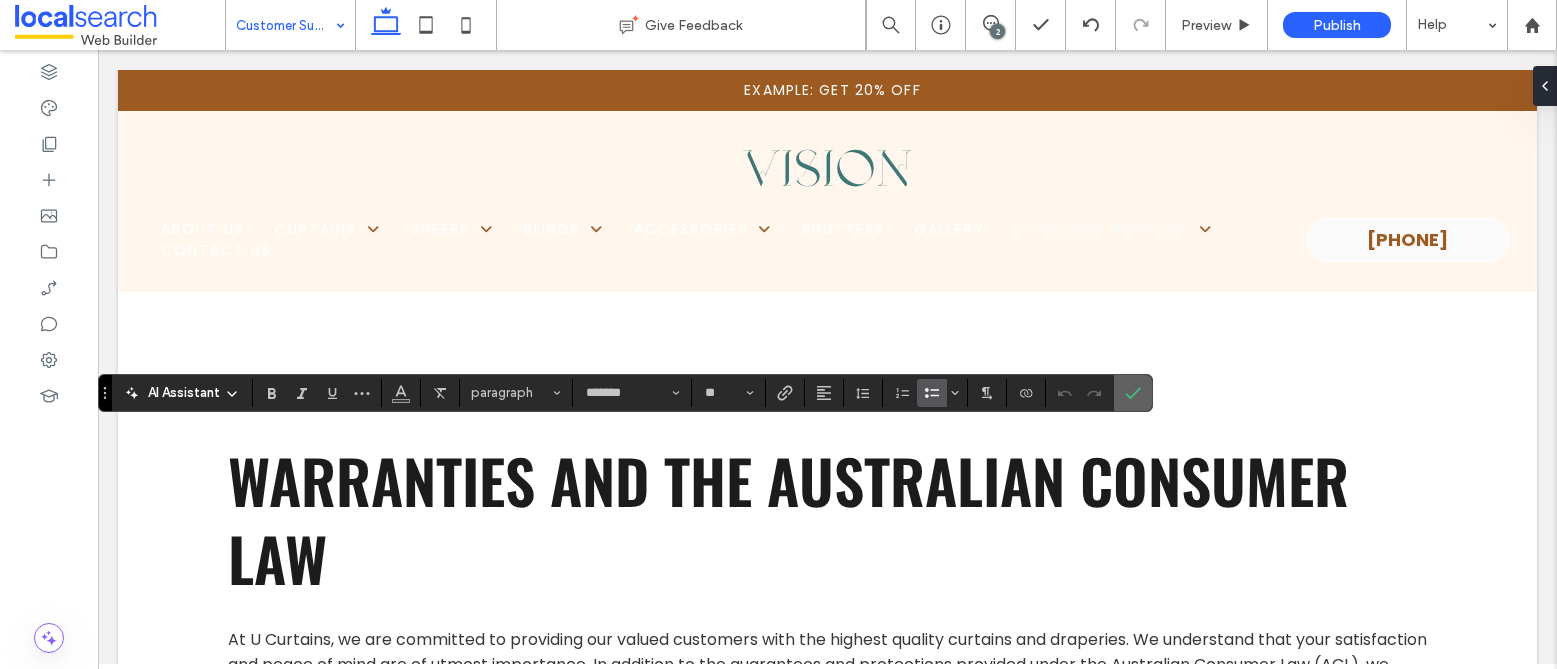 click 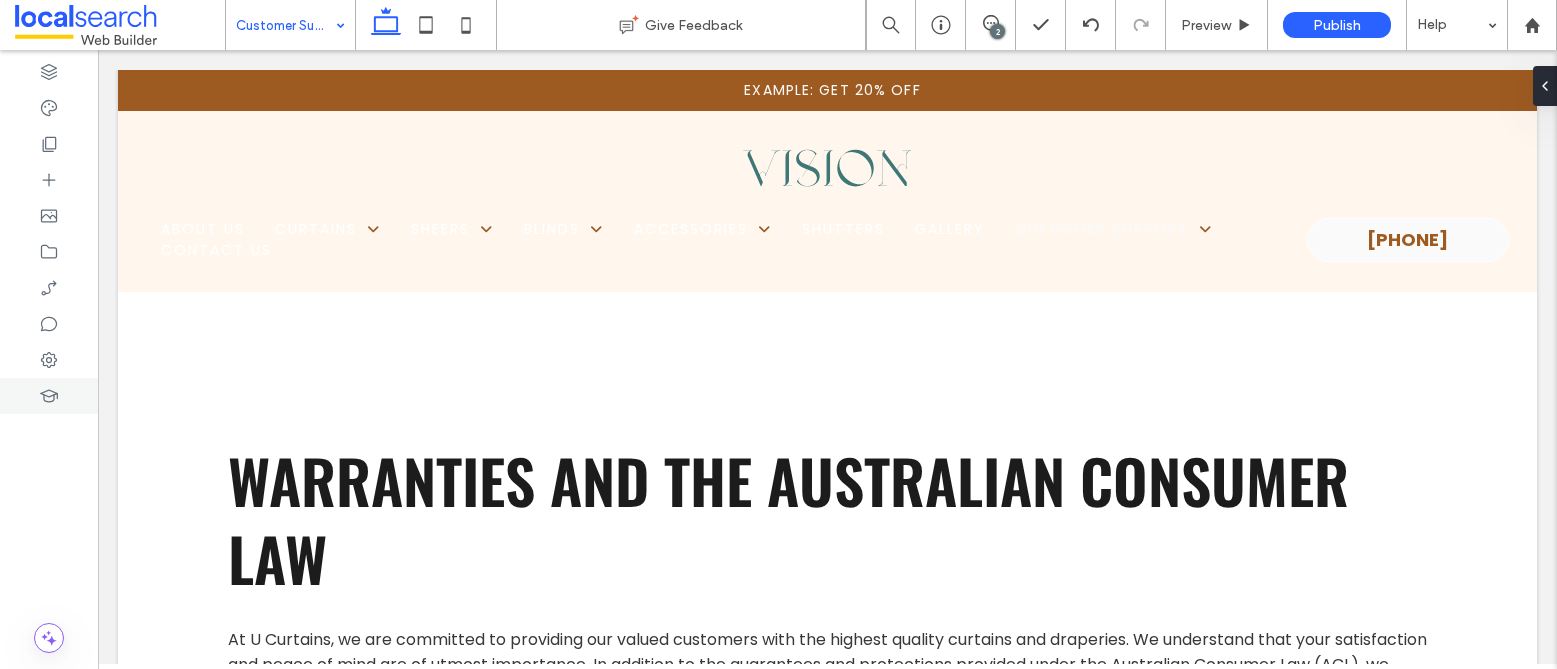 type on "*******" 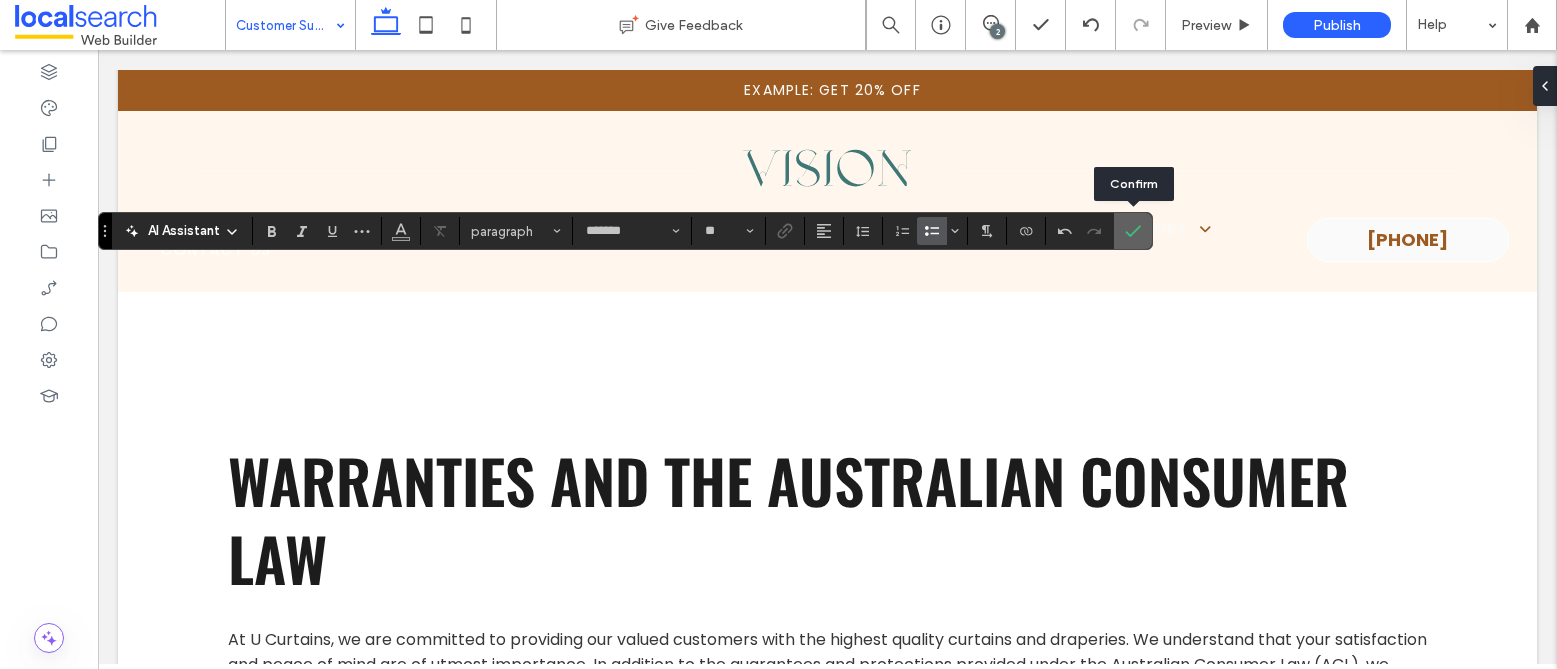 click 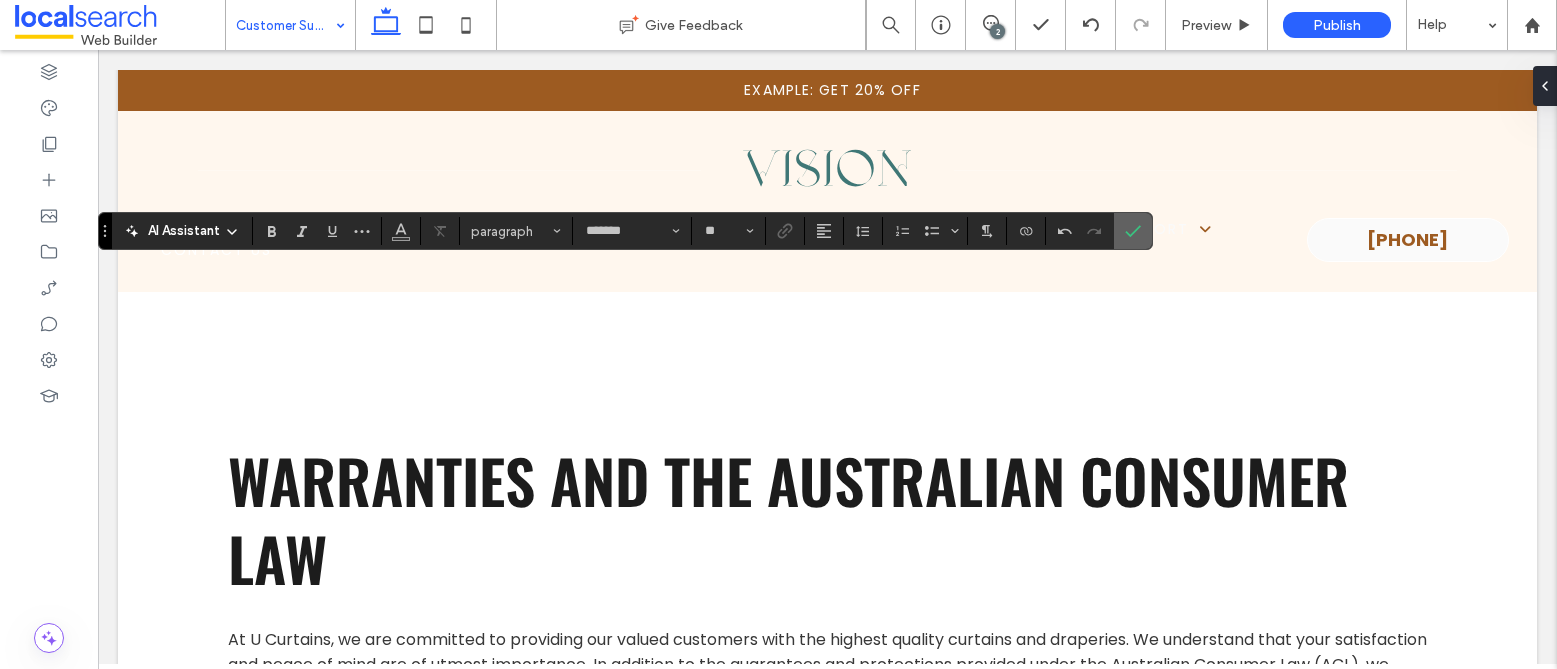 click 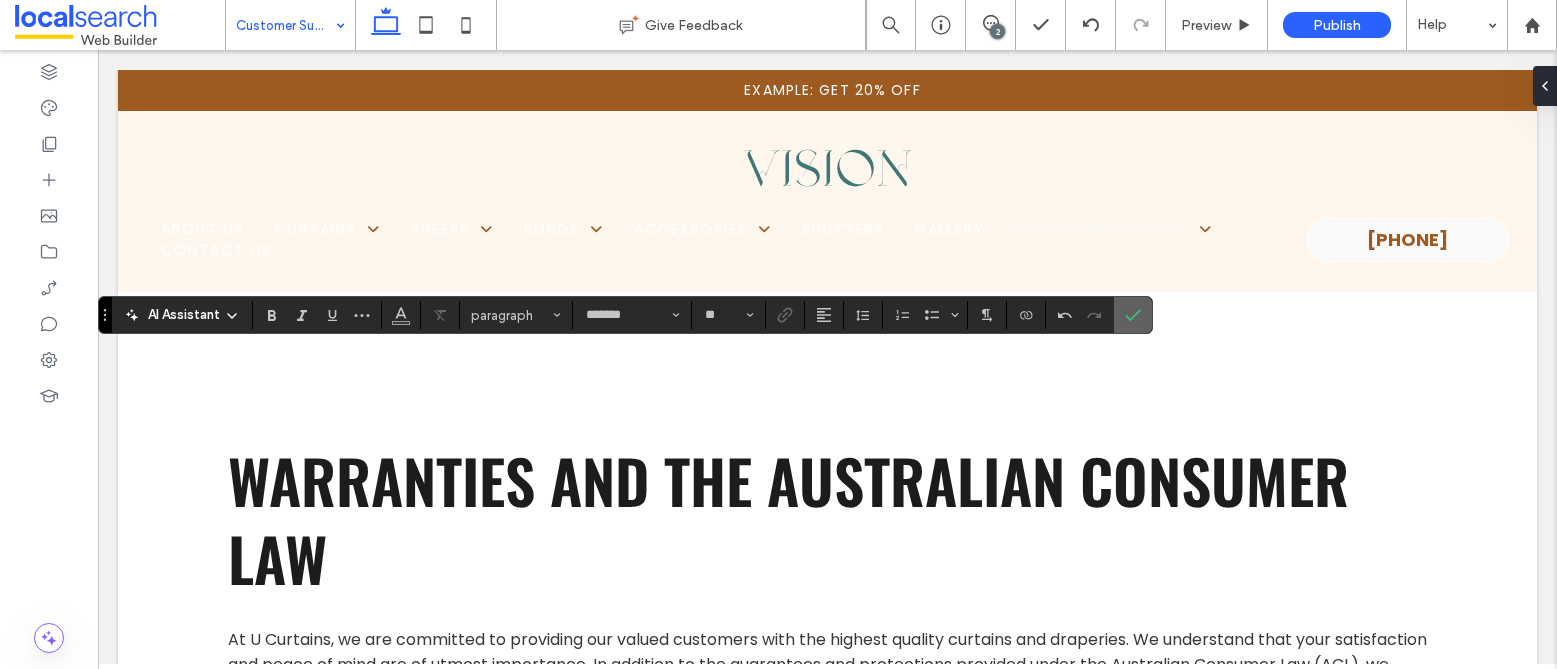 click 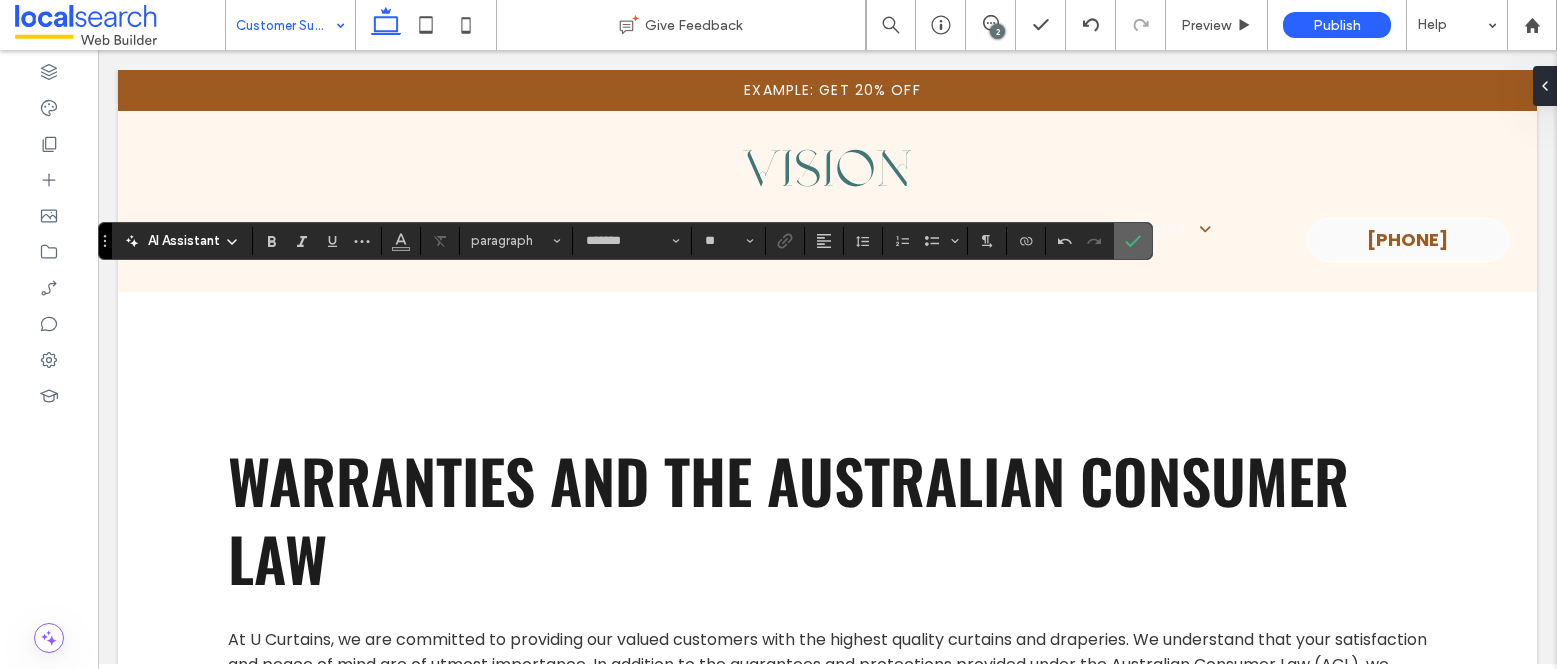 click 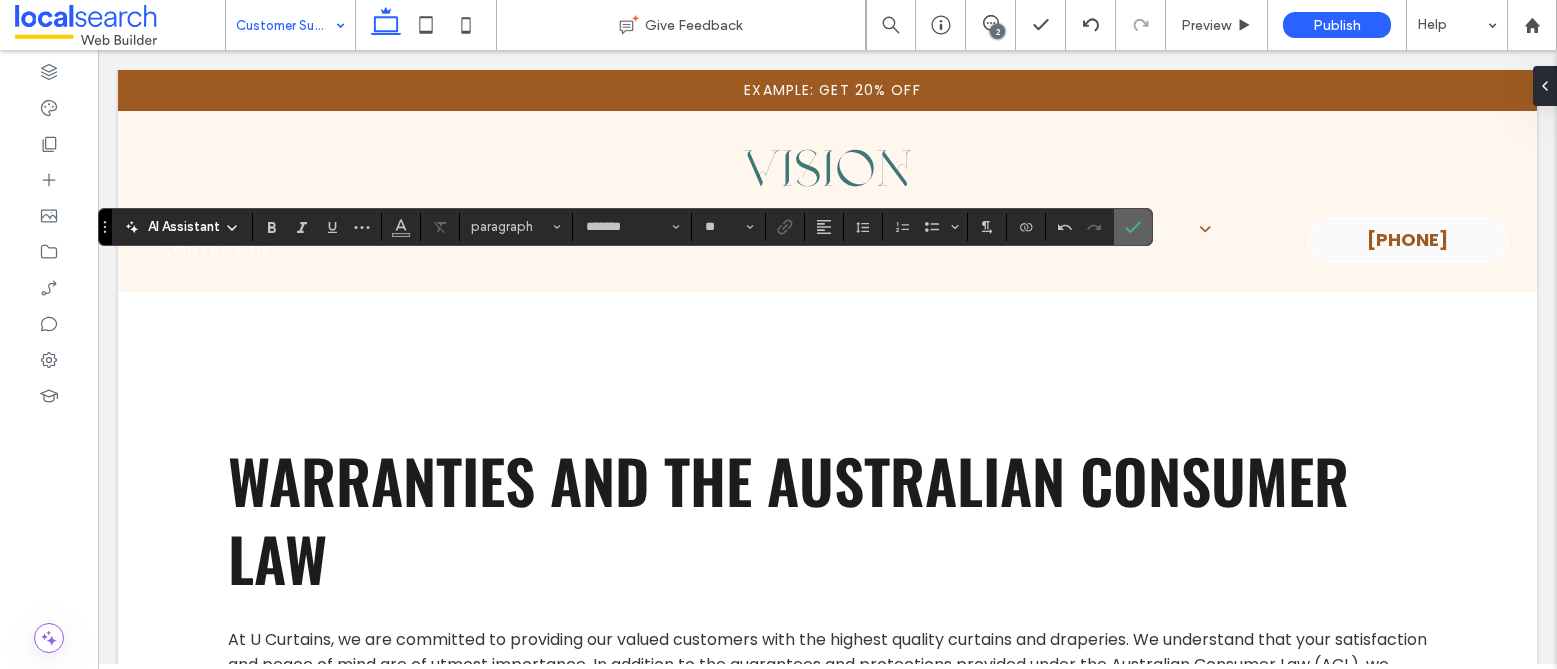 click 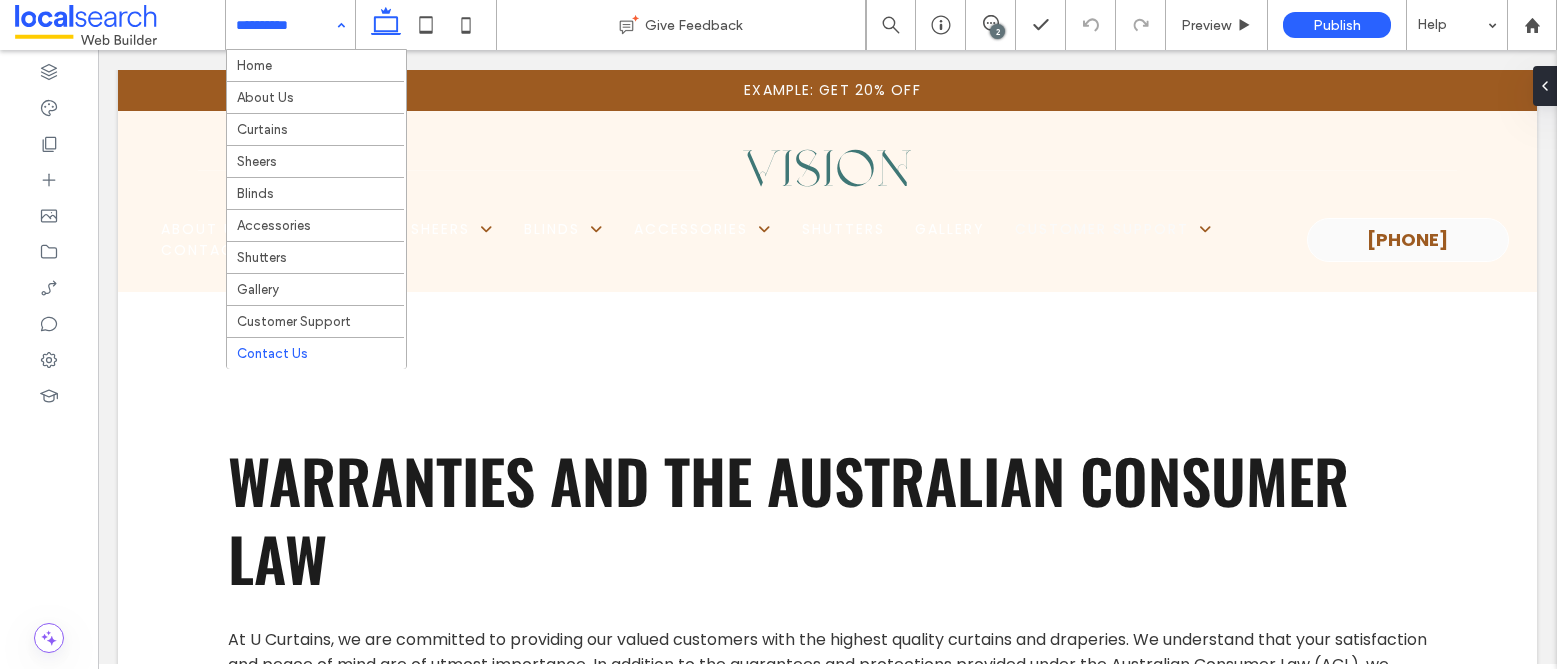 click on "2" at bounding box center [997, 31] 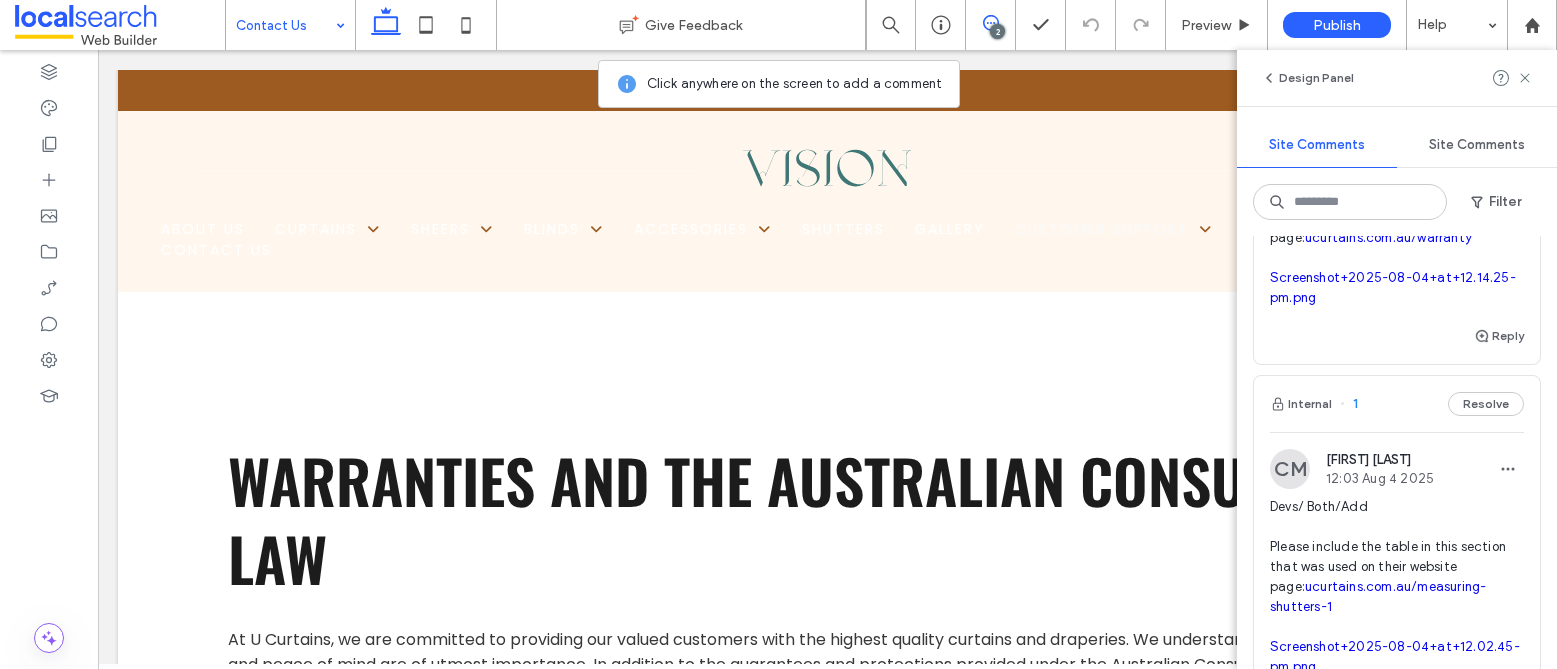 scroll, scrollTop: 136, scrollLeft: 0, axis: vertical 